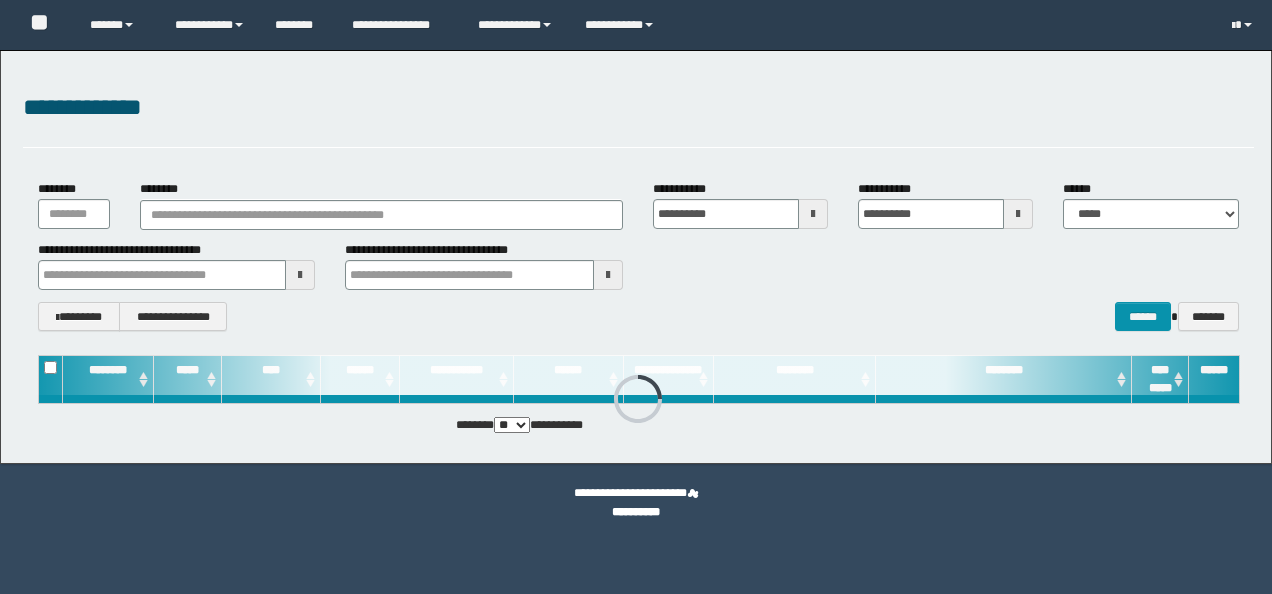 scroll, scrollTop: 0, scrollLeft: 0, axis: both 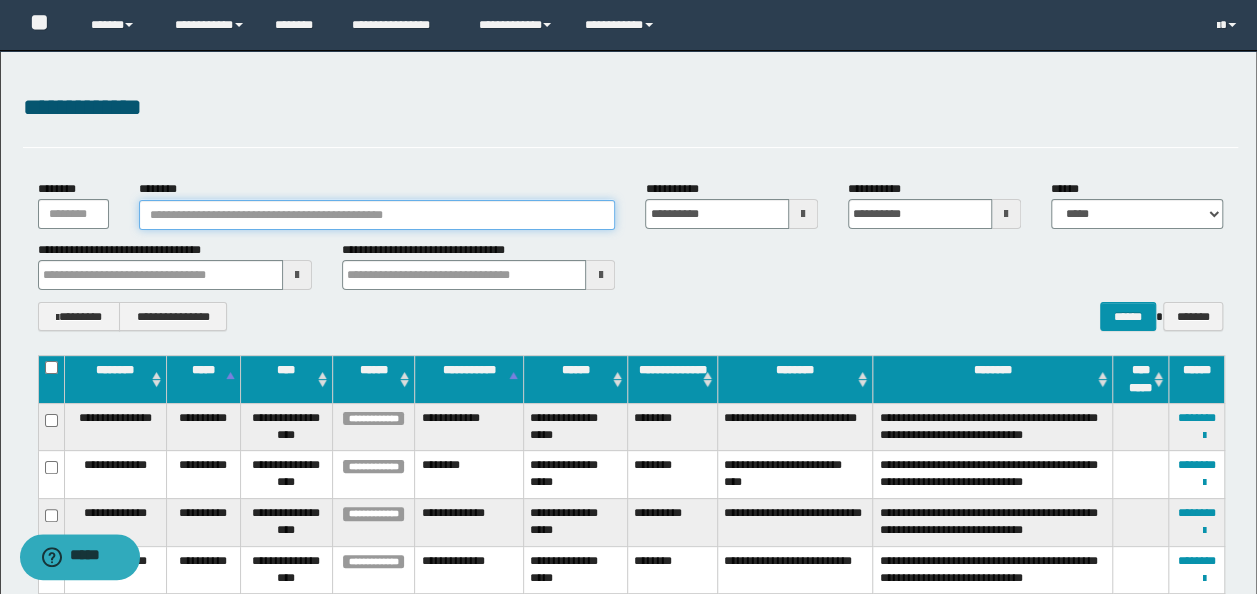 click on "********" at bounding box center [377, 215] 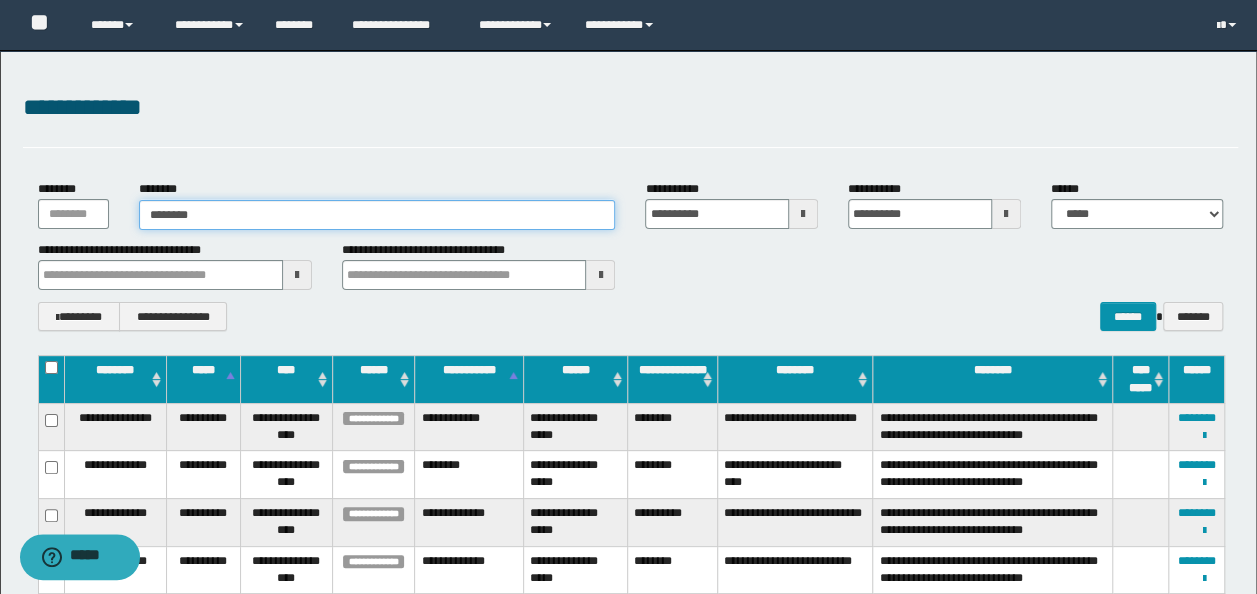 type on "********" 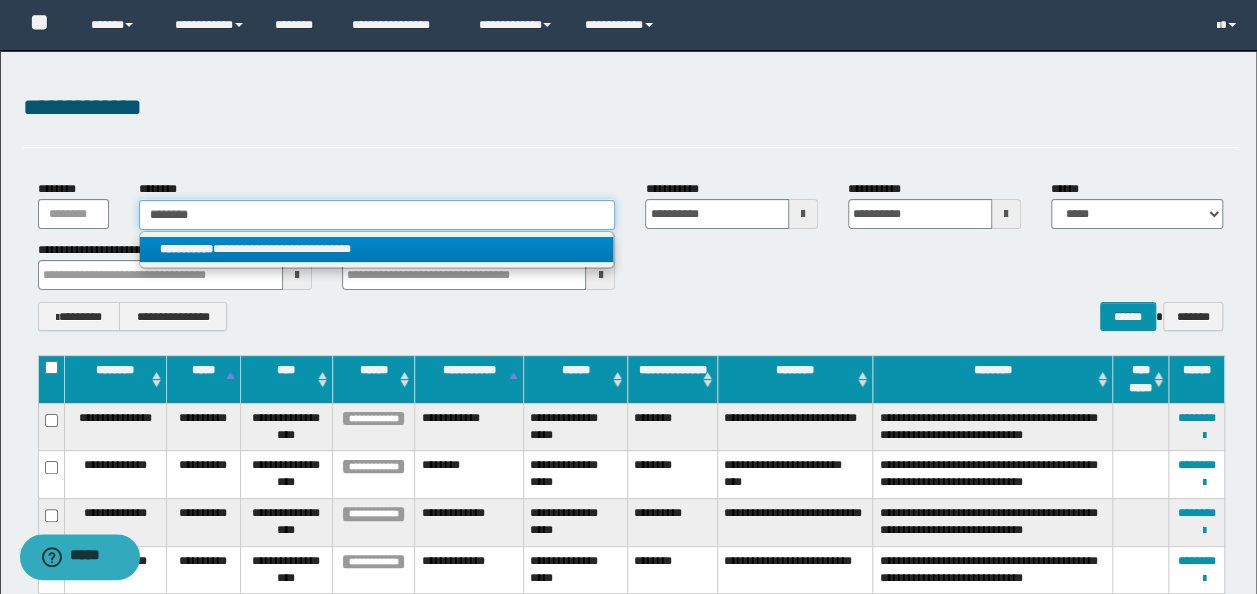 type on "********" 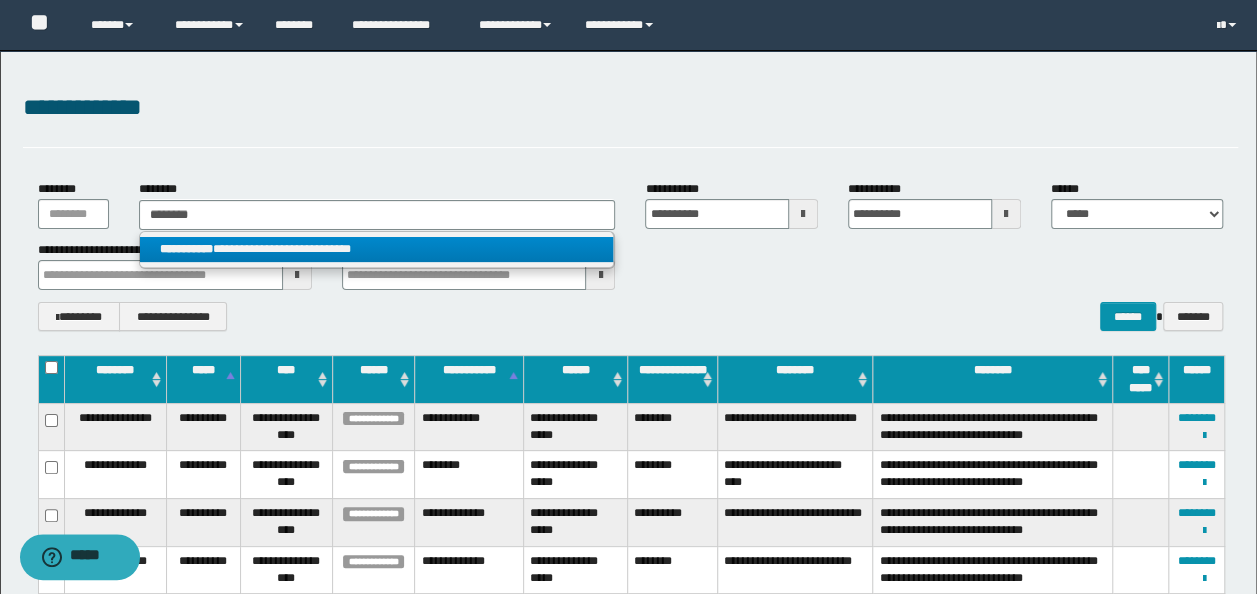 click on "**********" at bounding box center (377, 249) 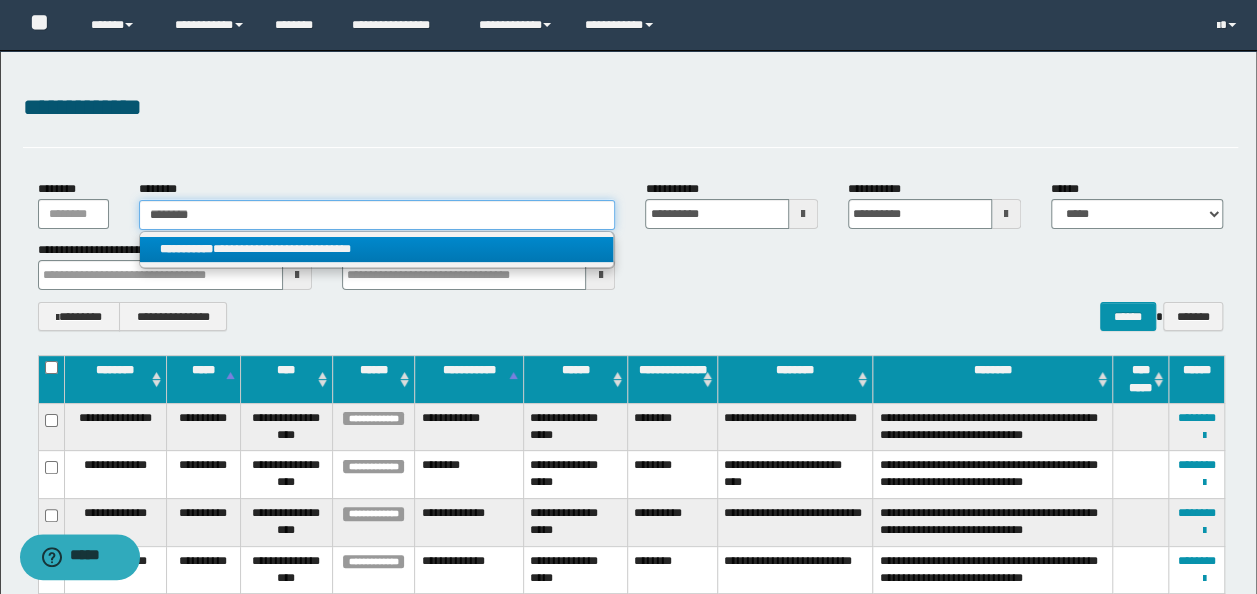 type 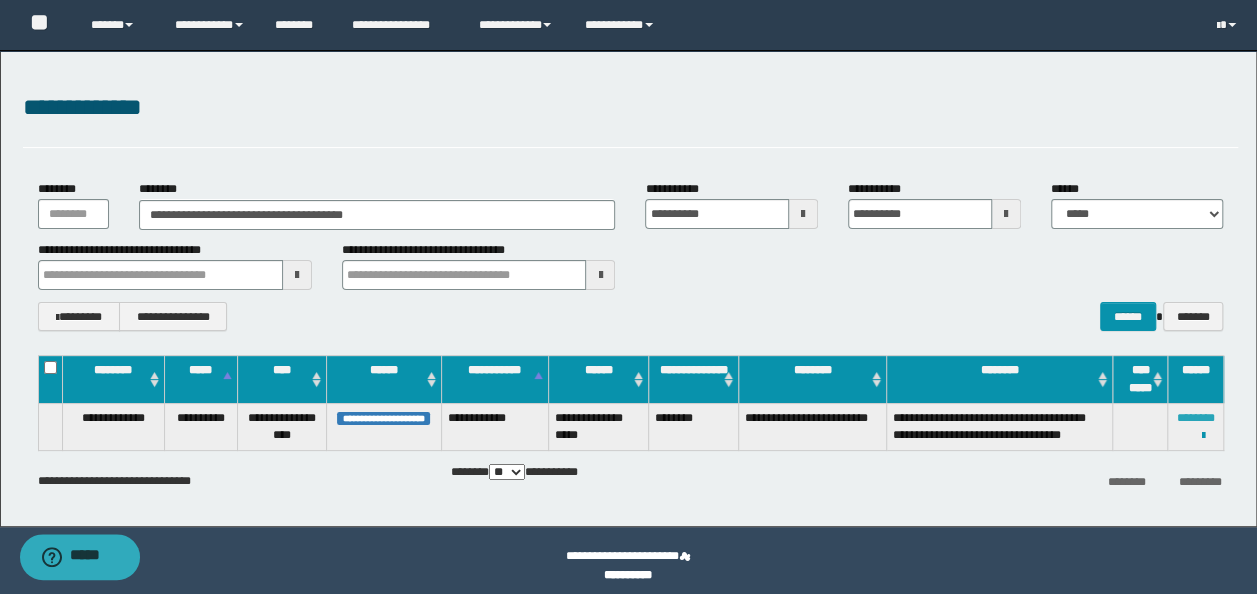 click on "********" at bounding box center [1196, 418] 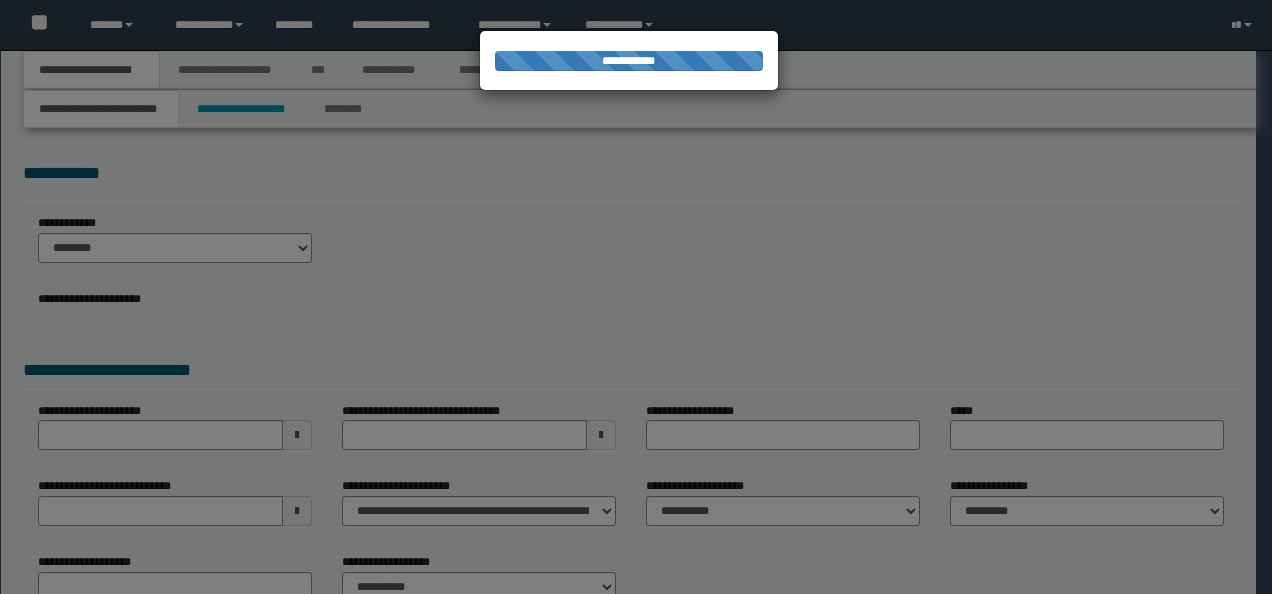 scroll, scrollTop: 0, scrollLeft: 0, axis: both 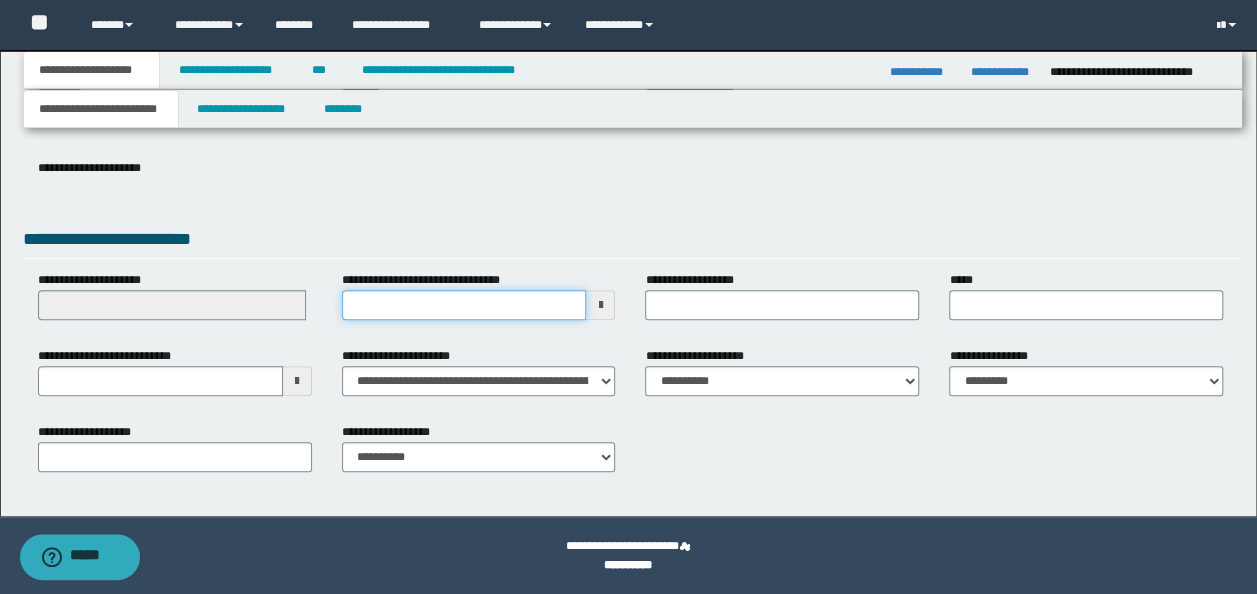 click on "**********" at bounding box center [464, 305] 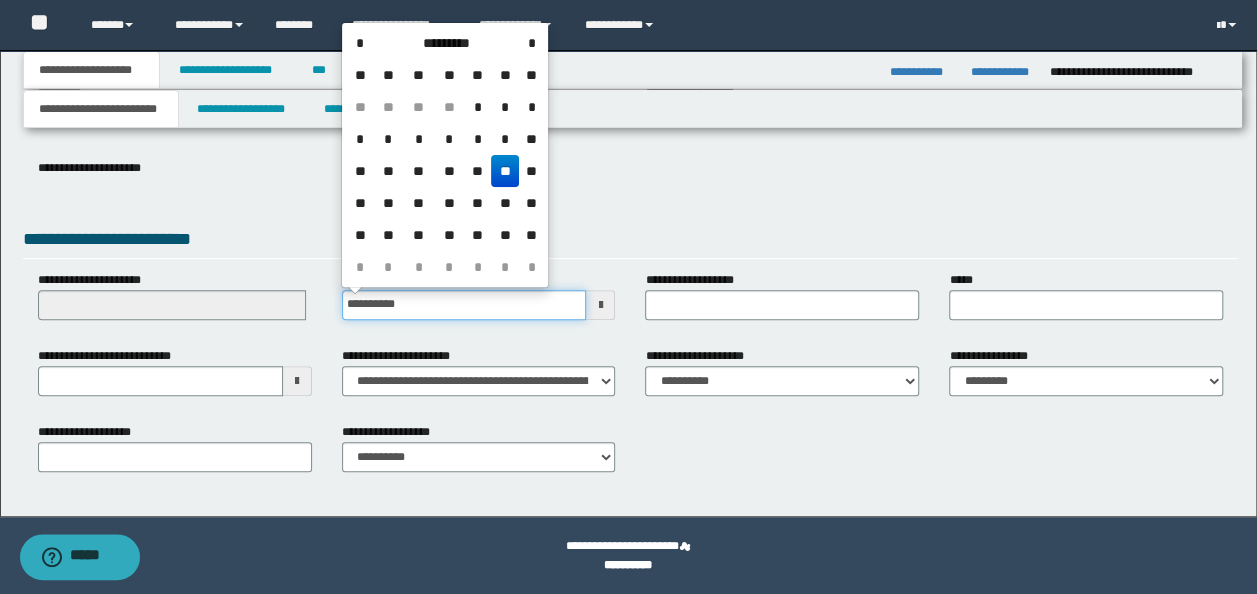 type on "**********" 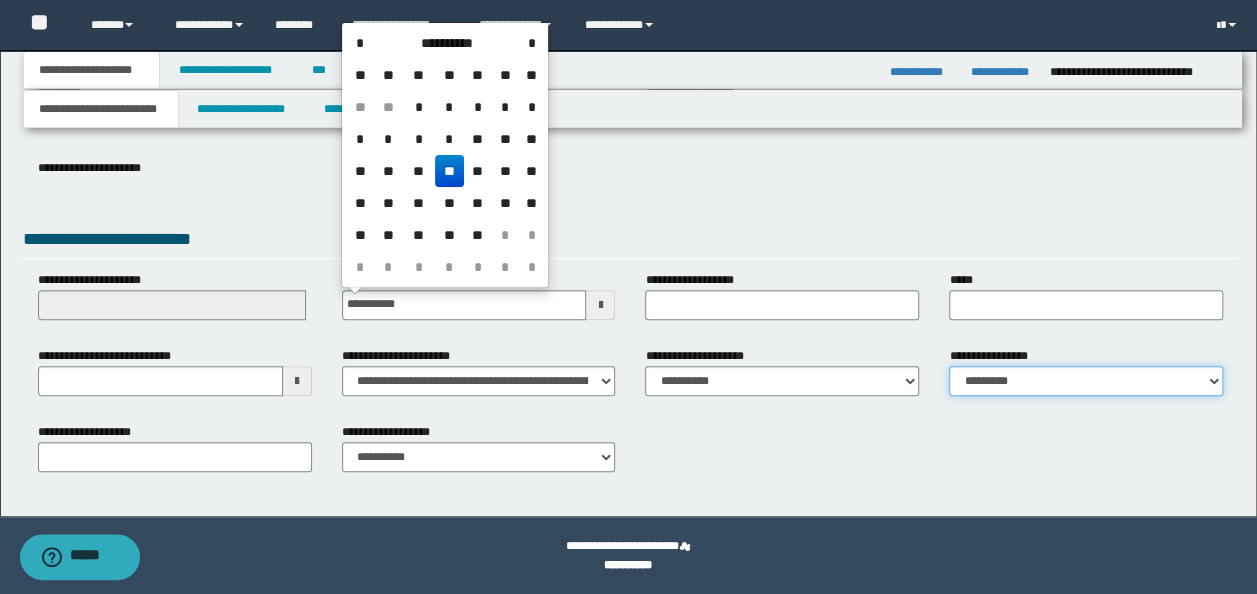 click on "**********" at bounding box center (1086, 381) 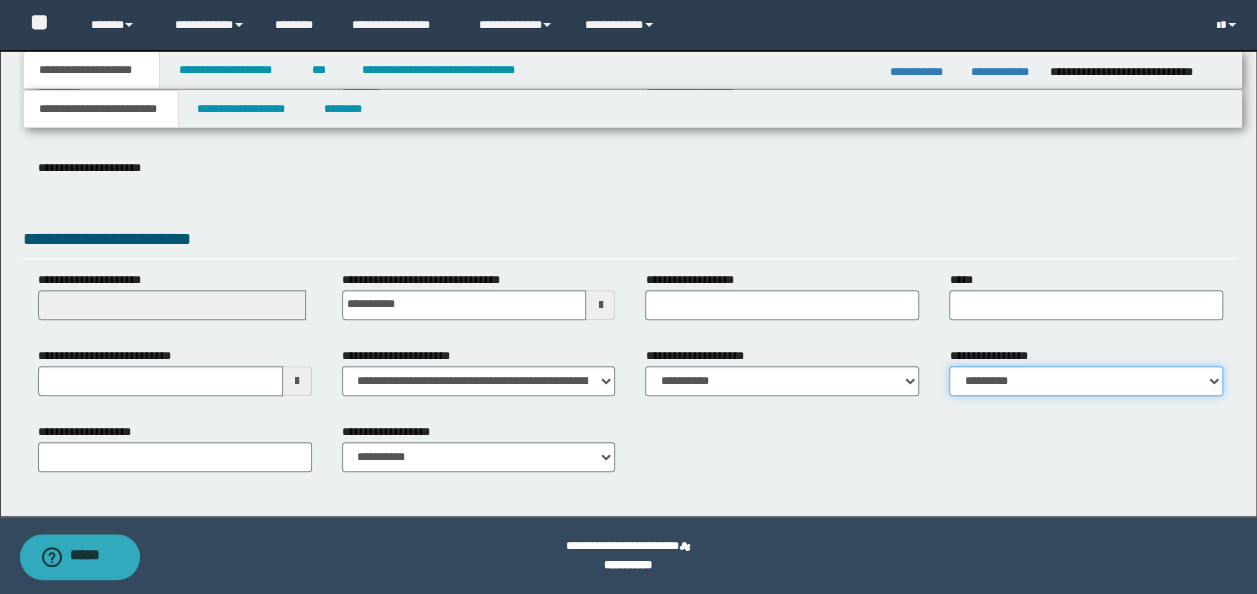 select on "*" 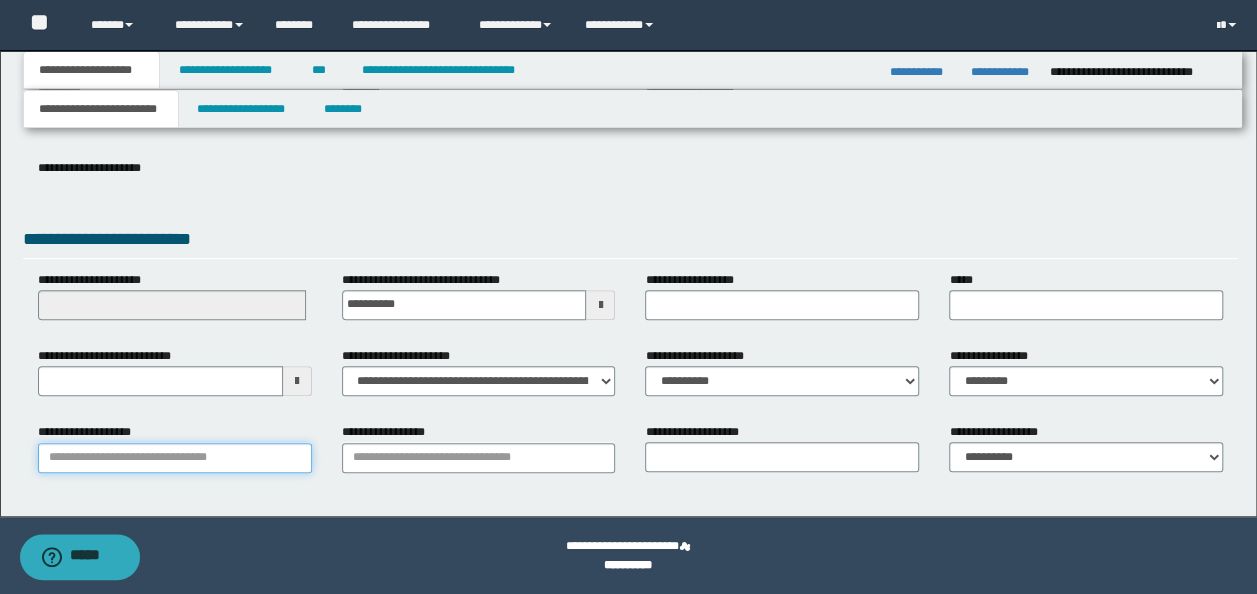 click on "**********" at bounding box center [175, 458] 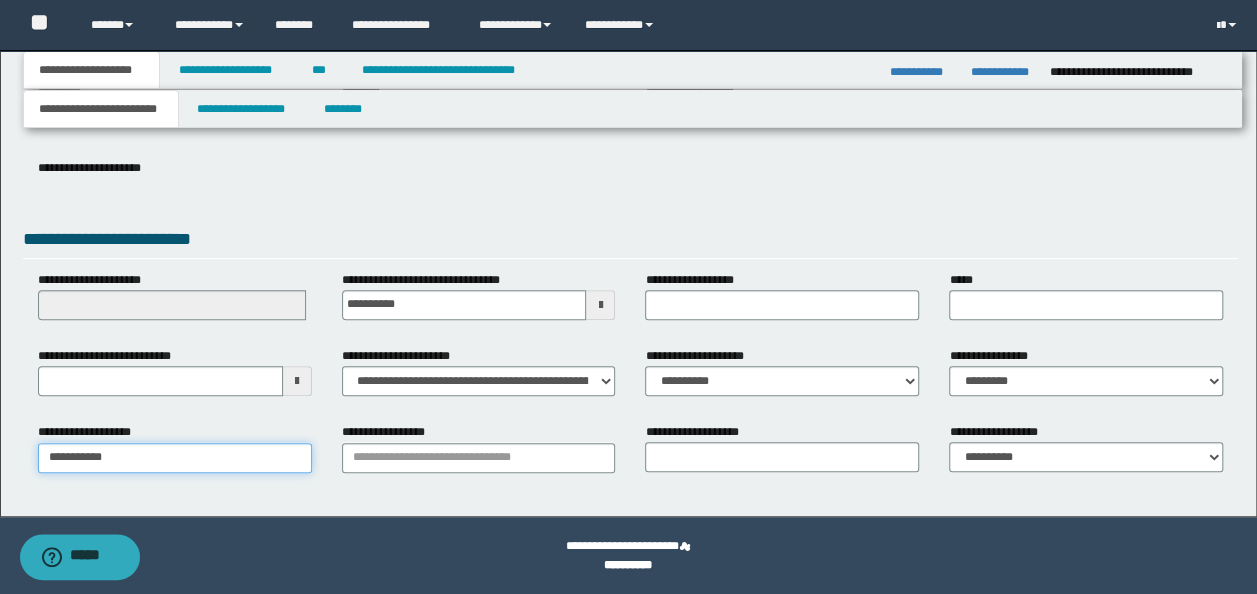 type on "**********" 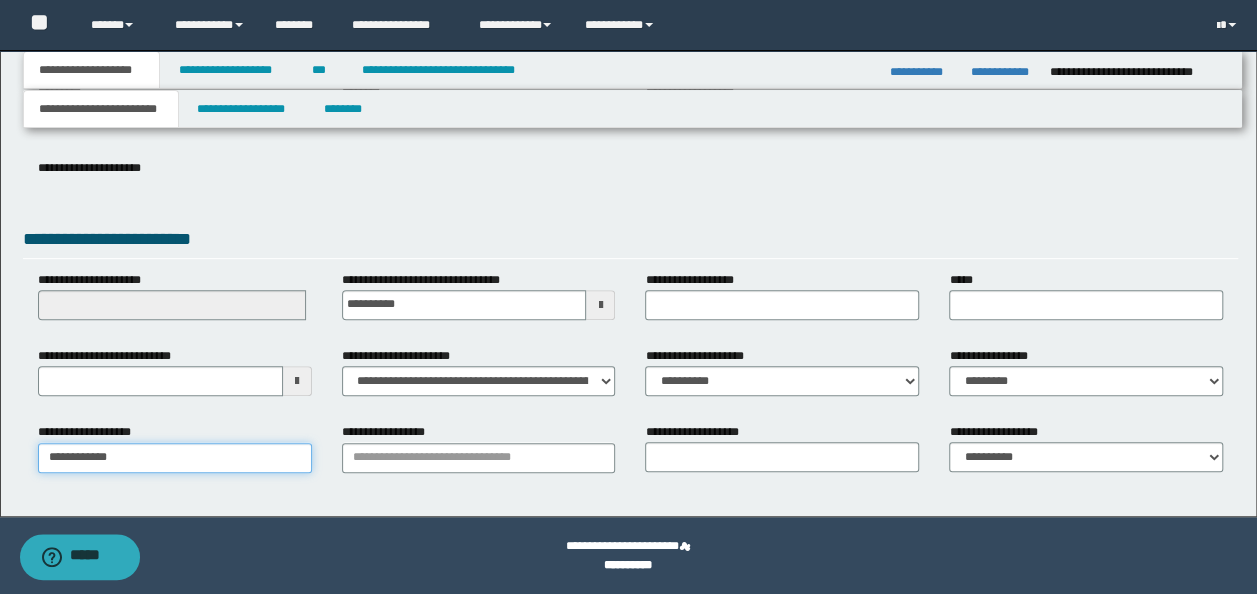 type on "**********" 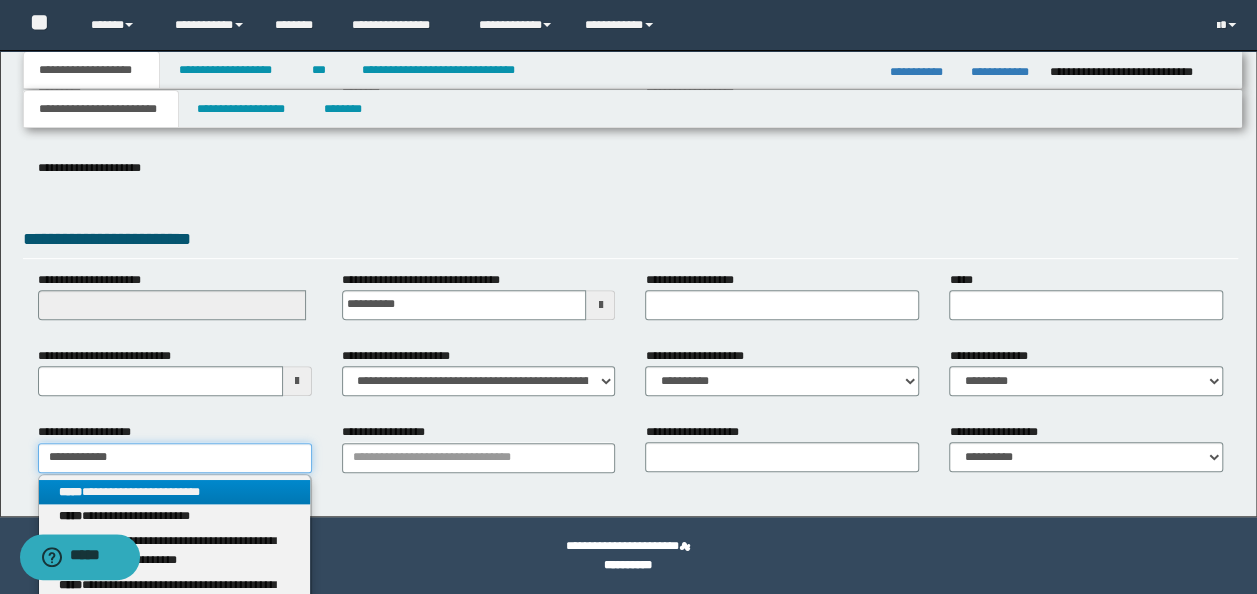 type on "**********" 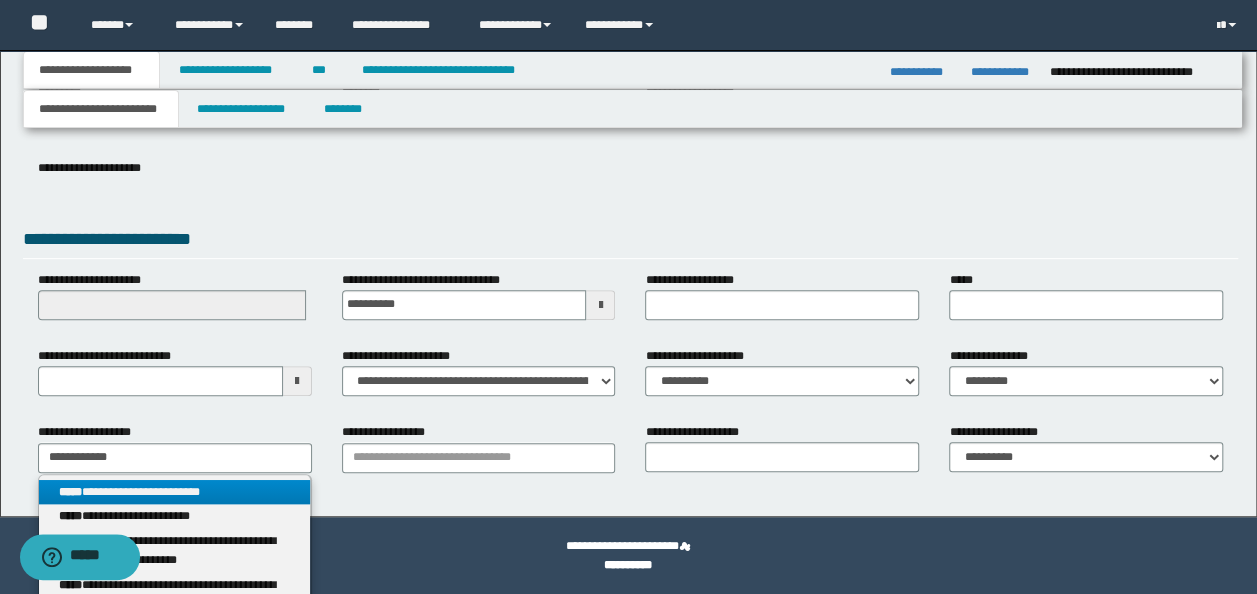 click on "**********" at bounding box center (174, 492) 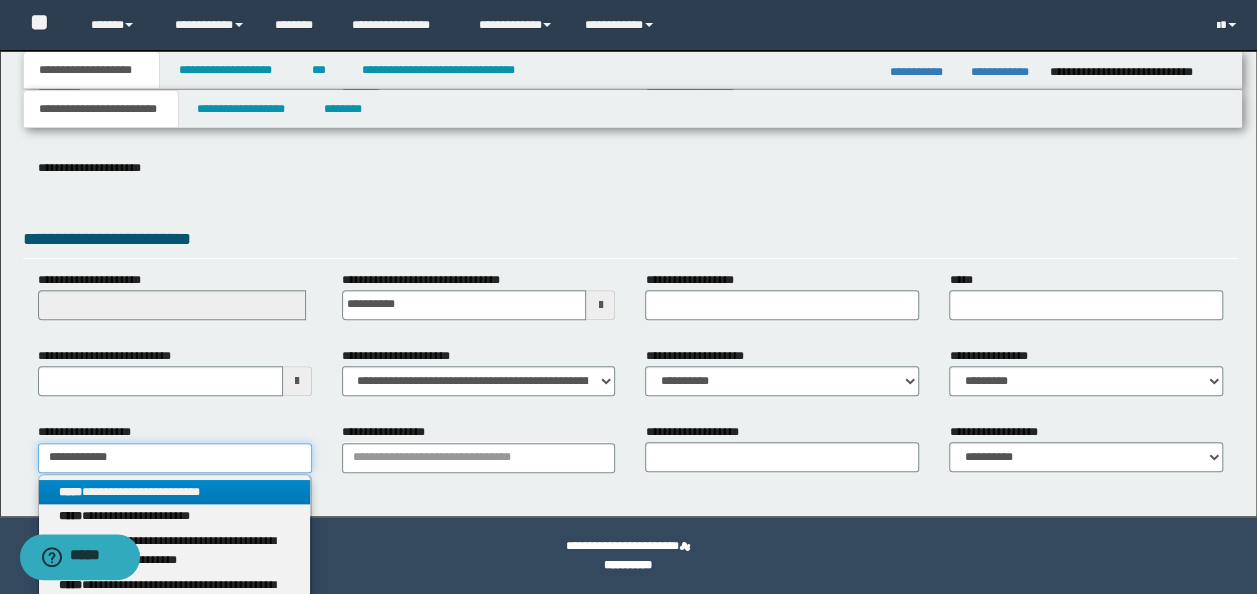 type 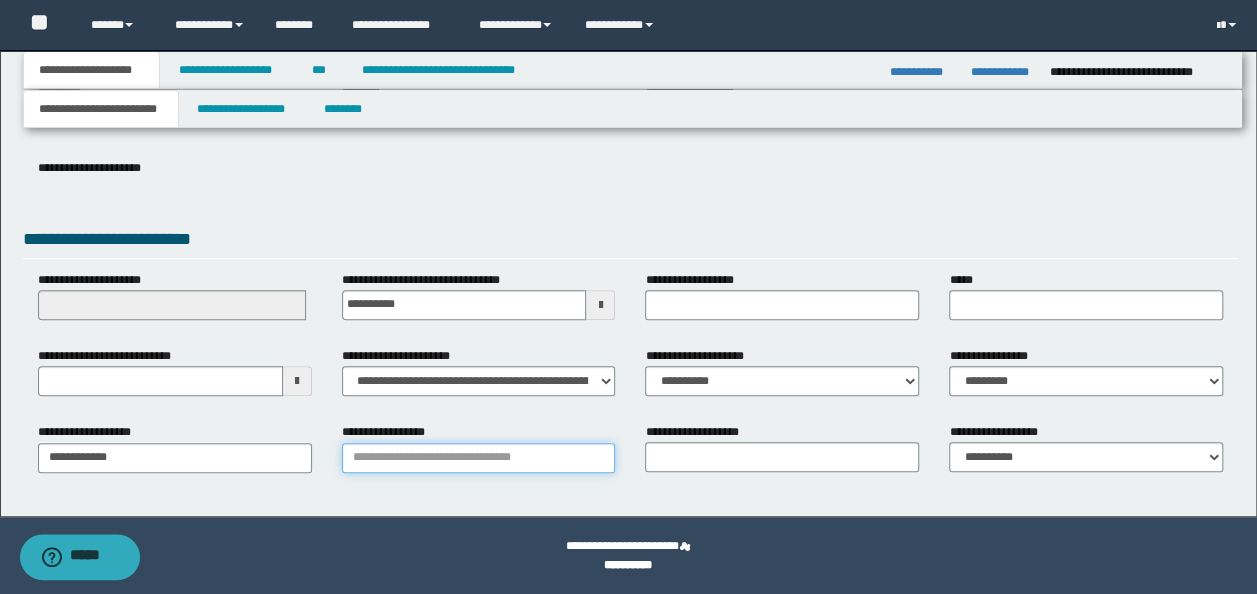 click on "**********" at bounding box center (479, 458) 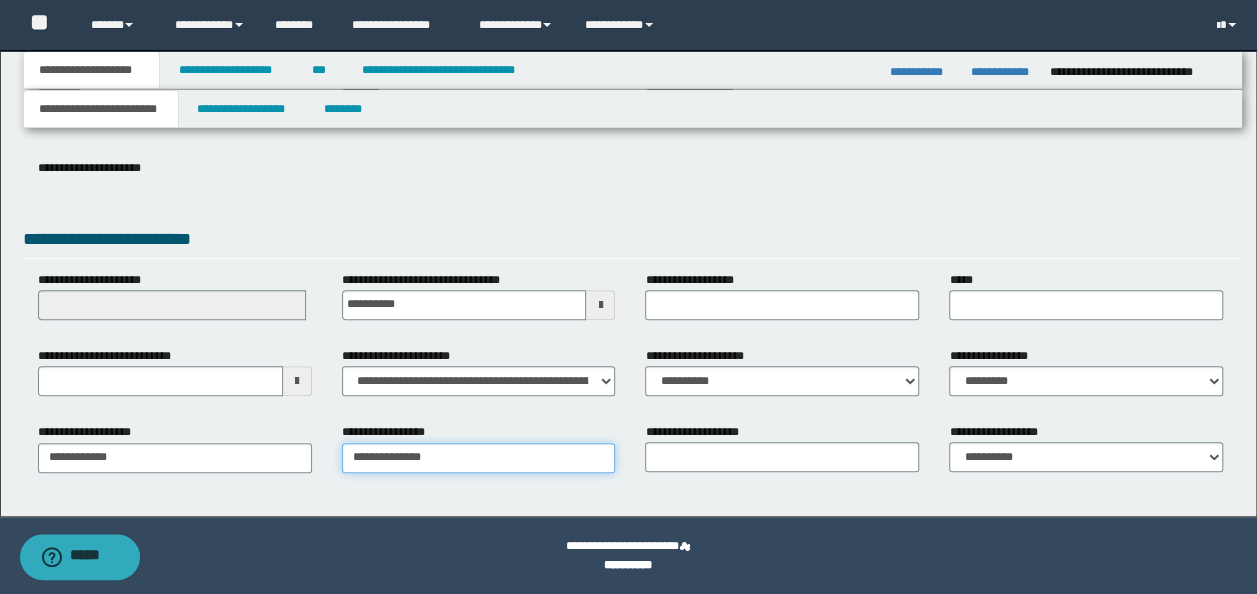 type on "**********" 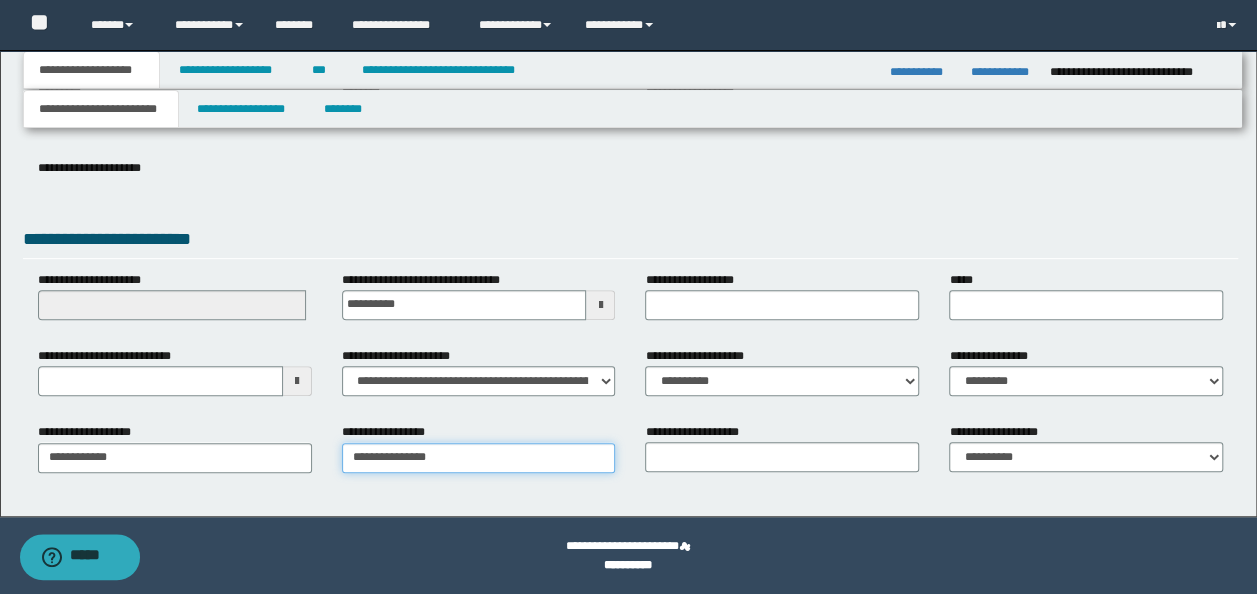 type on "**********" 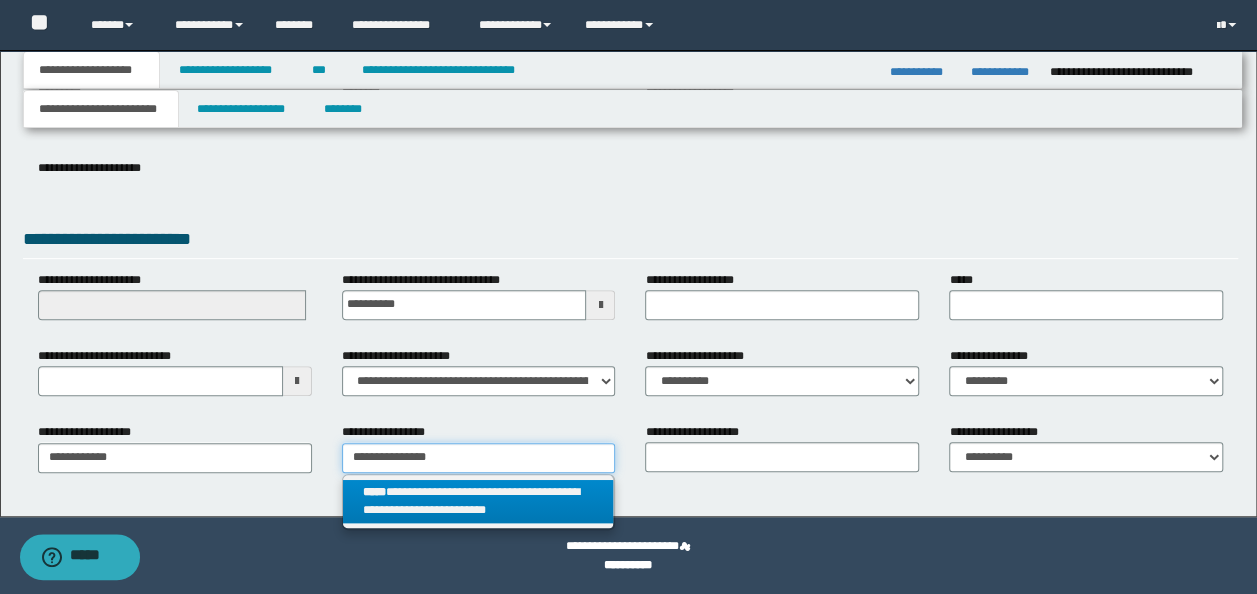 type on "**********" 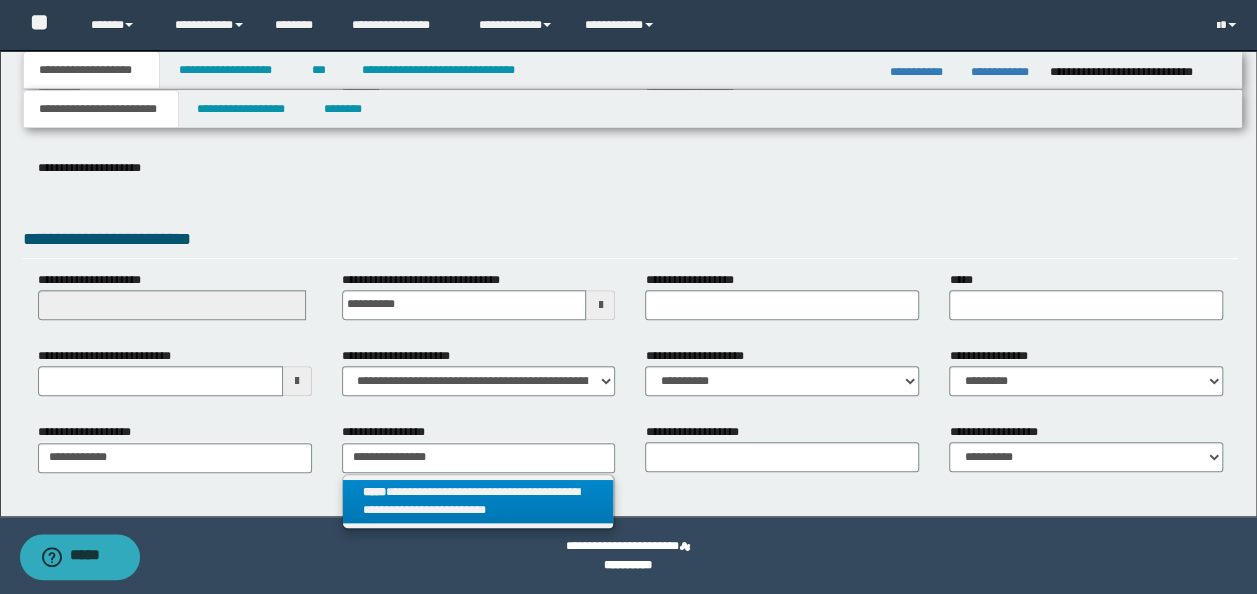click on "**********" at bounding box center [478, 502] 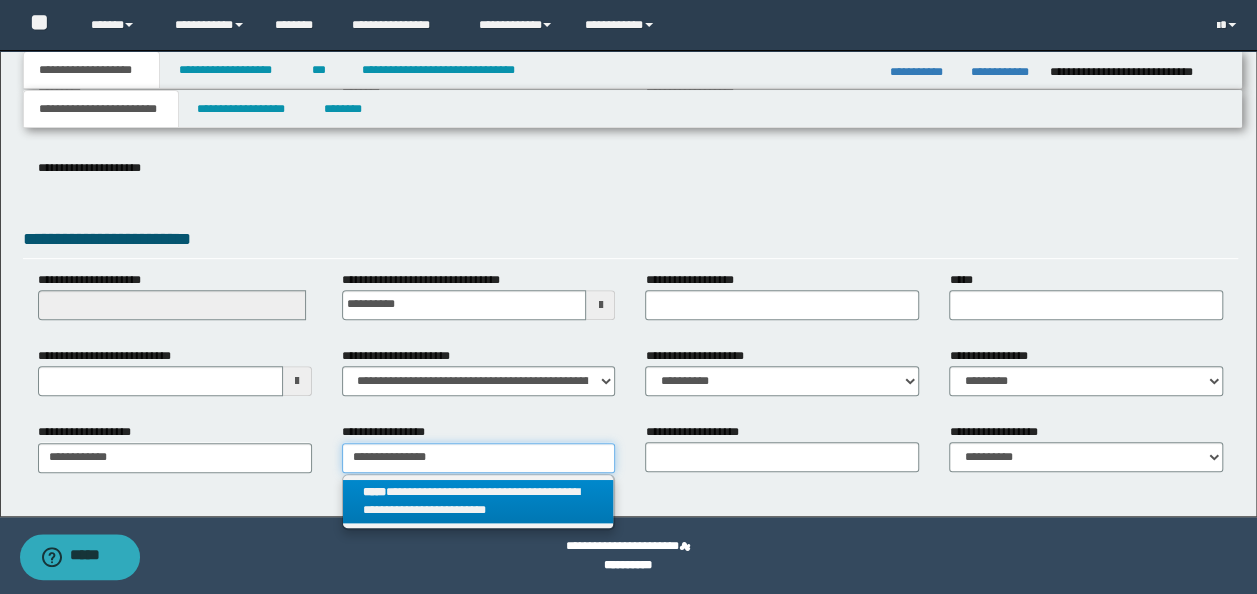 type 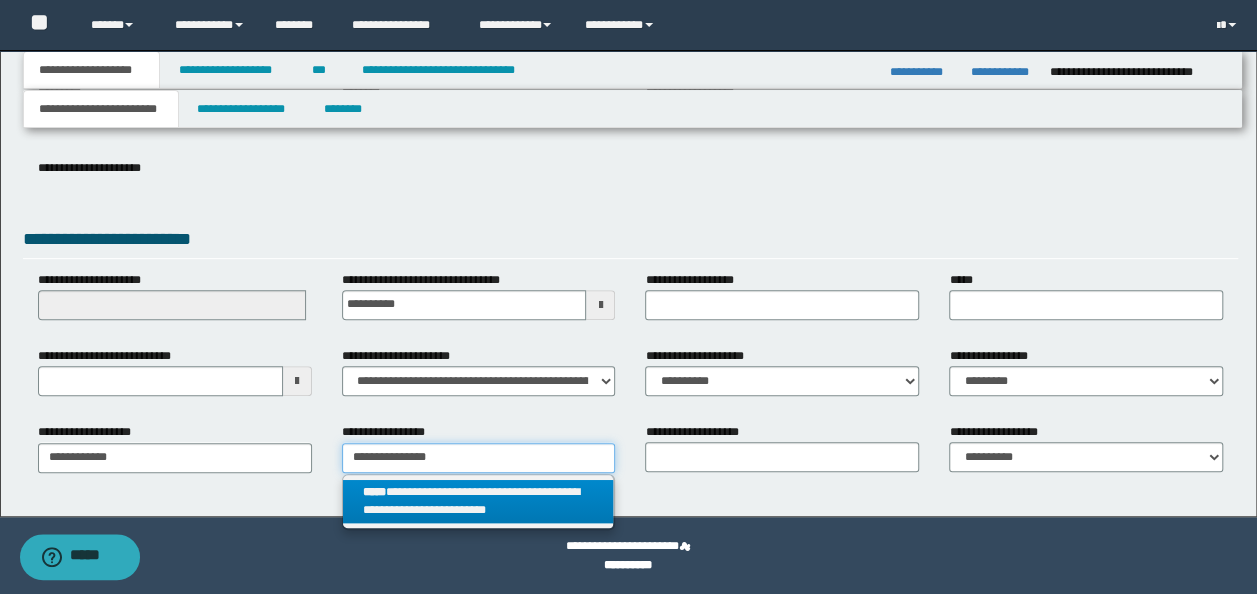 type on "**********" 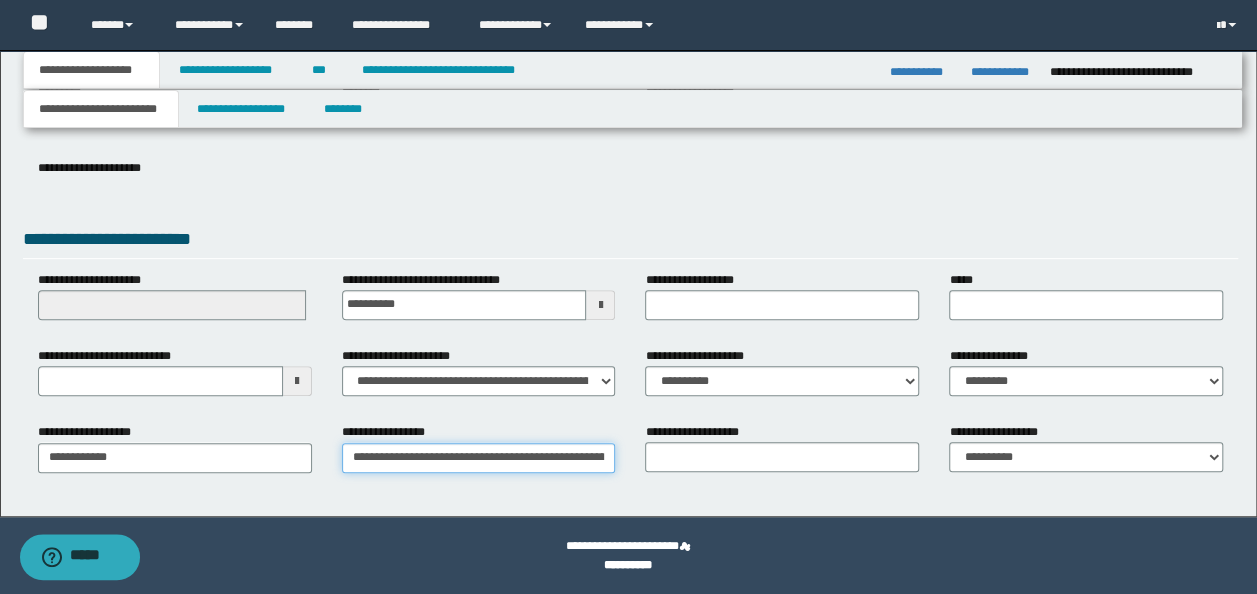 scroll, scrollTop: 0, scrollLeft: 78, axis: horizontal 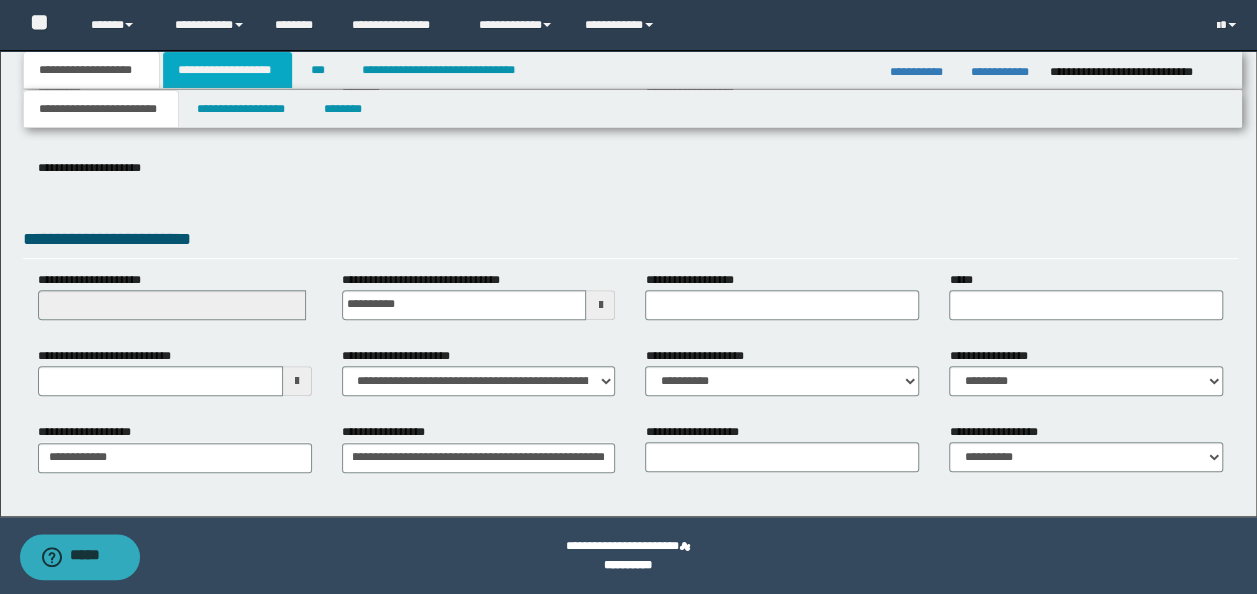 click on "**********" at bounding box center (227, 70) 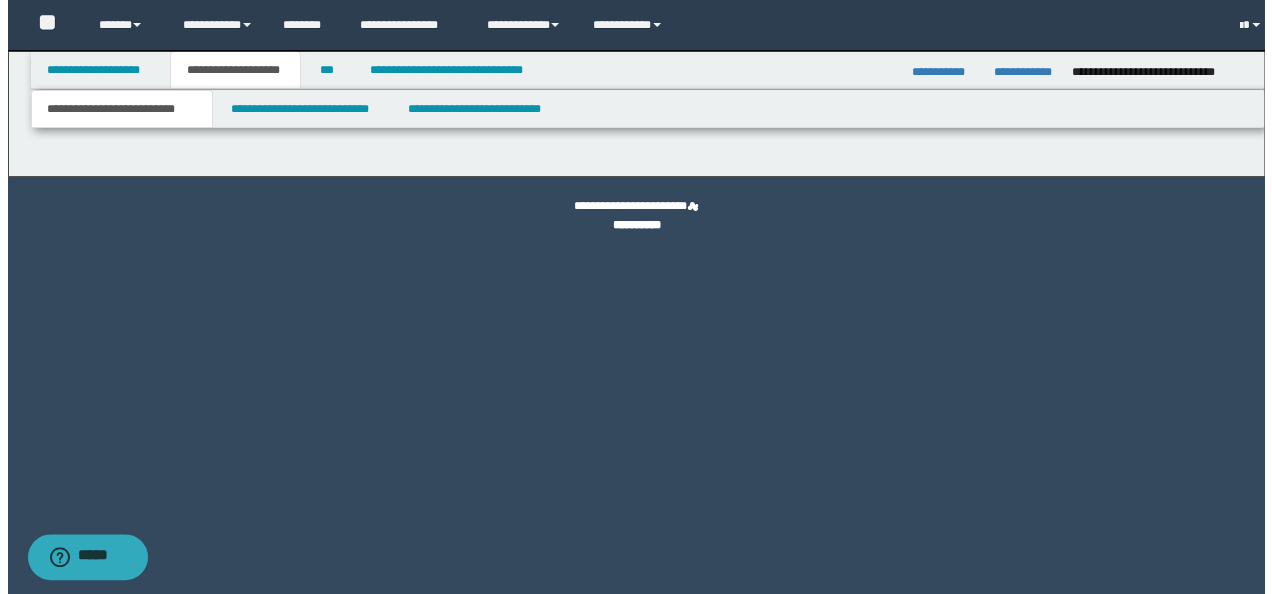 scroll, scrollTop: 0, scrollLeft: 0, axis: both 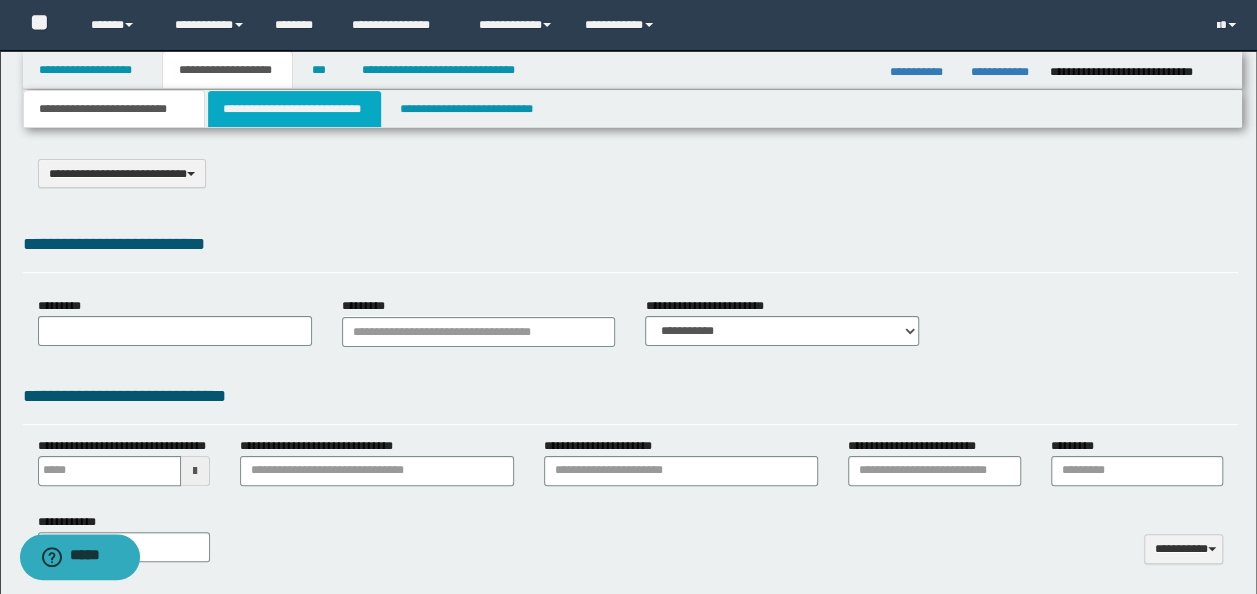 click on "**********" at bounding box center [294, 109] 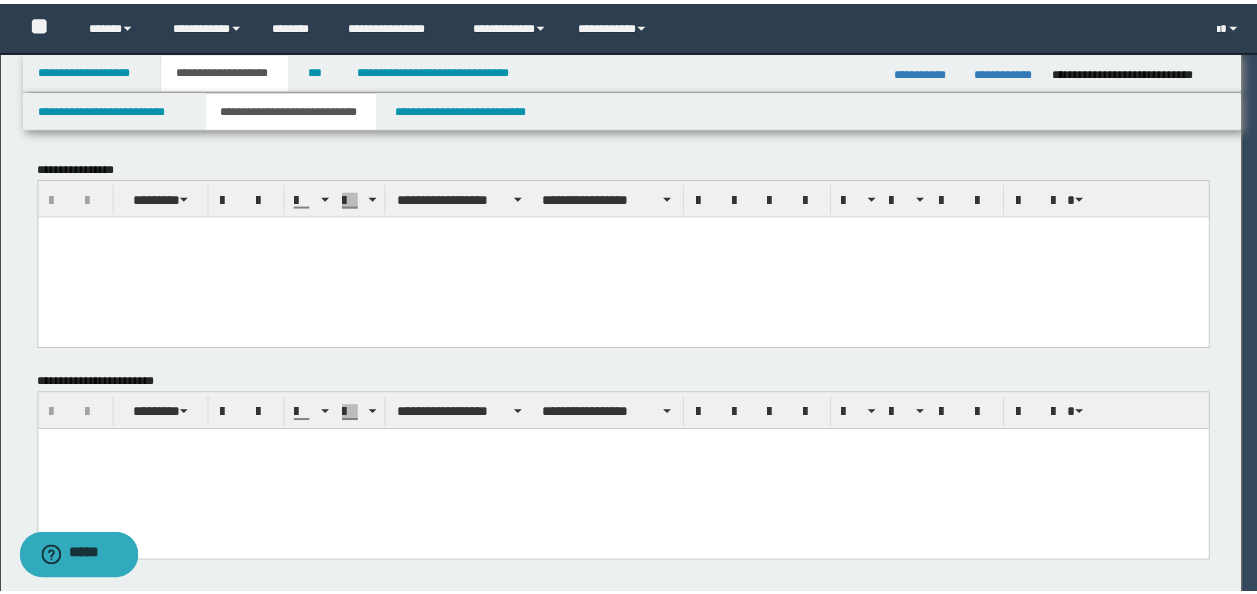 scroll, scrollTop: 0, scrollLeft: 0, axis: both 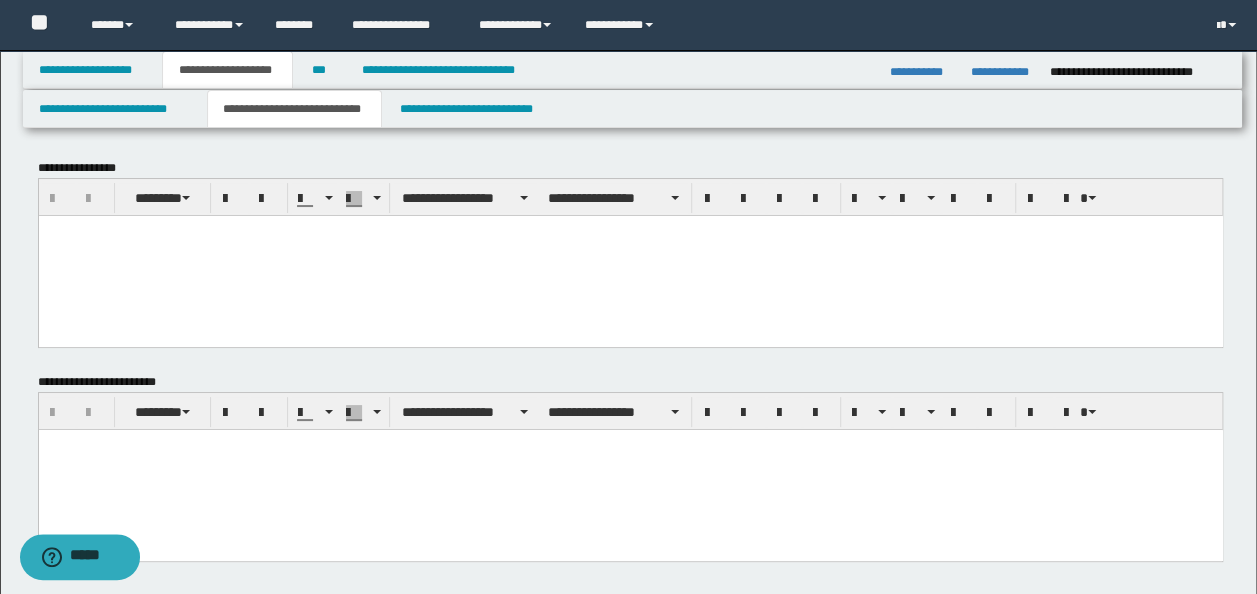 click at bounding box center (630, 255) 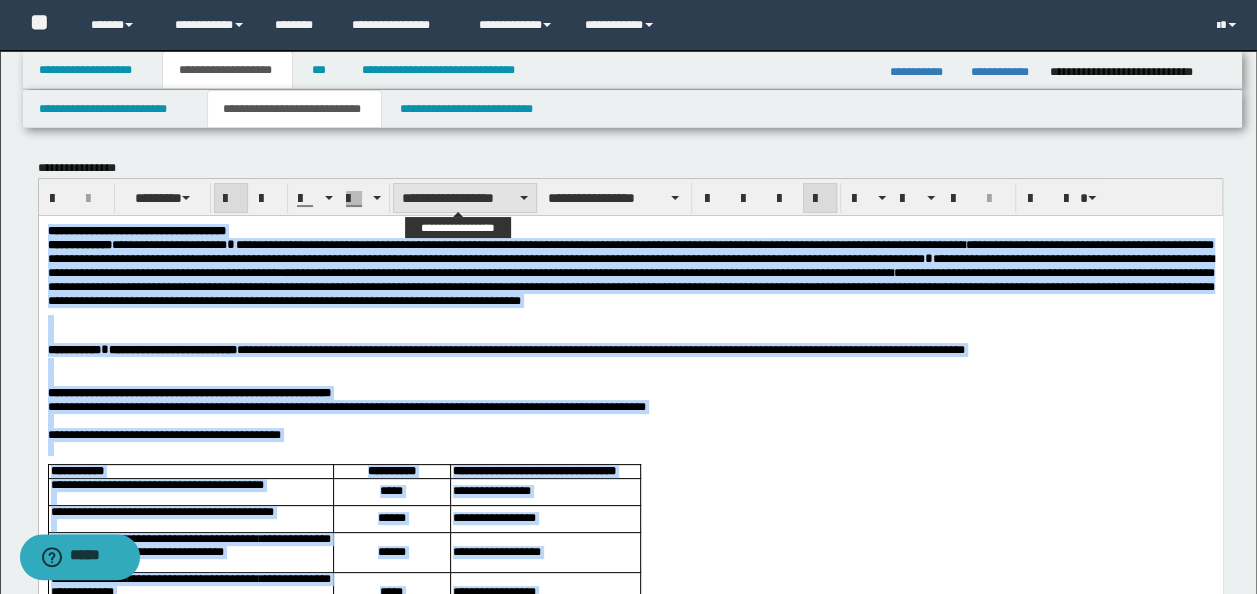 click on "**********" at bounding box center (465, 198) 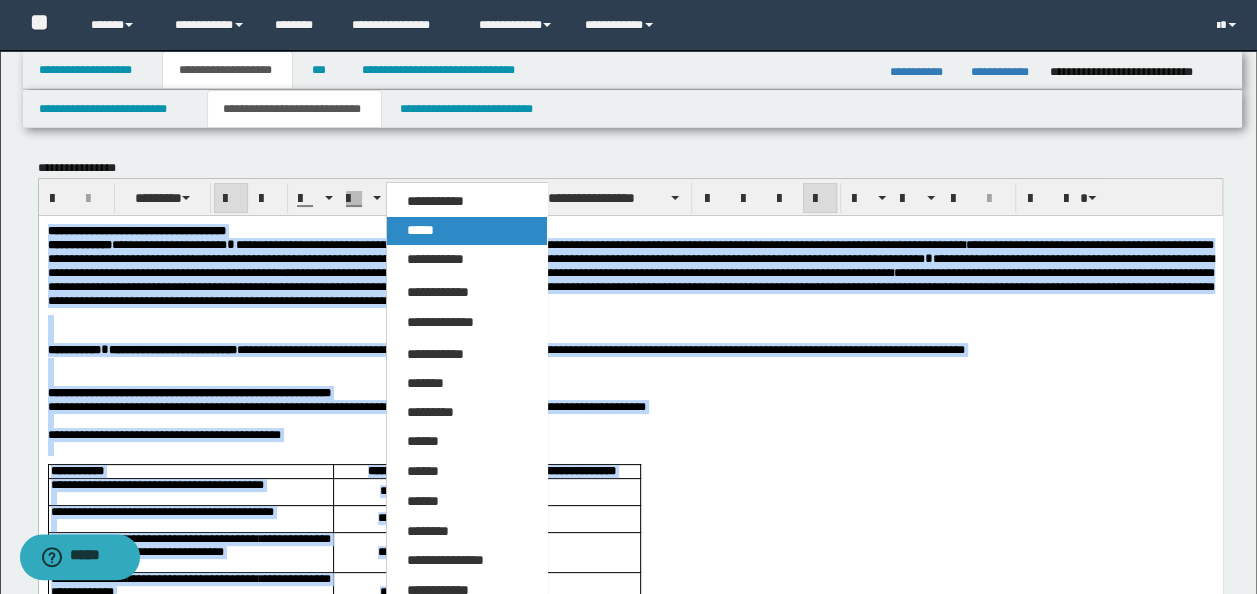 click on "*****" at bounding box center [466, 231] 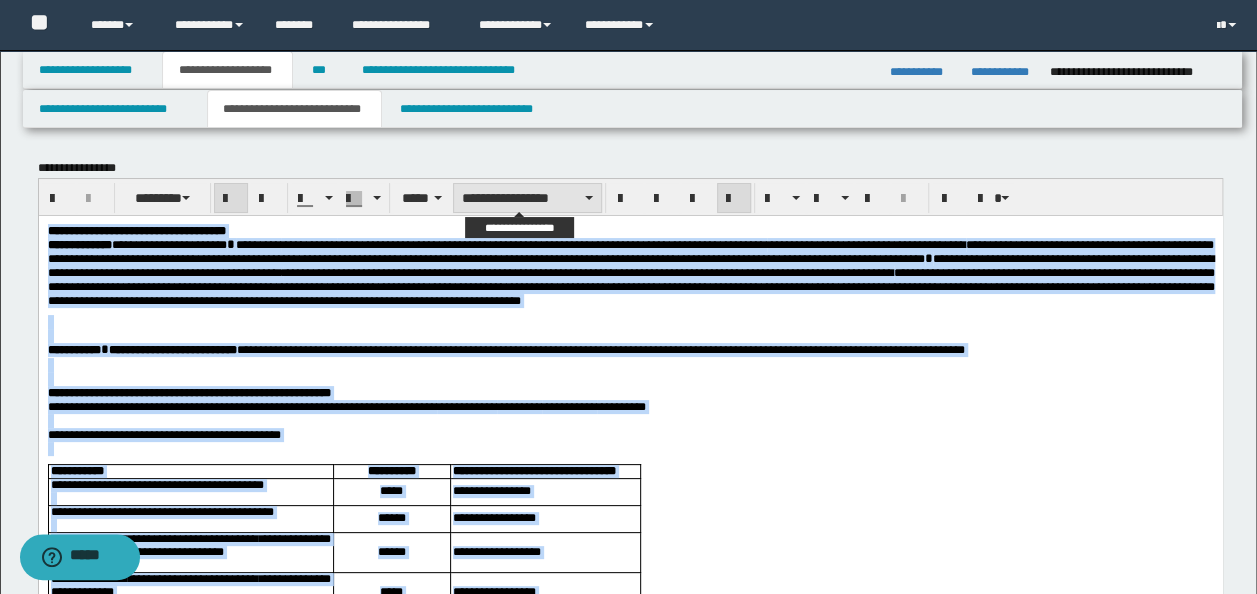 click on "**********" at bounding box center (527, 198) 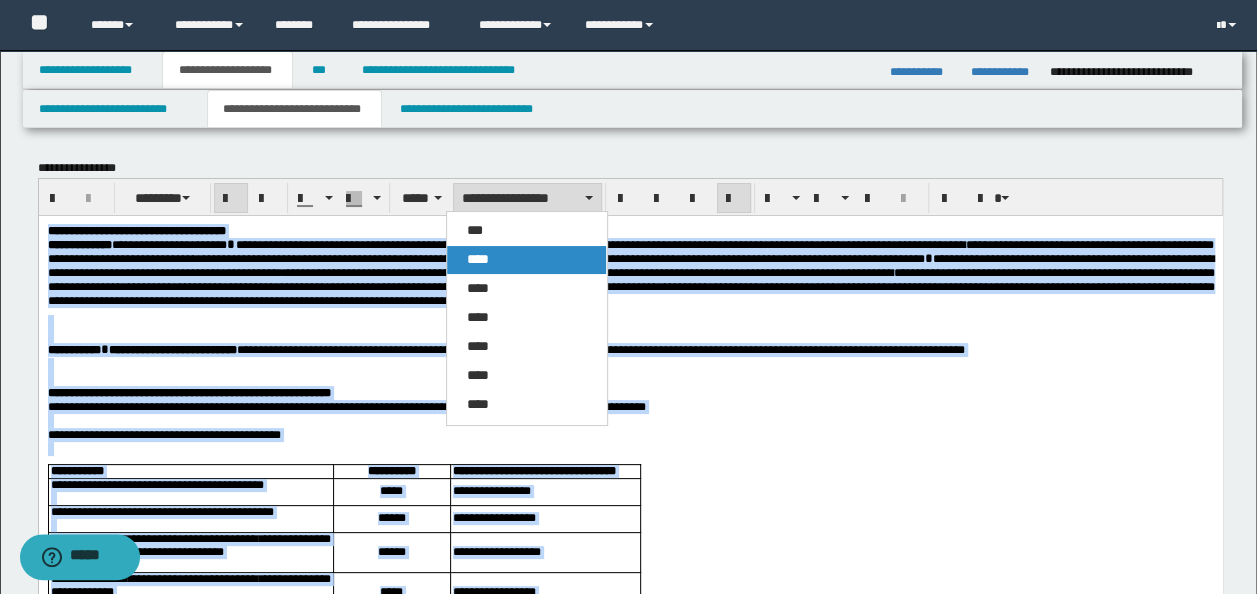 click on "****" at bounding box center [526, 260] 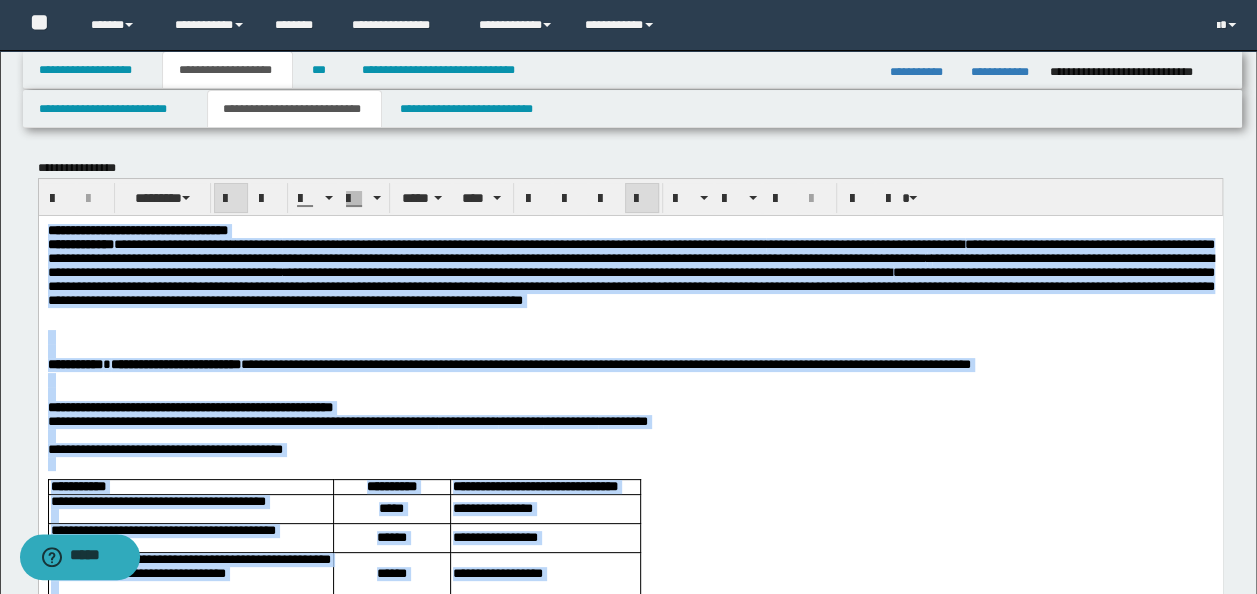 click on "**********" at bounding box center [630, 283] 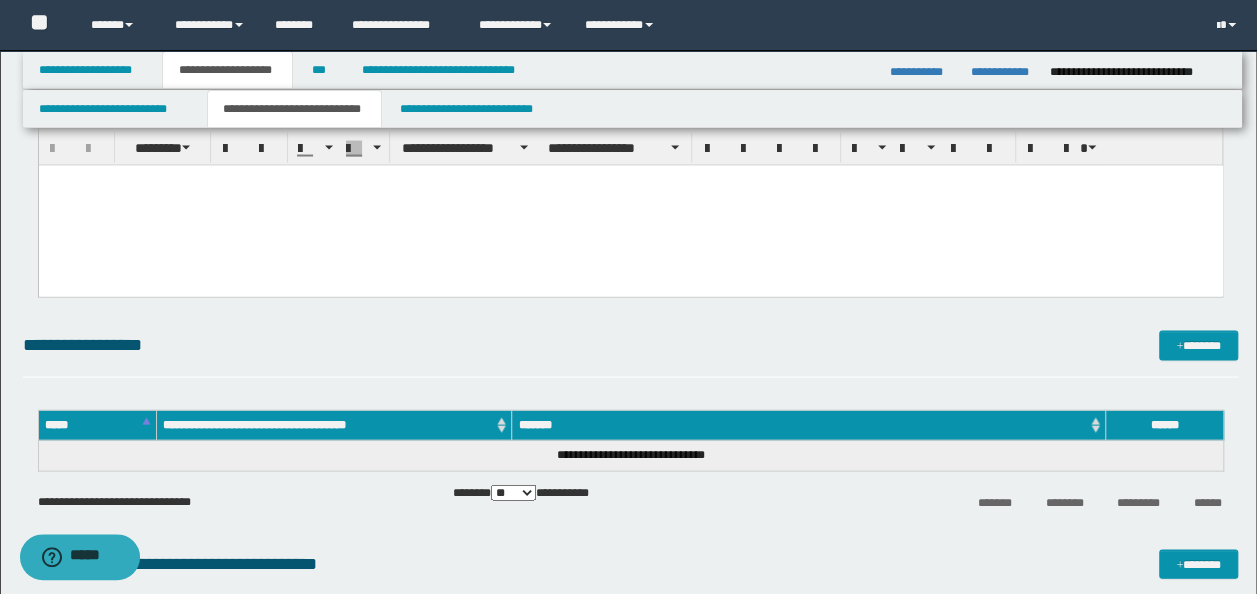 scroll, scrollTop: 1700, scrollLeft: 0, axis: vertical 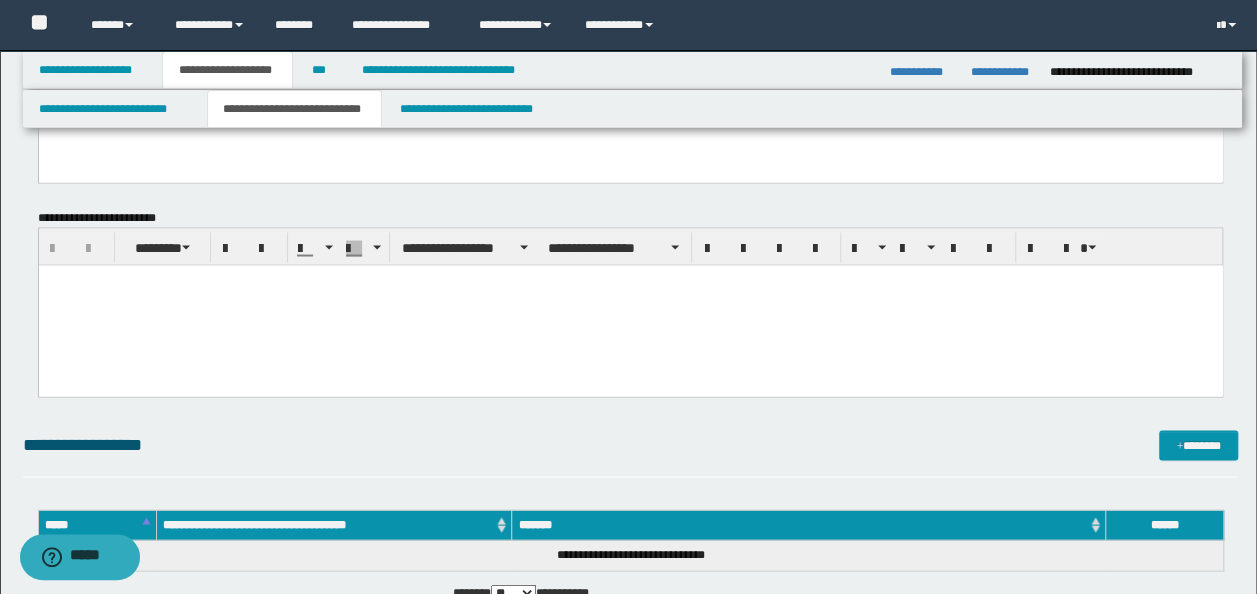 click at bounding box center (630, 305) 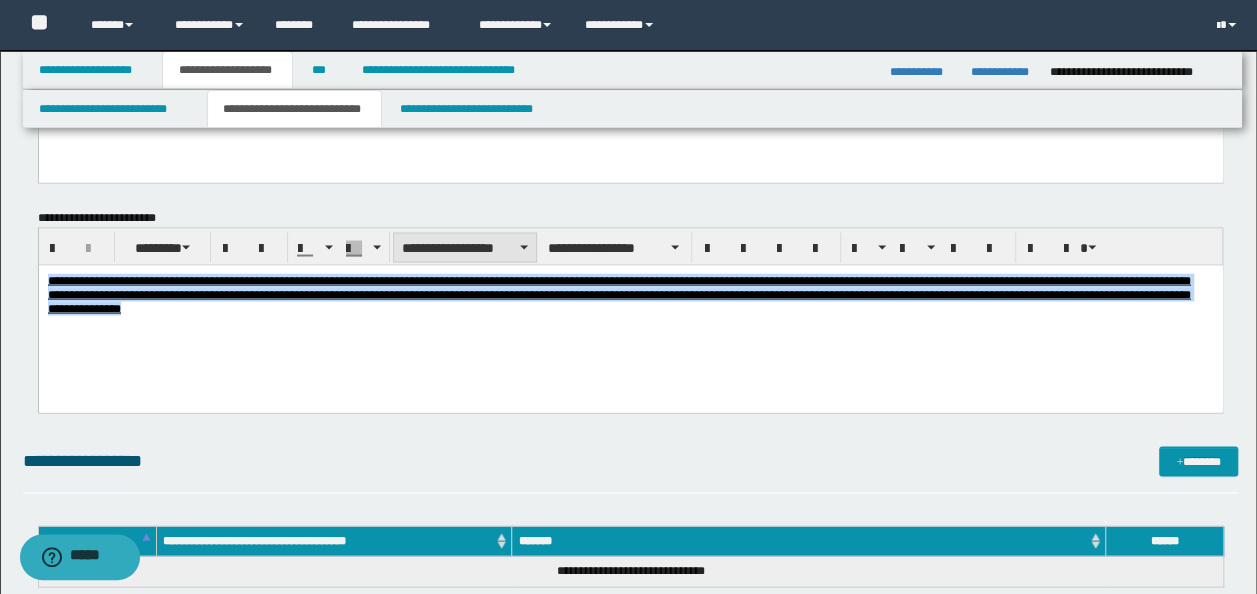 click on "**********" at bounding box center (465, 247) 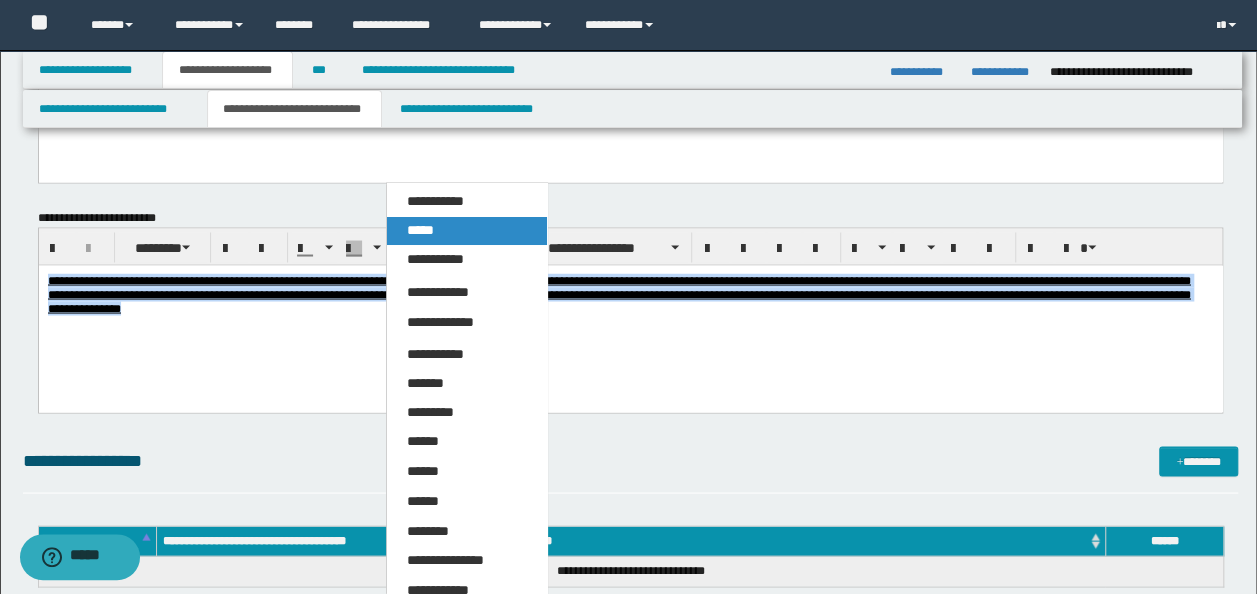 click on "*****" at bounding box center [466, 231] 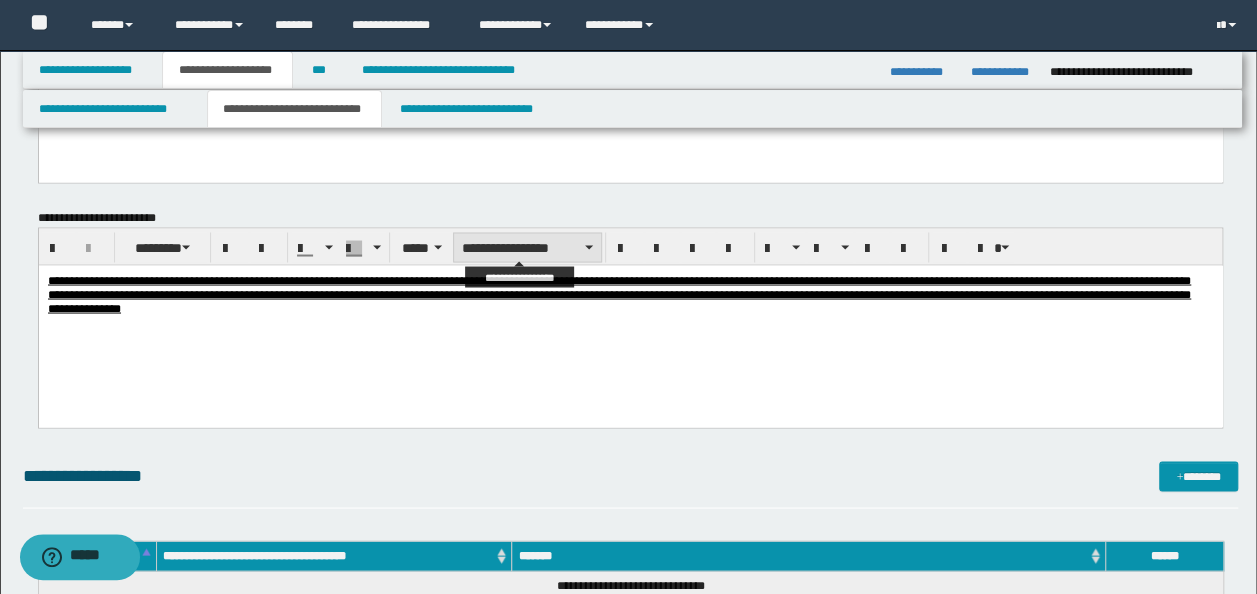 click on "**********" at bounding box center [527, 247] 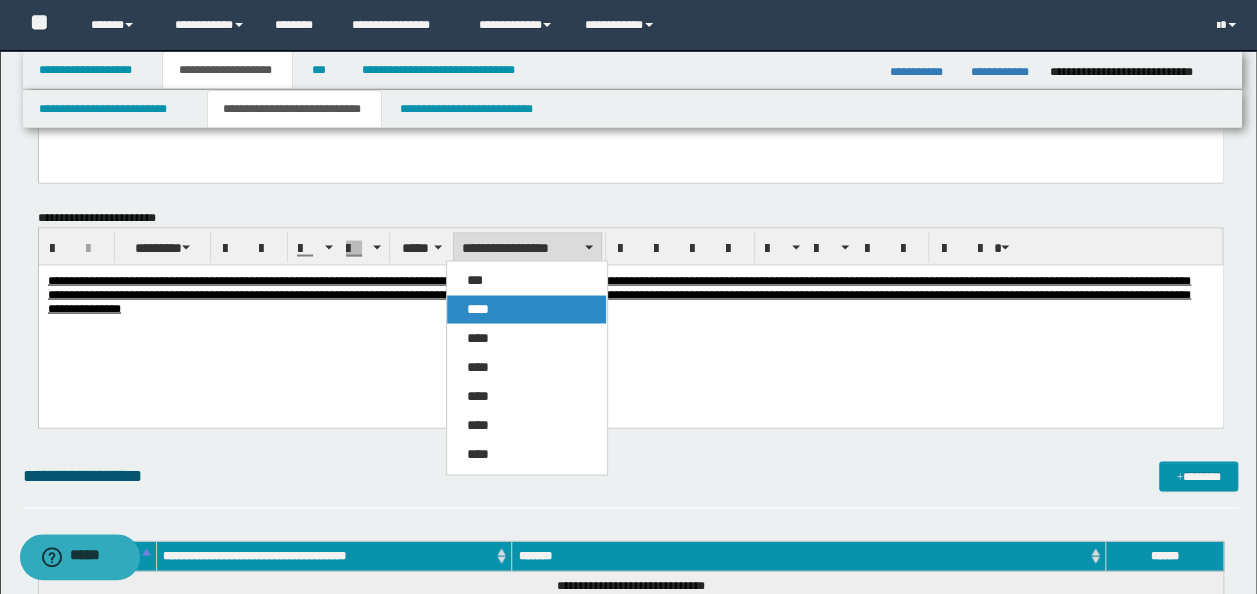 click on "****" at bounding box center [526, 309] 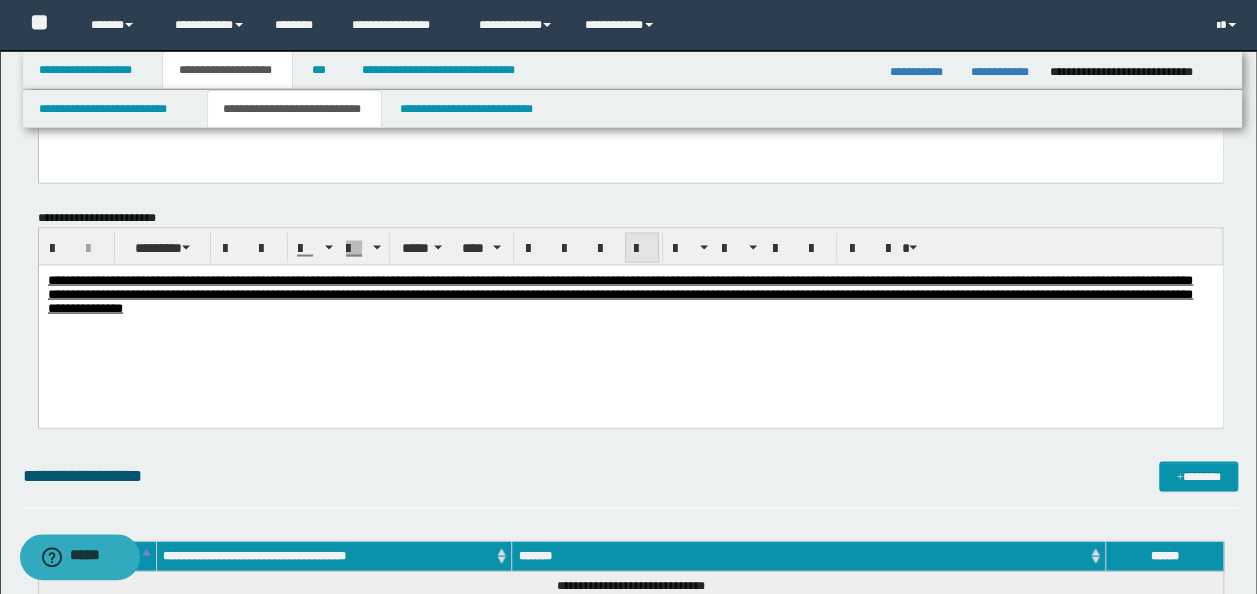 click at bounding box center (642, 248) 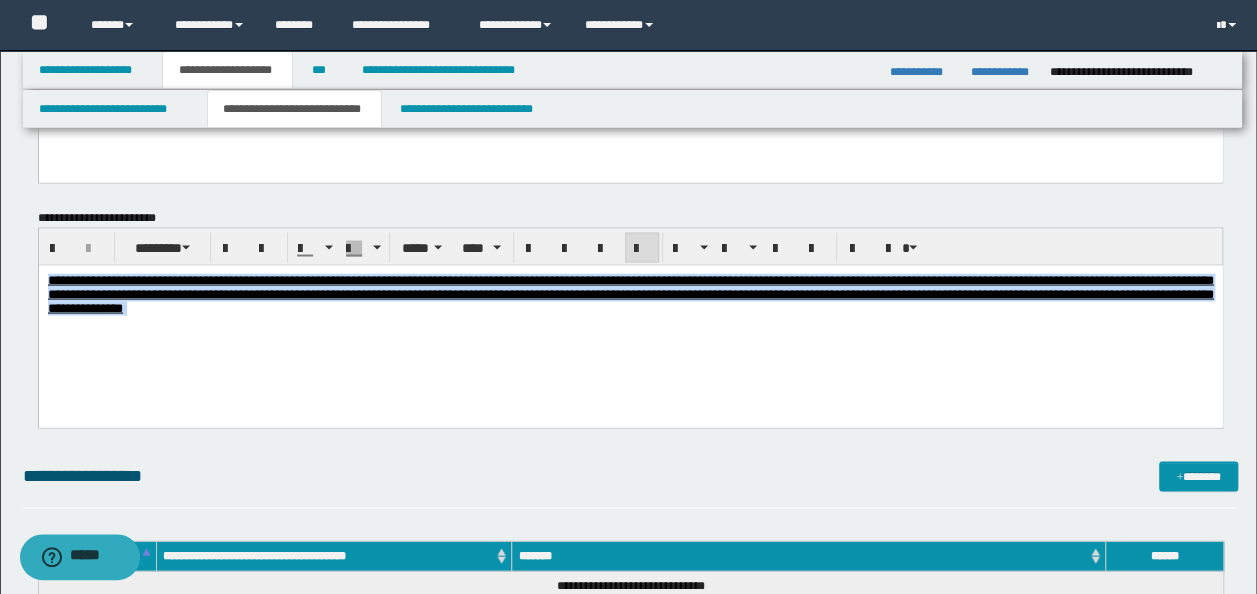 click on "**********" at bounding box center [630, 319] 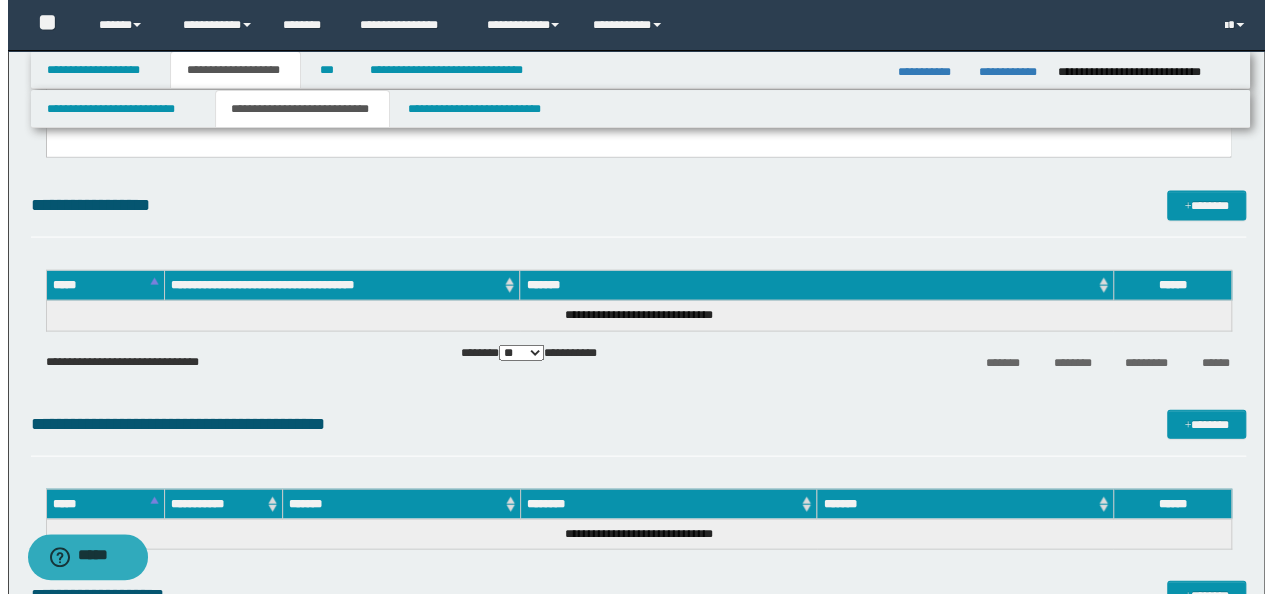 scroll, scrollTop: 2000, scrollLeft: 0, axis: vertical 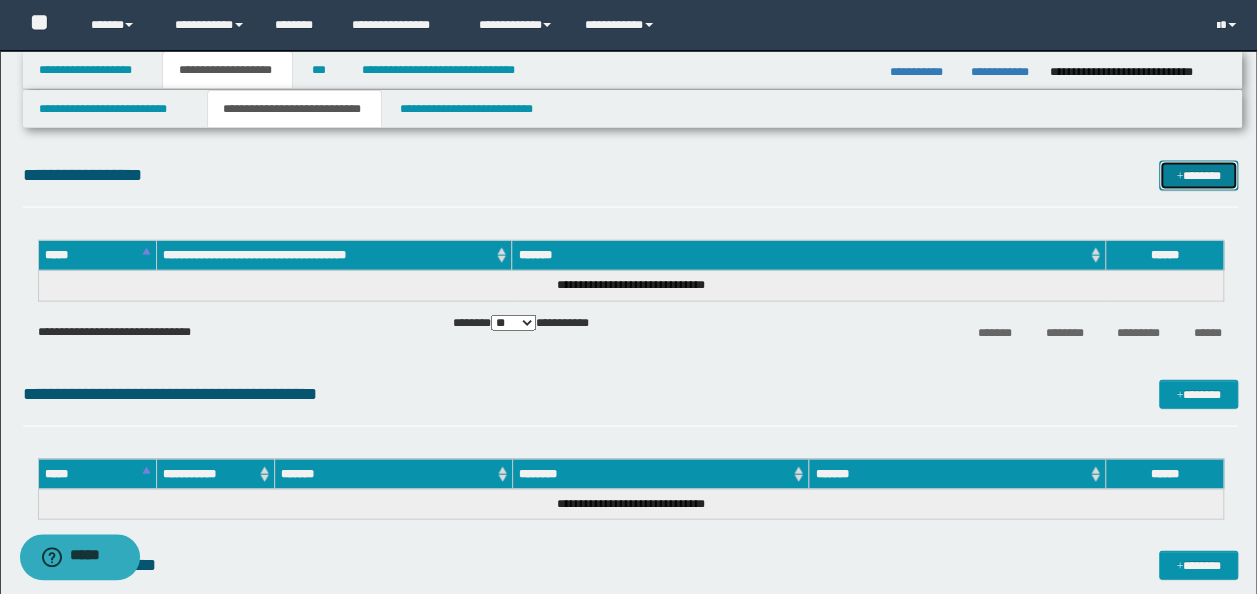 click at bounding box center [1179, 177] 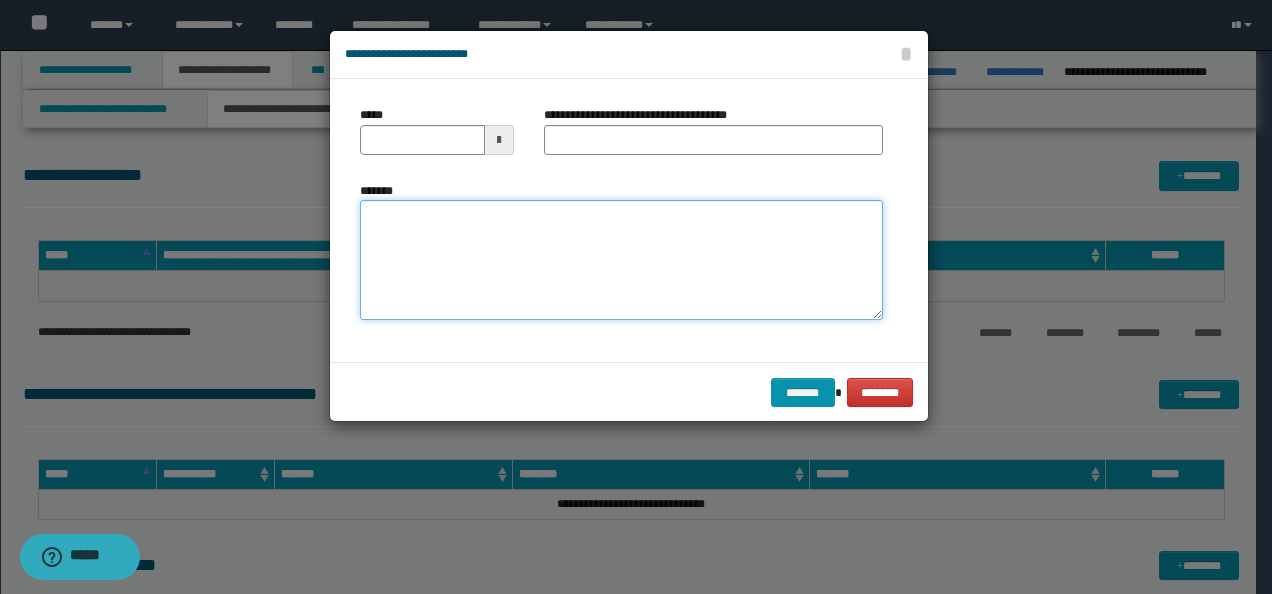 click on "*******" at bounding box center (621, 260) 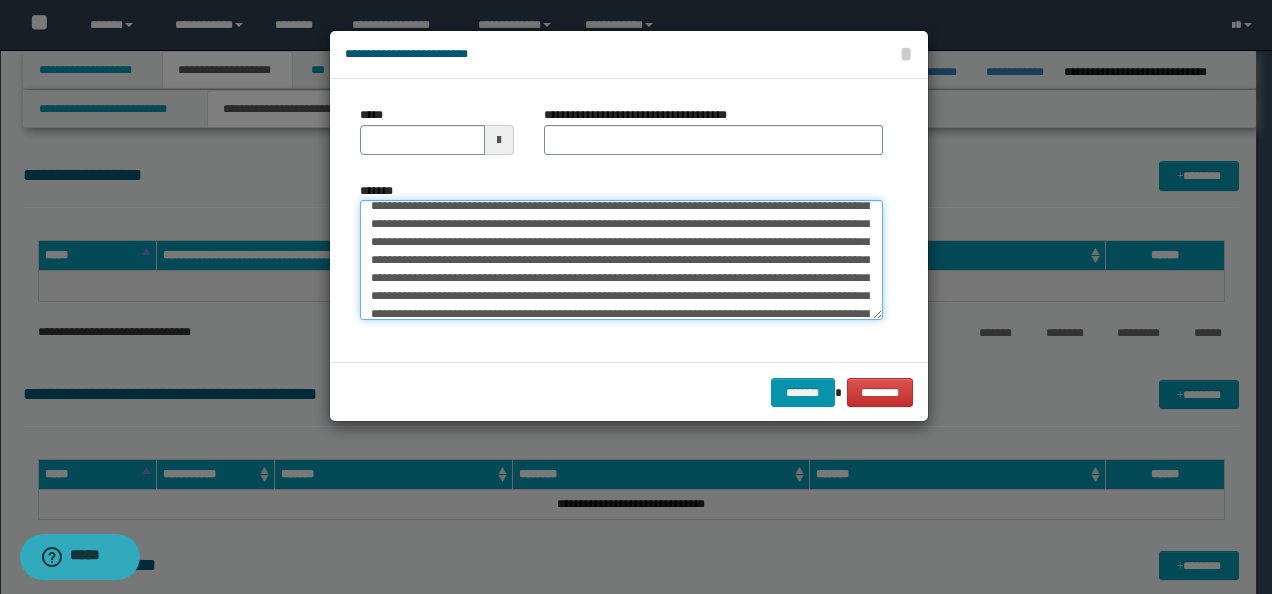 scroll, scrollTop: 0, scrollLeft: 0, axis: both 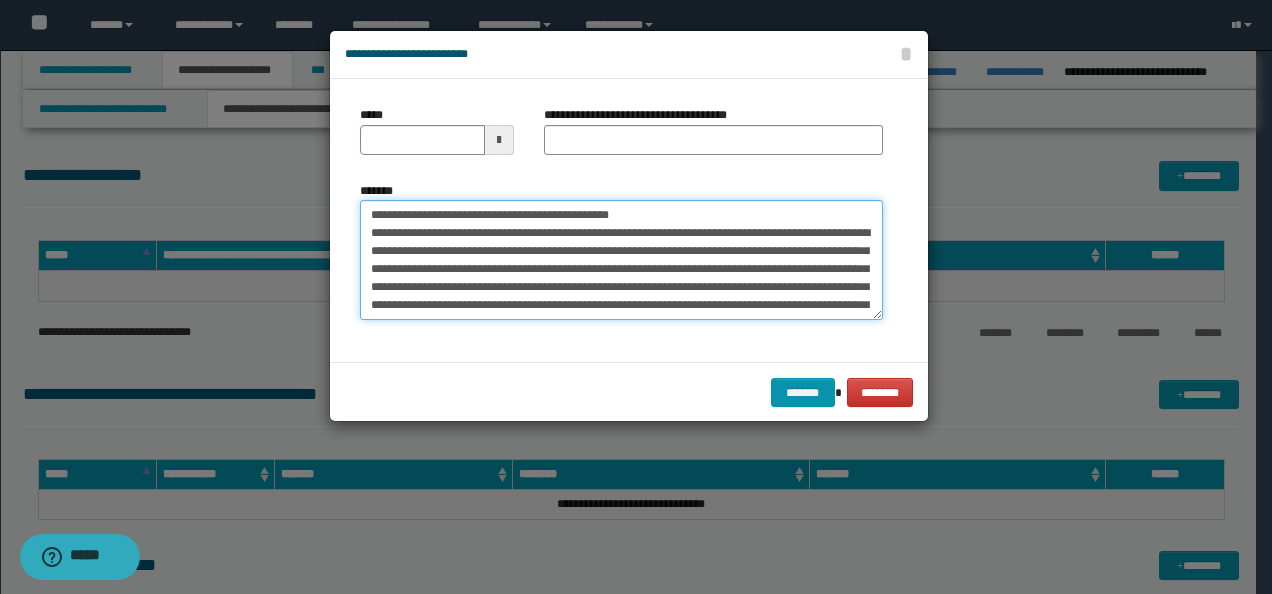 drag, startPoint x: 430, startPoint y: 215, endPoint x: 256, endPoint y: 208, distance: 174.14075 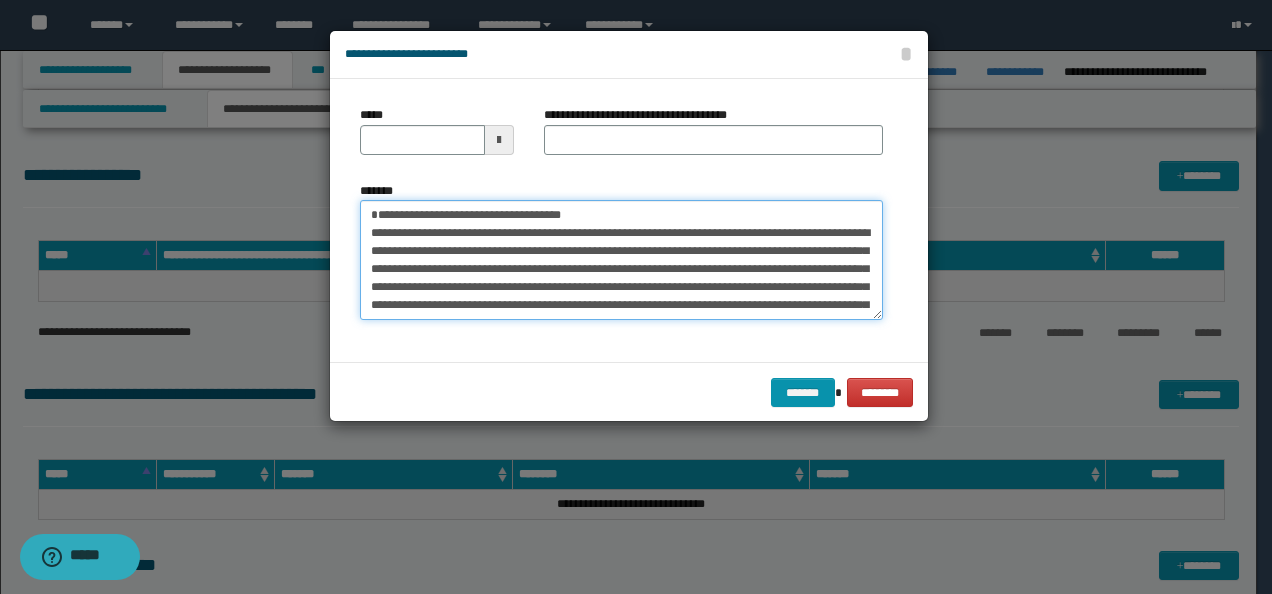 type on "**********" 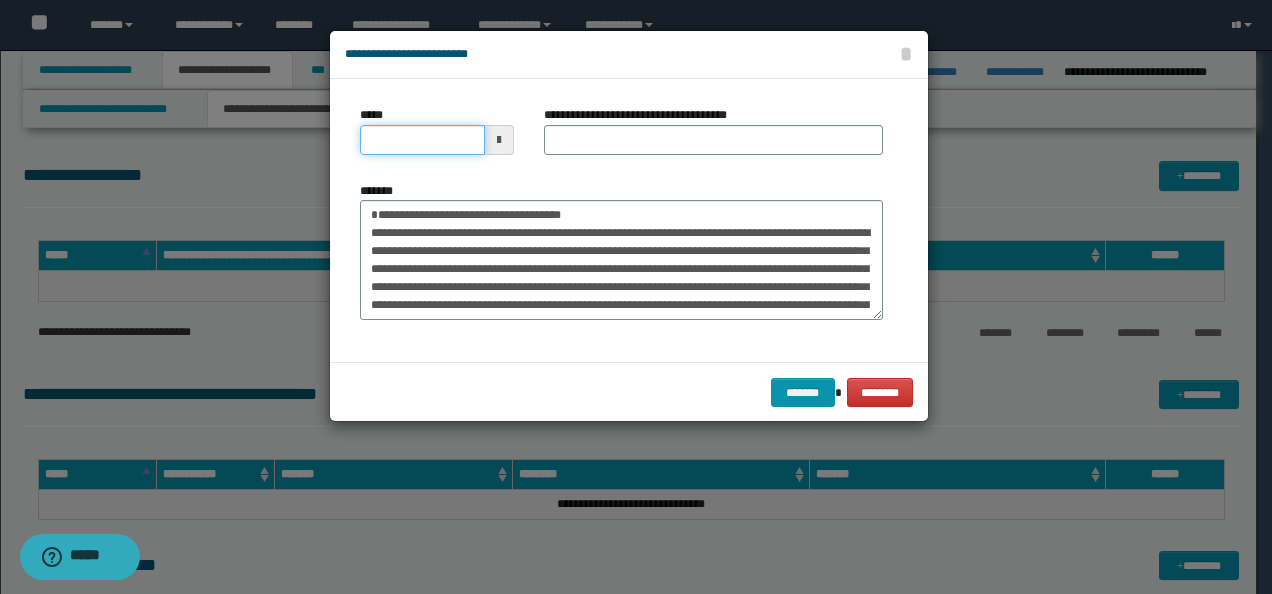 click on "*****" at bounding box center [422, 140] 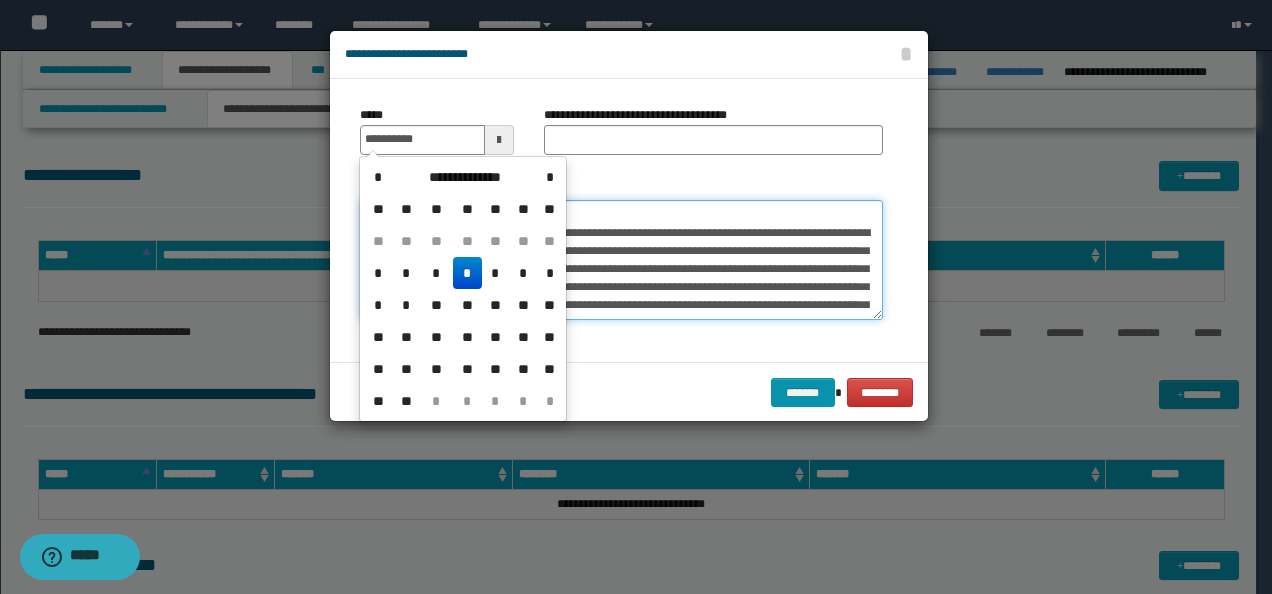 type on "**********" 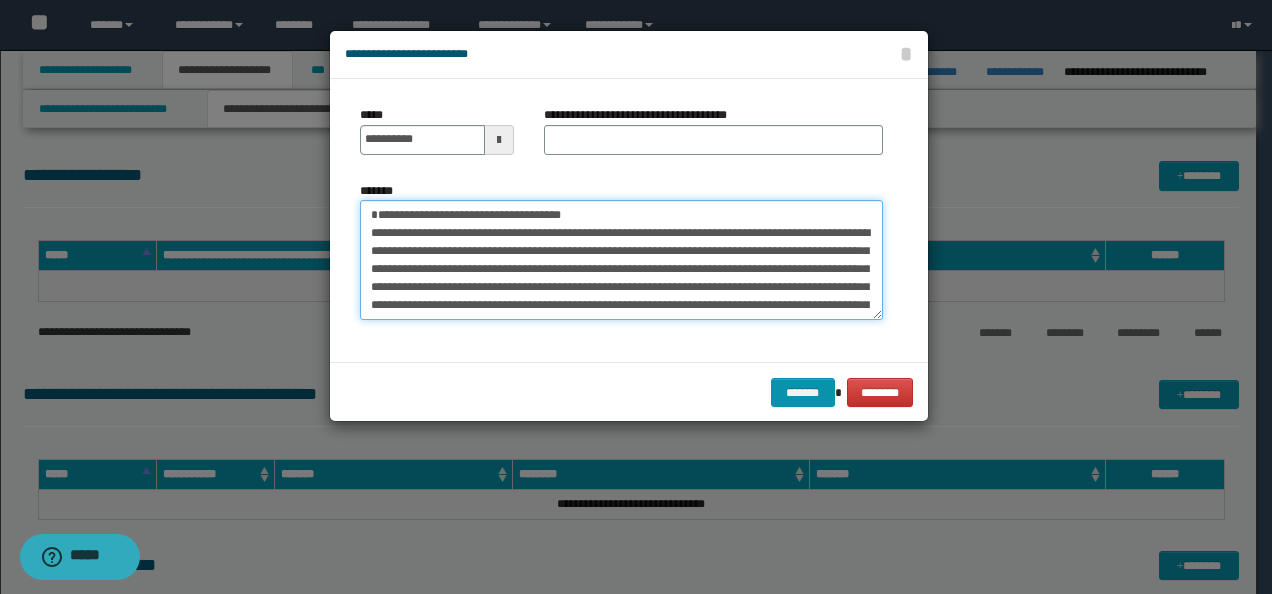 drag, startPoint x: 614, startPoint y: 208, endPoint x: 233, endPoint y: 191, distance: 381.3791 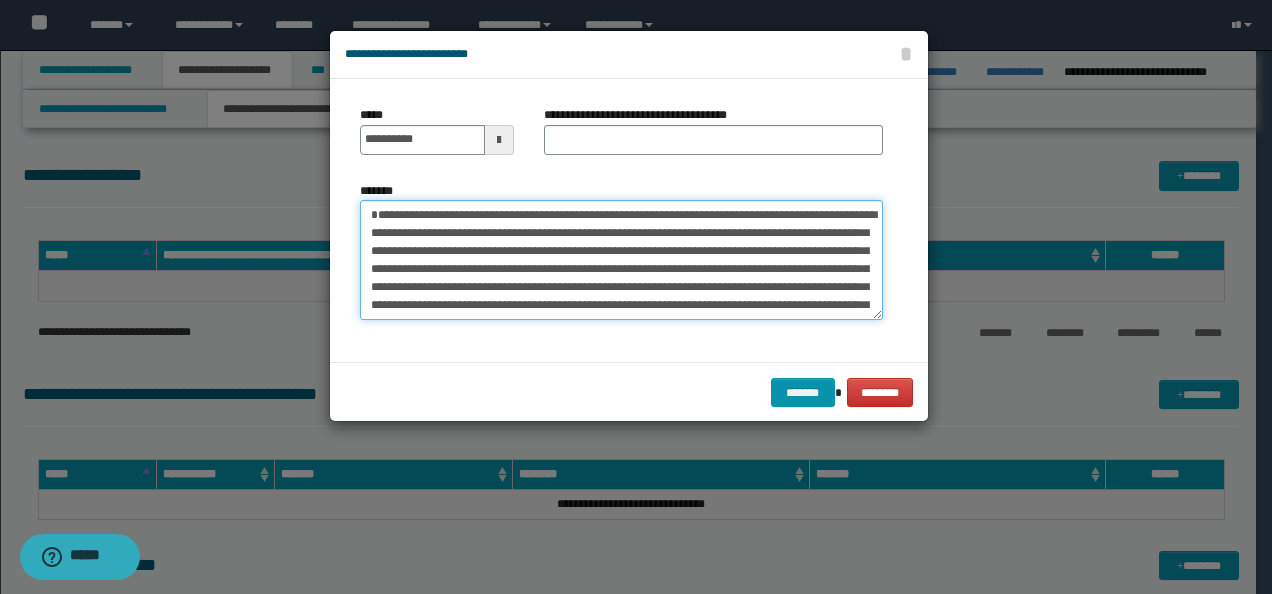 type on "**********" 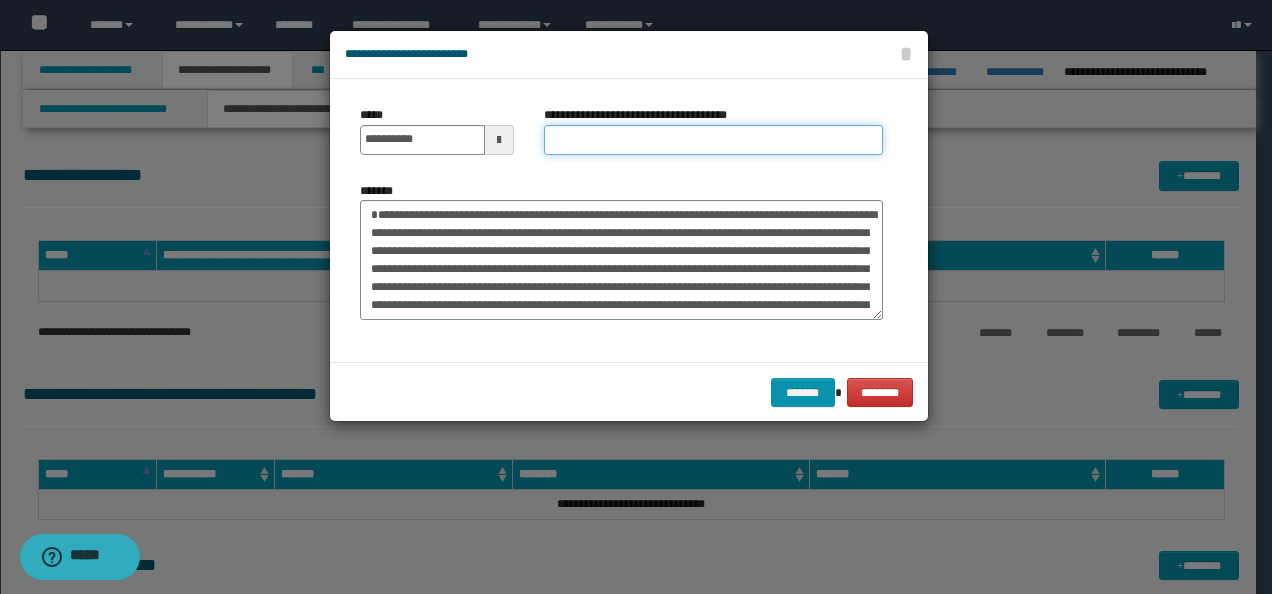 click on "**********" at bounding box center (713, 140) 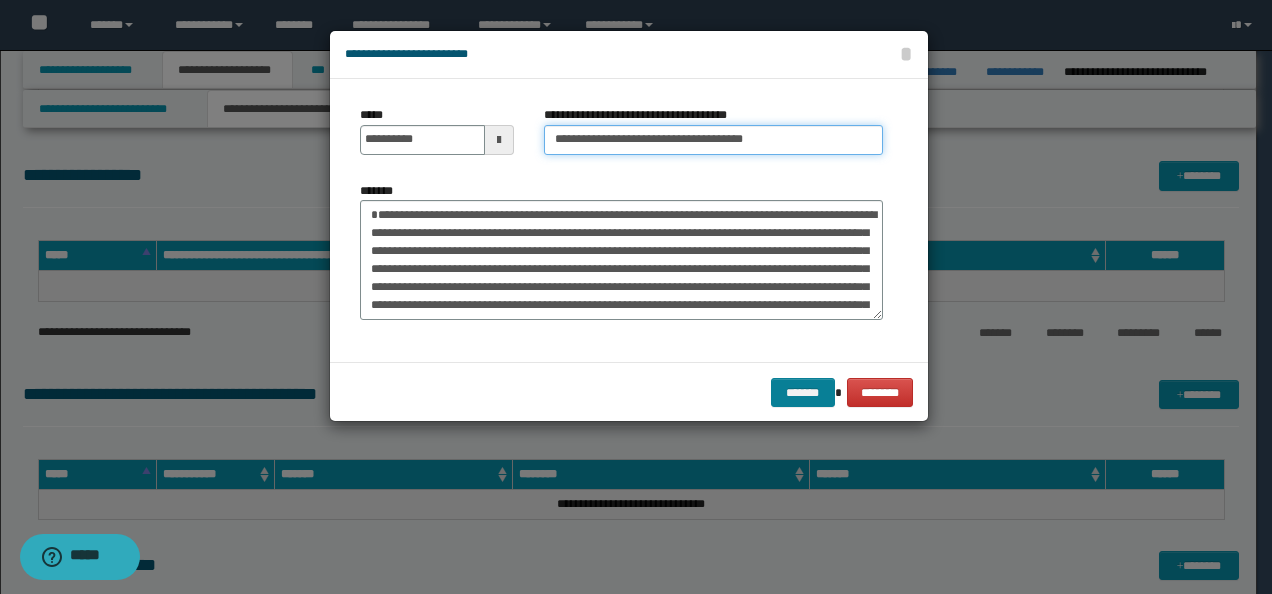 type on "**********" 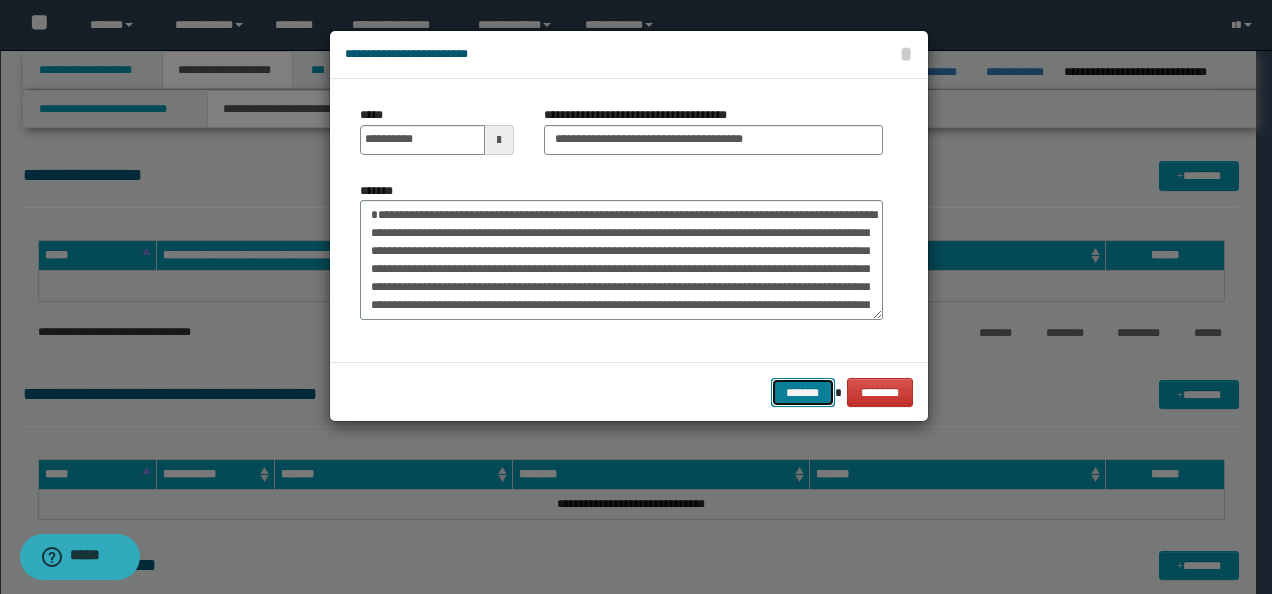 click on "*******" at bounding box center [803, 392] 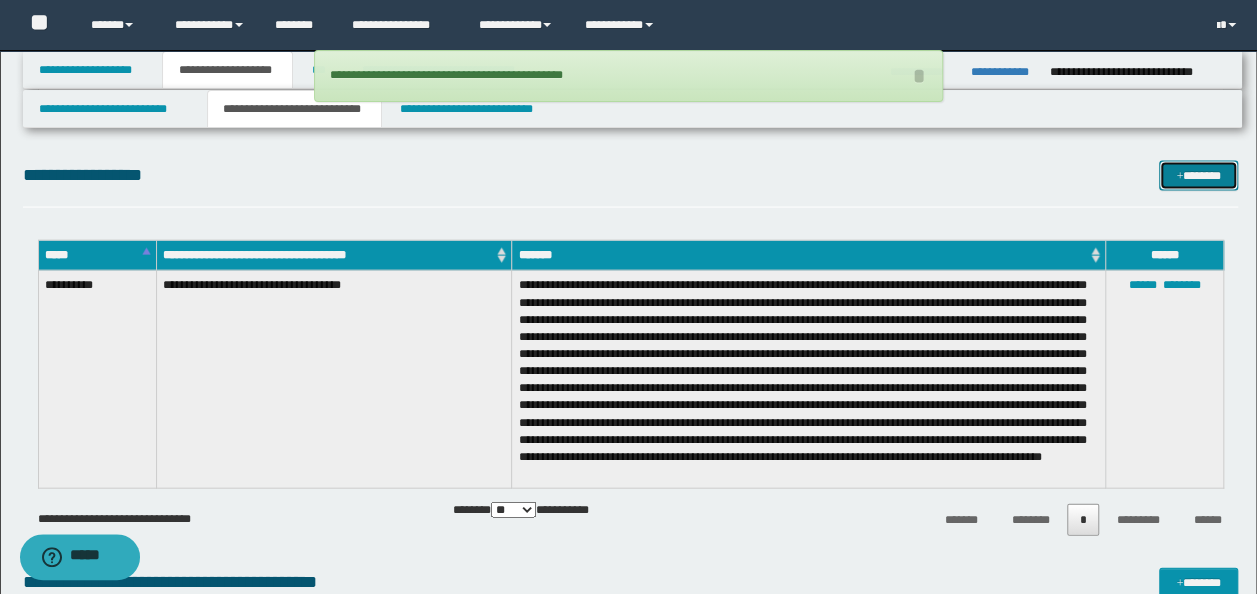 click on "*******" at bounding box center [1198, 175] 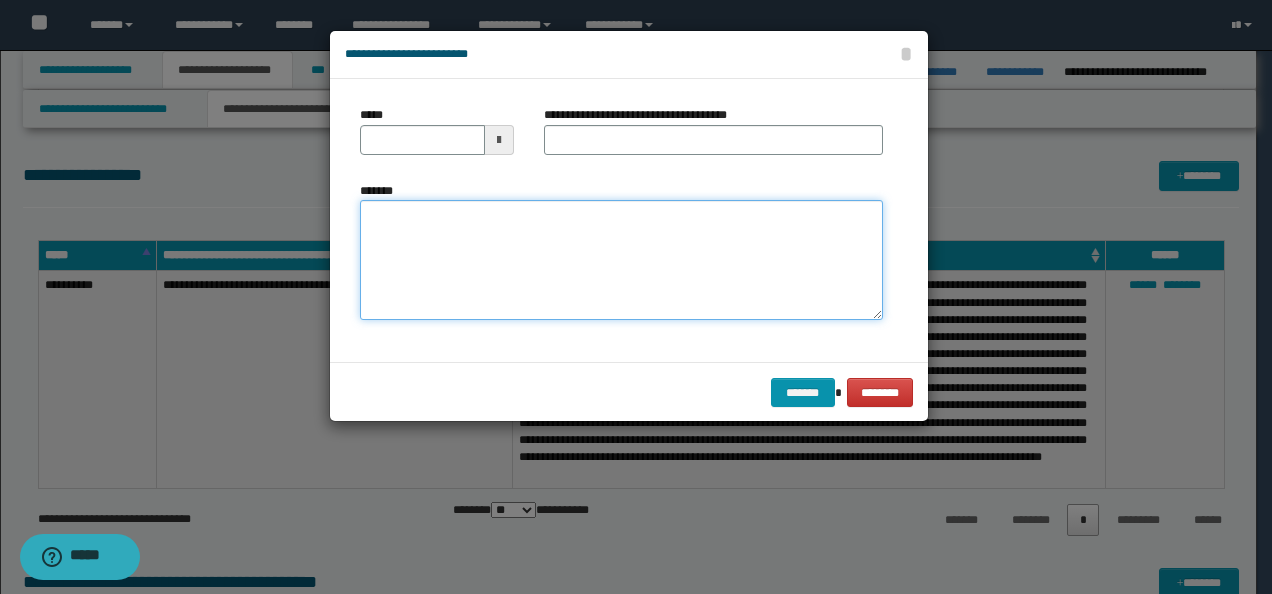 click on "*******" at bounding box center (621, 259) 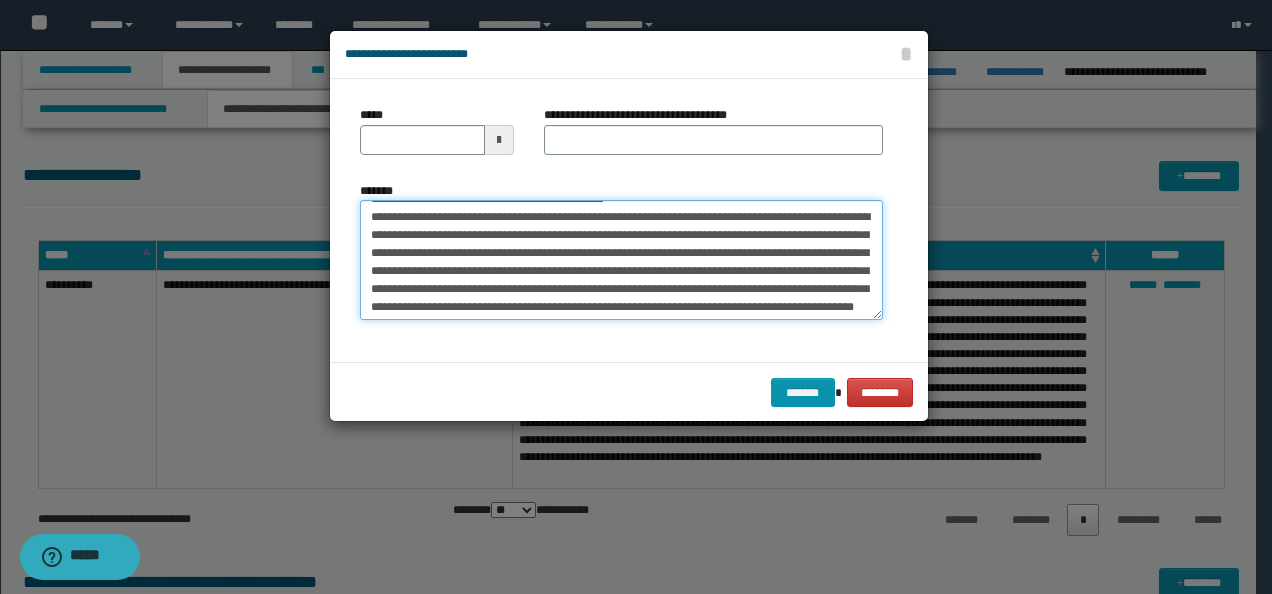 scroll, scrollTop: 0, scrollLeft: 0, axis: both 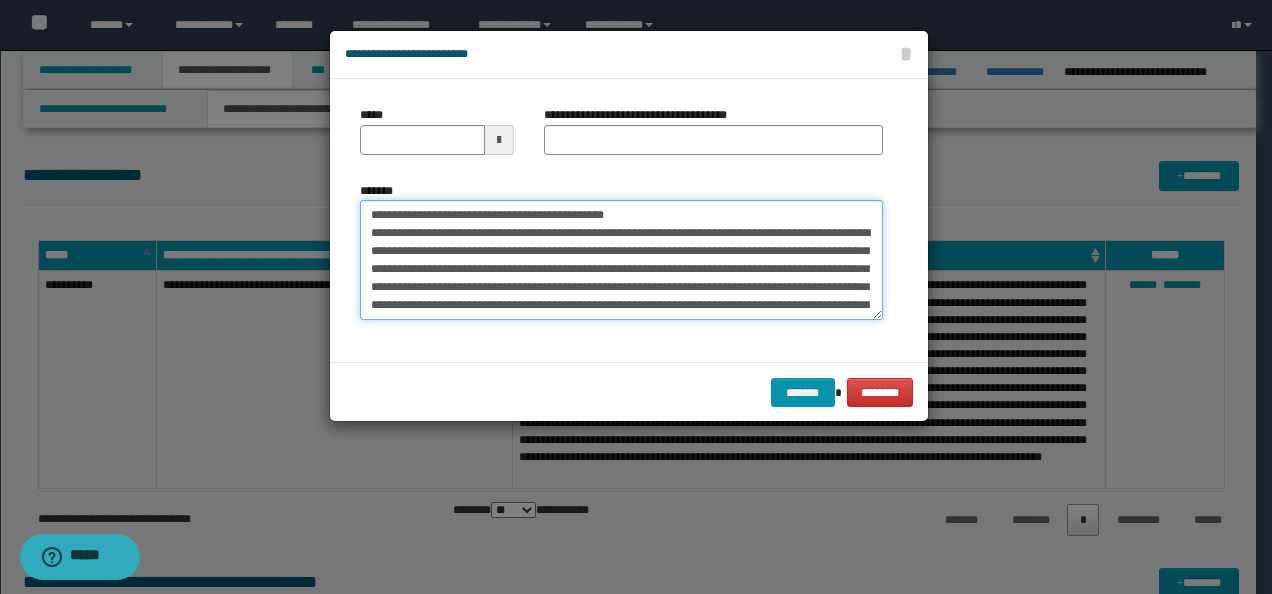 drag, startPoint x: 428, startPoint y: 214, endPoint x: 269, endPoint y: 205, distance: 159.25452 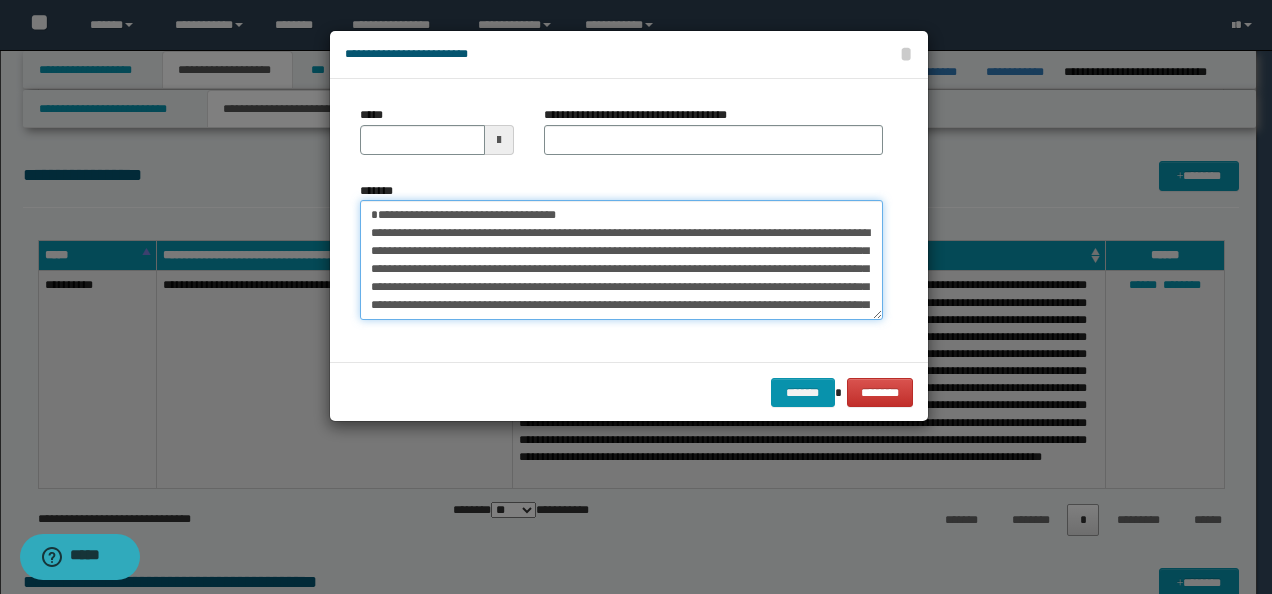 type 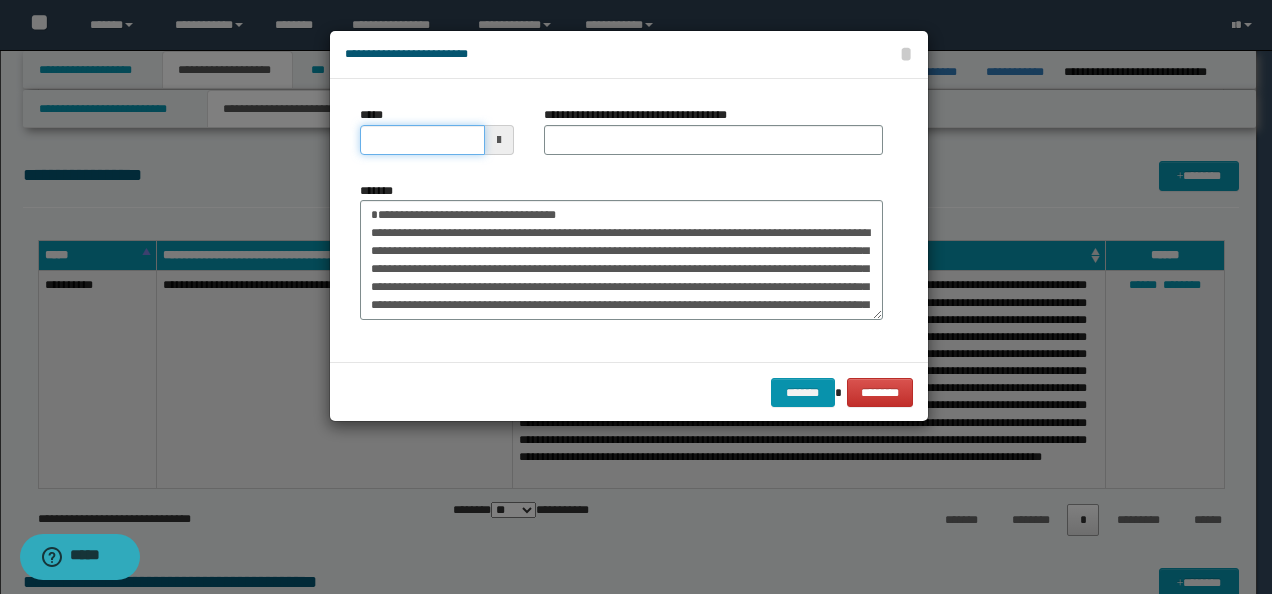 click on "*****" at bounding box center [422, 140] 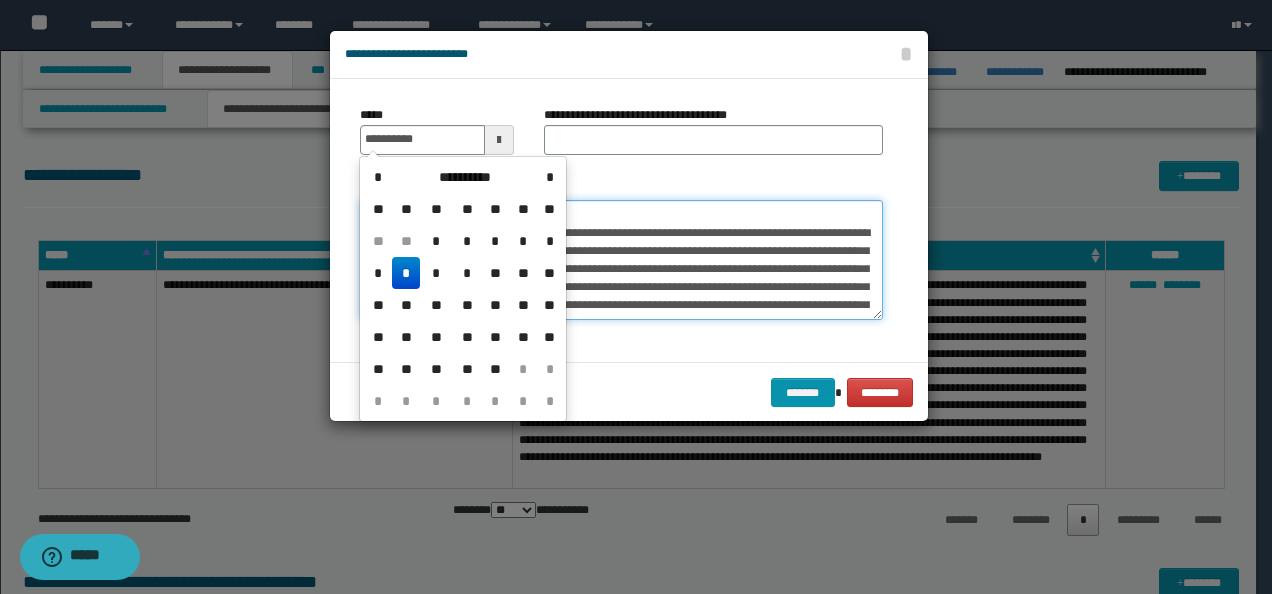 type on "**********" 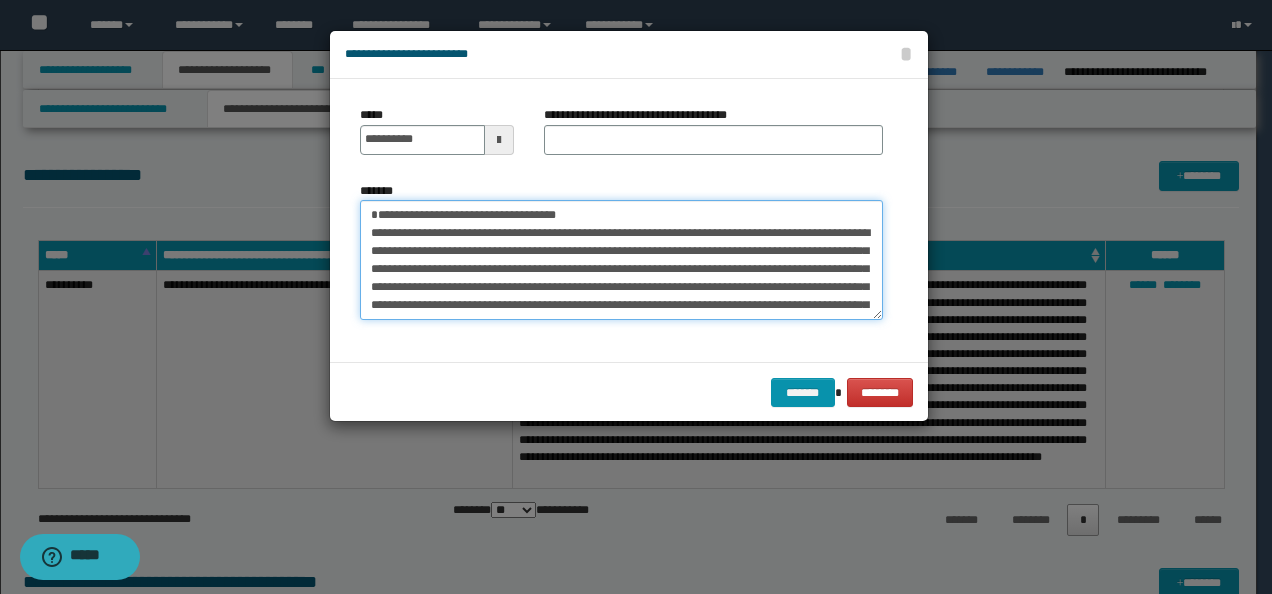 drag, startPoint x: 463, startPoint y: 212, endPoint x: 166, endPoint y: 212, distance: 297 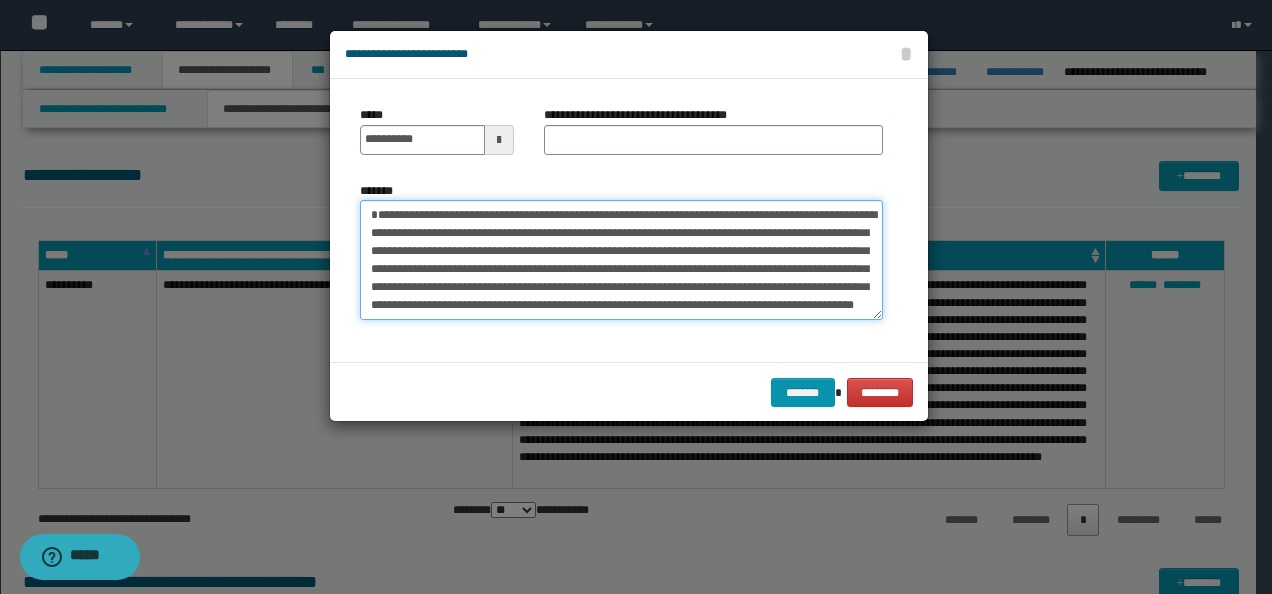 type on "**********" 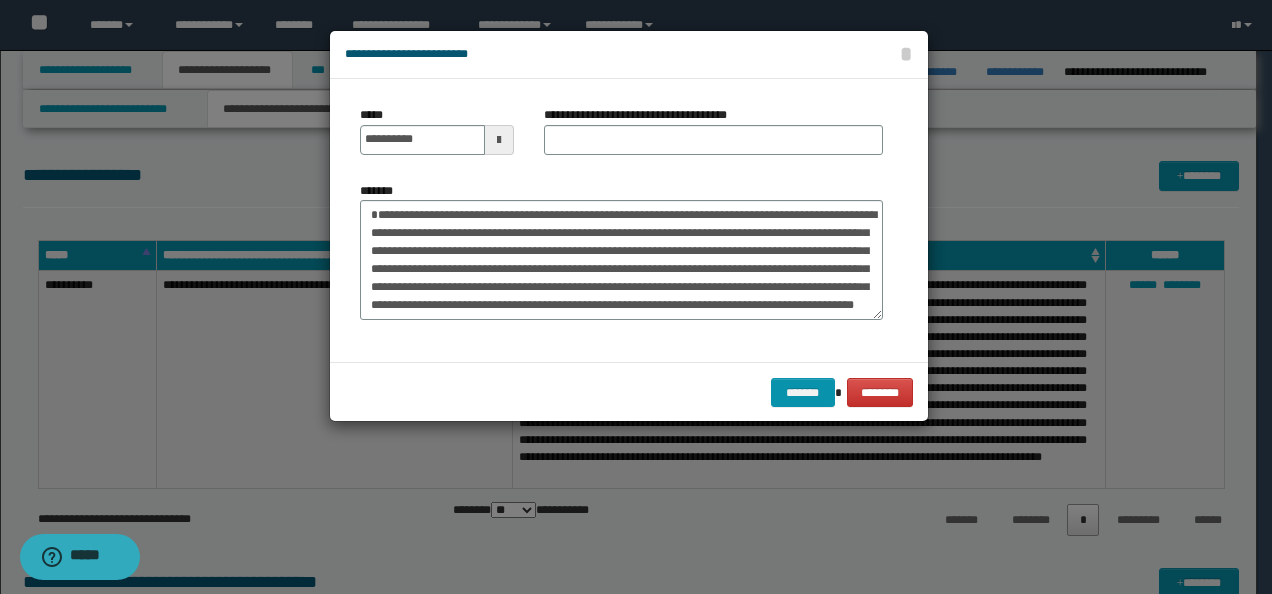click on "**********" at bounding box center (643, 115) 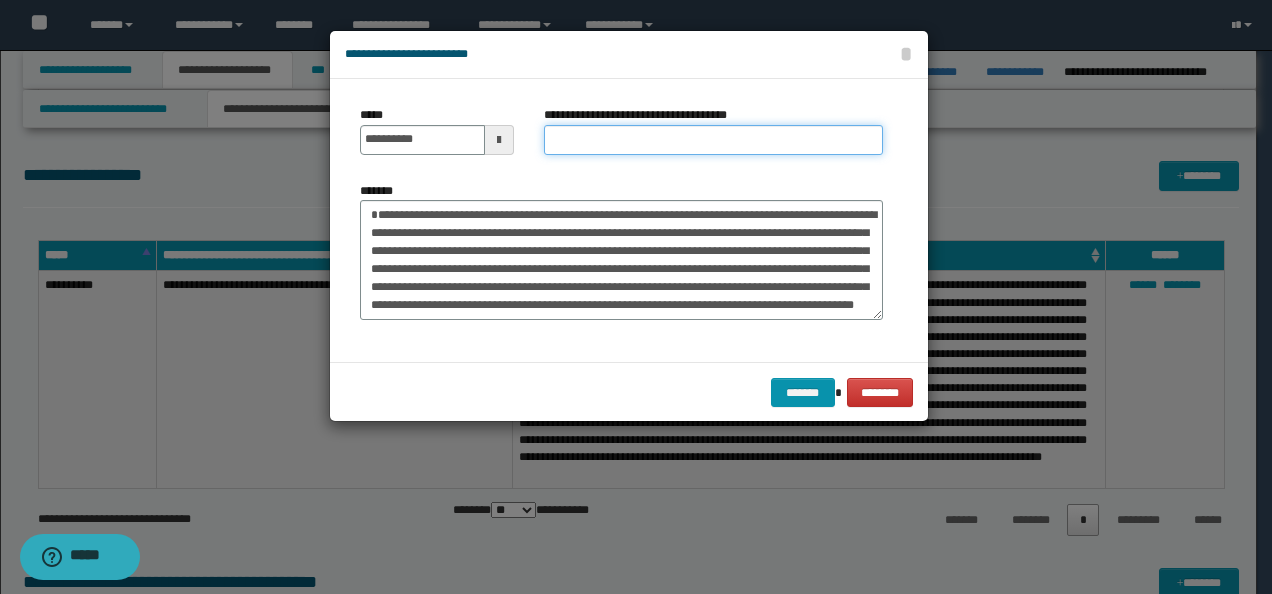 click on "**********" at bounding box center [713, 140] 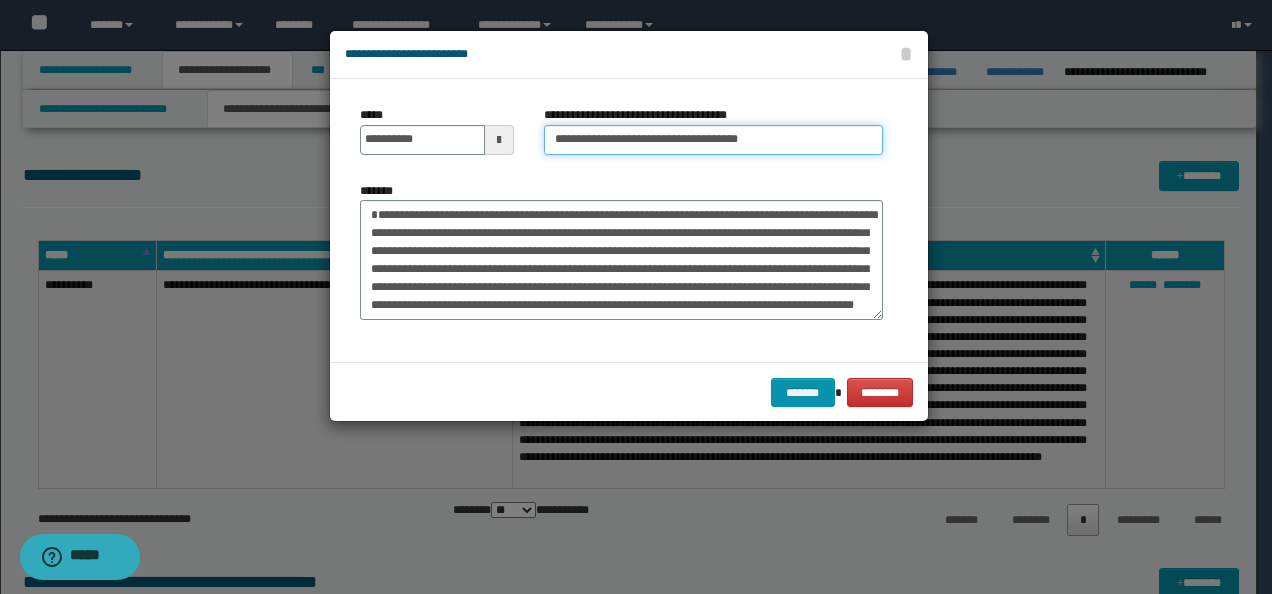 type on "**********" 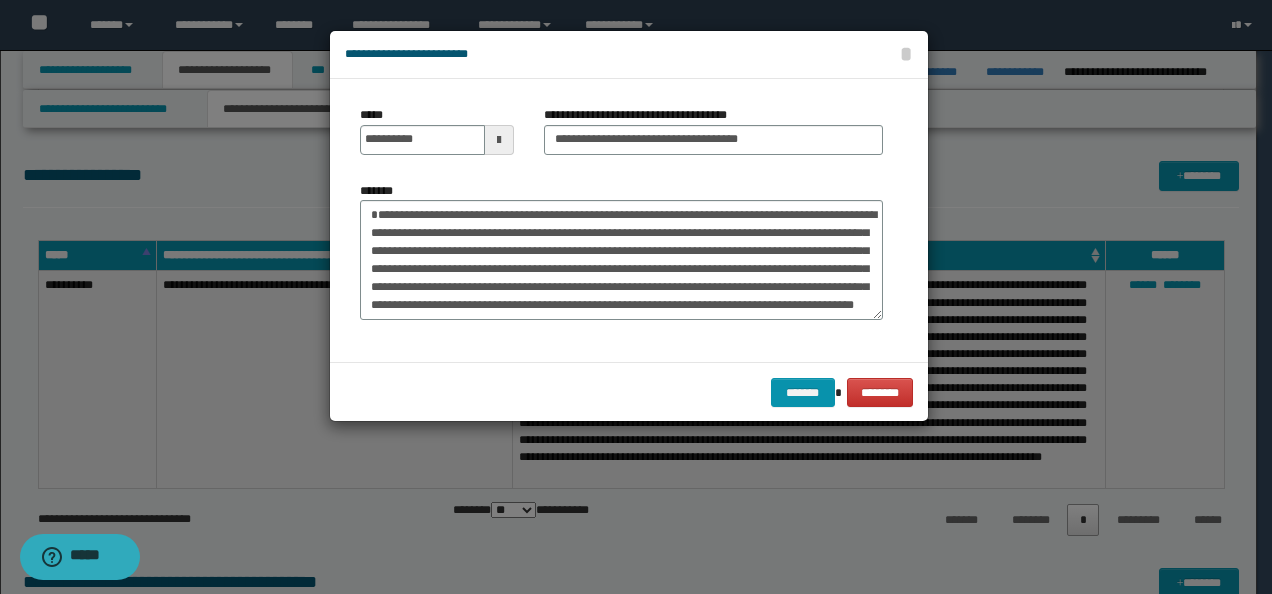 click on "**********" at bounding box center (621, 220) 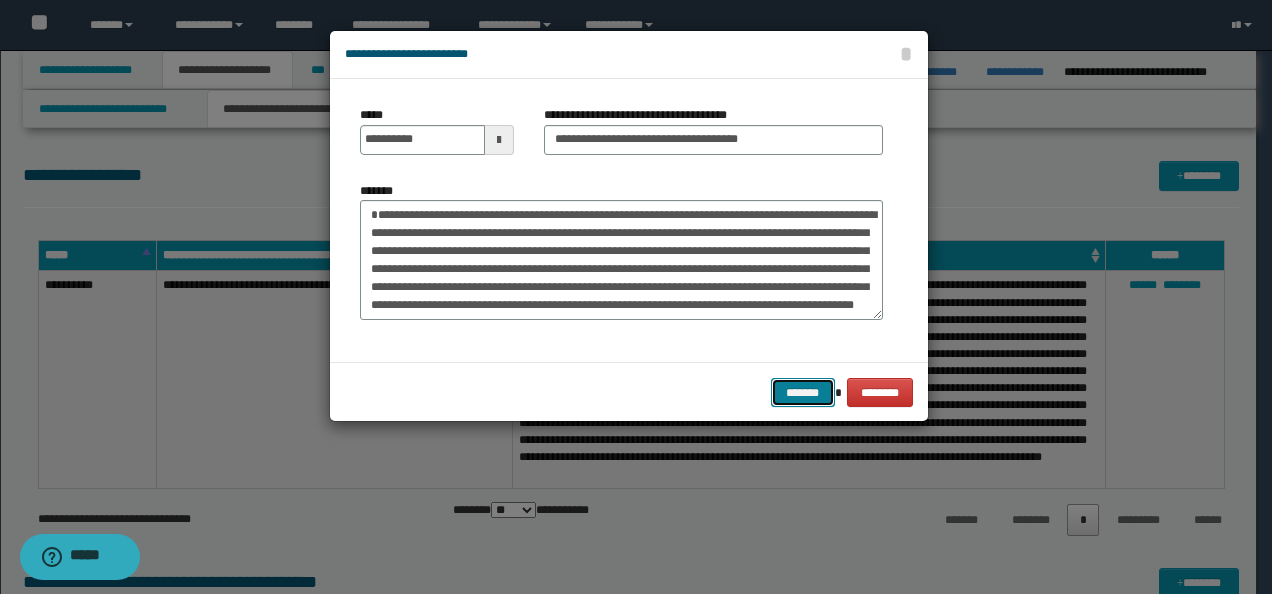 click on "*******" at bounding box center (803, 392) 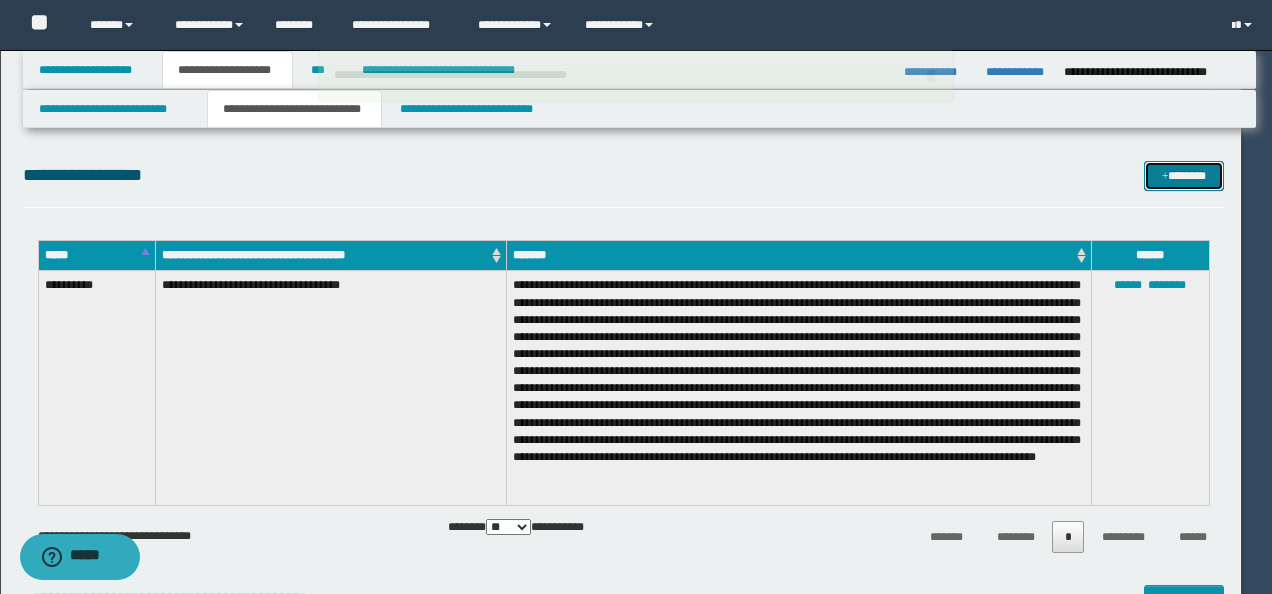 type 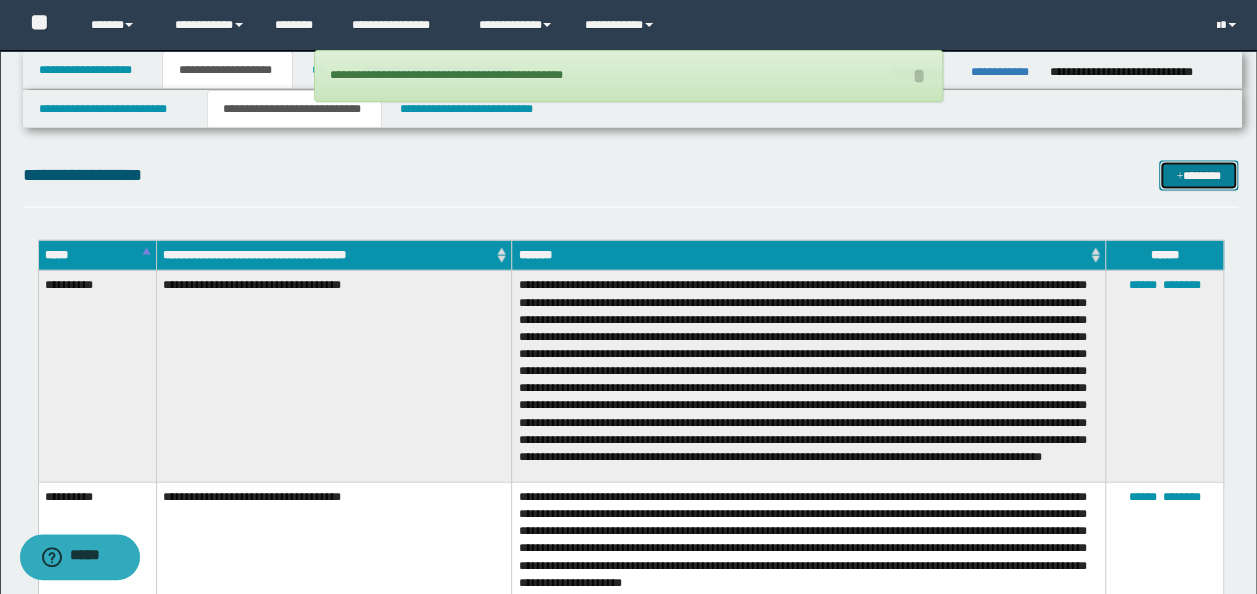 click on "*******" at bounding box center (1198, 175) 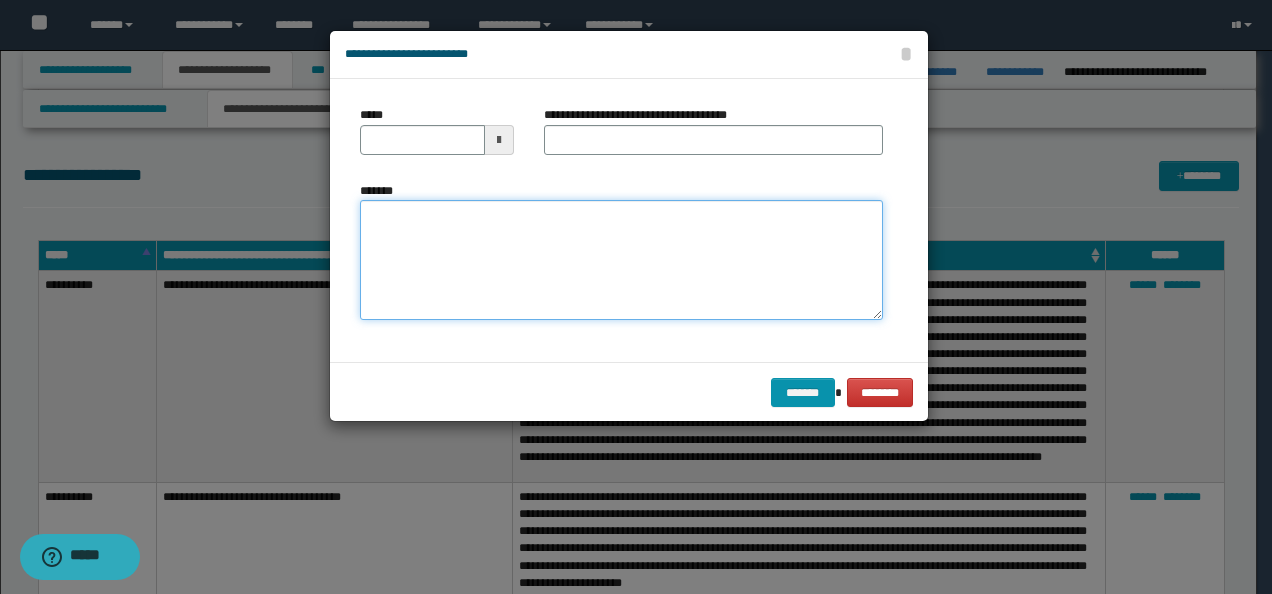 click on "*******" at bounding box center (621, 259) 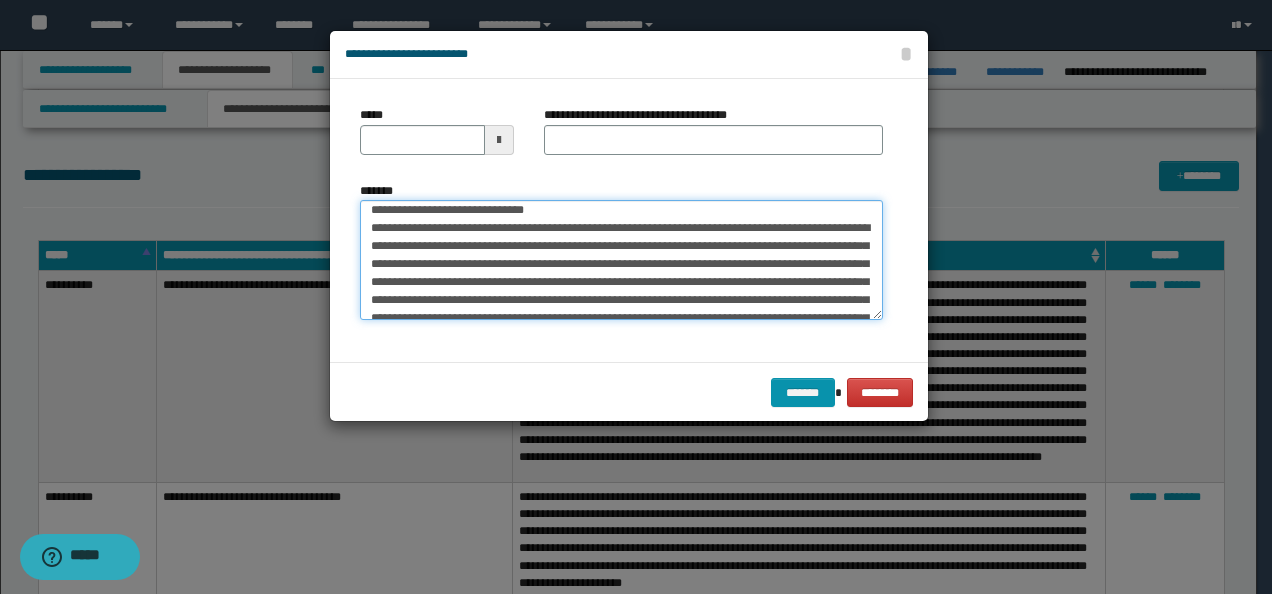 scroll, scrollTop: 0, scrollLeft: 0, axis: both 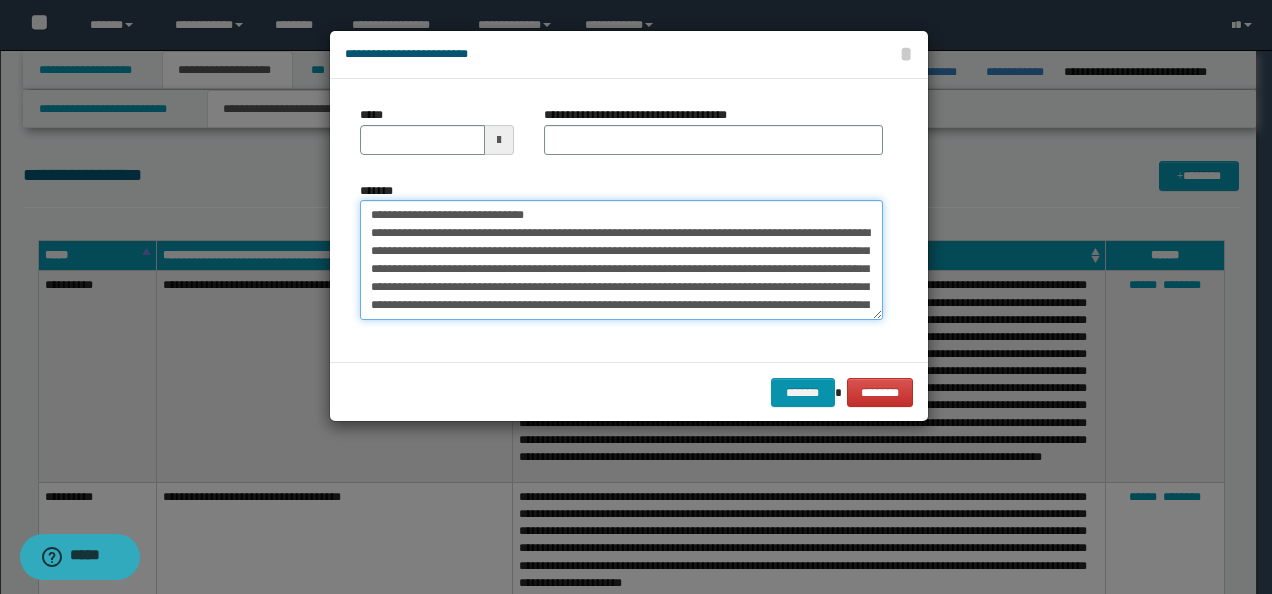 drag, startPoint x: 434, startPoint y: 220, endPoint x: 312, endPoint y: 196, distance: 124.33825 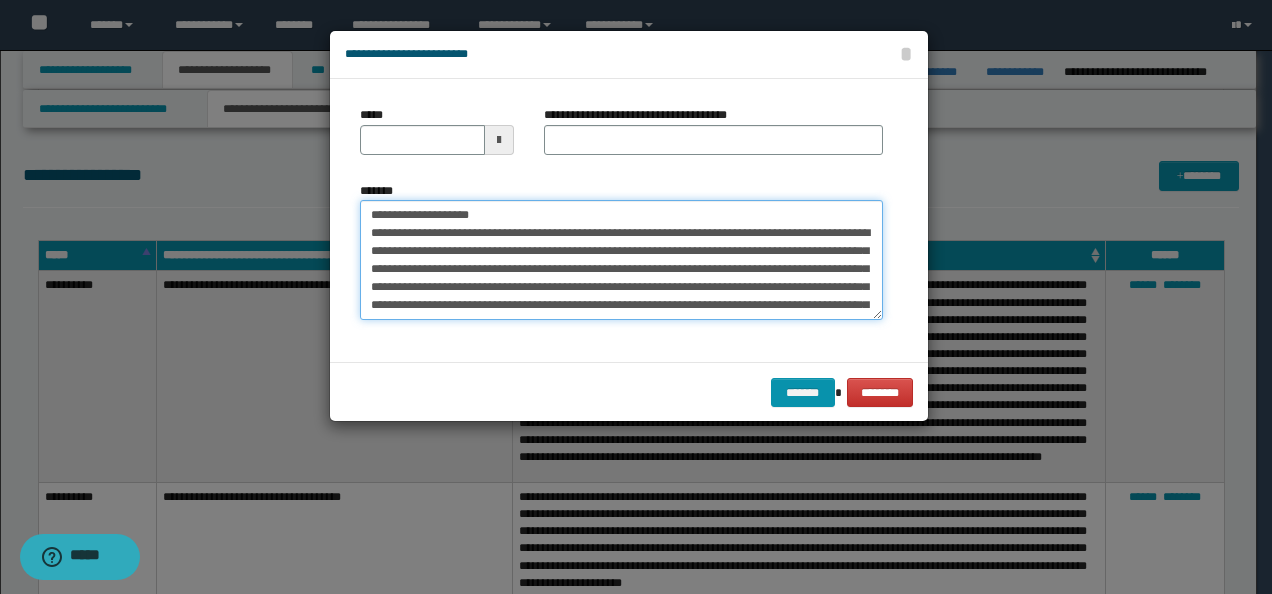 type 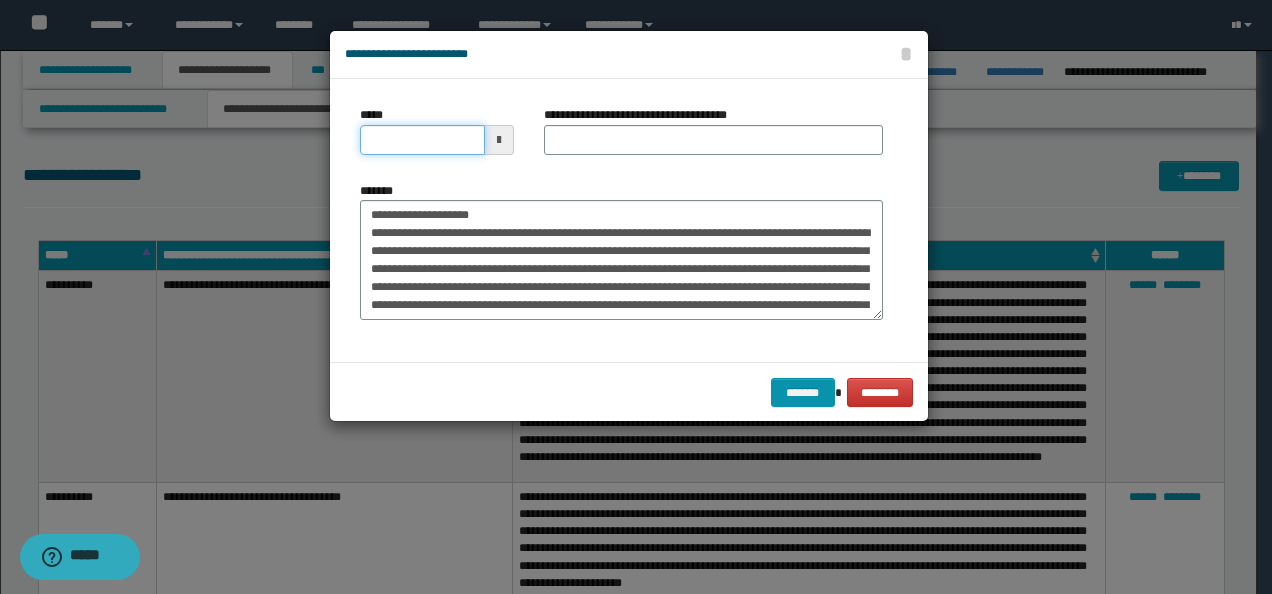 click on "*****" at bounding box center (422, 140) 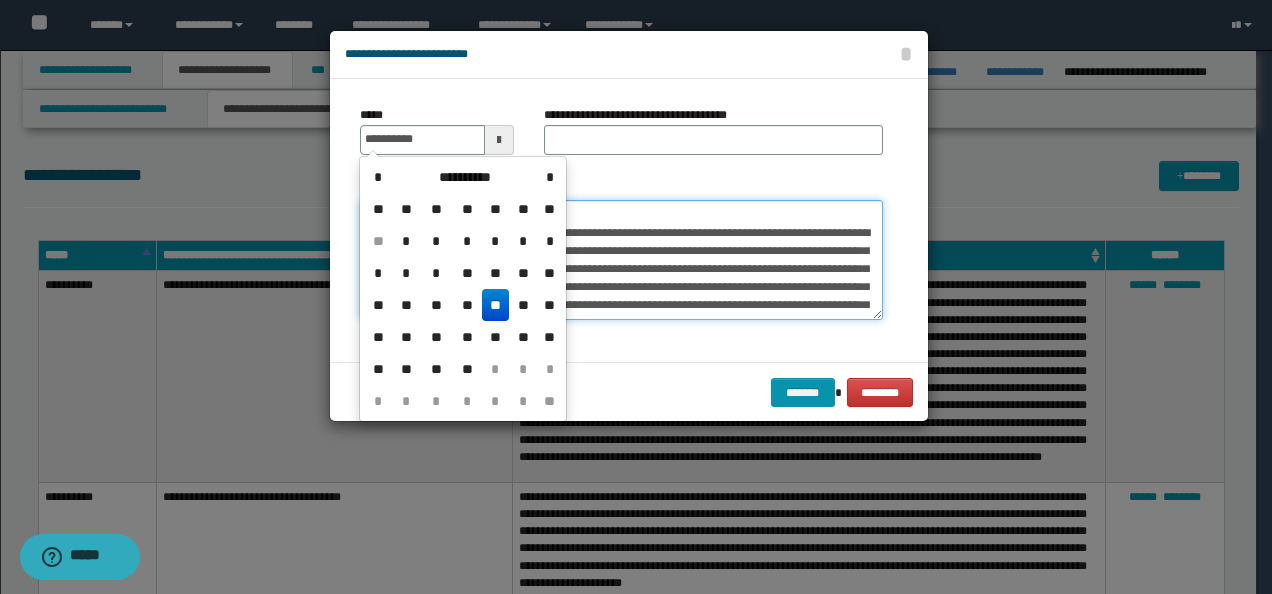 type on "**********" 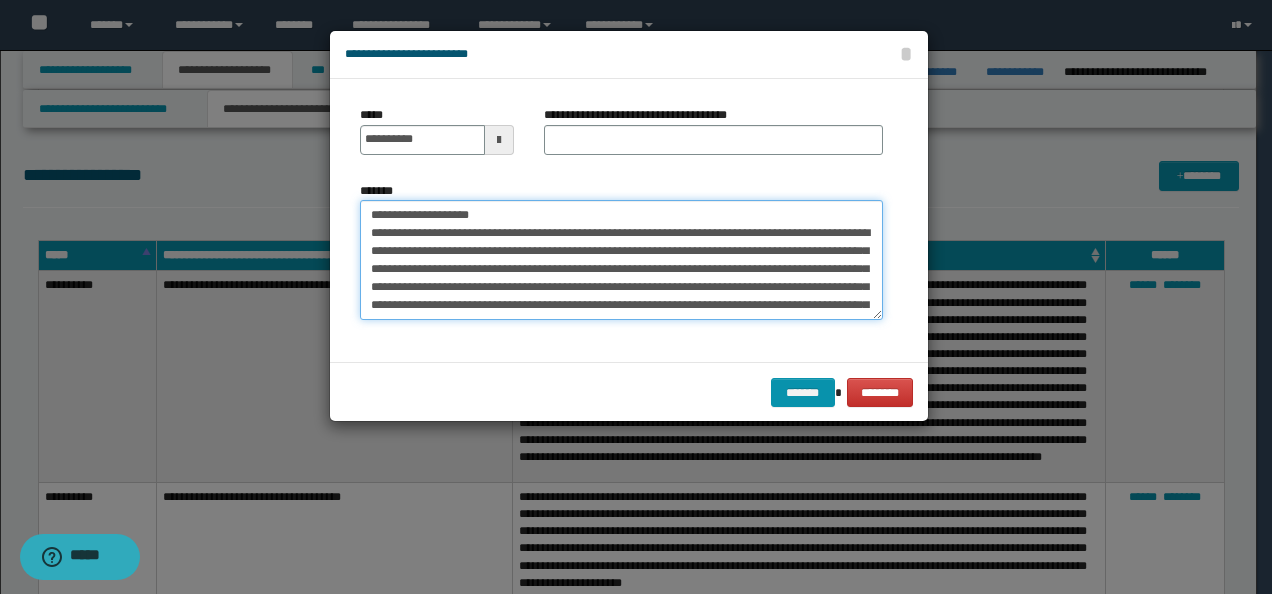 drag, startPoint x: 558, startPoint y: 216, endPoint x: 172, endPoint y: 218, distance: 386.0052 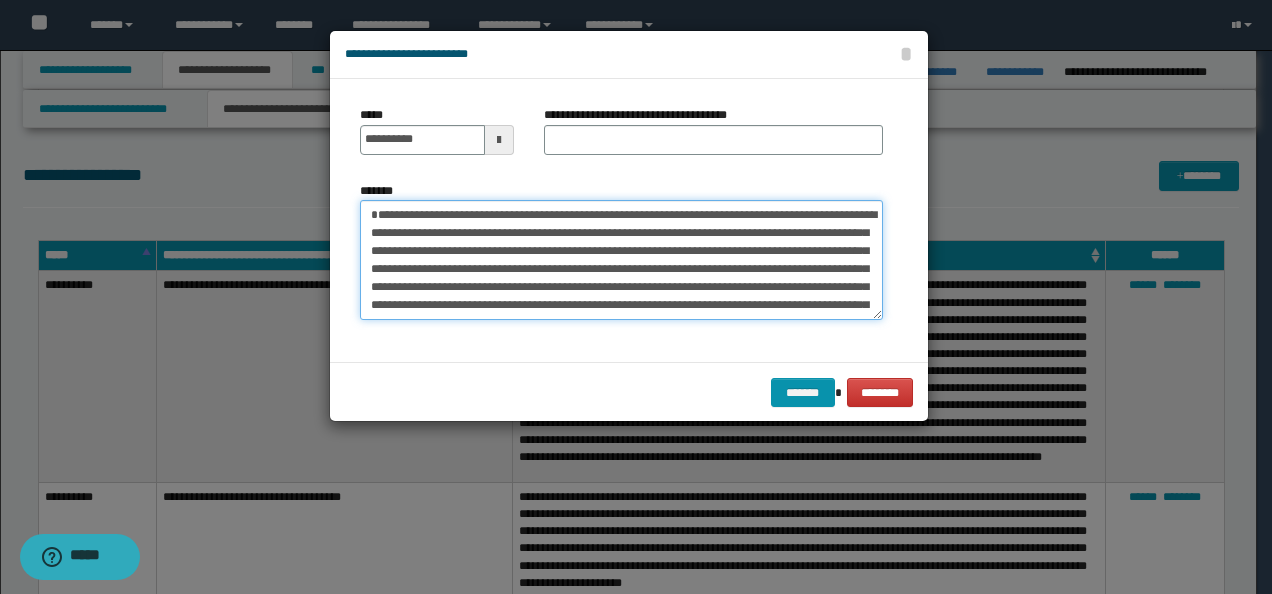 type on "**********" 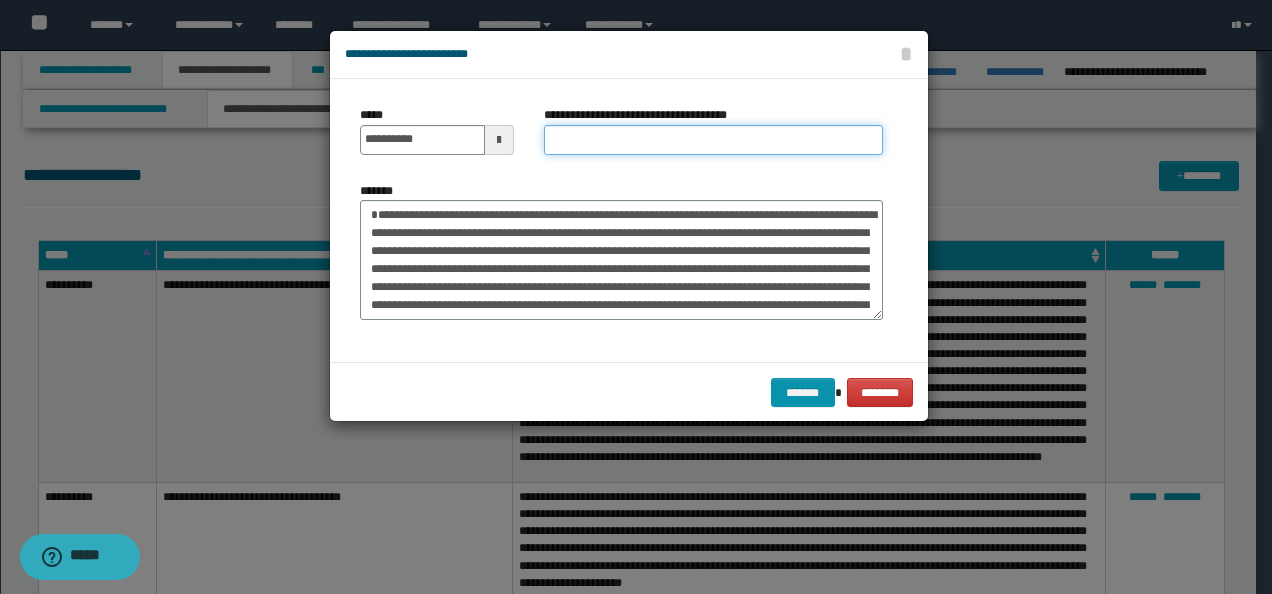 click on "**********" at bounding box center [713, 140] 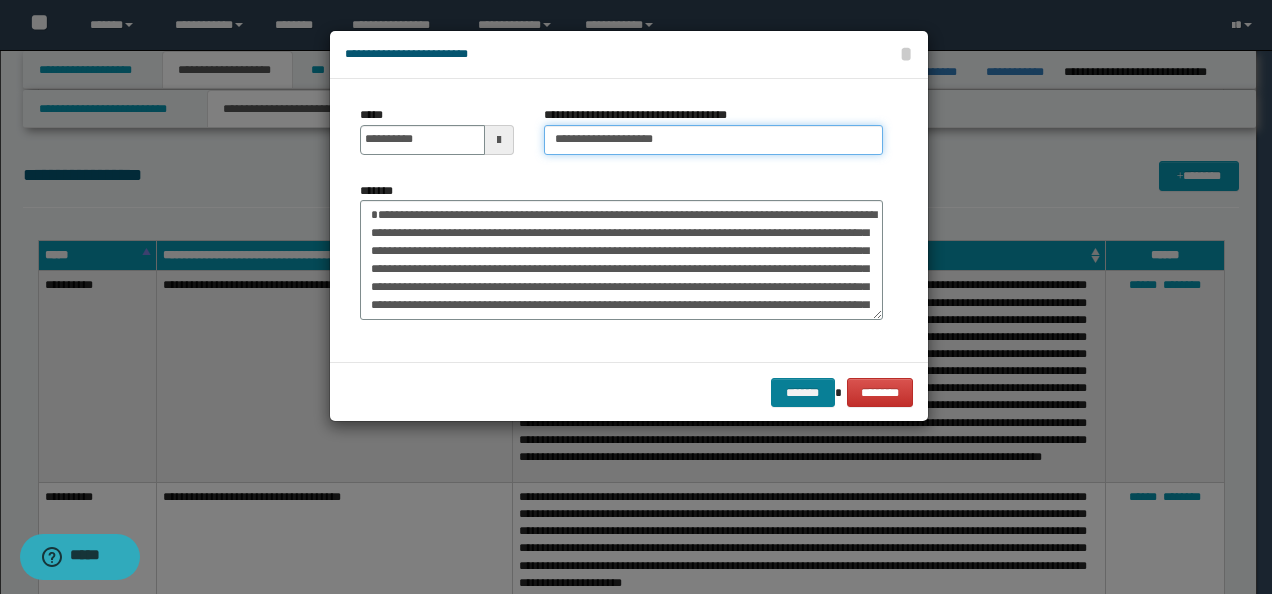 type on "**********" 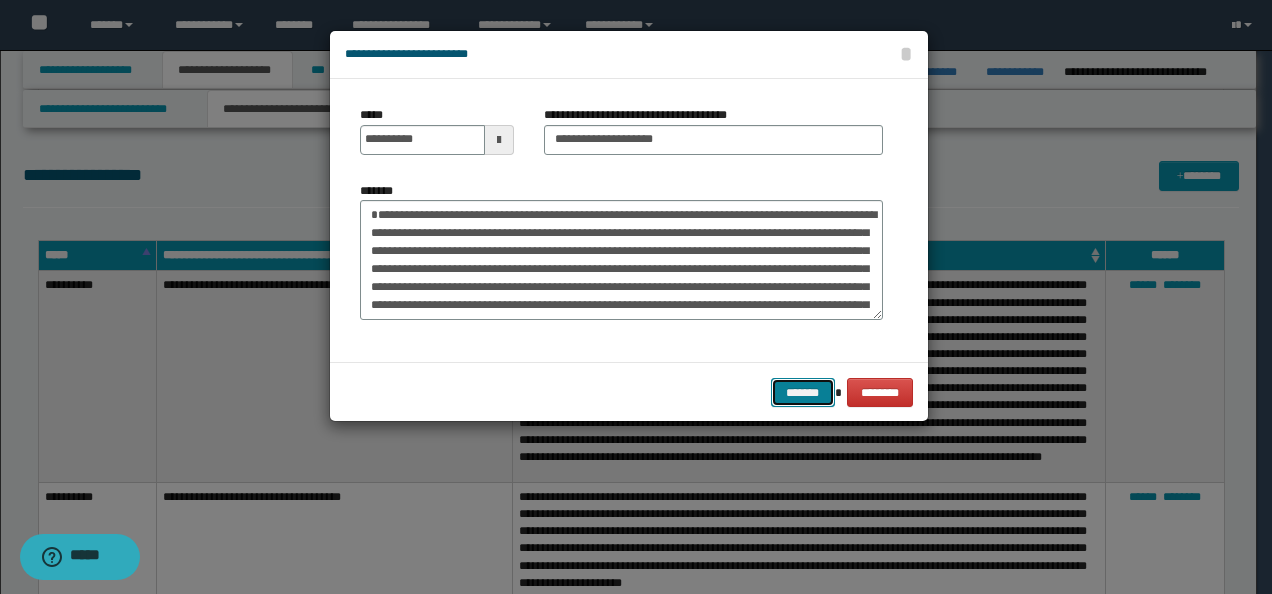 click on "*******" at bounding box center [803, 392] 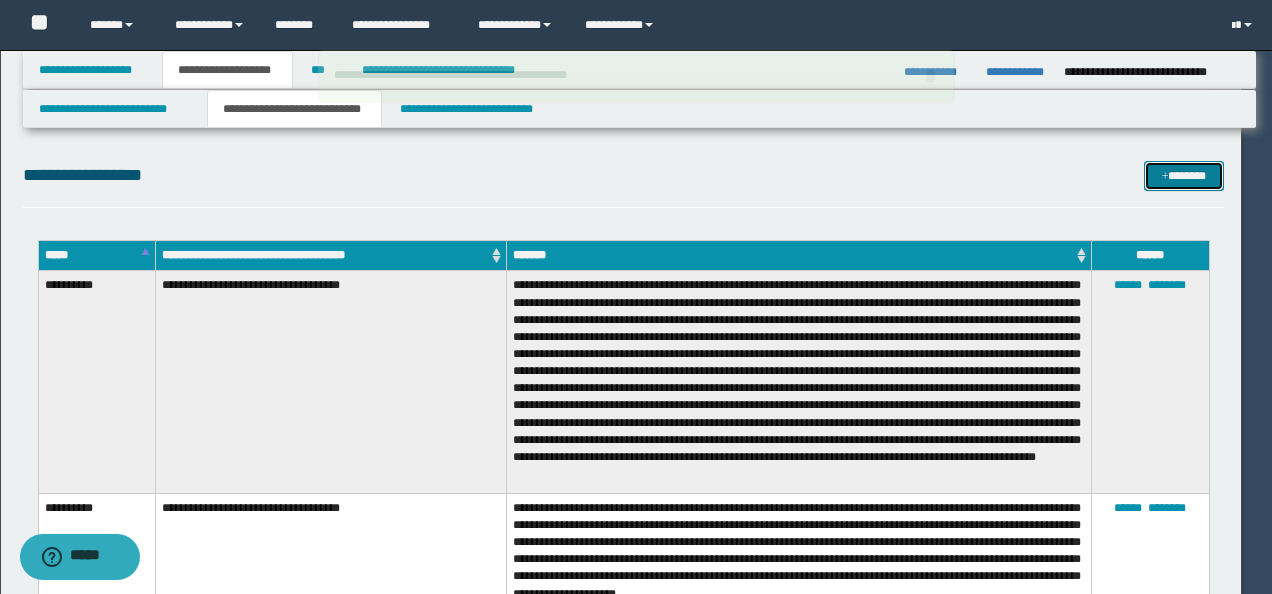 type 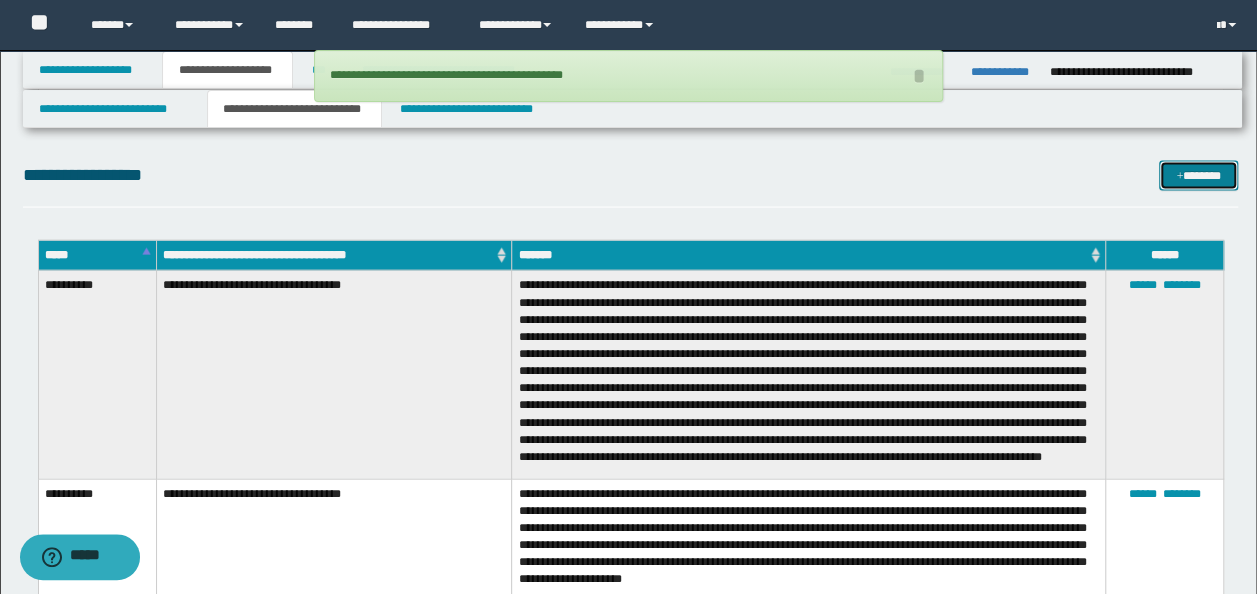 click at bounding box center (1179, 177) 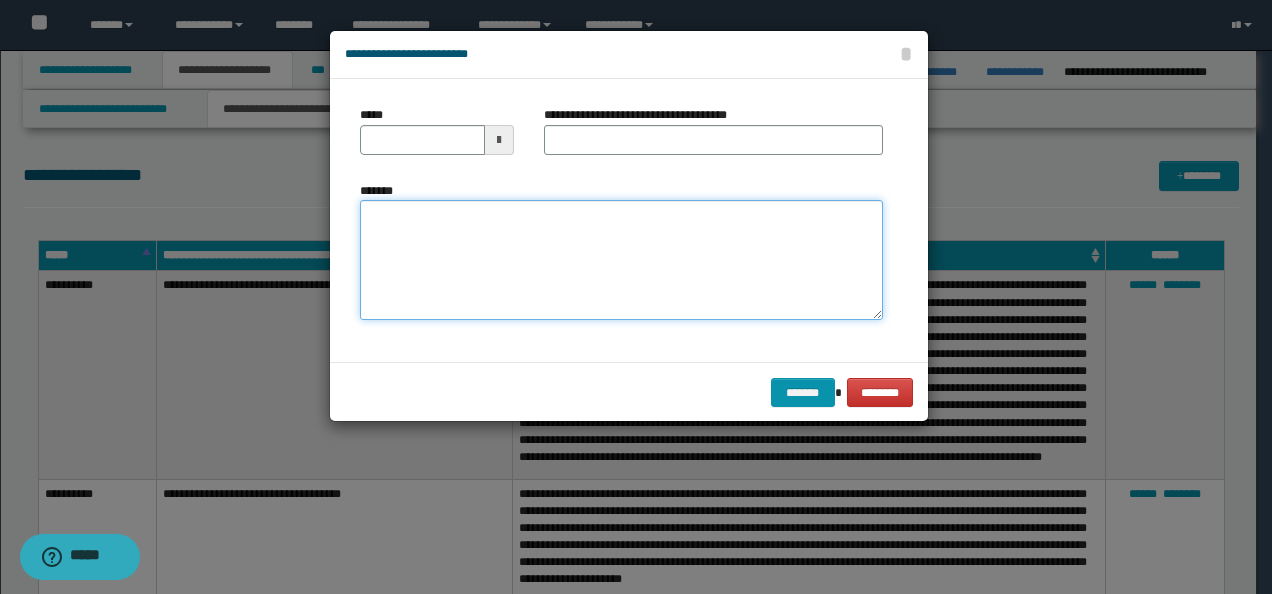 click on "*******" at bounding box center (621, 259) 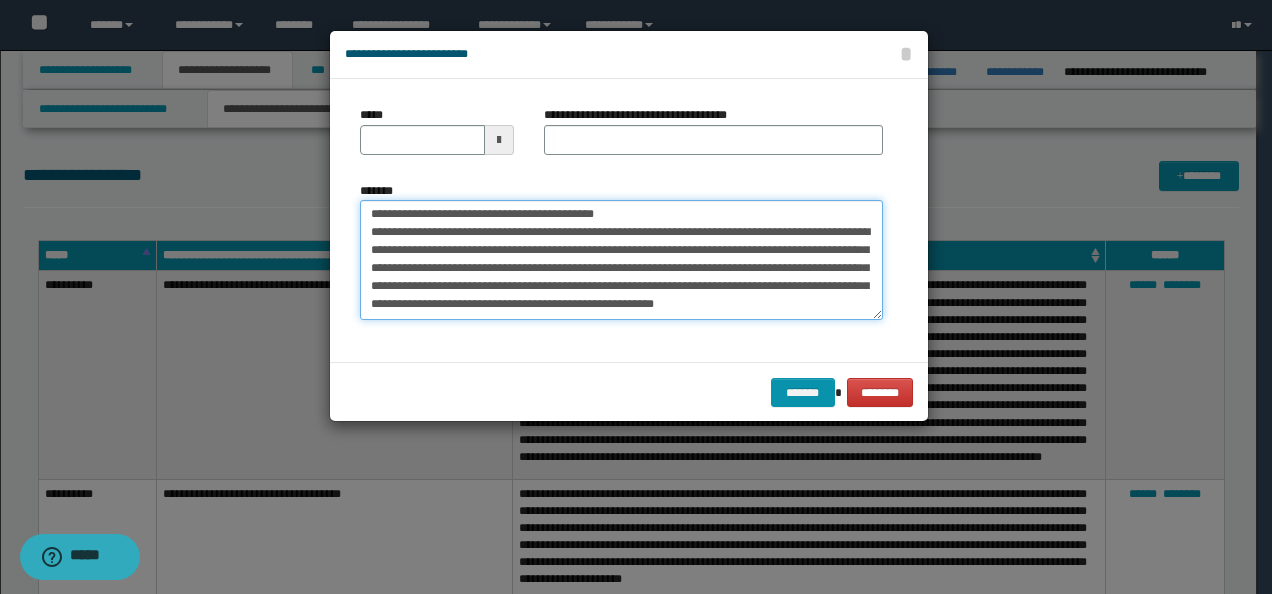 scroll, scrollTop: 0, scrollLeft: 0, axis: both 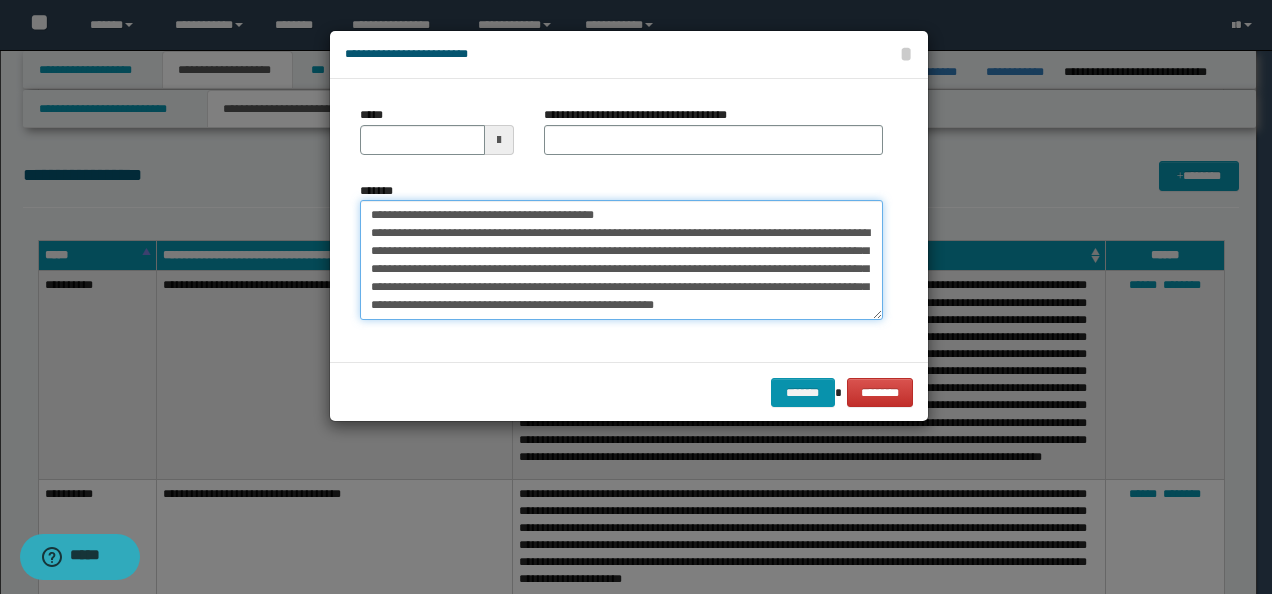 drag, startPoint x: 428, startPoint y: 219, endPoint x: 284, endPoint y: 188, distance: 147.29901 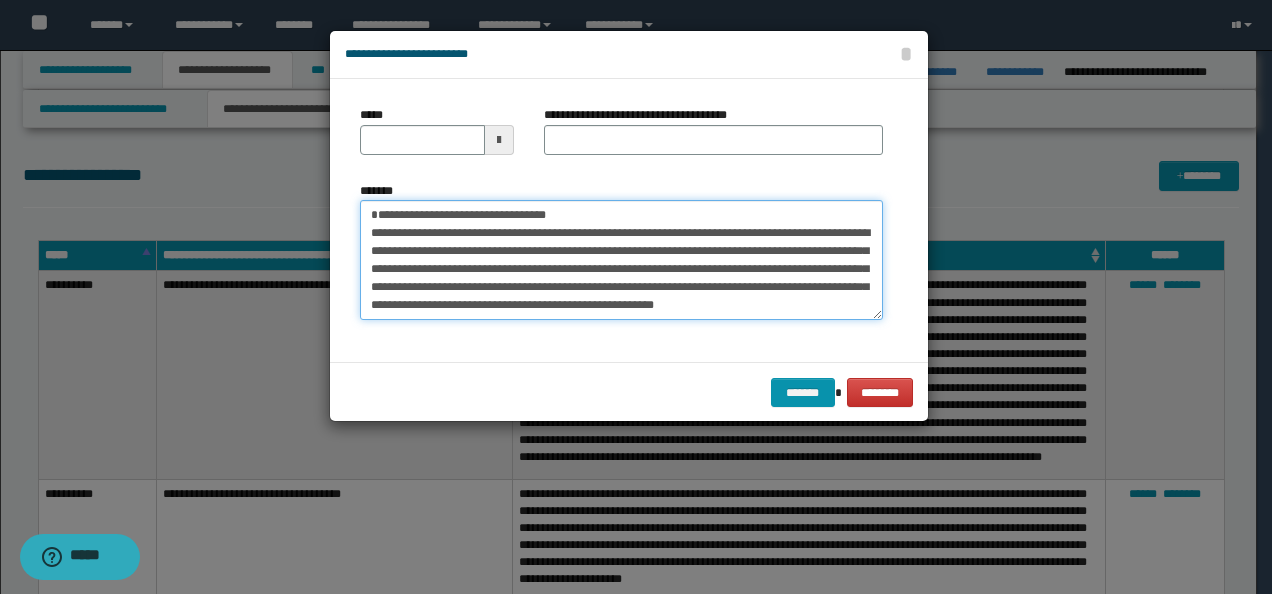 type 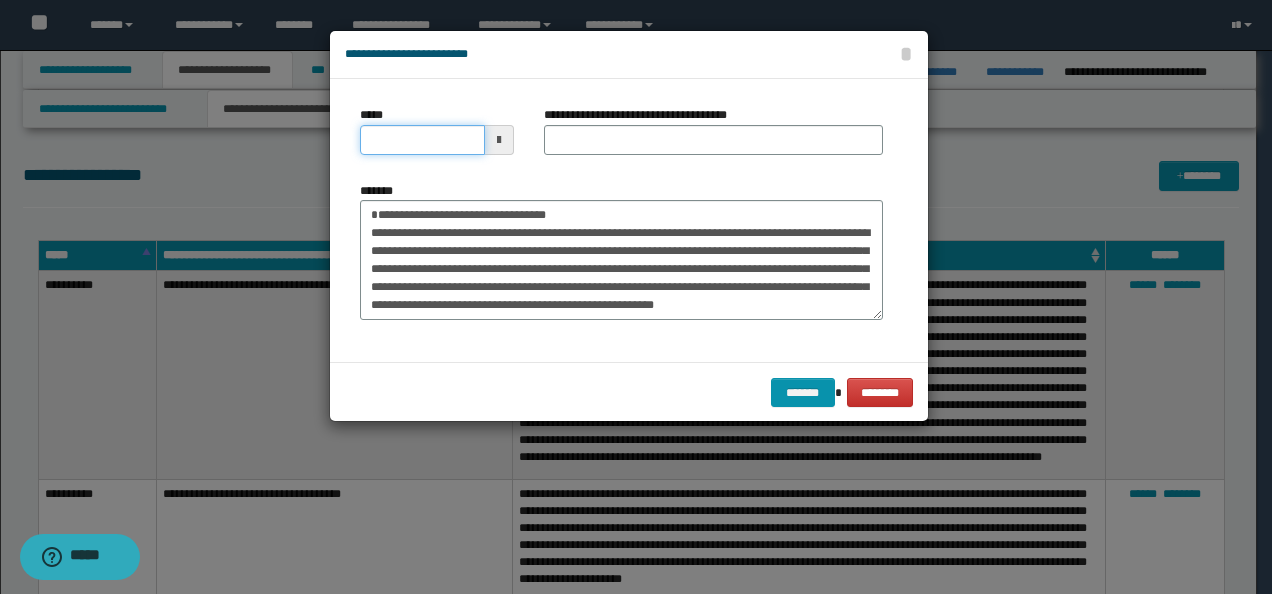 click on "*****" at bounding box center [422, 140] 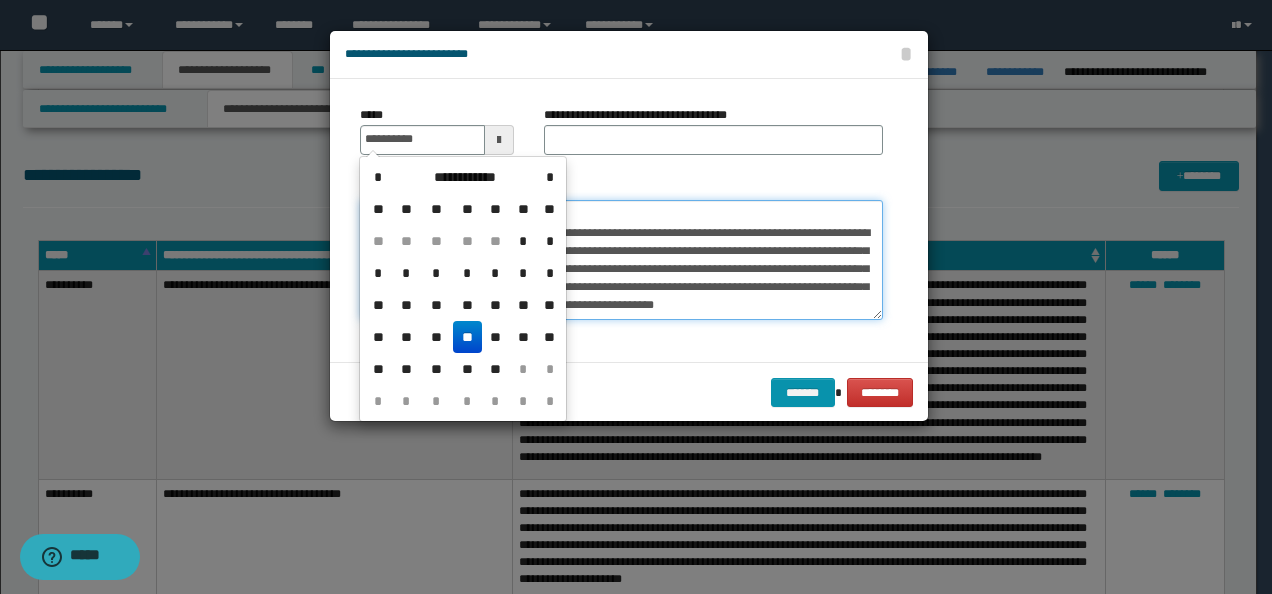 type on "**********" 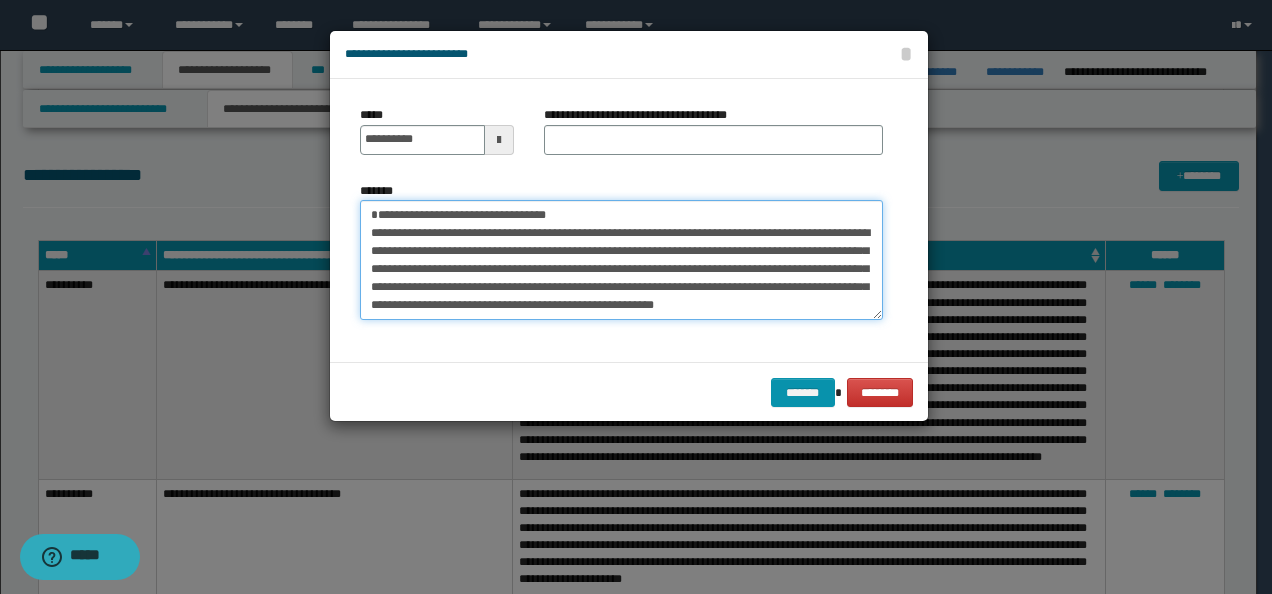 drag, startPoint x: 534, startPoint y: 210, endPoint x: 249, endPoint y: 204, distance: 285.06314 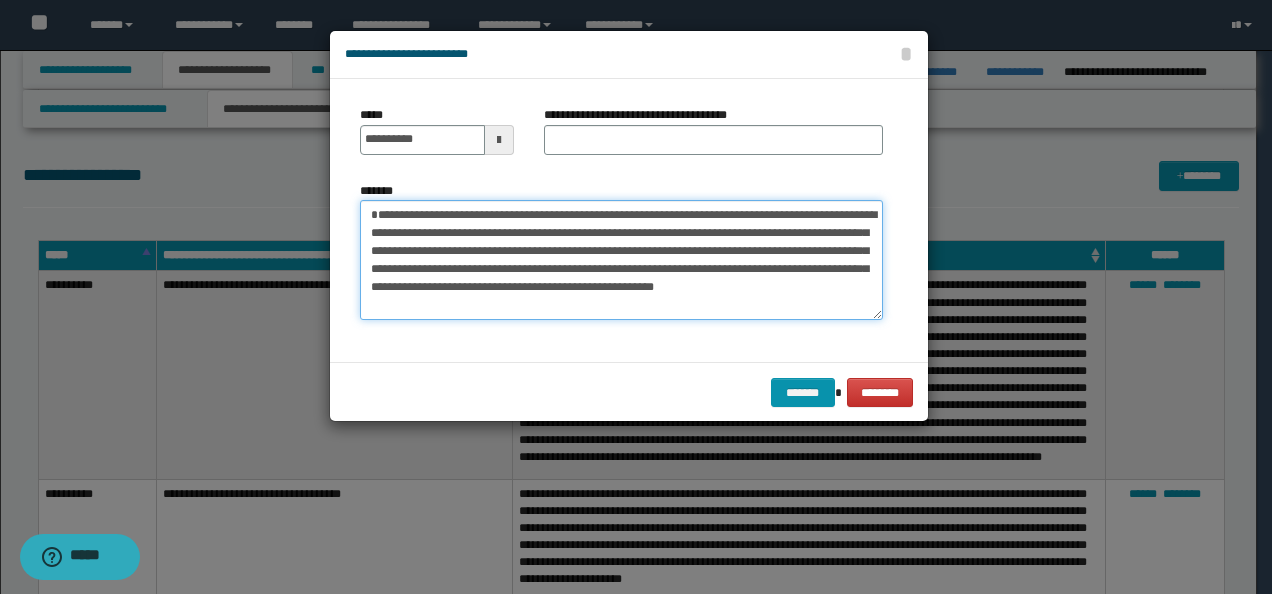 type on "**********" 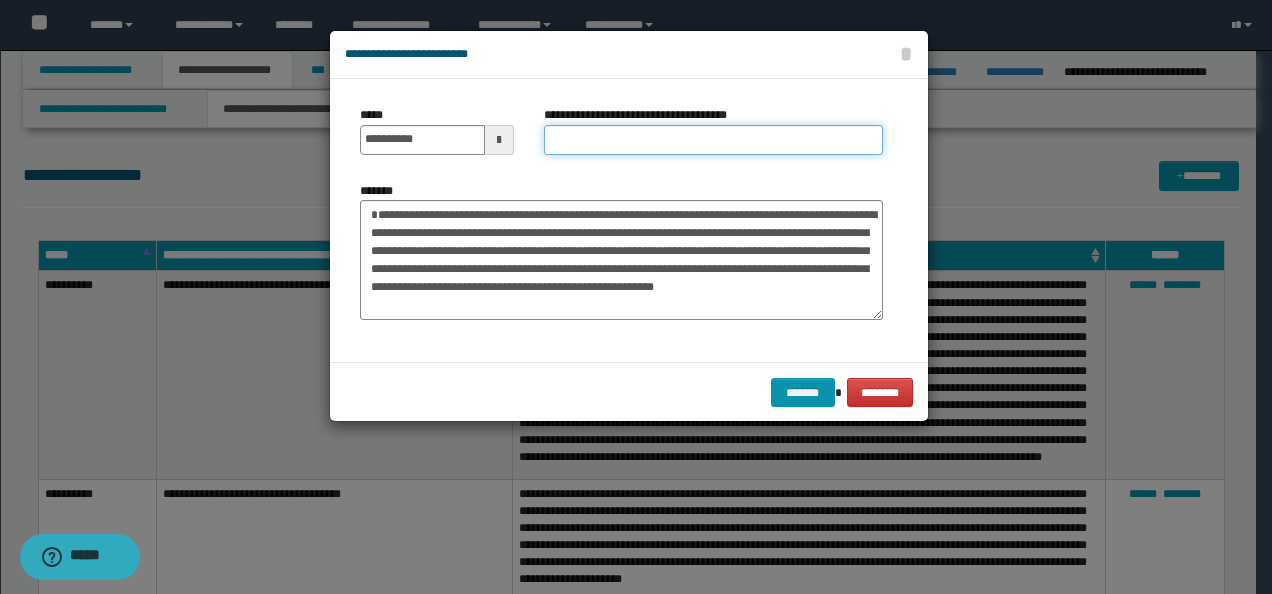 click on "**********" at bounding box center (713, 140) 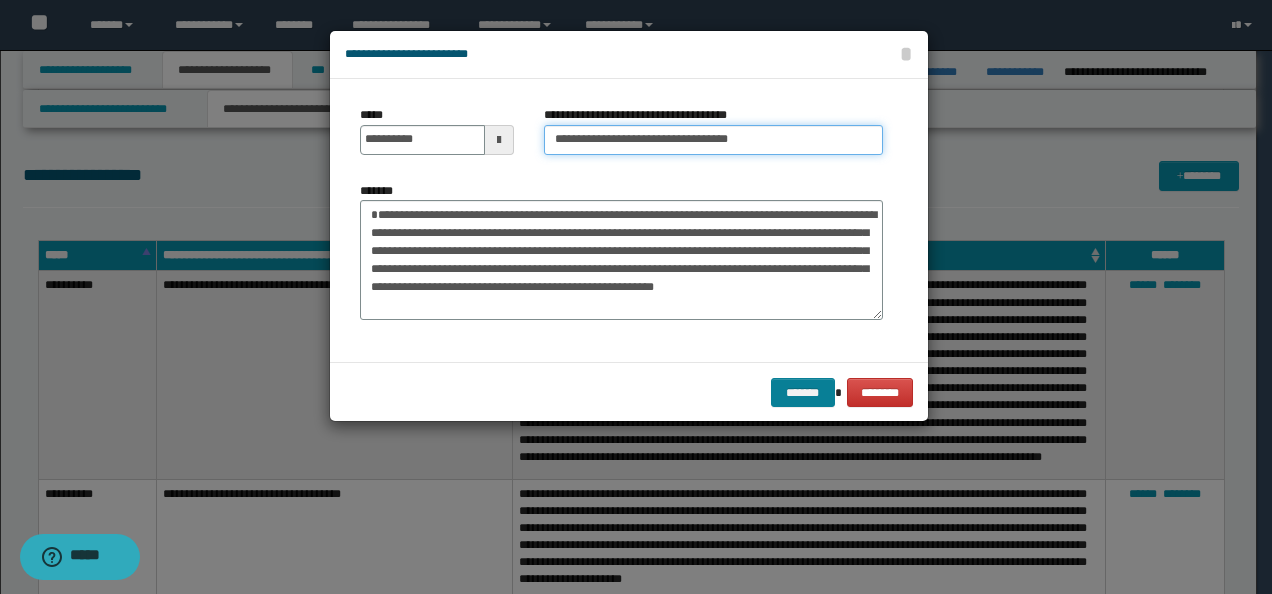 type on "**********" 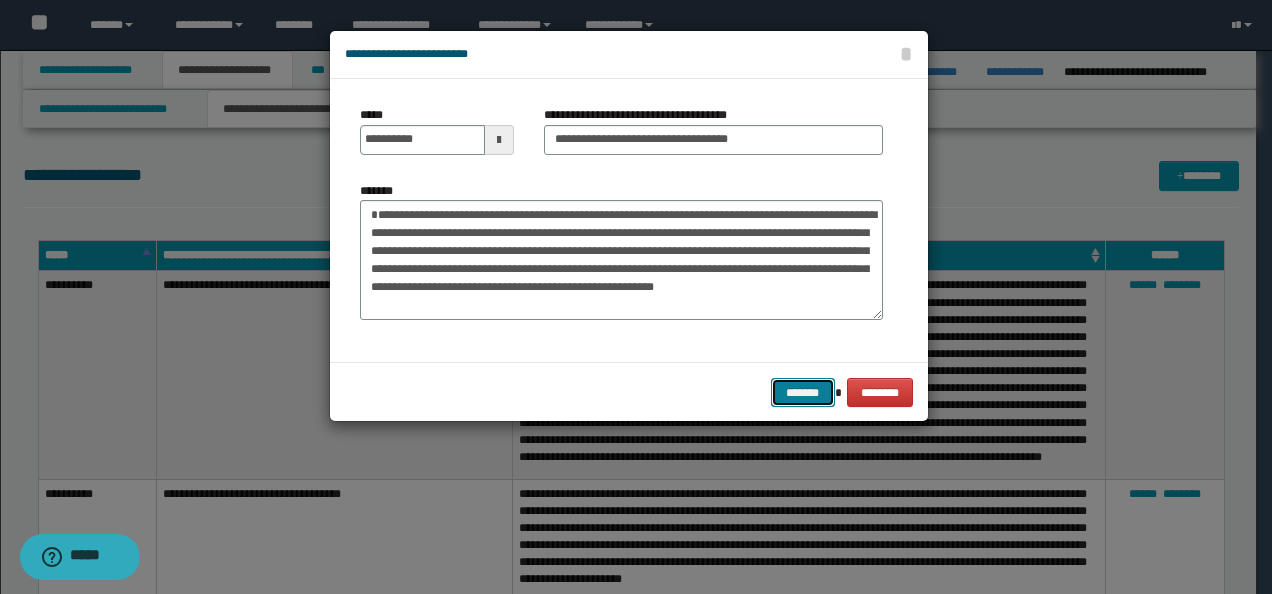click on "*******" at bounding box center (803, 392) 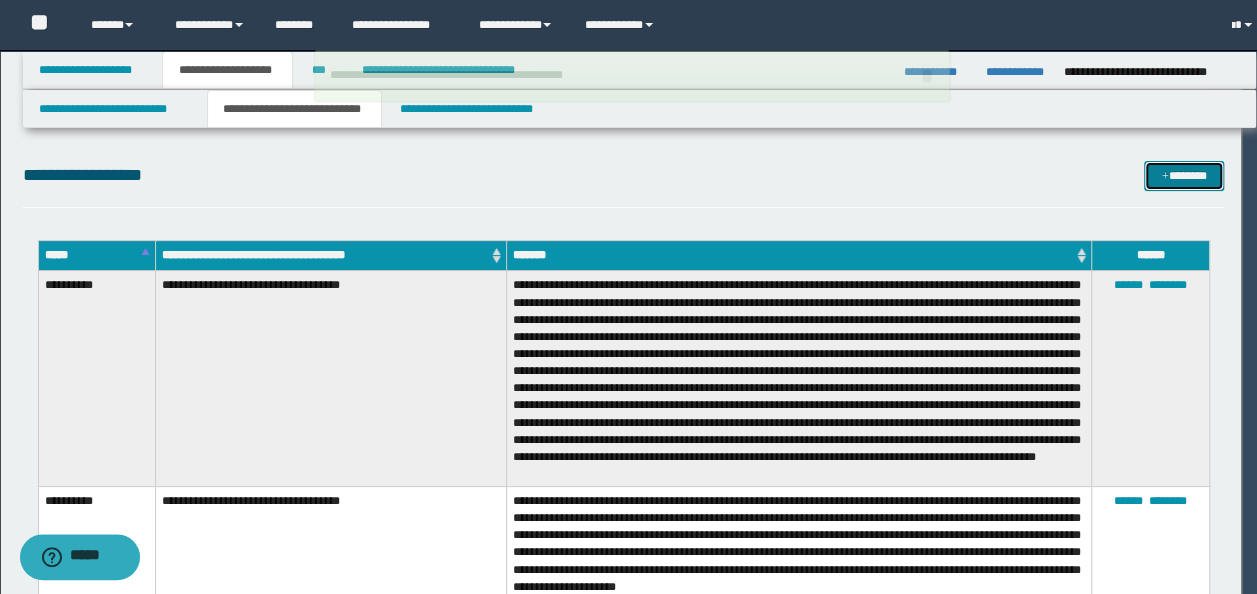 type 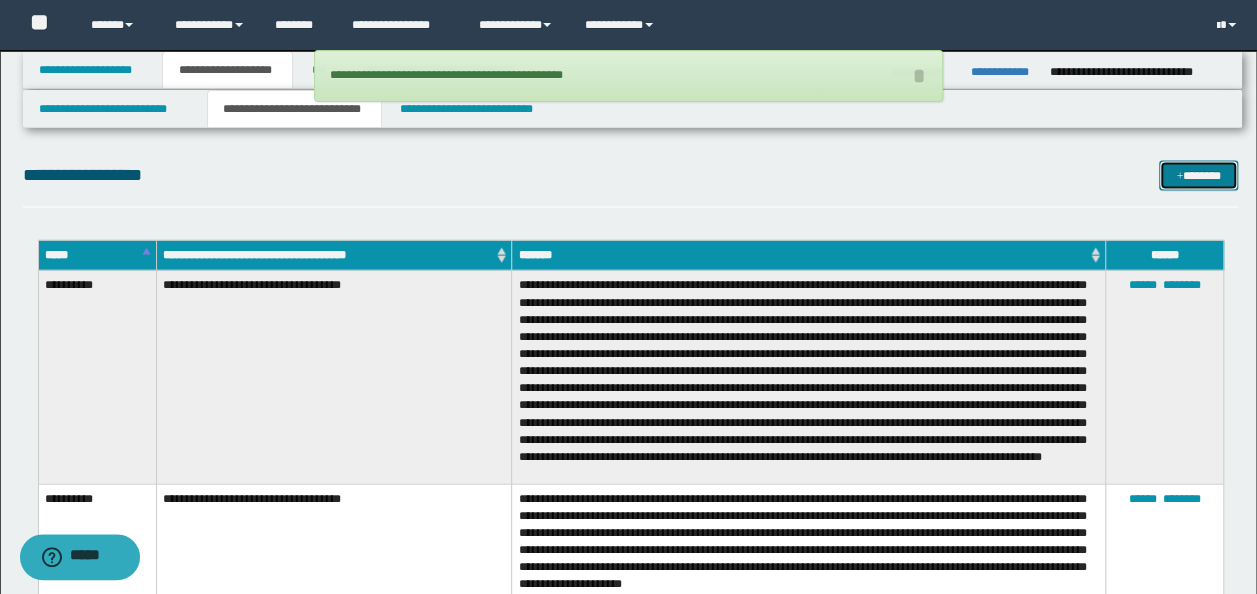 click on "*******" at bounding box center [1198, 175] 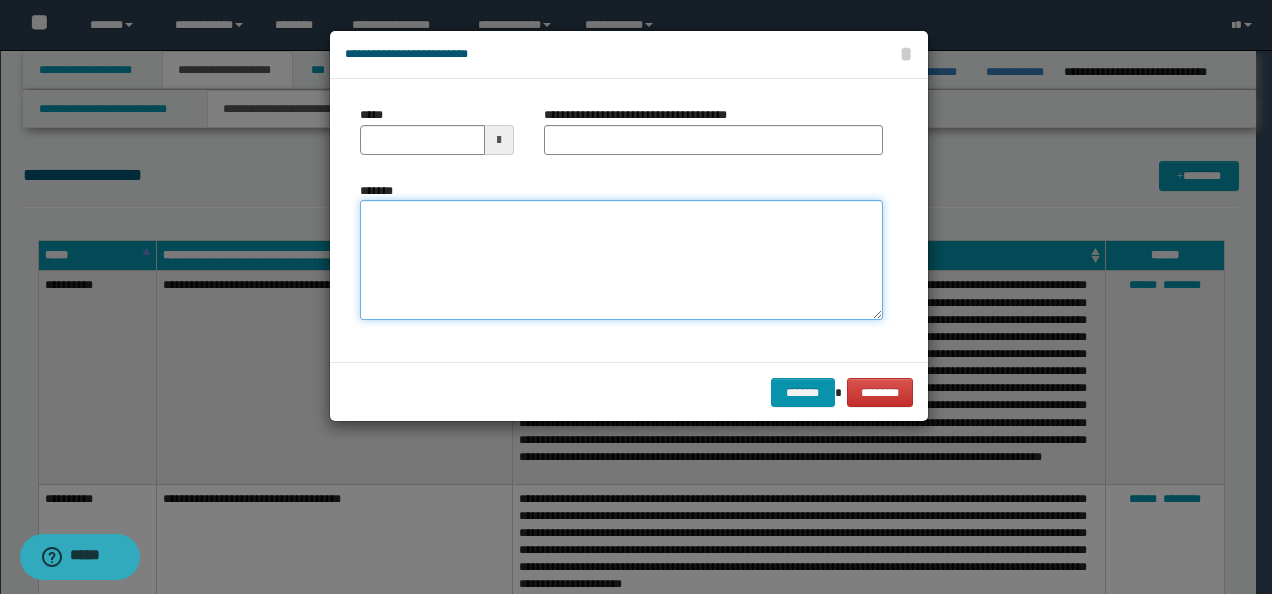 click on "*******" at bounding box center (621, 259) 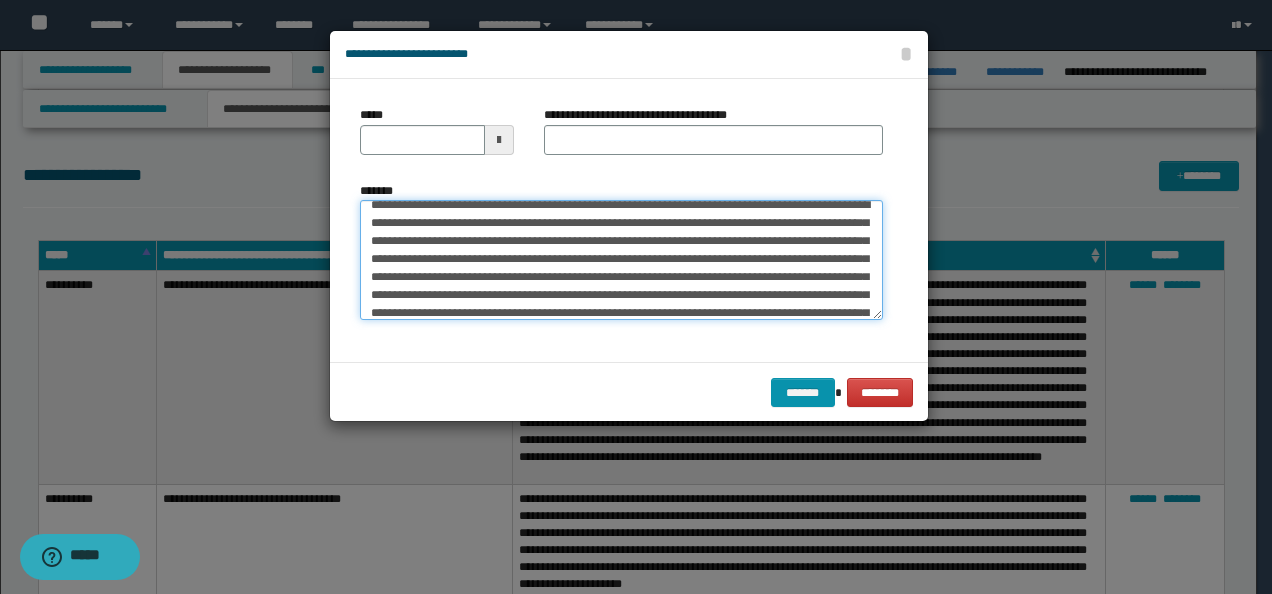 scroll, scrollTop: 0, scrollLeft: 0, axis: both 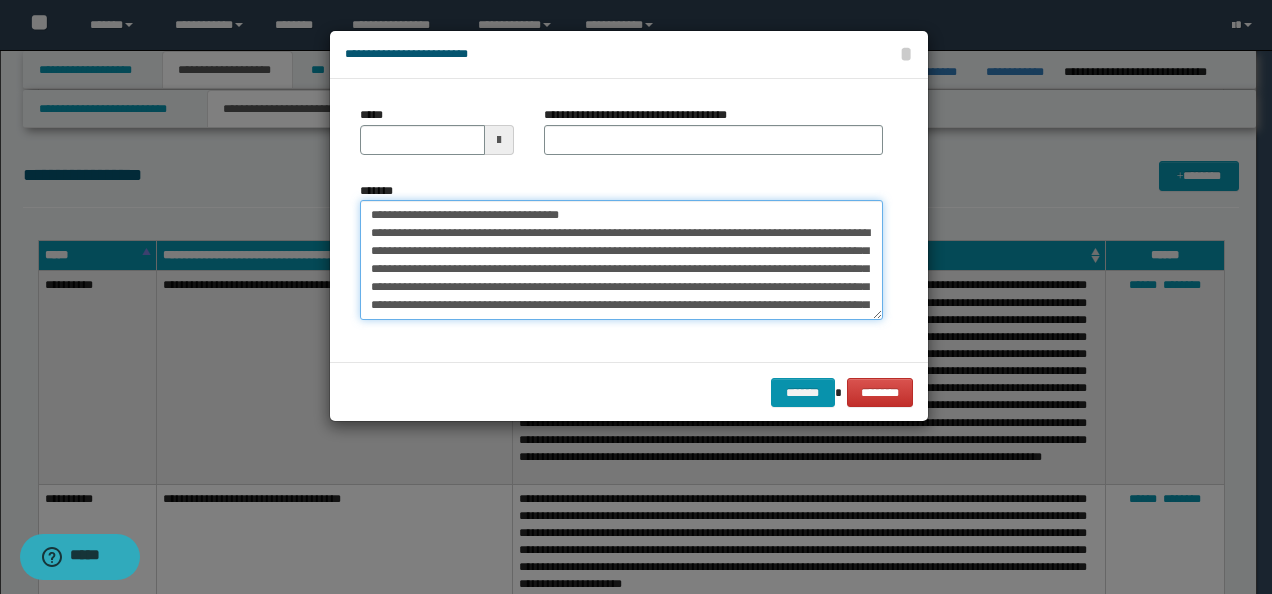 drag, startPoint x: 312, startPoint y: 212, endPoint x: 198, endPoint y: 210, distance: 114.01754 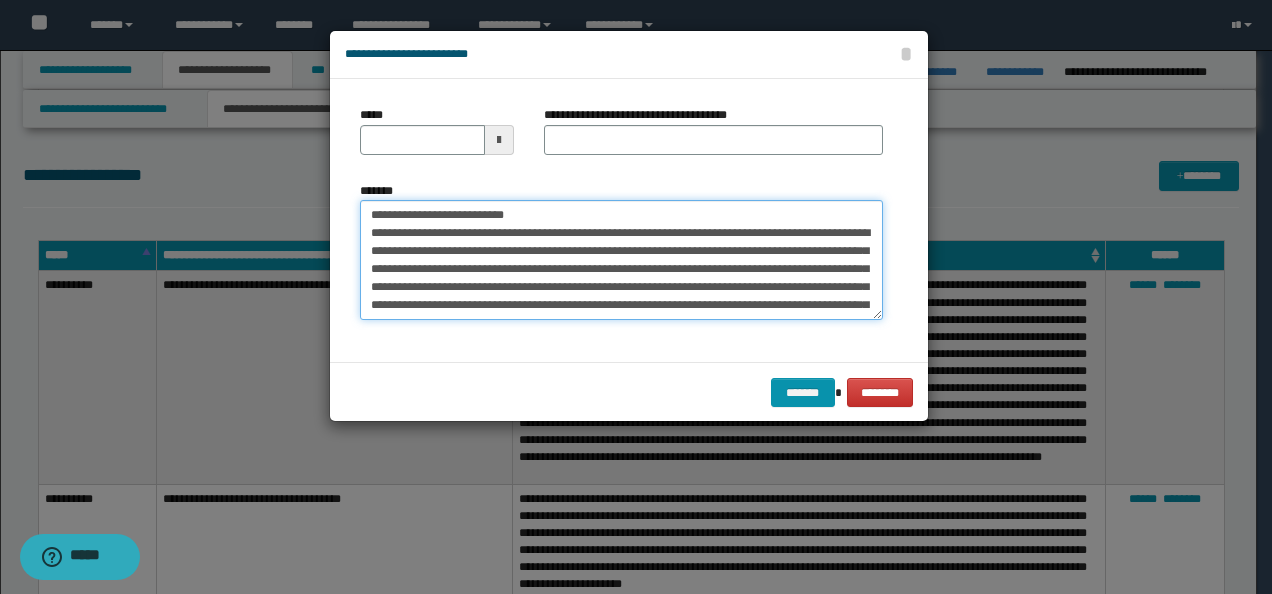 type 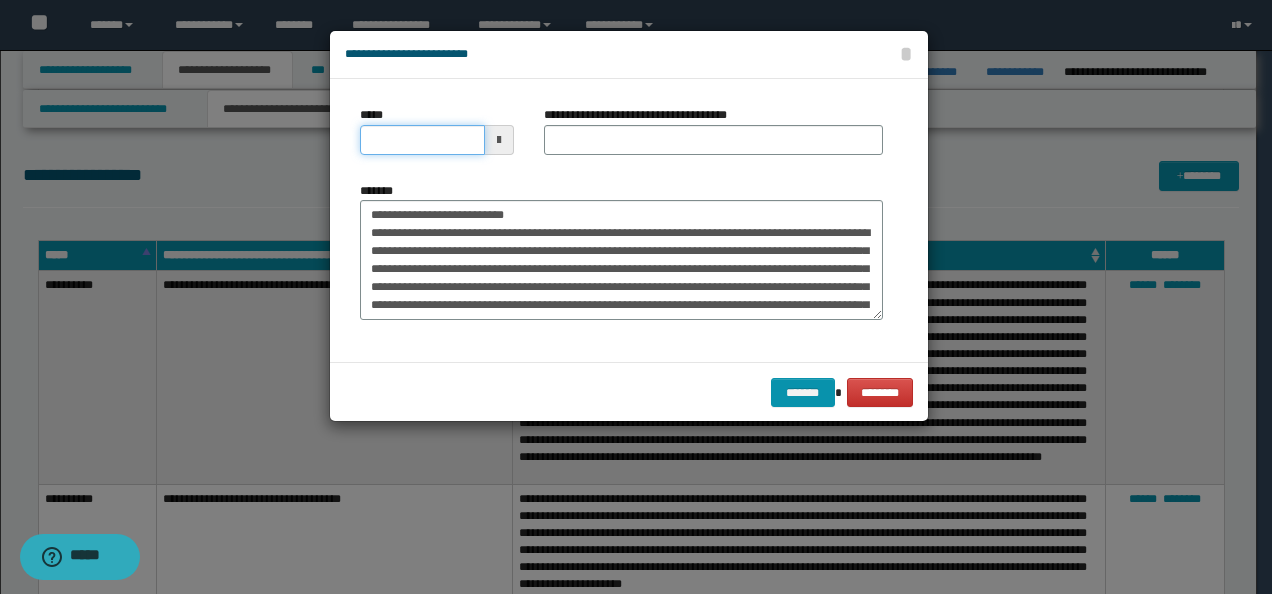 click on "*****" at bounding box center [422, 140] 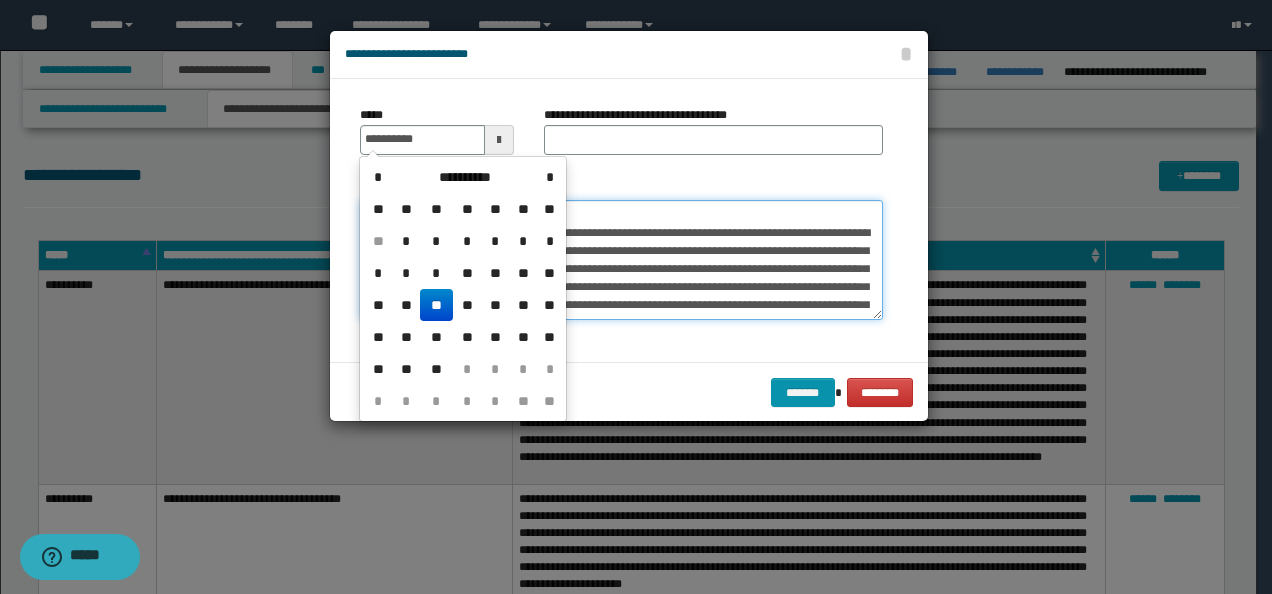 type on "**********" 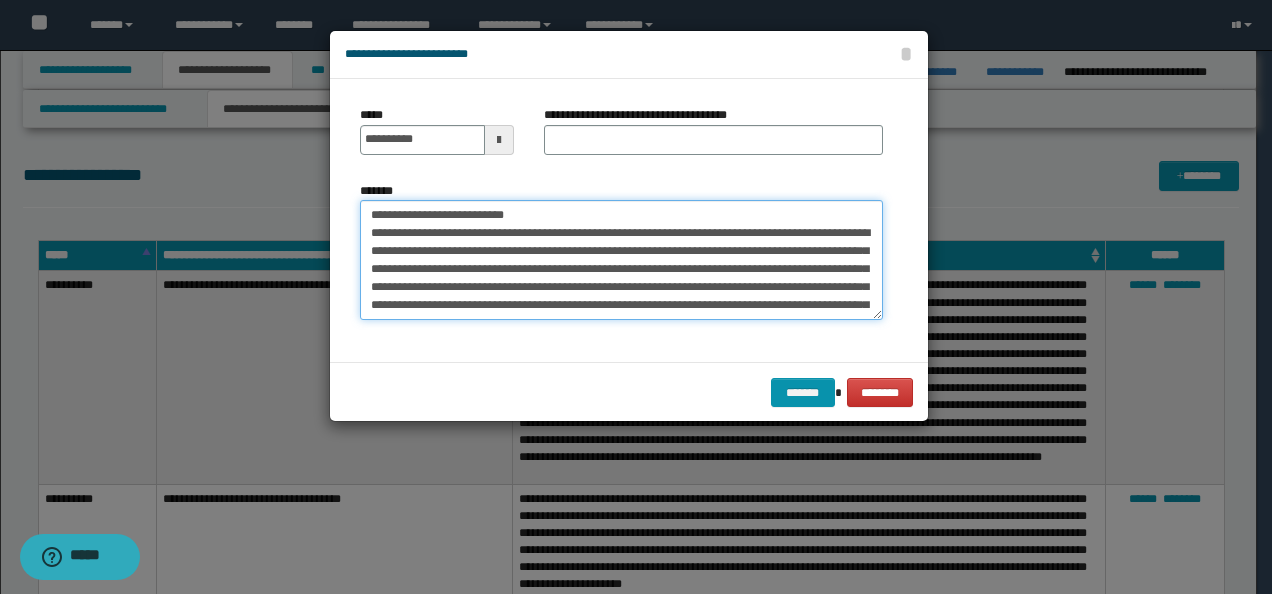 drag, startPoint x: 614, startPoint y: 212, endPoint x: 192, endPoint y: 205, distance: 422.05804 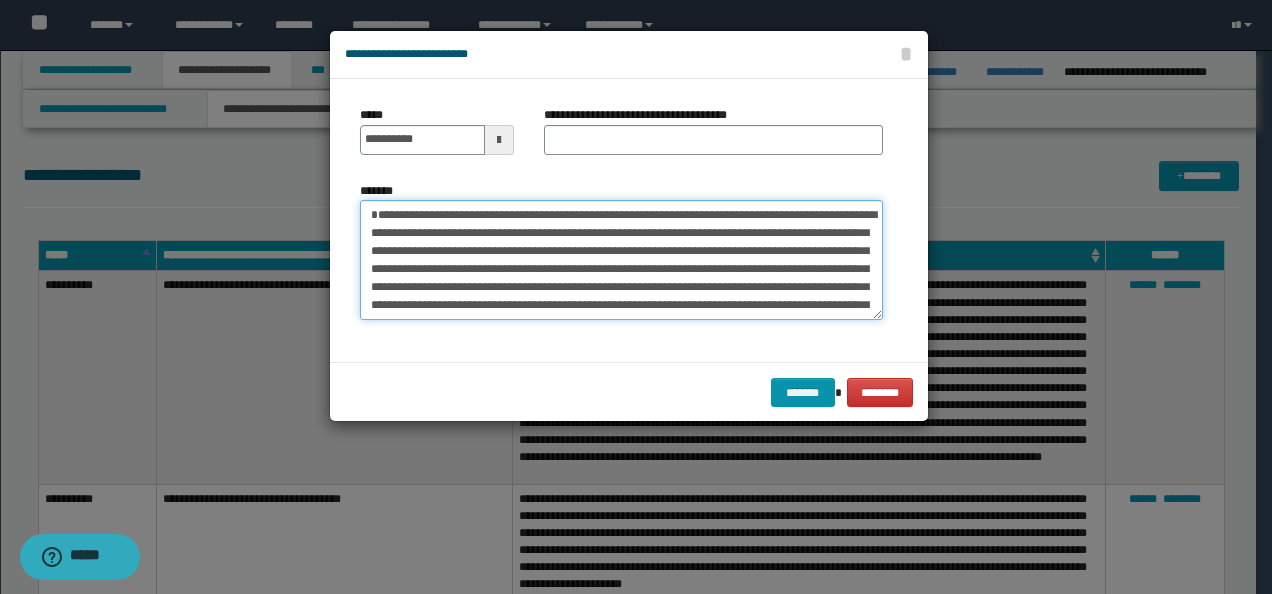 type on "**********" 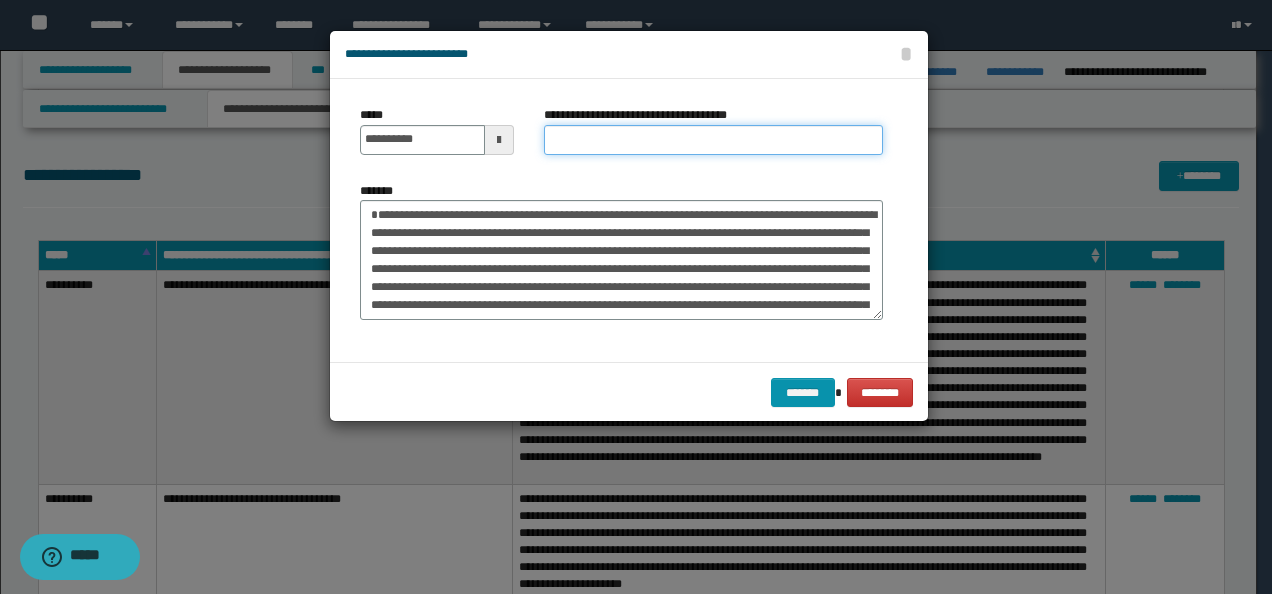 drag, startPoint x: 567, startPoint y: 146, endPoint x: 574, endPoint y: 155, distance: 11.401754 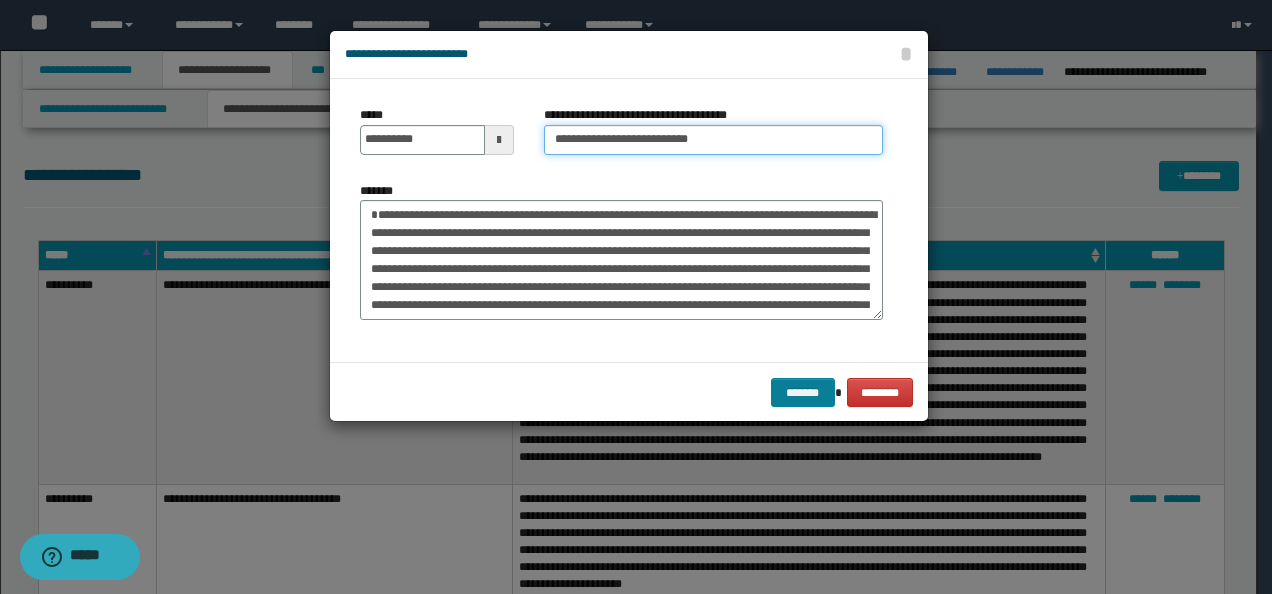 type on "**********" 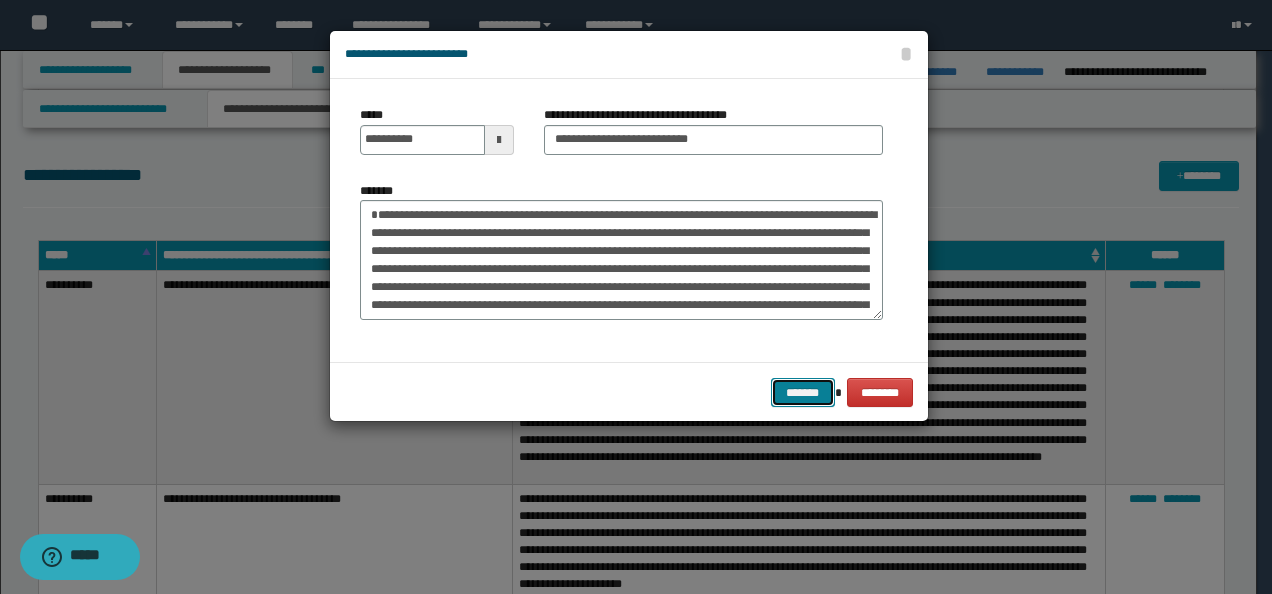 click on "*******" at bounding box center (803, 392) 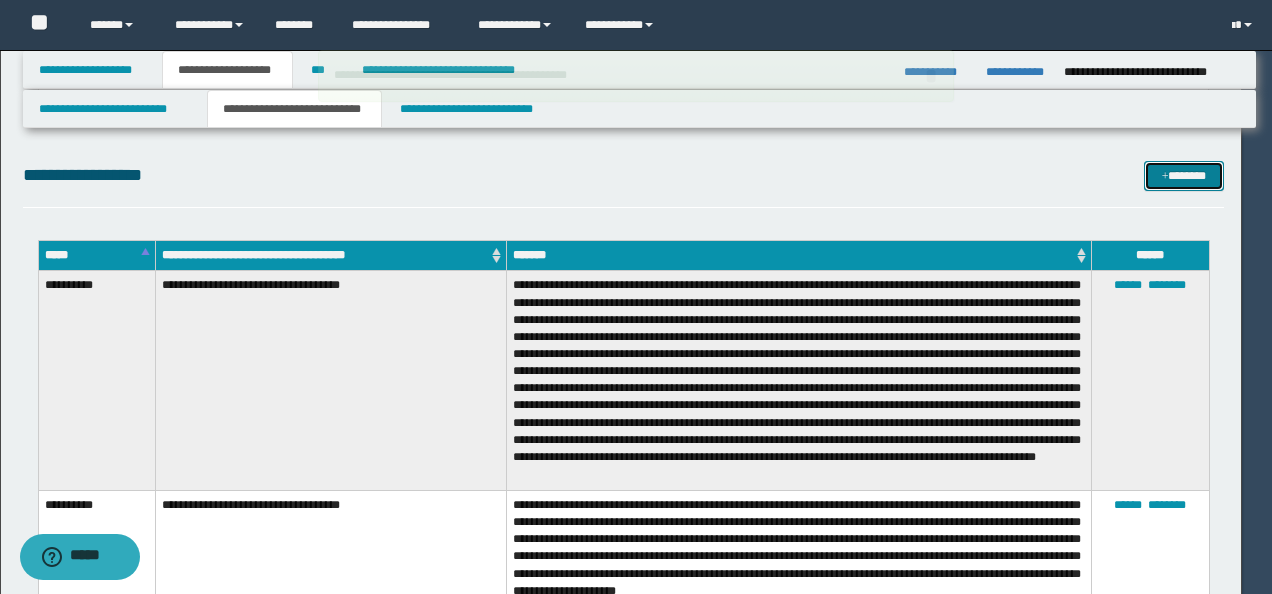 type 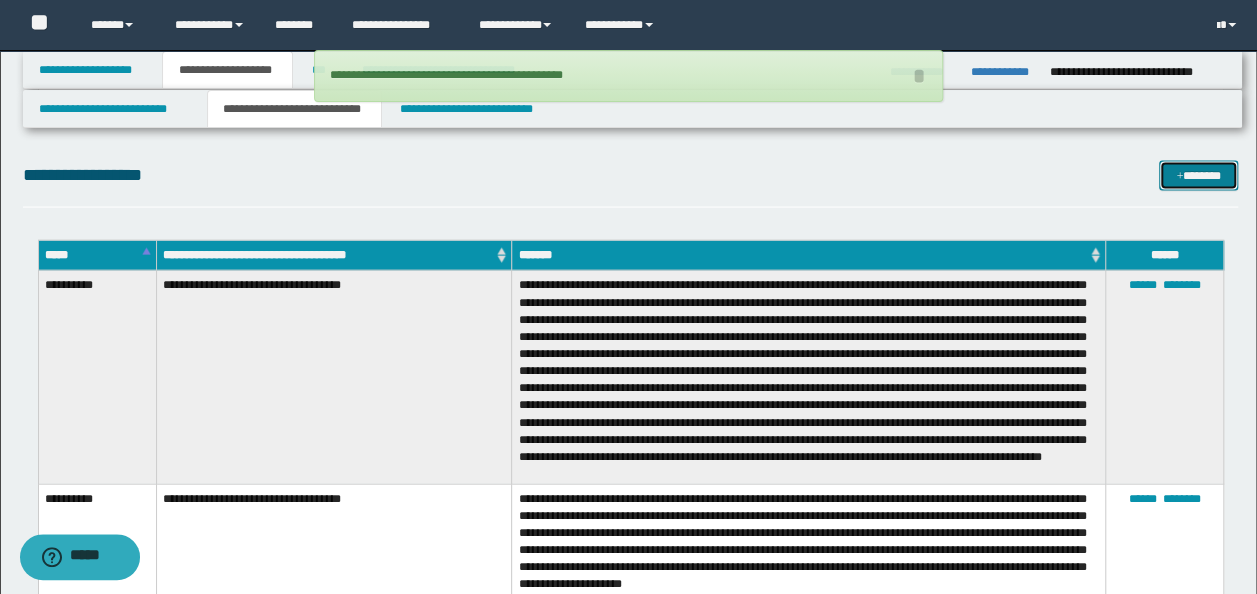 click on "*******" at bounding box center [1198, 175] 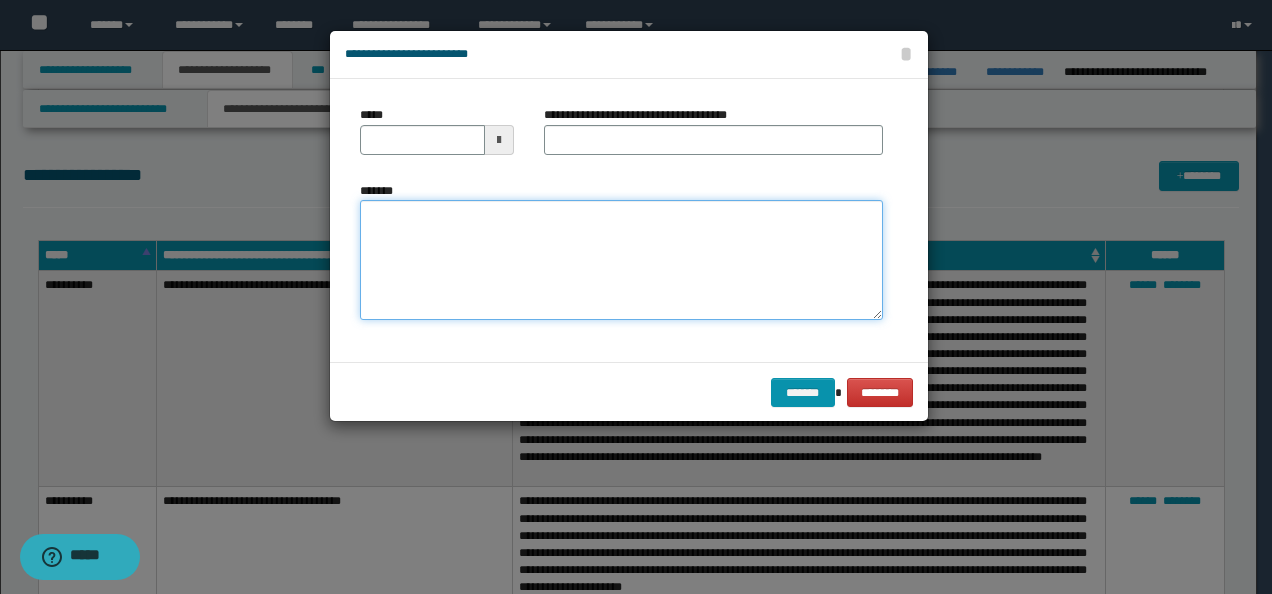 click on "*******" at bounding box center (621, 259) 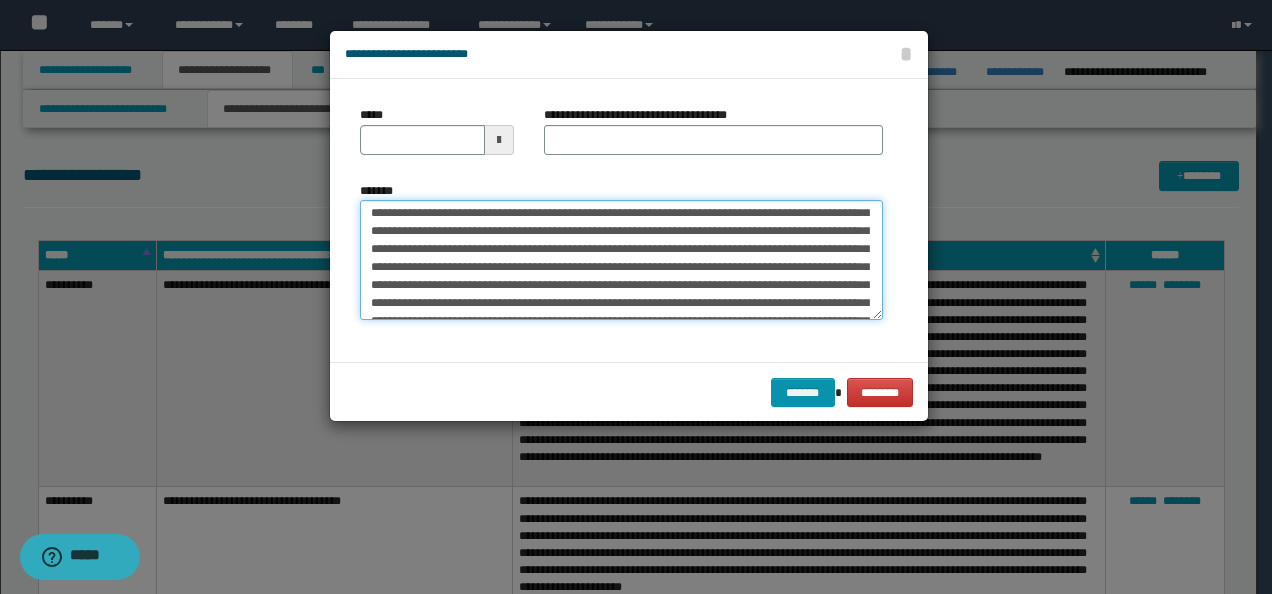 scroll, scrollTop: 0, scrollLeft: 0, axis: both 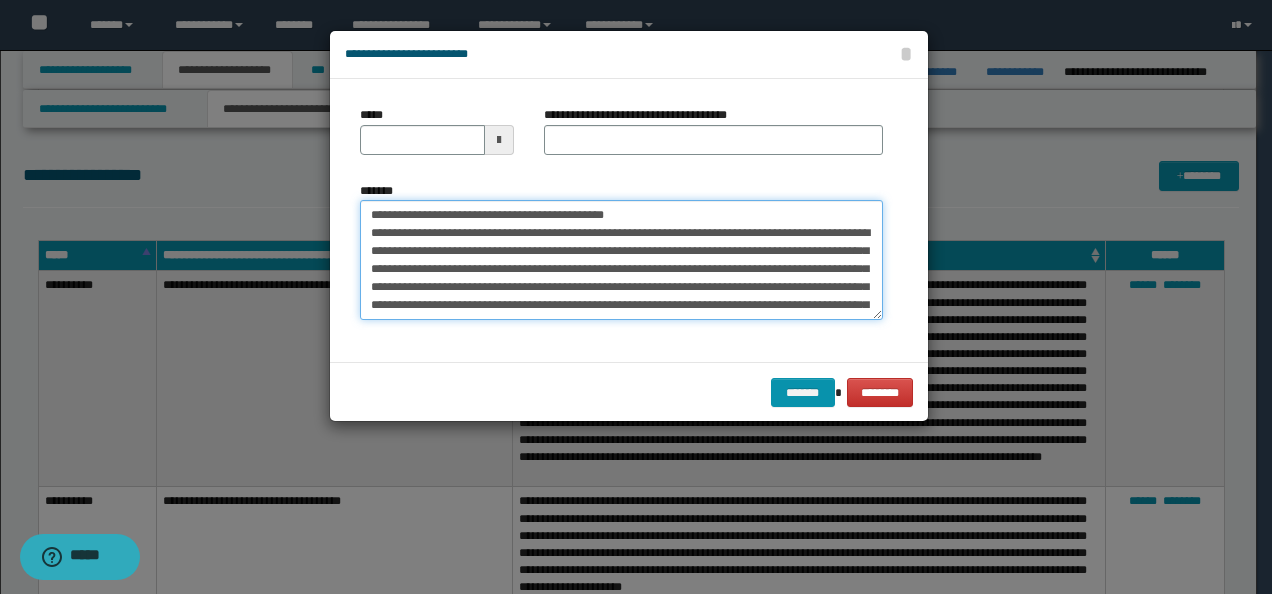 drag, startPoint x: 287, startPoint y: 215, endPoint x: 272, endPoint y: 210, distance: 15.811388 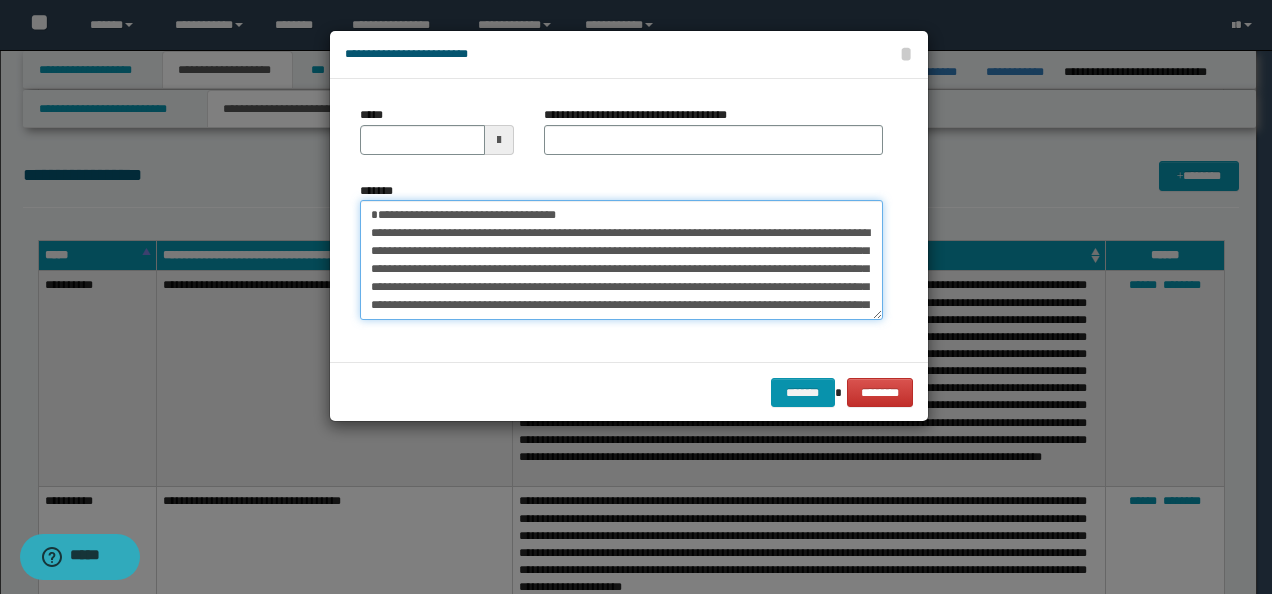 type 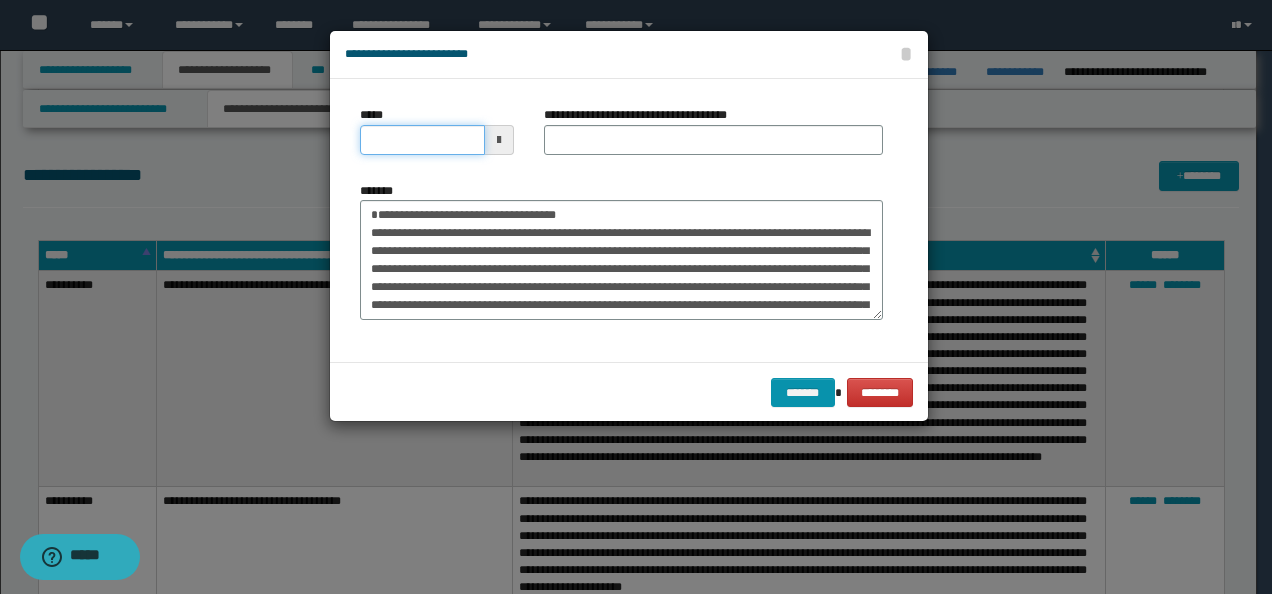 click on "*****" at bounding box center (422, 140) 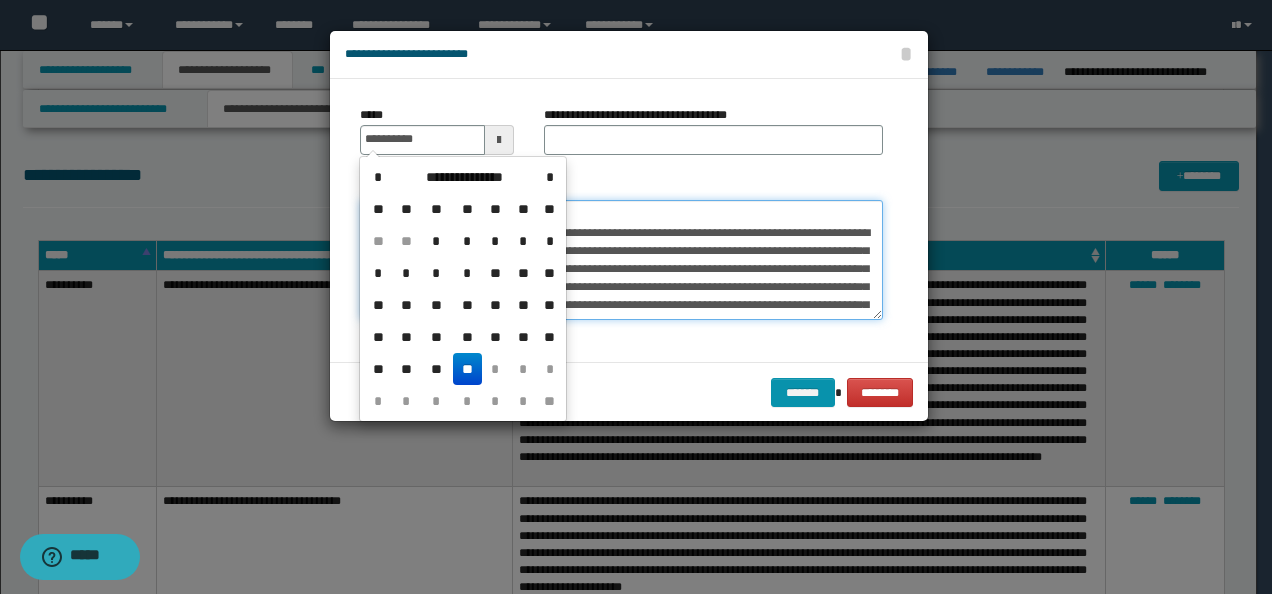 type on "**********" 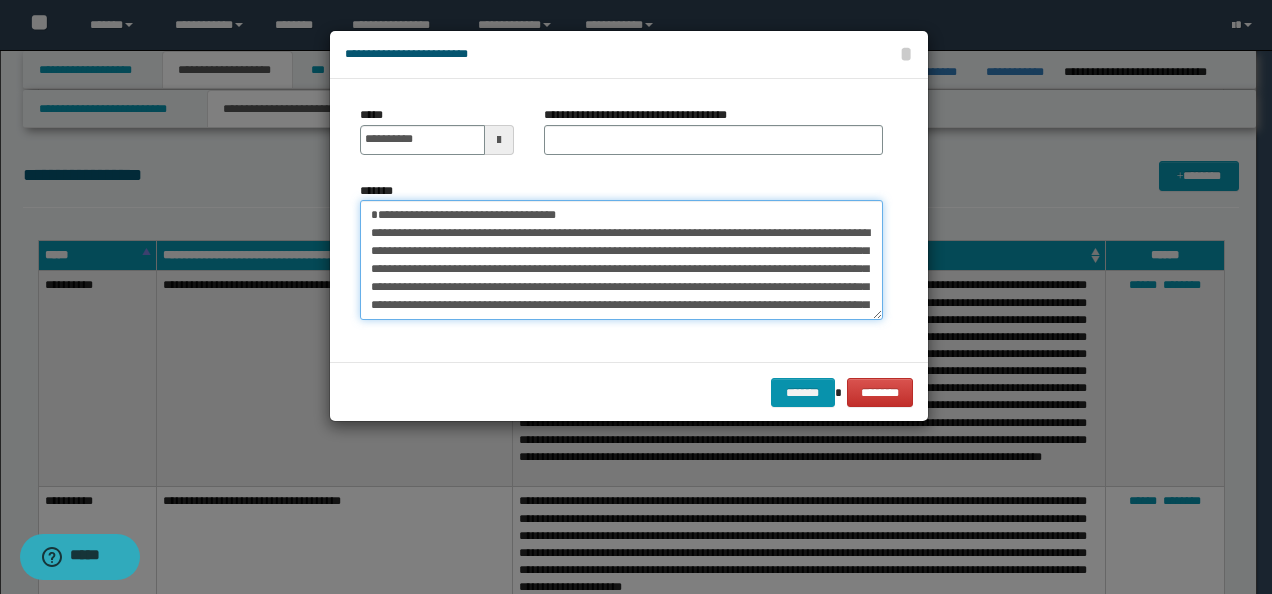 drag, startPoint x: 630, startPoint y: 210, endPoint x: 154, endPoint y: 207, distance: 476.00946 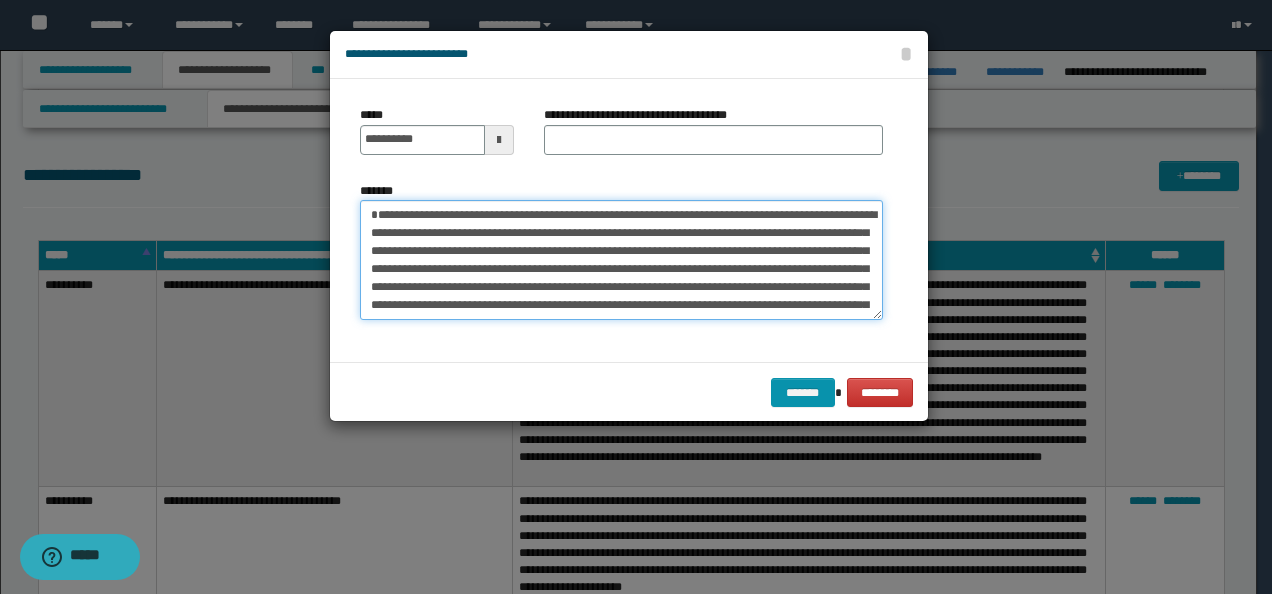 type on "**********" 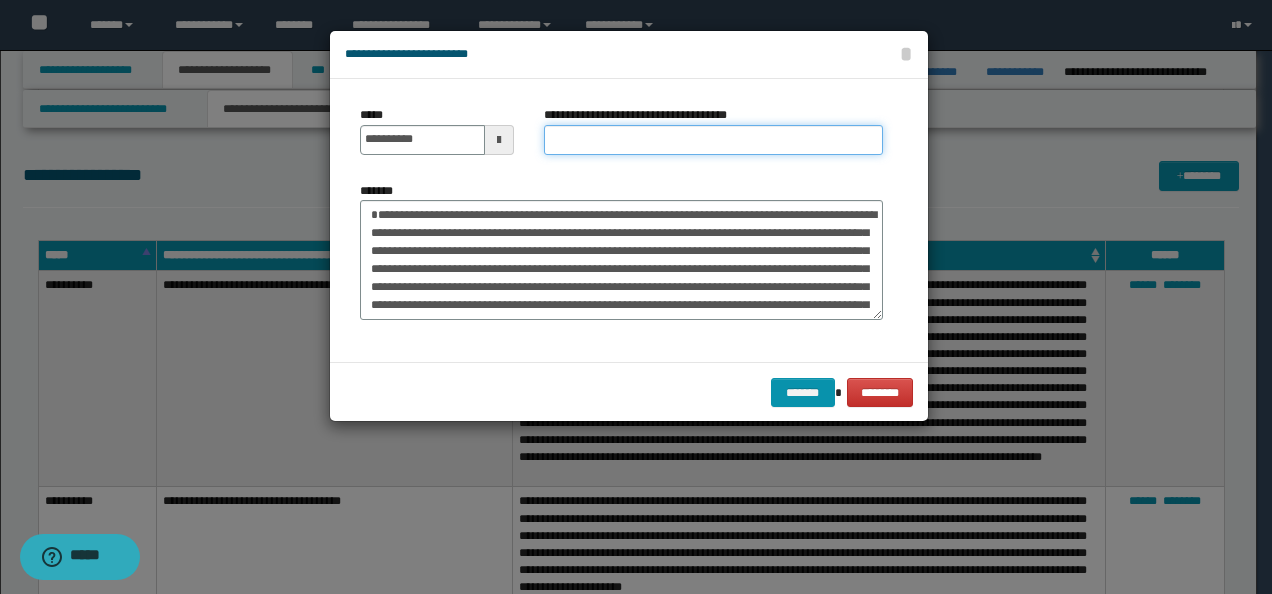 click on "**********" at bounding box center (713, 140) 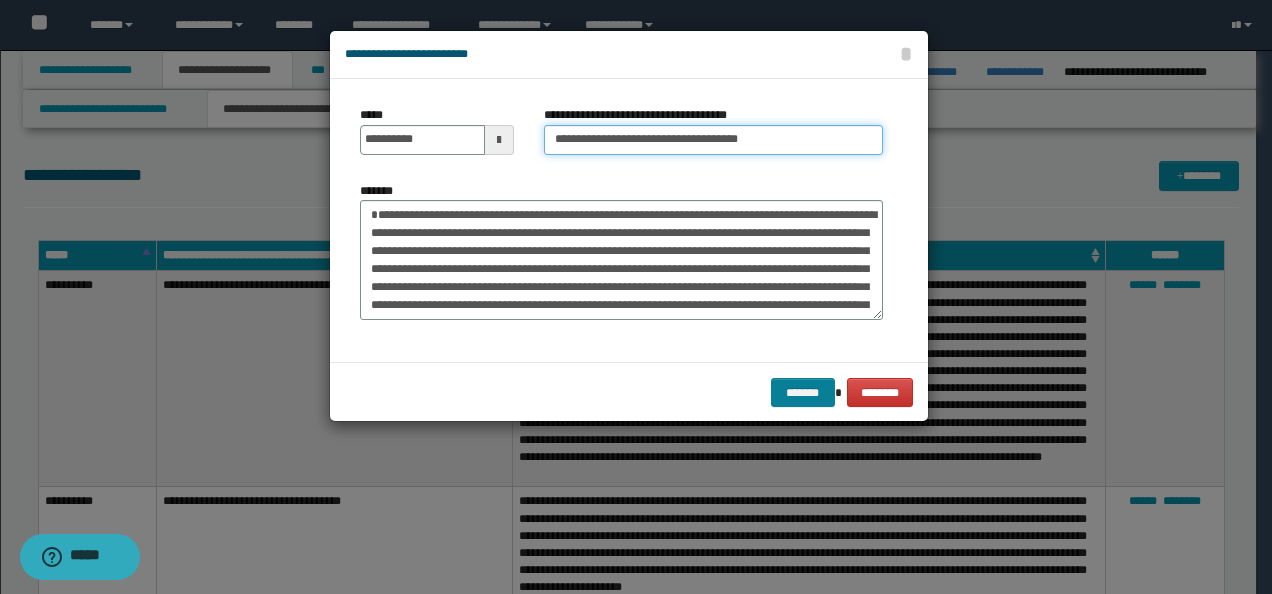 type on "**********" 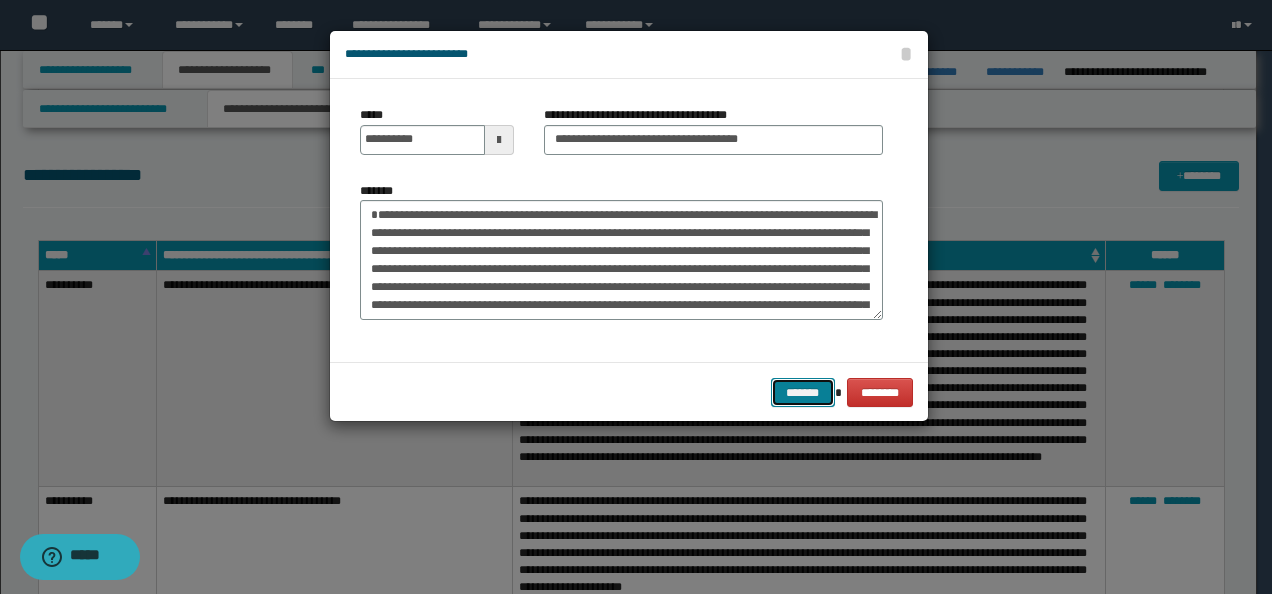click on "*******" at bounding box center [803, 392] 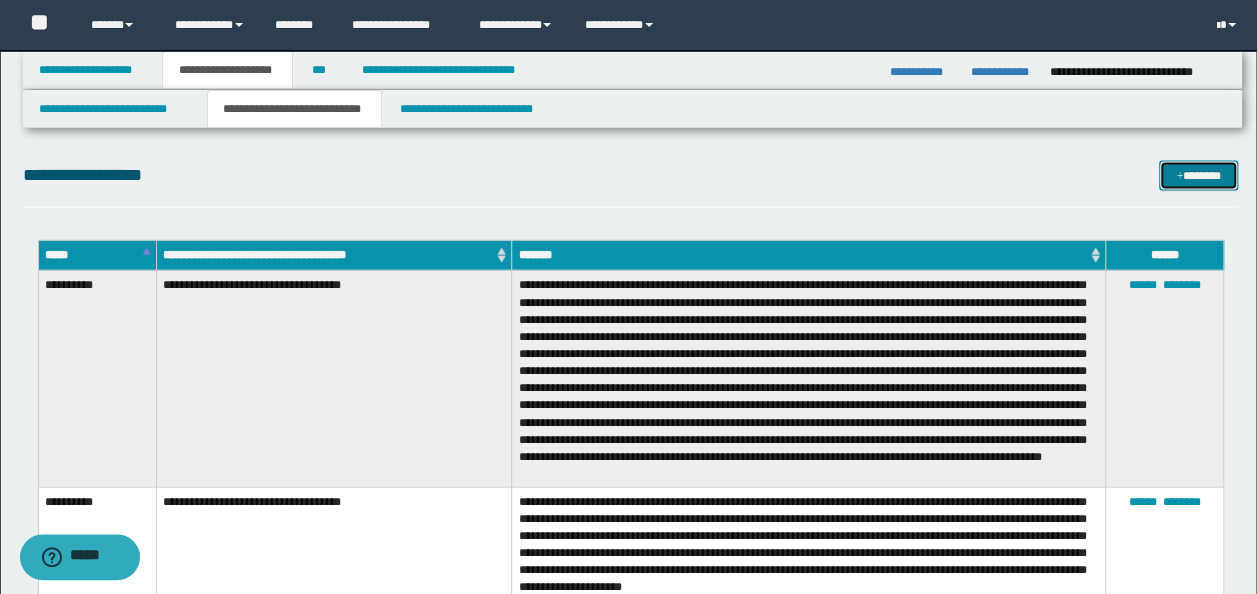 click on "*******" at bounding box center (1198, 175) 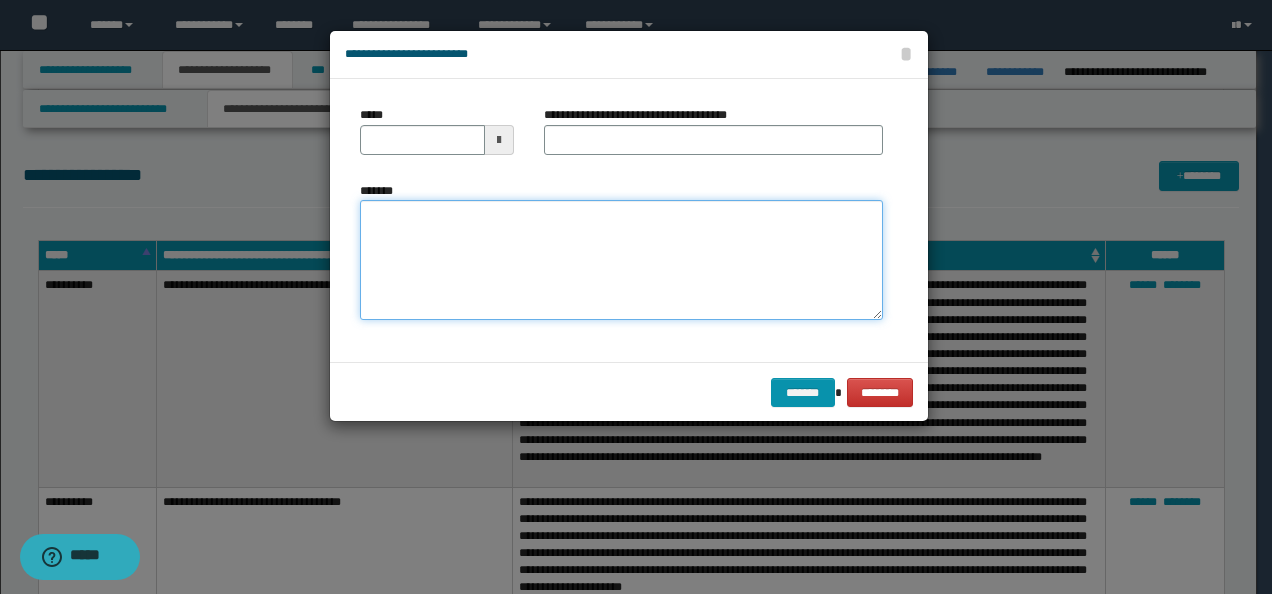 click on "*******" at bounding box center [621, 259] 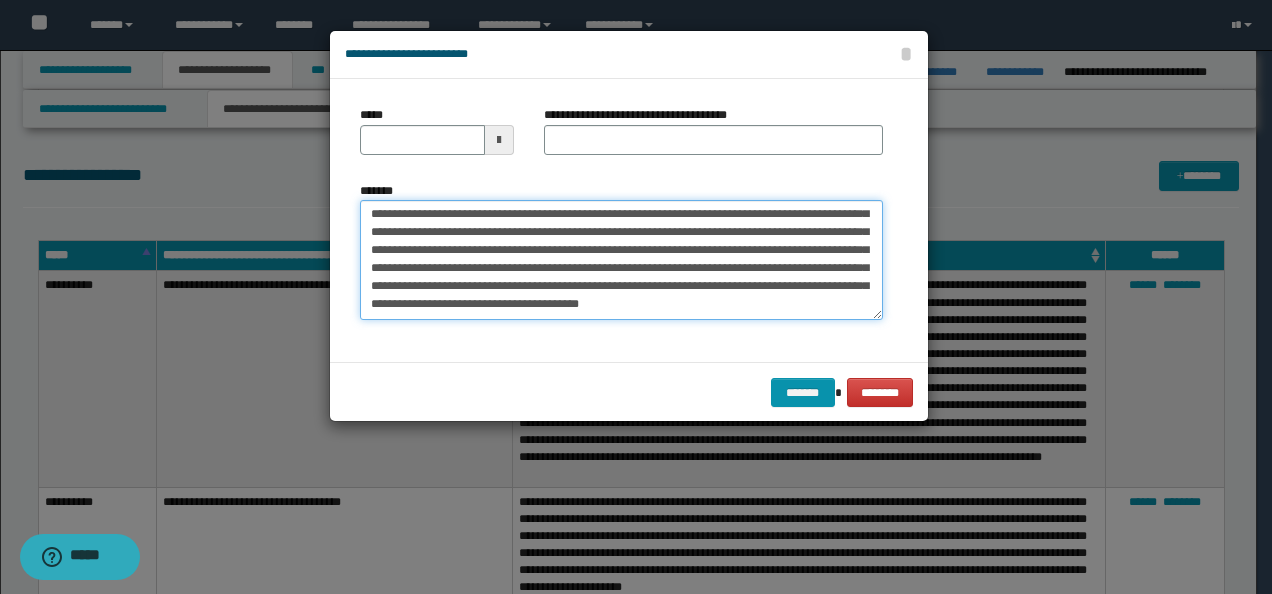 scroll, scrollTop: 0, scrollLeft: 0, axis: both 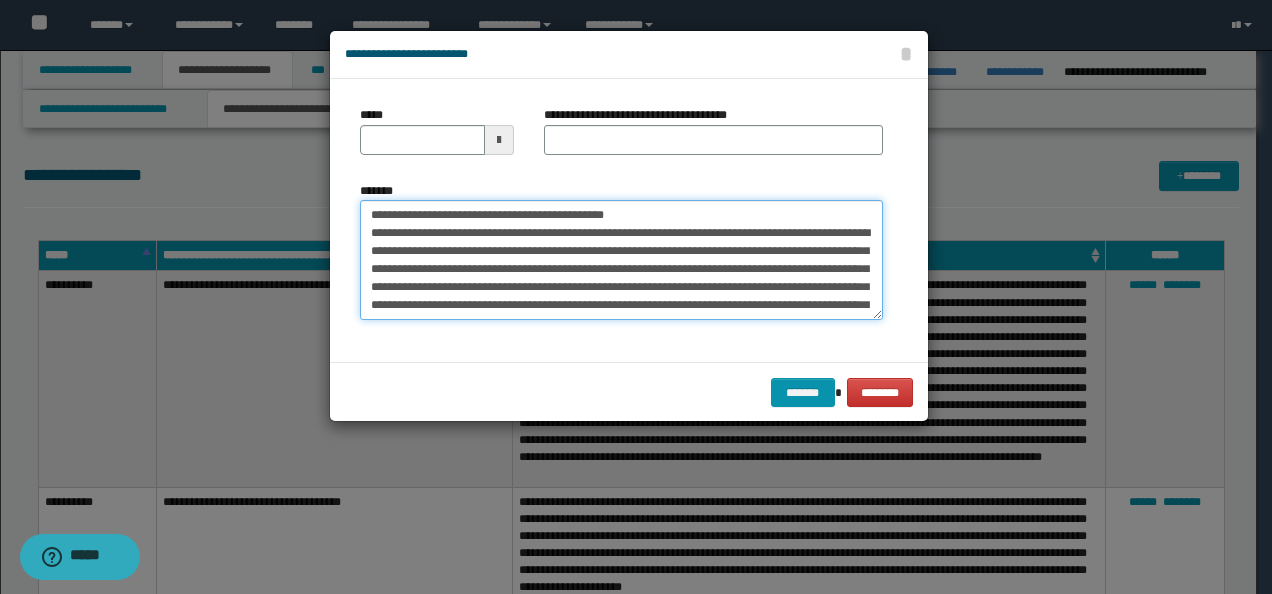 drag, startPoint x: 377, startPoint y: 209, endPoint x: 241, endPoint y: 209, distance: 136 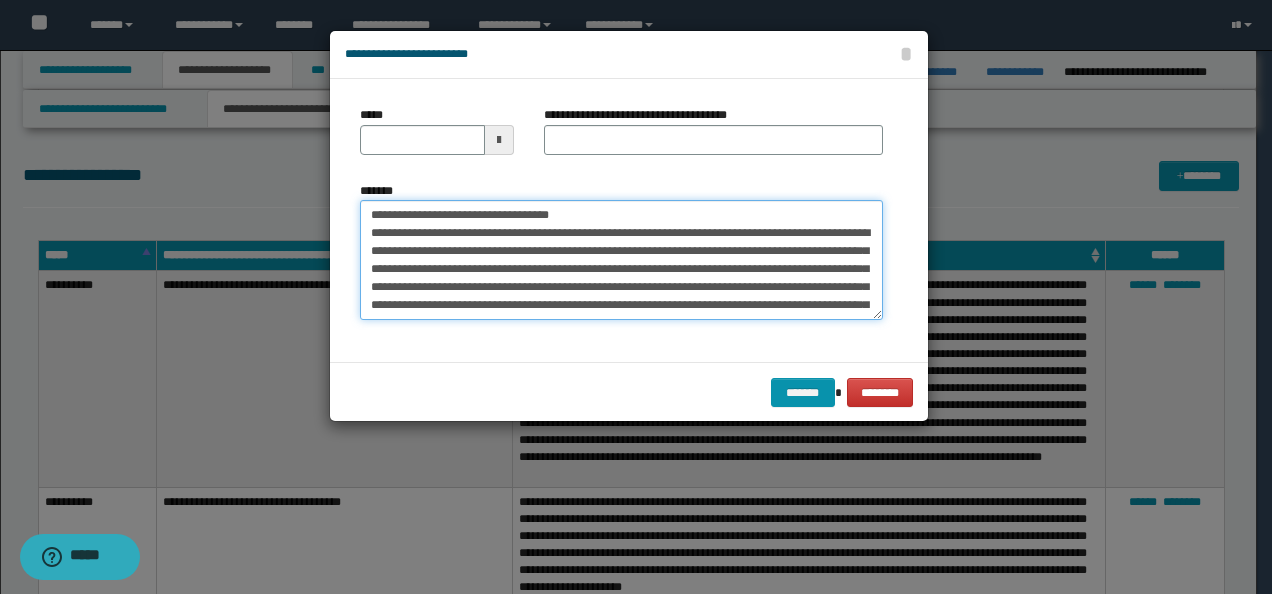 type 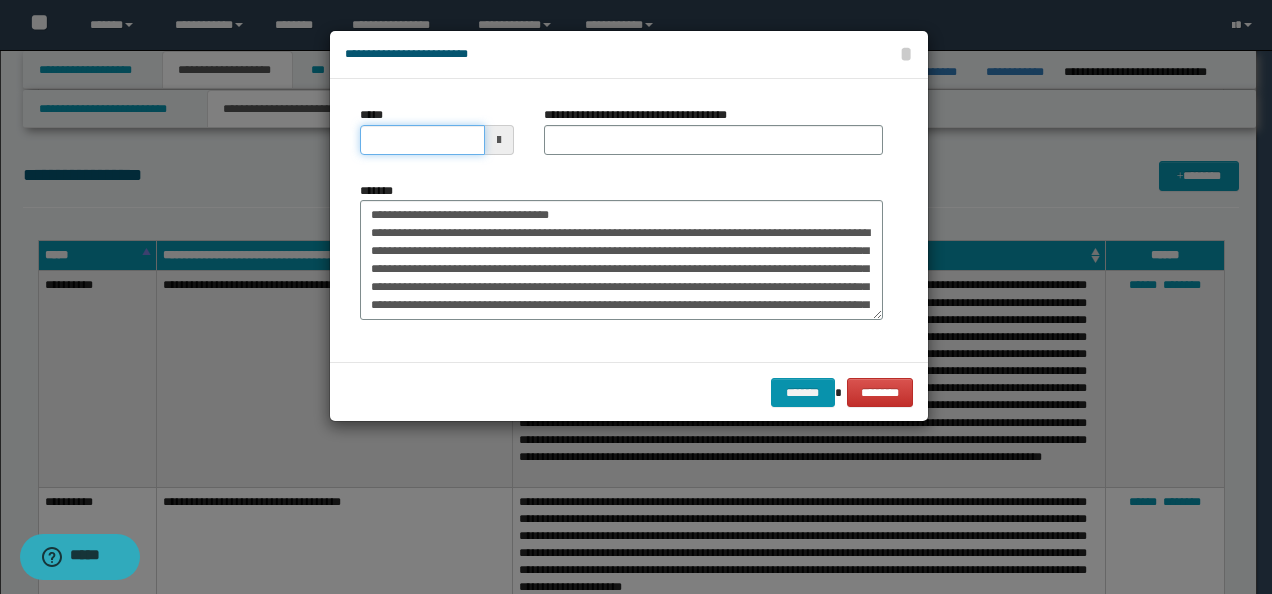 click on "*****" at bounding box center (422, 140) 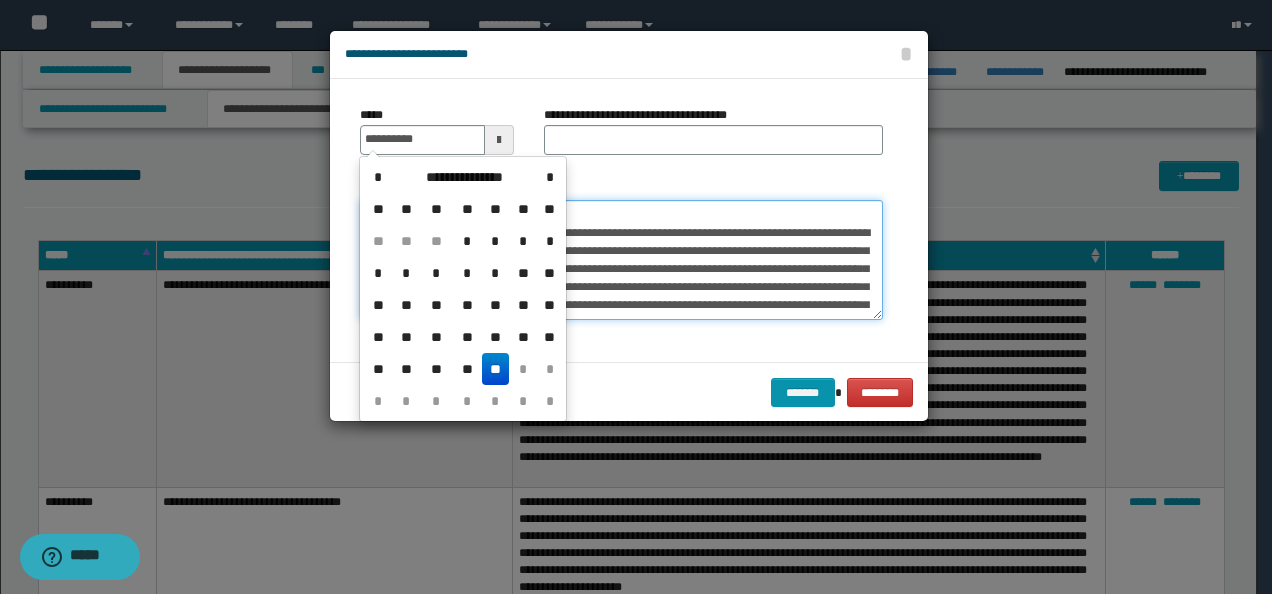 type on "**********" 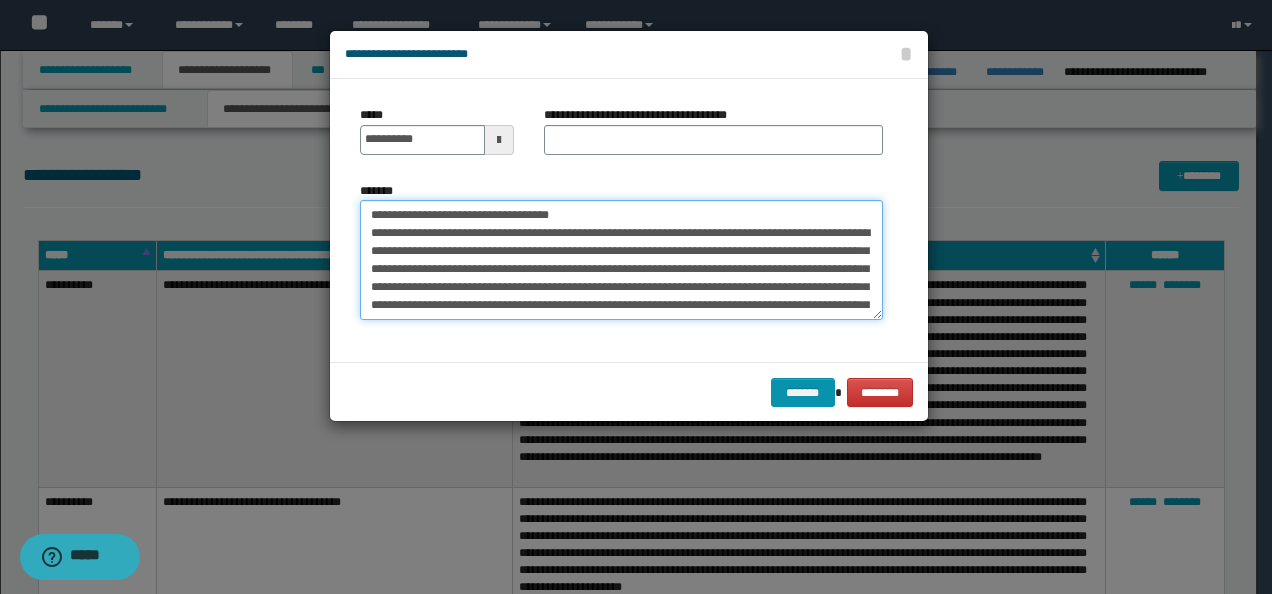 drag, startPoint x: 582, startPoint y: 210, endPoint x: 209, endPoint y: 214, distance: 373.02145 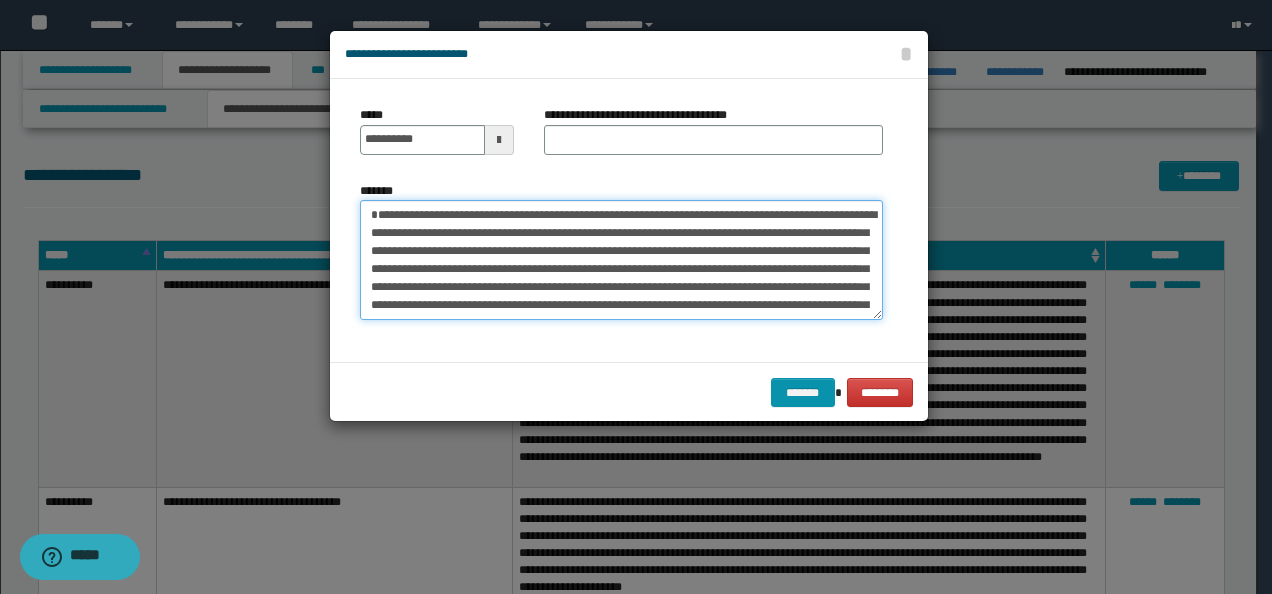 type on "**********" 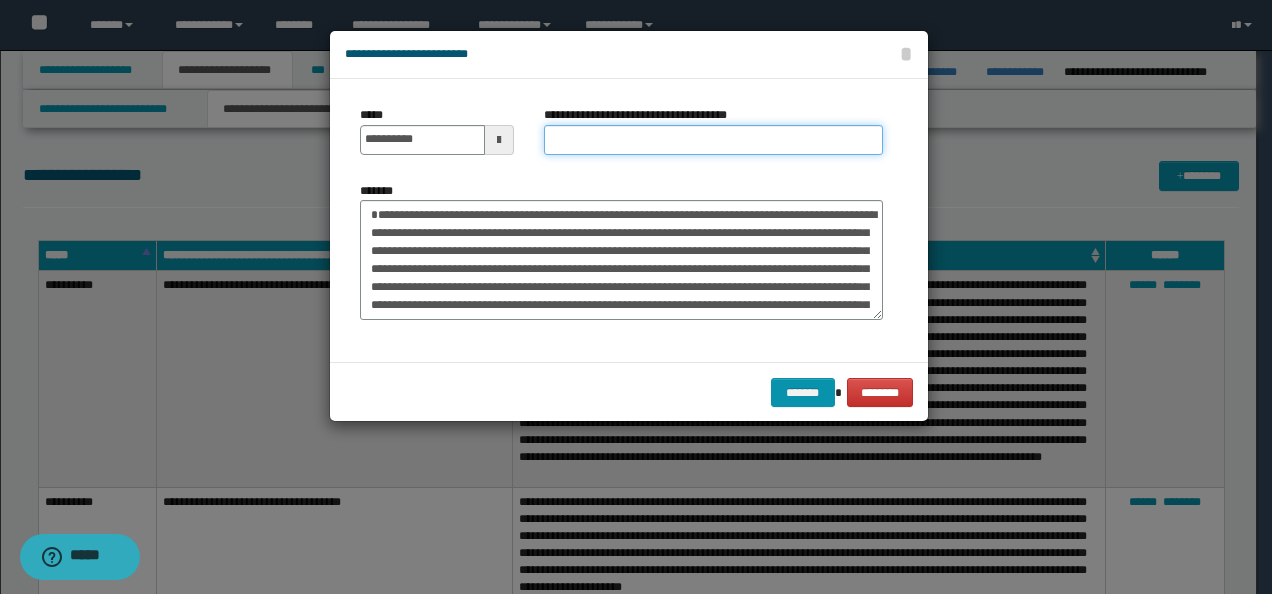 click on "**********" at bounding box center (713, 140) 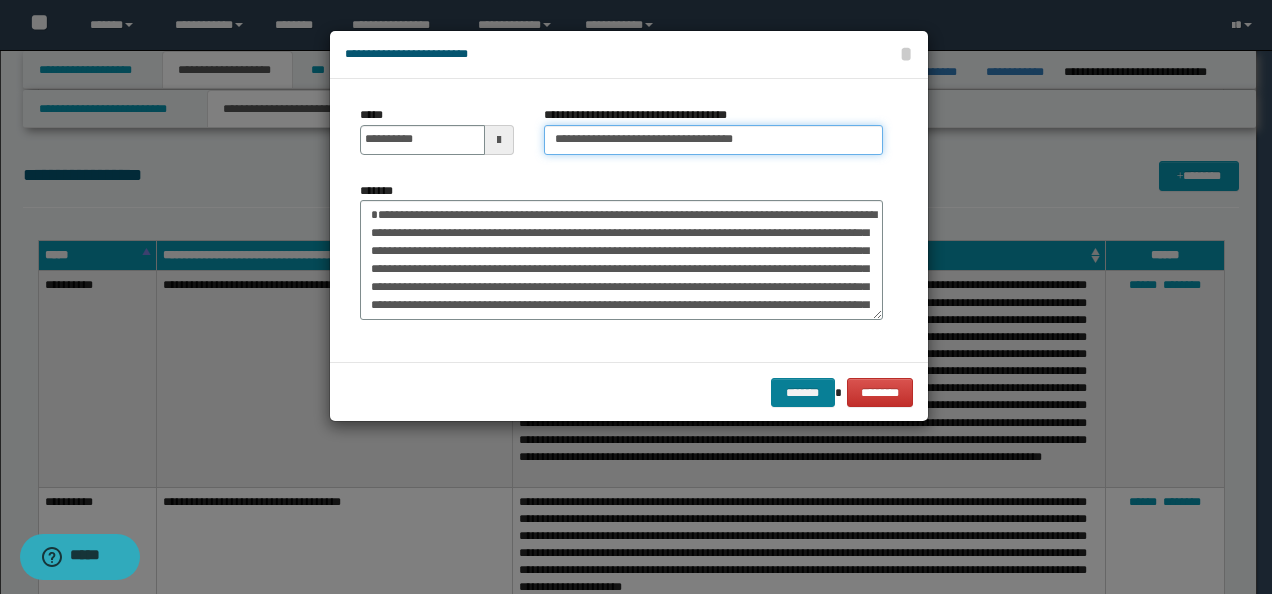 type on "**********" 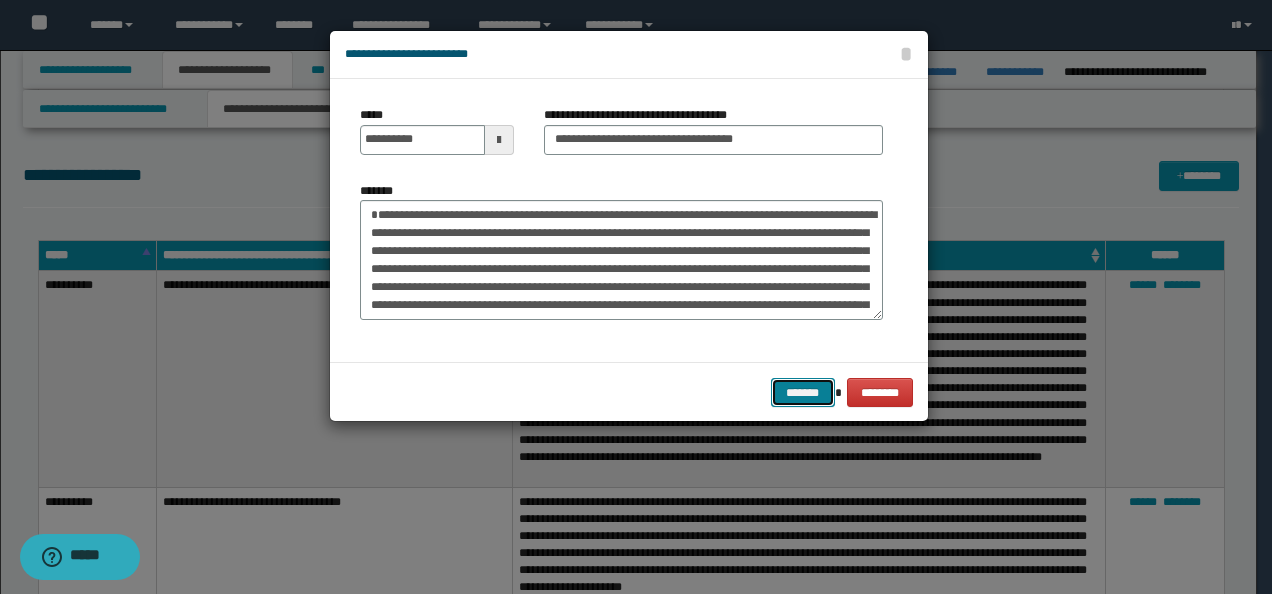 click on "*******" at bounding box center (803, 392) 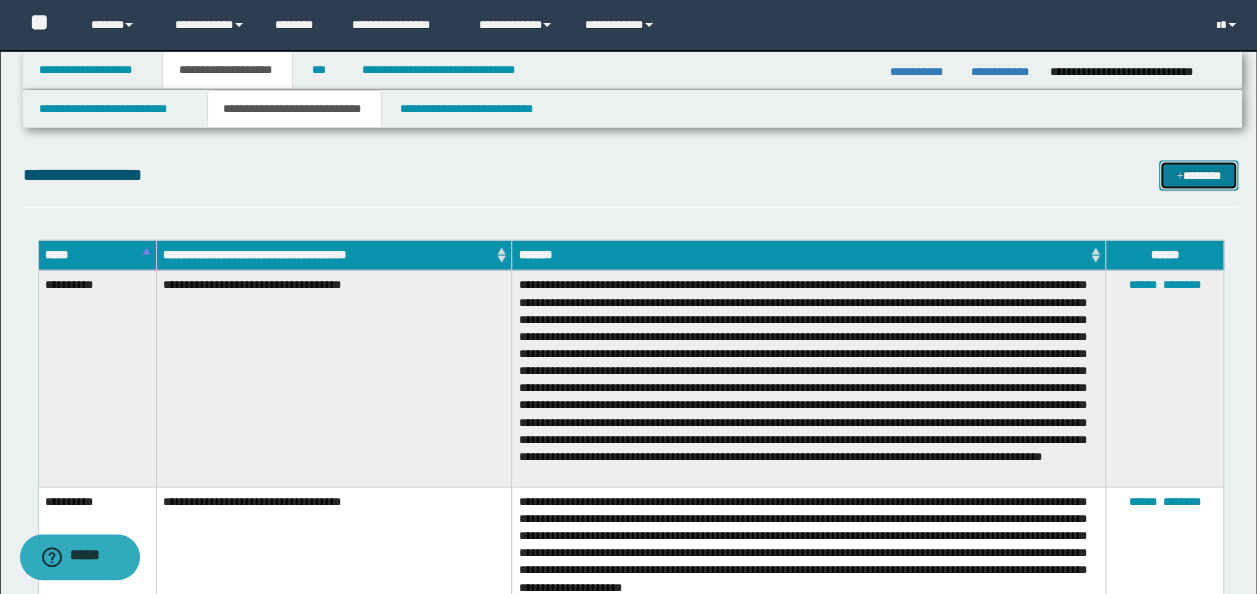 click at bounding box center [1179, 177] 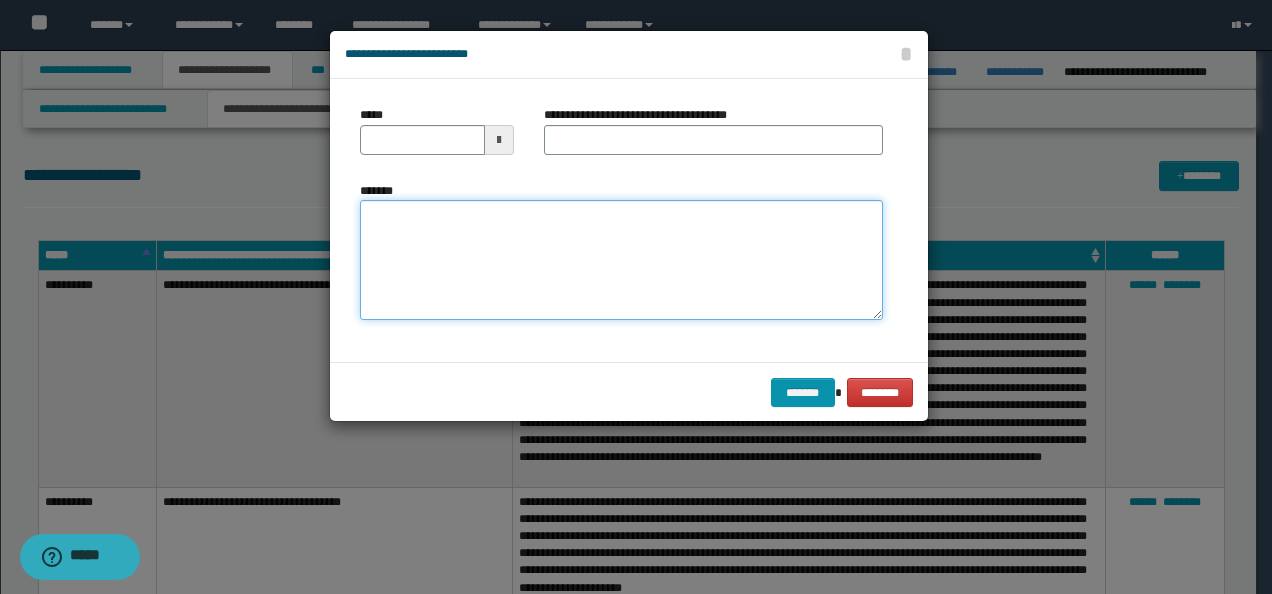 click on "*******" at bounding box center [621, 259] 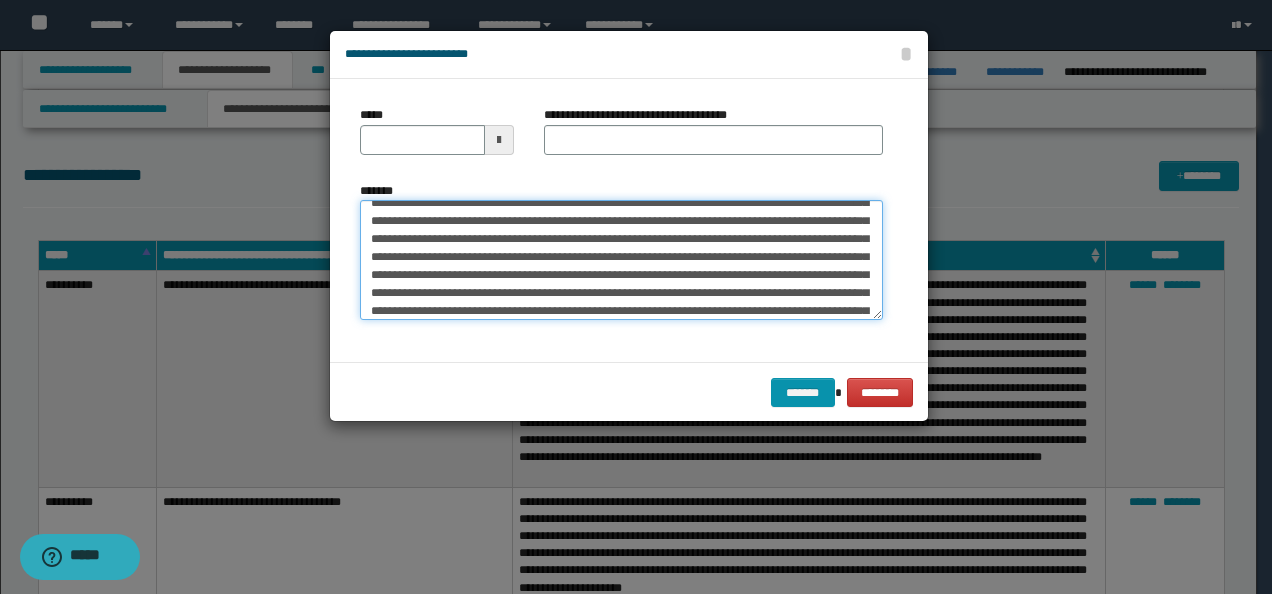 scroll, scrollTop: 0, scrollLeft: 0, axis: both 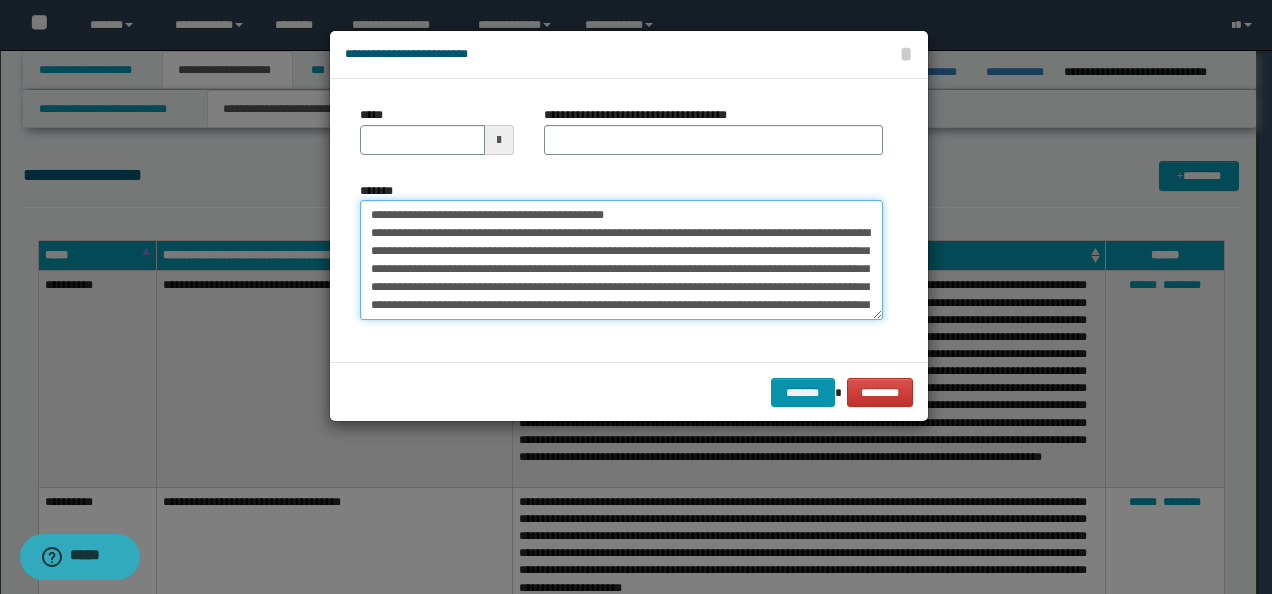 drag, startPoint x: 316, startPoint y: 206, endPoint x: 291, endPoint y: 205, distance: 25.019993 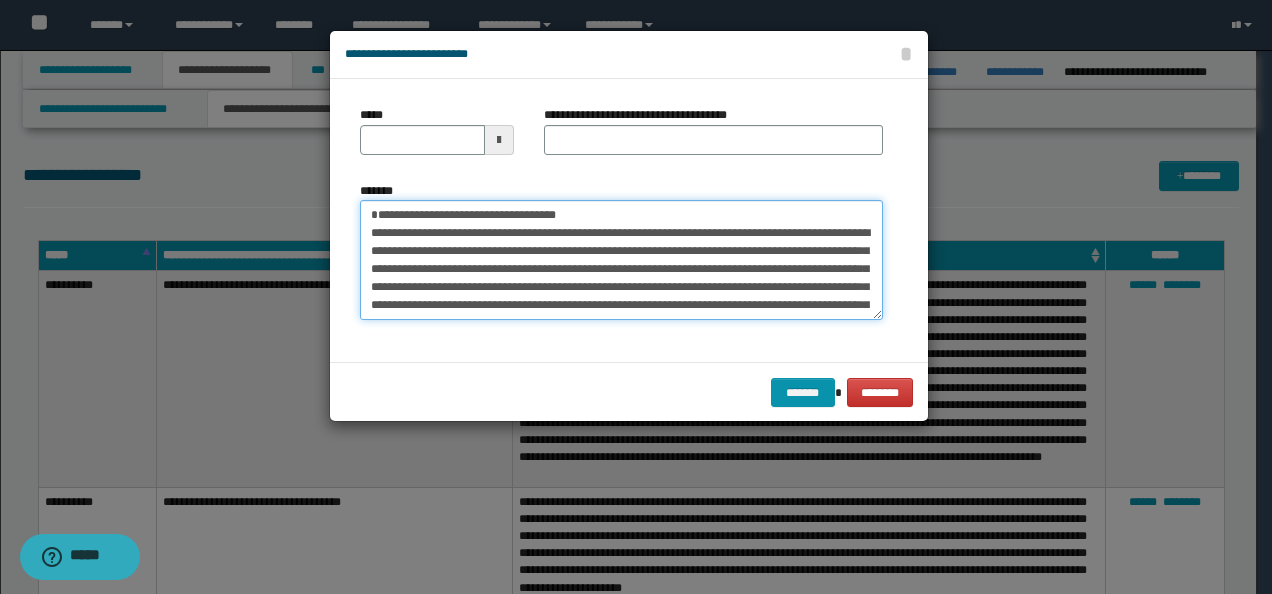 type 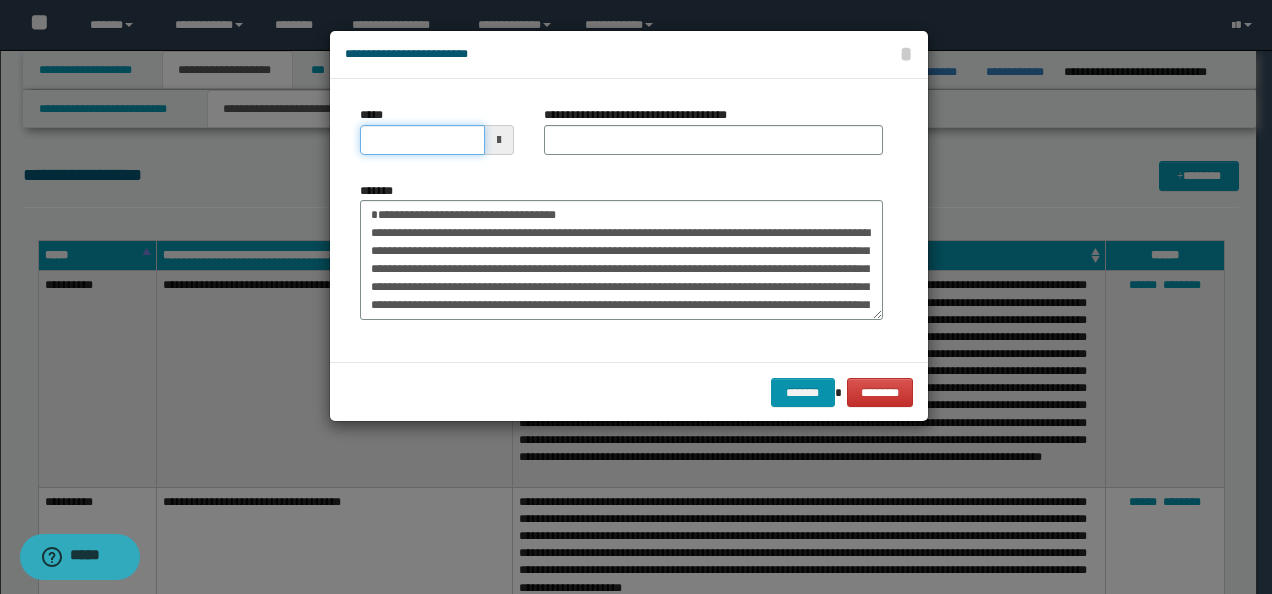 click on "*****" at bounding box center (422, 140) 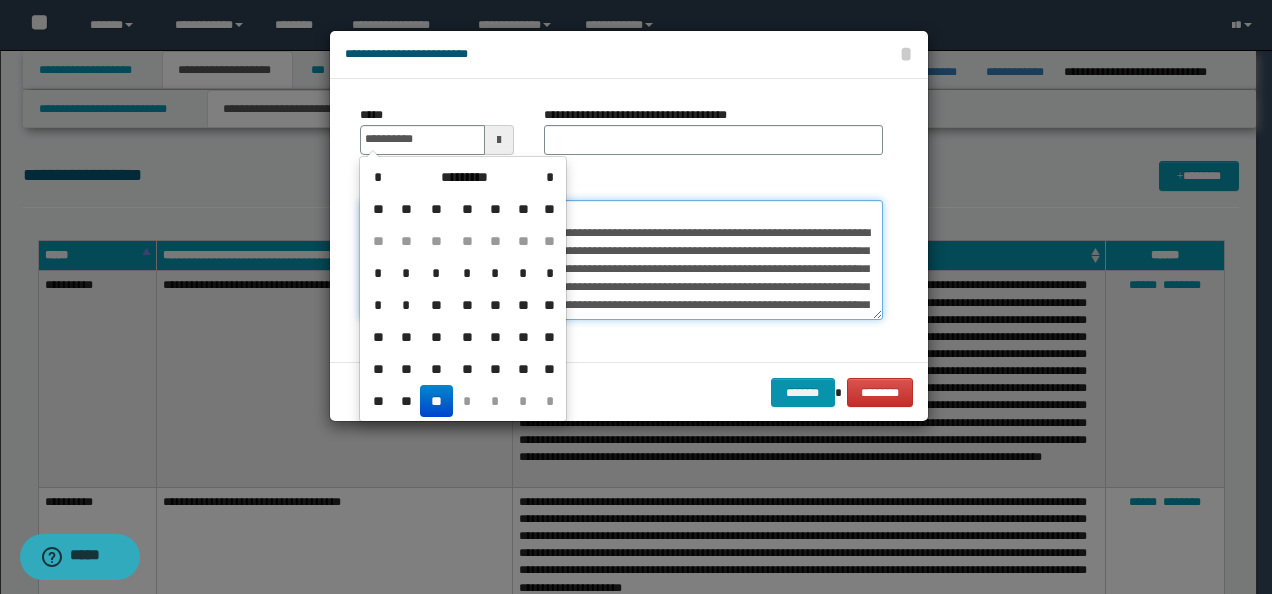 type on "**********" 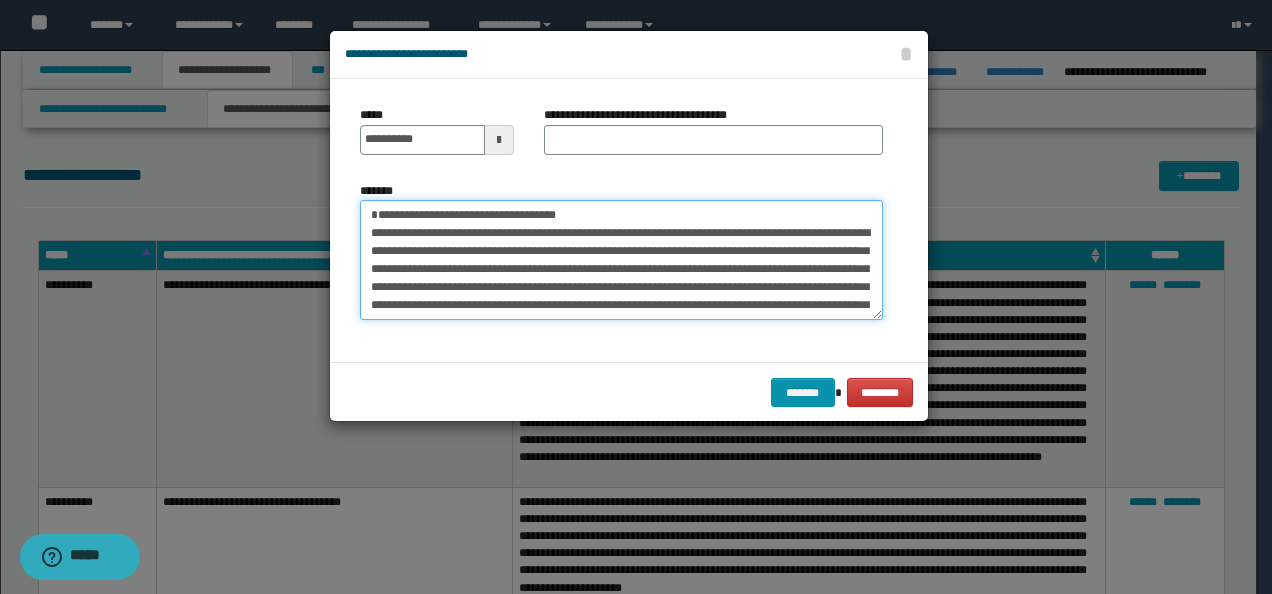 drag, startPoint x: 617, startPoint y: 216, endPoint x: 170, endPoint y: 212, distance: 447.01788 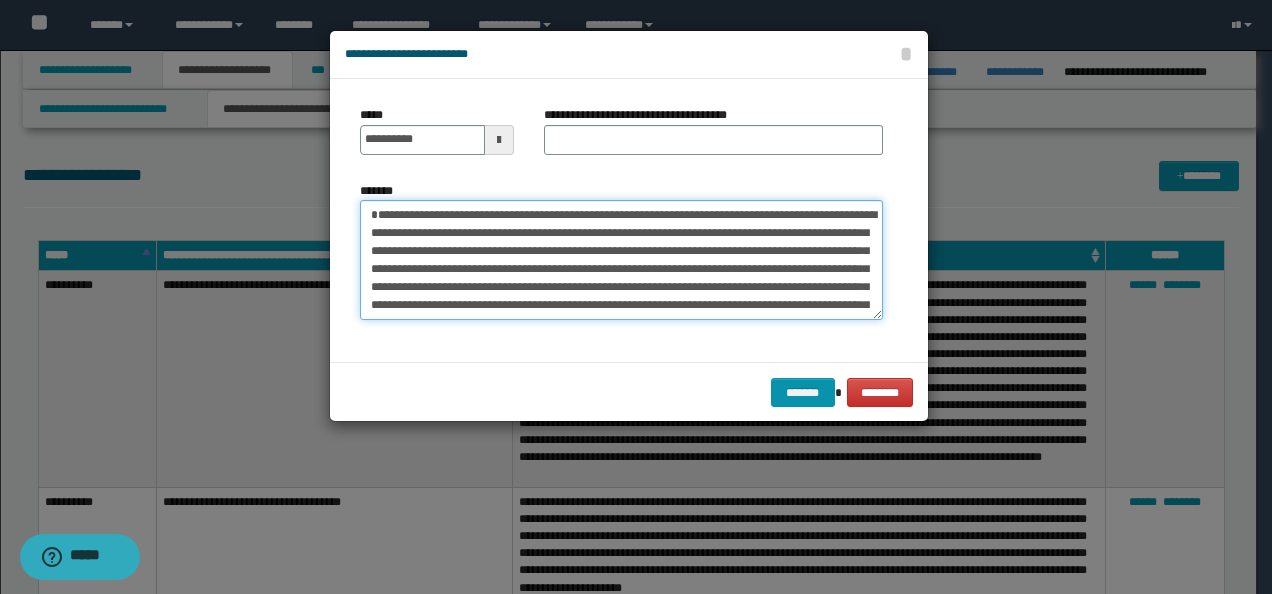 type on "**********" 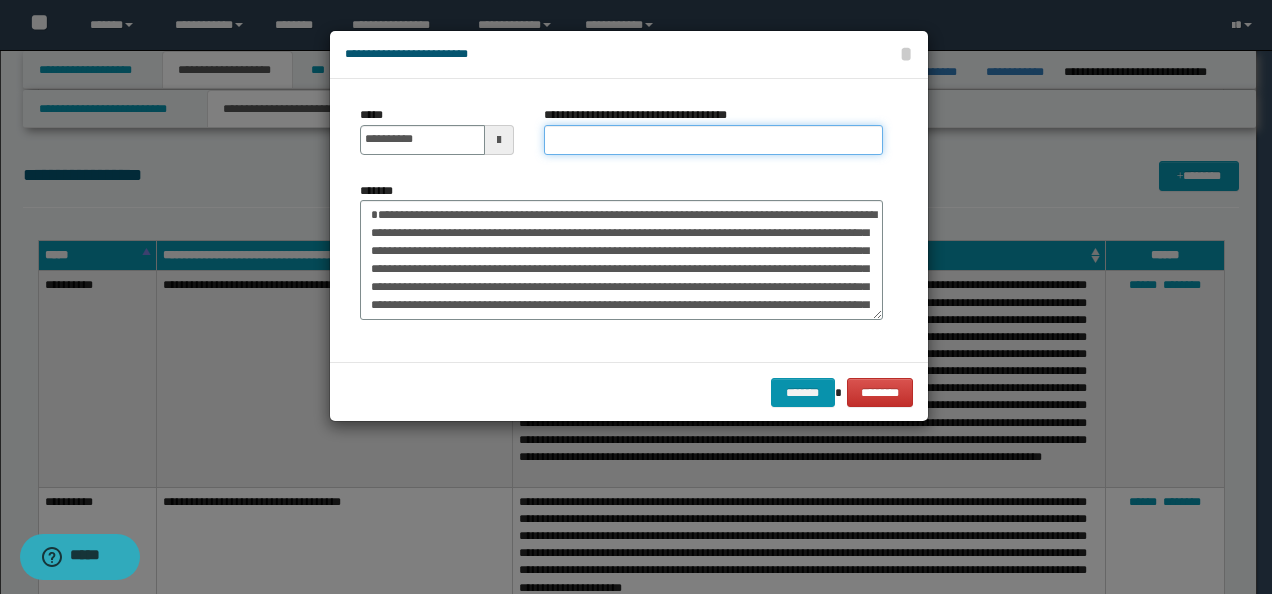 click on "**********" at bounding box center [713, 140] 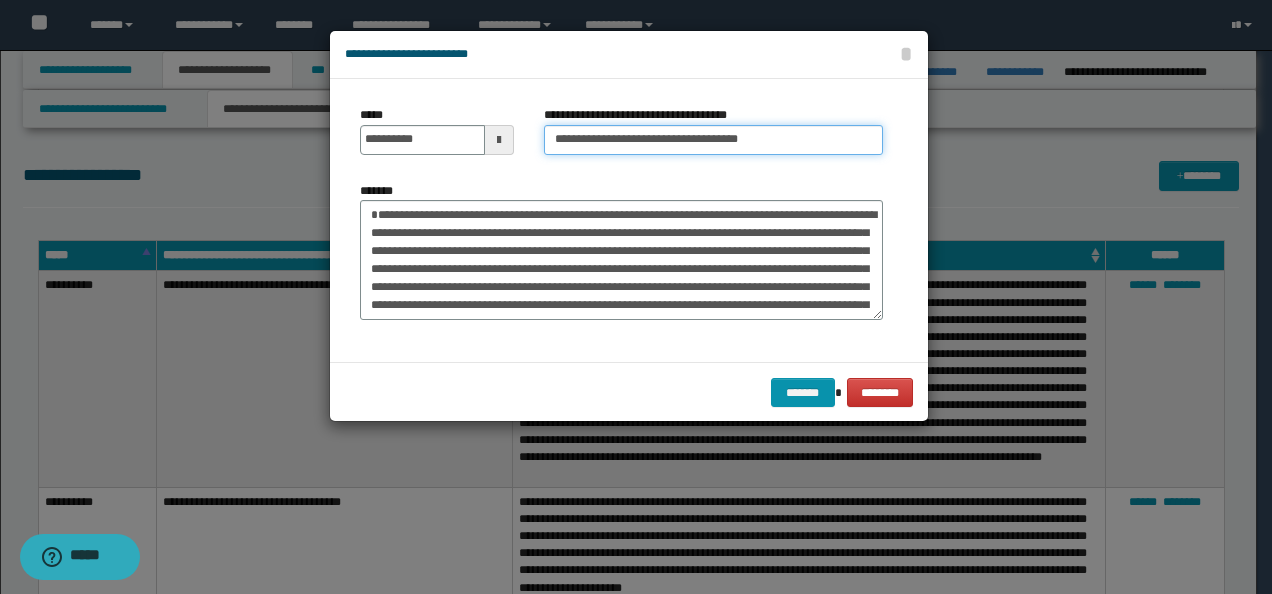 type on "**********" 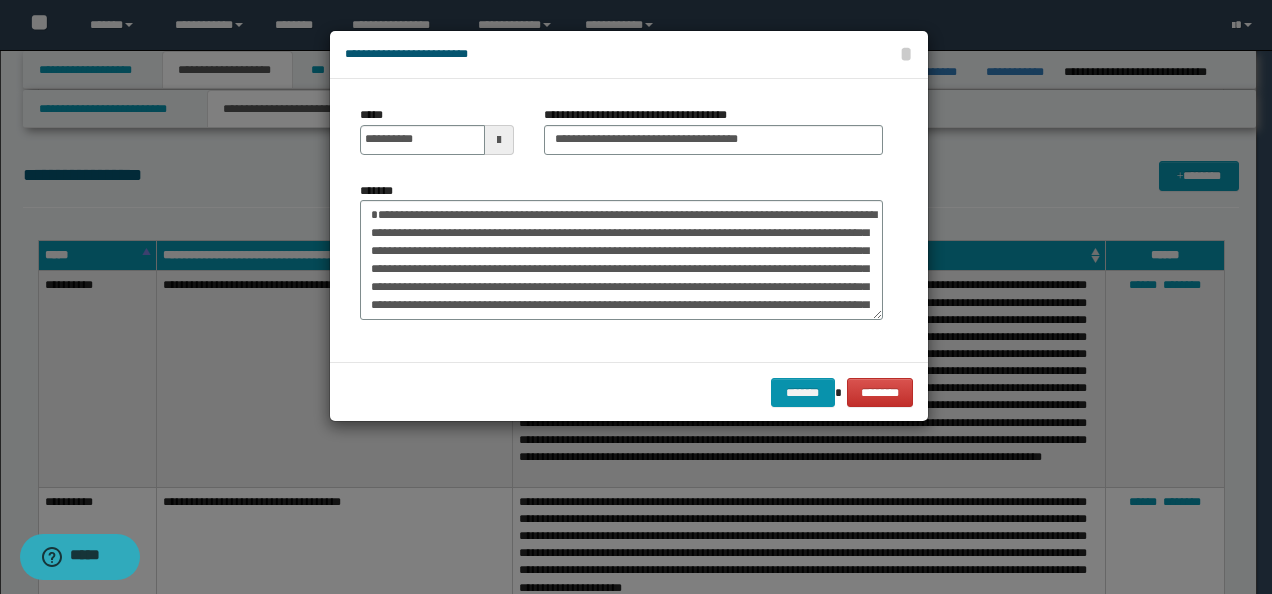 click on "*******
********" at bounding box center [629, 392] 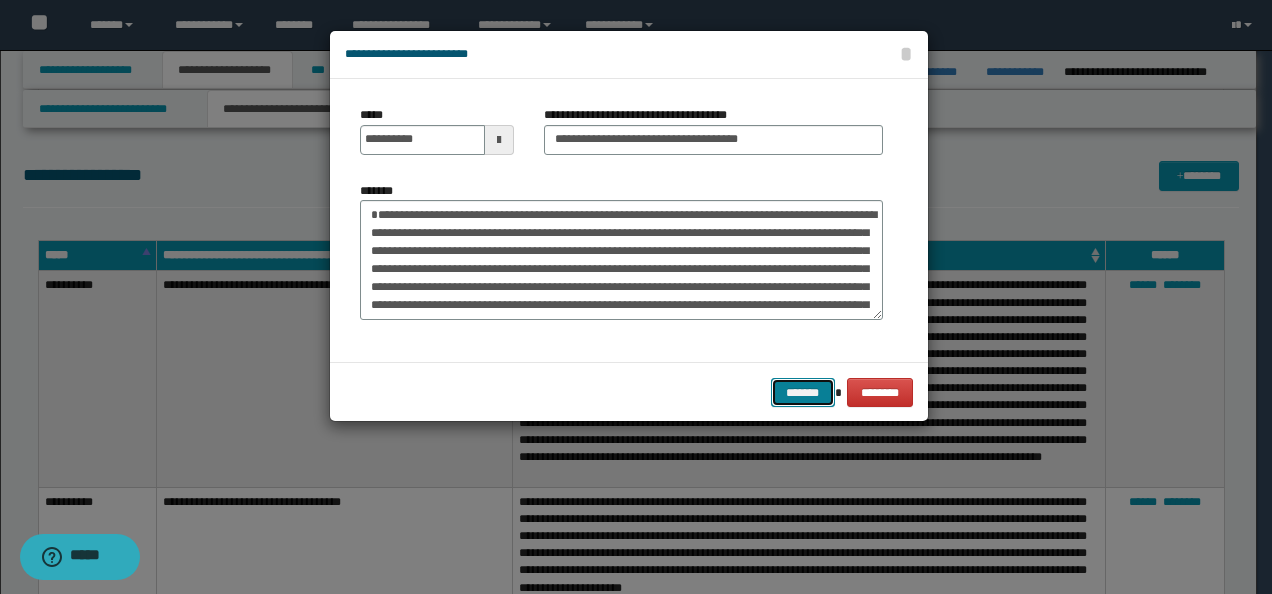 click on "*******" at bounding box center [803, 392] 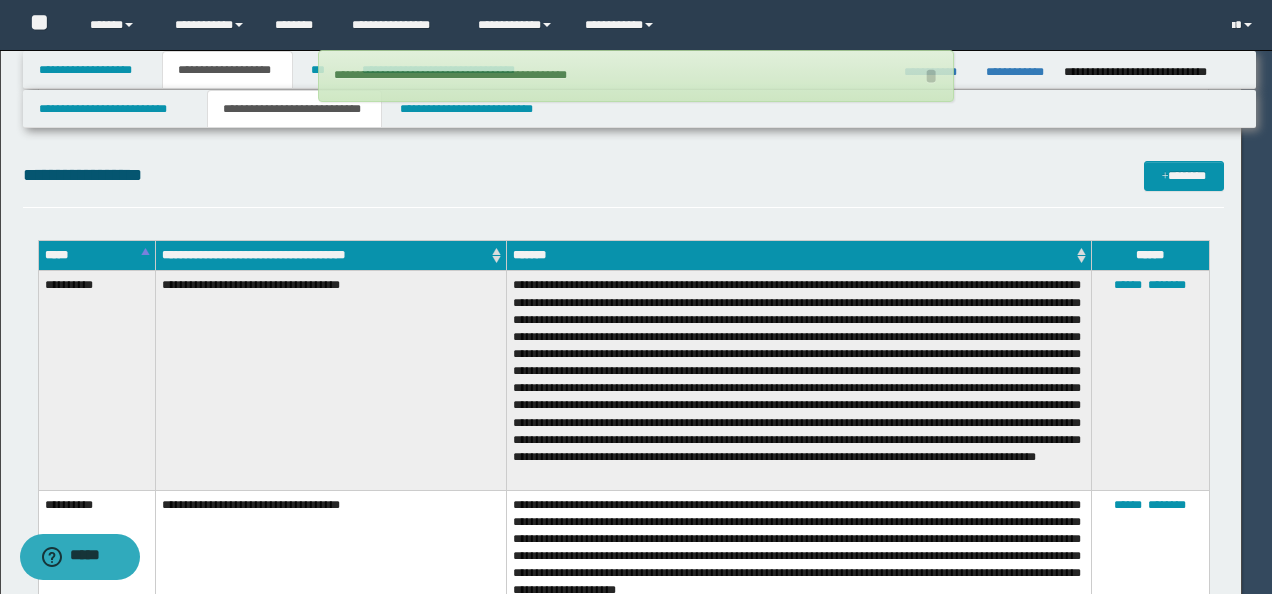 type 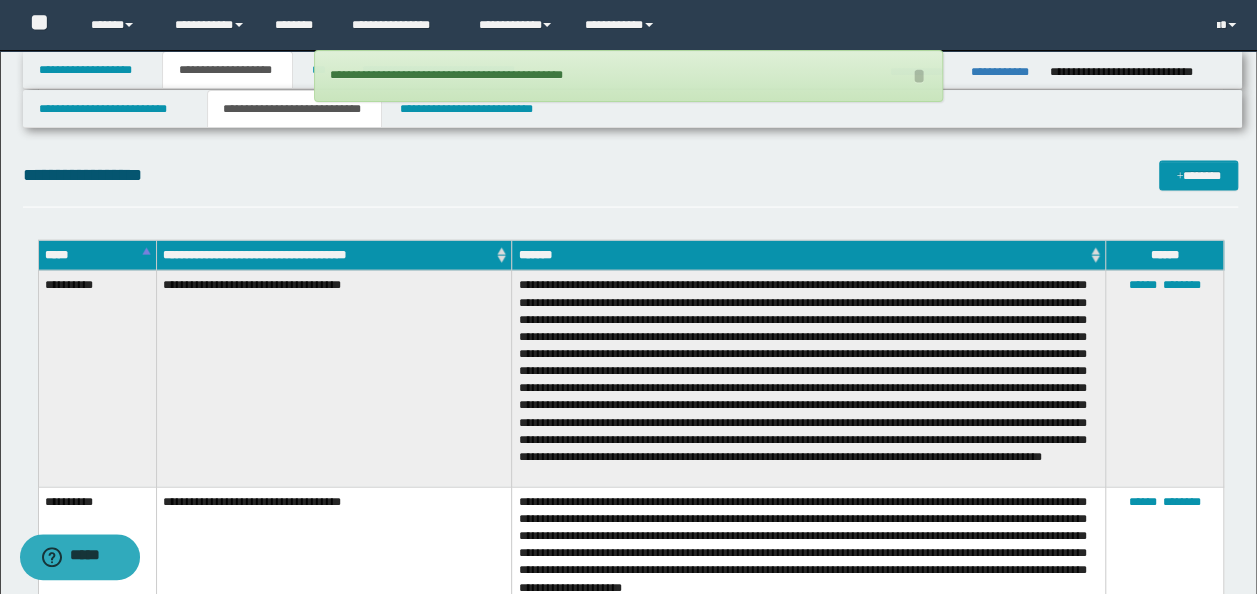 click on "**********" at bounding box center (631, 175) 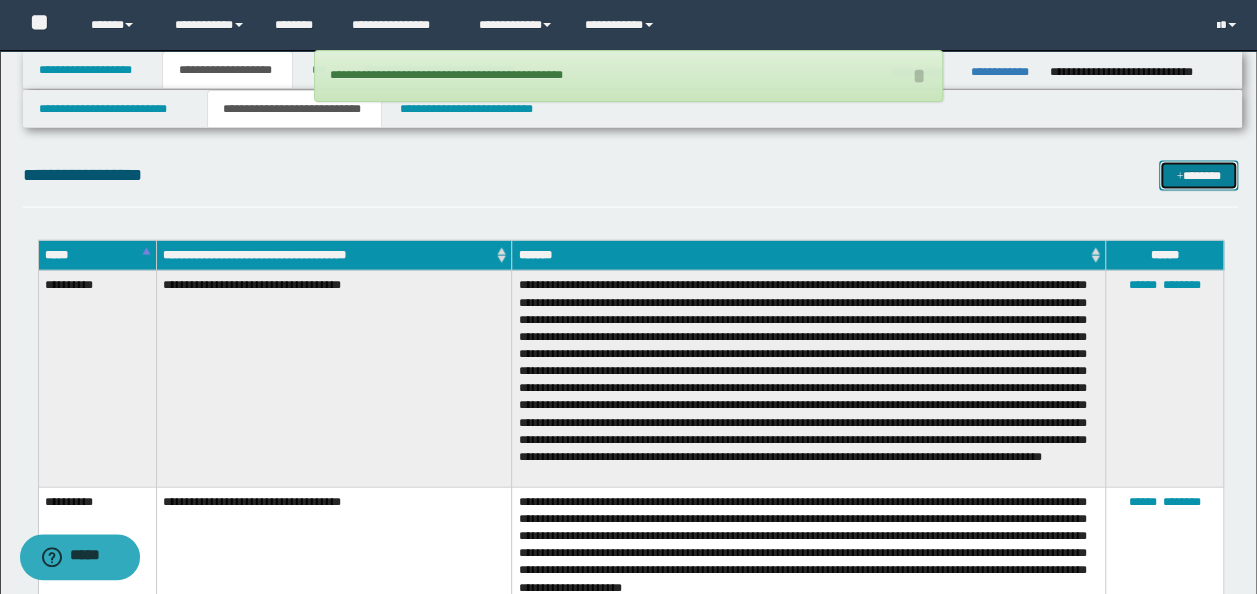 click at bounding box center [1179, 177] 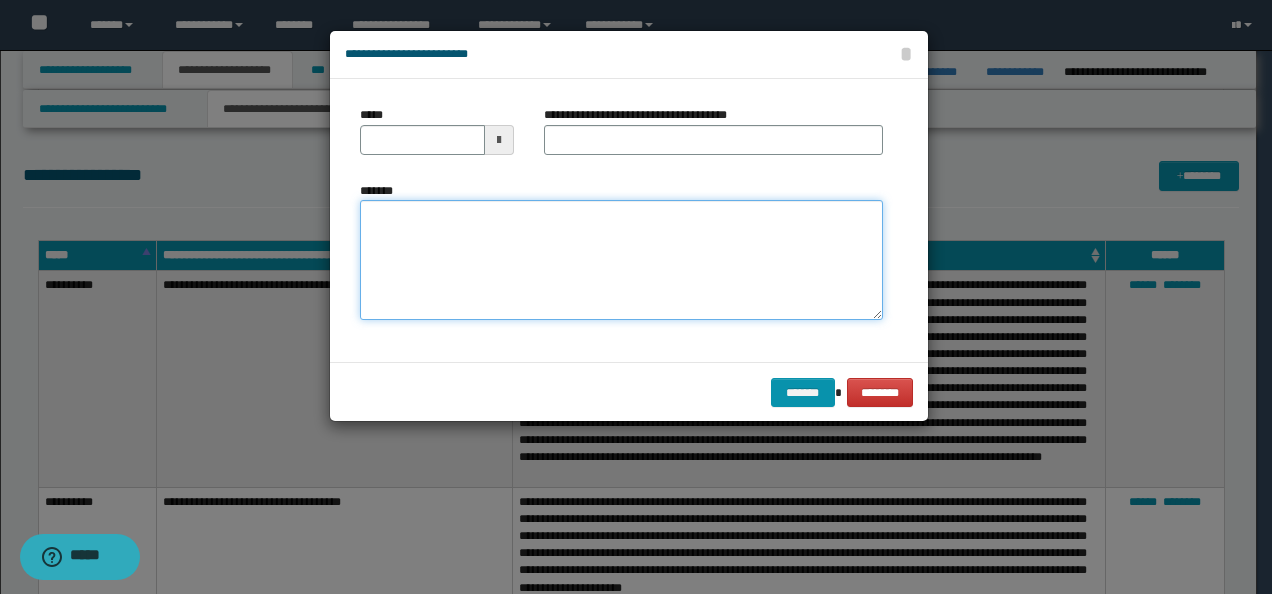 click on "*******" at bounding box center (621, 259) 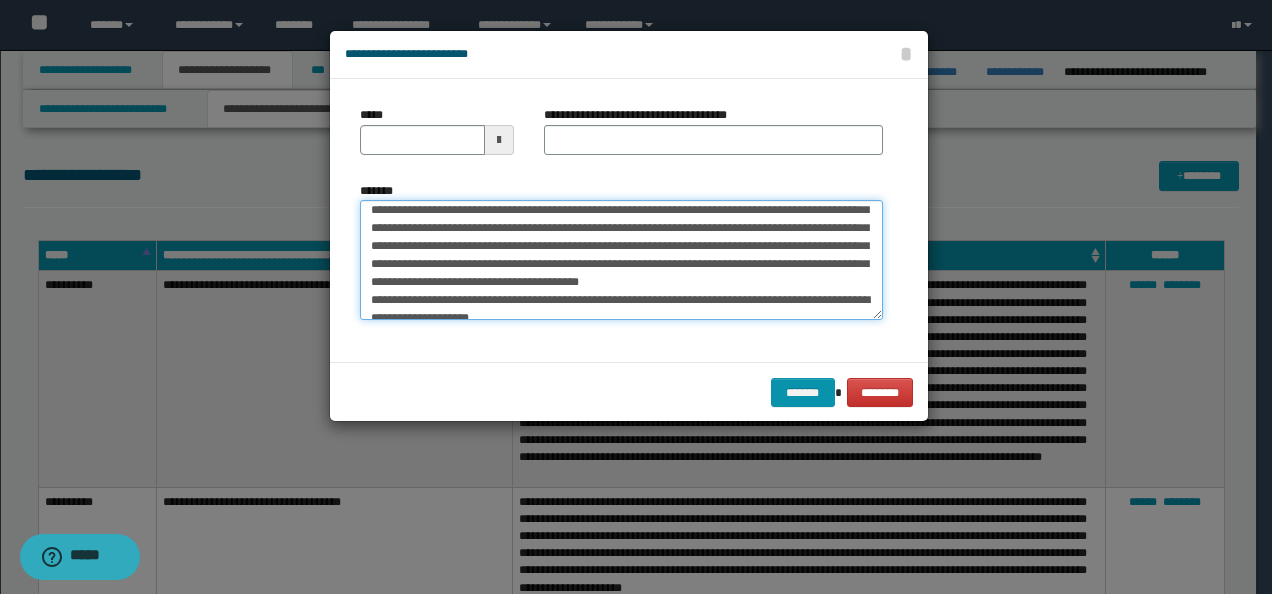 scroll, scrollTop: 0, scrollLeft: 0, axis: both 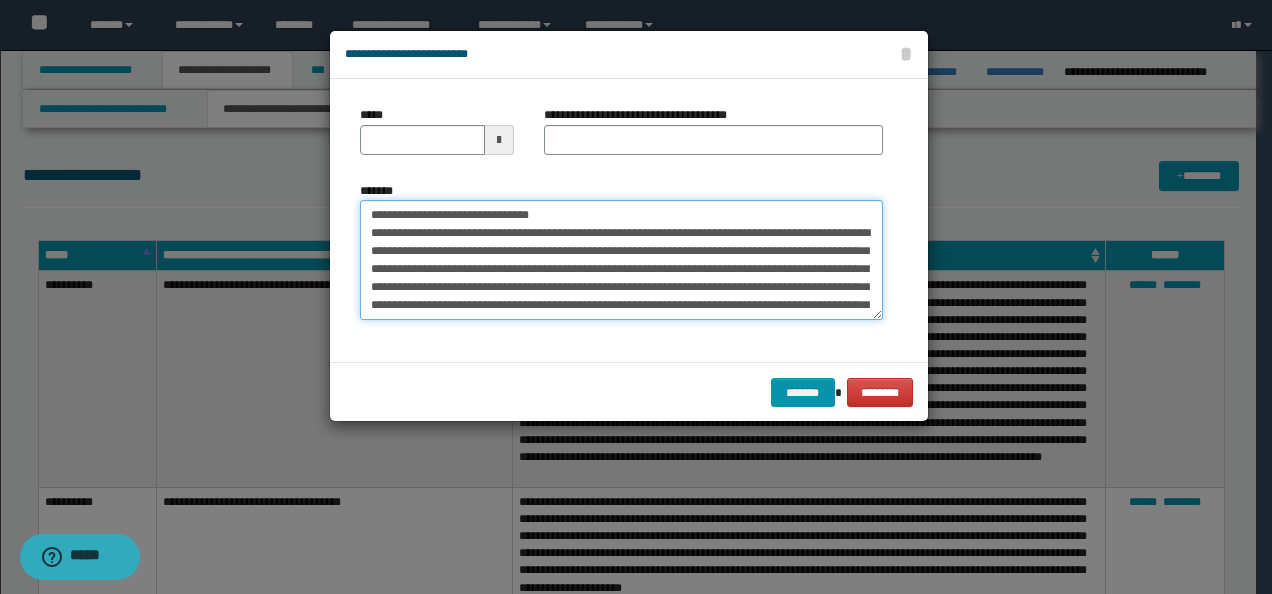drag, startPoint x: 430, startPoint y: 215, endPoint x: 229, endPoint y: 214, distance: 201.00249 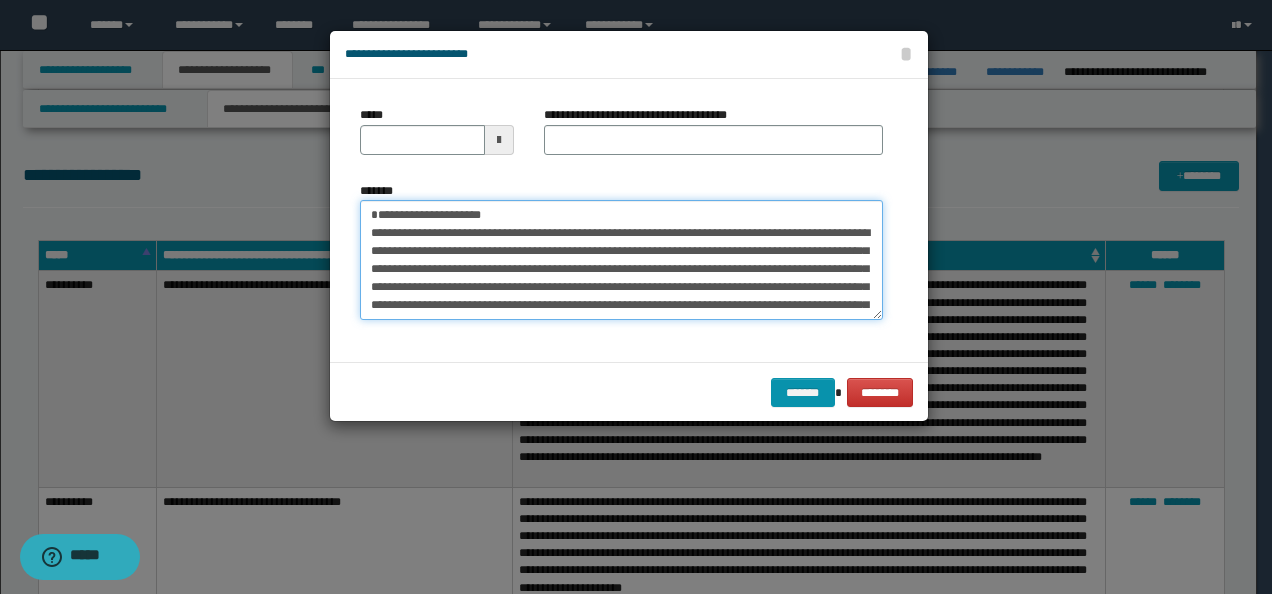 type 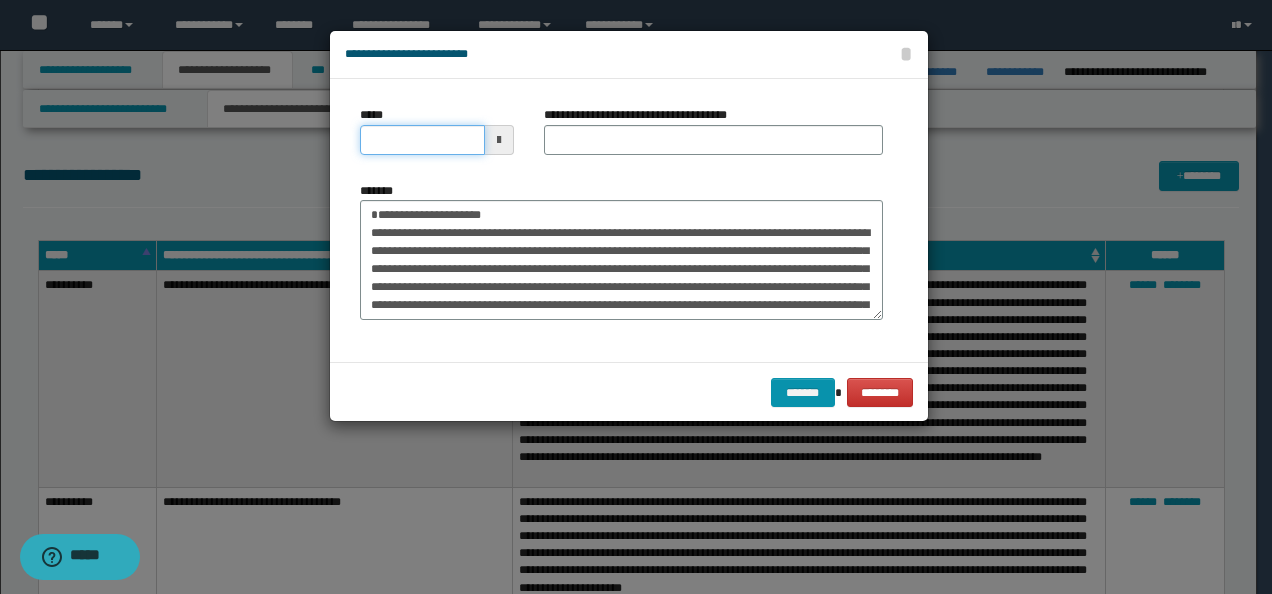click on "*****" at bounding box center [422, 140] 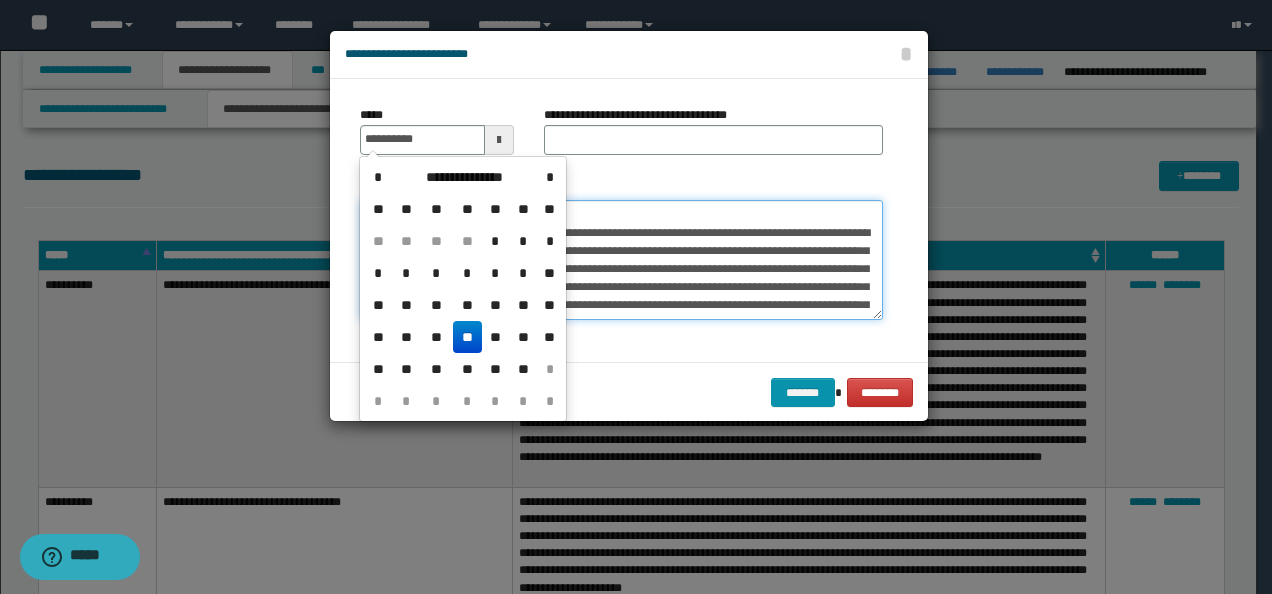 type on "**********" 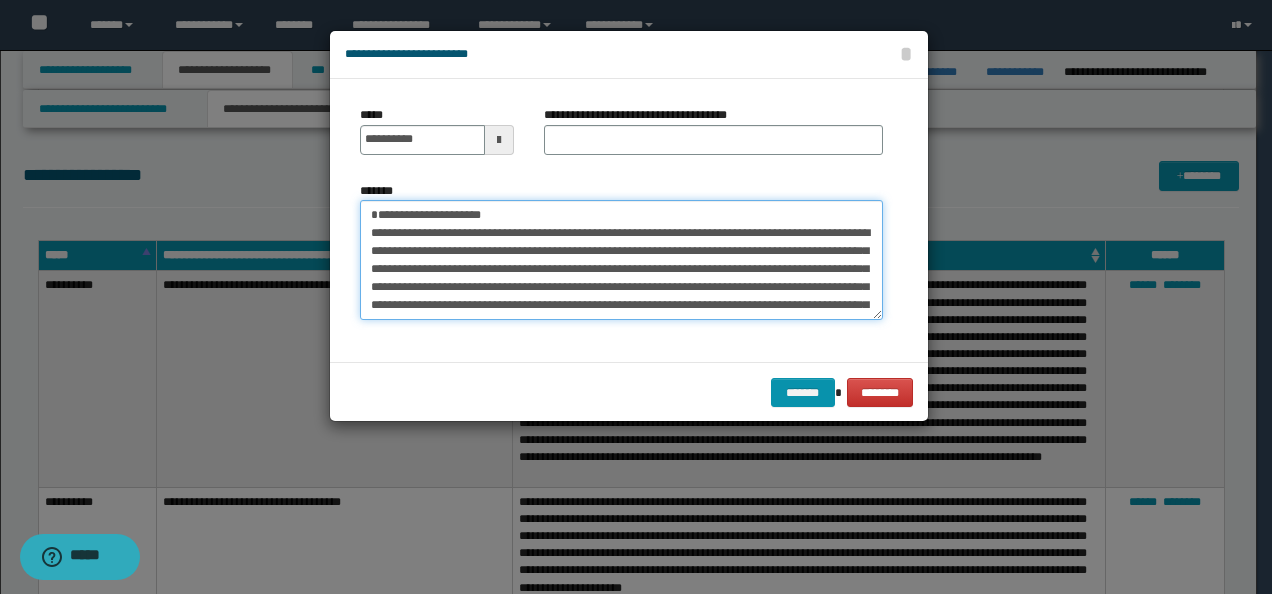 drag, startPoint x: 600, startPoint y: 209, endPoint x: 114, endPoint y: 208, distance: 486.00104 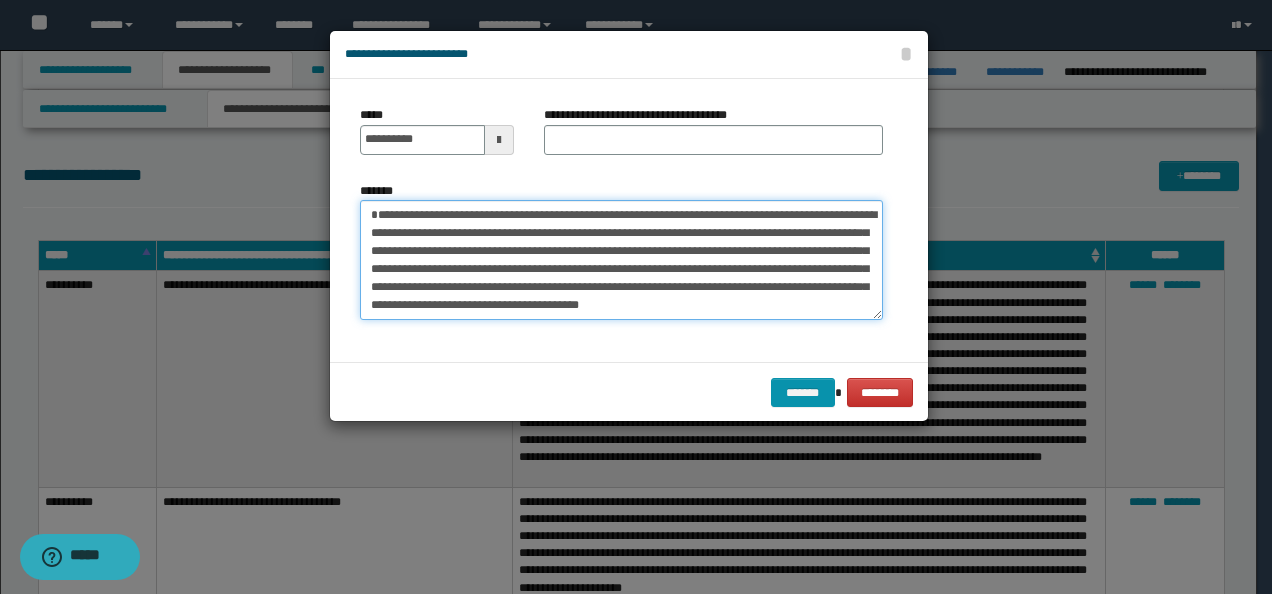 type on "**********" 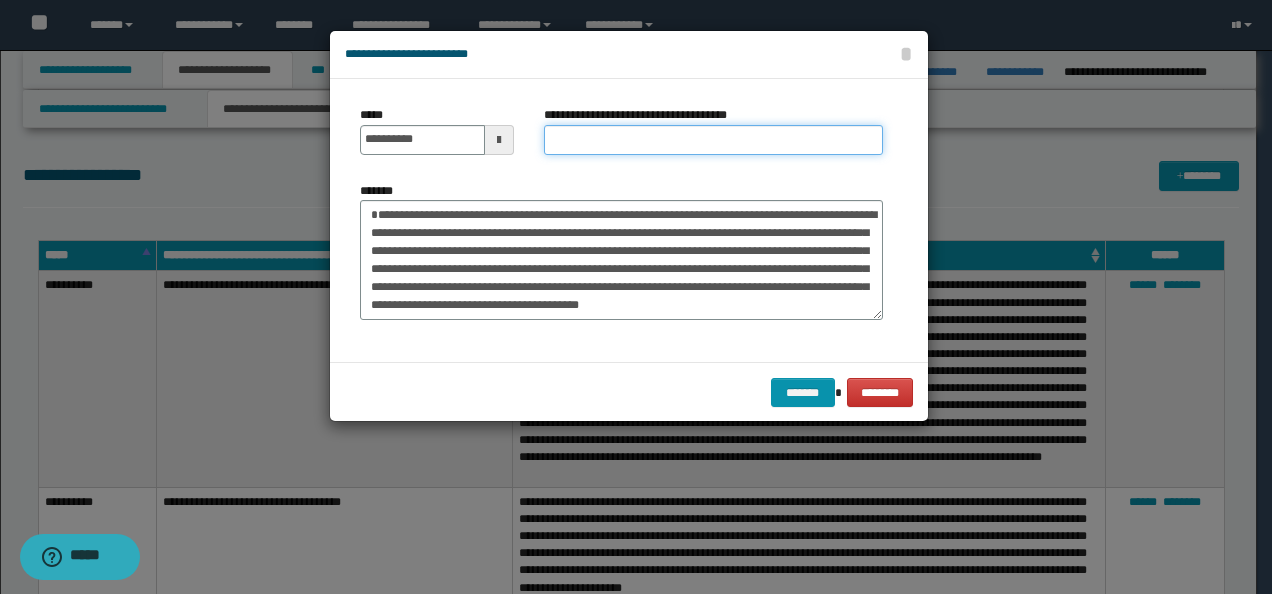 click on "**********" at bounding box center [713, 140] 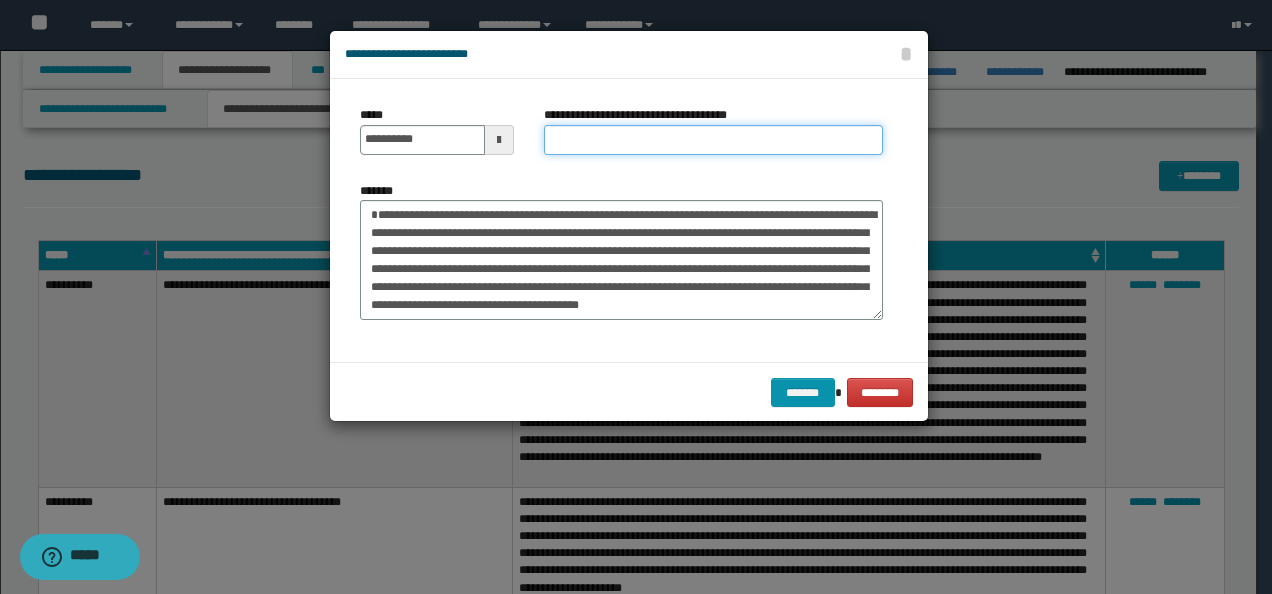 paste on "**********" 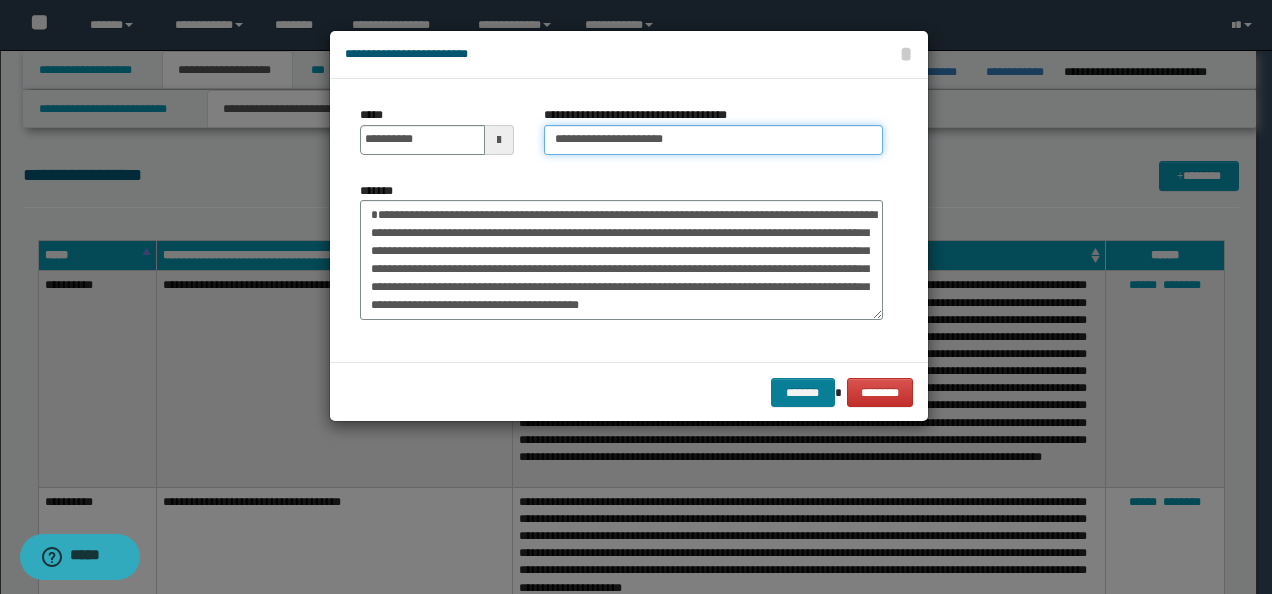 type on "**********" 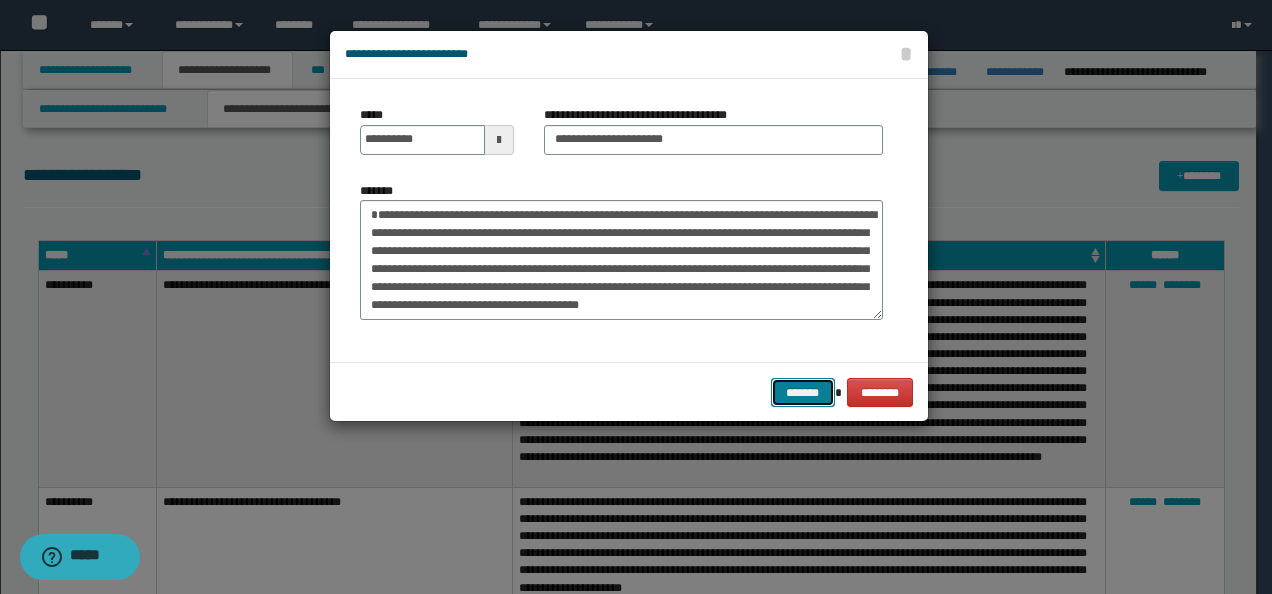 click on "*******" at bounding box center (803, 392) 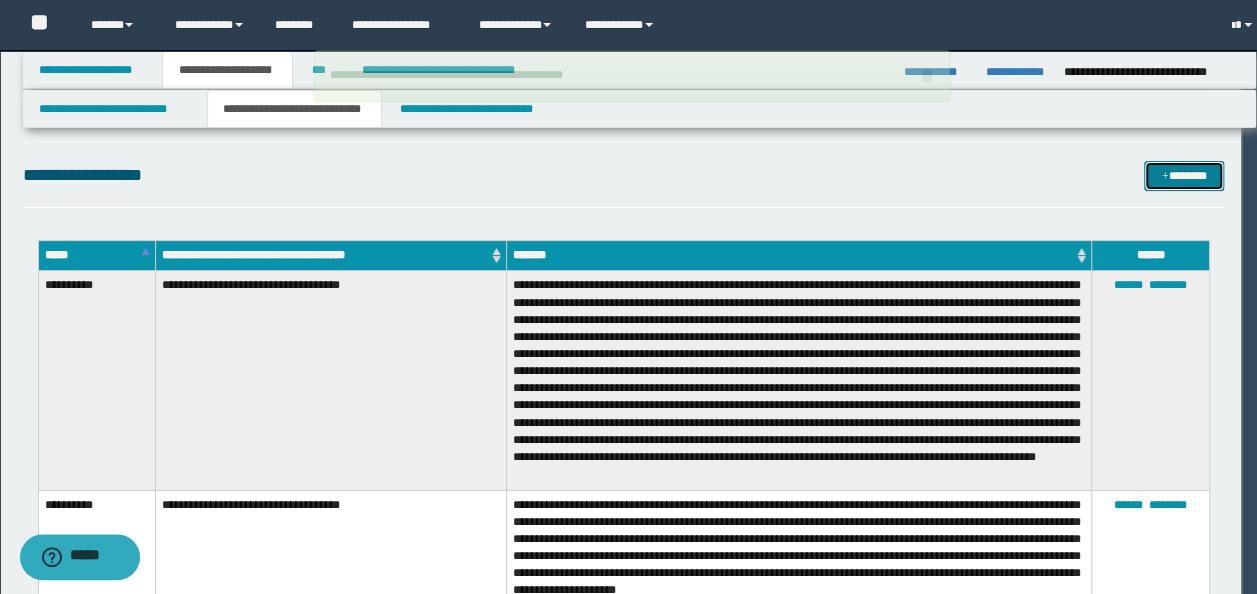 type 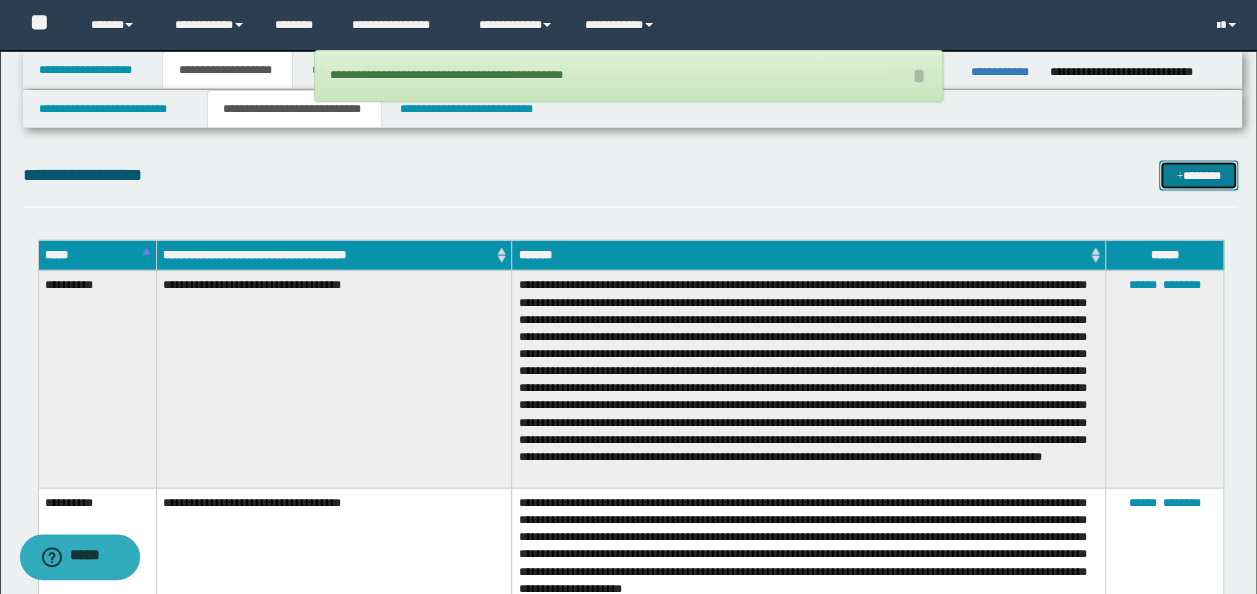 click on "*******" at bounding box center (1198, 175) 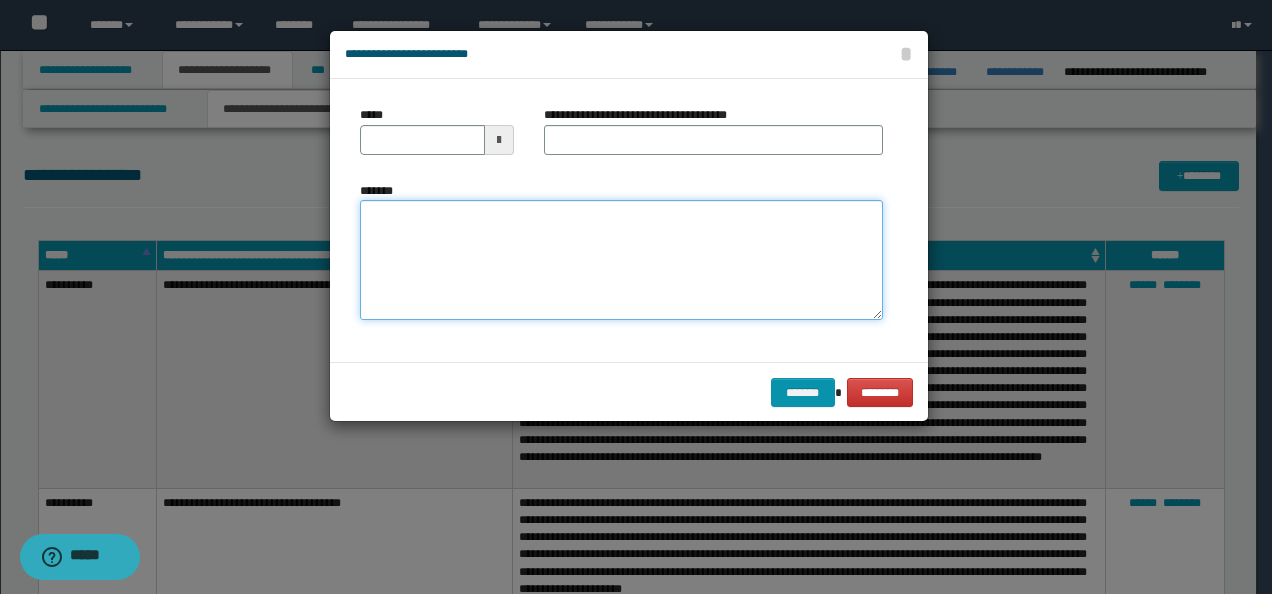click on "*******" at bounding box center (621, 259) 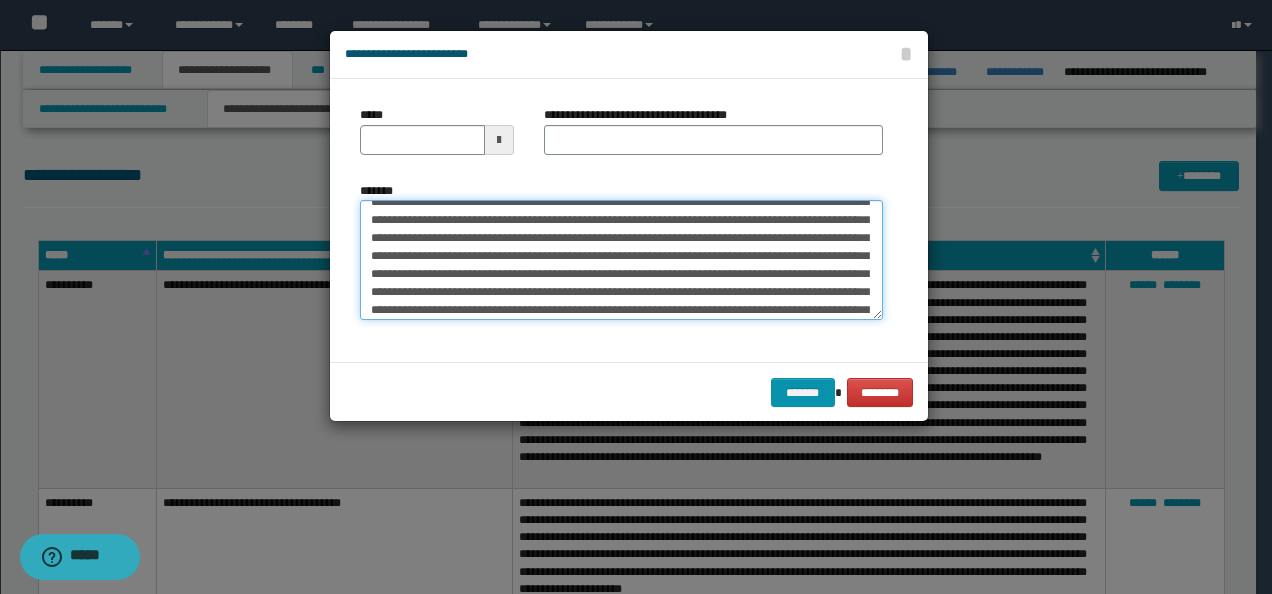 scroll, scrollTop: 0, scrollLeft: 0, axis: both 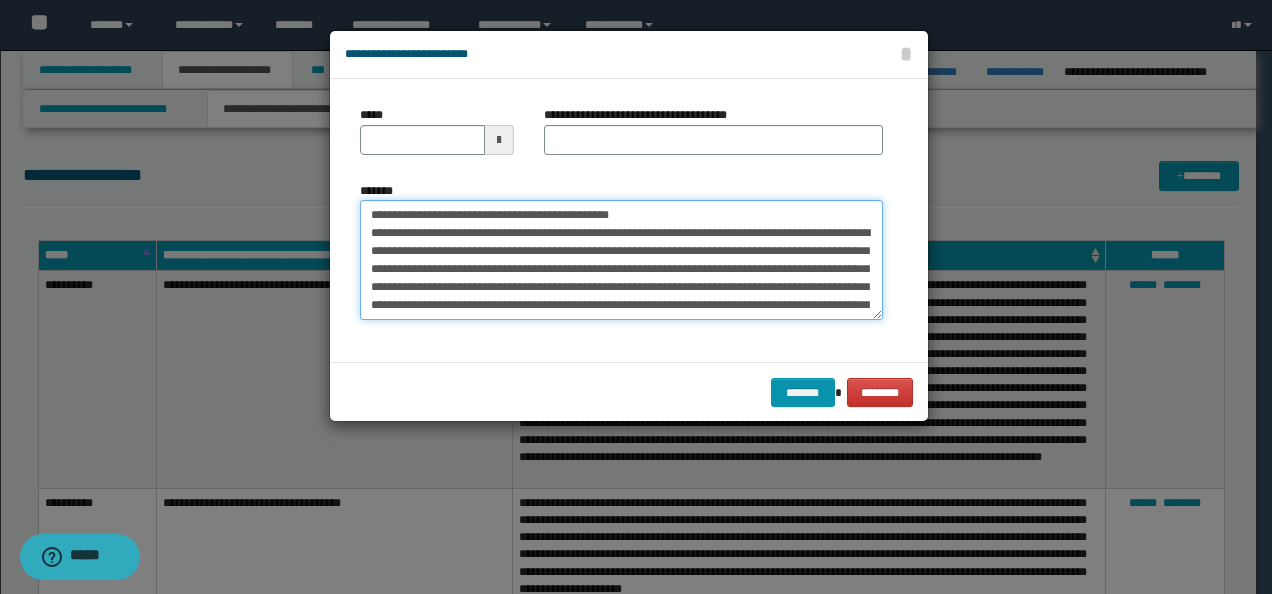 drag, startPoint x: 423, startPoint y: 212, endPoint x: 252, endPoint y: 211, distance: 171.00293 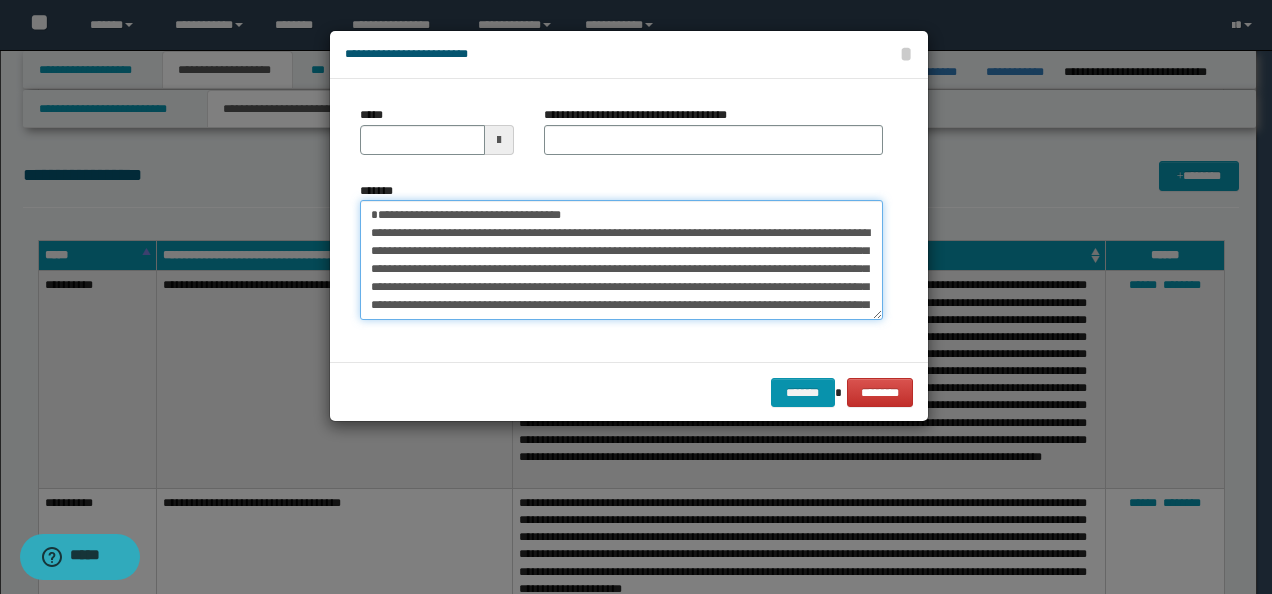 type 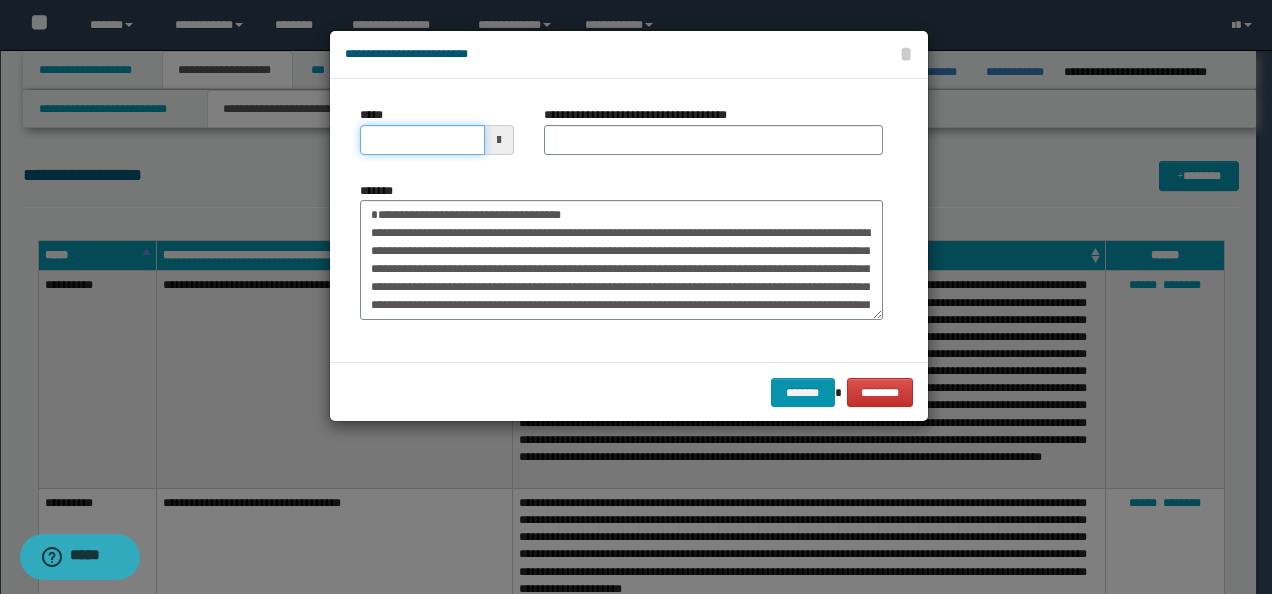 click on "*****" at bounding box center (422, 140) 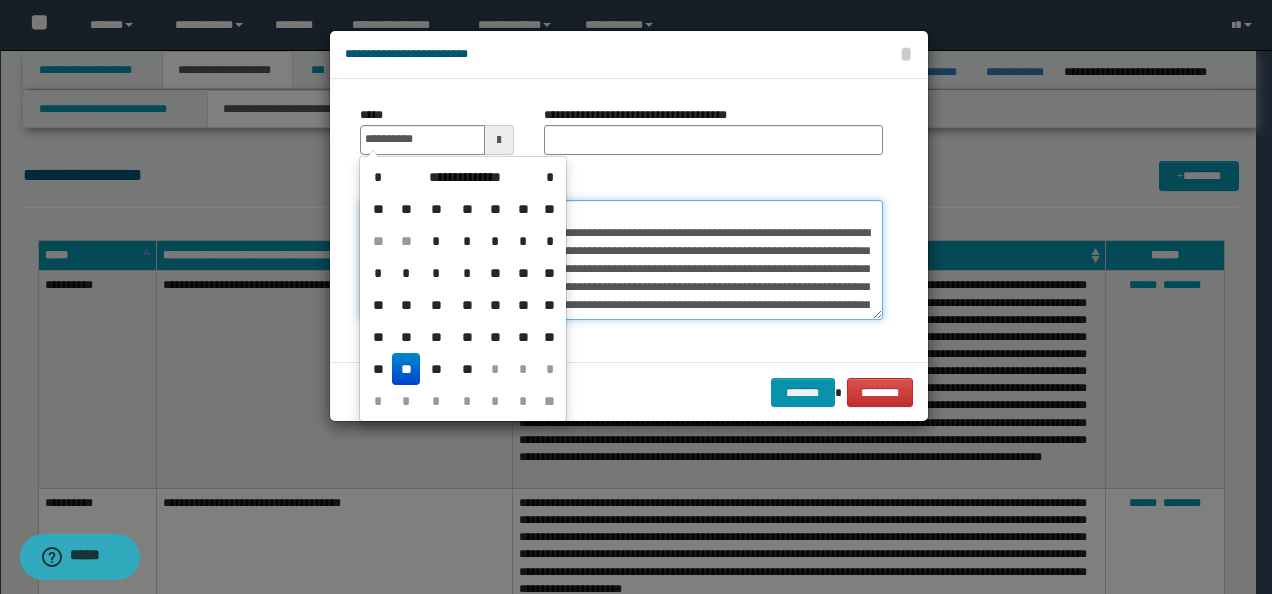 type on "**********" 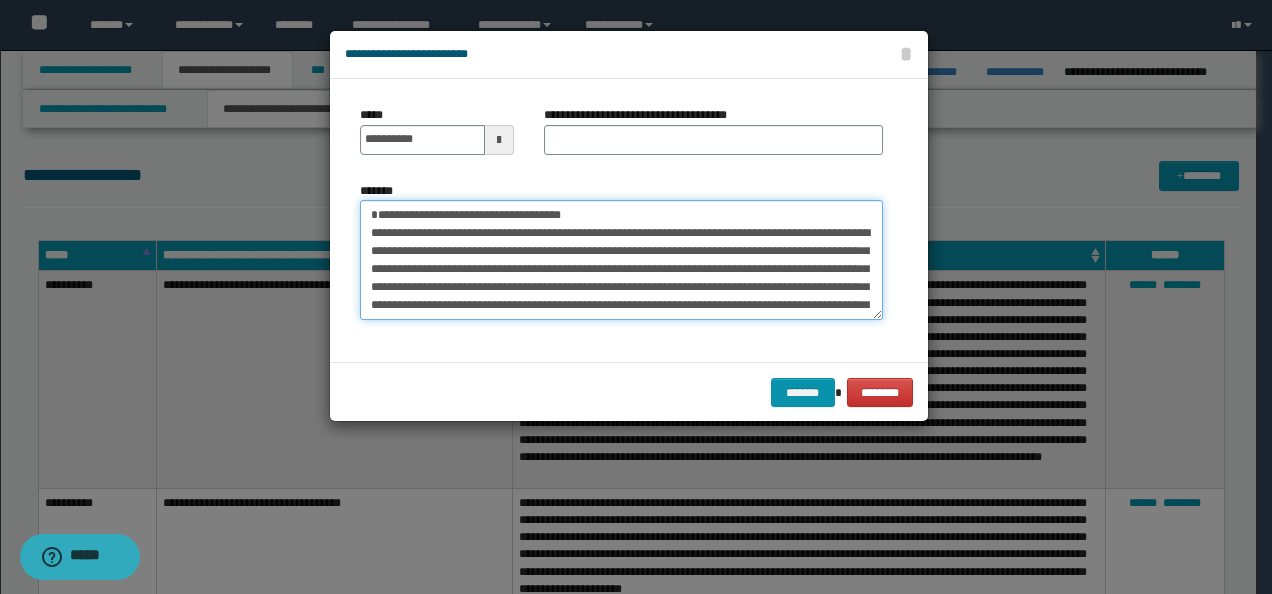 drag, startPoint x: 541, startPoint y: 207, endPoint x: 126, endPoint y: 207, distance: 415 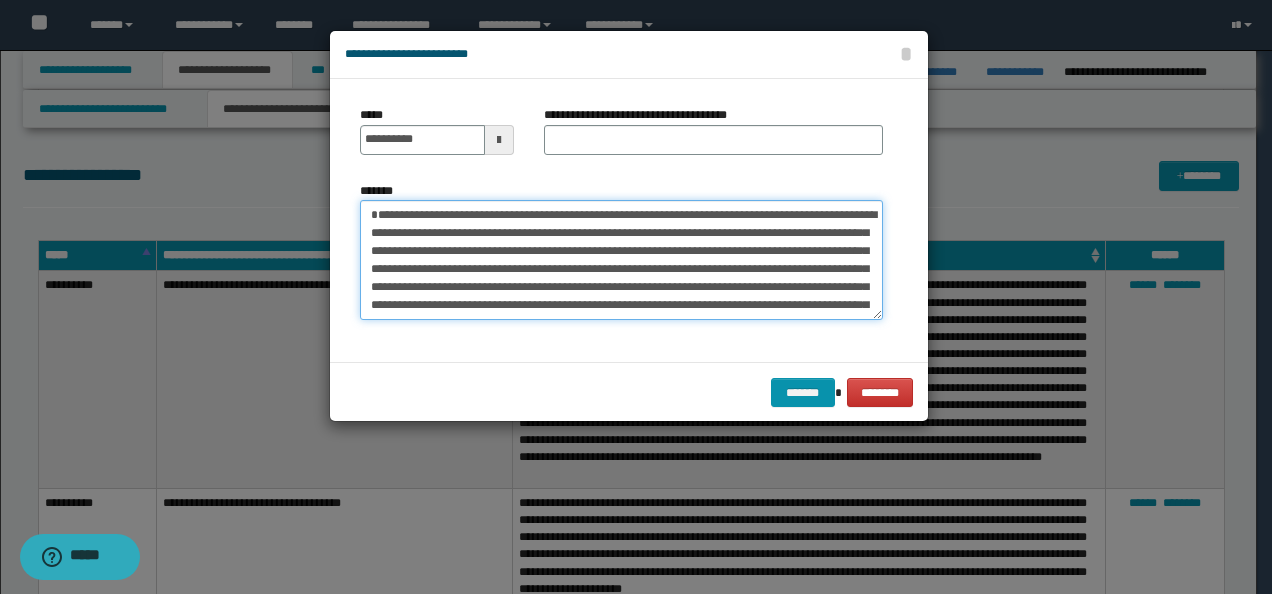 type on "**********" 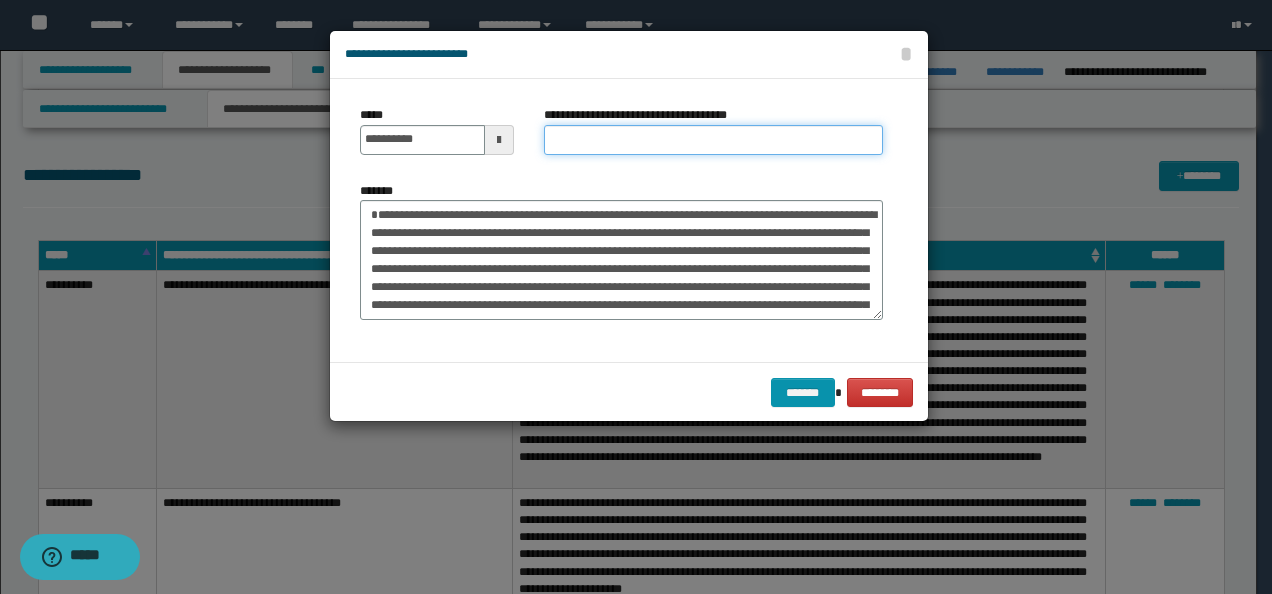 click on "**********" at bounding box center [713, 140] 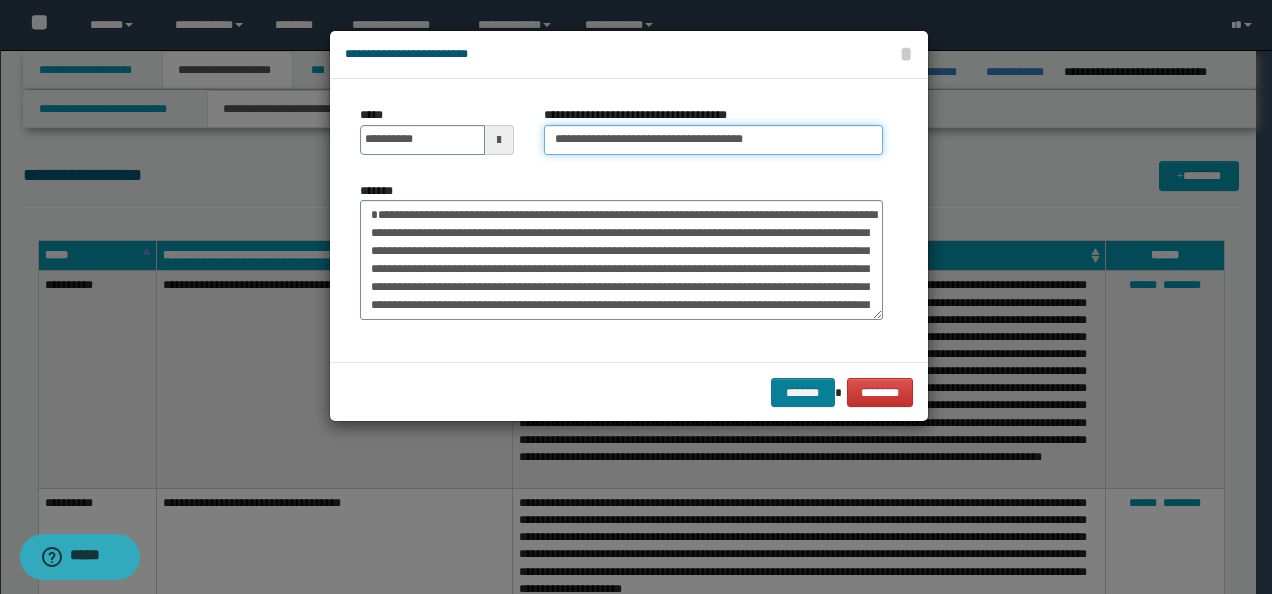 type on "**********" 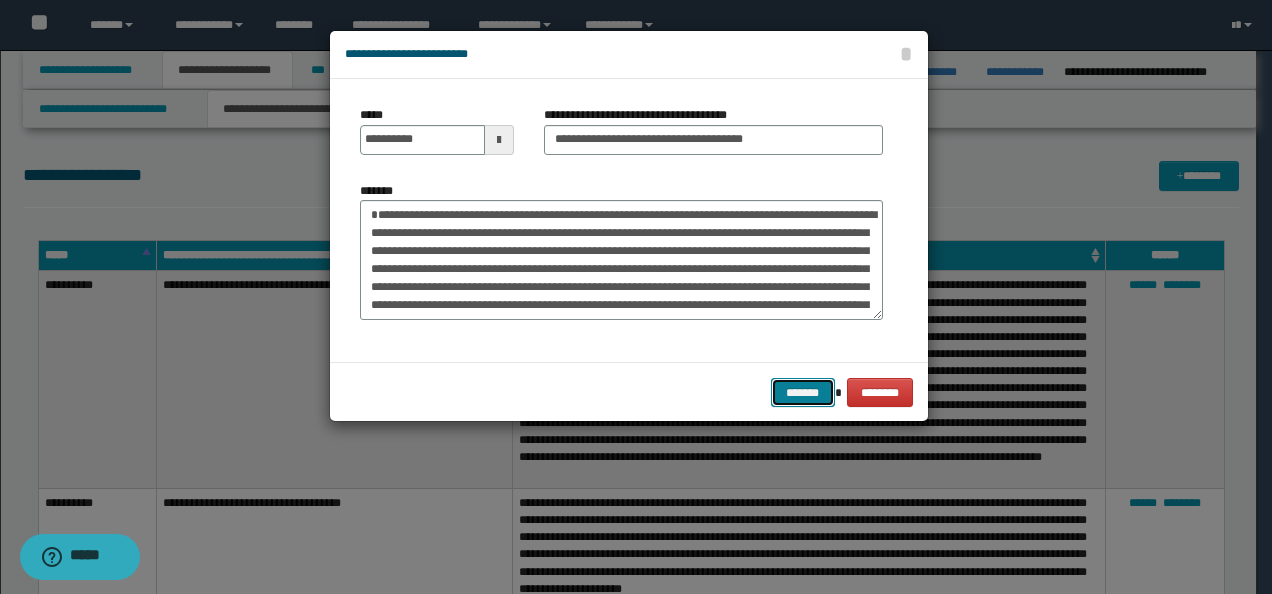 click on "*******" at bounding box center (803, 392) 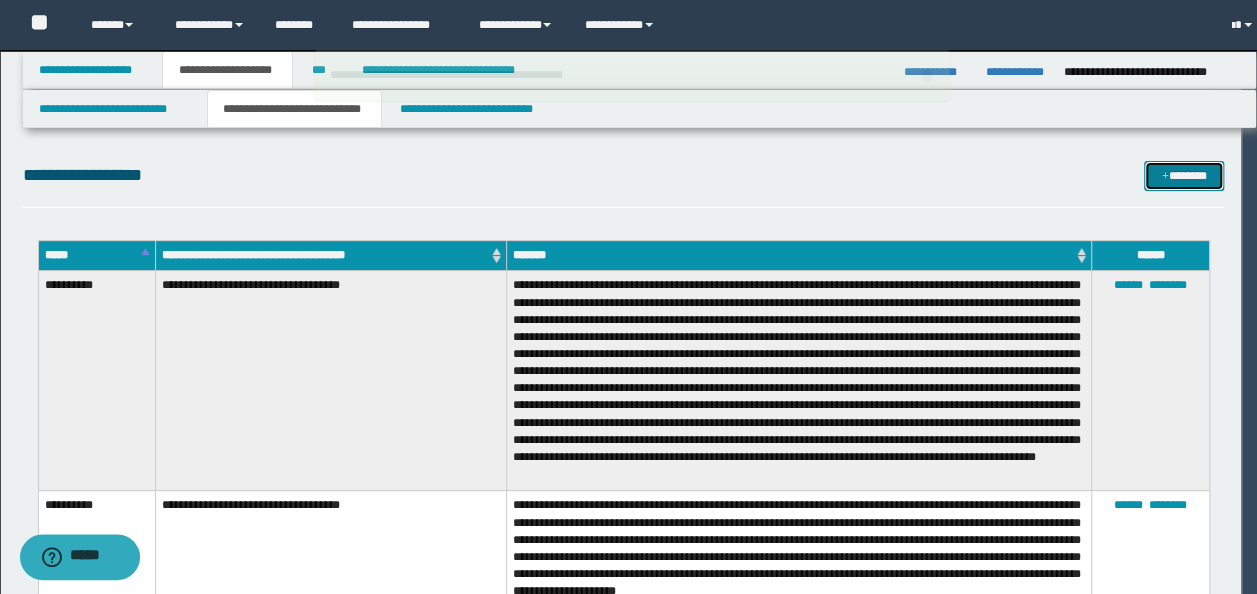 type 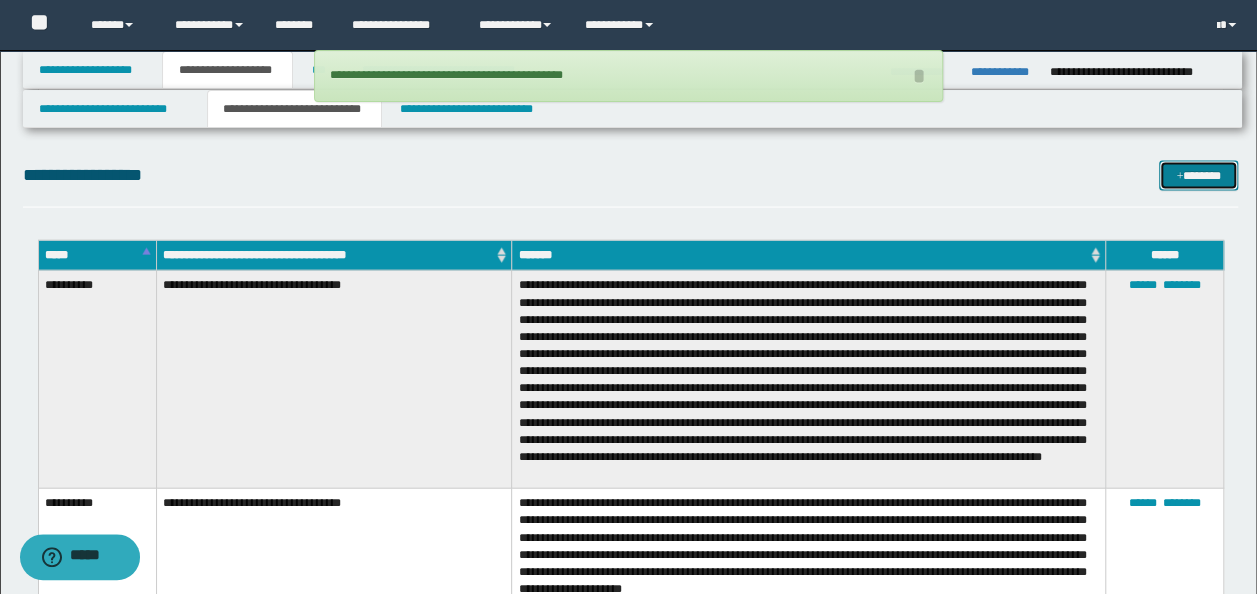 click on "*******" at bounding box center (1198, 175) 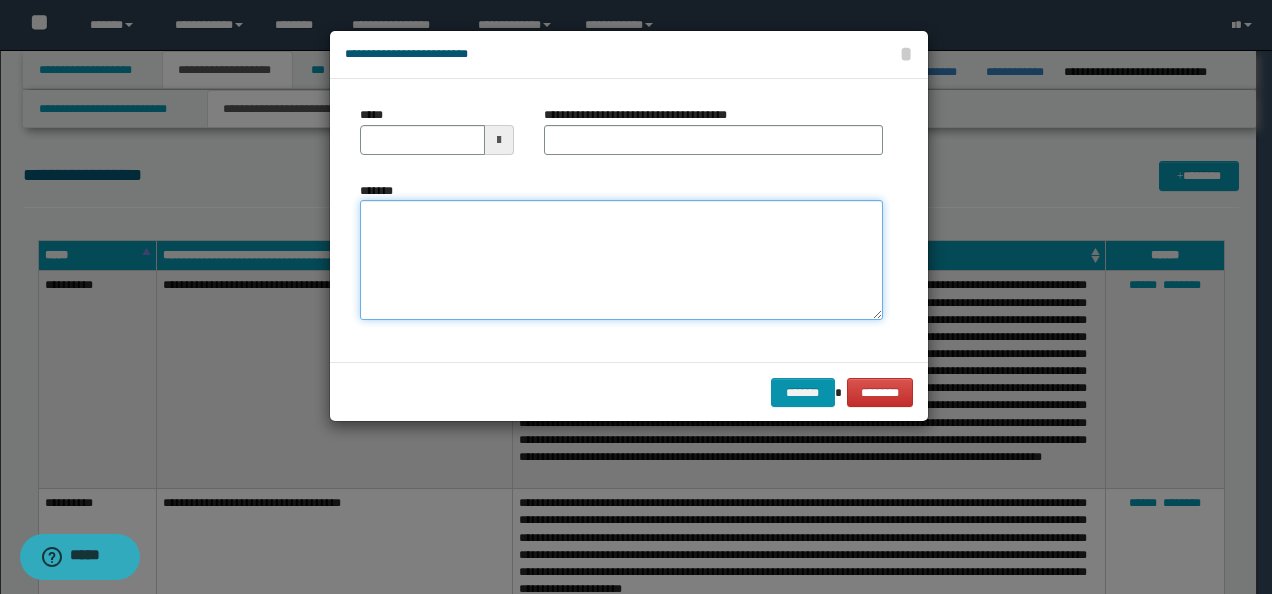 click on "*******" at bounding box center [621, 259] 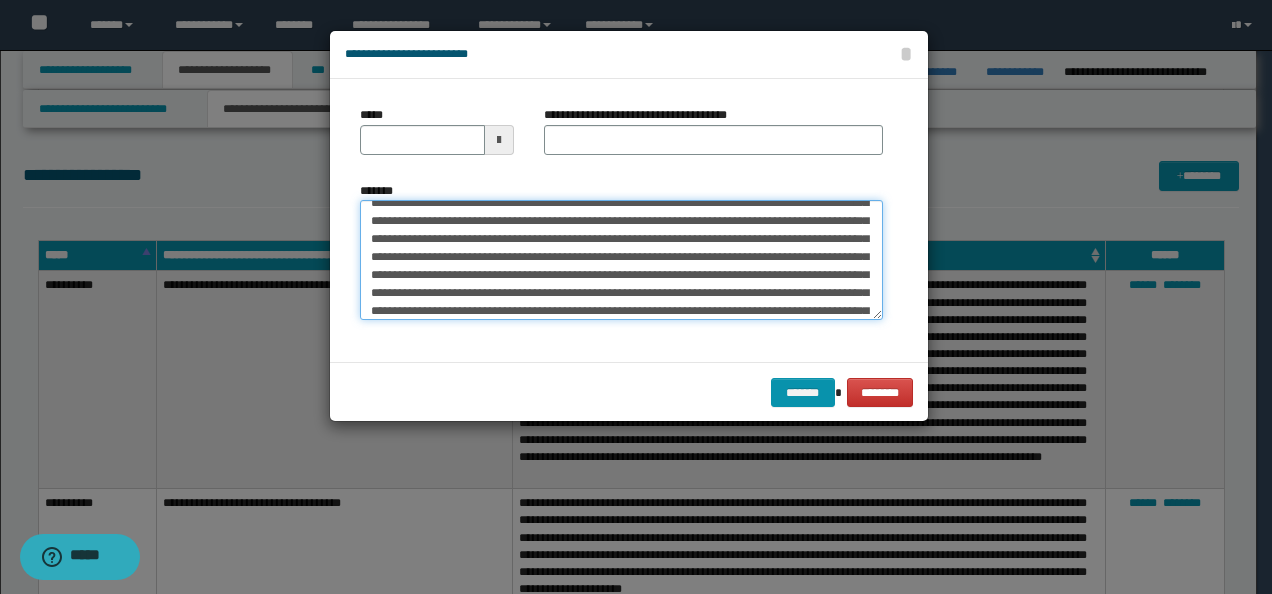 scroll, scrollTop: 0, scrollLeft: 0, axis: both 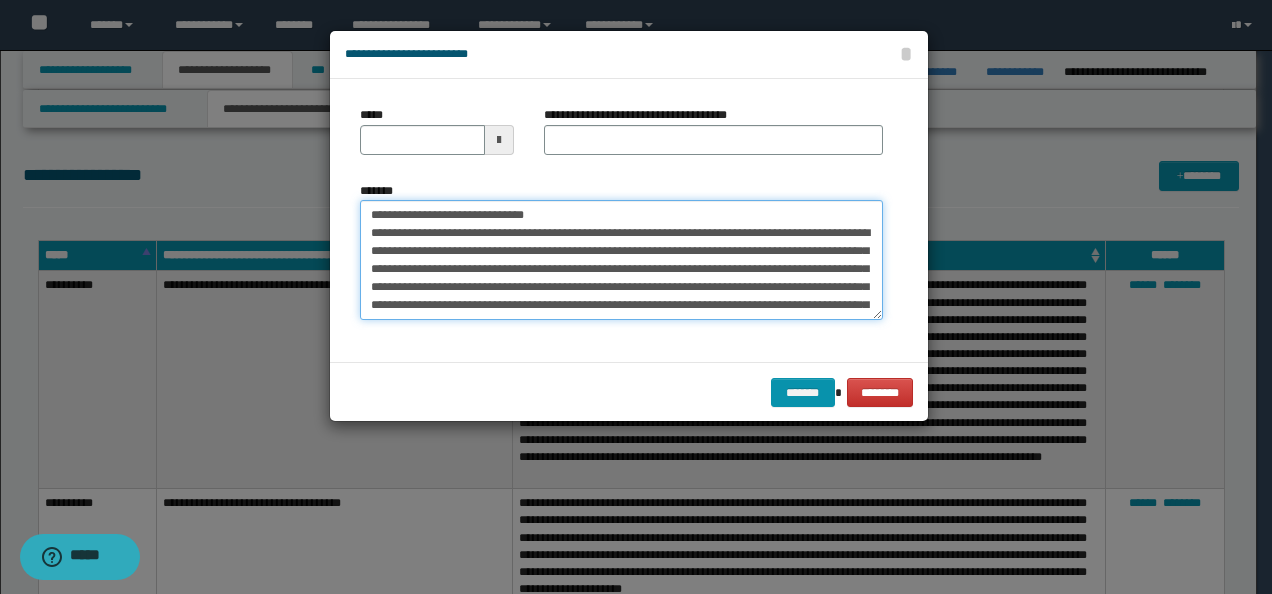 drag, startPoint x: 429, startPoint y: 214, endPoint x: 281, endPoint y: 207, distance: 148.16545 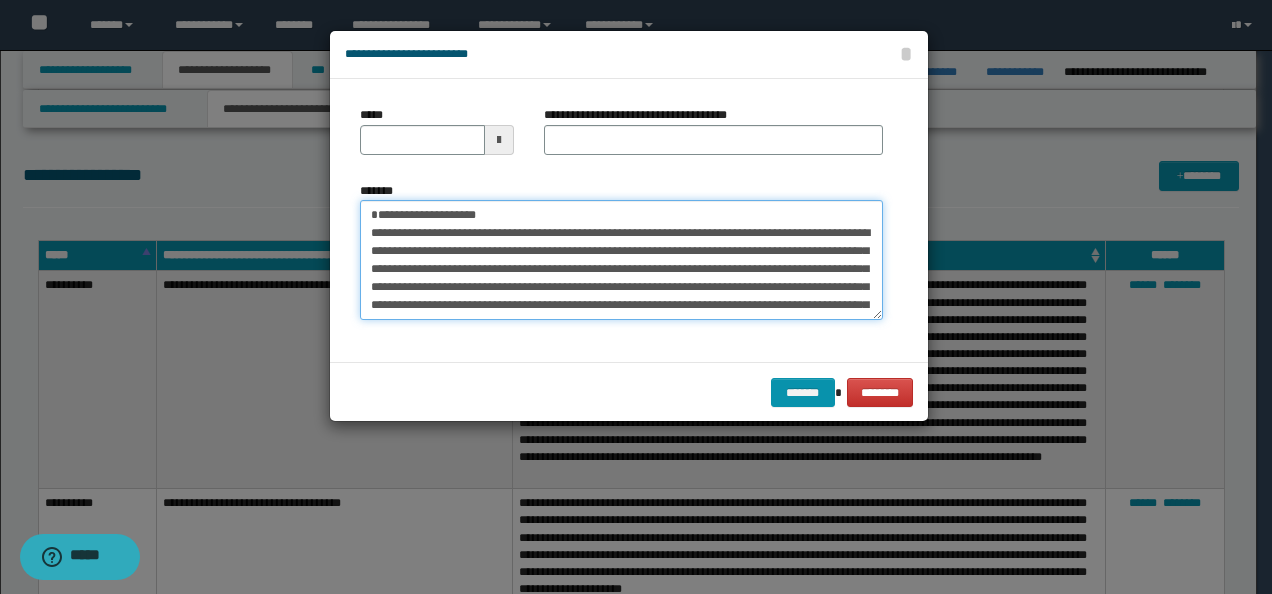 type on "**********" 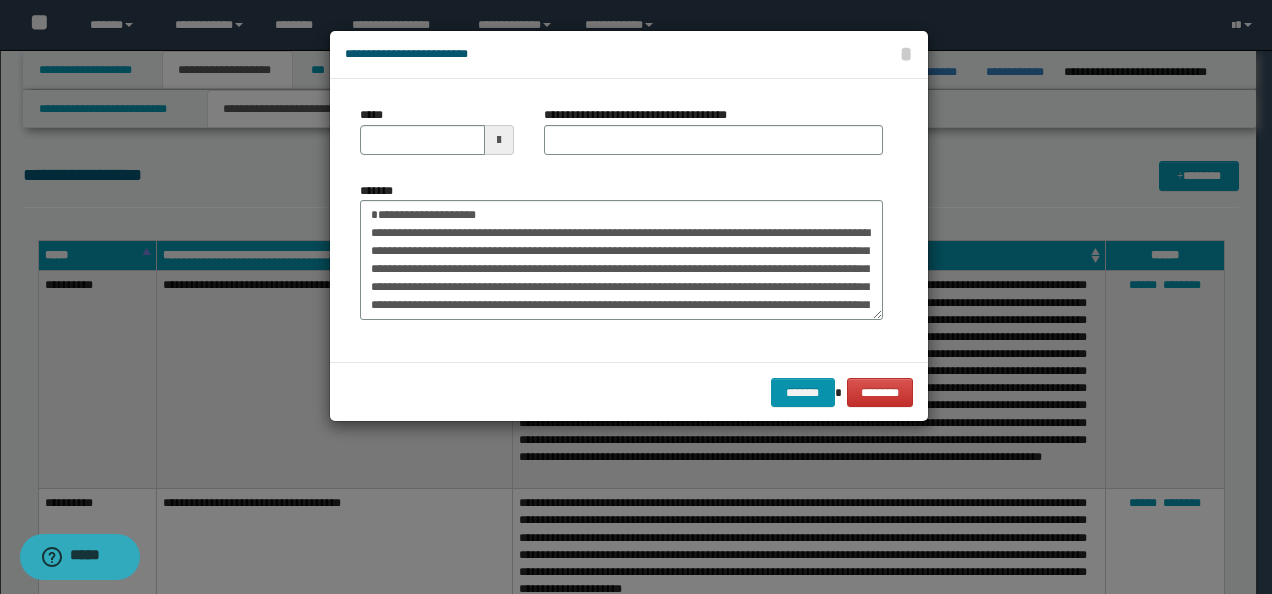 click on "*****" at bounding box center [437, 138] 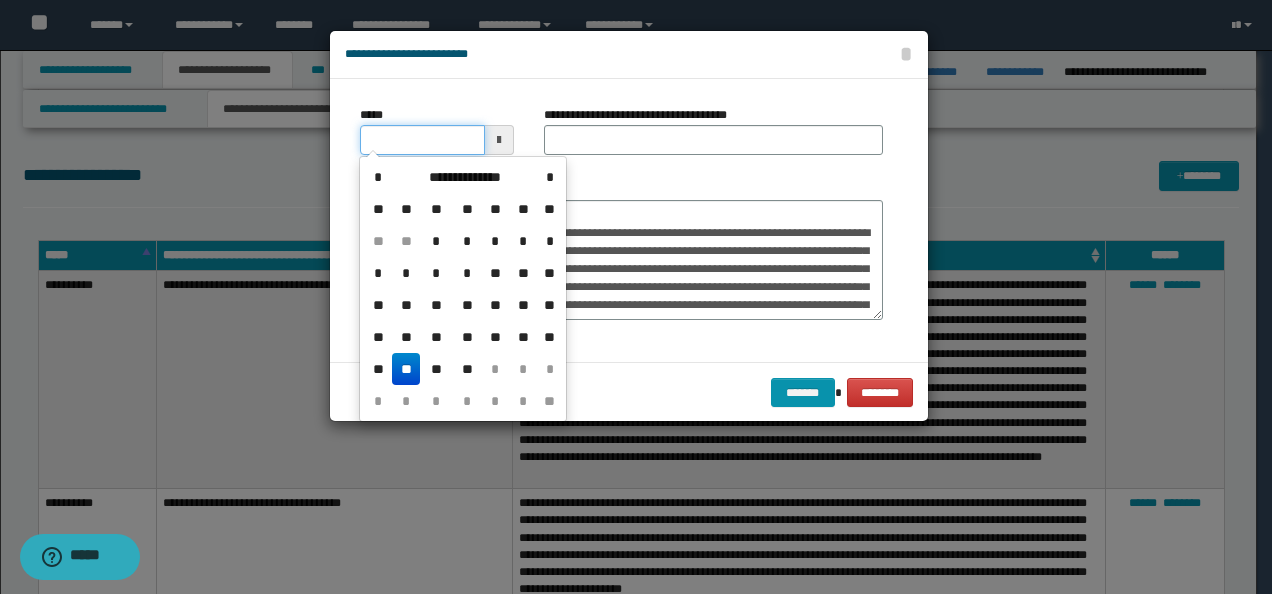 click on "*****" at bounding box center [422, 140] 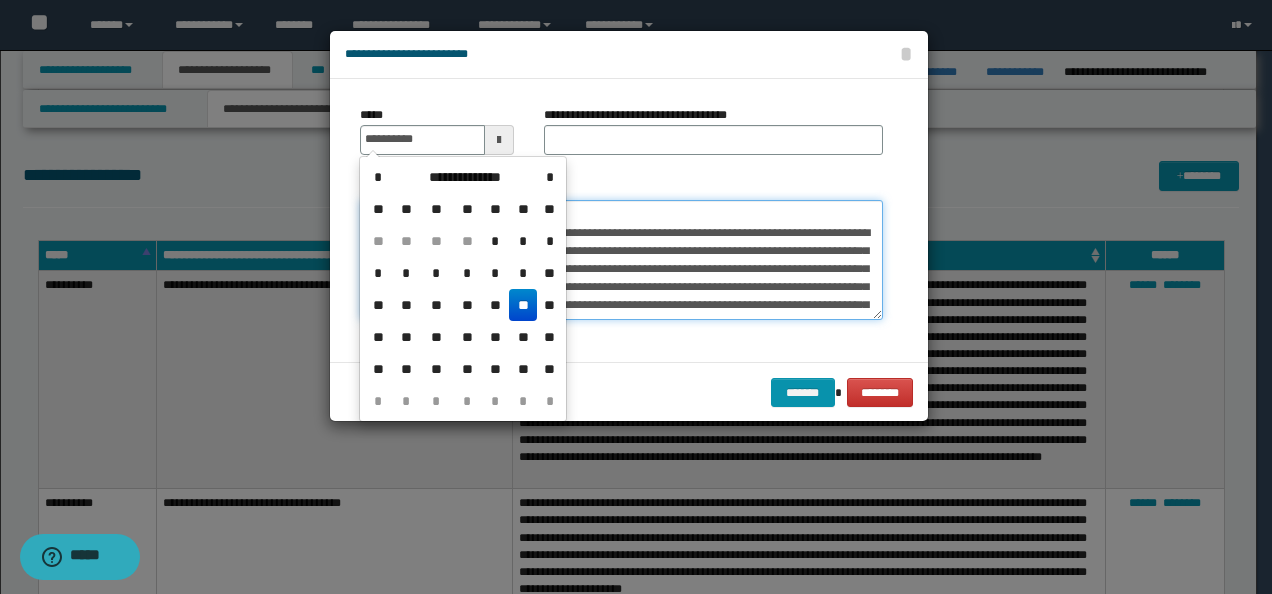 type on "**********" 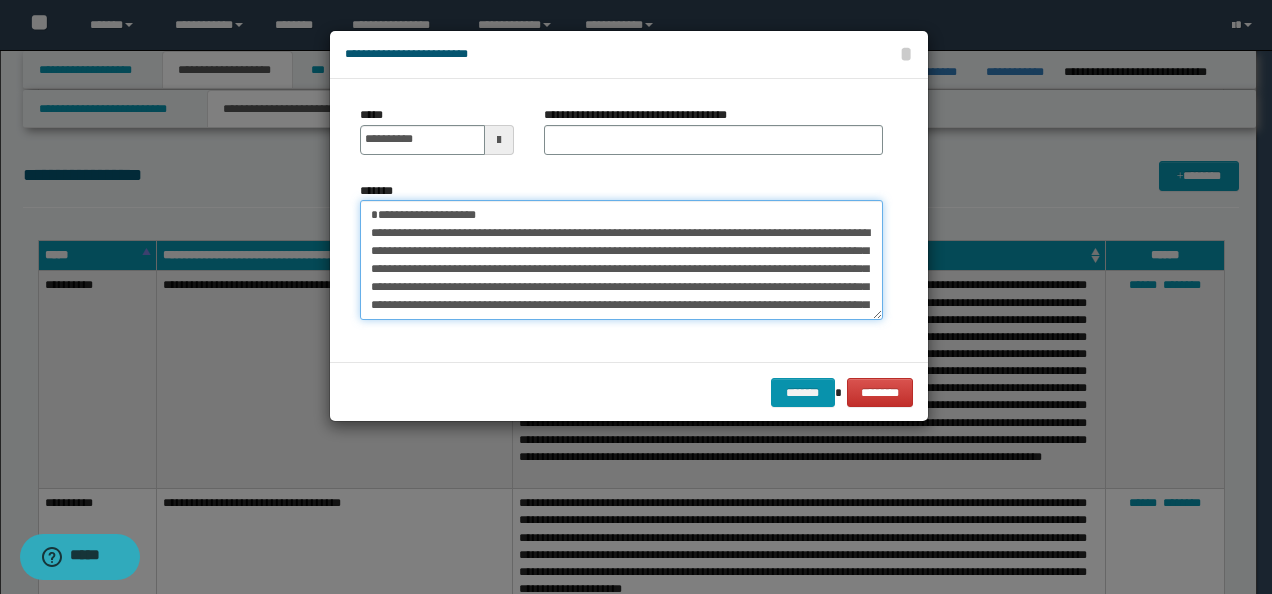 drag, startPoint x: 583, startPoint y: 213, endPoint x: 214, endPoint y: 206, distance: 369.06638 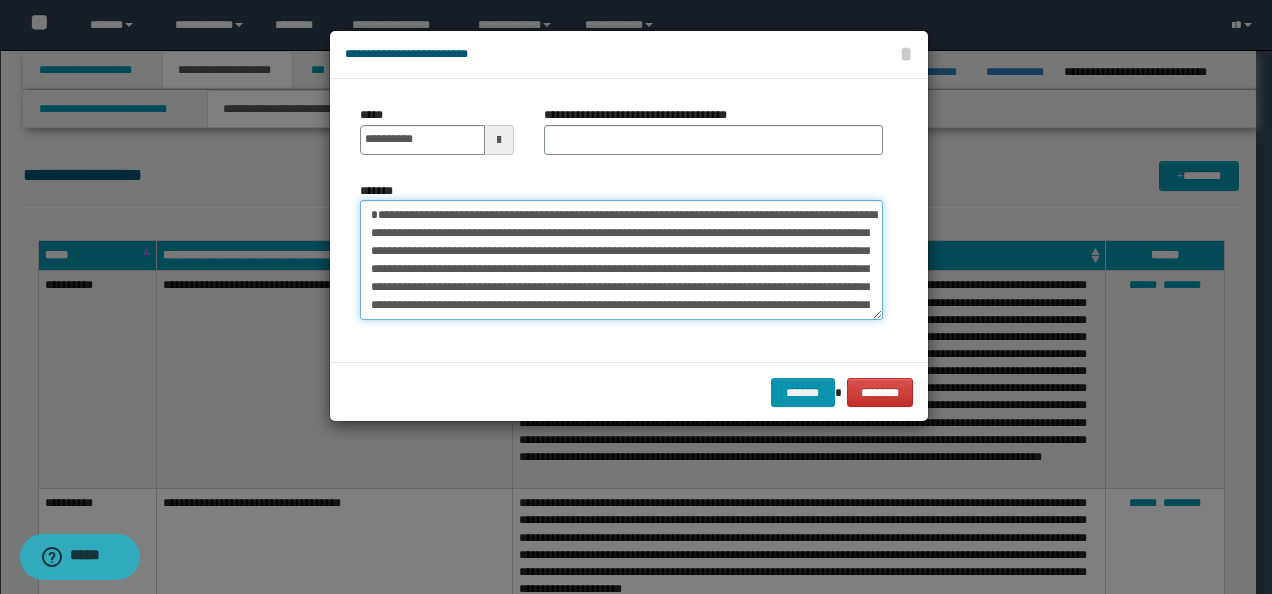 type on "**********" 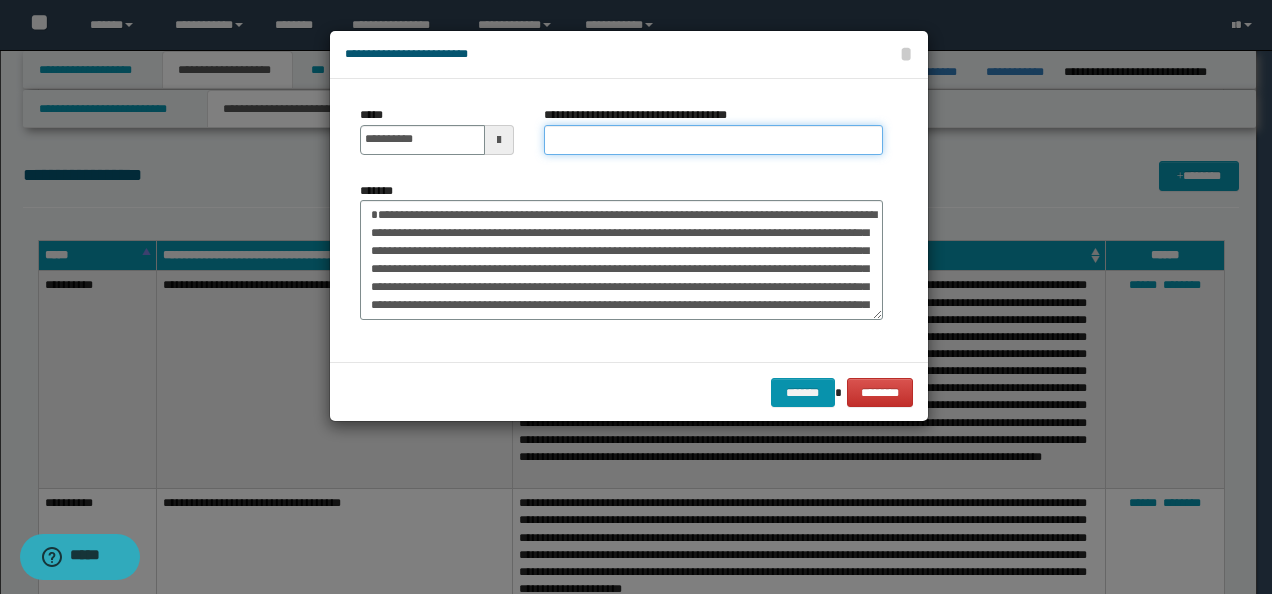 click on "**********" at bounding box center (713, 140) 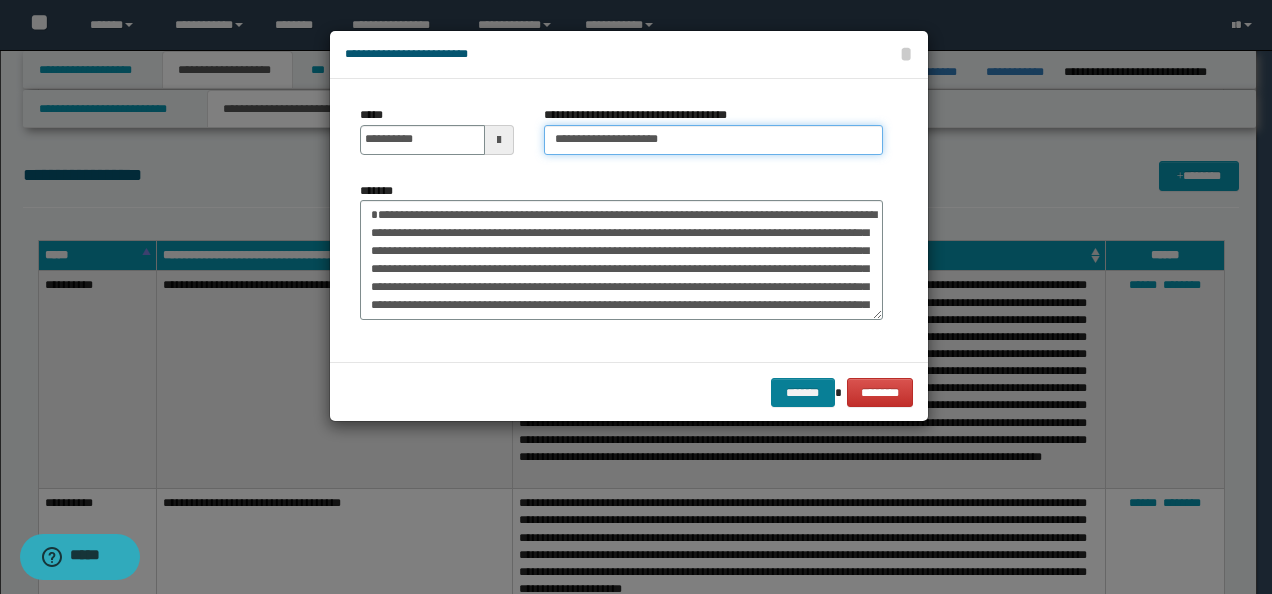 type on "**********" 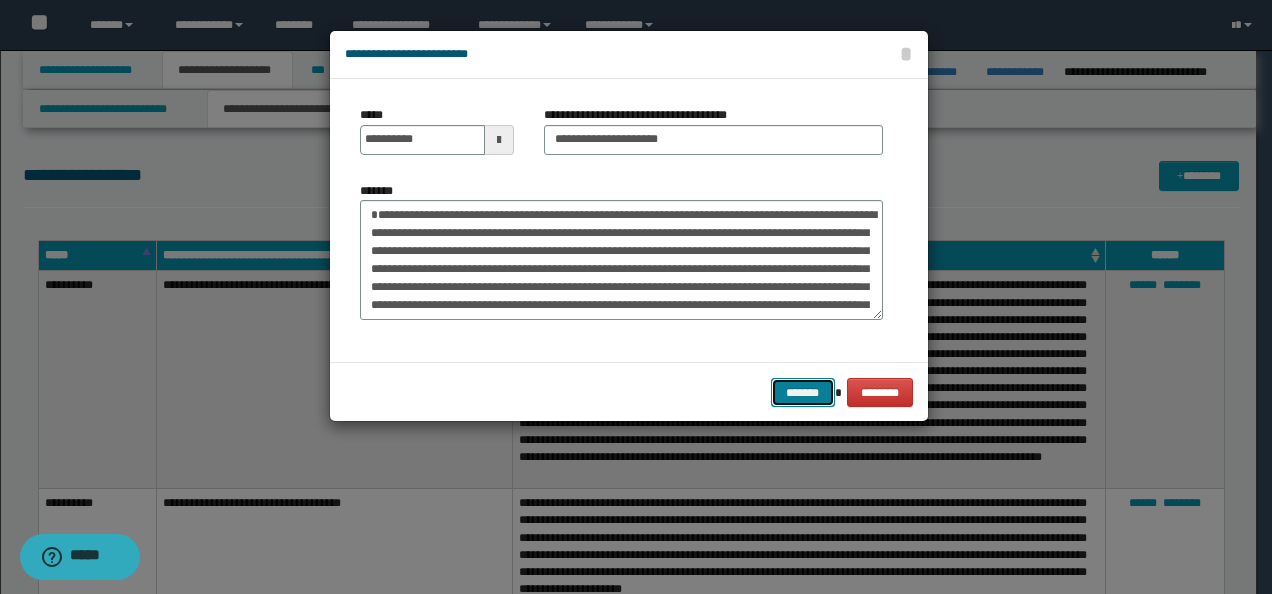 click on "*******" at bounding box center (803, 392) 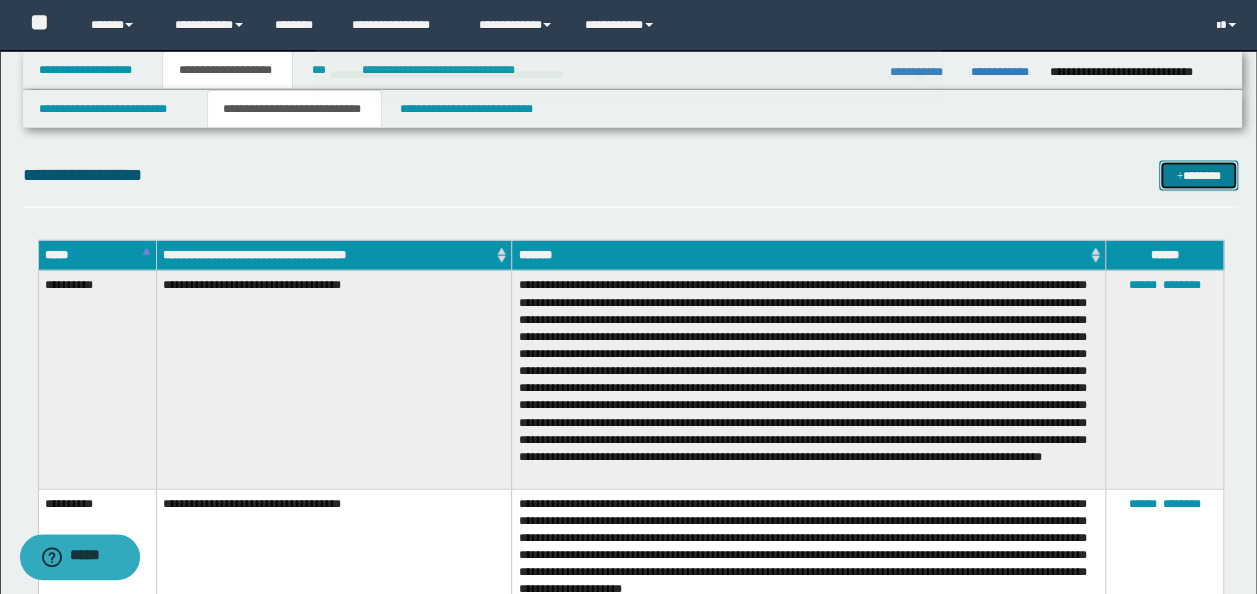 click on "*******" at bounding box center [1198, 175] 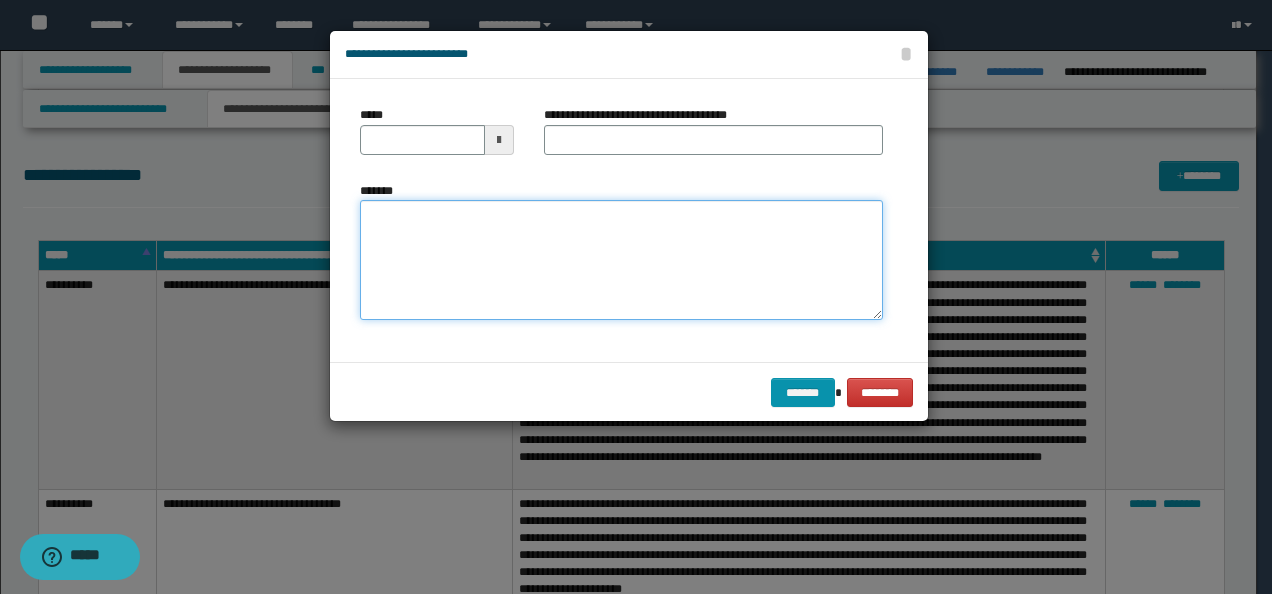 click on "*******" at bounding box center [621, 259] 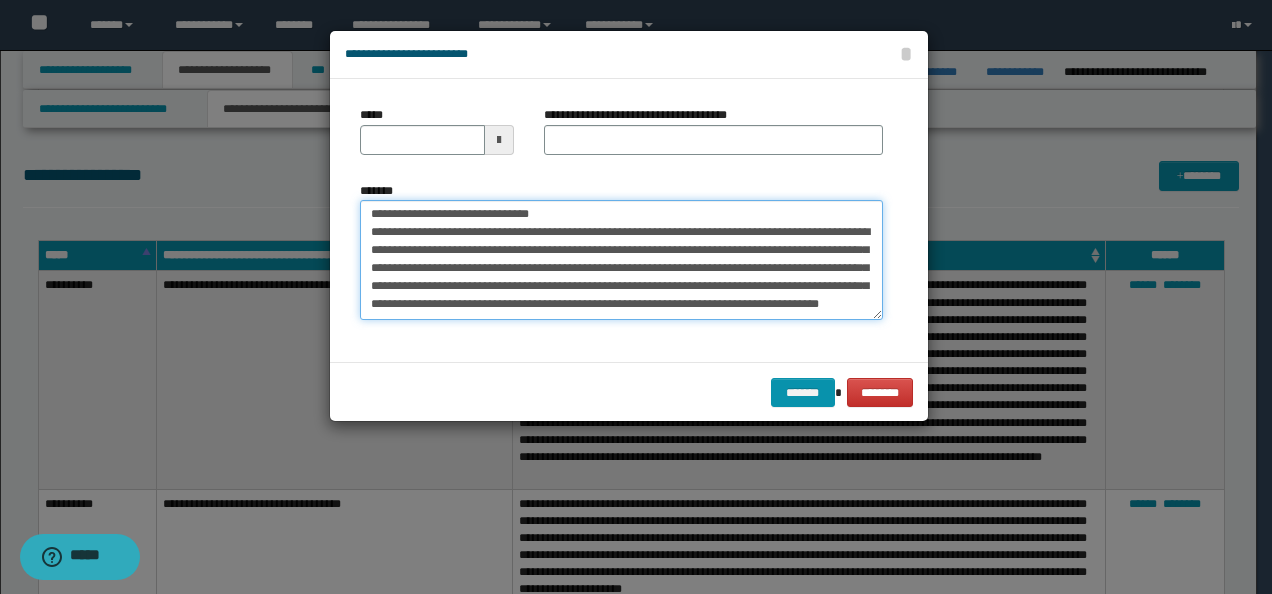 scroll, scrollTop: 0, scrollLeft: 0, axis: both 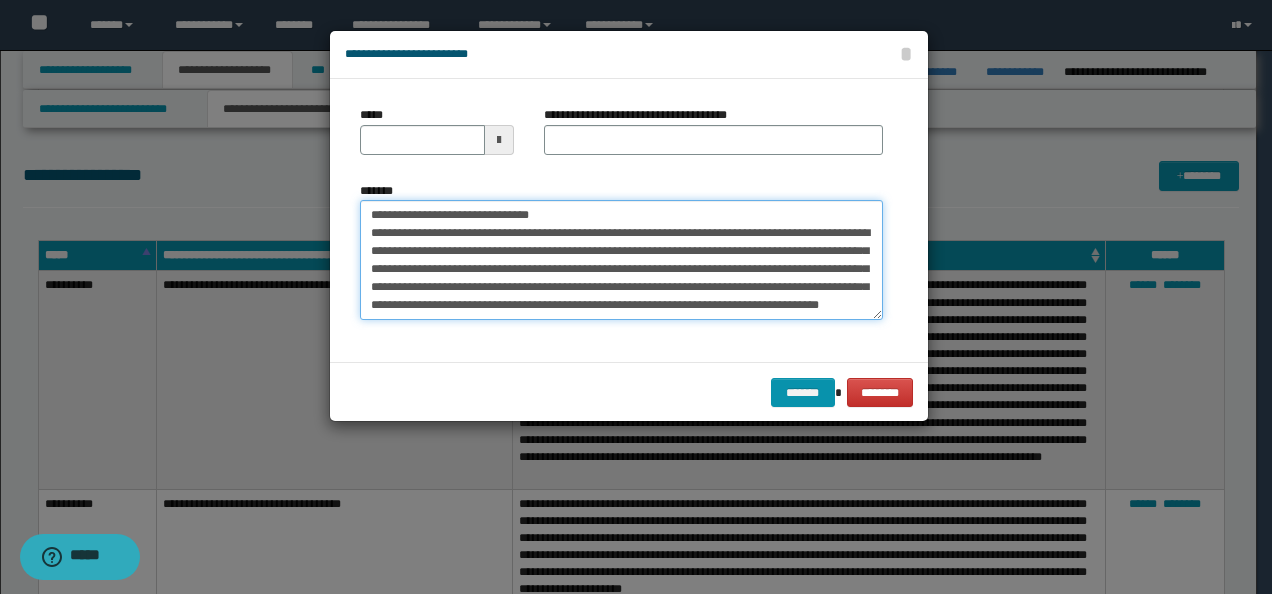 drag, startPoint x: 306, startPoint y: 211, endPoint x: 272, endPoint y: 207, distance: 34.234486 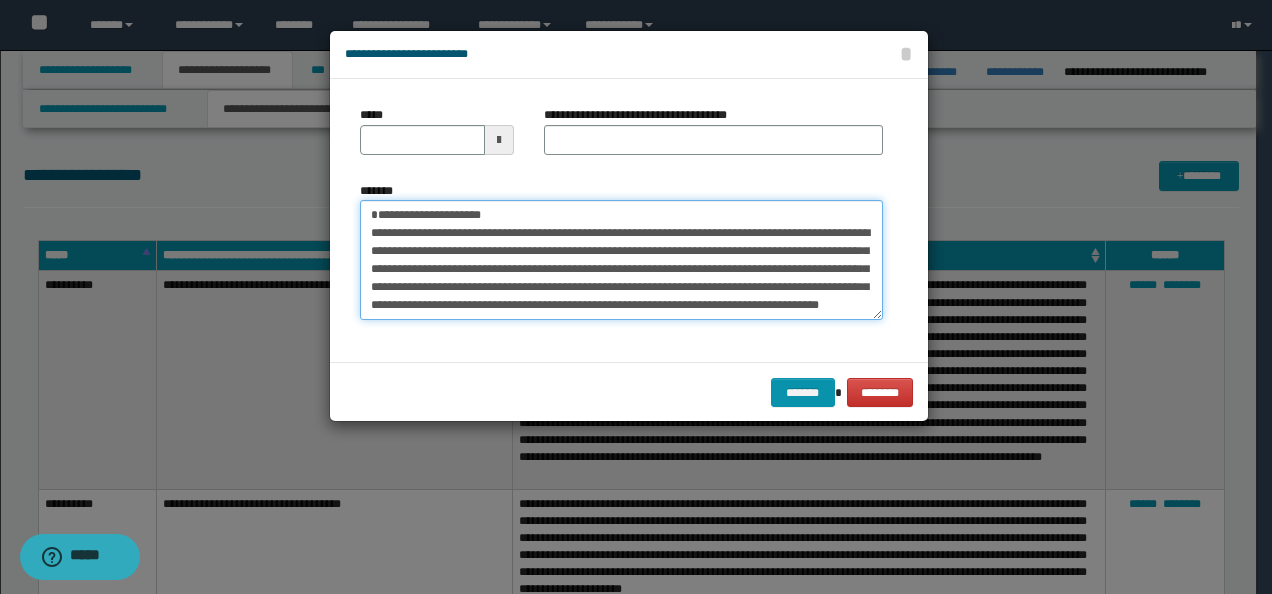 type 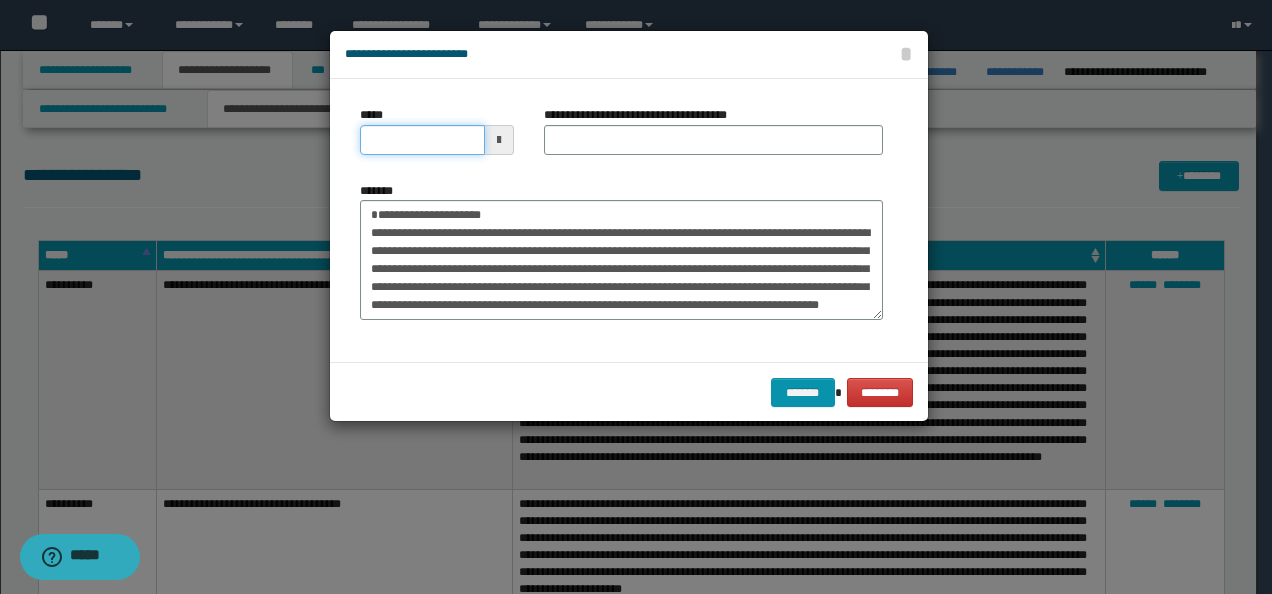 click on "*****" at bounding box center [422, 140] 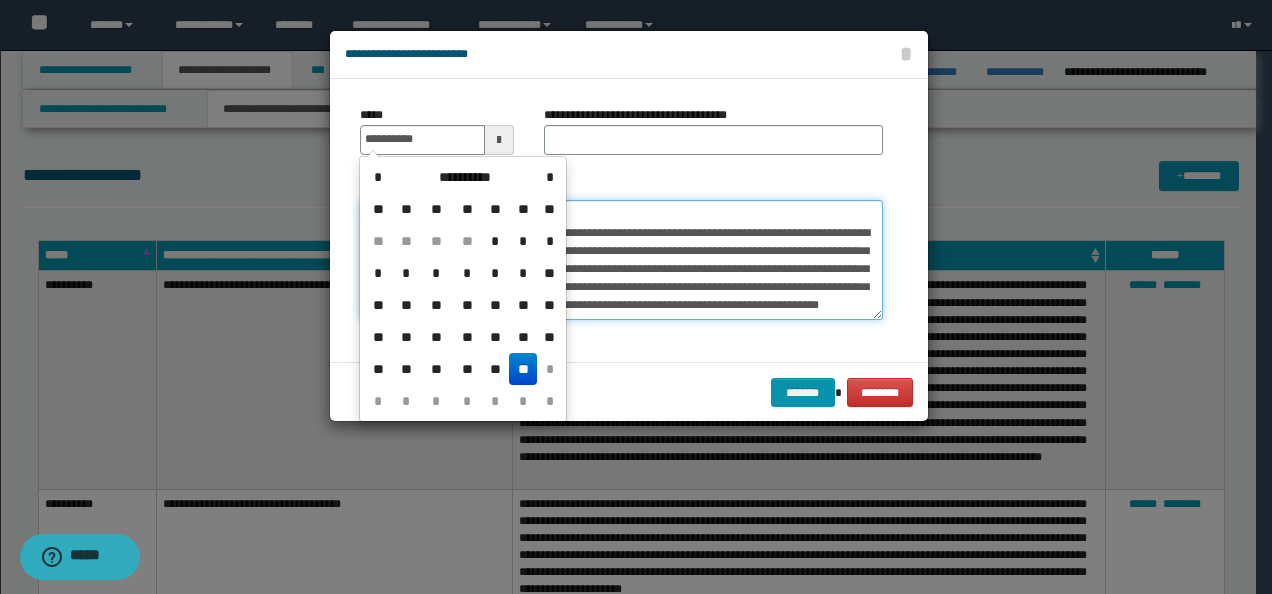 type on "**********" 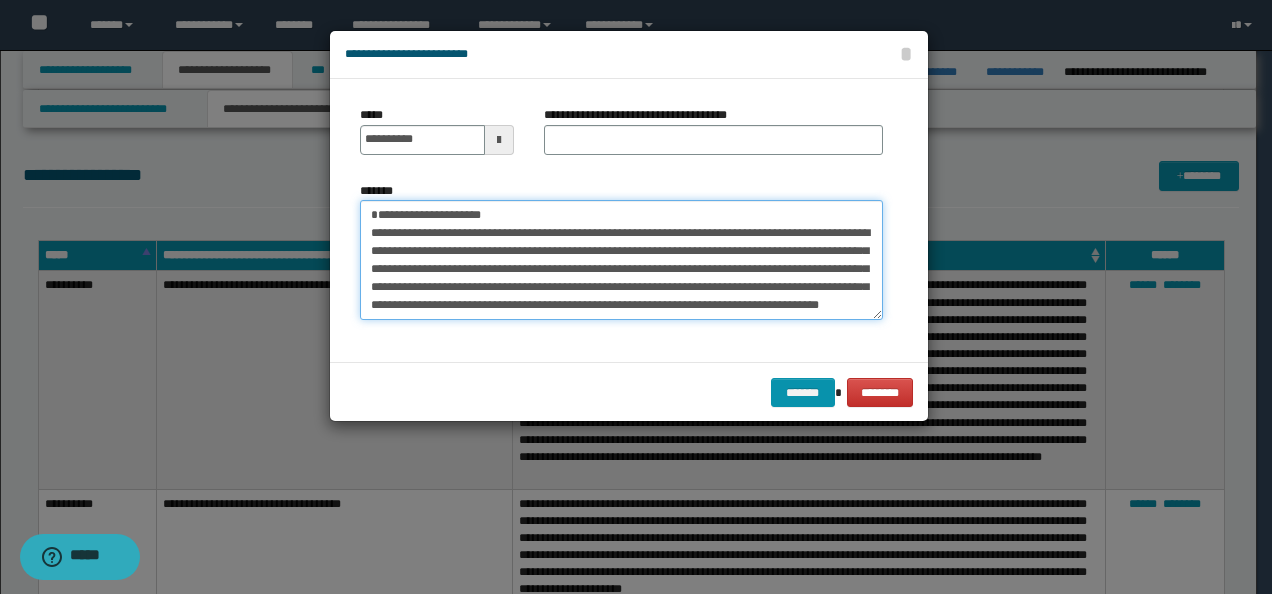 drag, startPoint x: 619, startPoint y: 215, endPoint x: 142, endPoint y: 214, distance: 477.00104 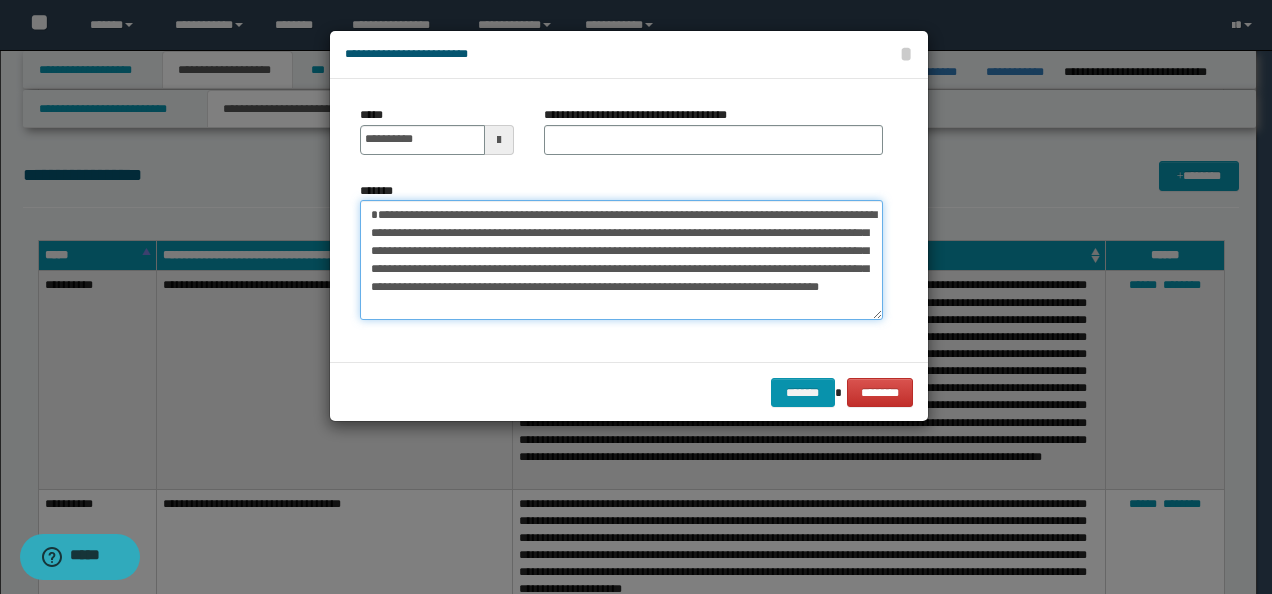 type on "**********" 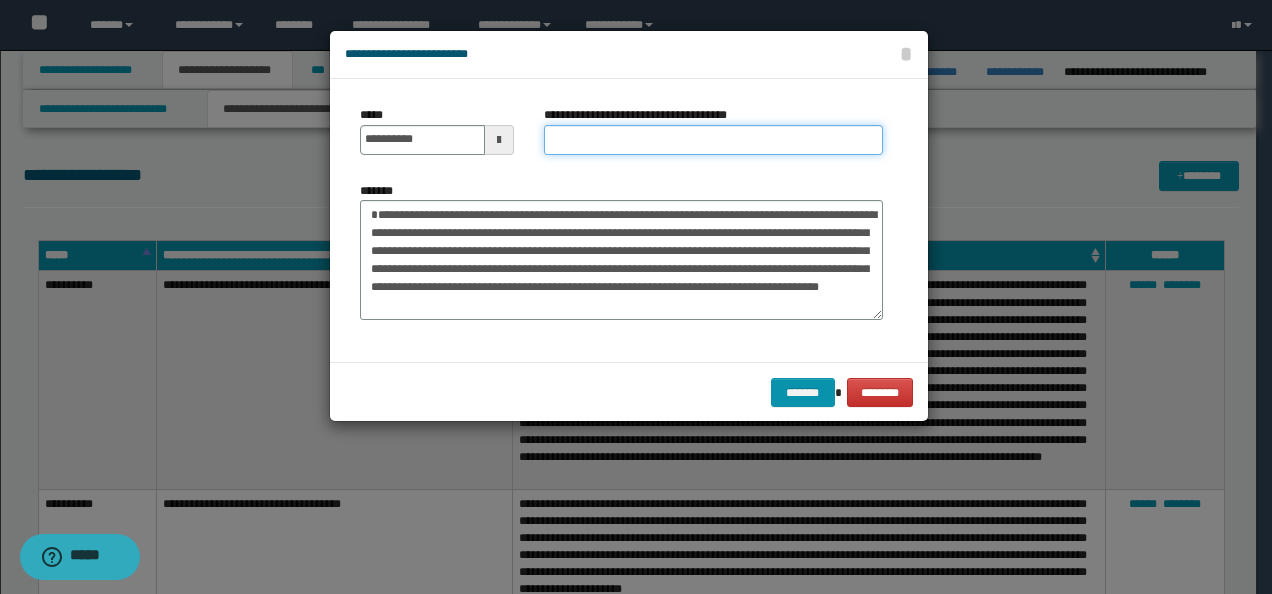click on "**********" at bounding box center [713, 140] 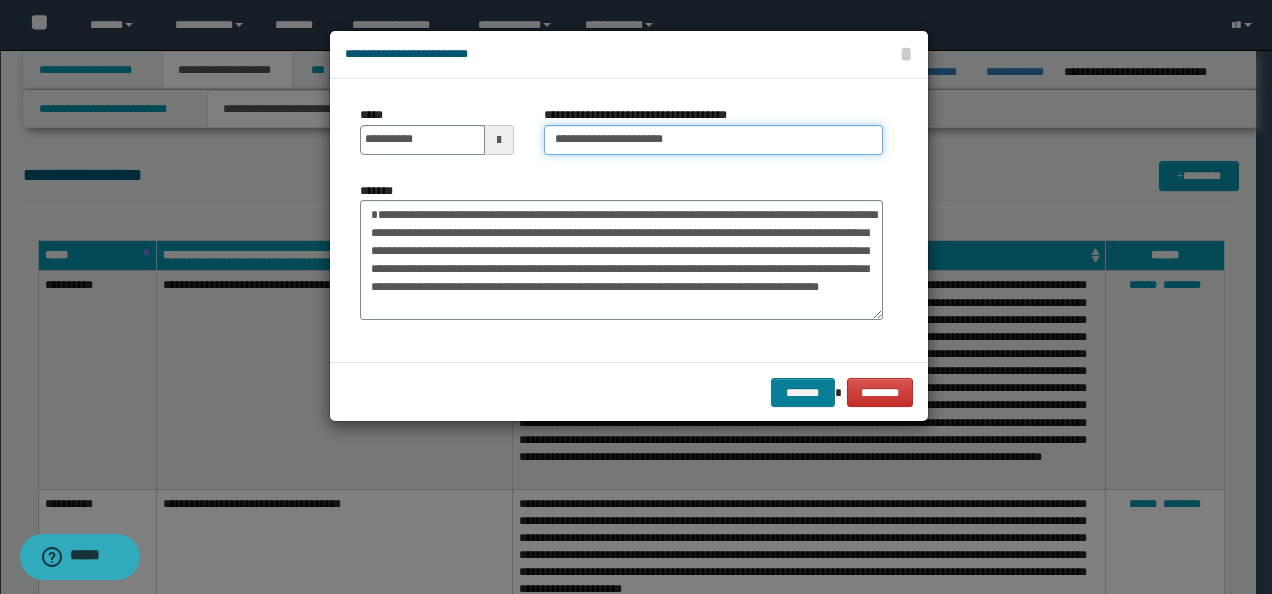 type on "**********" 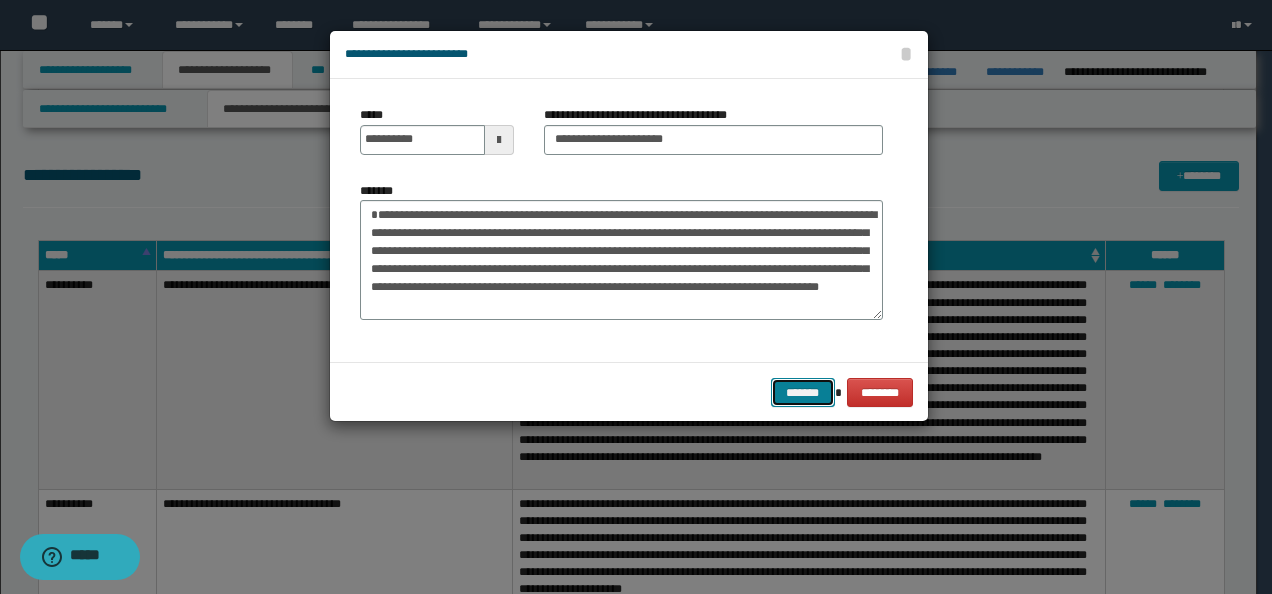 click on "*******" at bounding box center (803, 392) 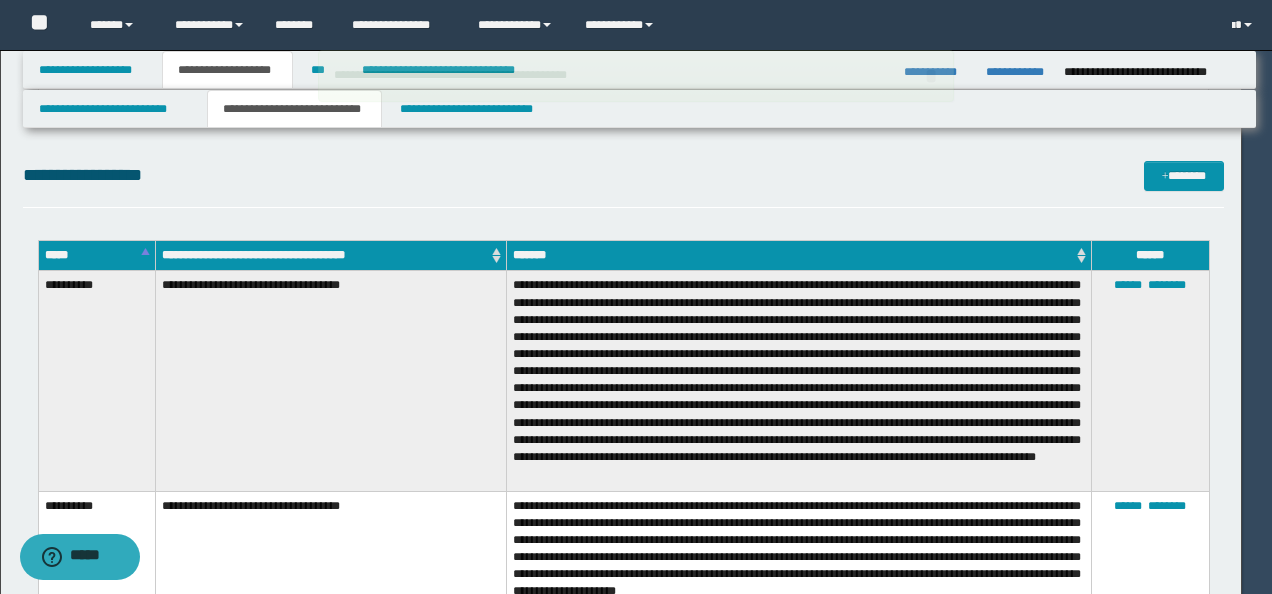 type 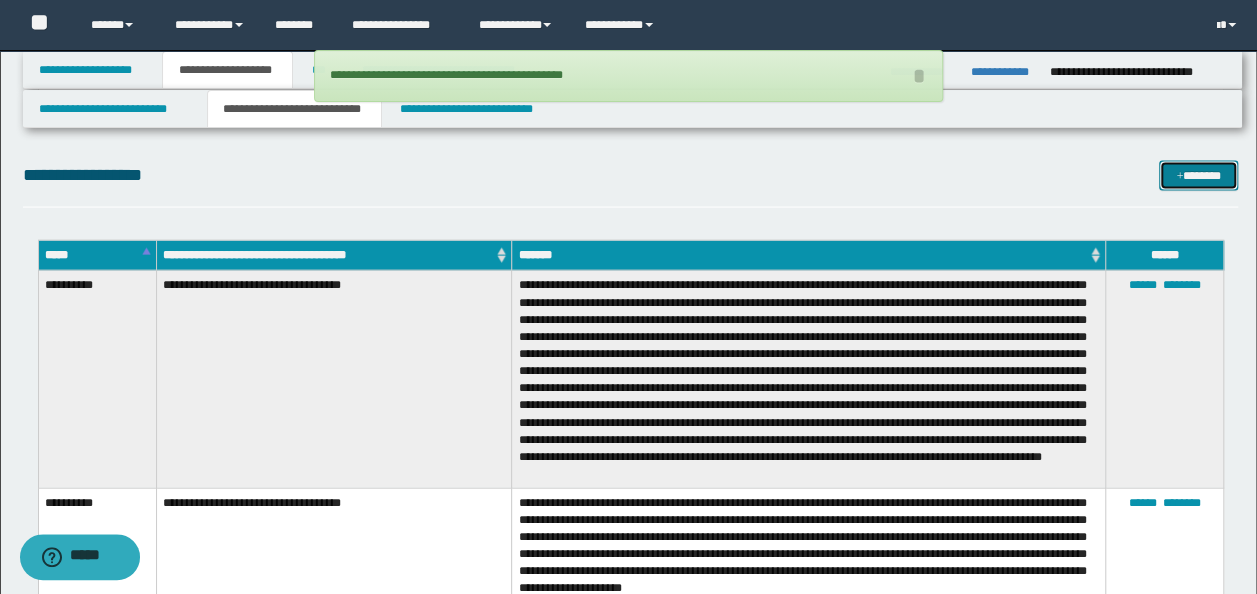 click on "*******" at bounding box center [1198, 175] 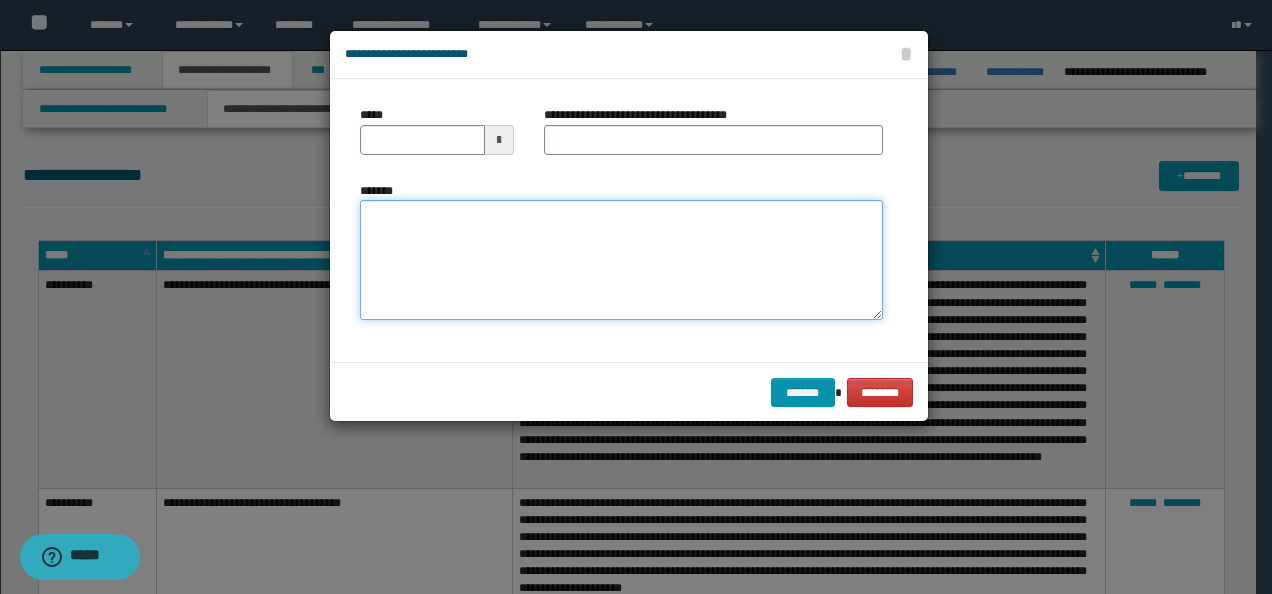 click on "*******" at bounding box center (621, 259) 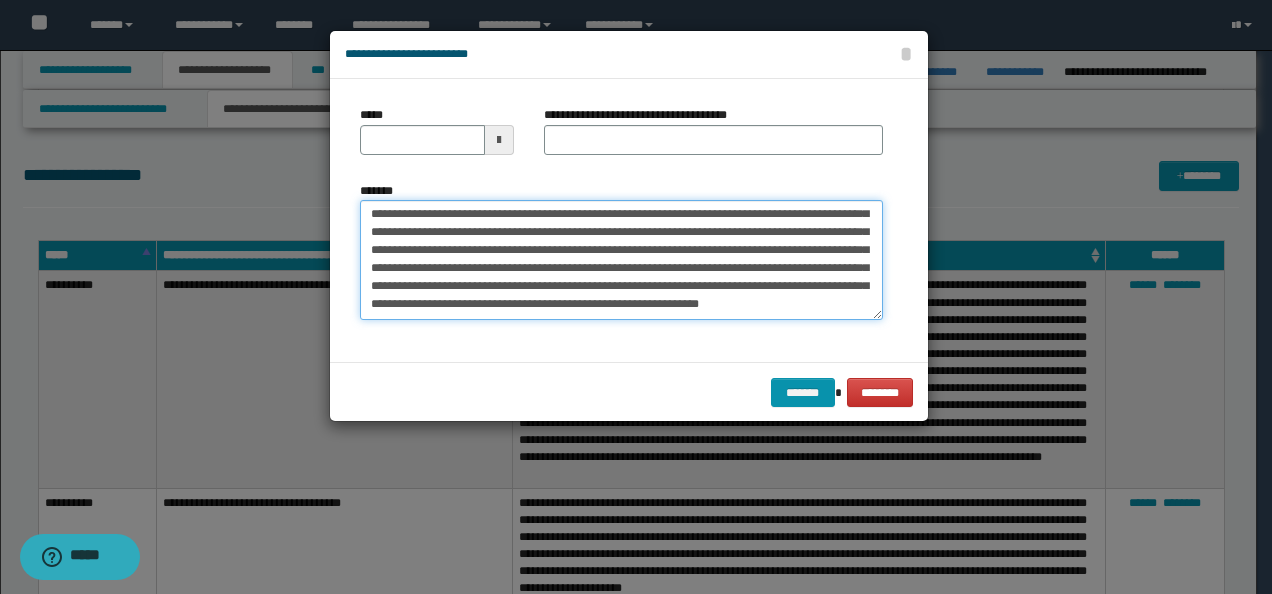 scroll, scrollTop: 0, scrollLeft: 0, axis: both 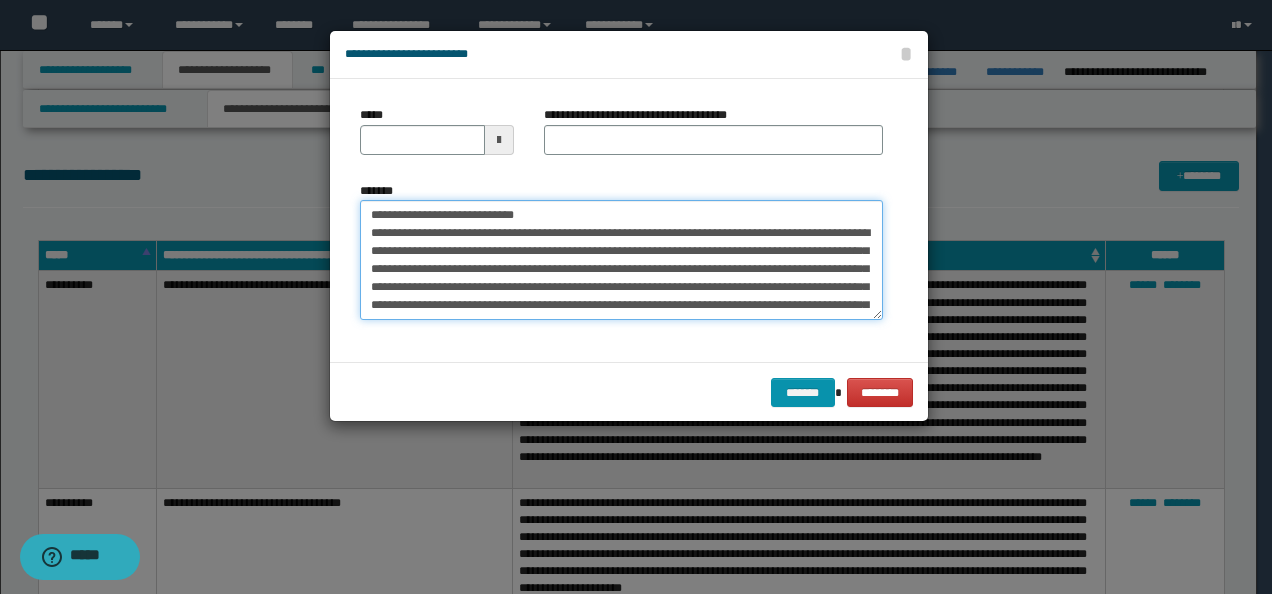 drag, startPoint x: 434, startPoint y: 215, endPoint x: 424, endPoint y: 212, distance: 10.440307 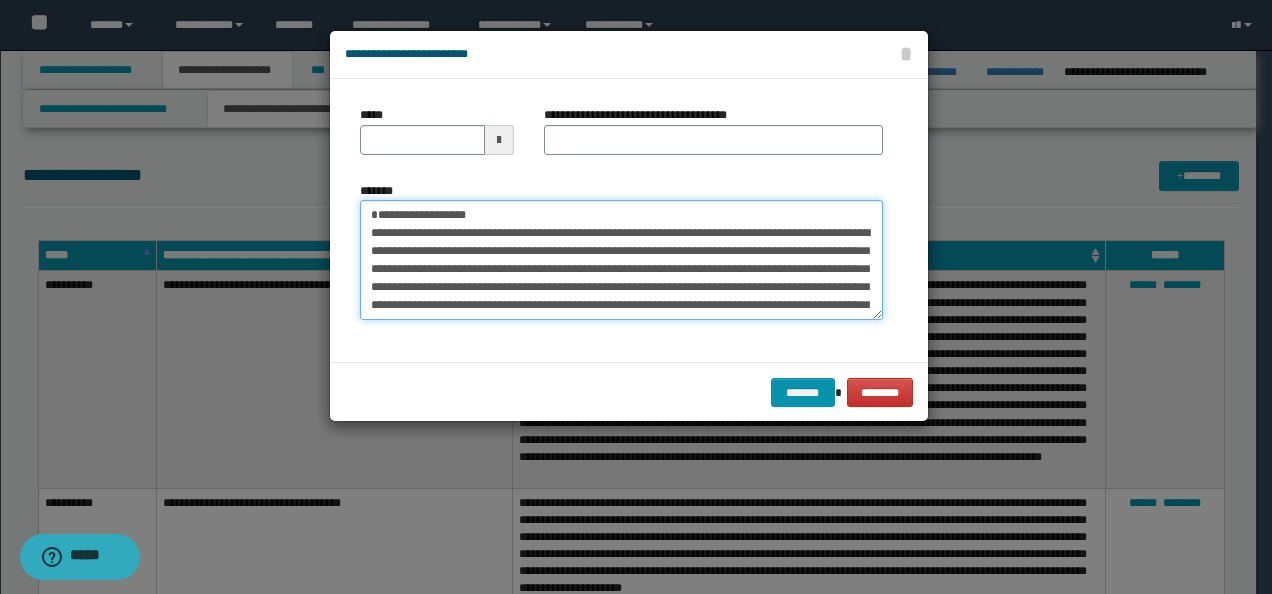 type 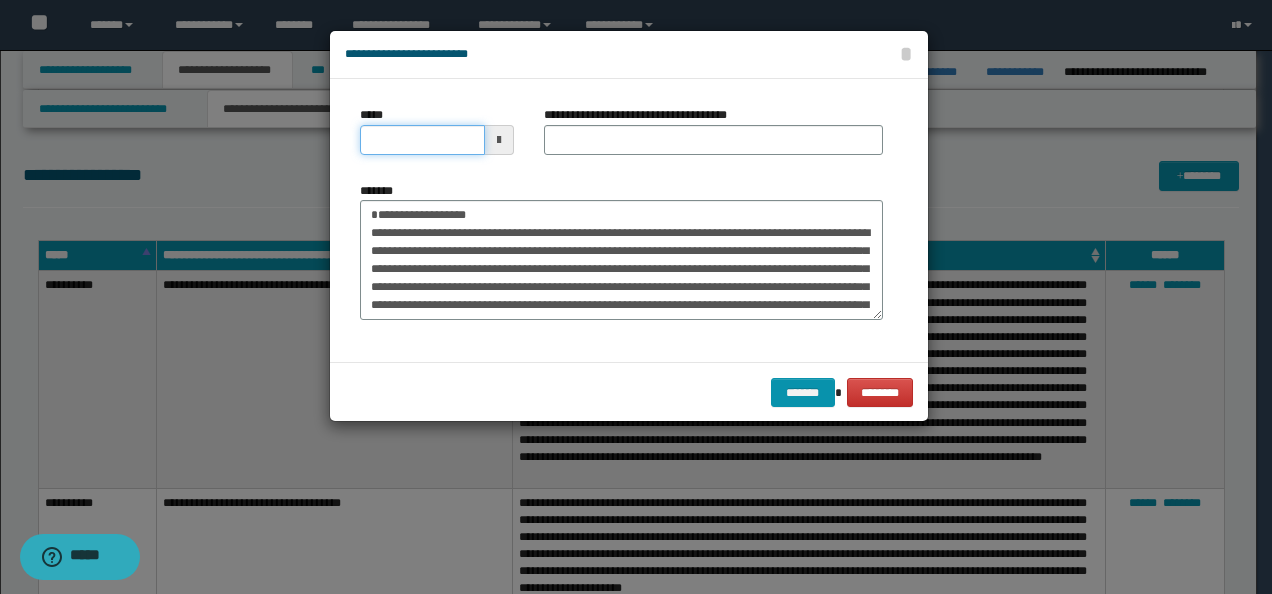 click on "*****" at bounding box center [422, 140] 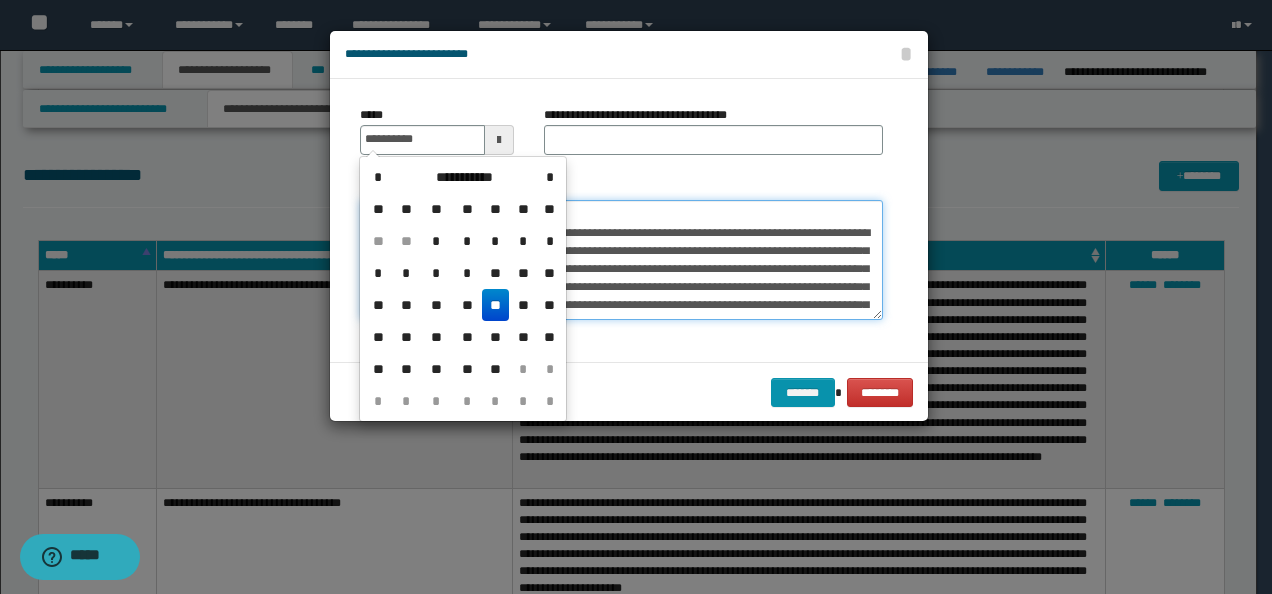 type on "**********" 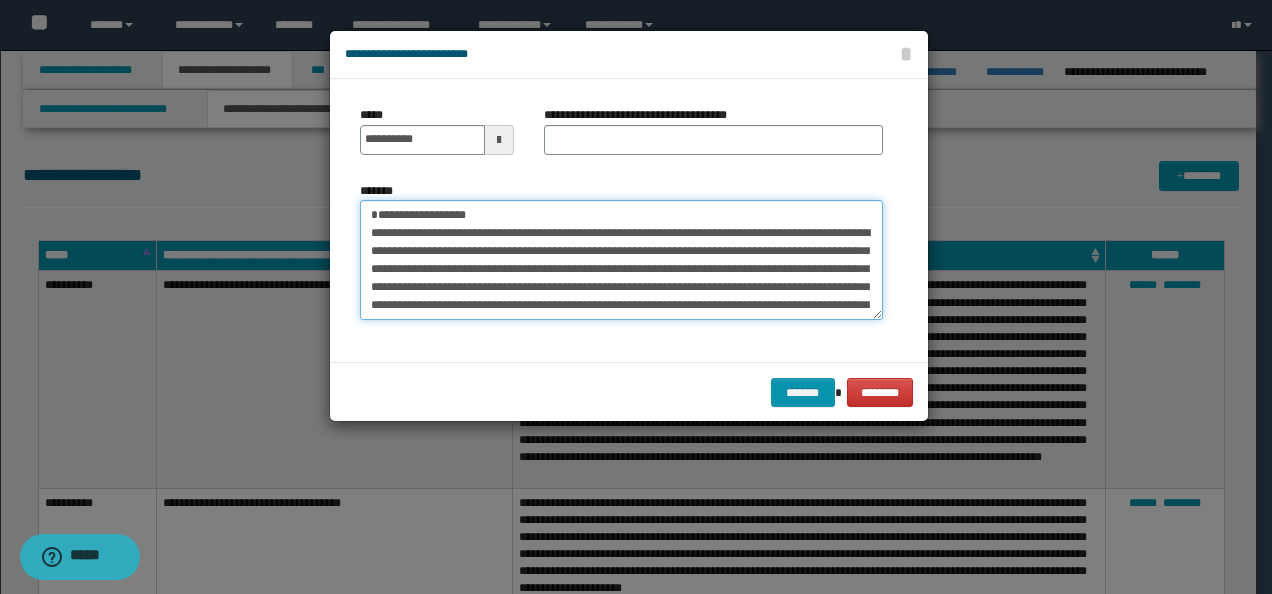 drag, startPoint x: 626, startPoint y: 217, endPoint x: 228, endPoint y: 213, distance: 398.0201 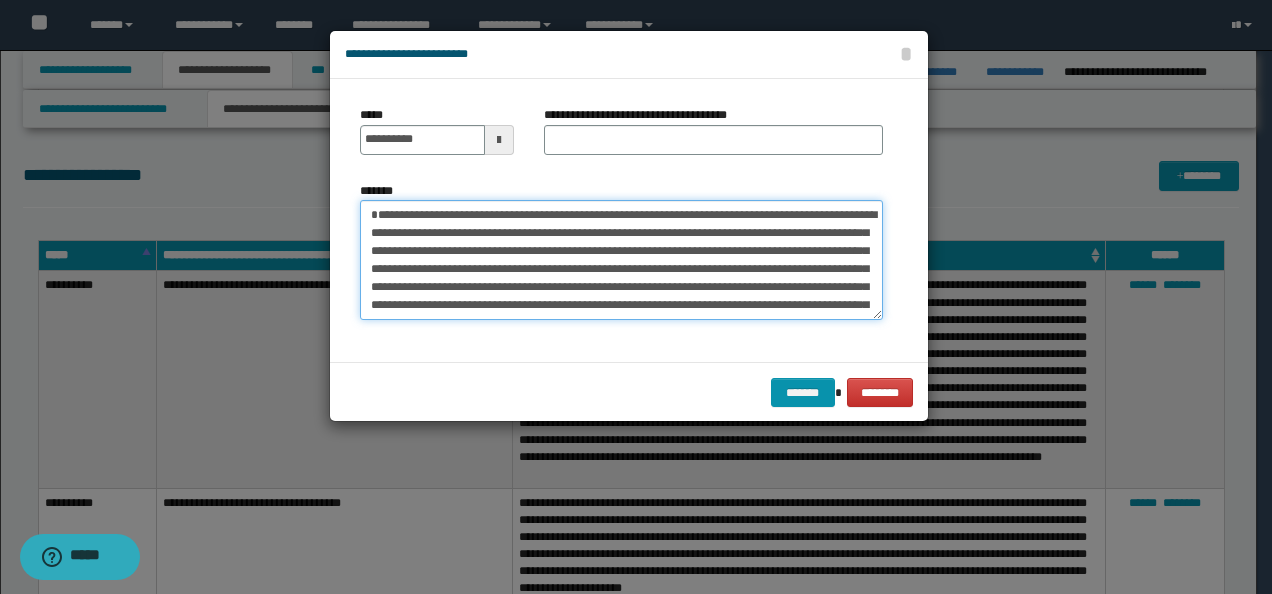 type on "**********" 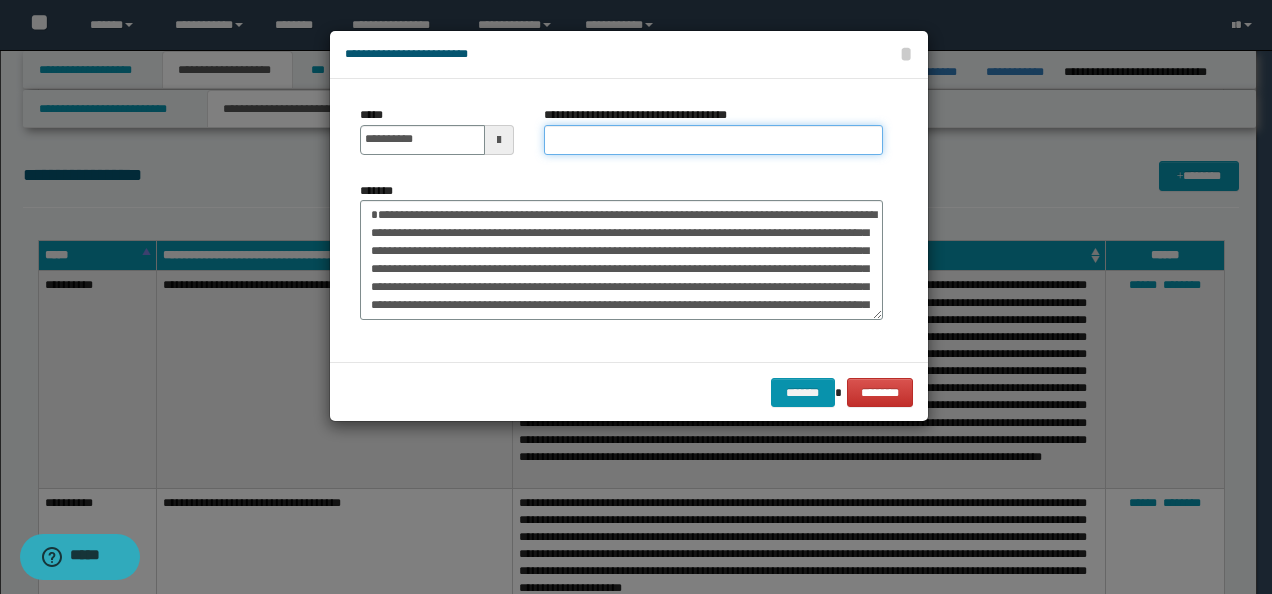 click on "**********" at bounding box center (713, 140) 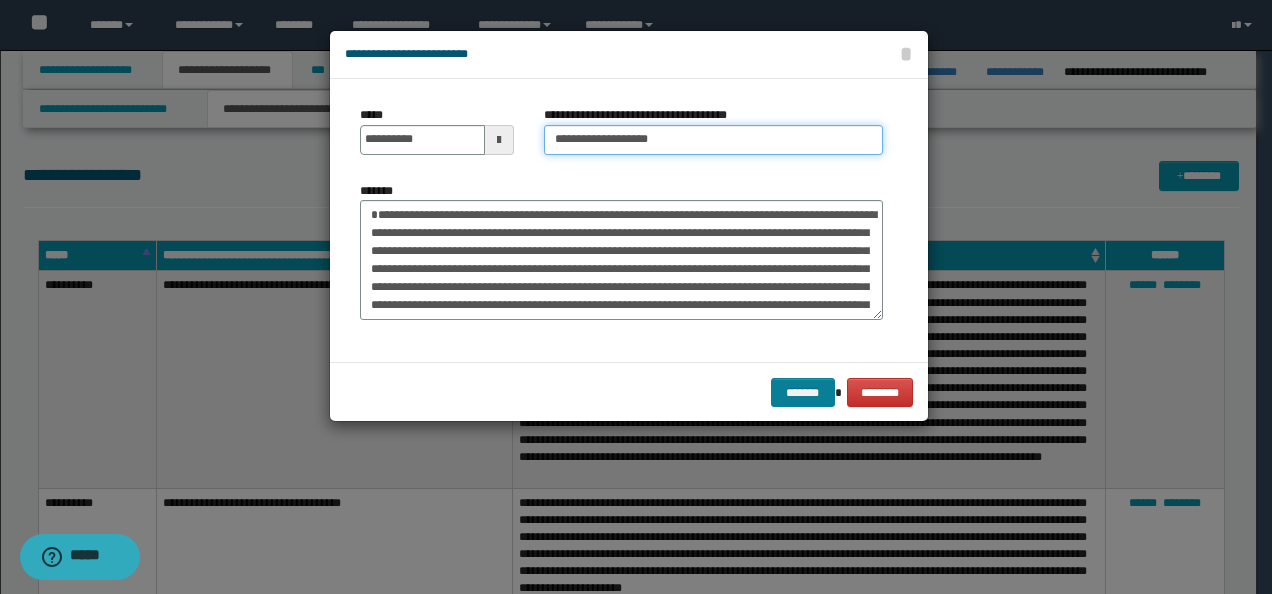 type on "**********" 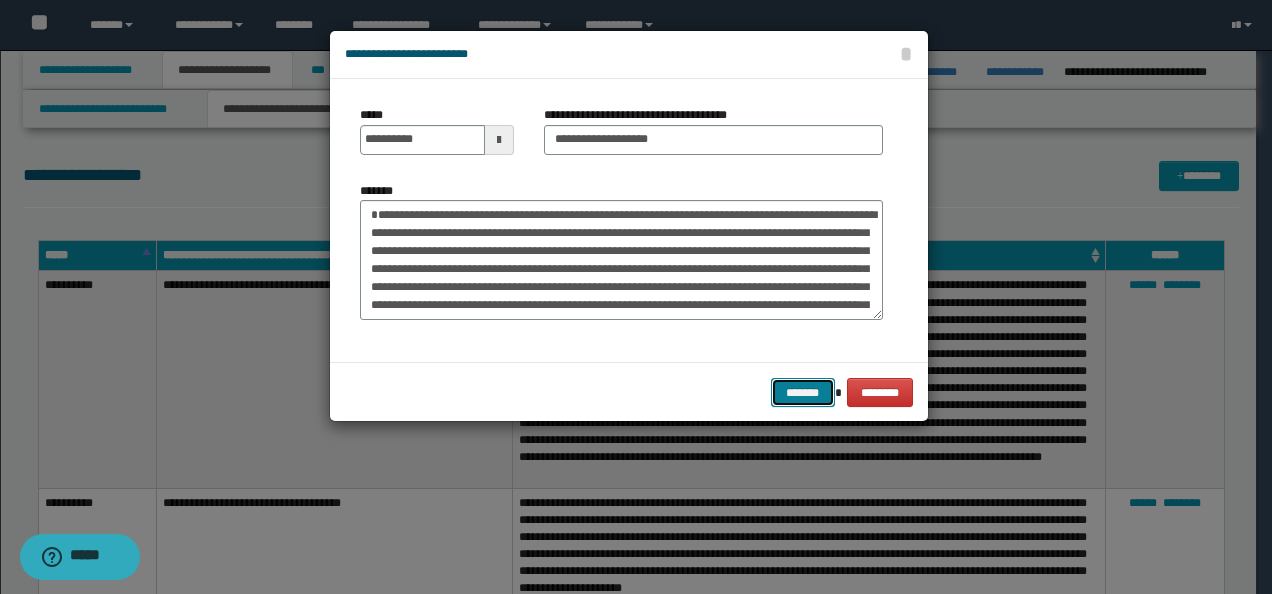 click on "*******" at bounding box center (803, 392) 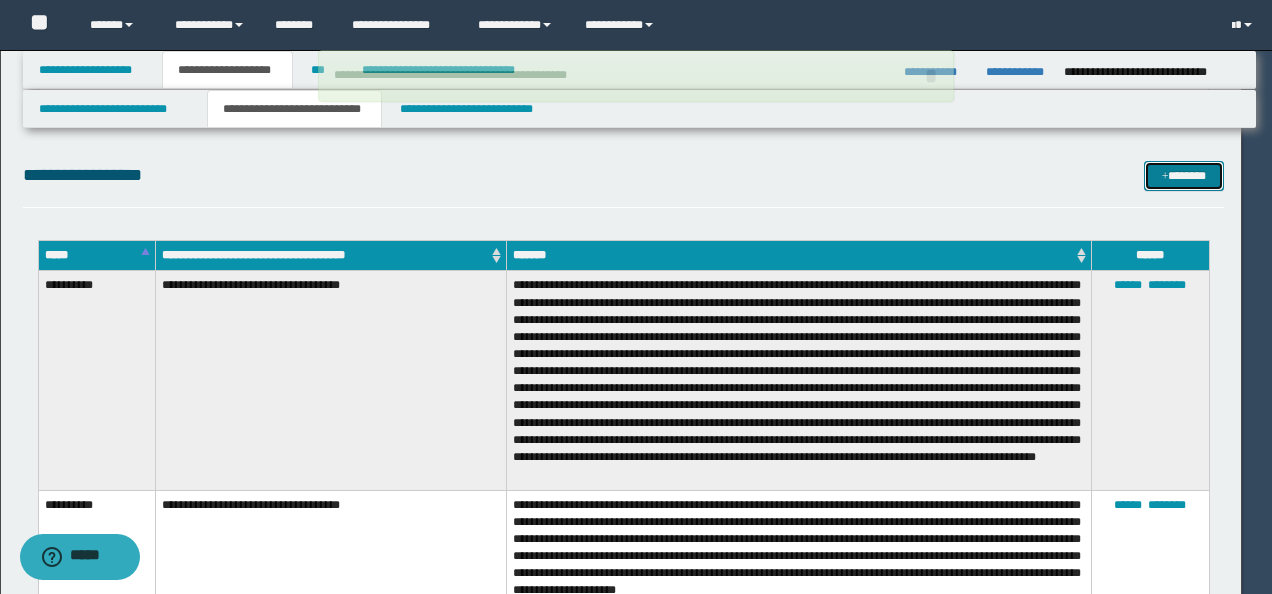 type 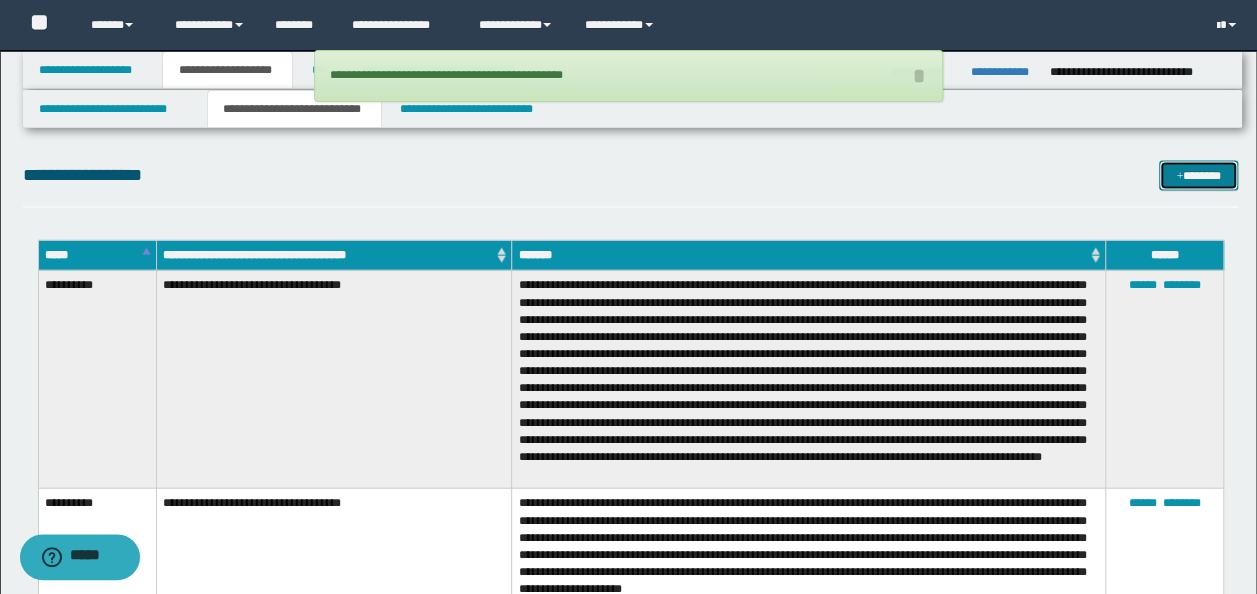 click on "*******" at bounding box center (1198, 175) 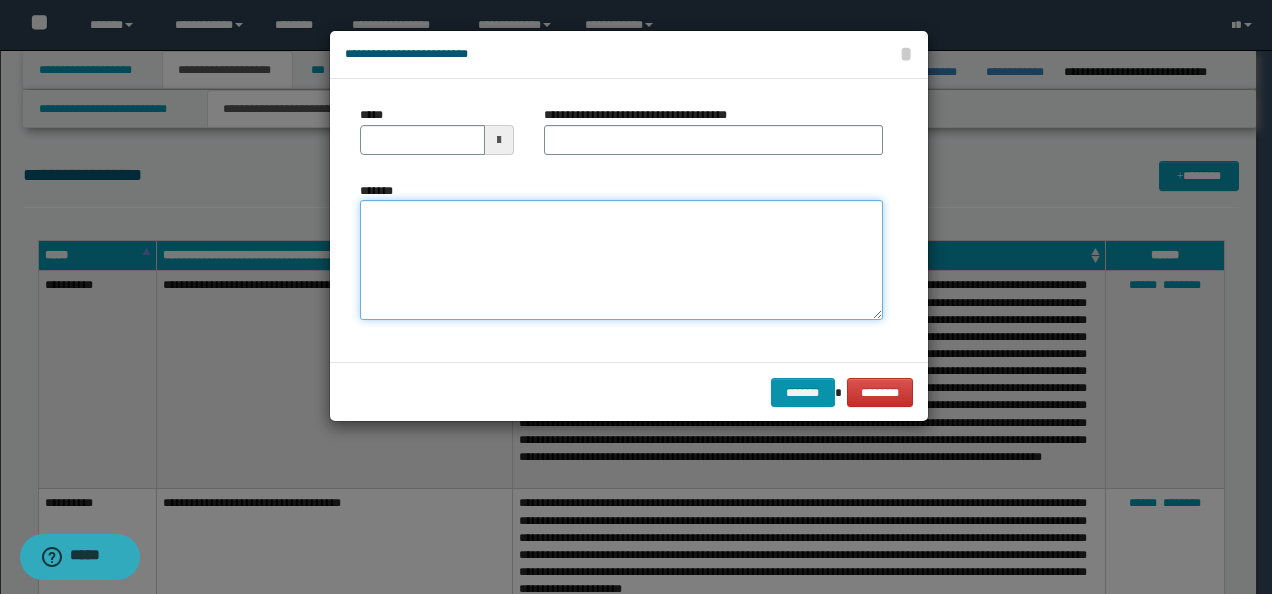 click on "*******" at bounding box center (621, 259) 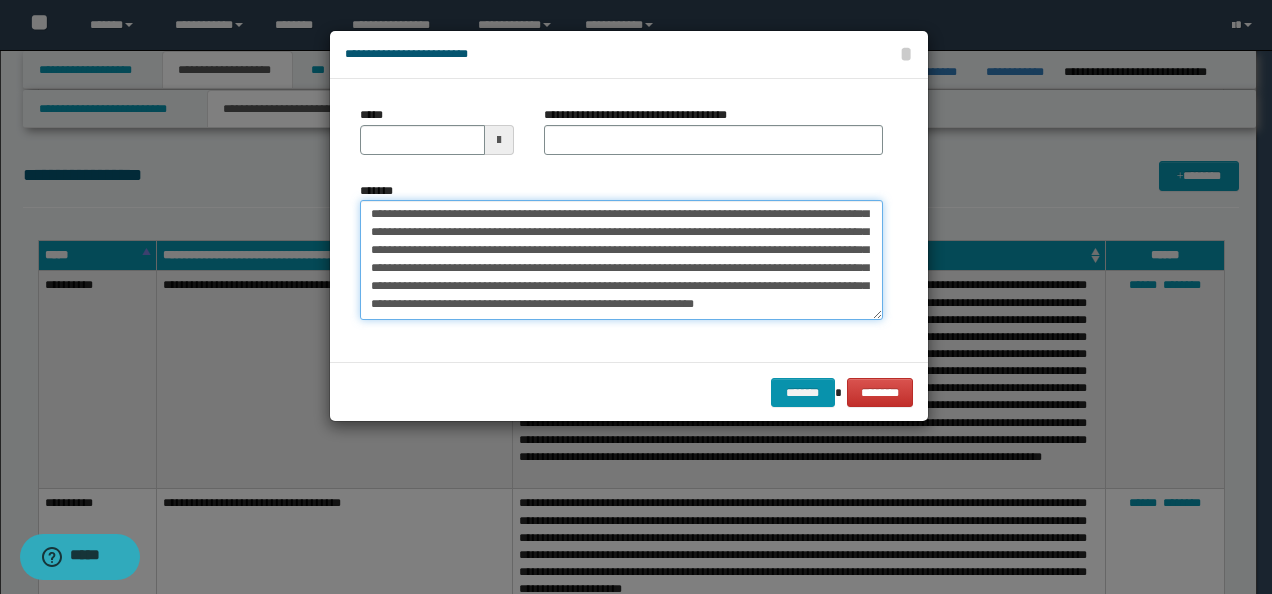 scroll, scrollTop: 0, scrollLeft: 0, axis: both 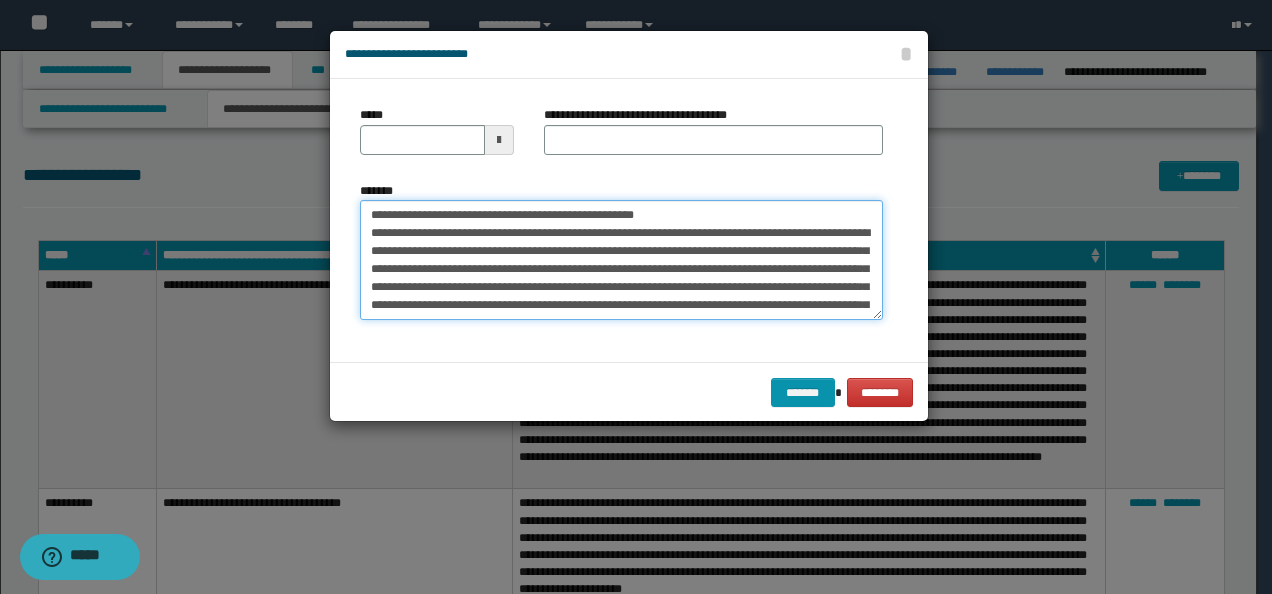drag, startPoint x: 413, startPoint y: 209, endPoint x: 226, endPoint y: 204, distance: 187.06683 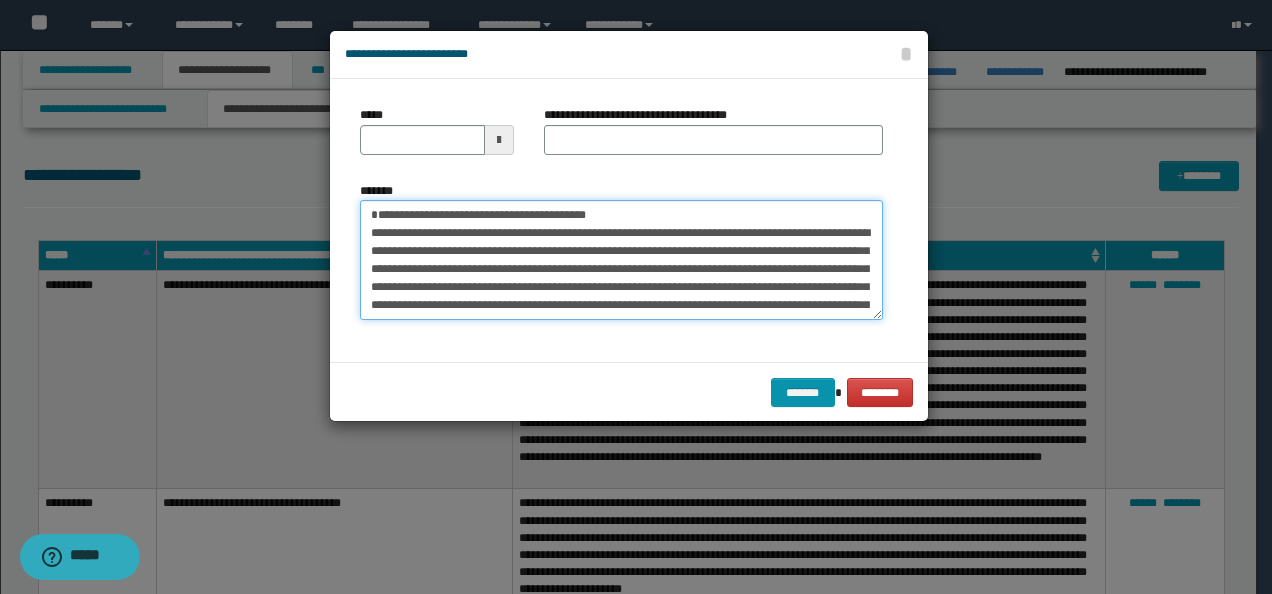 type on "**********" 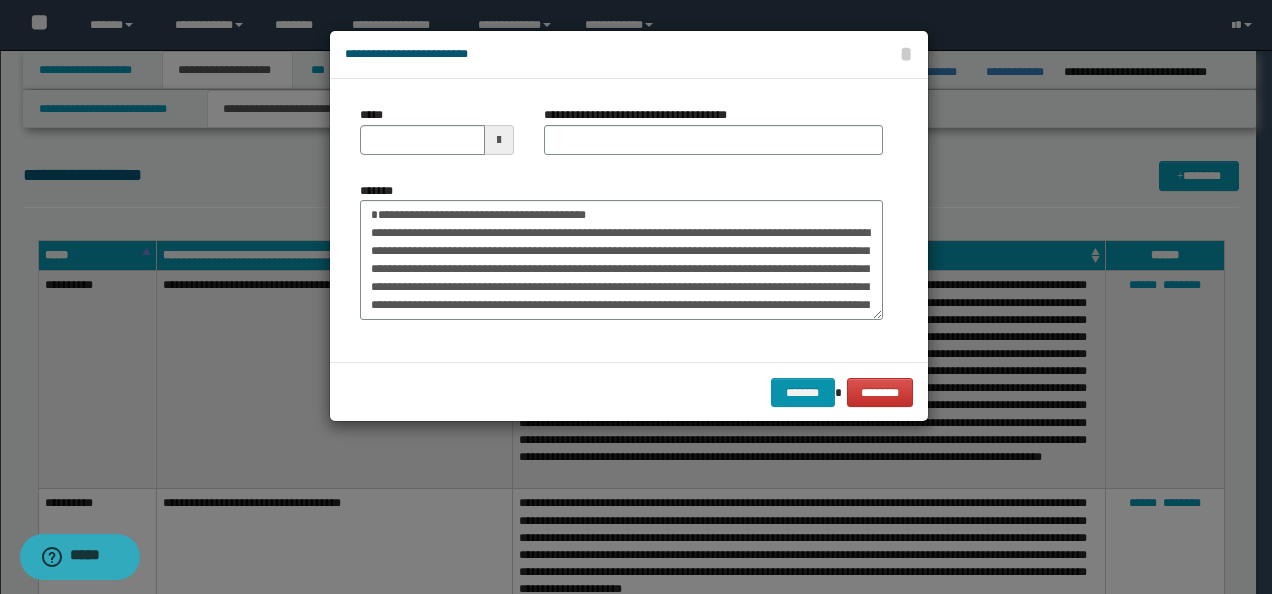 click on "*****" at bounding box center [437, 138] 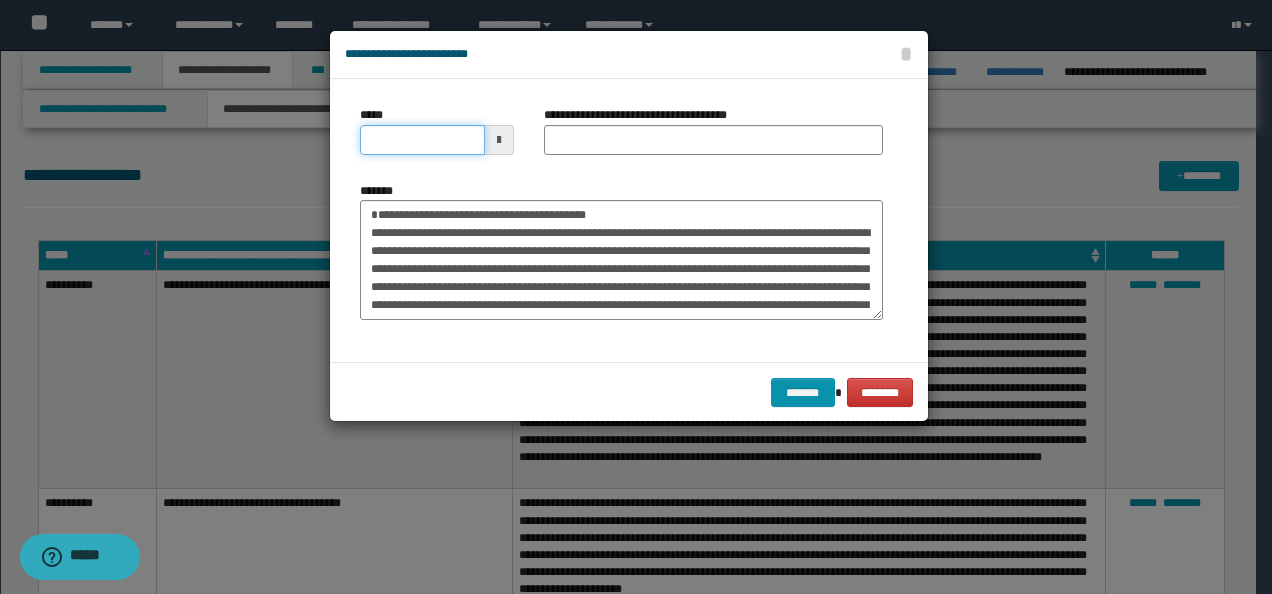 click on "*****" at bounding box center [422, 140] 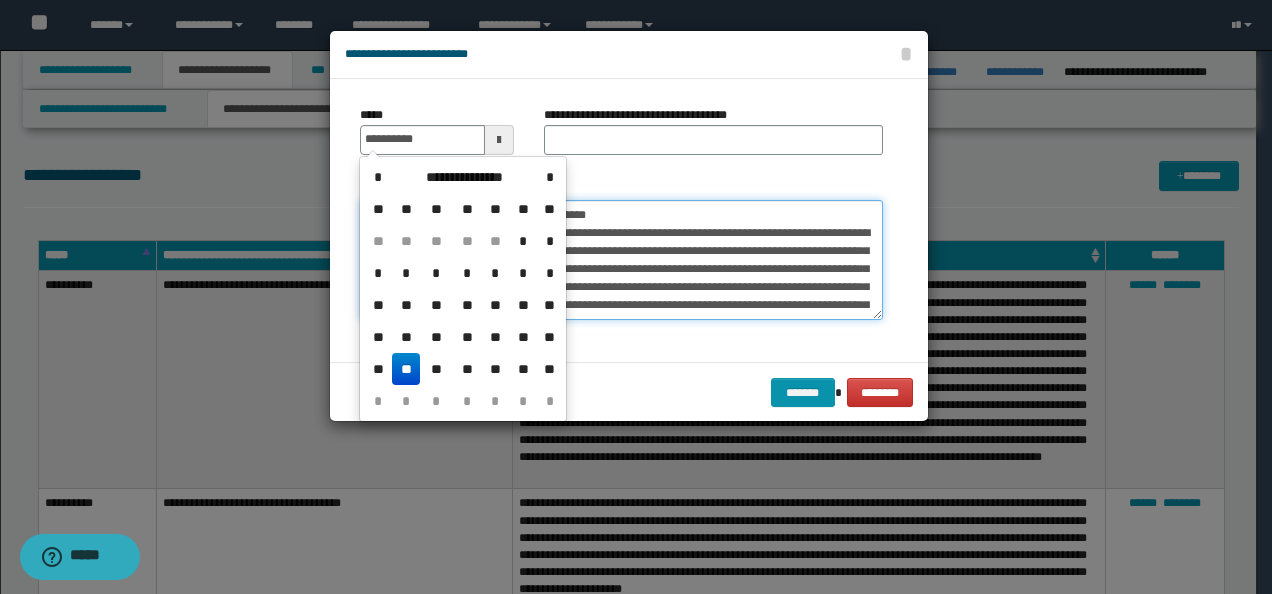 type on "**********" 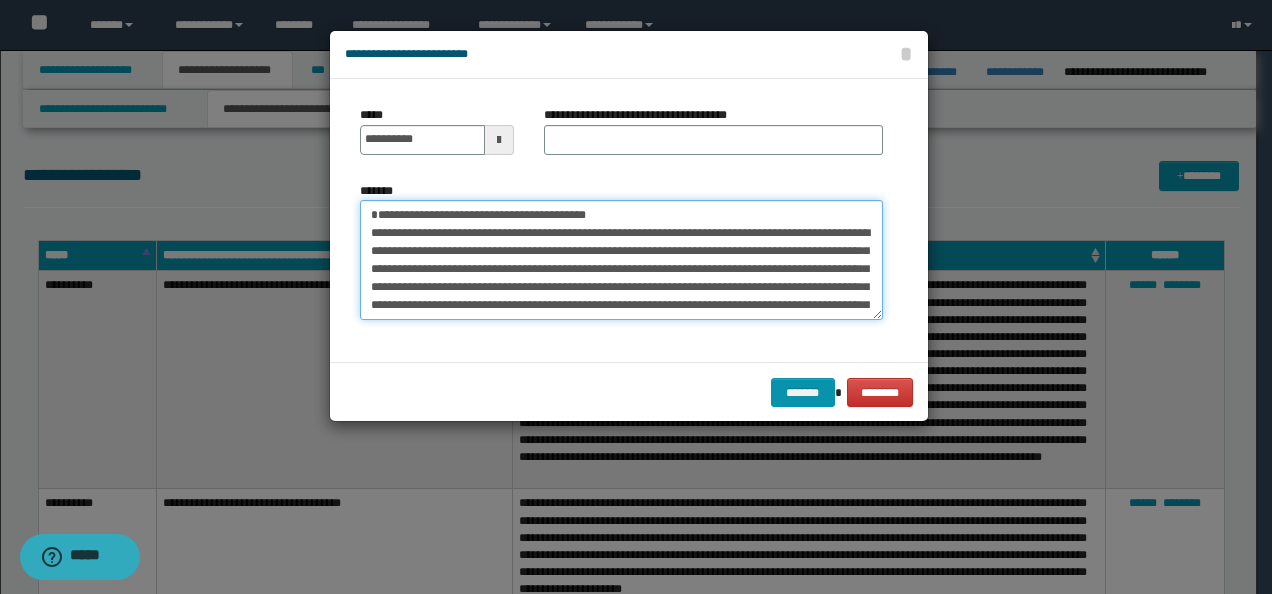 drag, startPoint x: 611, startPoint y: 212, endPoint x: 257, endPoint y: 206, distance: 354.05084 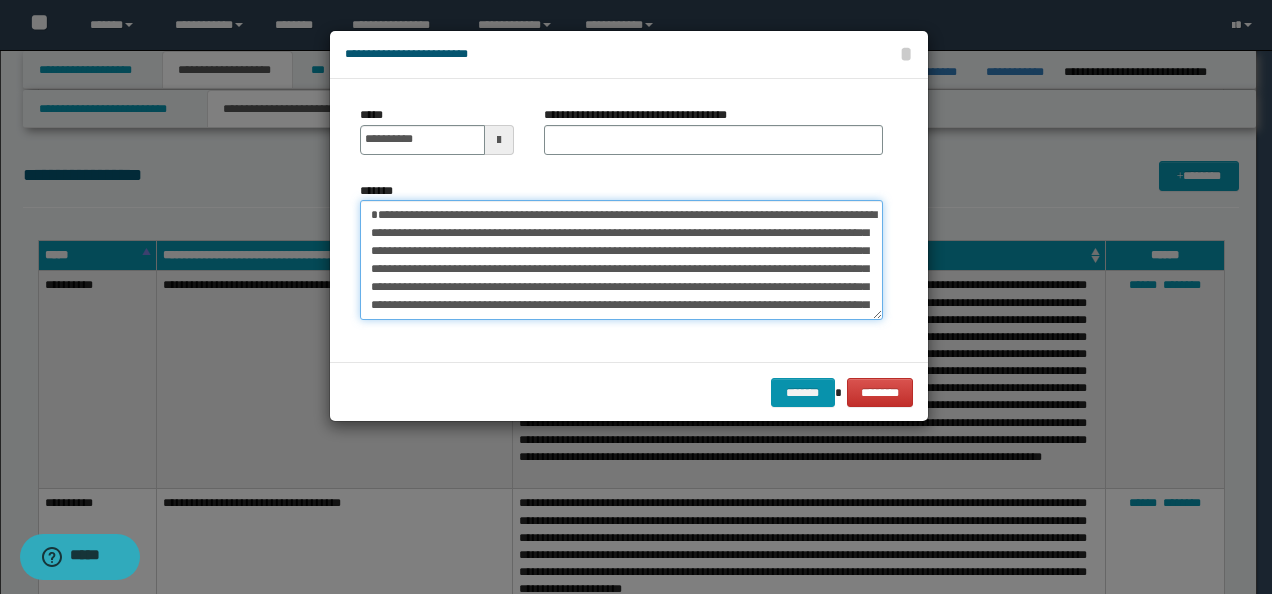 type on "**********" 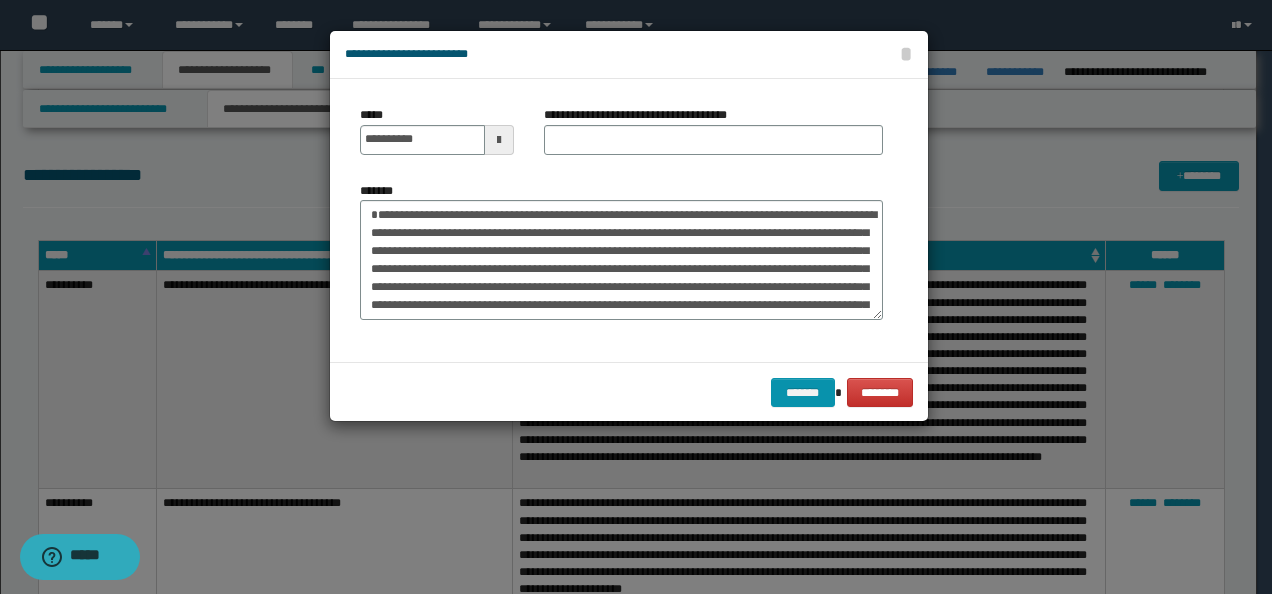 click on "**********" at bounding box center [643, 115] 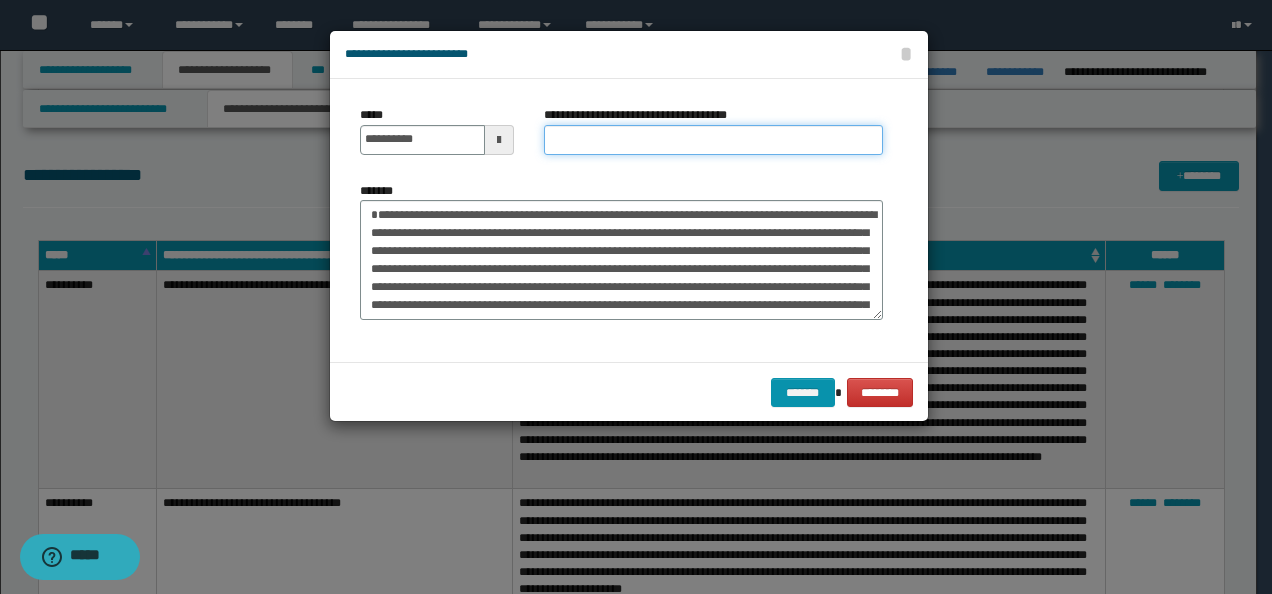 click on "**********" at bounding box center [713, 140] 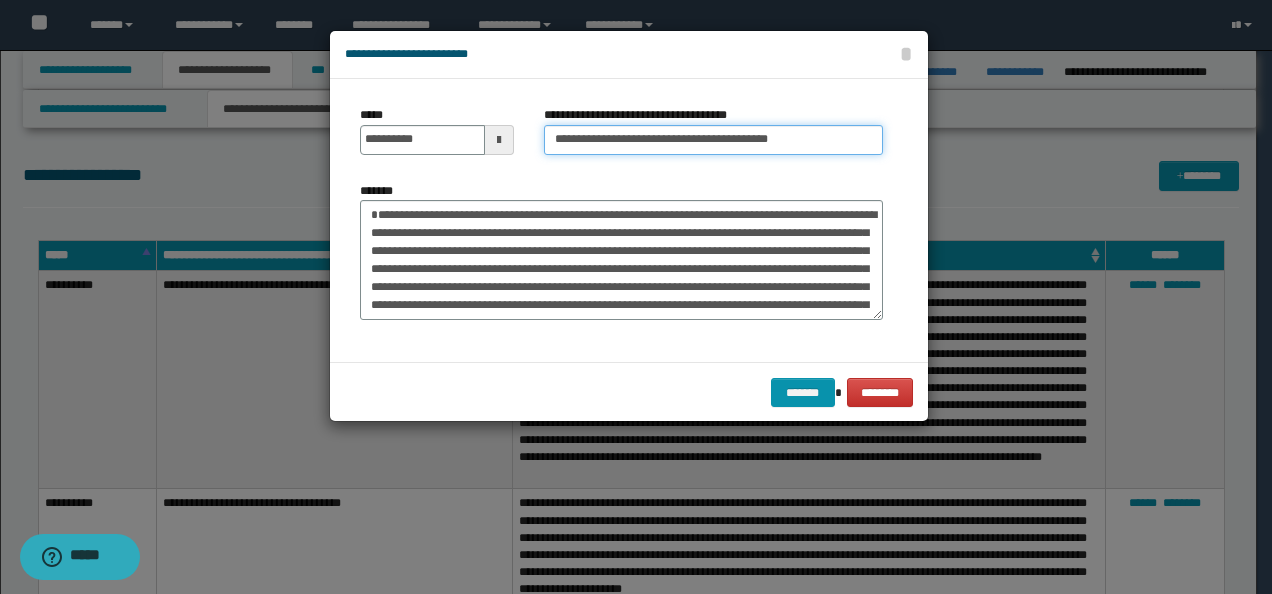 type on "**********" 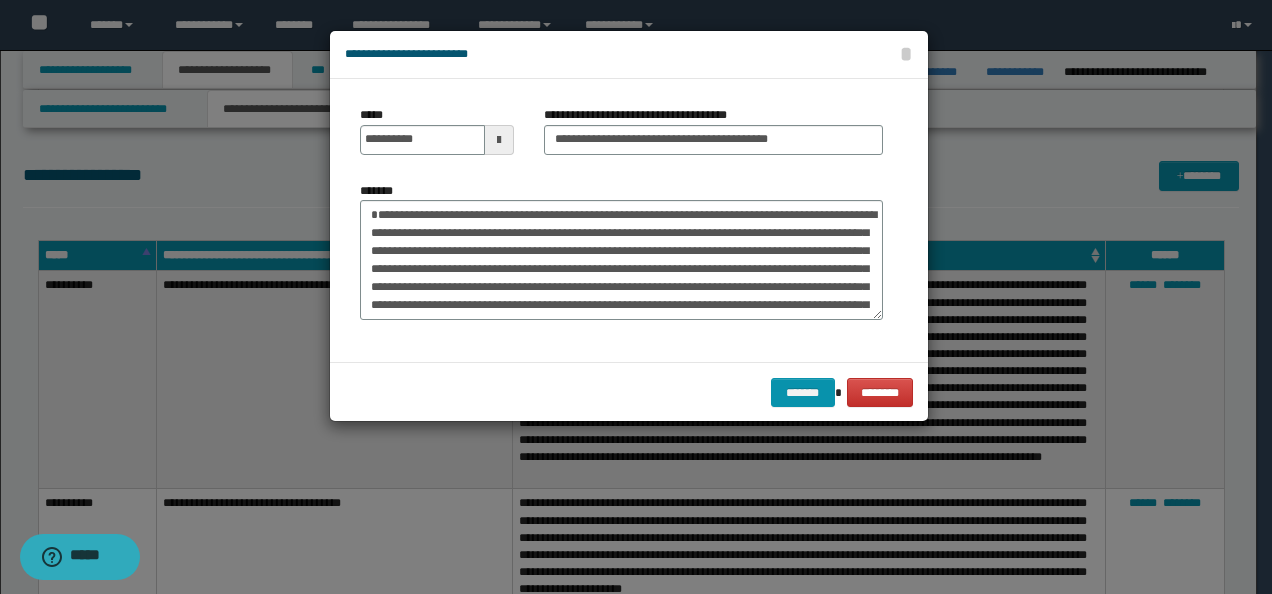 click on "*******
********" at bounding box center (629, 392) 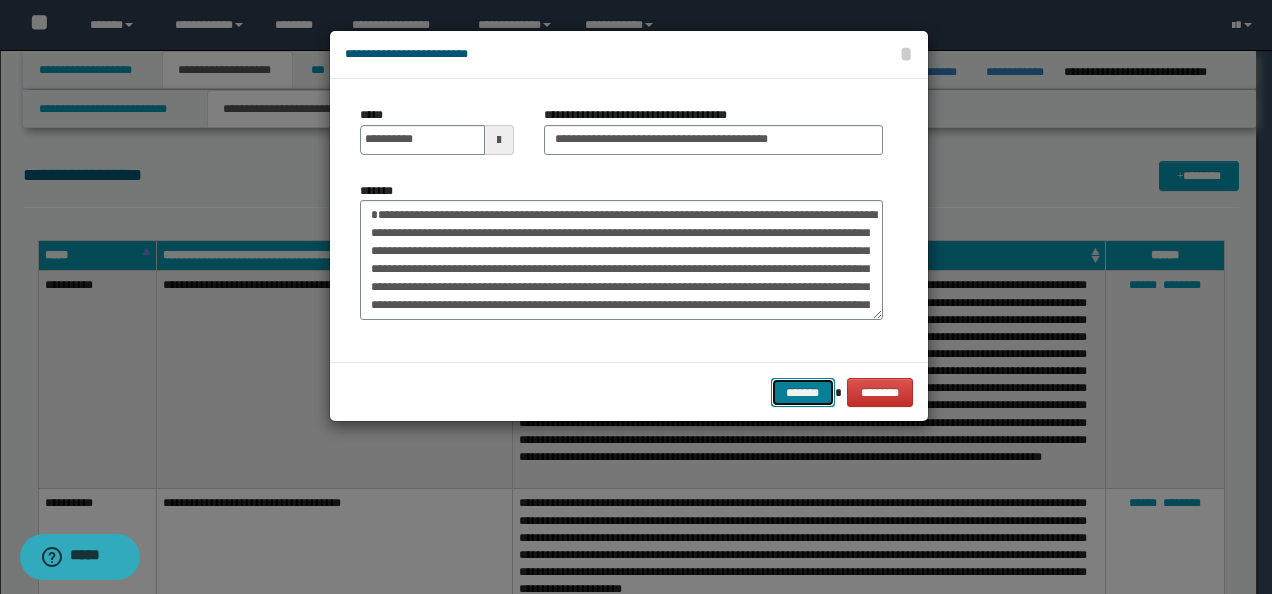 click on "*******" at bounding box center (803, 392) 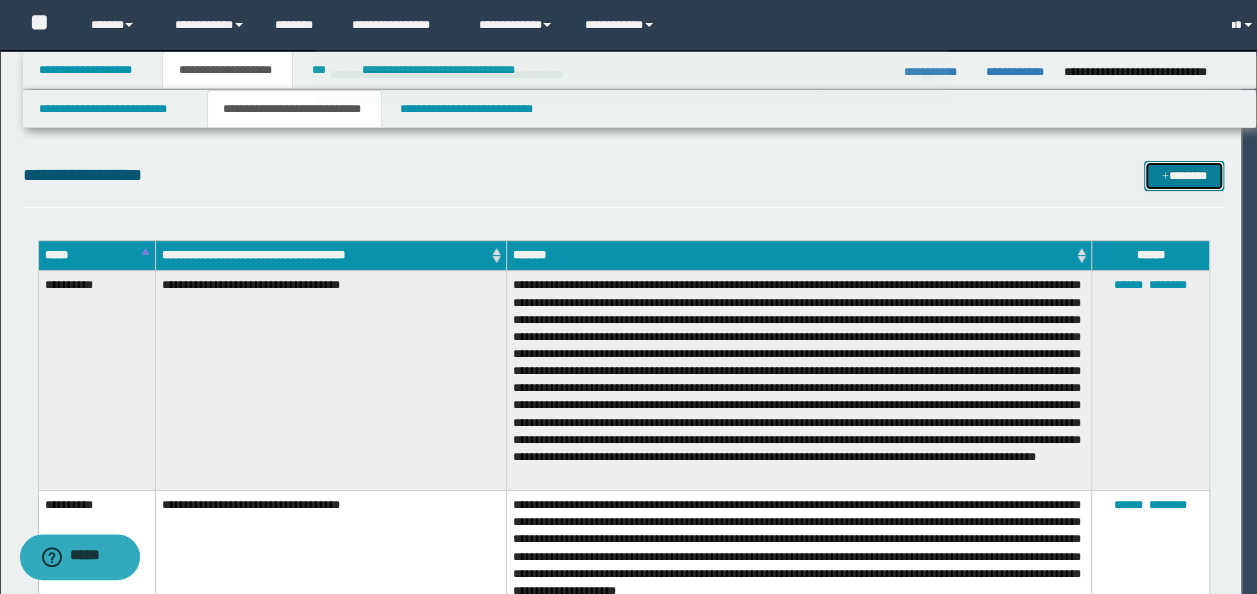 type 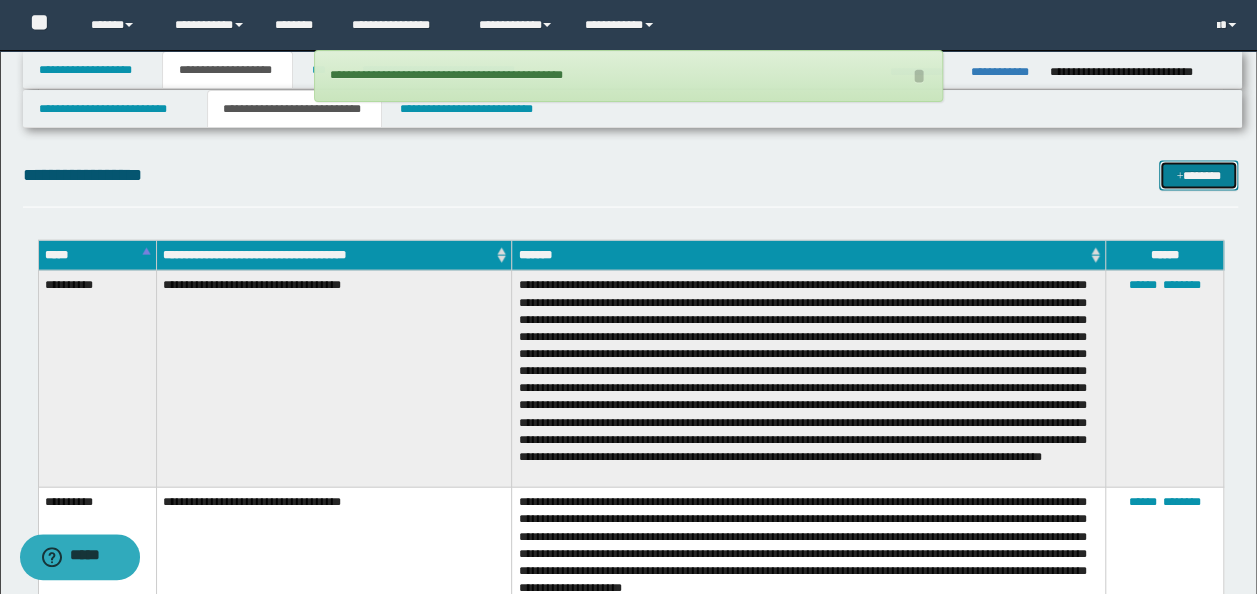 click at bounding box center [1179, 177] 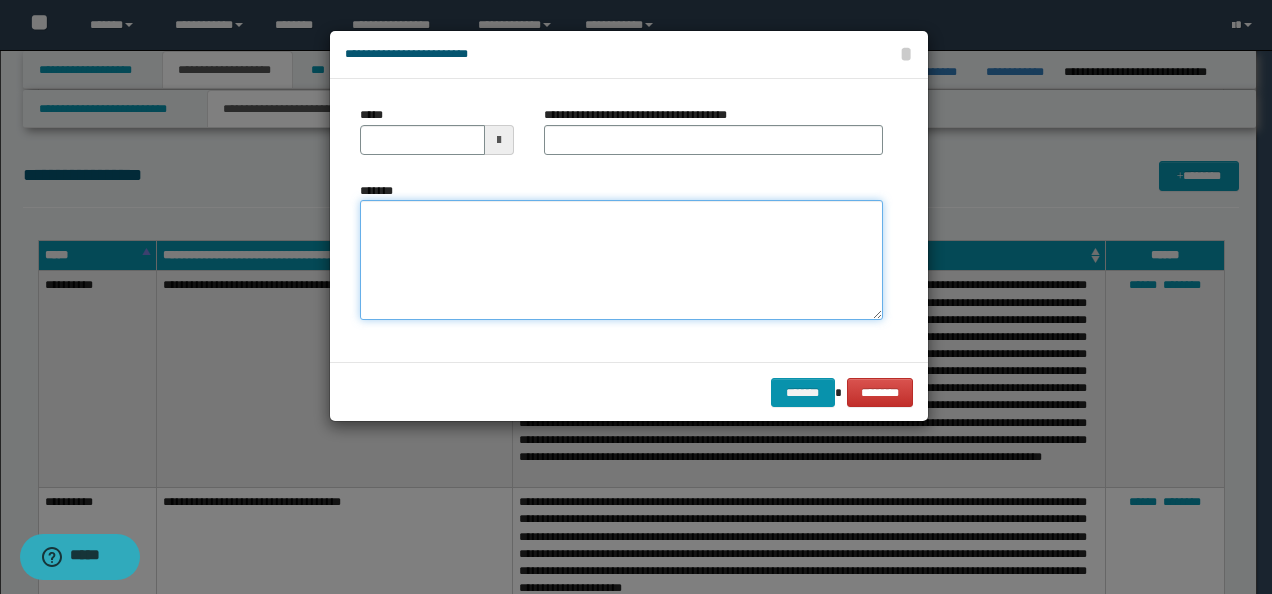 click on "*******" at bounding box center (621, 259) 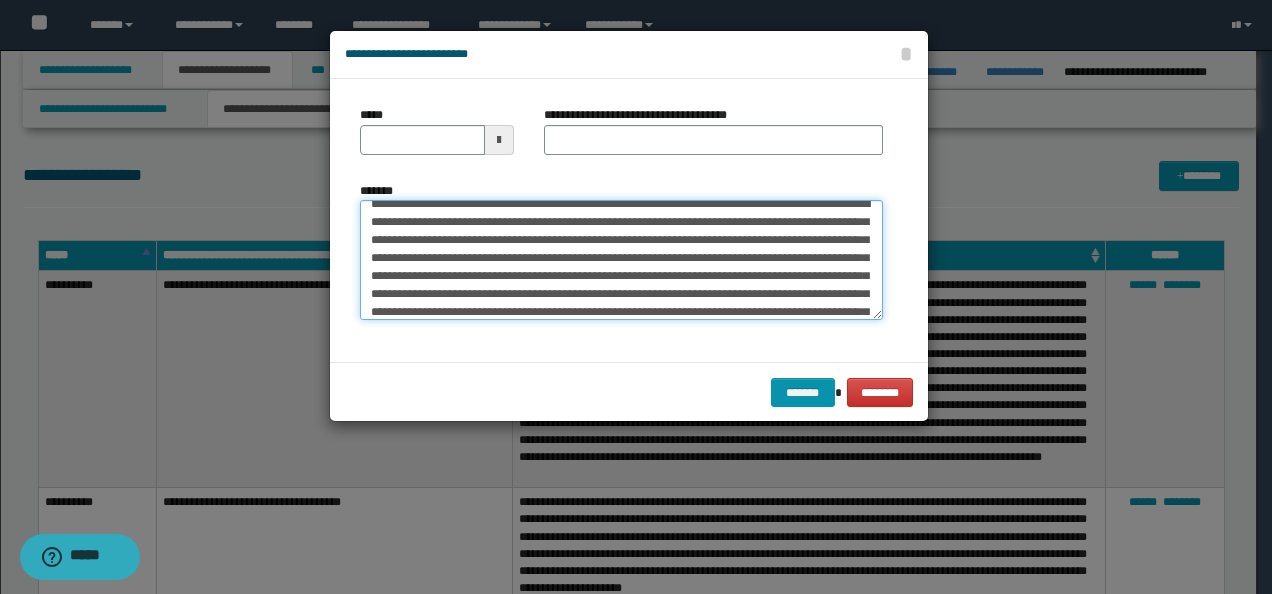 scroll, scrollTop: 0, scrollLeft: 0, axis: both 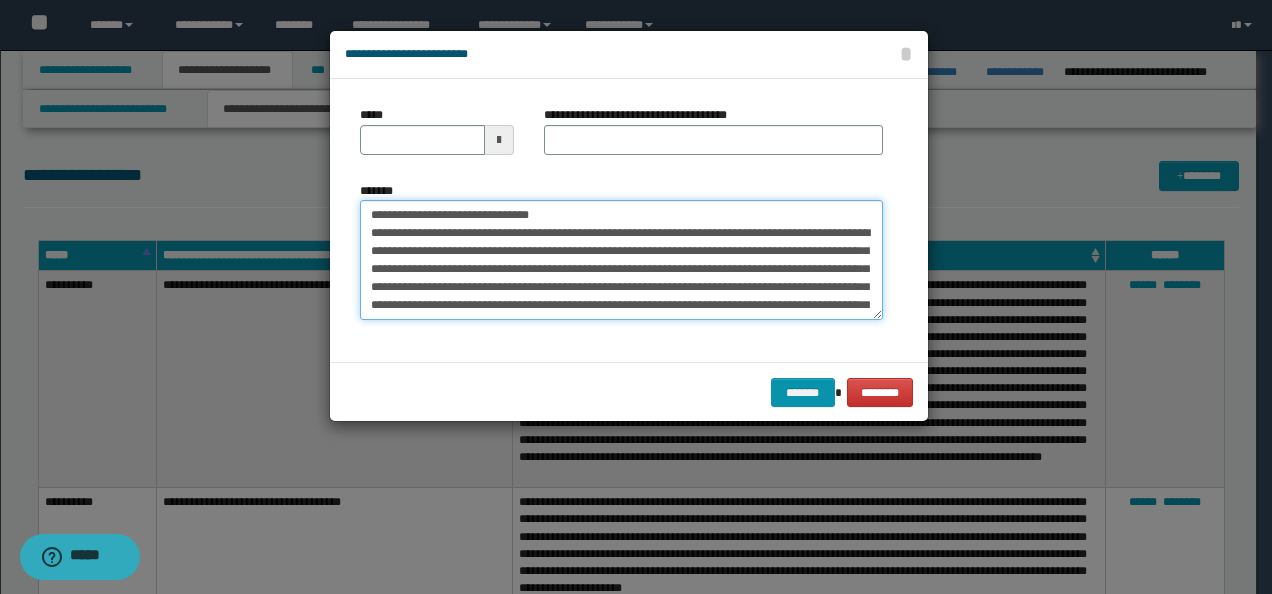 drag, startPoint x: 432, startPoint y: 207, endPoint x: 274, endPoint y: 199, distance: 158.20241 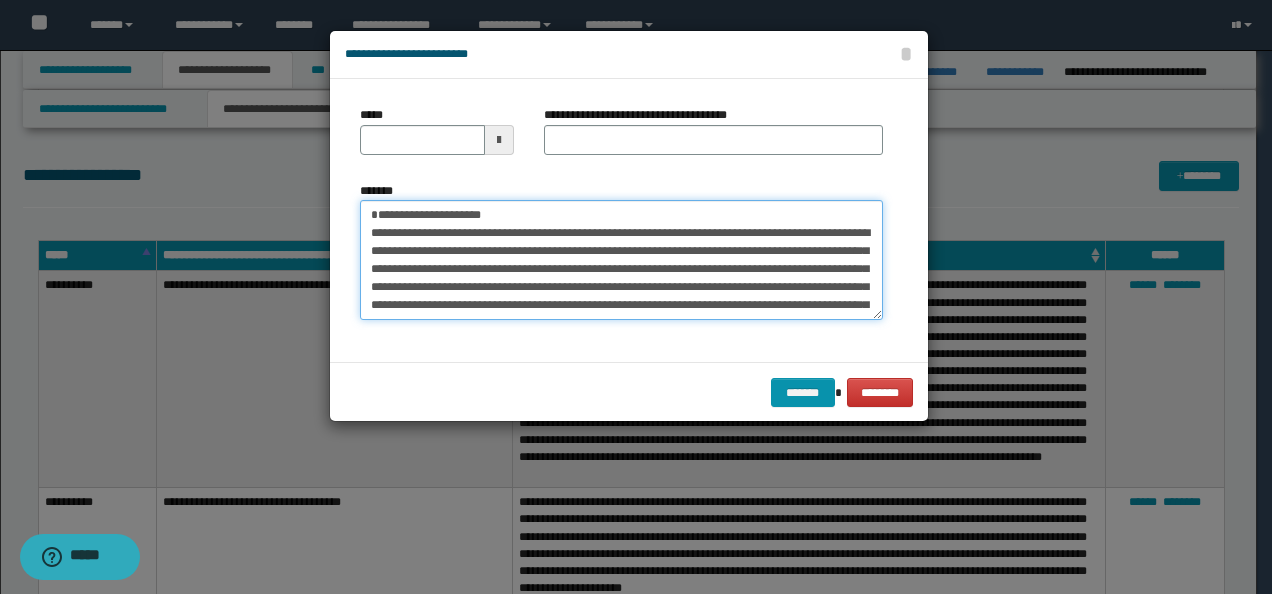 type on "**********" 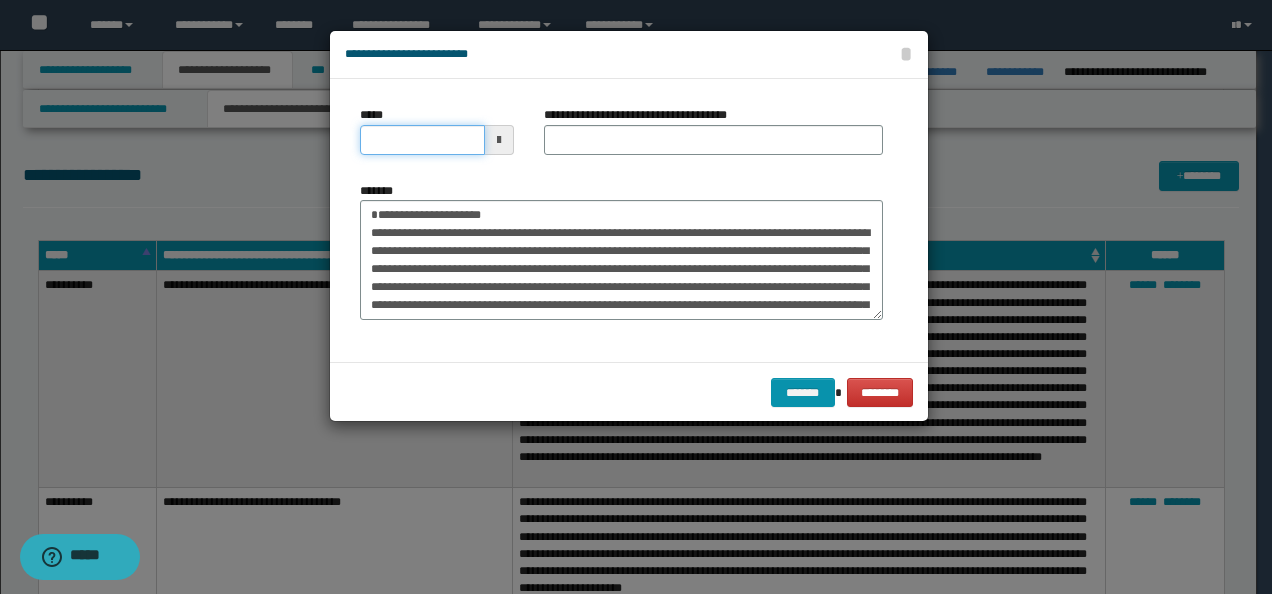 click on "*****" at bounding box center [422, 140] 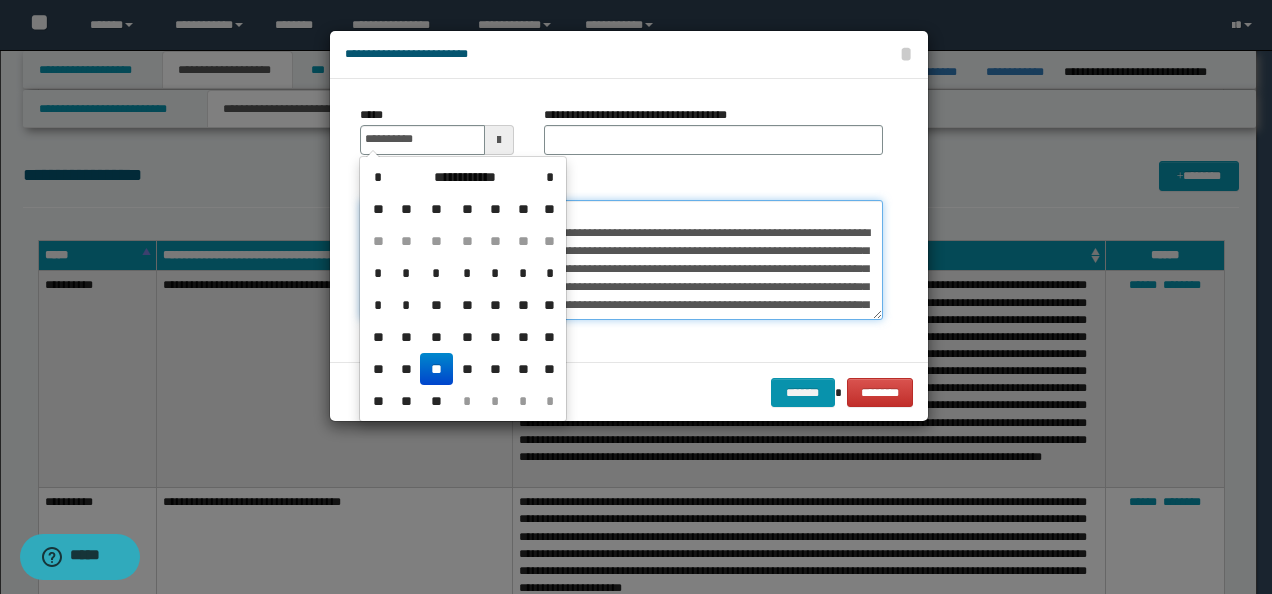 type on "**********" 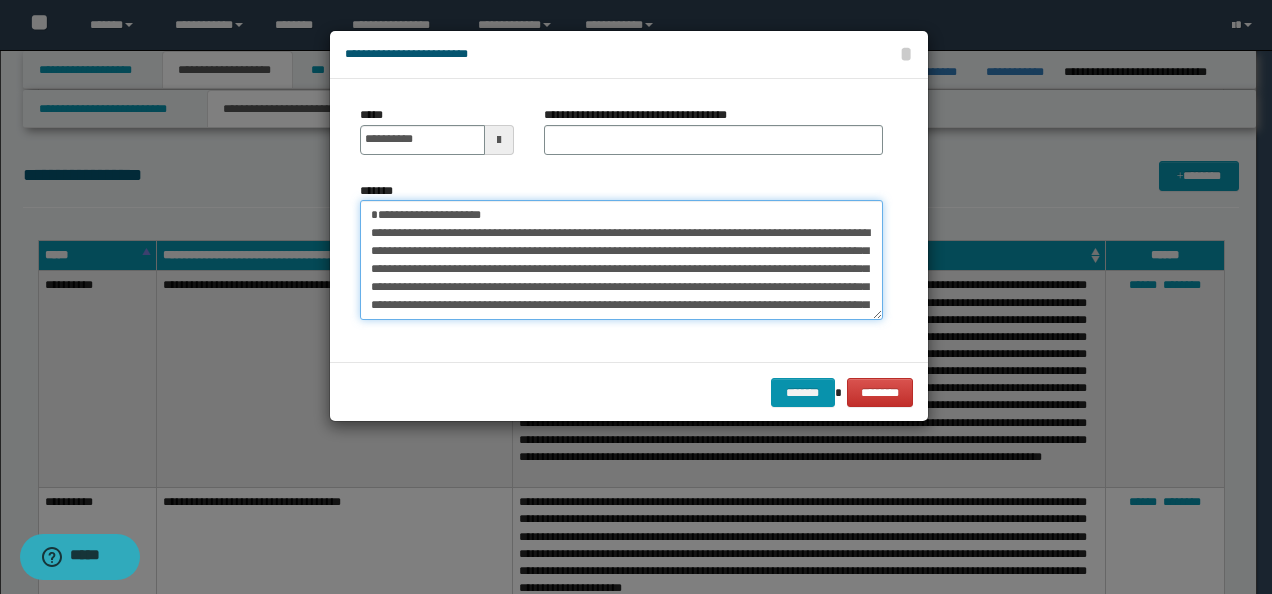 drag, startPoint x: 623, startPoint y: 206, endPoint x: 291, endPoint y: 203, distance: 332.01355 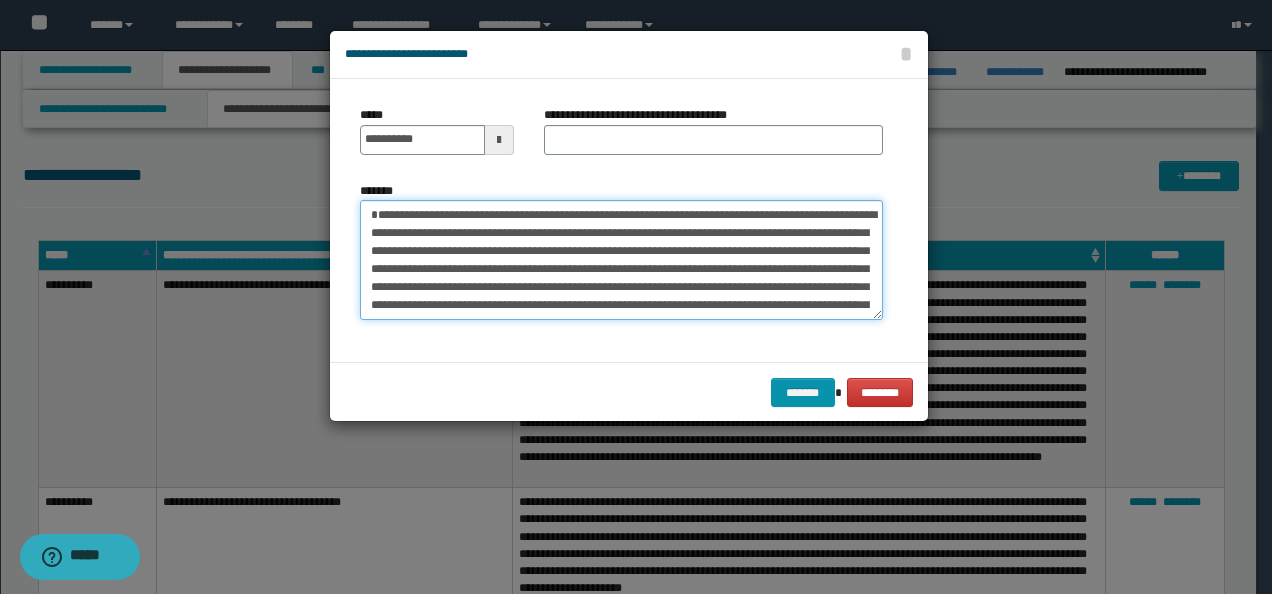 type on "**********" 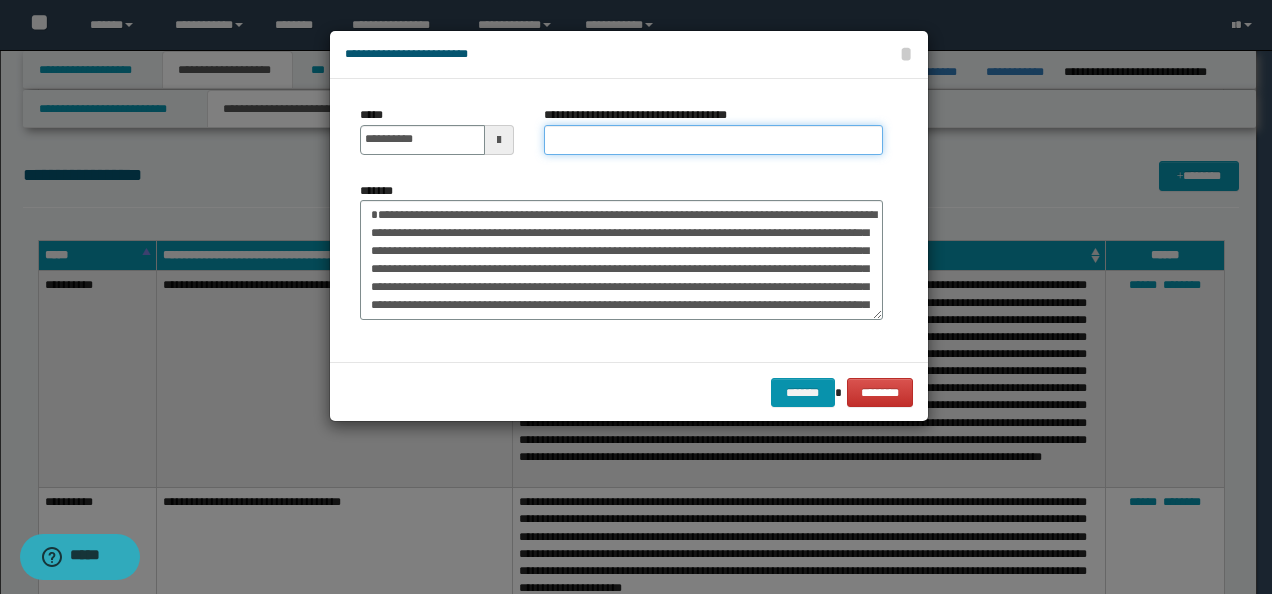 click on "**********" at bounding box center [713, 140] 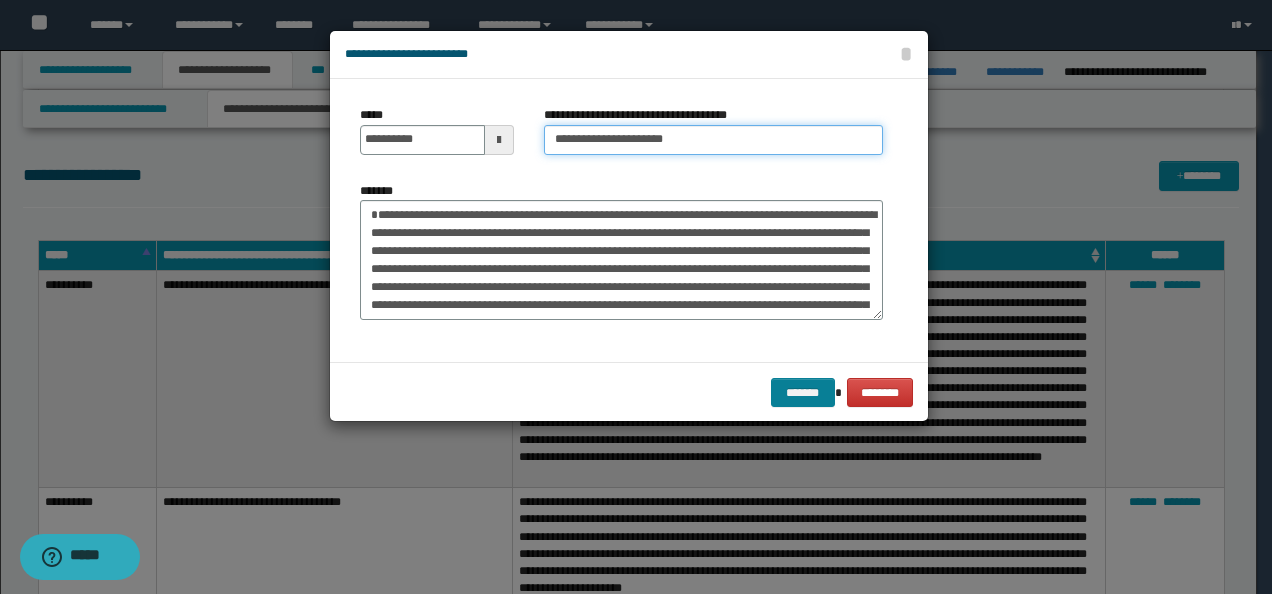 type on "**********" 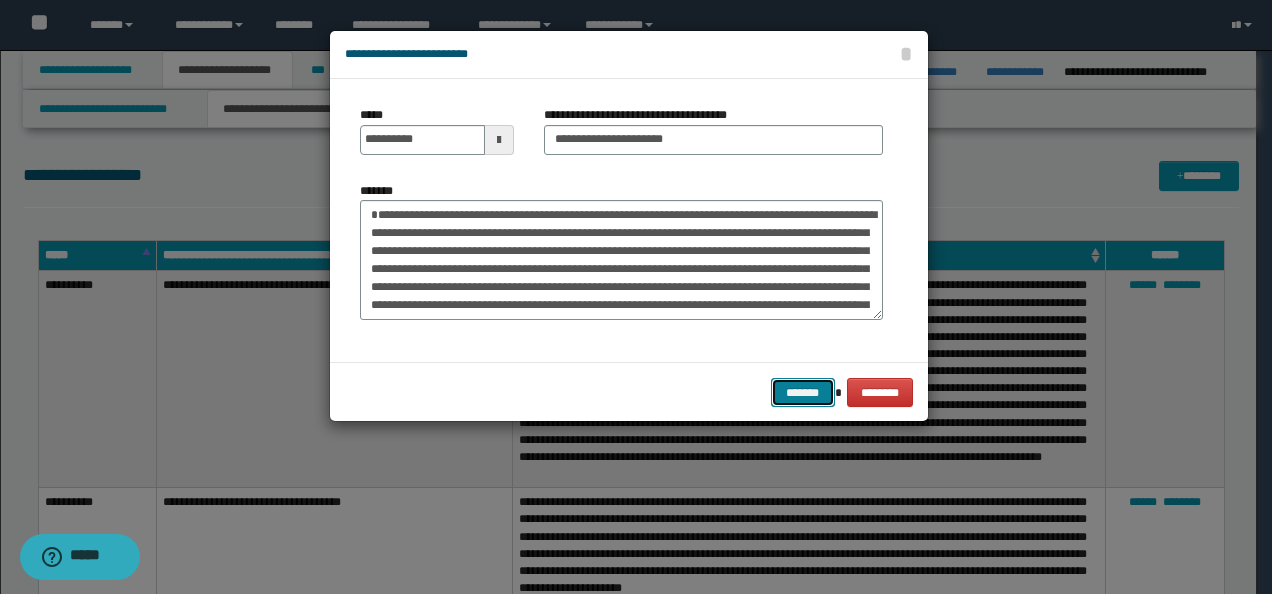 click on "*******" at bounding box center [803, 392] 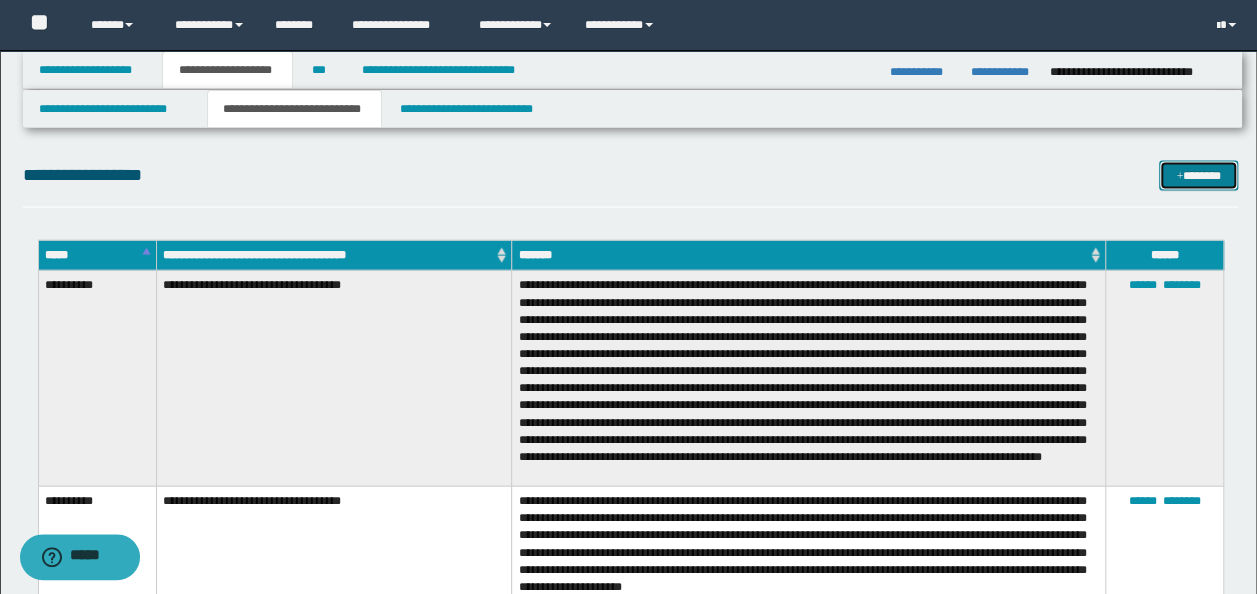 click on "*******" at bounding box center [1198, 175] 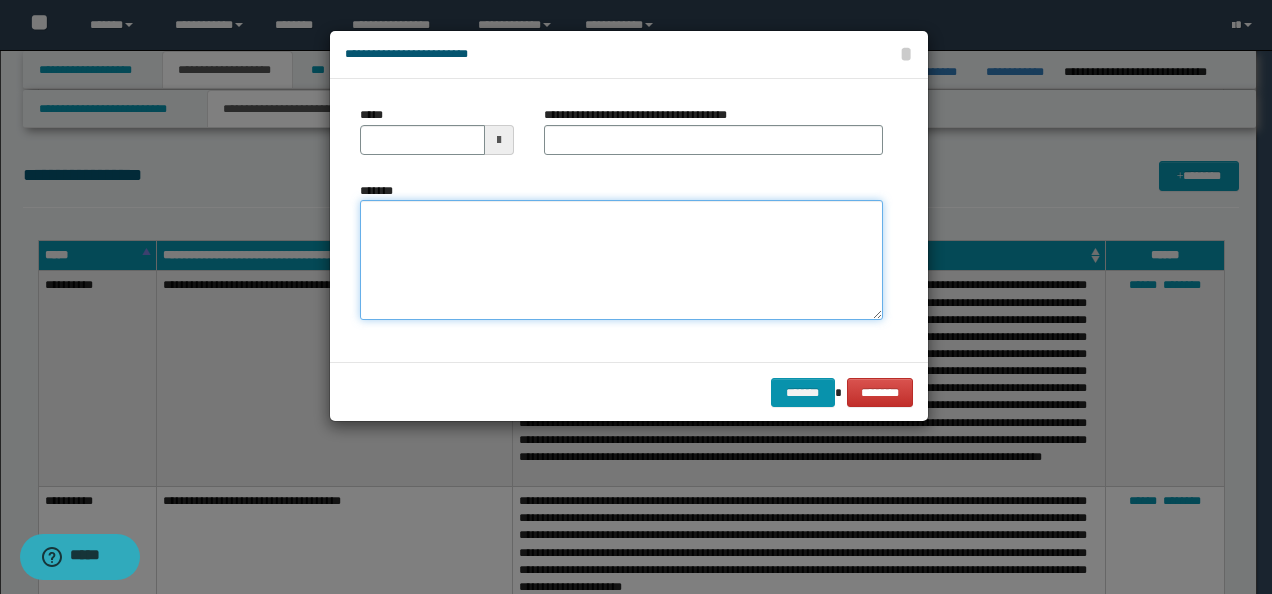 click on "*******" at bounding box center (621, 259) 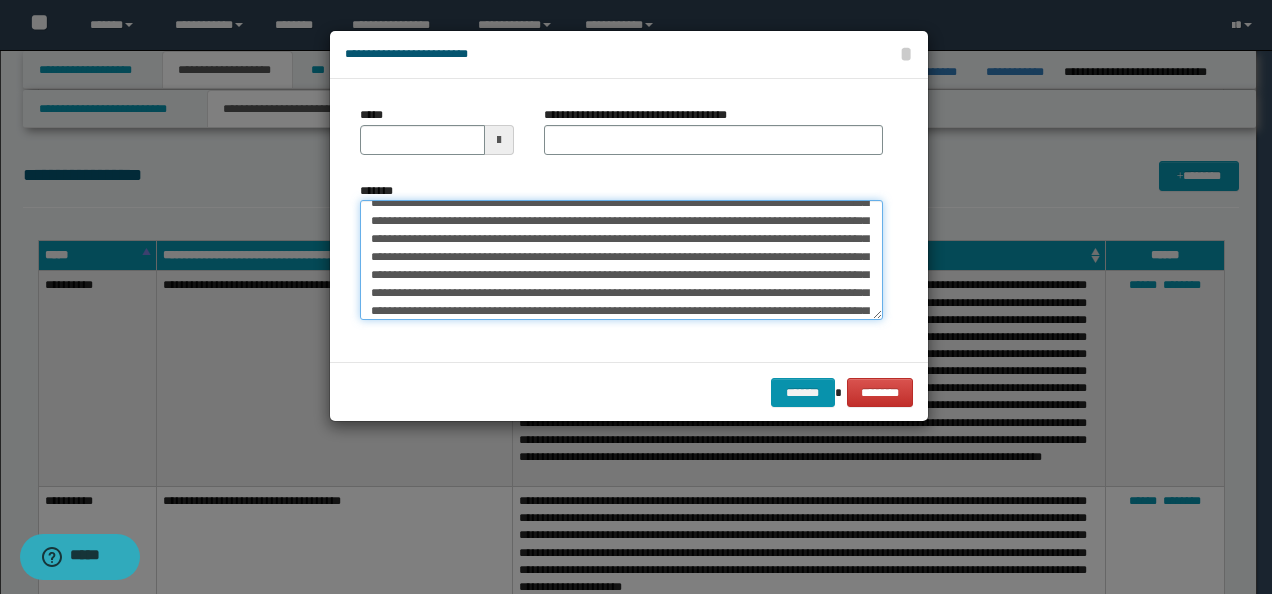 scroll, scrollTop: 0, scrollLeft: 0, axis: both 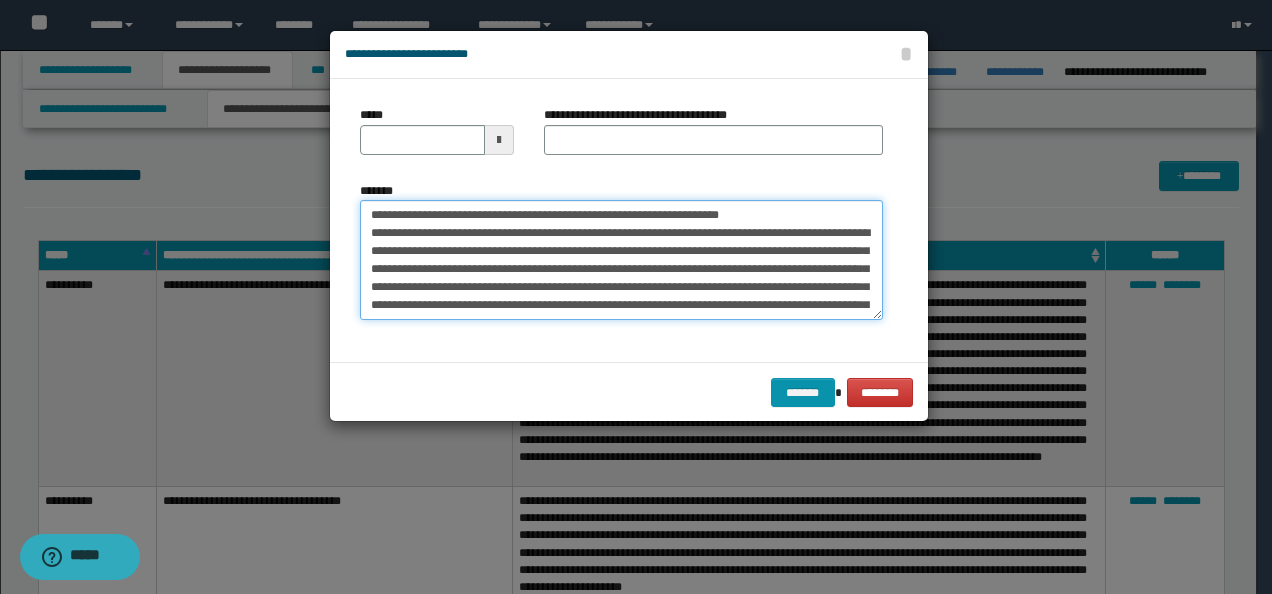 drag, startPoint x: 360, startPoint y: 210, endPoint x: 411, endPoint y: 150, distance: 78.74643 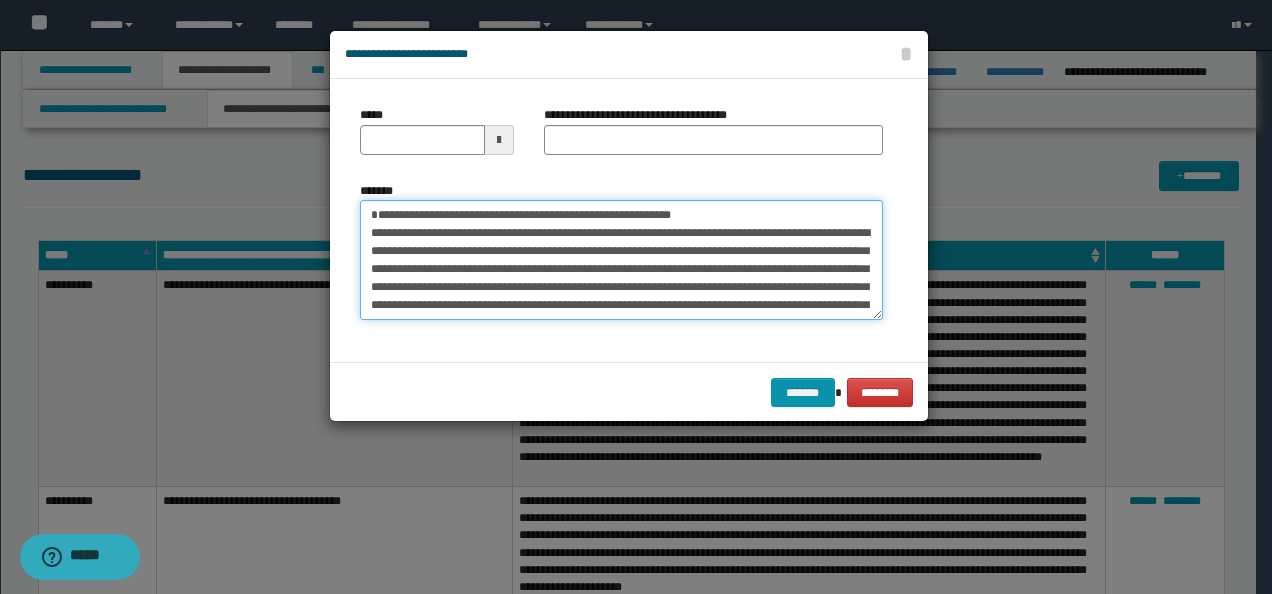 type on "**********" 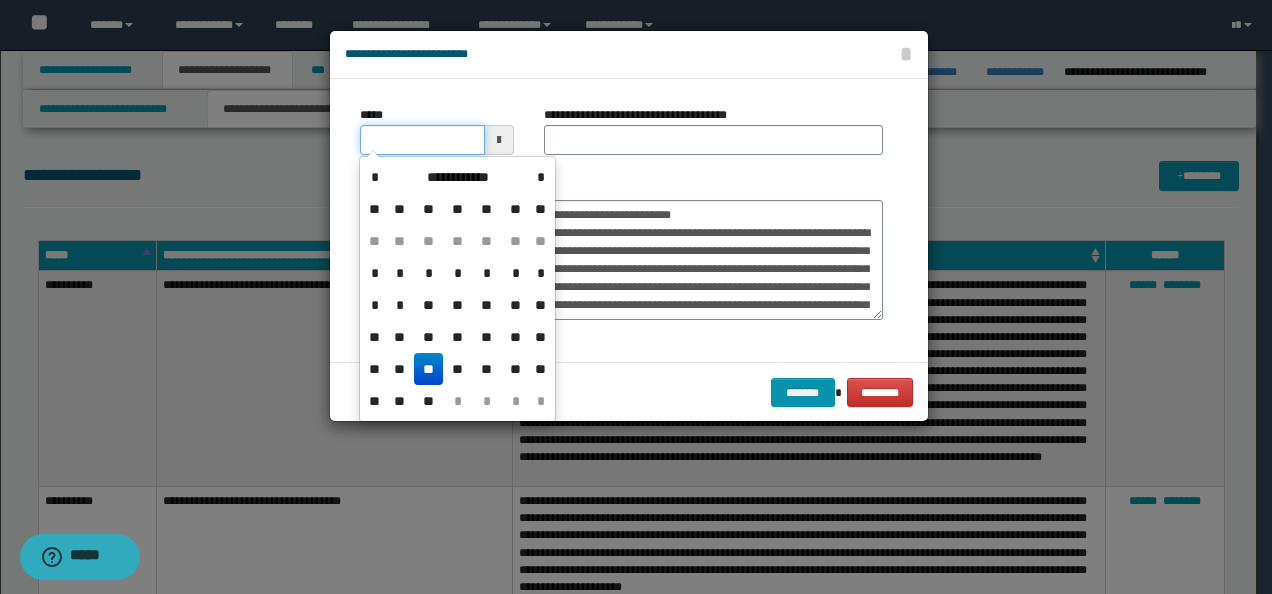 click on "*****" at bounding box center (422, 140) 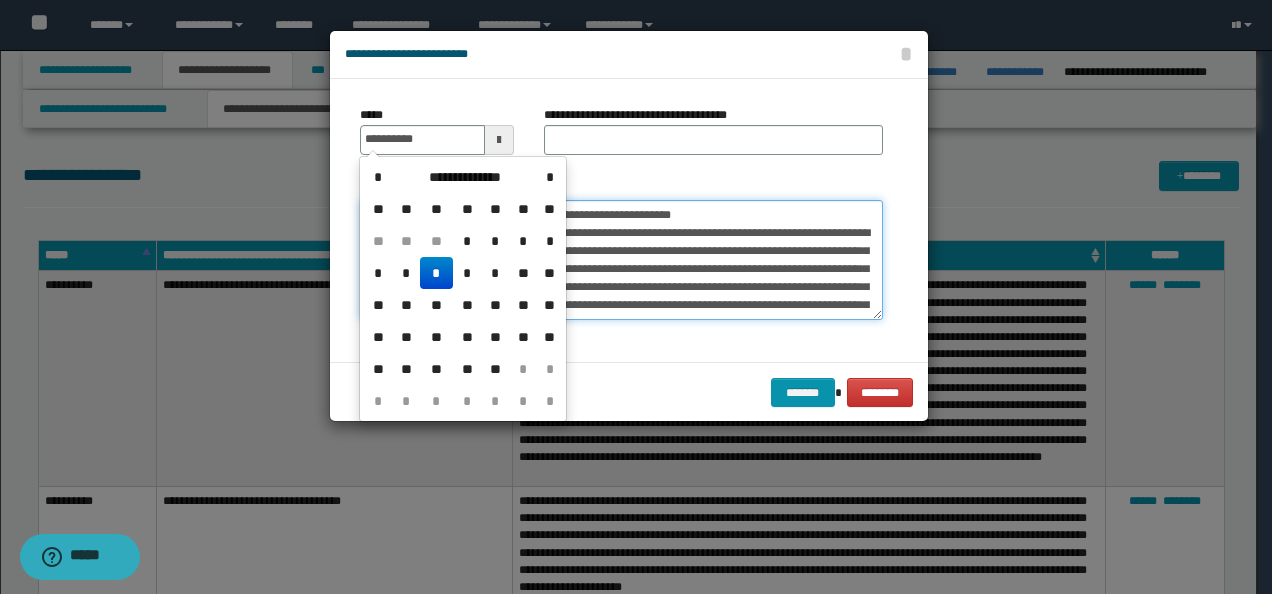 type on "**********" 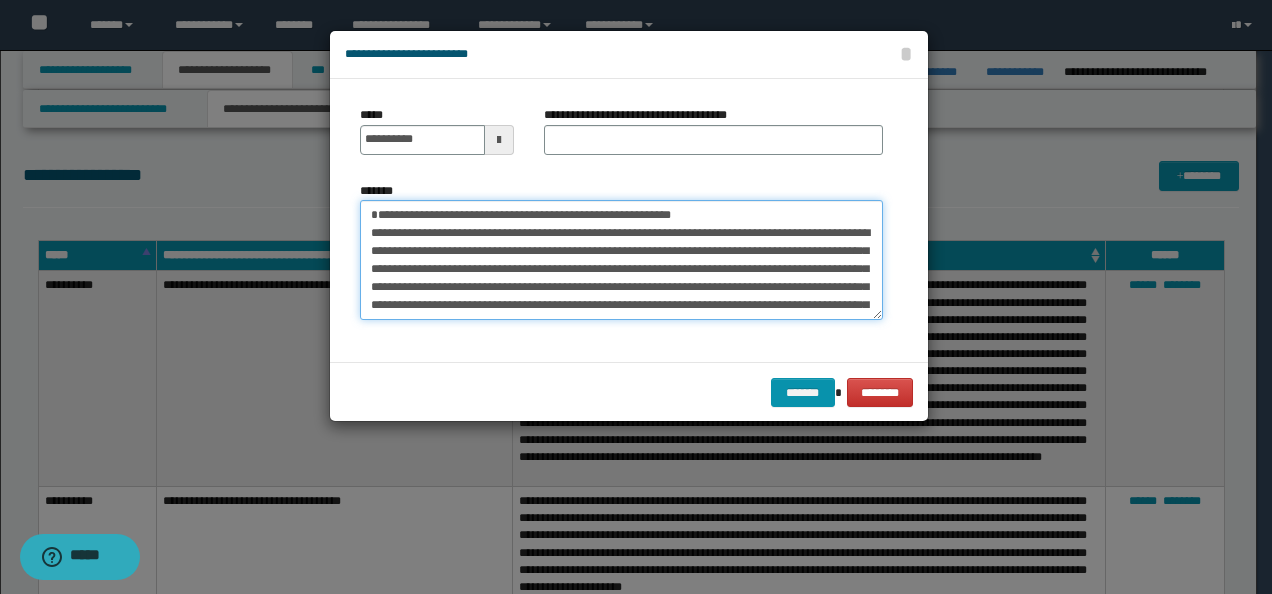 drag, startPoint x: 714, startPoint y: 210, endPoint x: 369, endPoint y: 204, distance: 345.0522 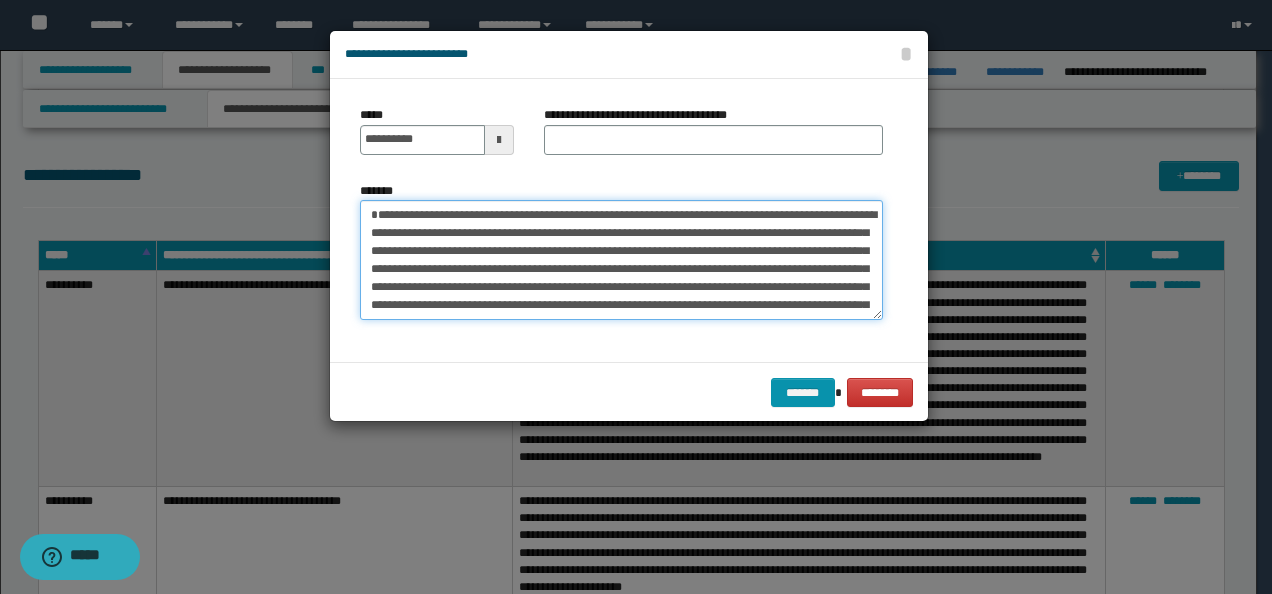 type on "**********" 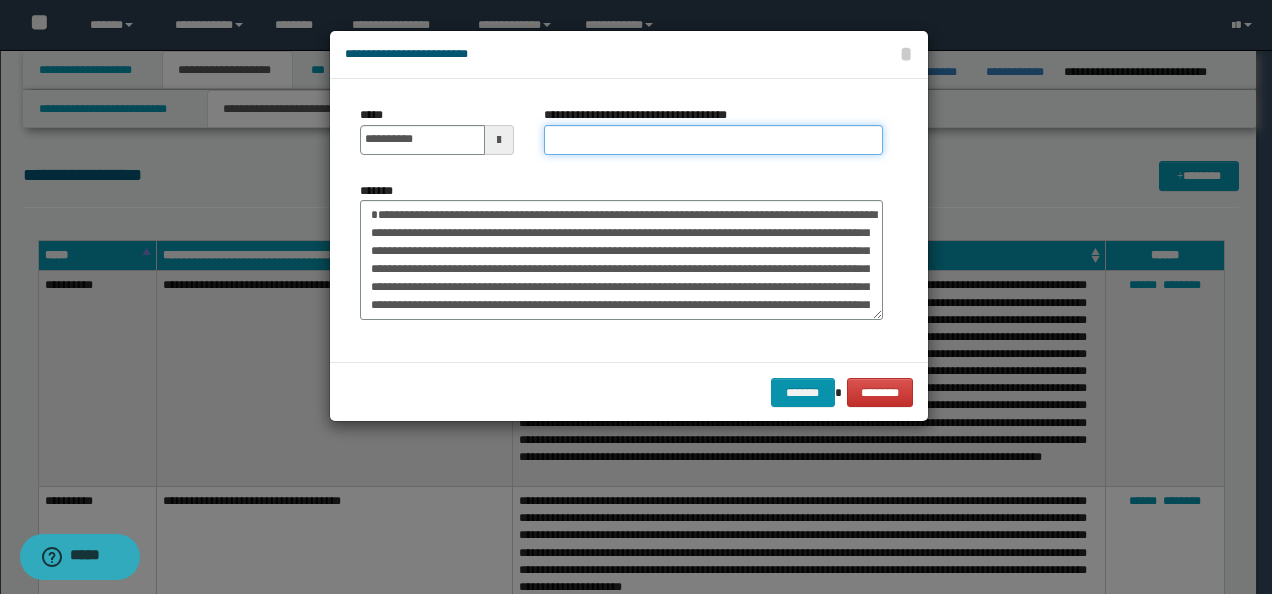click on "**********" at bounding box center [713, 140] 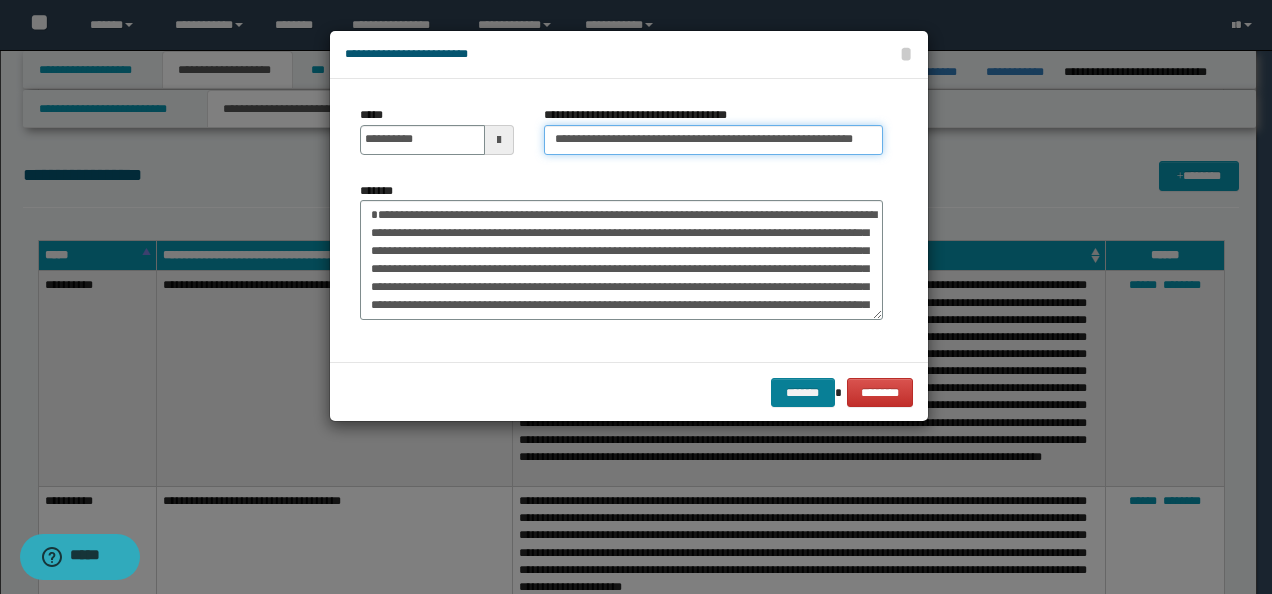 type on "**********" 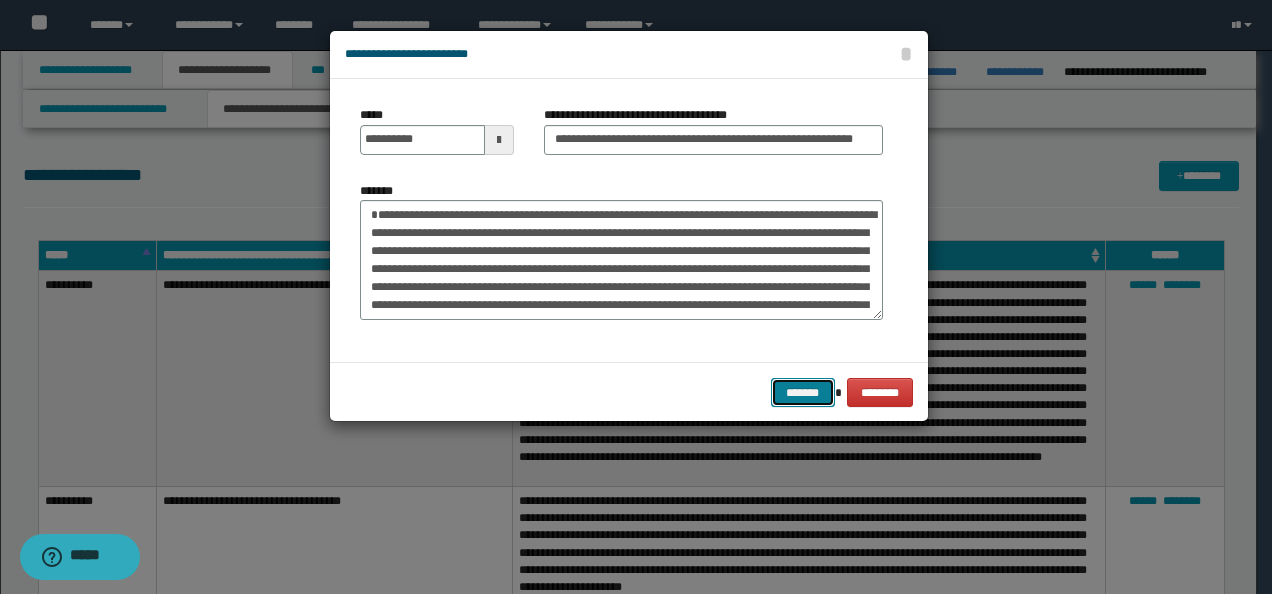 click on "*******" at bounding box center (803, 392) 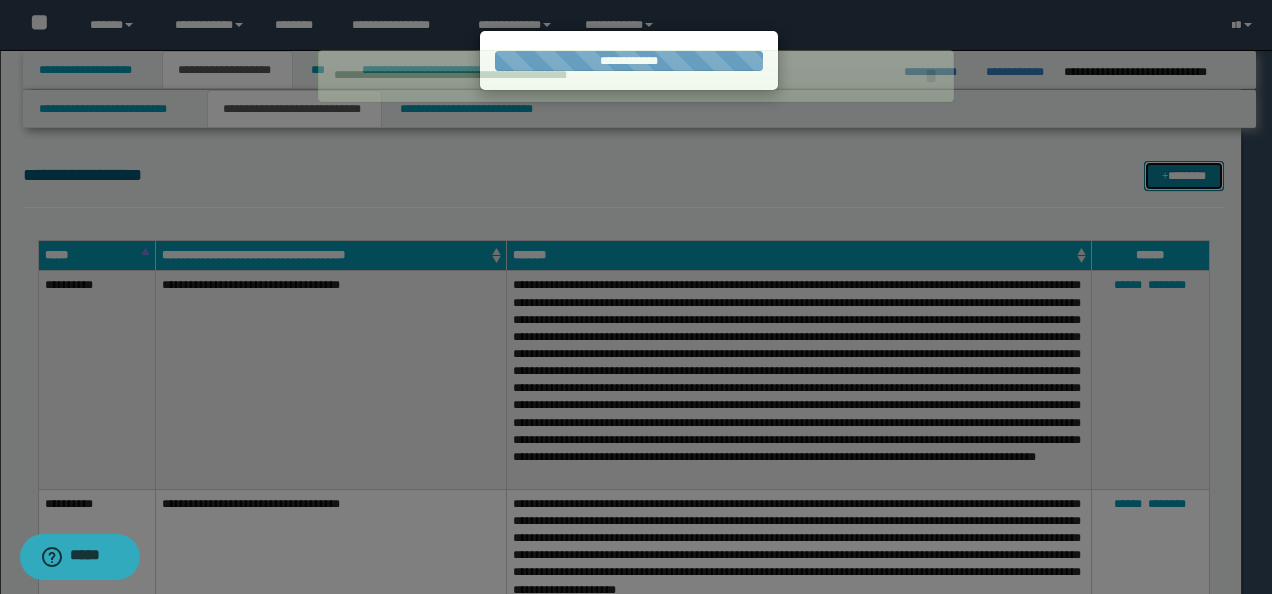 type 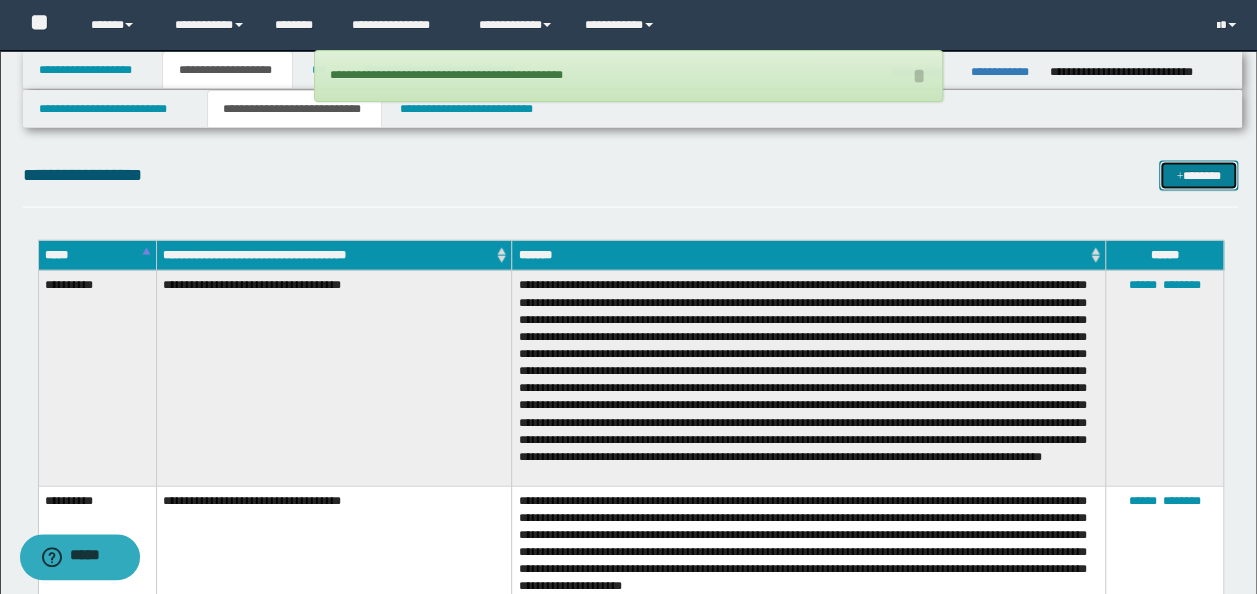 click at bounding box center (1179, 177) 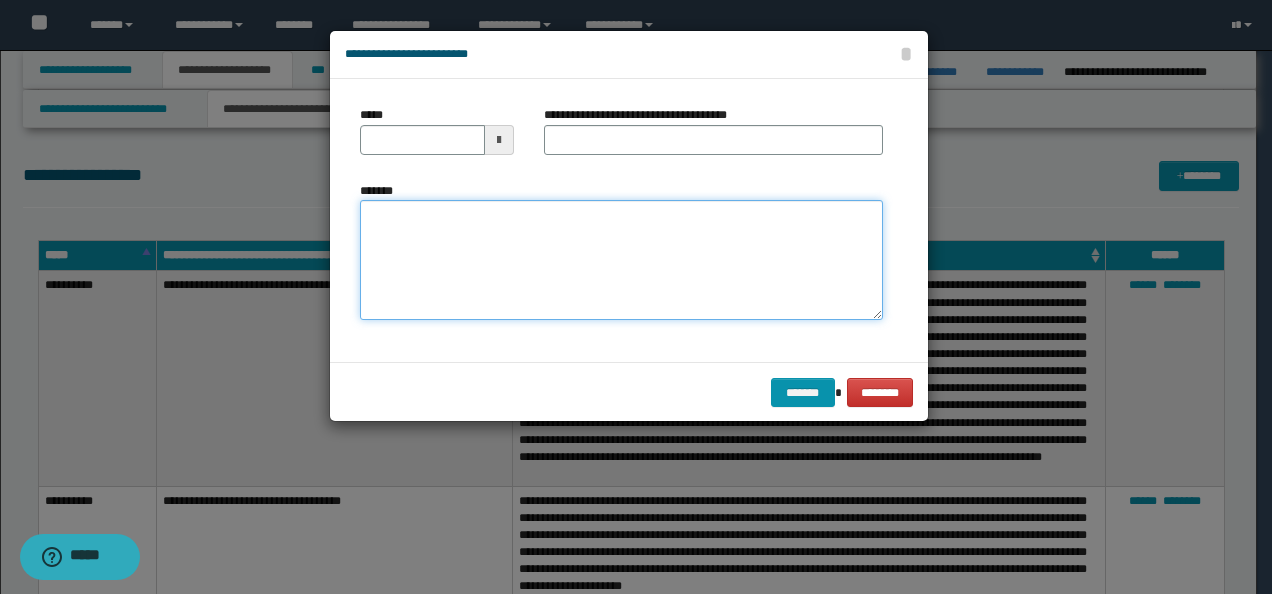 click on "*******" at bounding box center (621, 259) 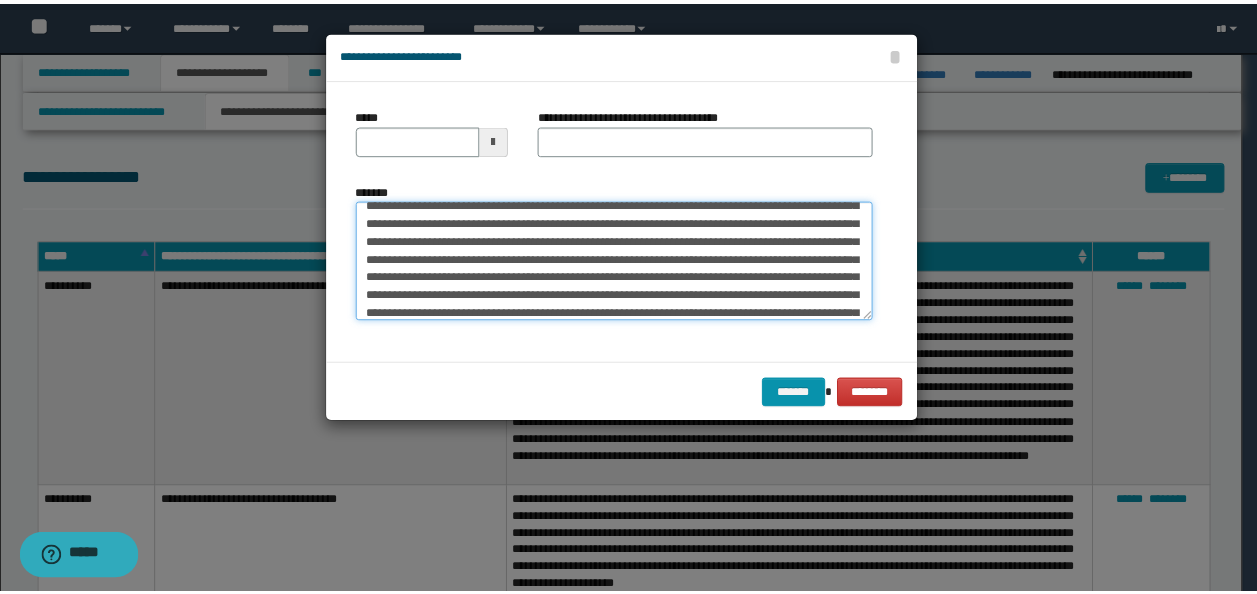 scroll, scrollTop: 0, scrollLeft: 0, axis: both 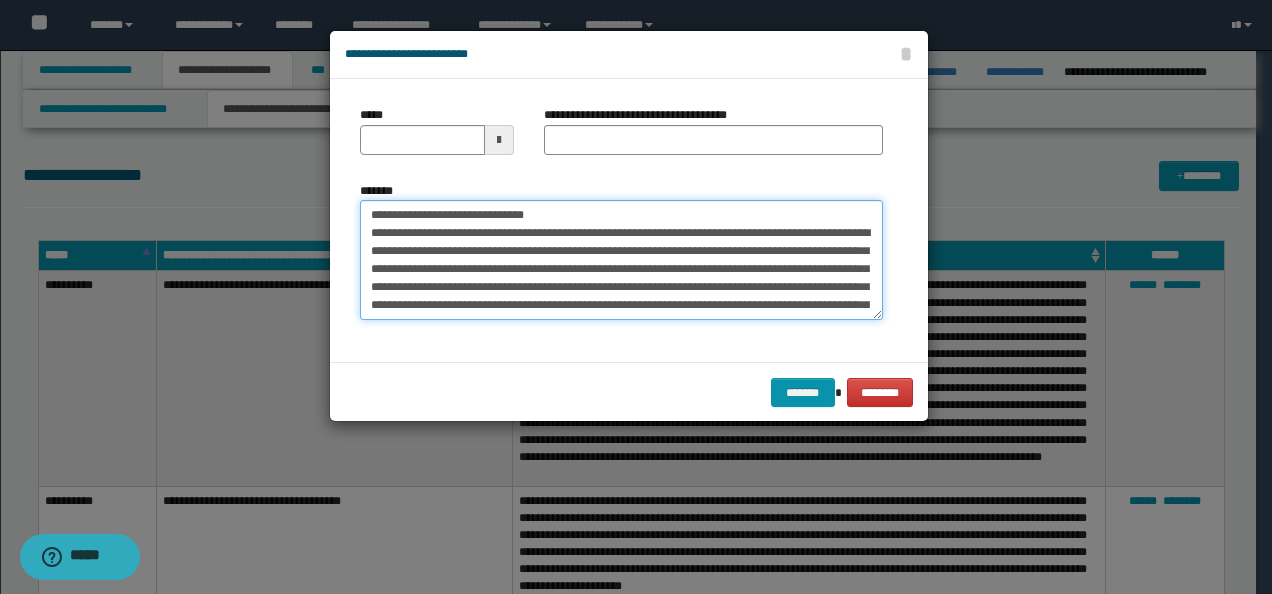 drag, startPoint x: 432, startPoint y: 217, endPoint x: 242, endPoint y: 192, distance: 191.63768 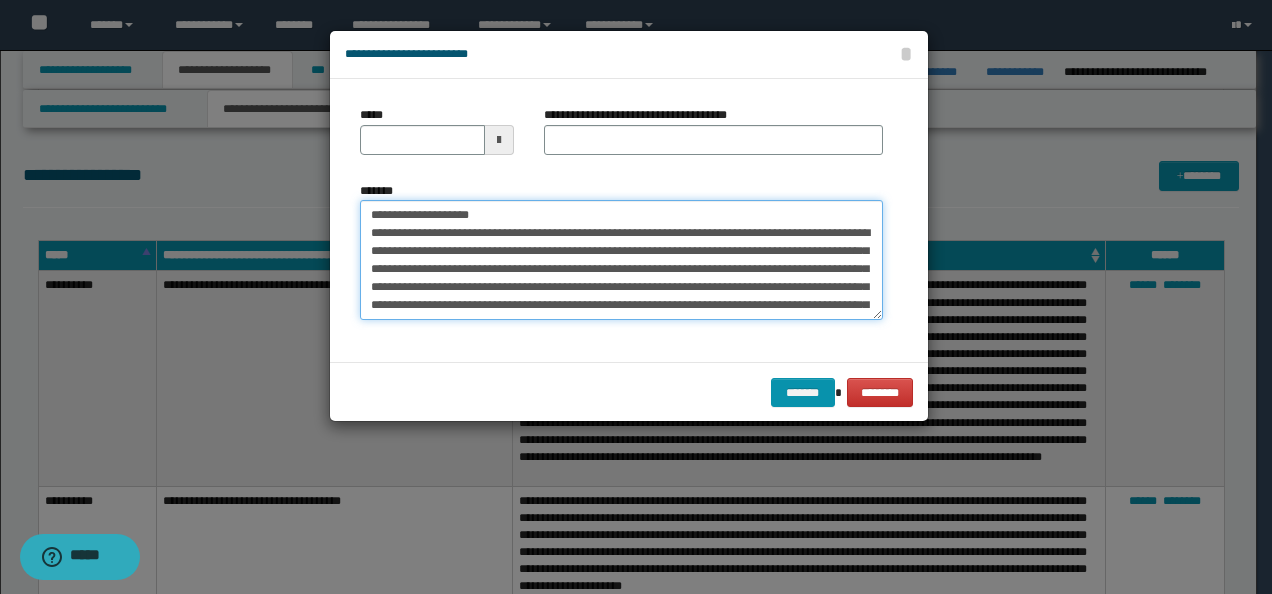 type 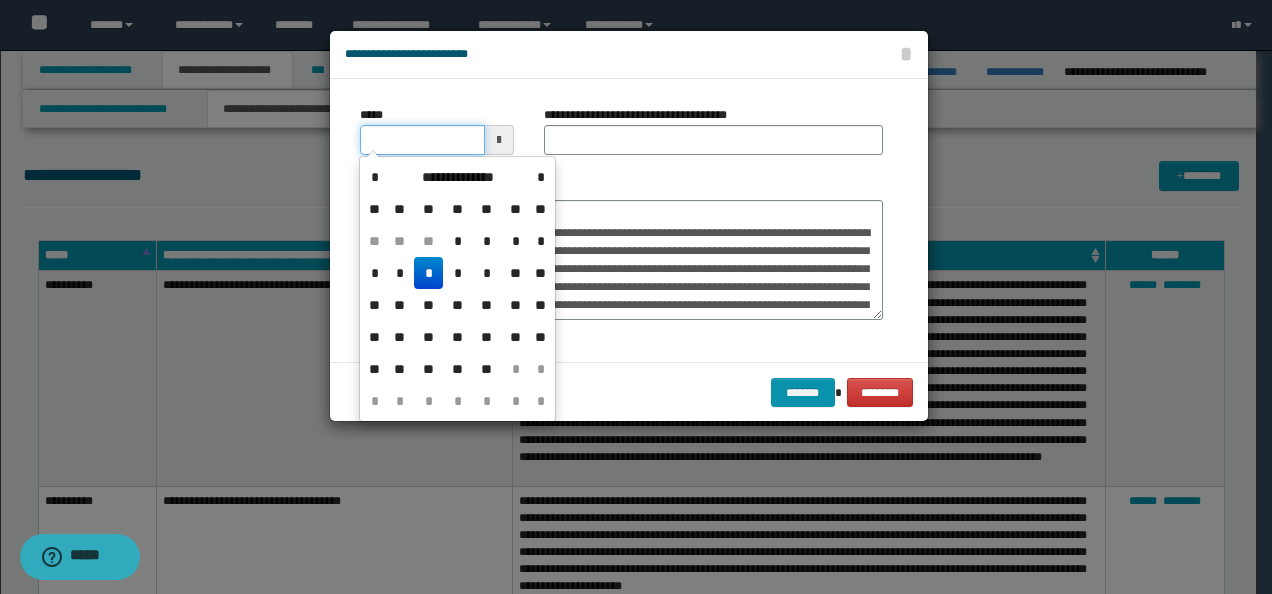 click on "*****" at bounding box center (422, 140) 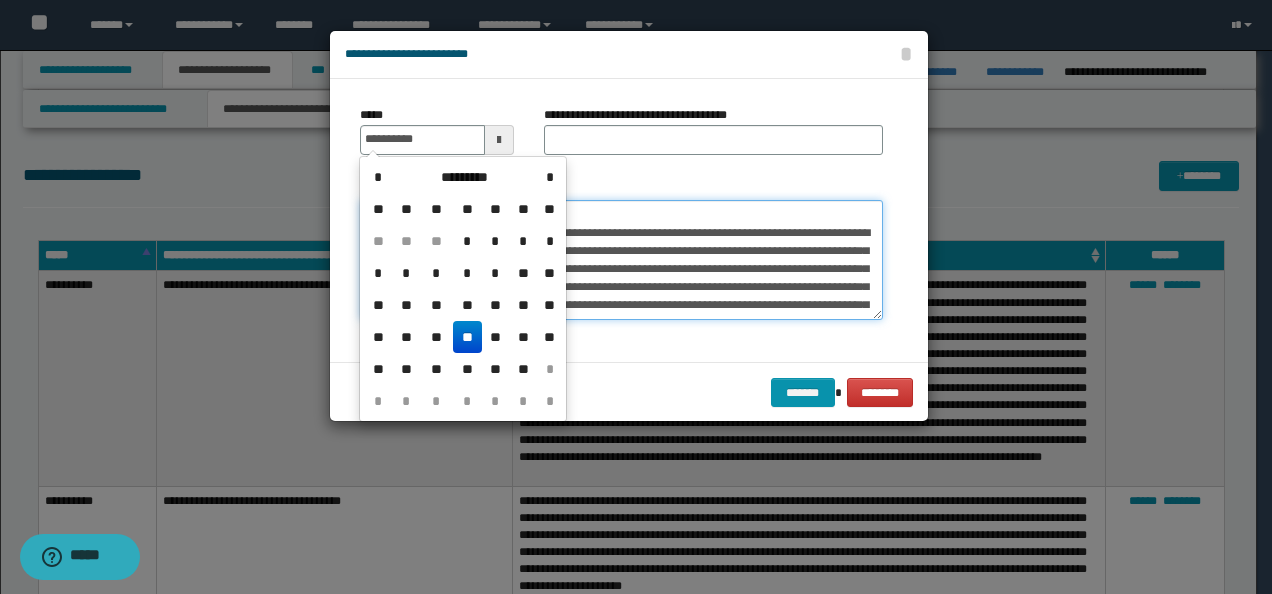 type on "**********" 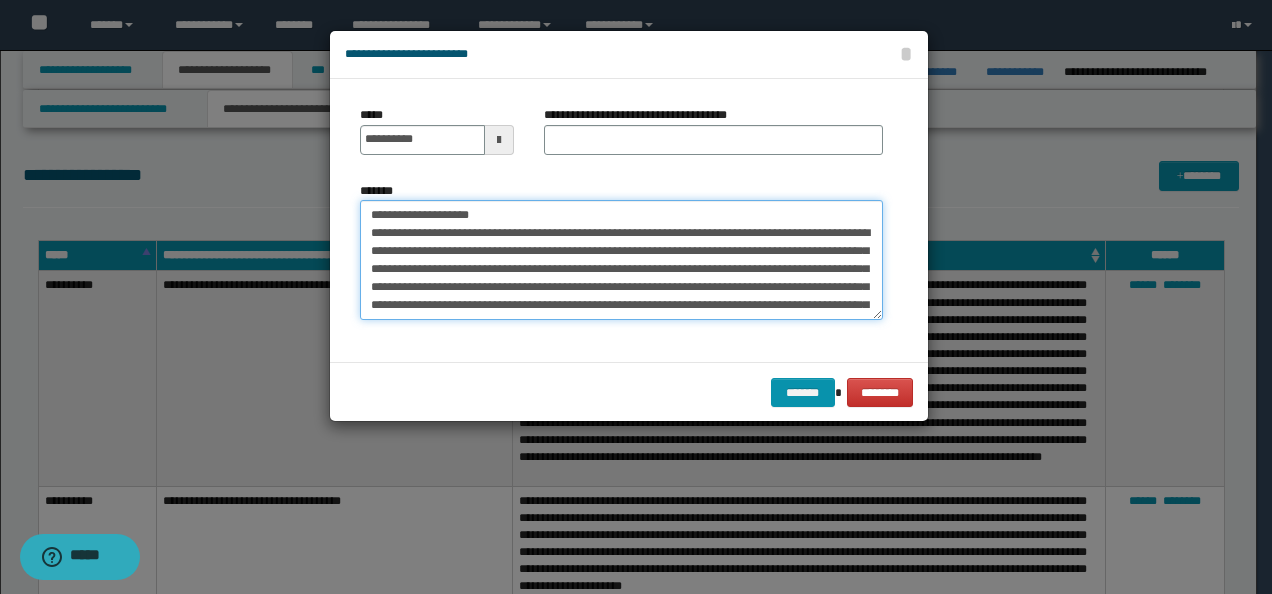 drag, startPoint x: 564, startPoint y: 210, endPoint x: 181, endPoint y: 210, distance: 383 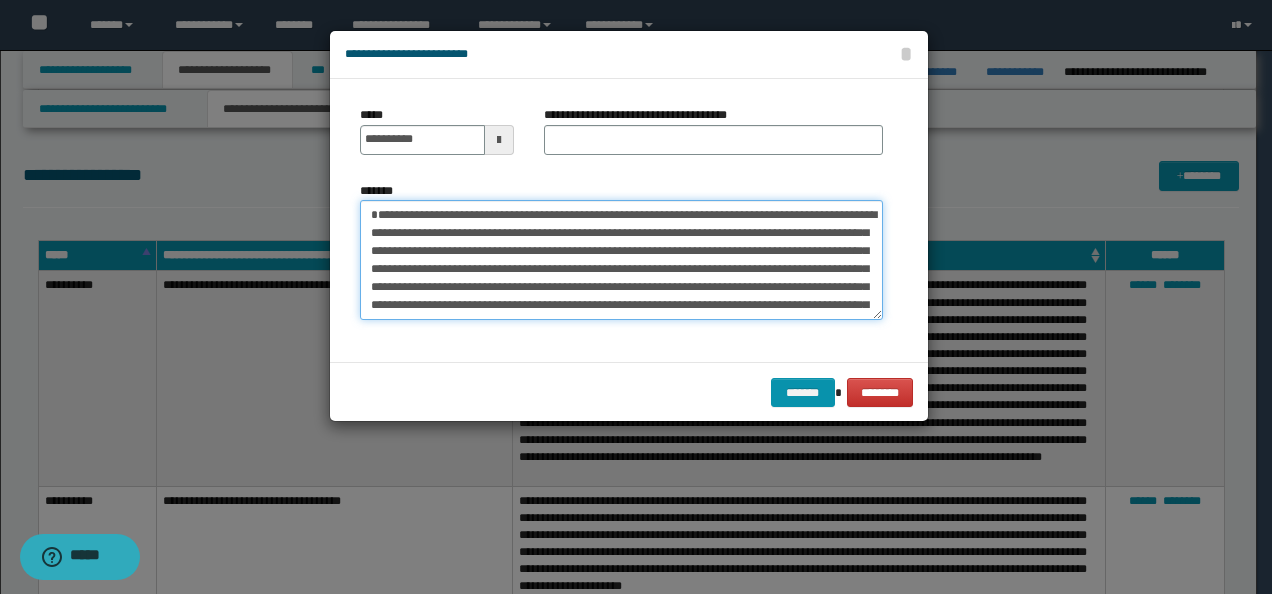 type on "**********" 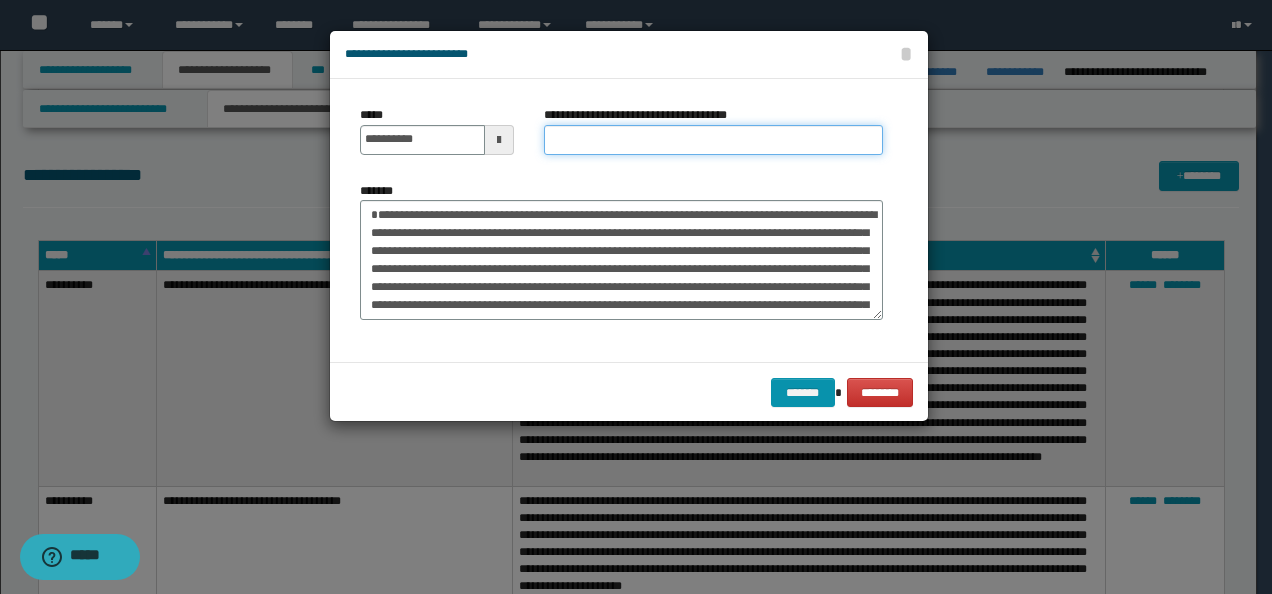 click on "**********" at bounding box center (713, 140) 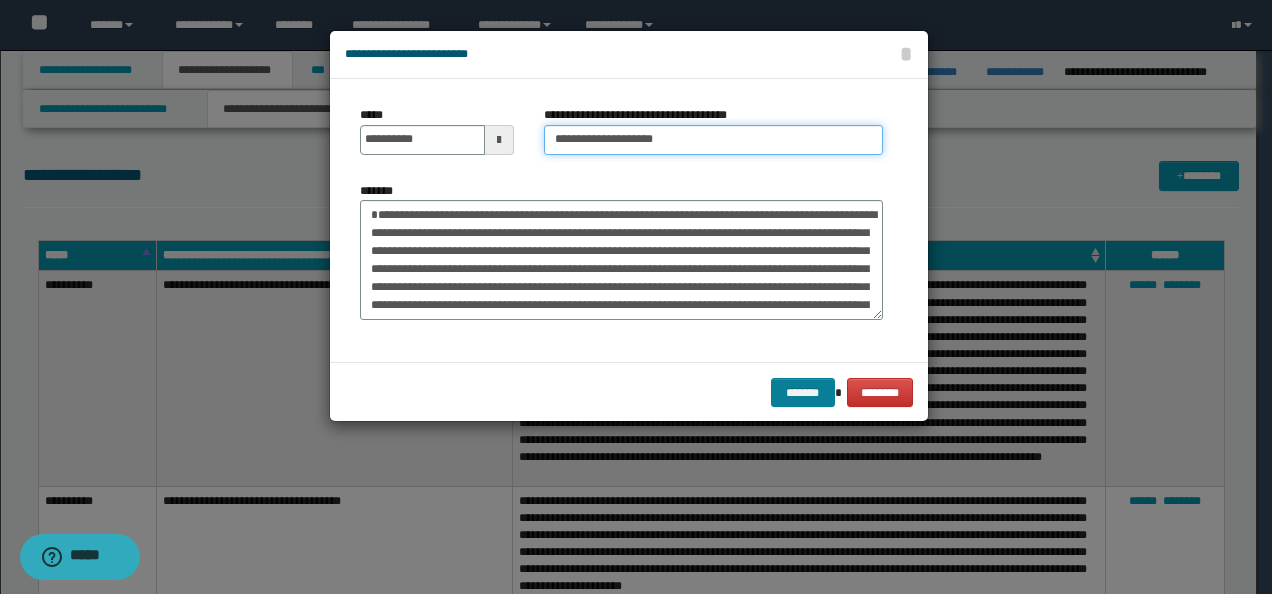 type on "**********" 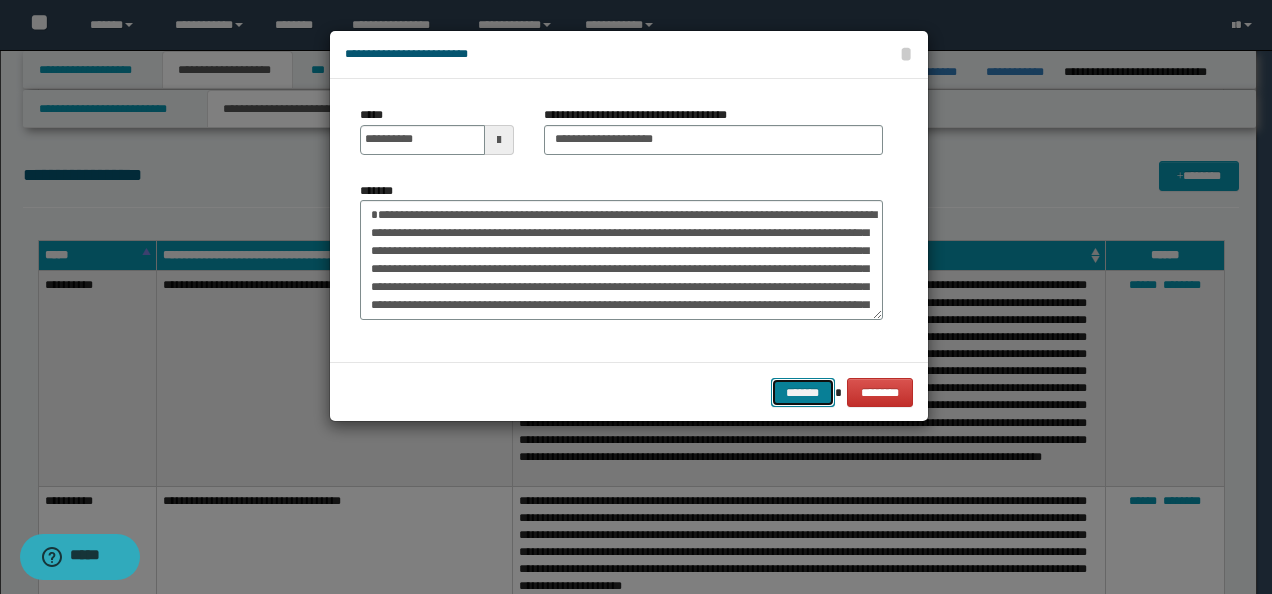 click on "*******" at bounding box center [803, 392] 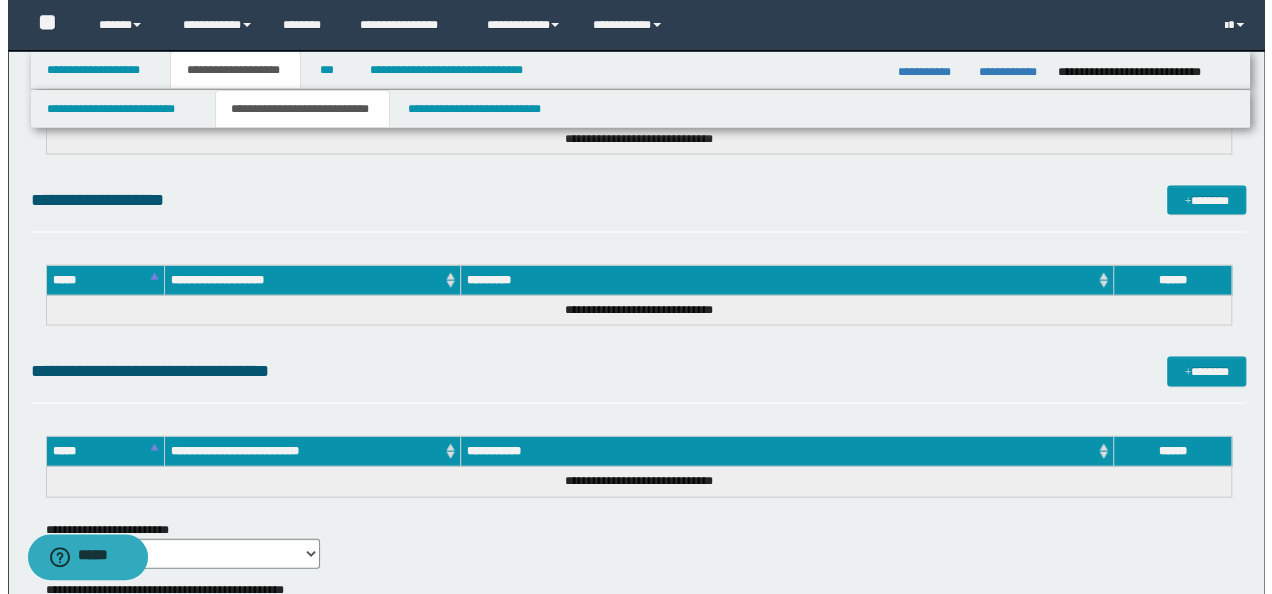 scroll, scrollTop: 5700, scrollLeft: 0, axis: vertical 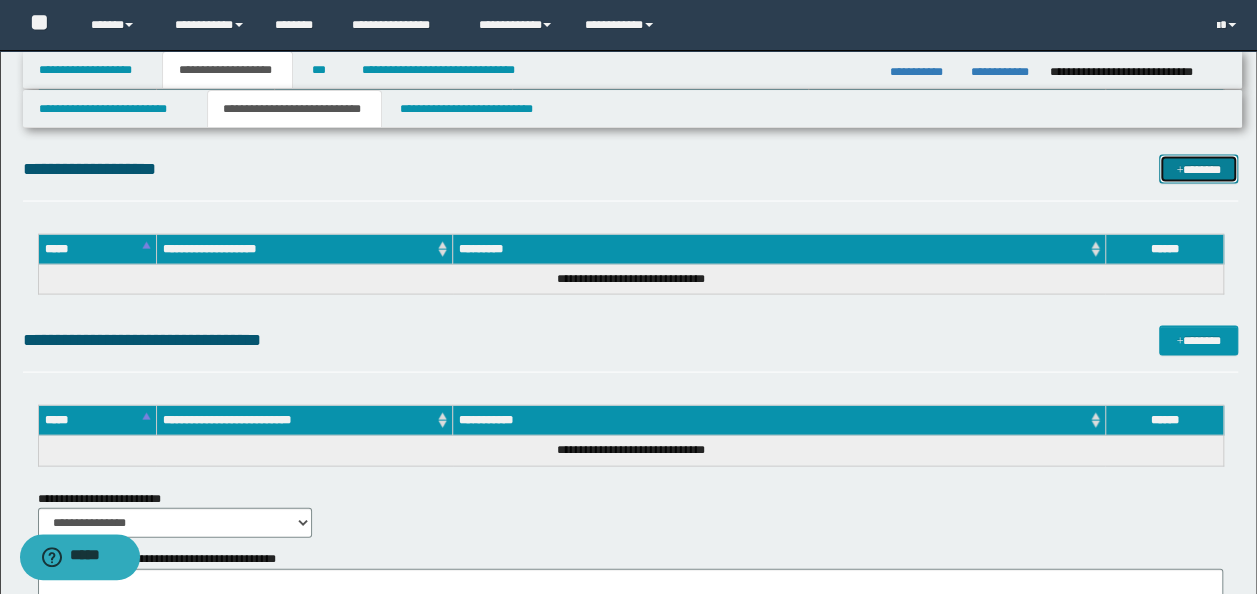 click on "*******" at bounding box center (1198, 169) 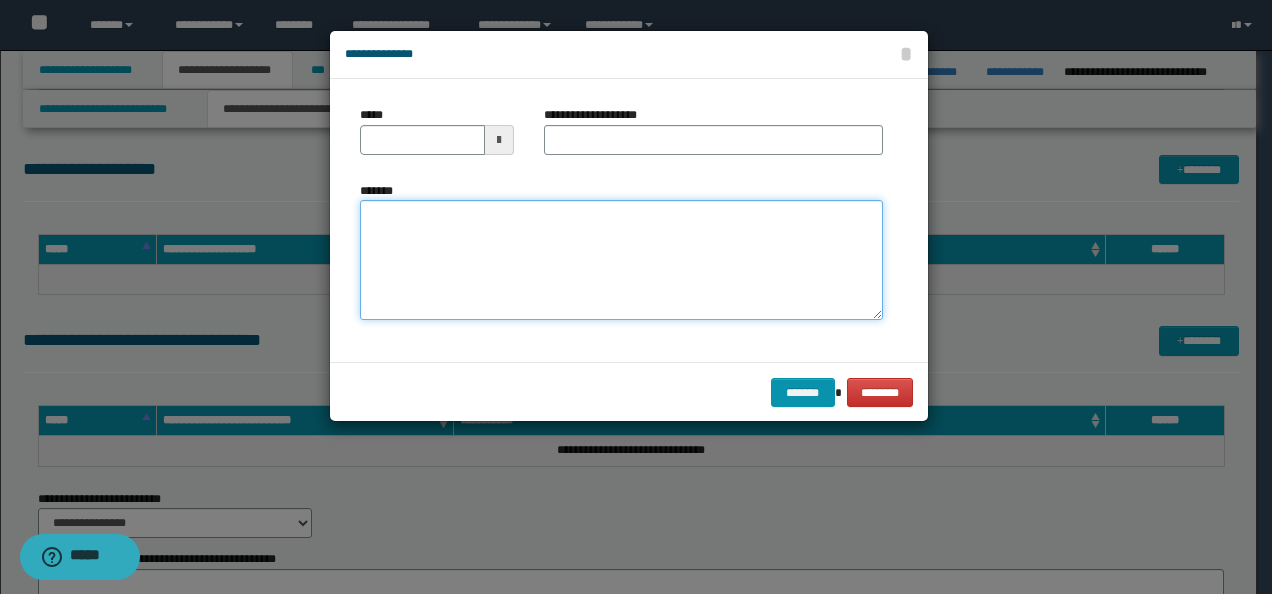 click on "*******" at bounding box center (621, 260) 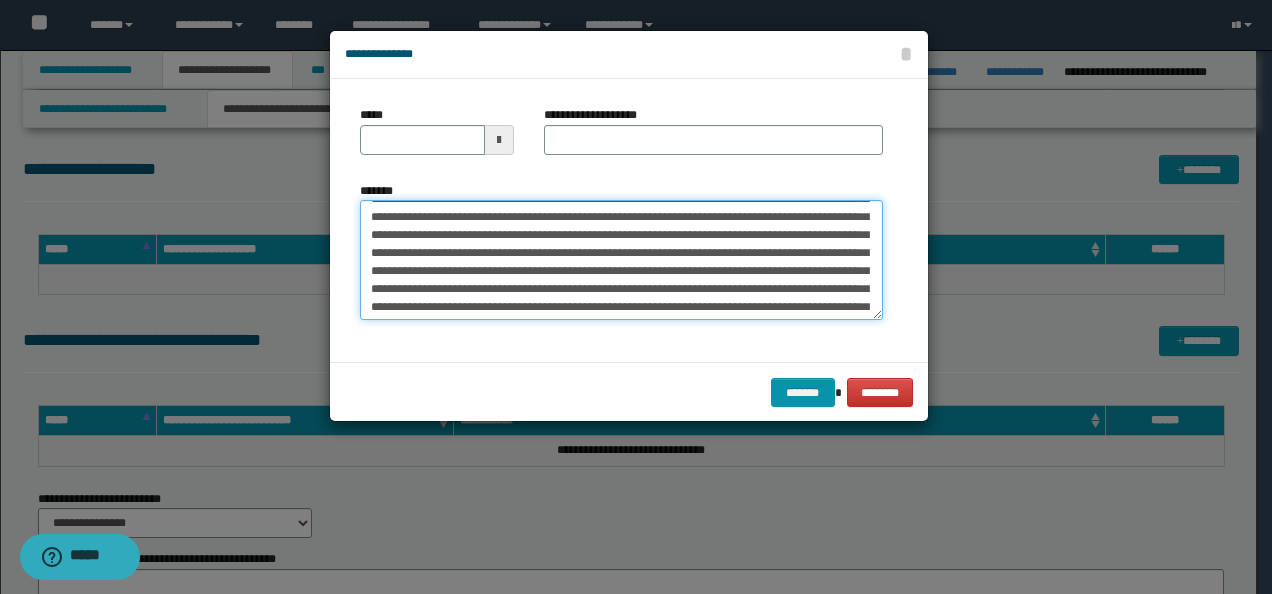 scroll, scrollTop: 0, scrollLeft: 0, axis: both 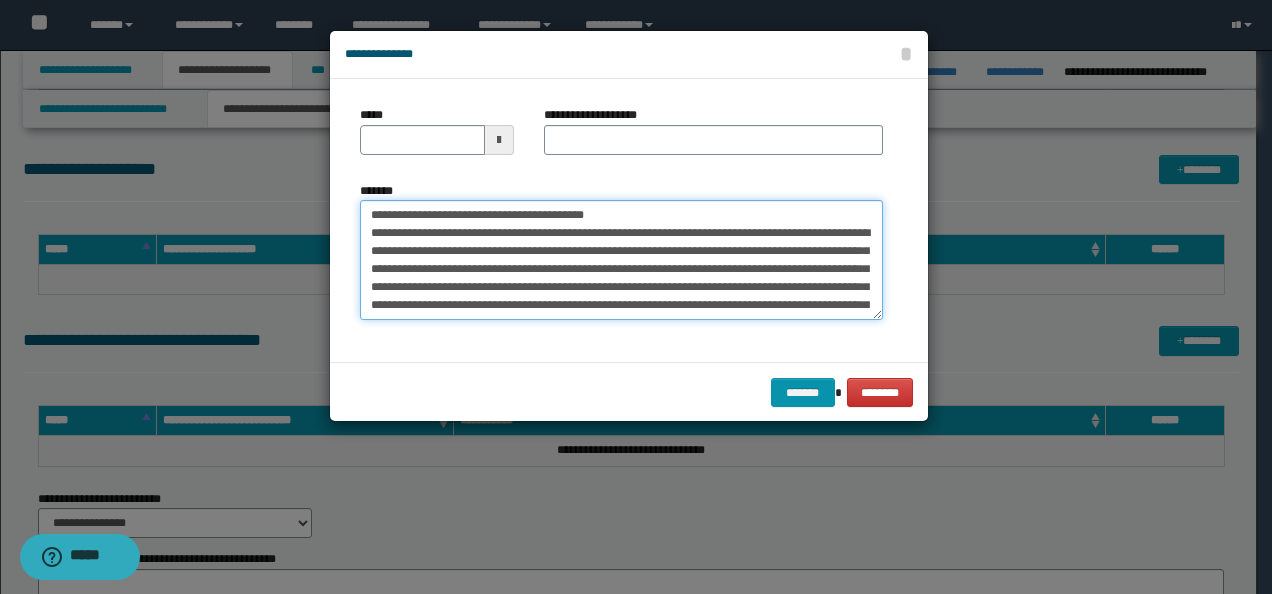 drag, startPoint x: 428, startPoint y: 212, endPoint x: 201, endPoint y: 208, distance: 227.03523 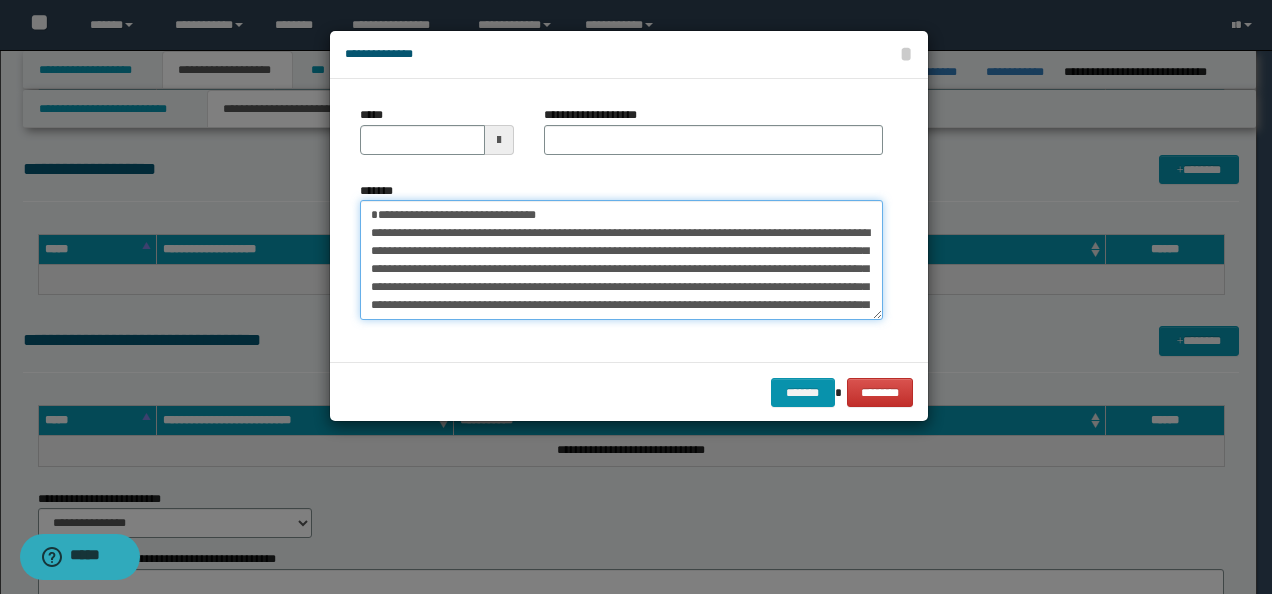 type 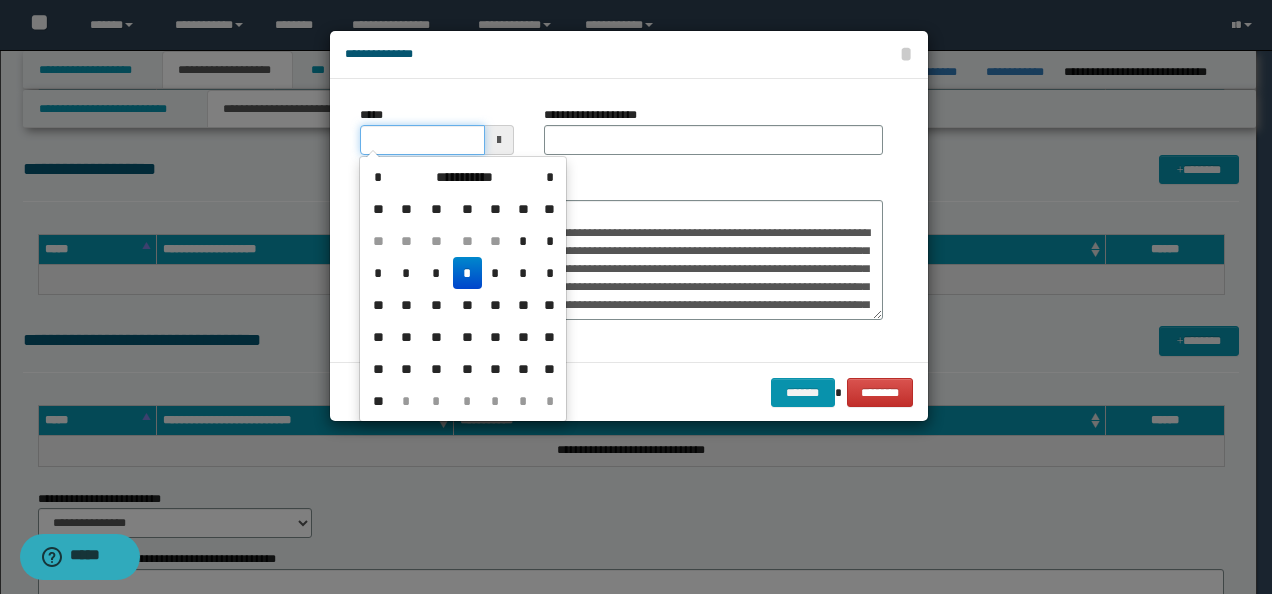 click on "*****" at bounding box center [422, 140] 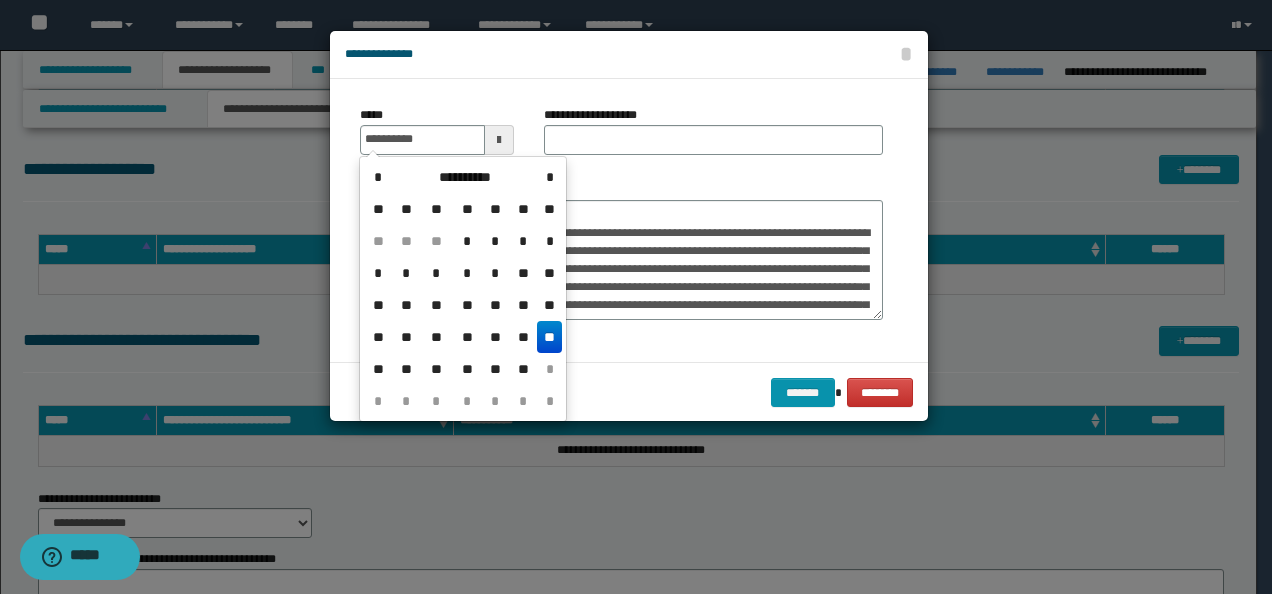type on "**********" 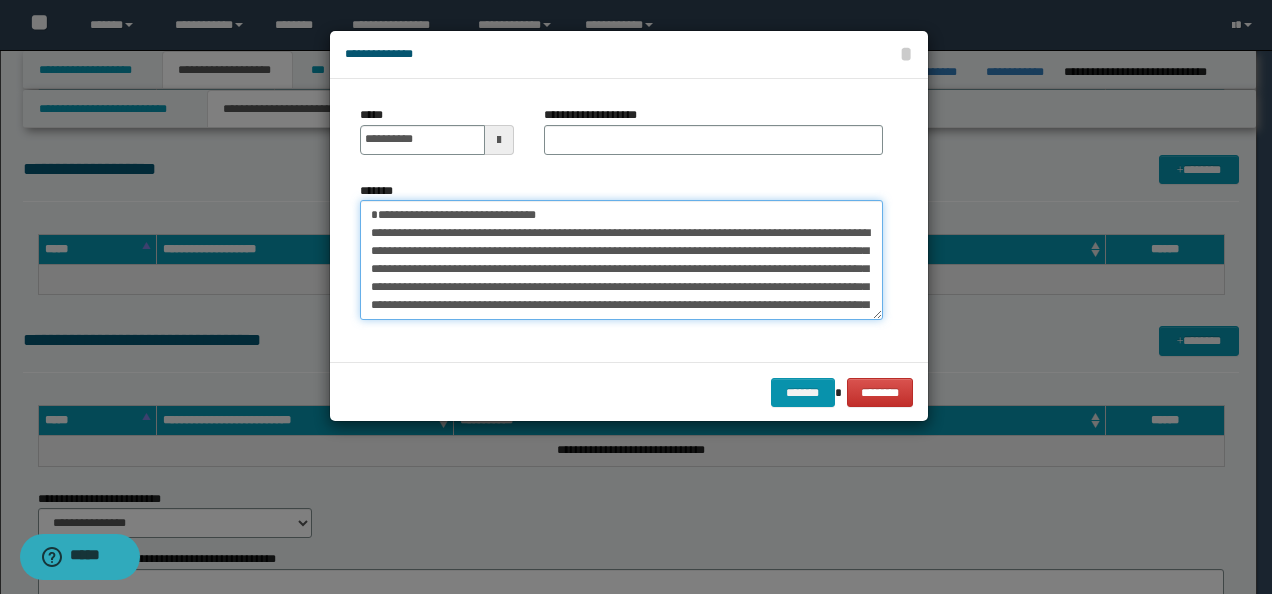 drag, startPoint x: 626, startPoint y: 212, endPoint x: 86, endPoint y: 208, distance: 540.01483 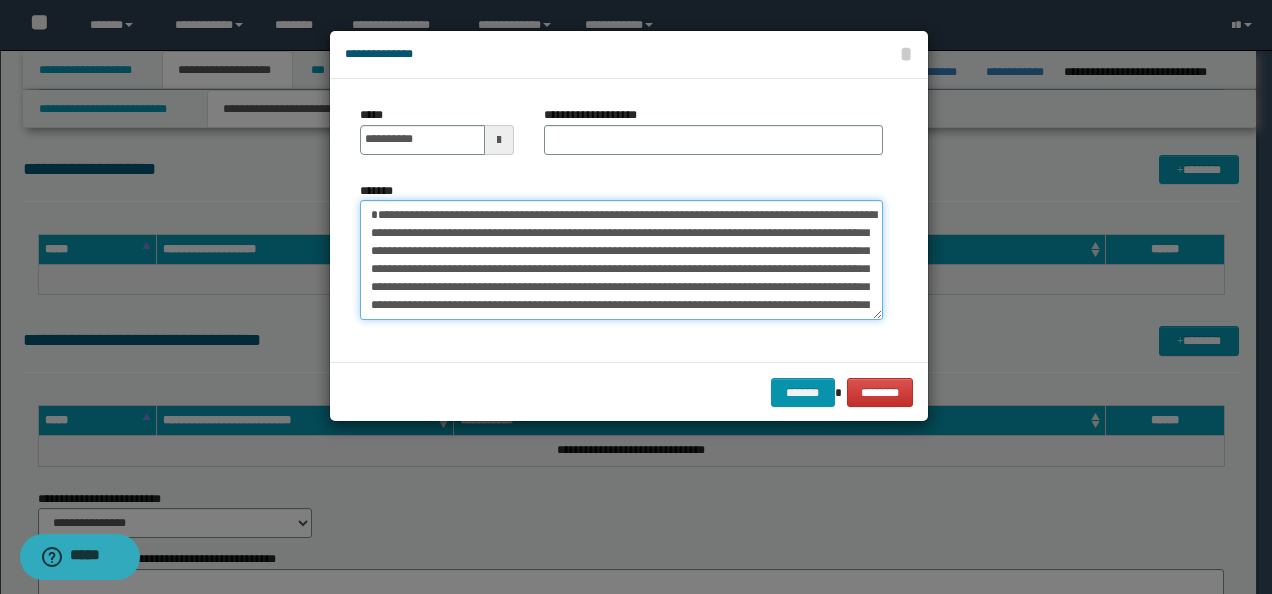 type on "**********" 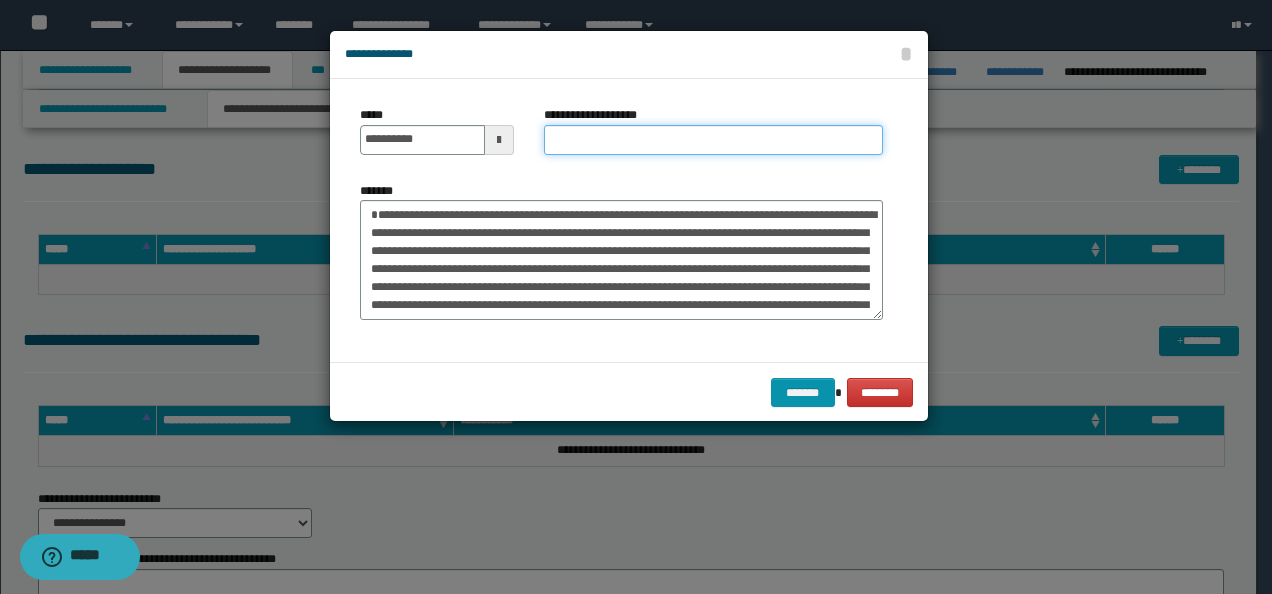 click on "**********" at bounding box center (713, 140) 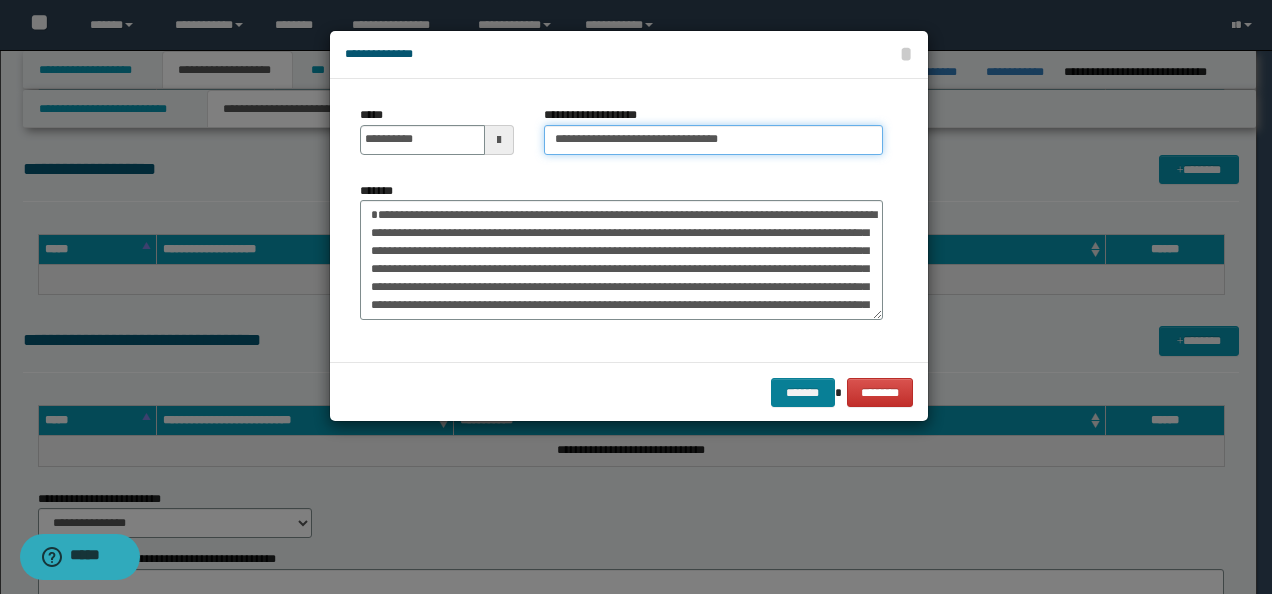 type on "**********" 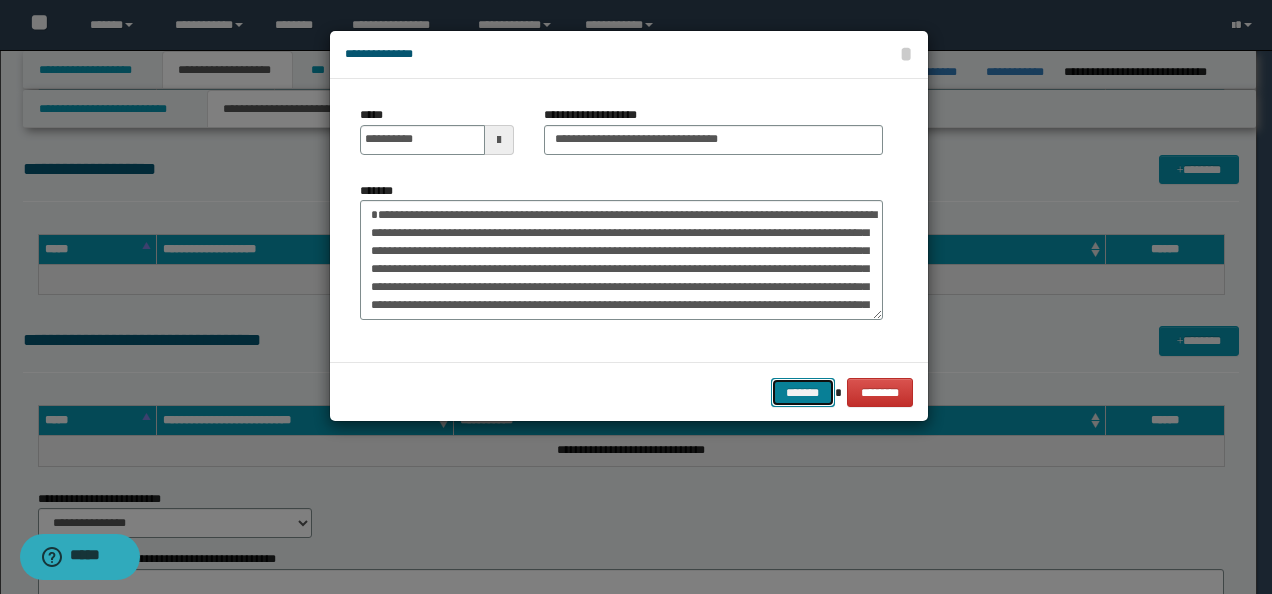 click on "*******" at bounding box center (803, 392) 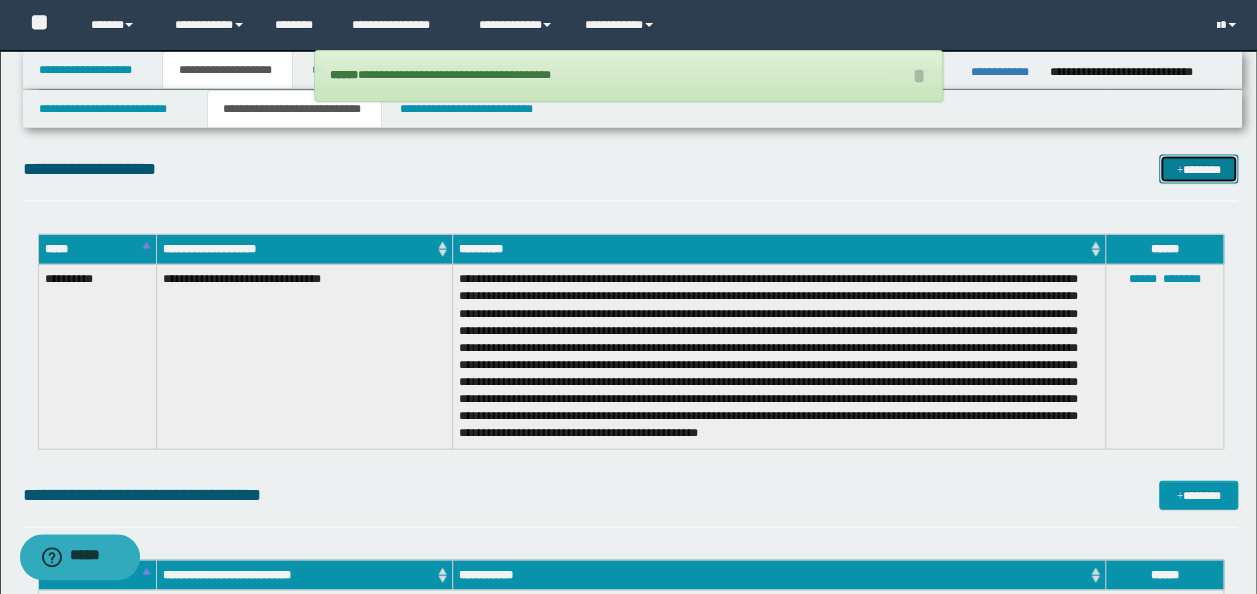 click on "*******" at bounding box center (1198, 169) 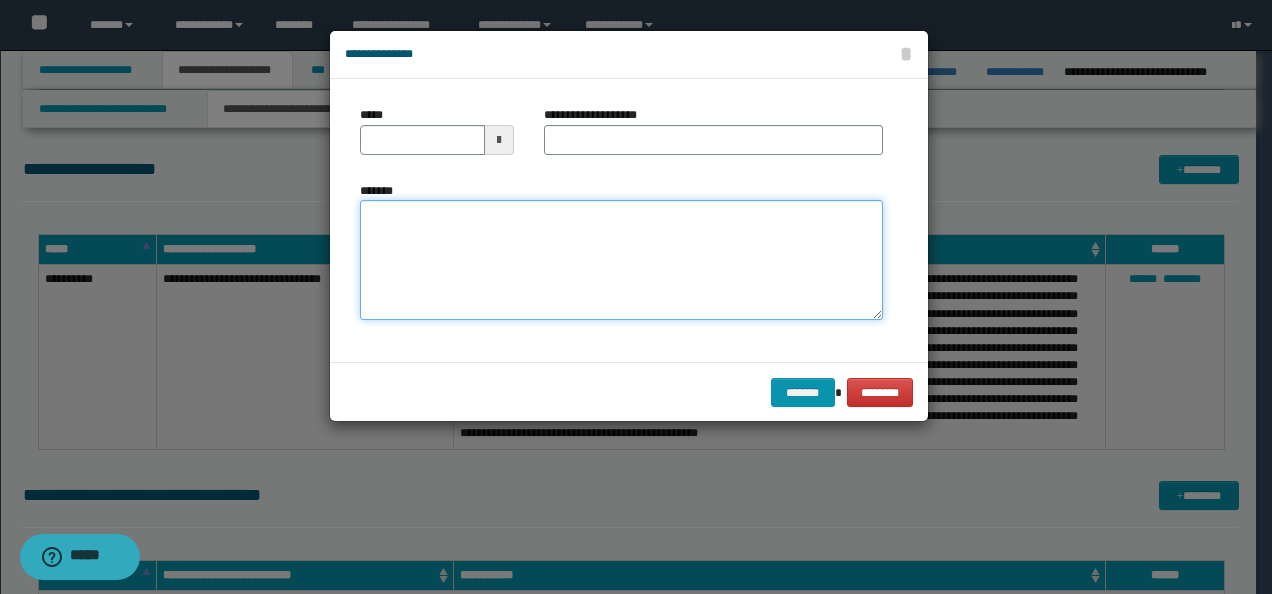 click on "*******" at bounding box center [621, 259] 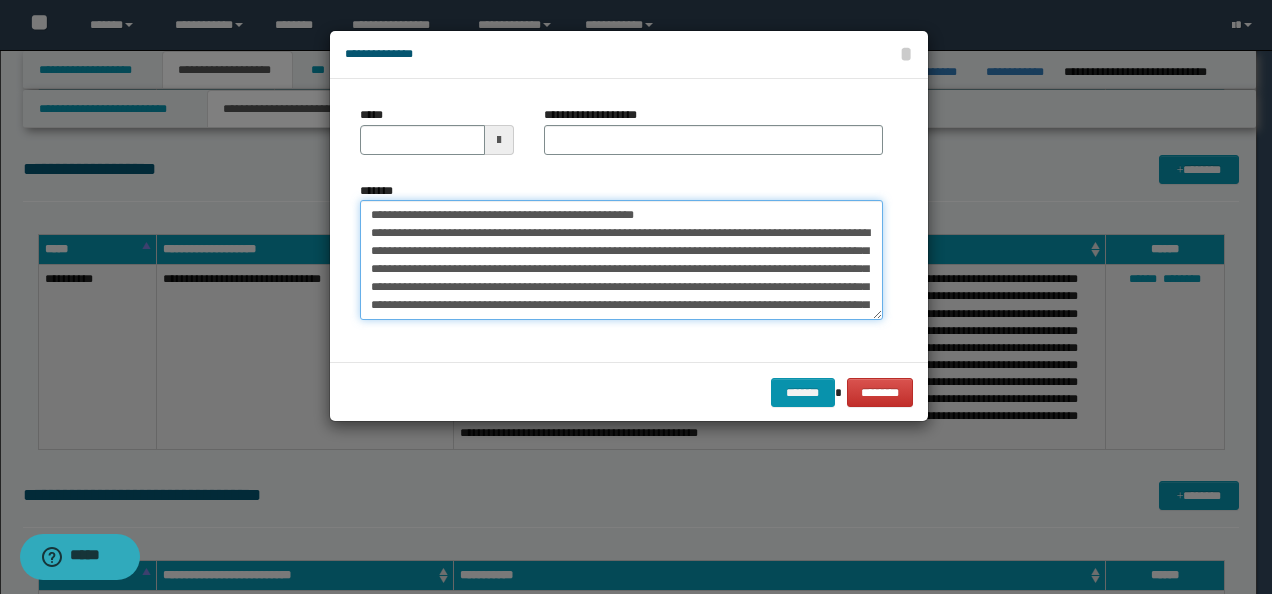 scroll, scrollTop: 0, scrollLeft: 0, axis: both 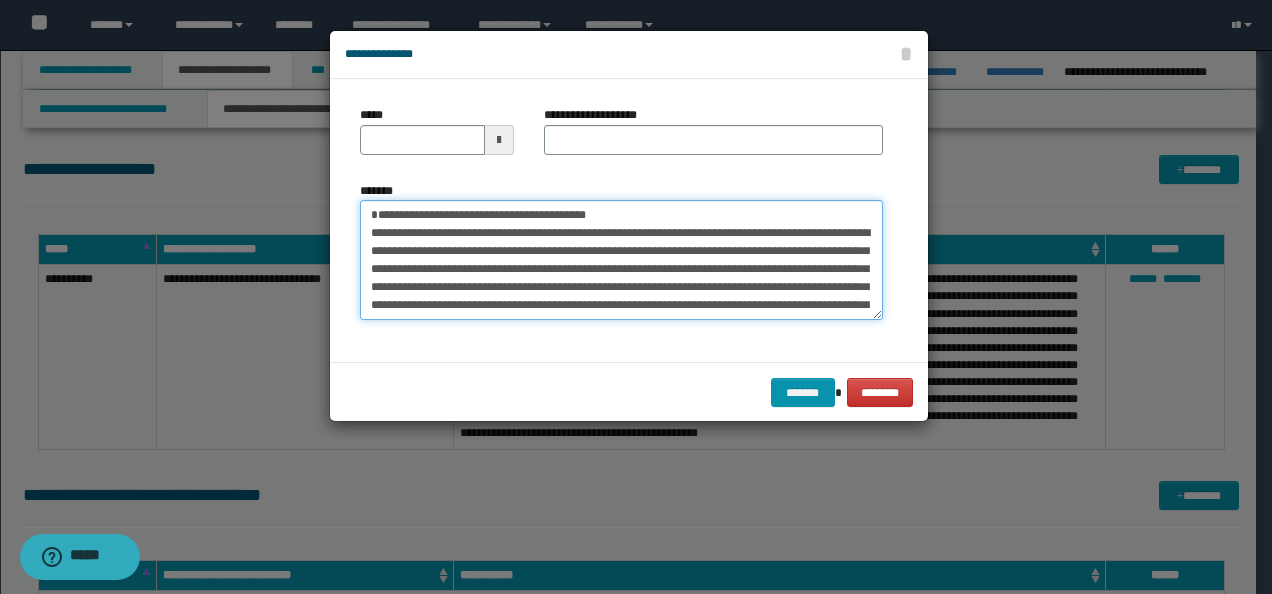 type on "**********" 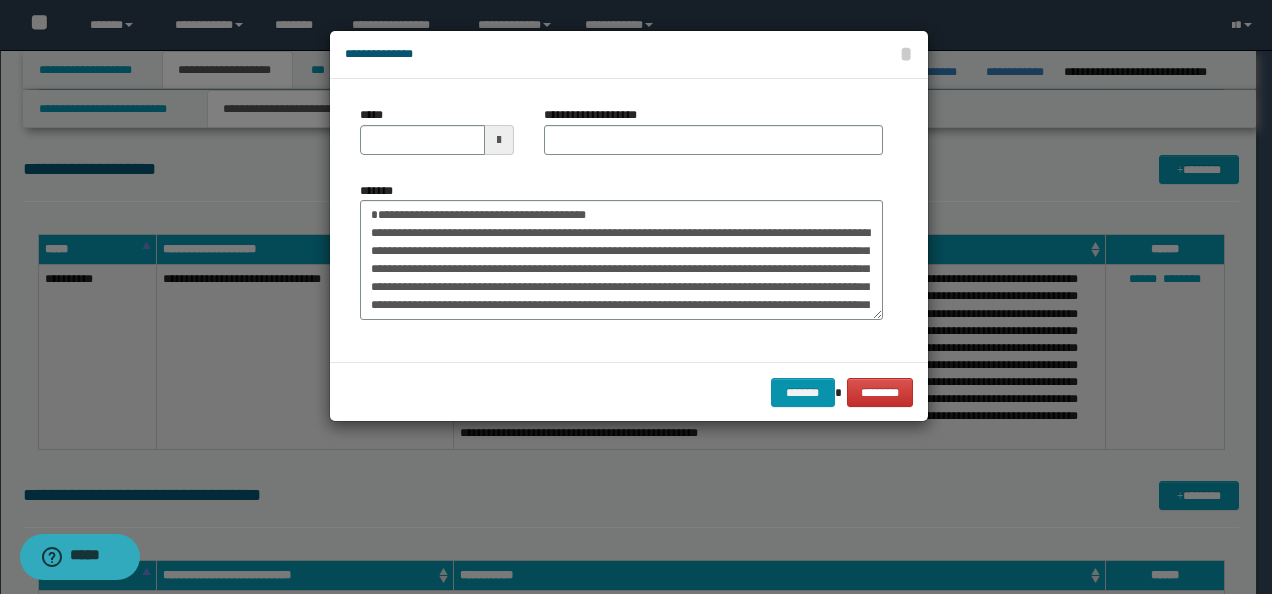 click on "*****" at bounding box center (437, 138) 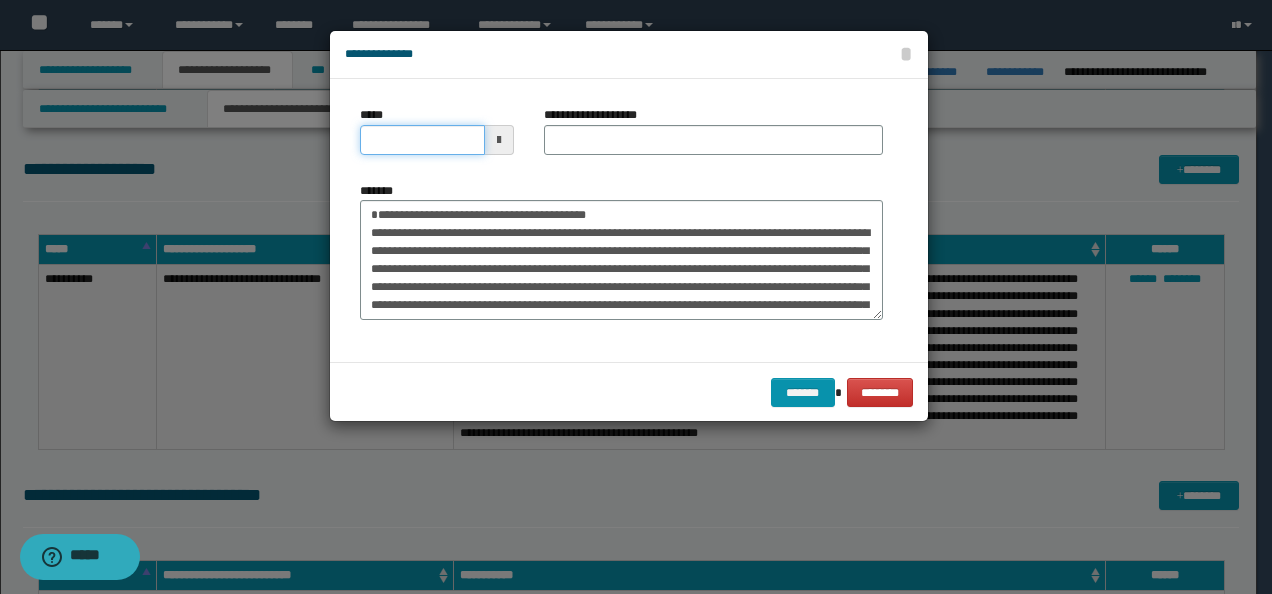 click on "*****" at bounding box center [422, 140] 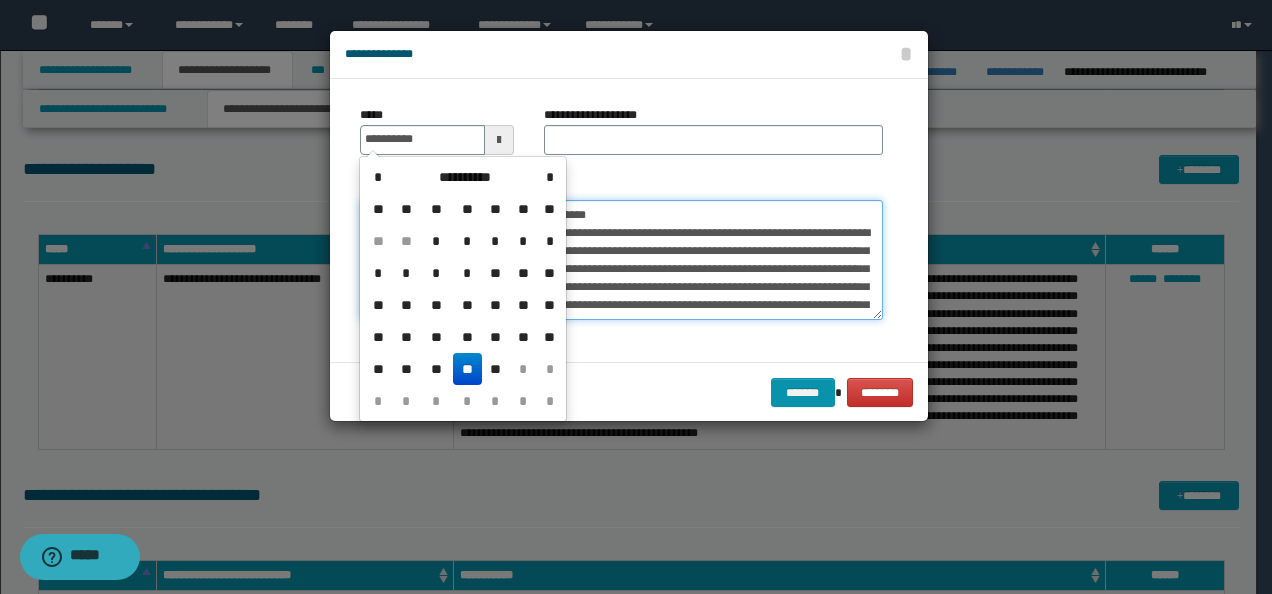 type on "**********" 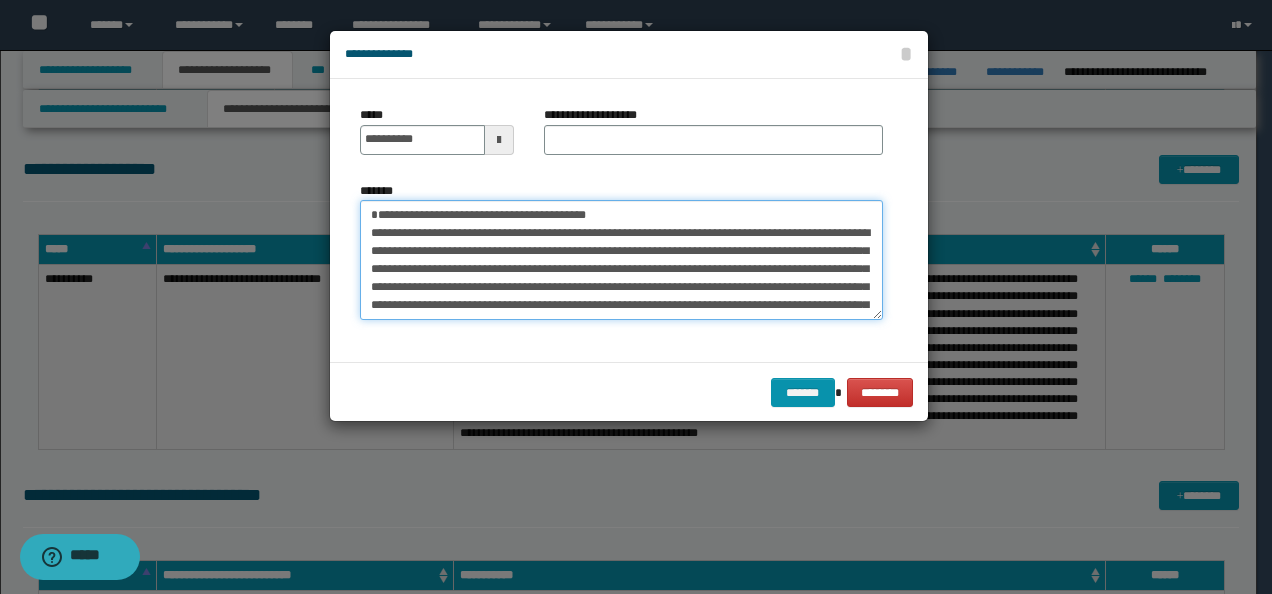 drag, startPoint x: 645, startPoint y: 214, endPoint x: 530, endPoint y: 194, distance: 116.72617 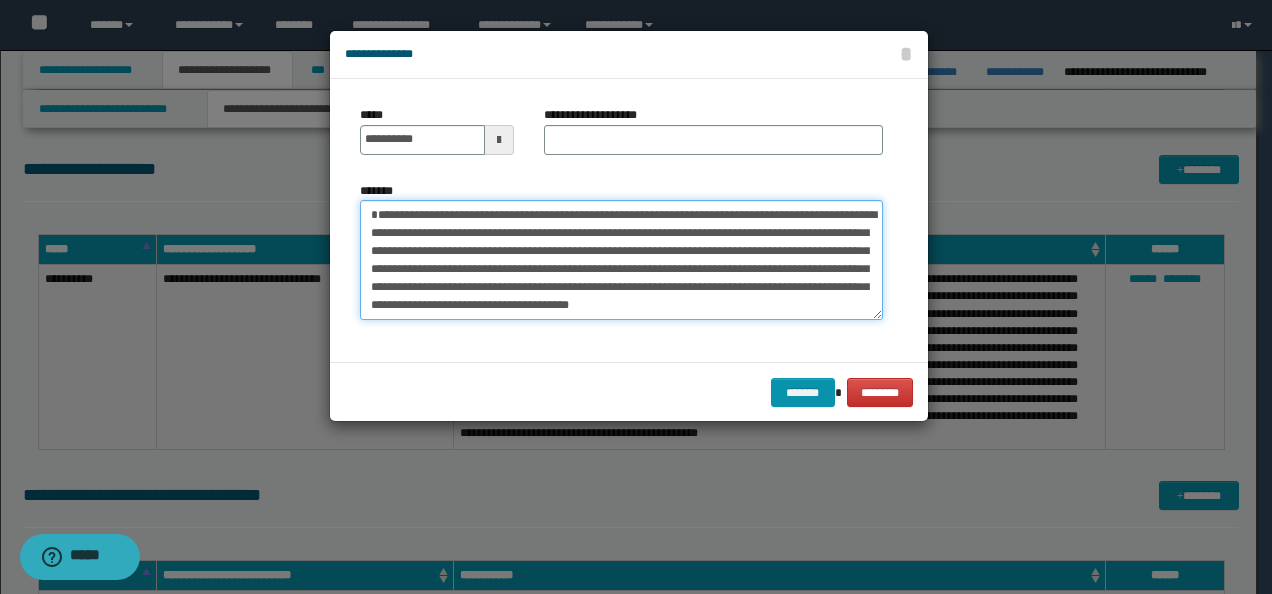 type on "**********" 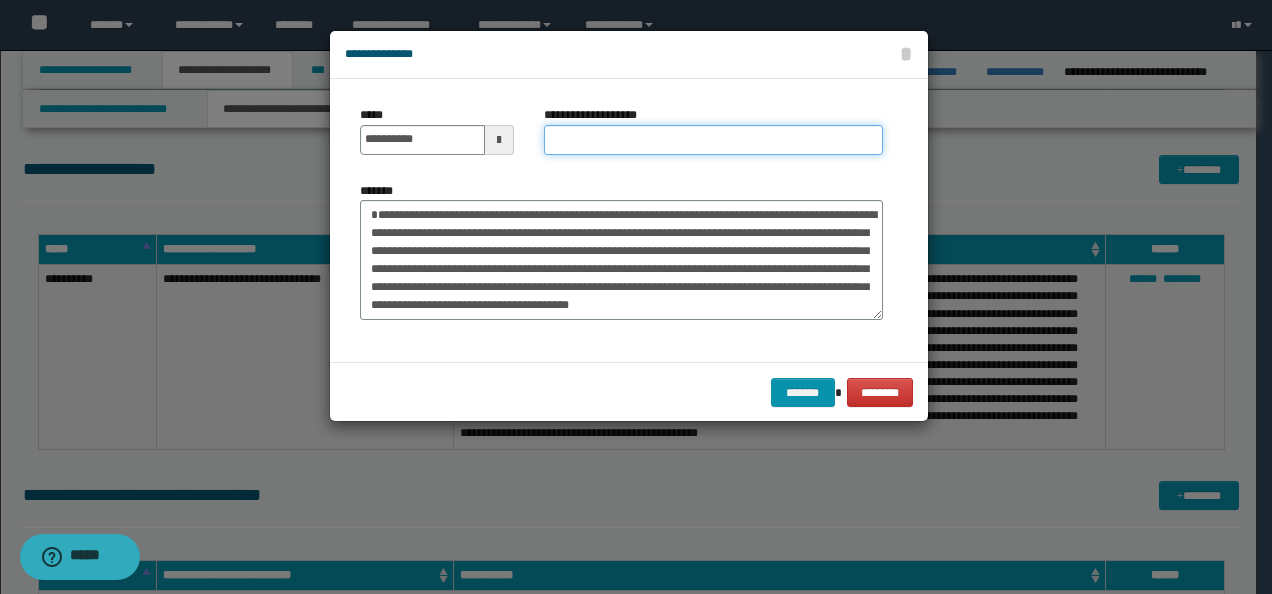 click on "**********" at bounding box center (713, 140) 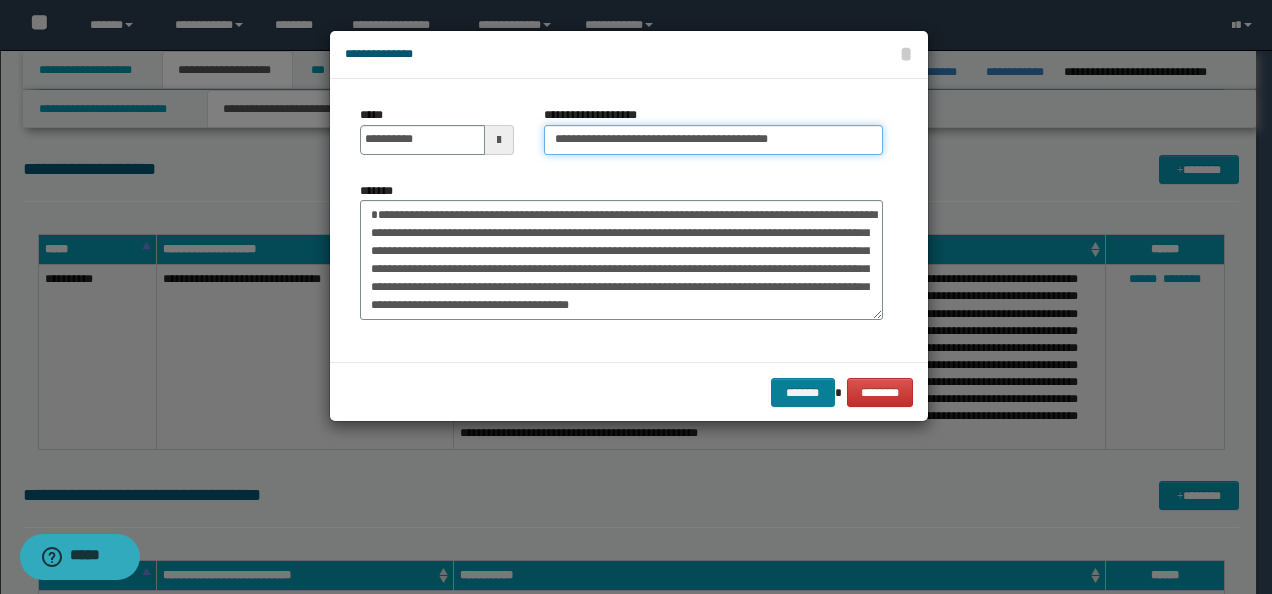 type on "**********" 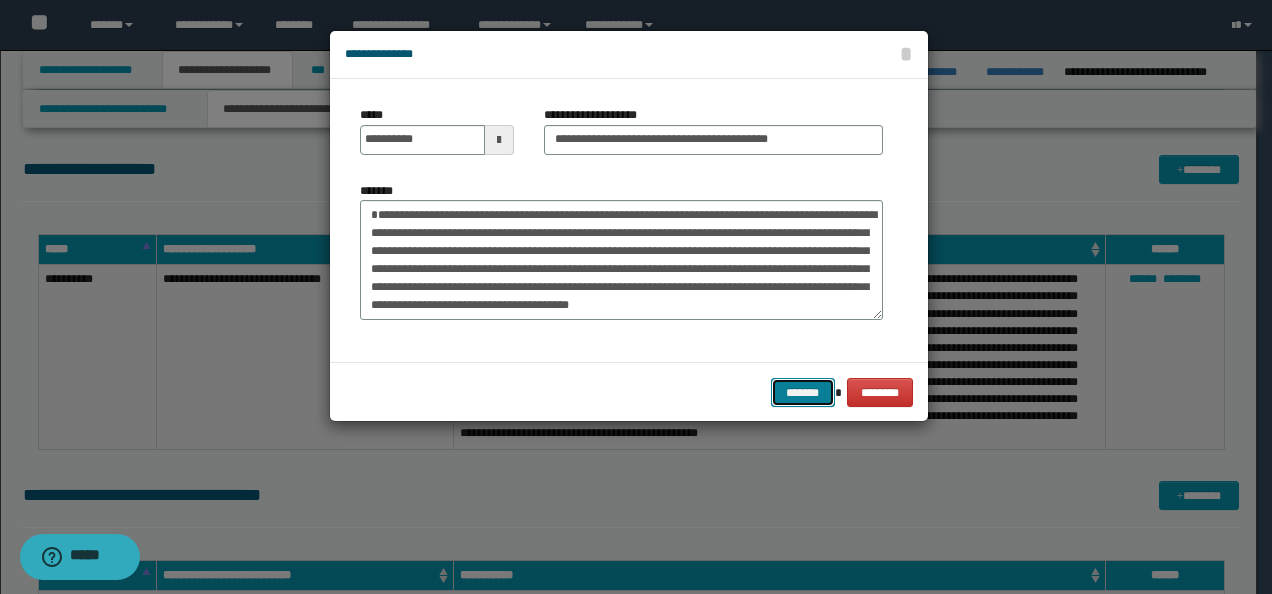 click on "*******" at bounding box center (803, 392) 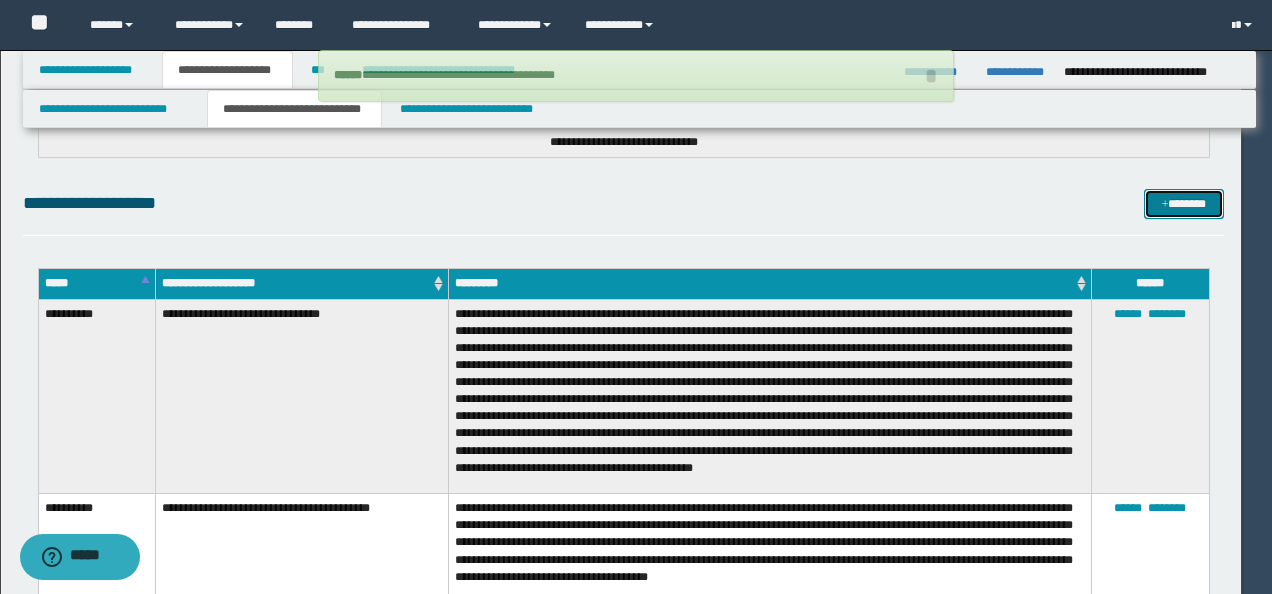 type 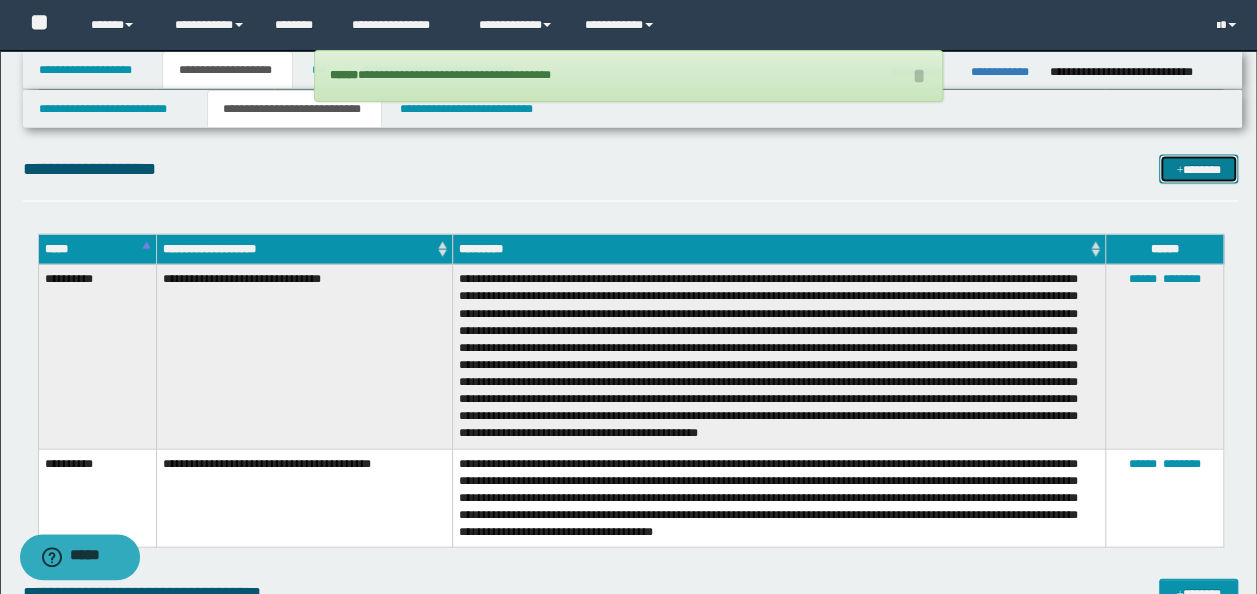 click on "*******" at bounding box center (1198, 169) 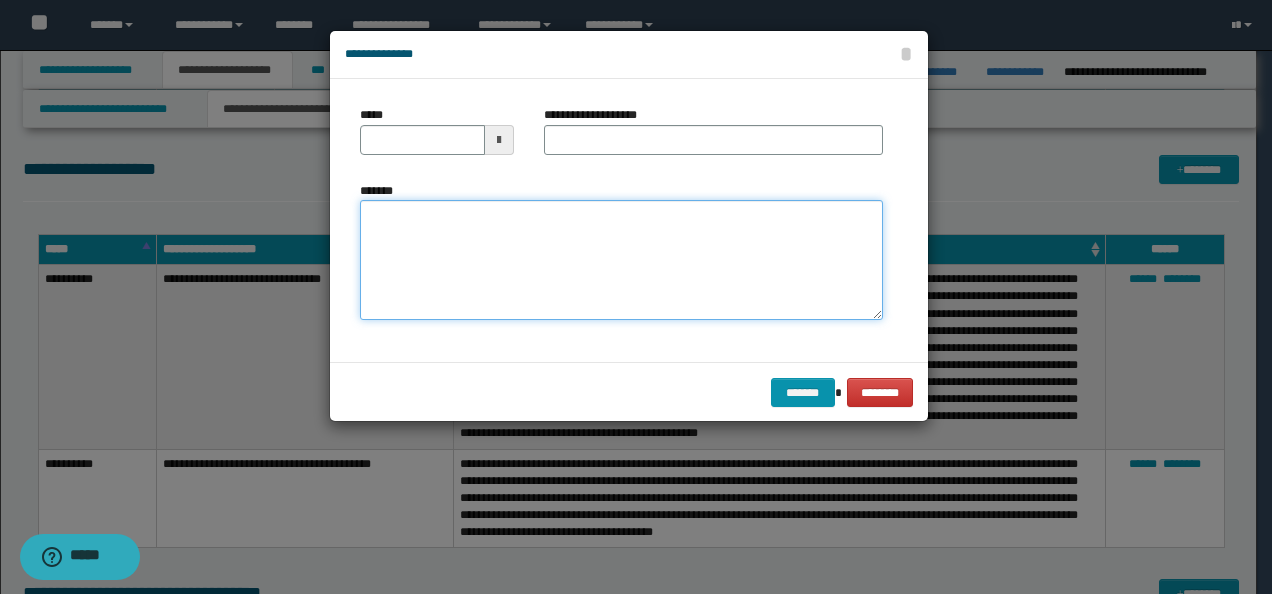 click on "*******" at bounding box center (621, 259) 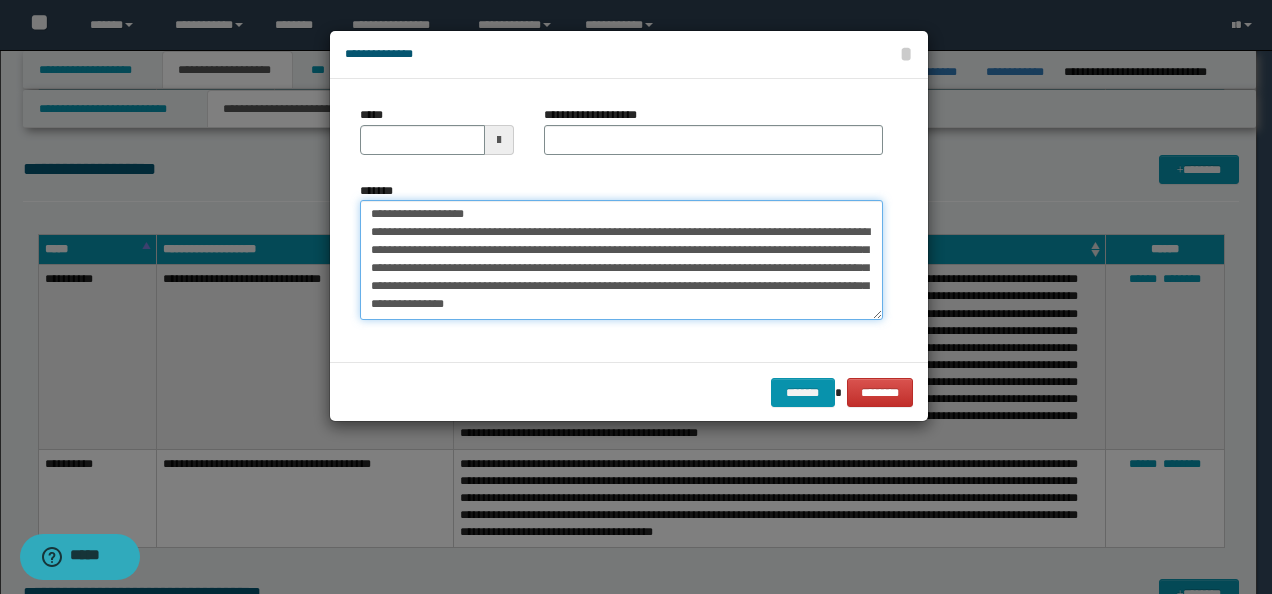 scroll, scrollTop: 0, scrollLeft: 0, axis: both 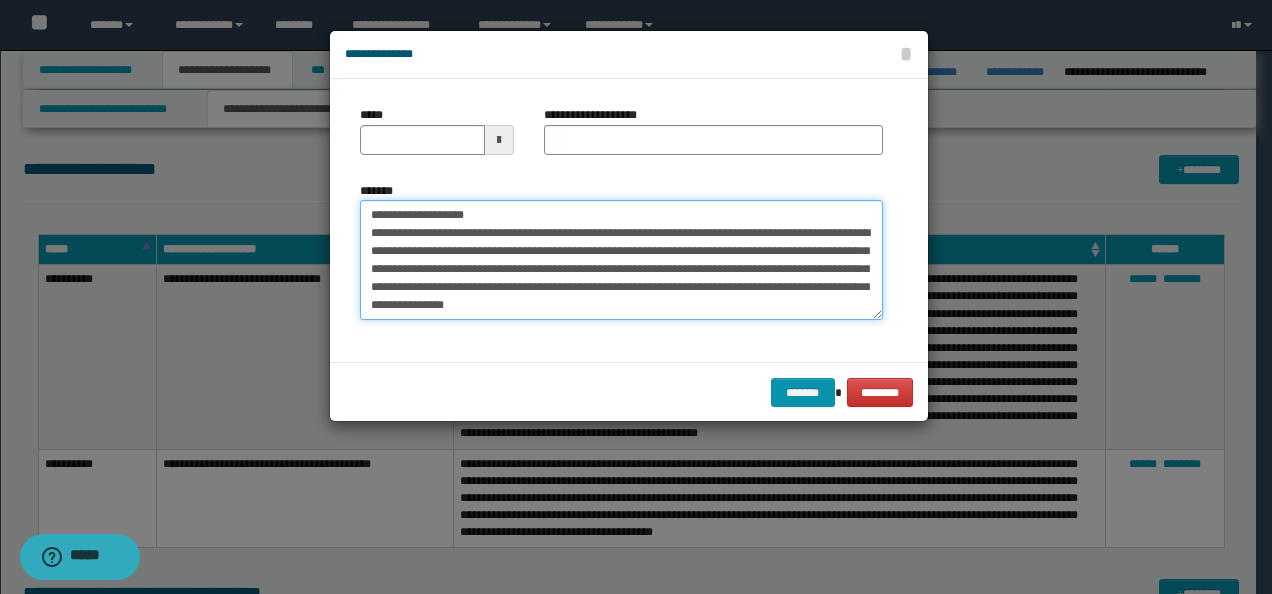drag, startPoint x: 429, startPoint y: 220, endPoint x: 248, endPoint y: 218, distance: 181.01105 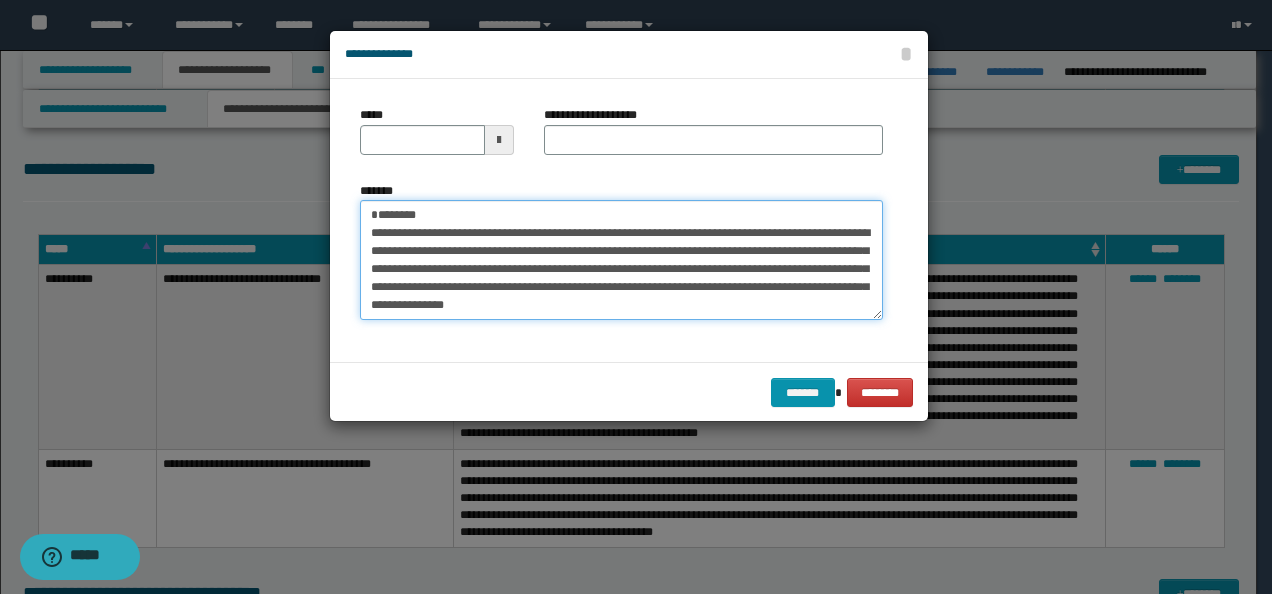 type 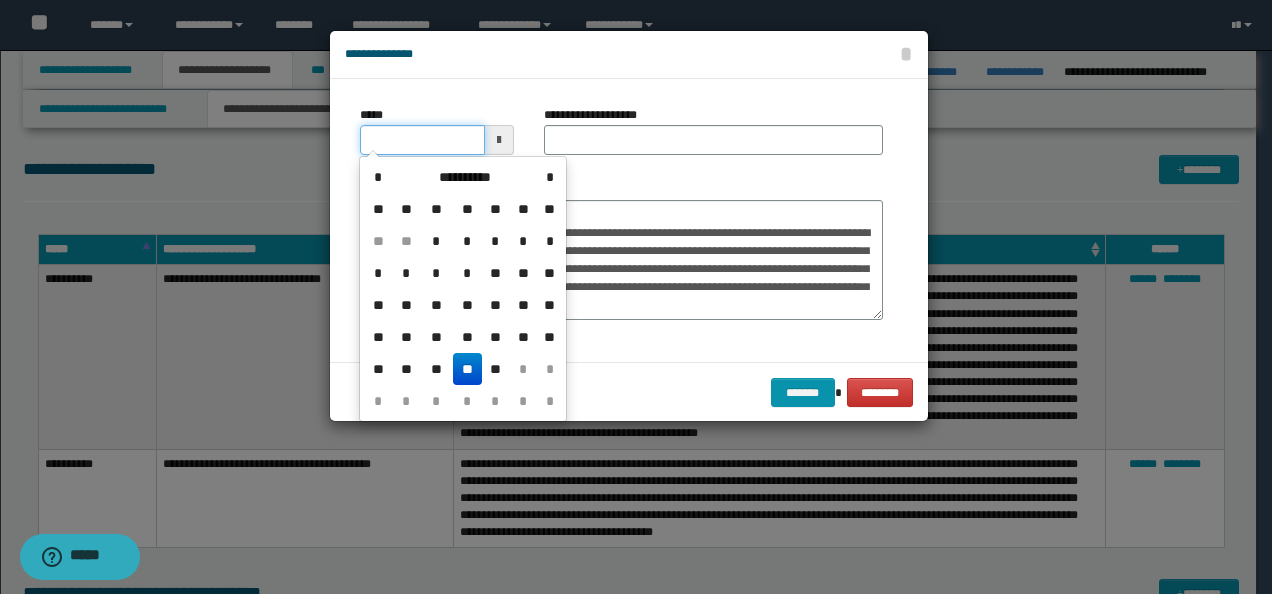 click on "*****" at bounding box center (422, 140) 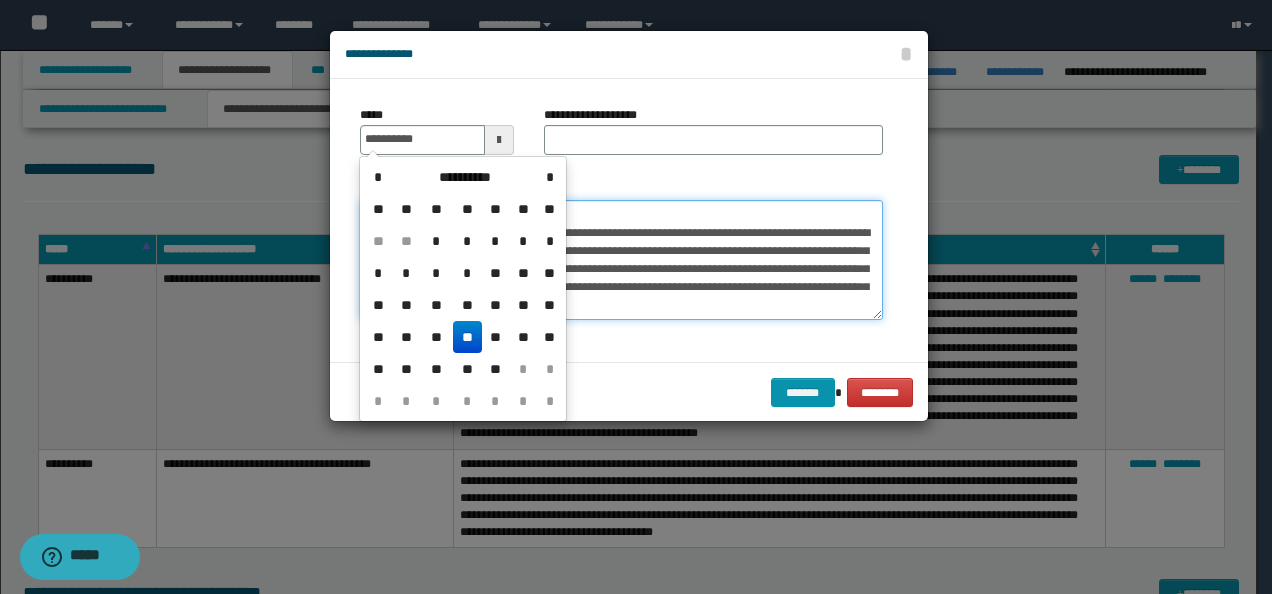 type on "**********" 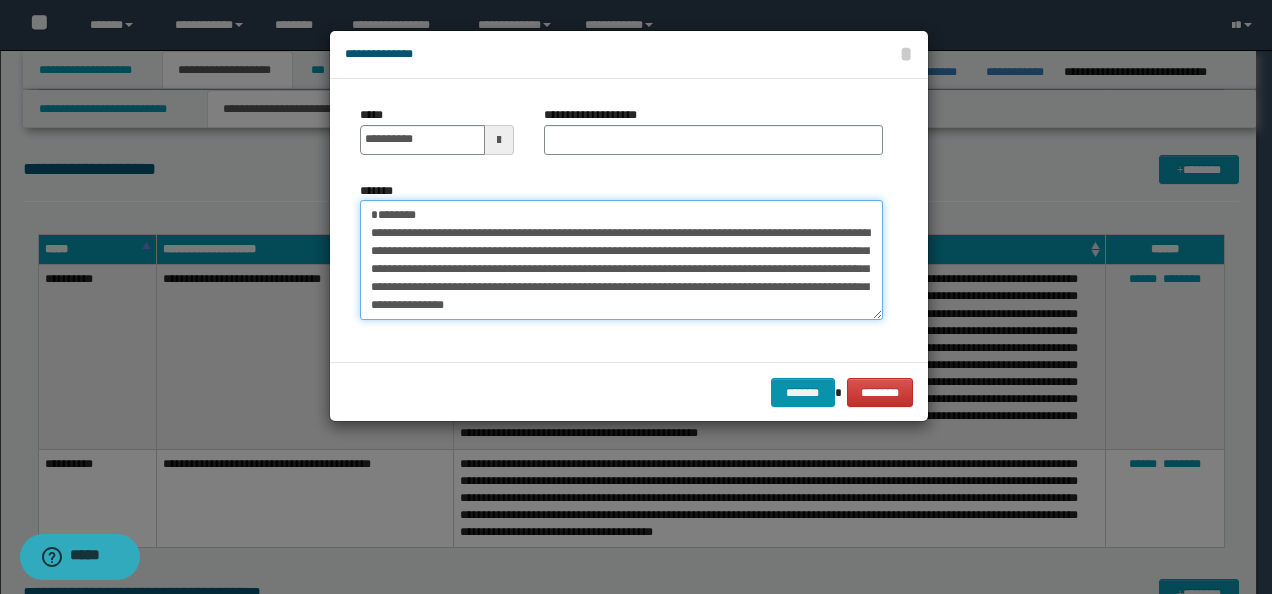 drag, startPoint x: 627, startPoint y: 206, endPoint x: 442, endPoint y: 173, distance: 187.9202 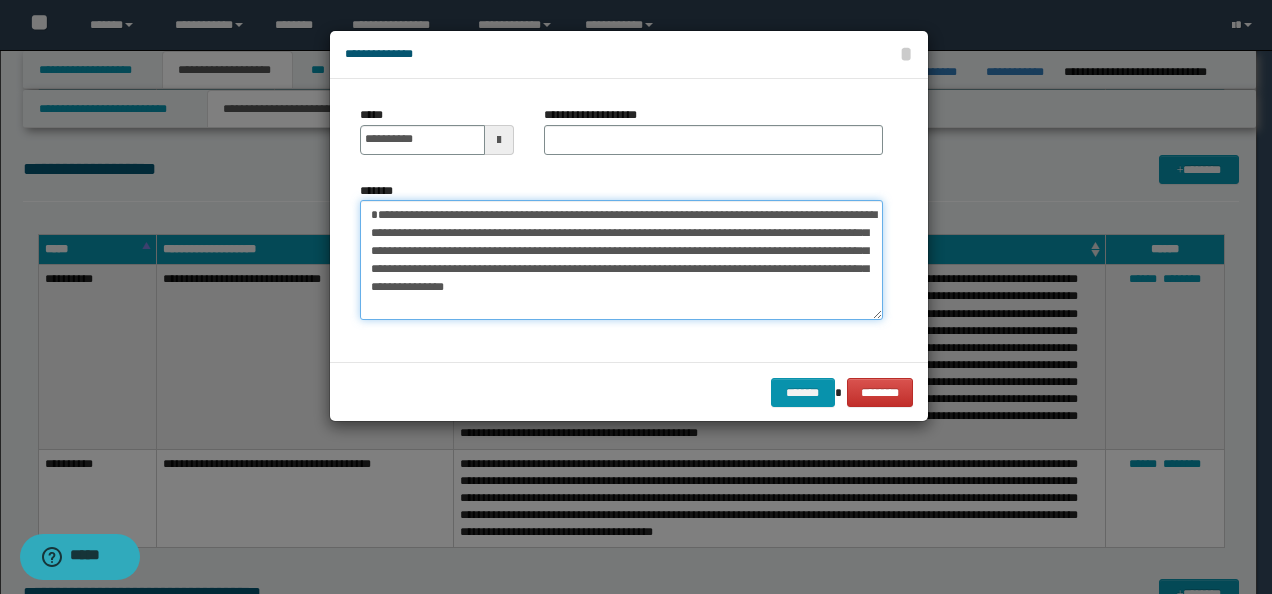 type on "**********" 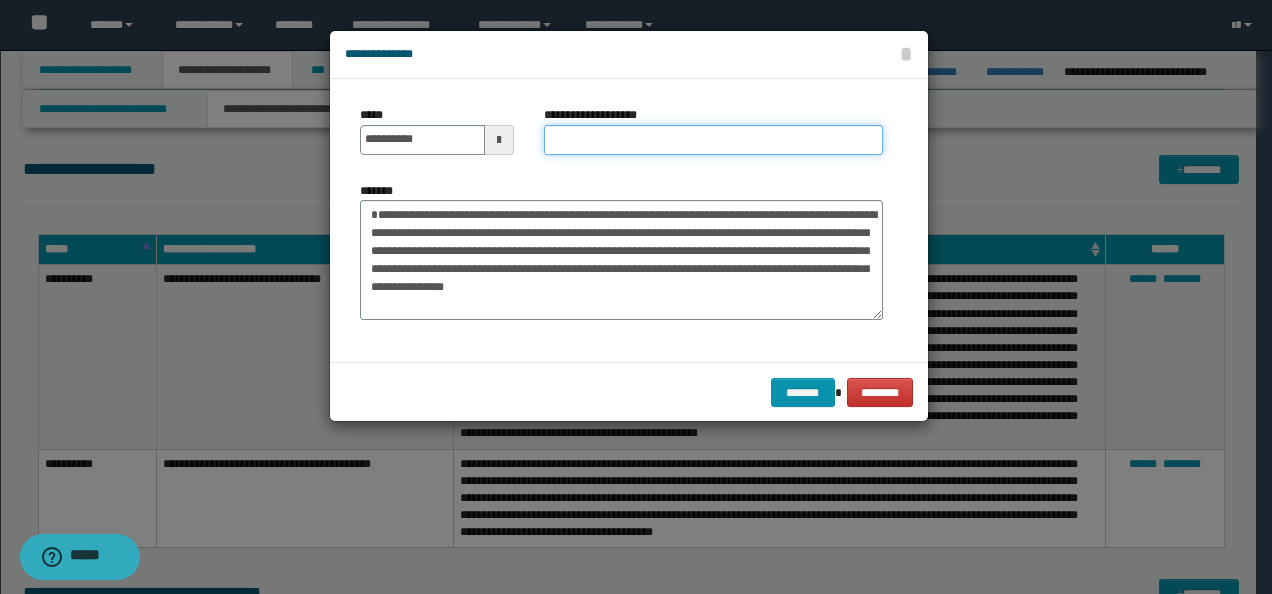 click on "**********" at bounding box center (713, 140) 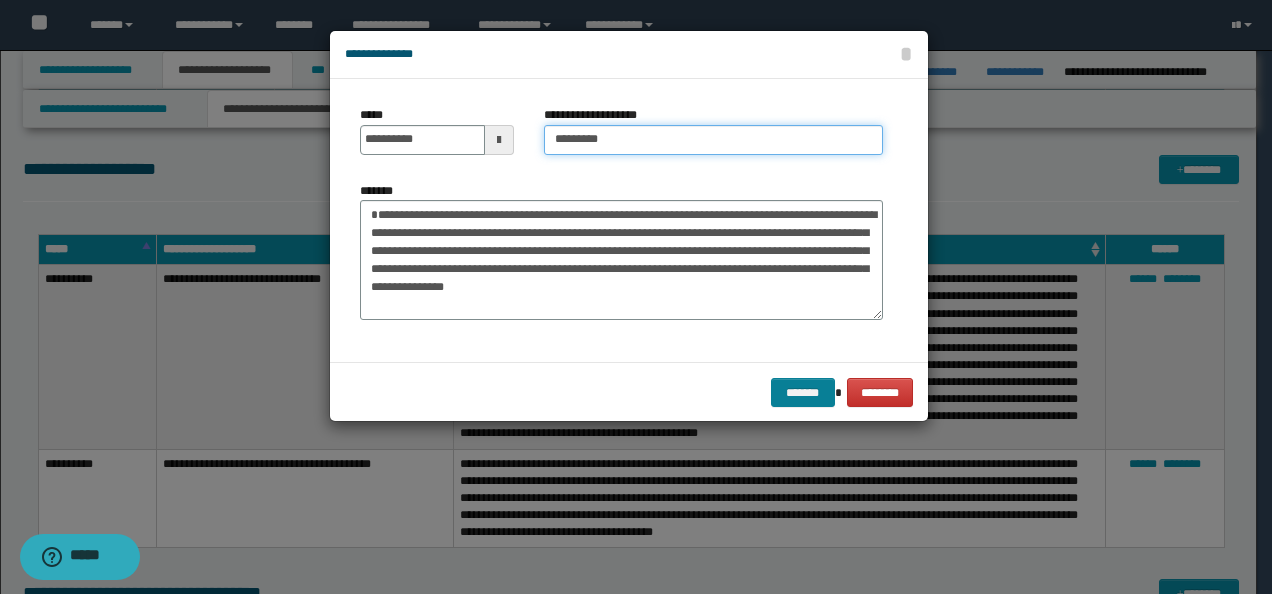 type on "********" 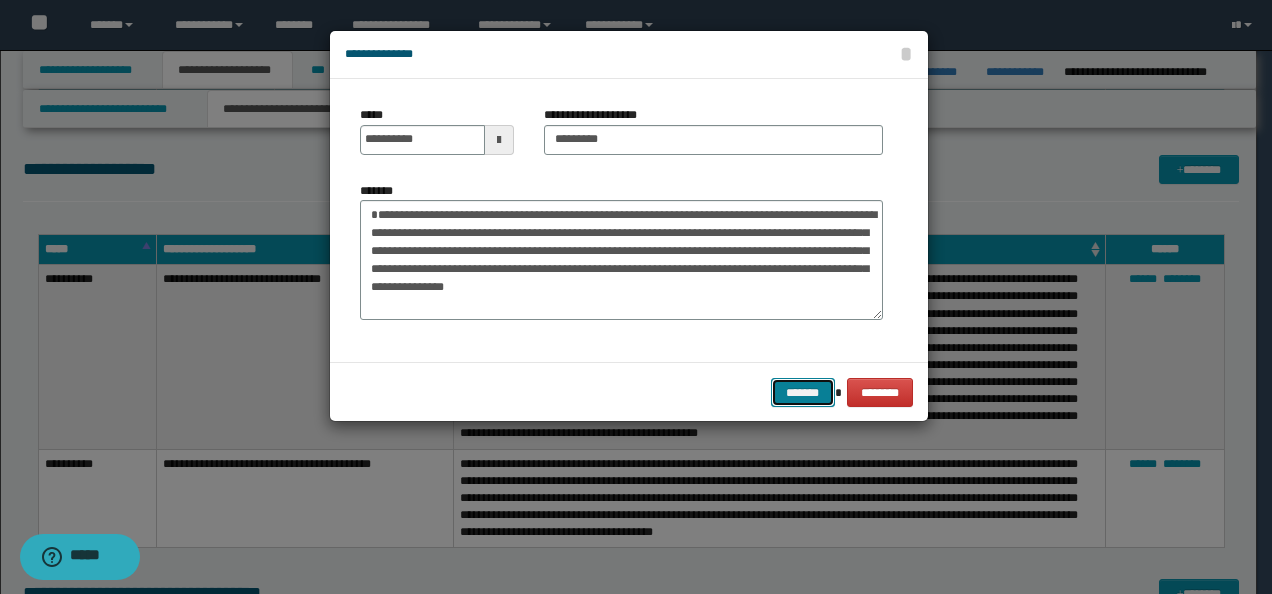 click on "*******" at bounding box center [803, 392] 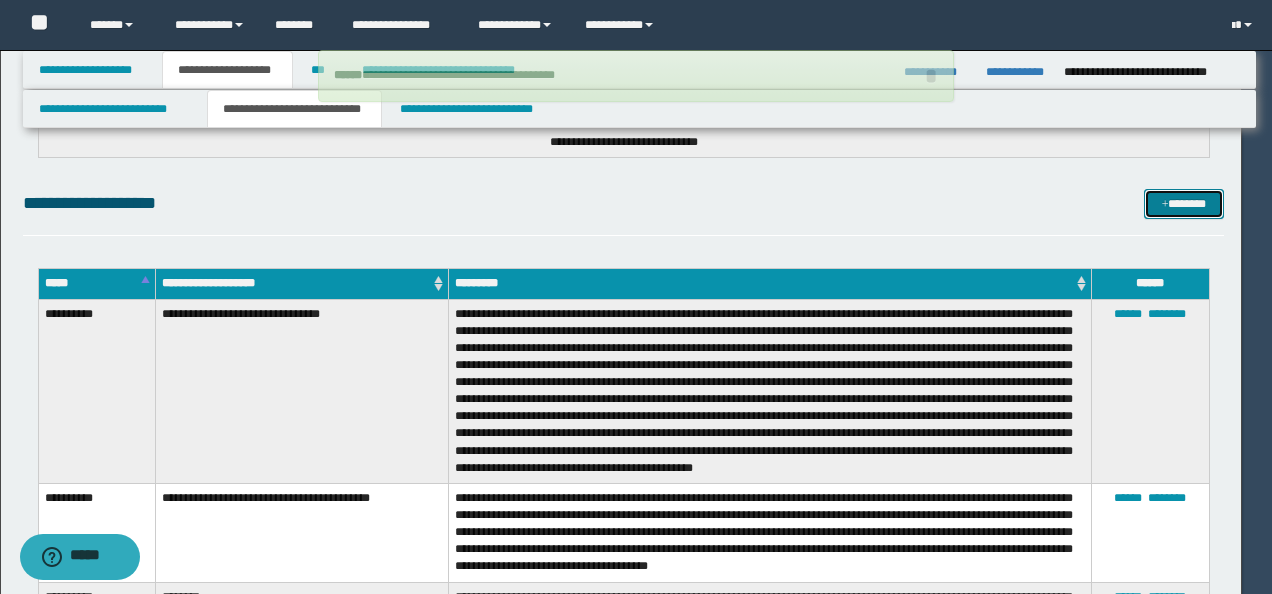 type 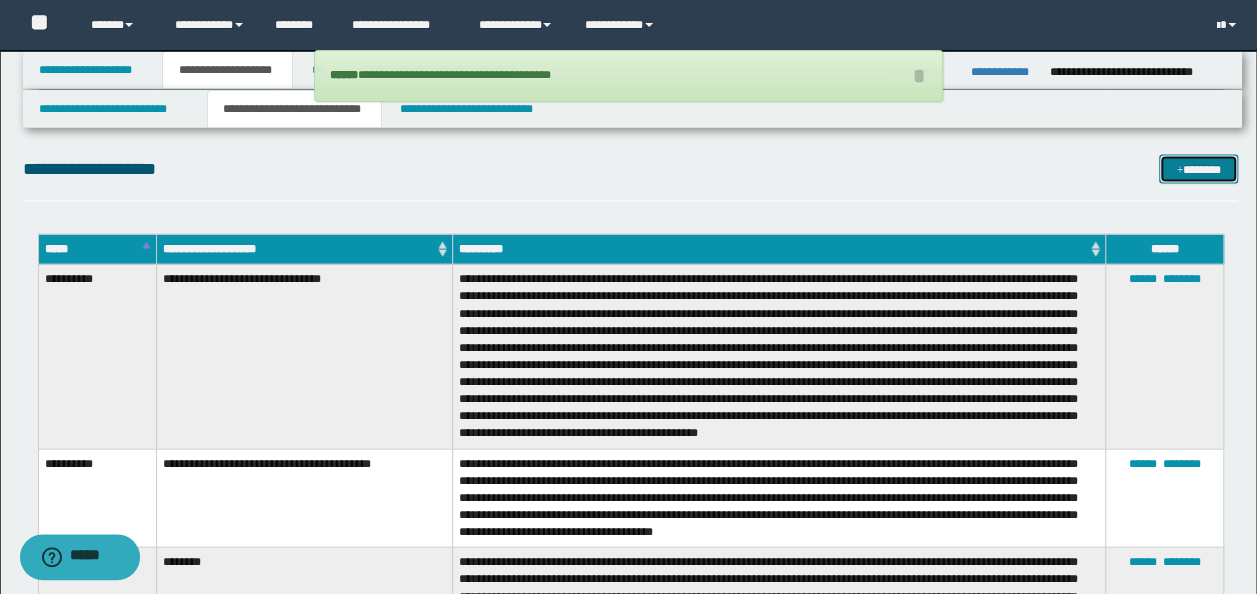 click on "*******" at bounding box center (1198, 169) 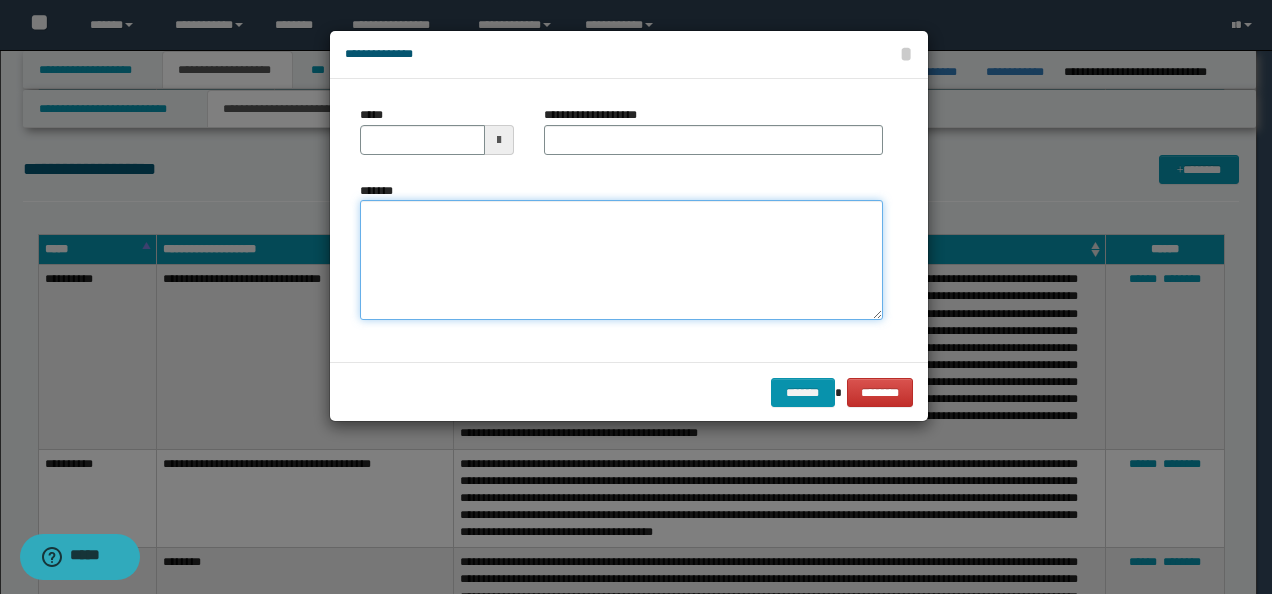 click on "*******" at bounding box center [621, 259] 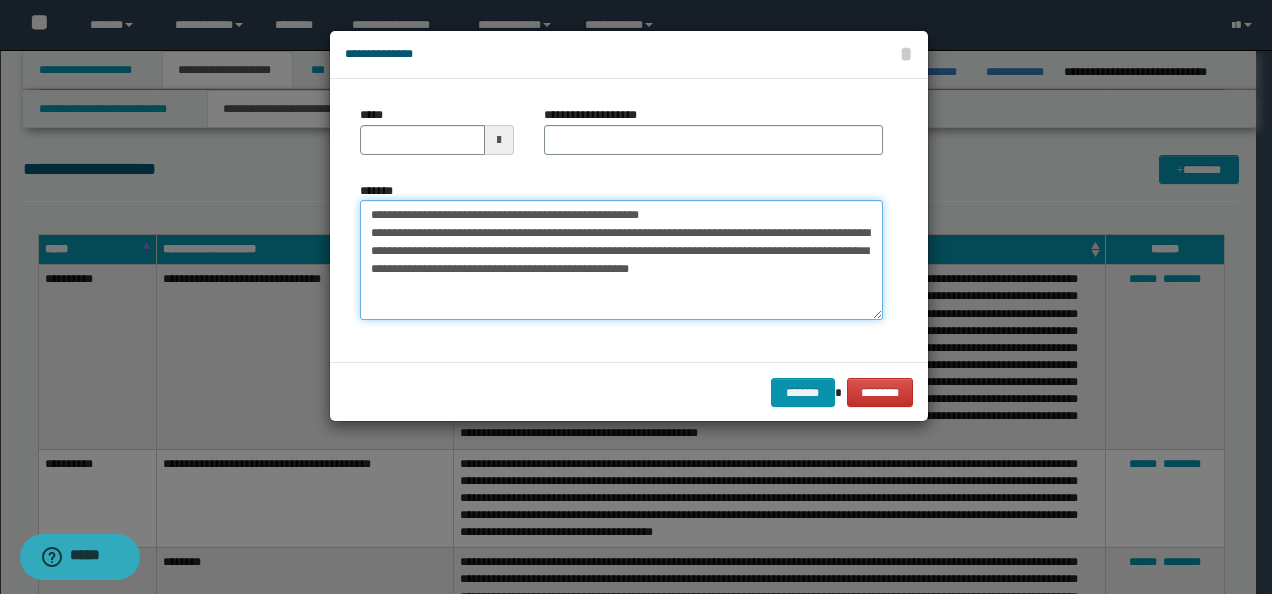 drag, startPoint x: 408, startPoint y: 208, endPoint x: 302, endPoint y: 178, distance: 110.16351 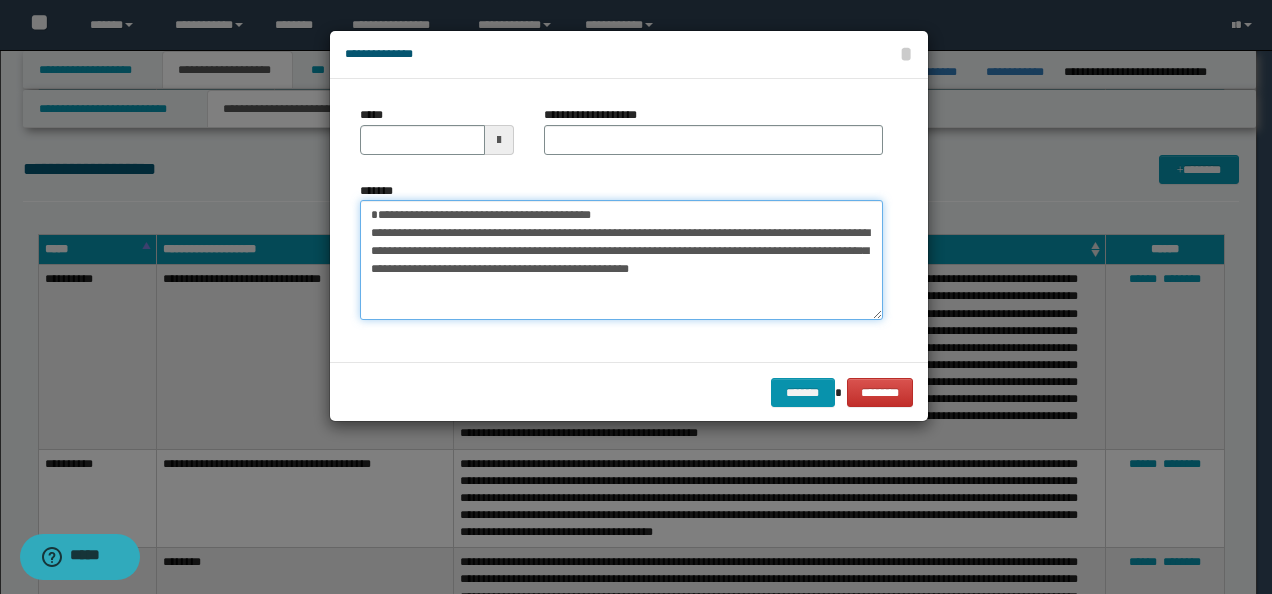 type on "**********" 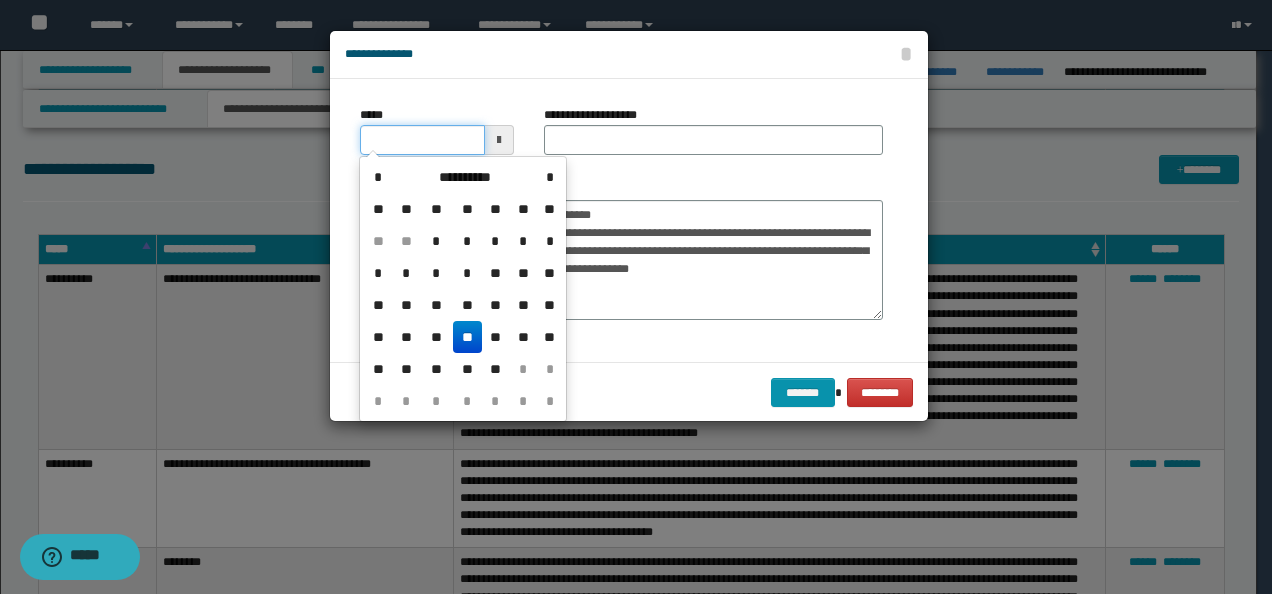 click on "*****" at bounding box center [422, 140] 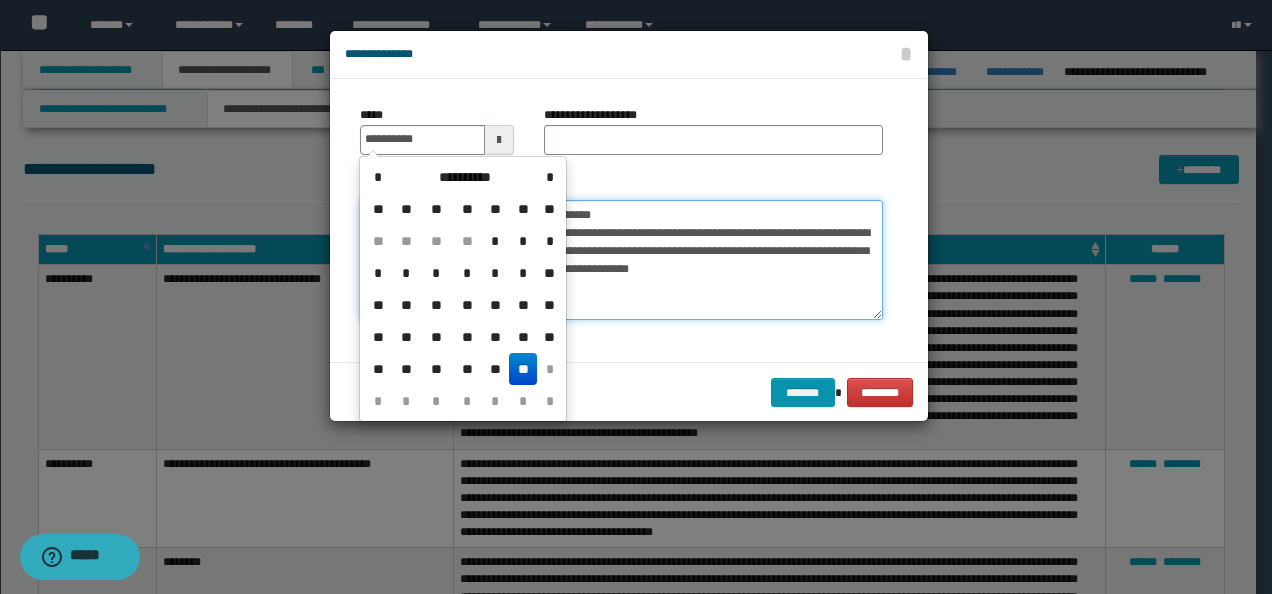 type on "**********" 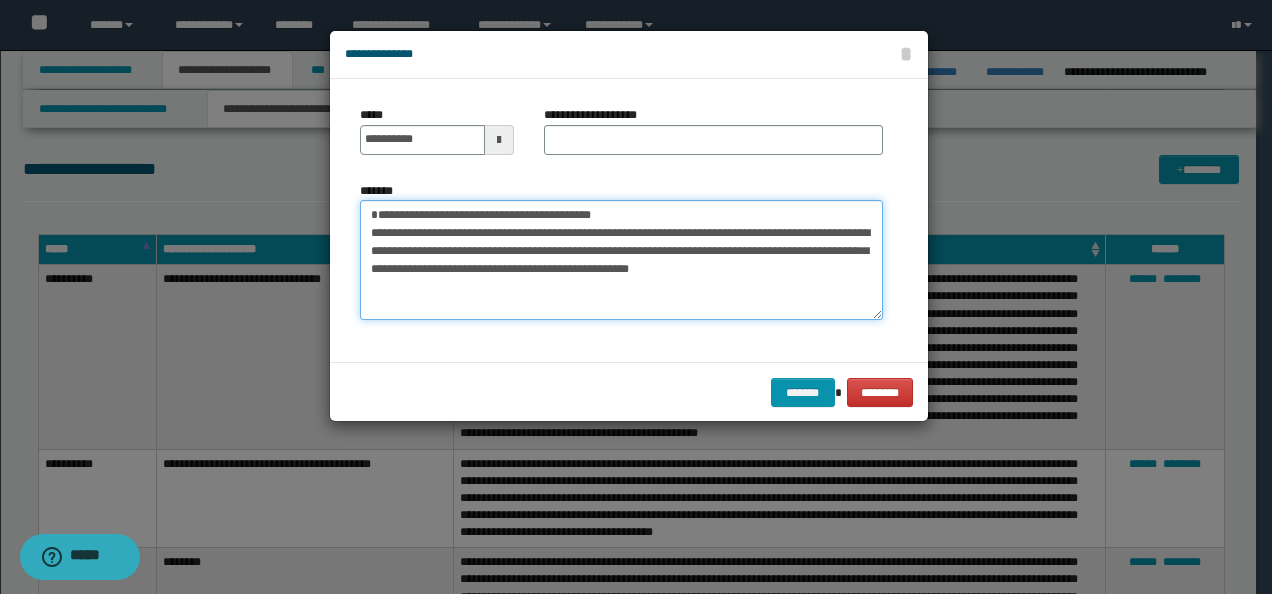 drag, startPoint x: 515, startPoint y: 202, endPoint x: 356, endPoint y: 172, distance: 161.80544 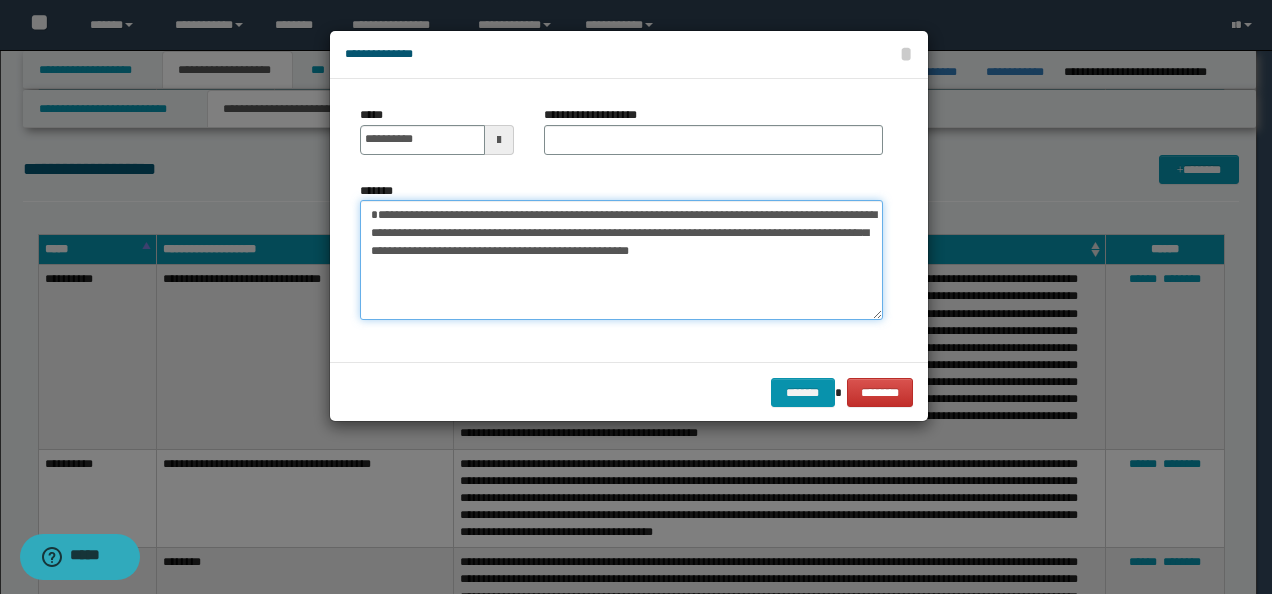 type on "**********" 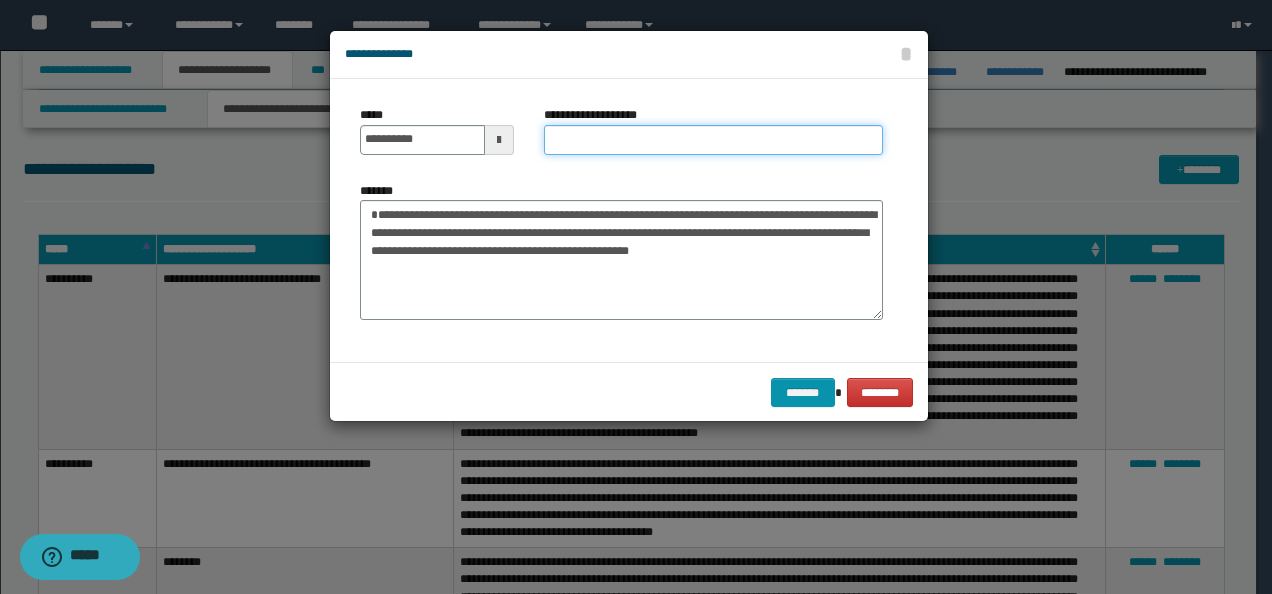 click on "**********" at bounding box center [713, 140] 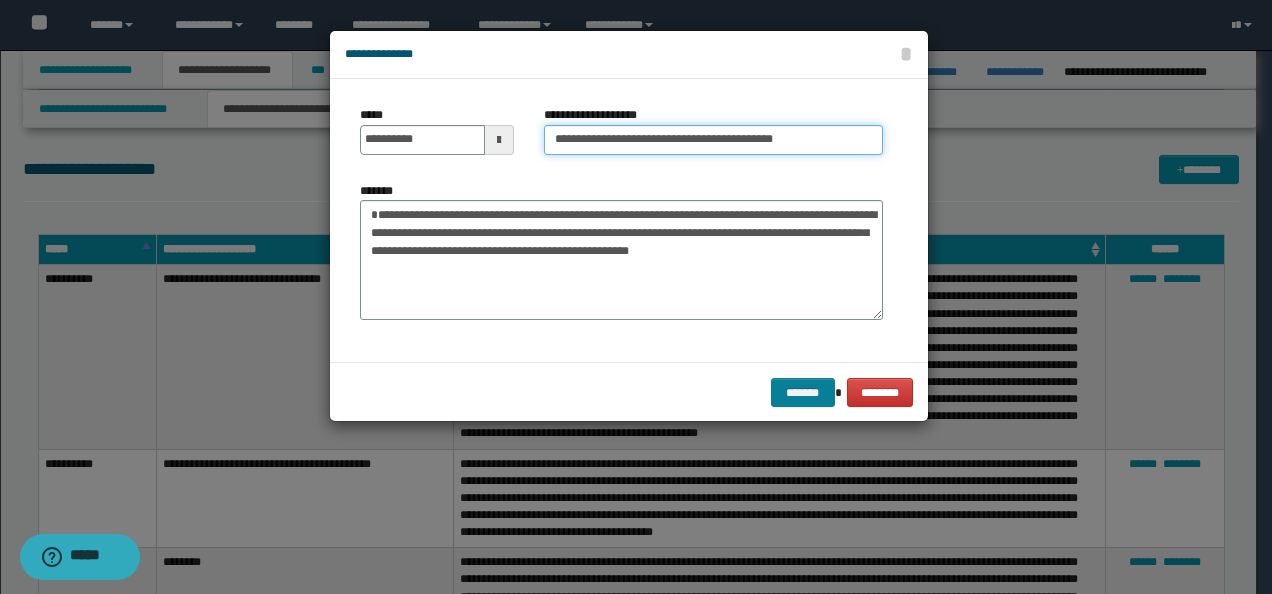 type on "**********" 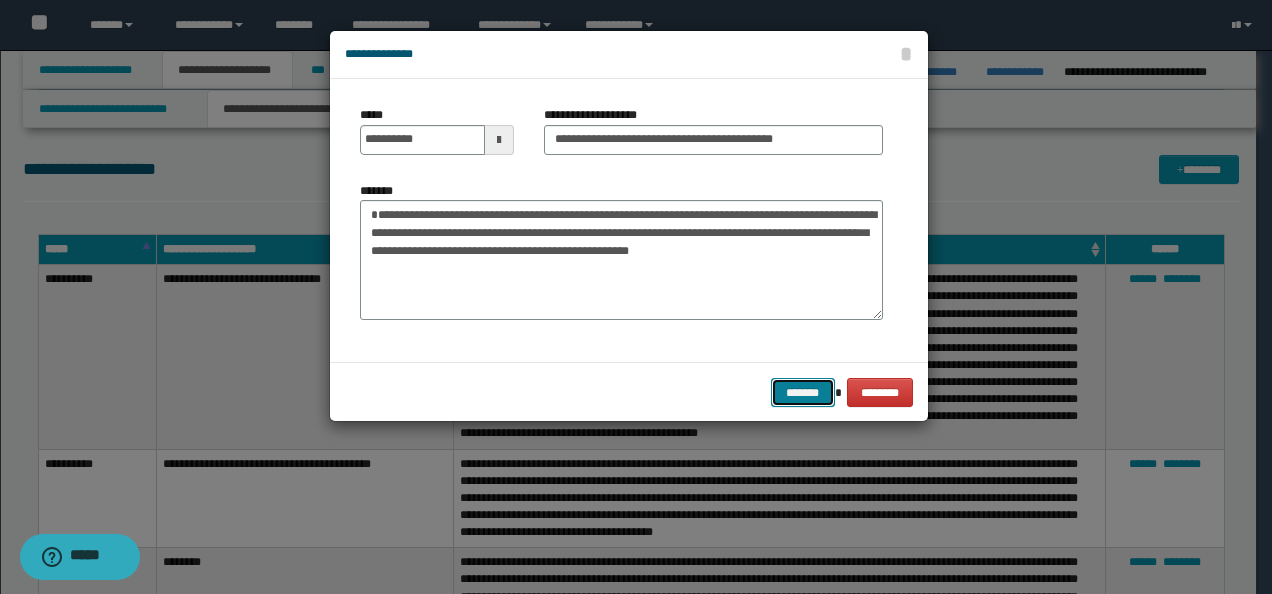 click on "*******" at bounding box center (803, 392) 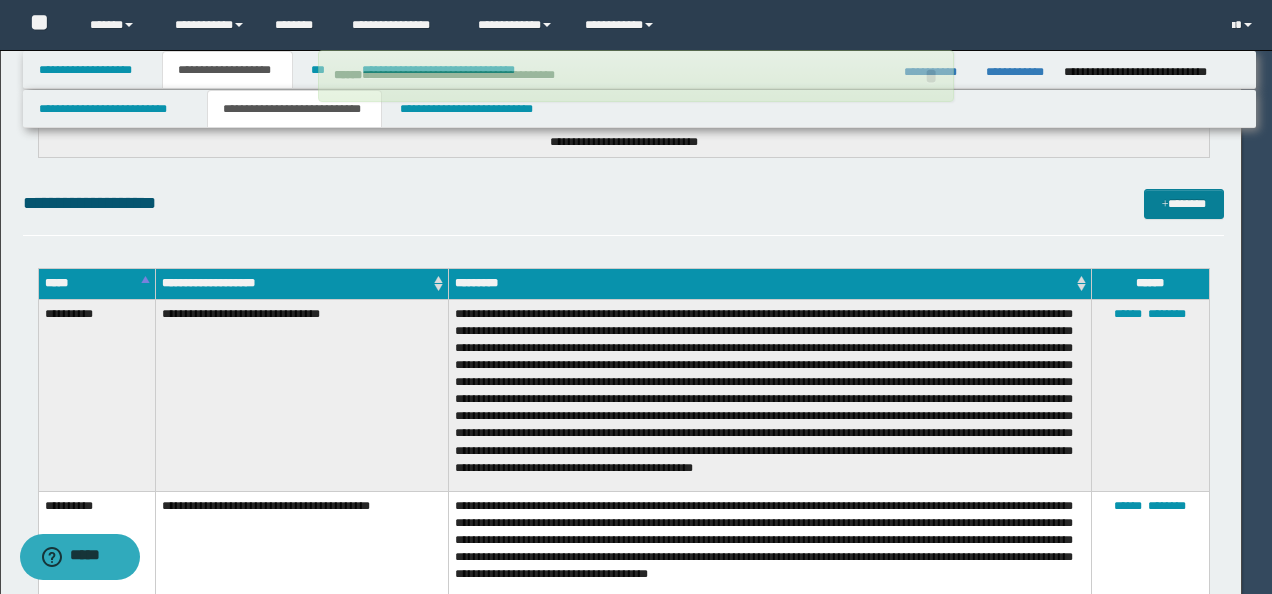 type 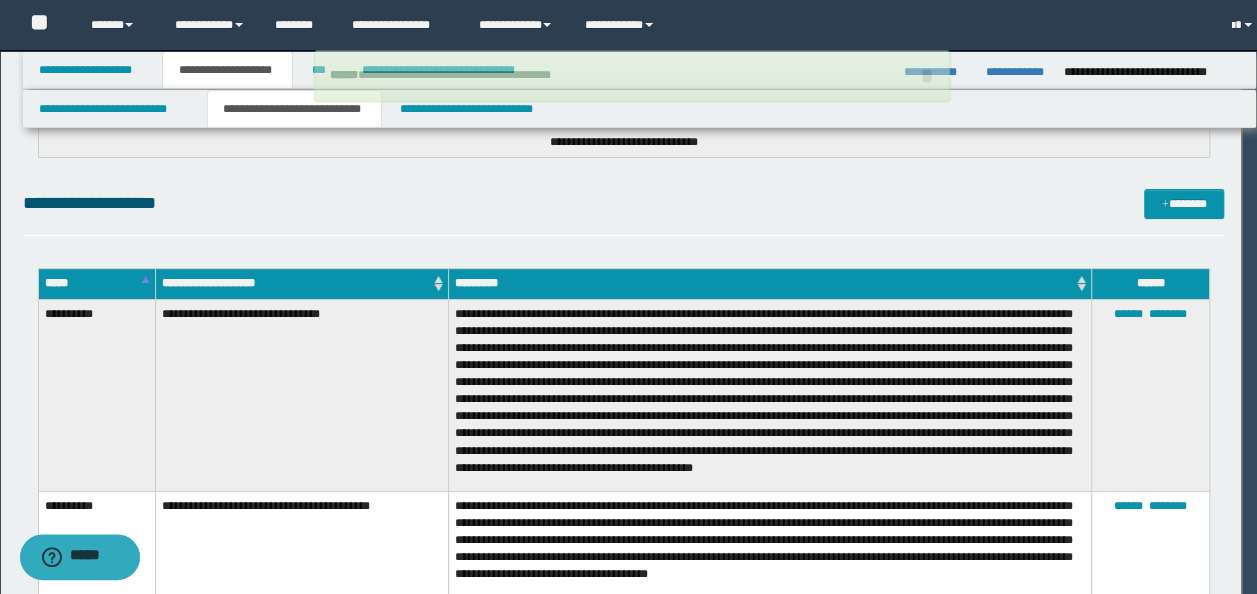 click on "**********" at bounding box center (623, 212) 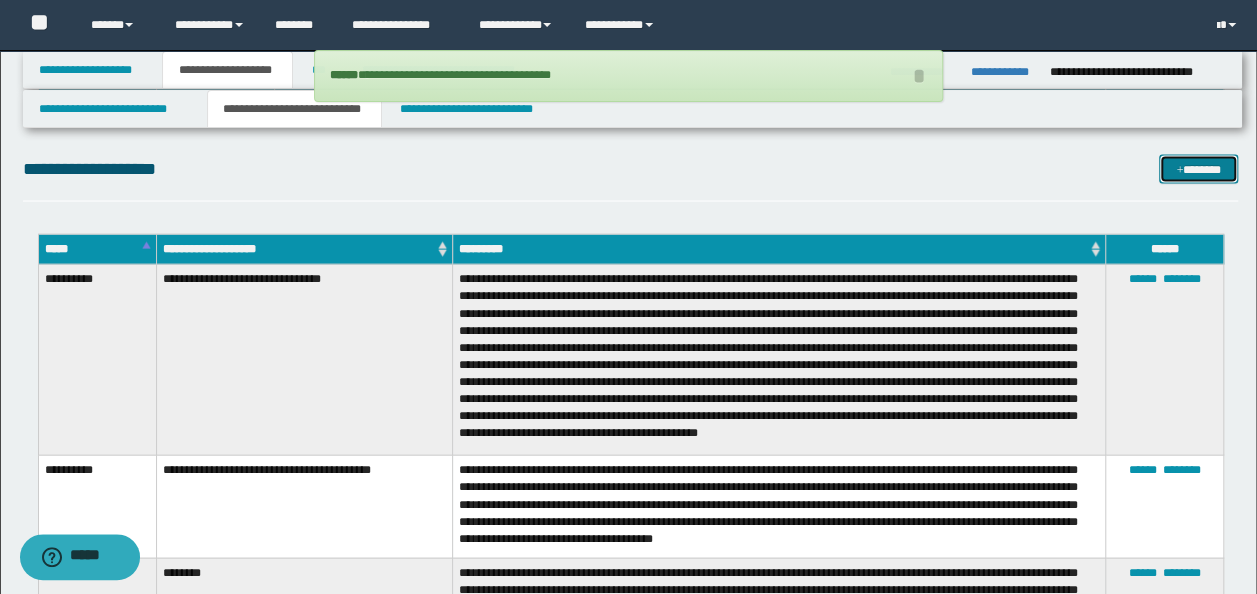 click at bounding box center (1179, 171) 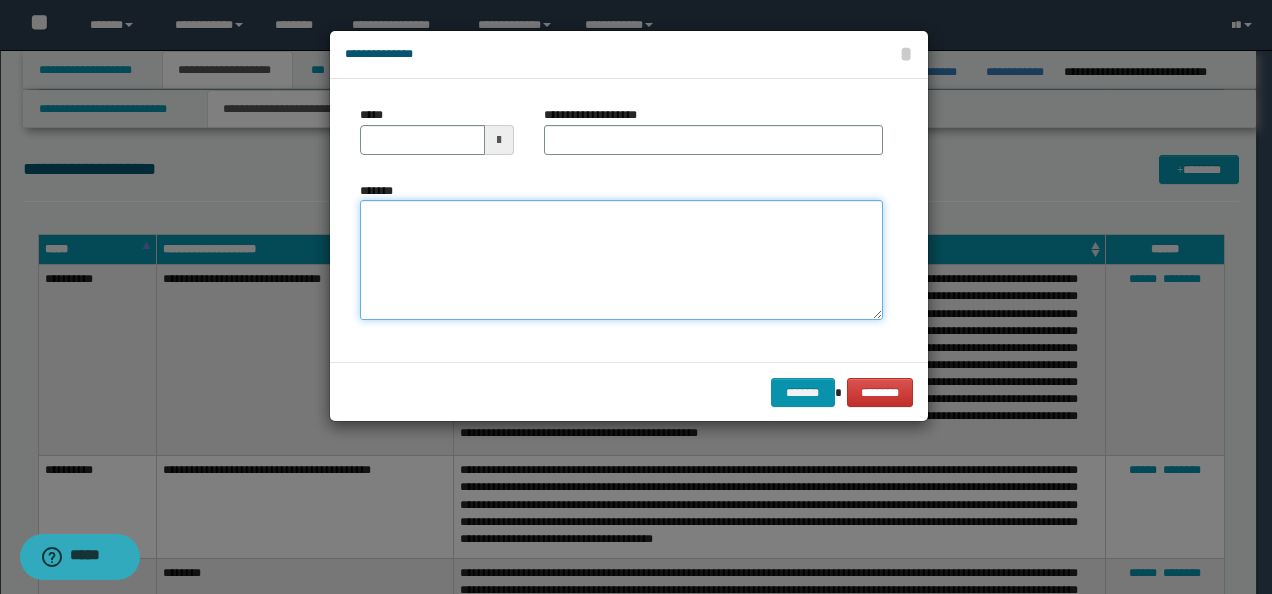 click on "*******" at bounding box center (621, 259) 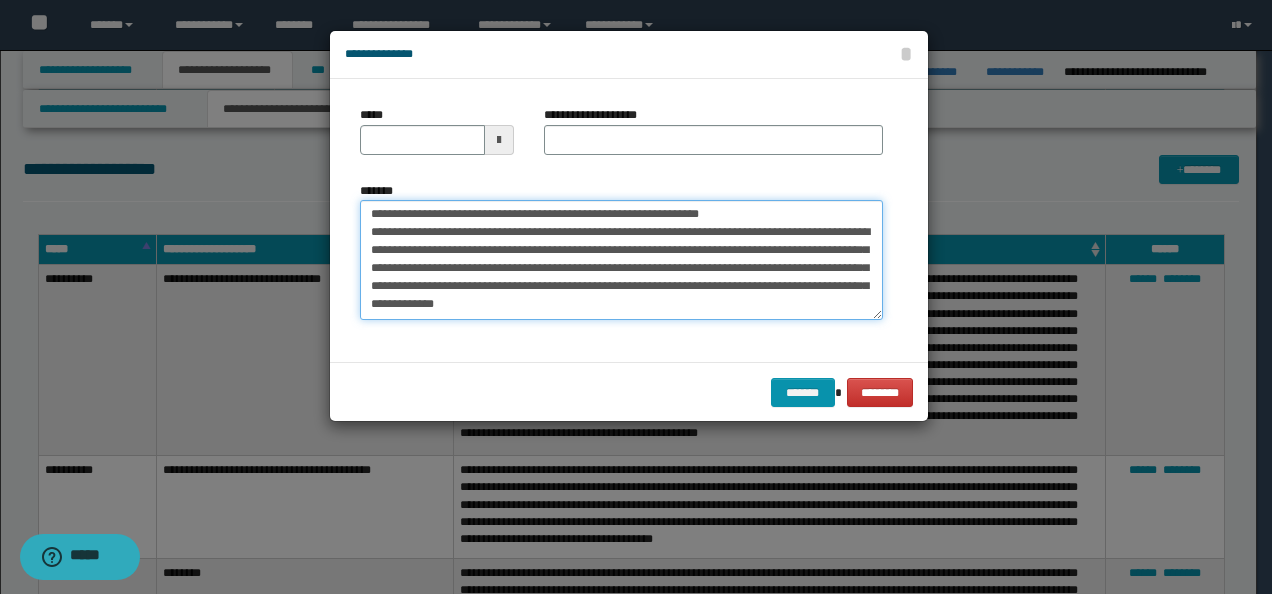 scroll, scrollTop: 0, scrollLeft: 0, axis: both 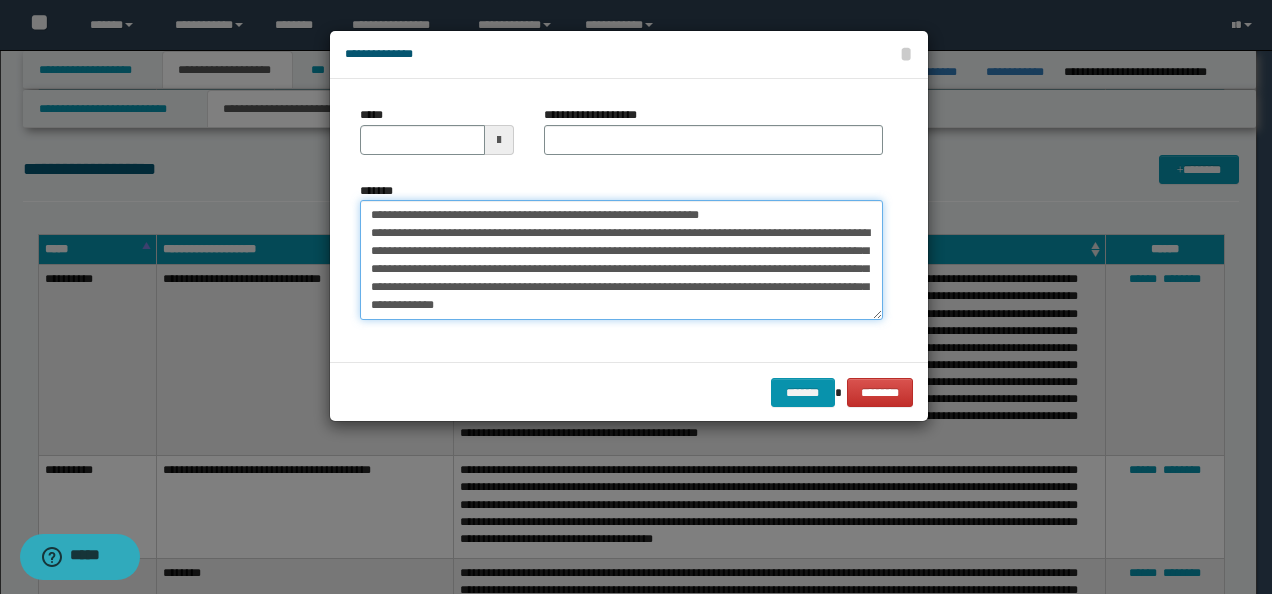 click on "**********" at bounding box center [621, 259] 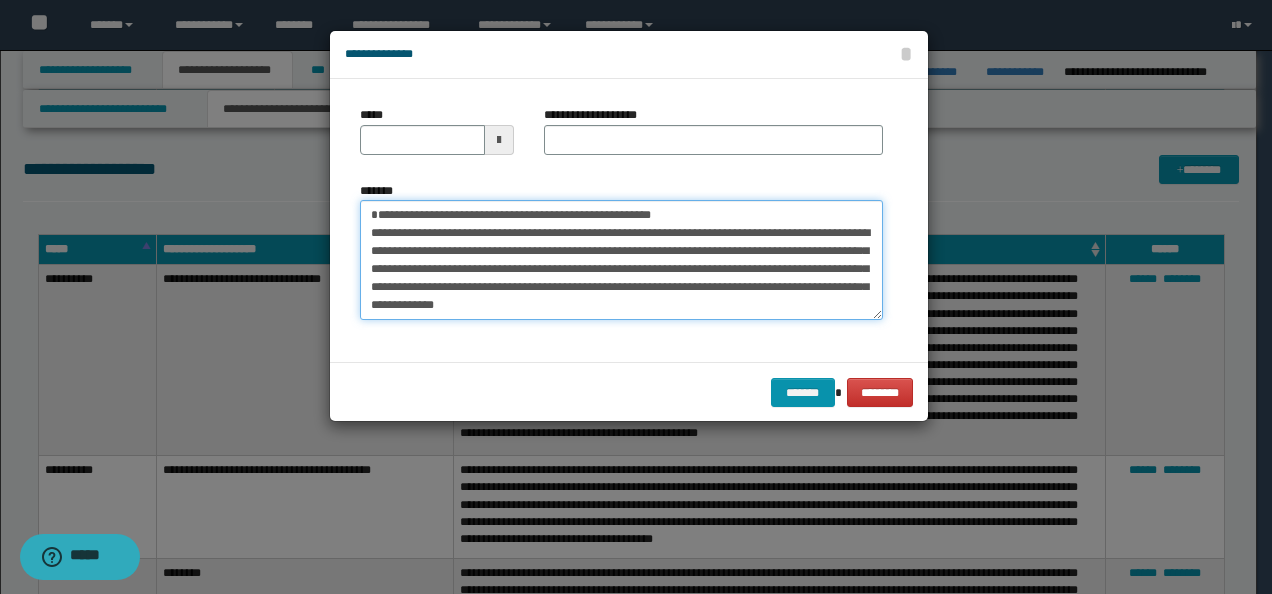 type 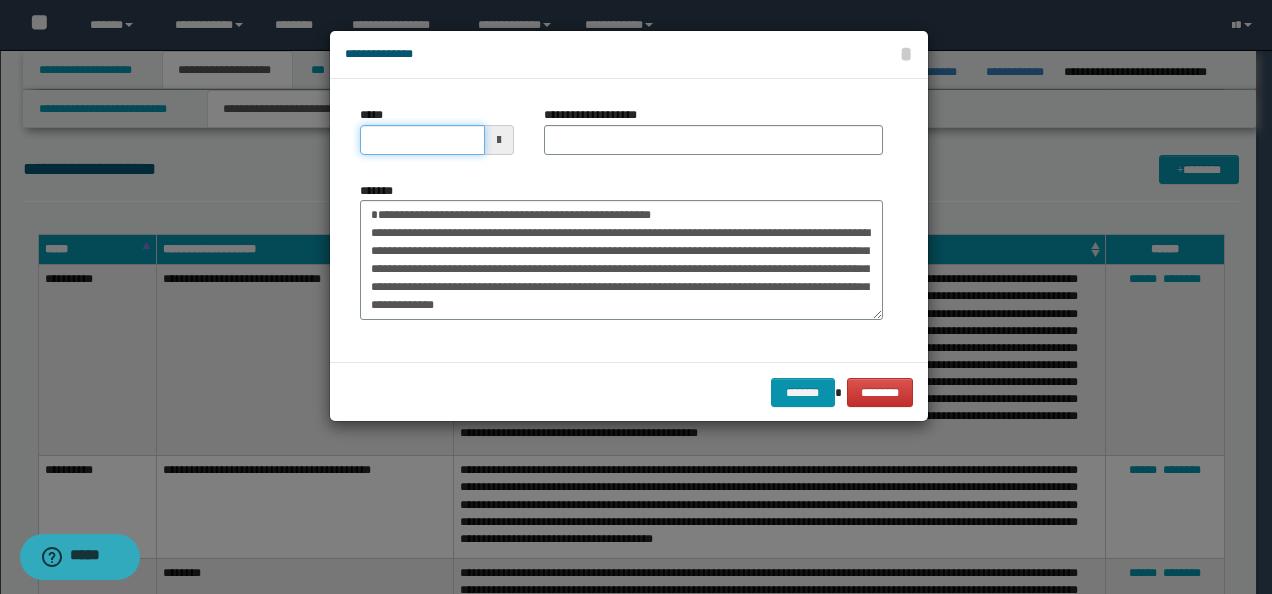 click on "*****" at bounding box center [422, 140] 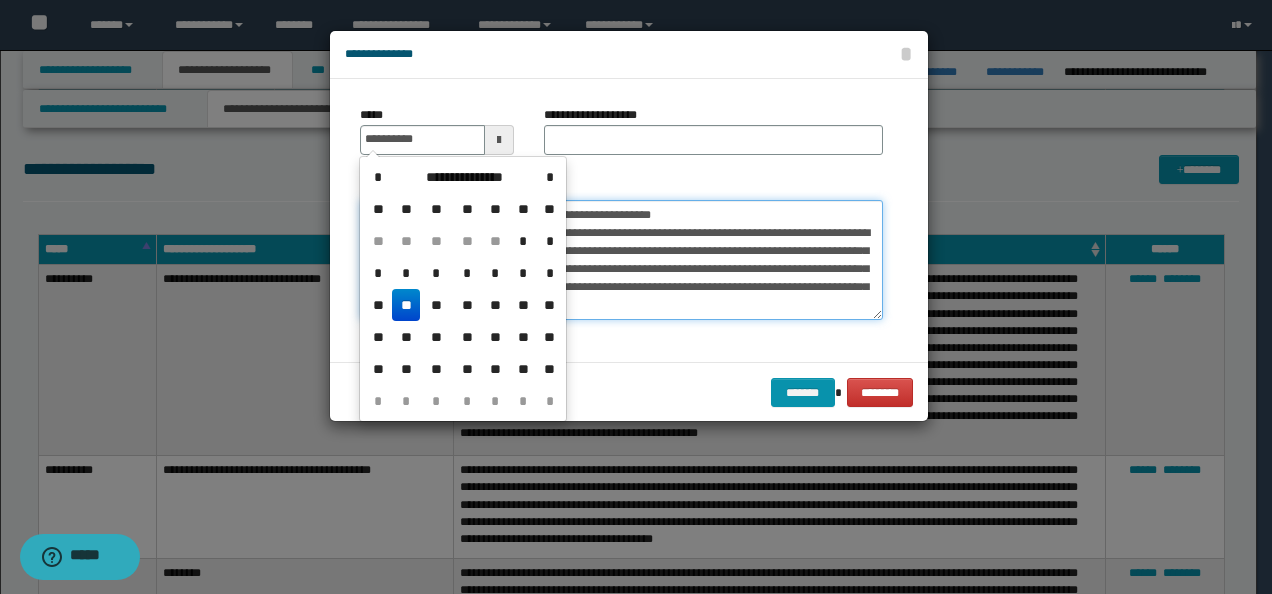 type on "**********" 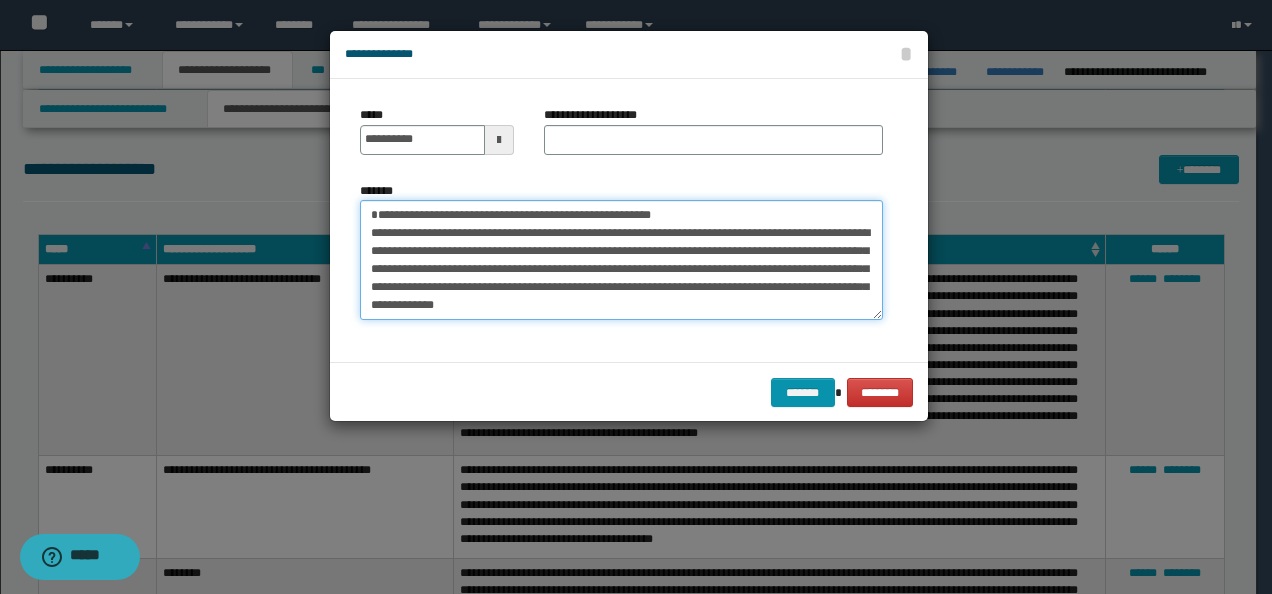 drag, startPoint x: 660, startPoint y: 210, endPoint x: 282, endPoint y: 204, distance: 378.0476 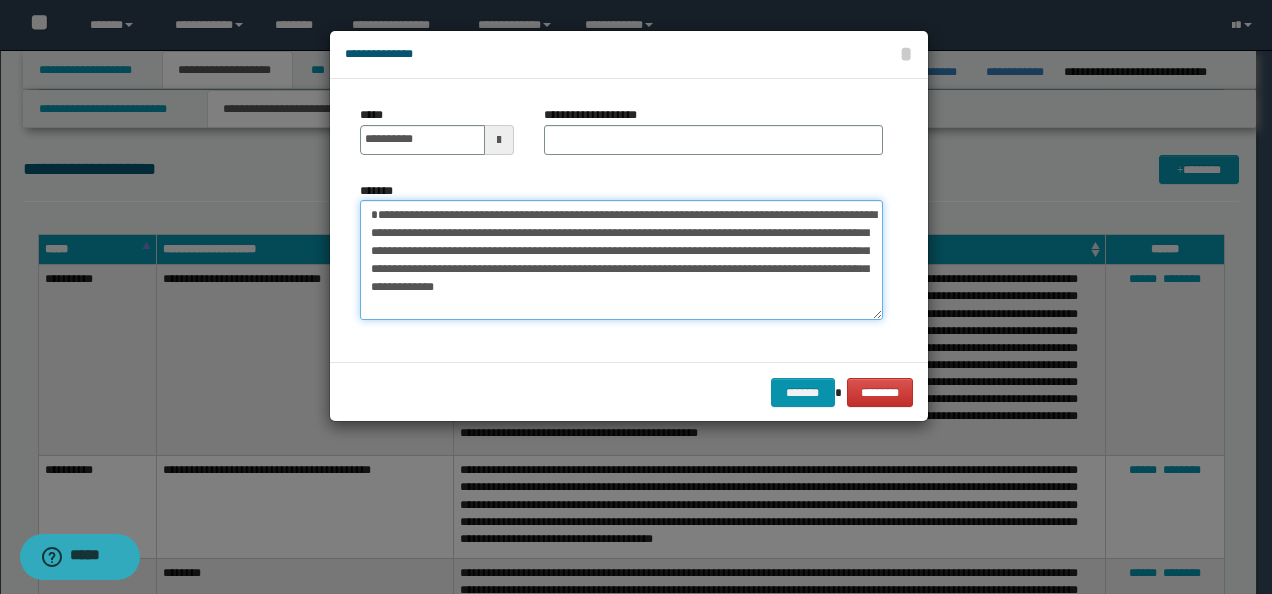 type on "**********" 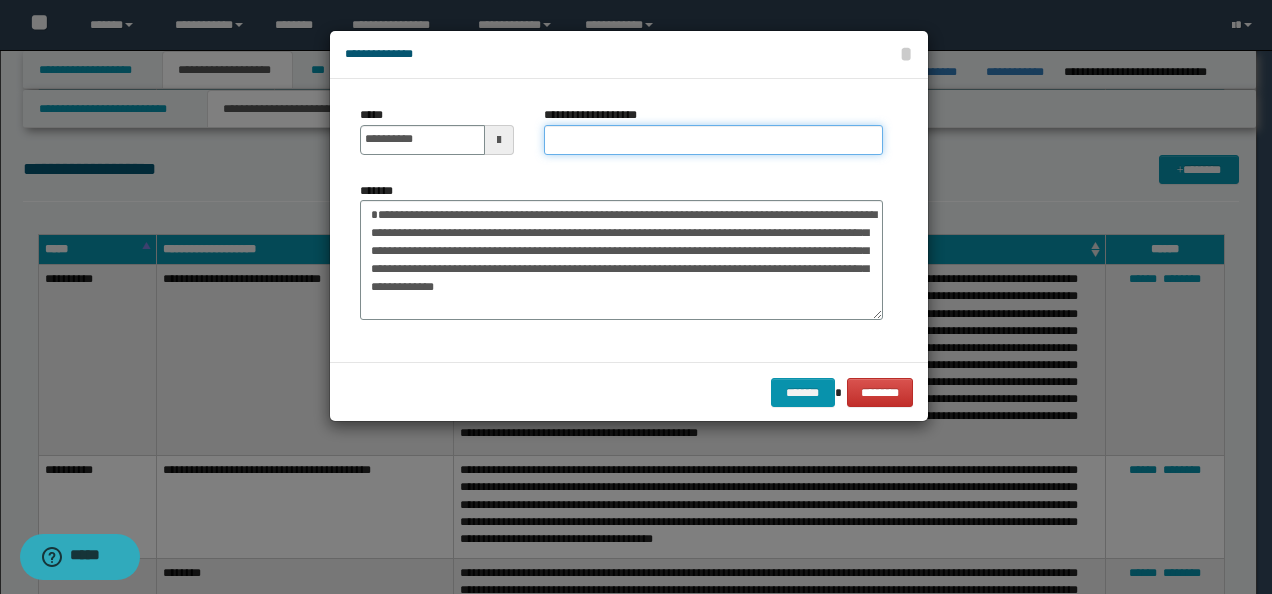 click on "**********" at bounding box center (713, 140) 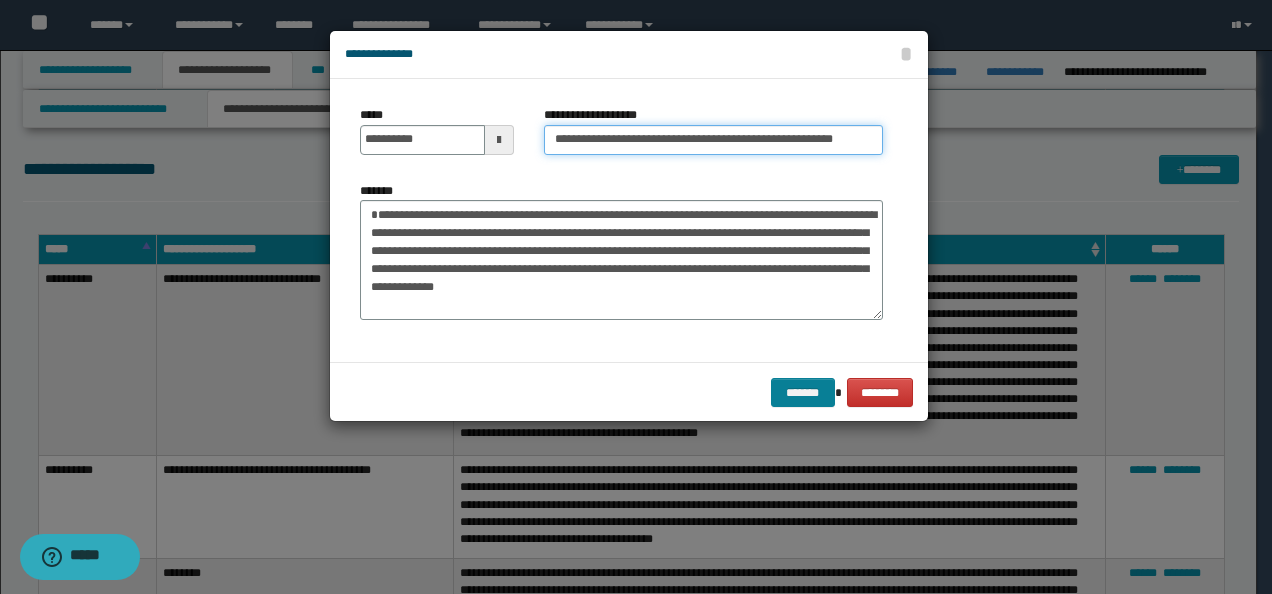type on "**********" 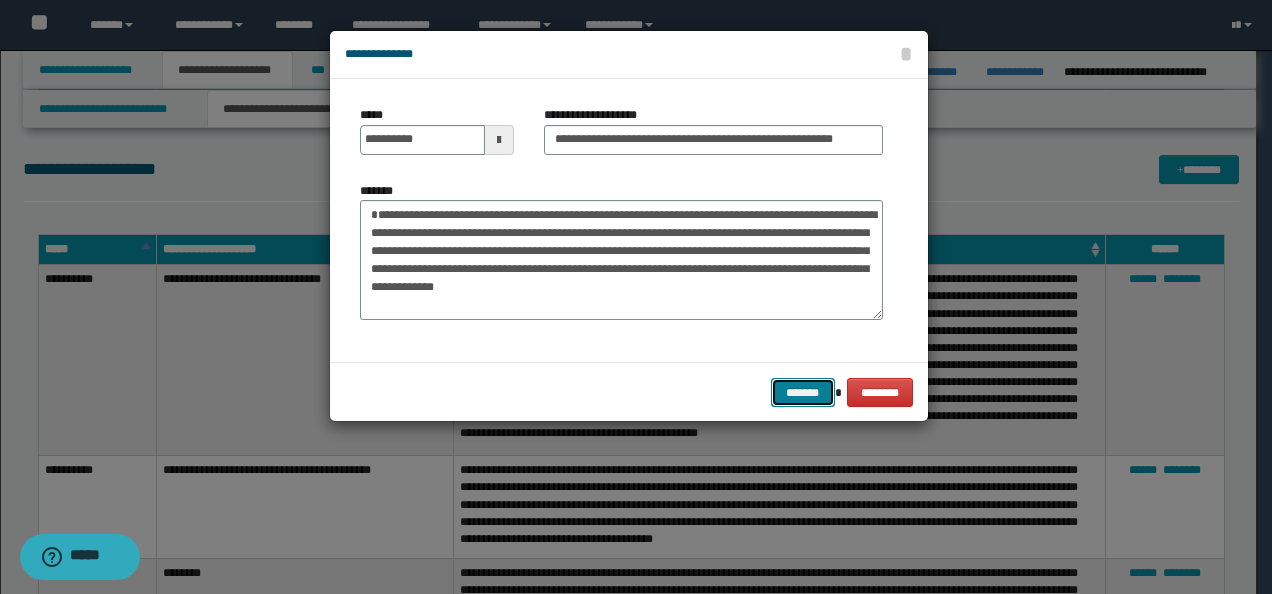 click on "*******" at bounding box center [803, 392] 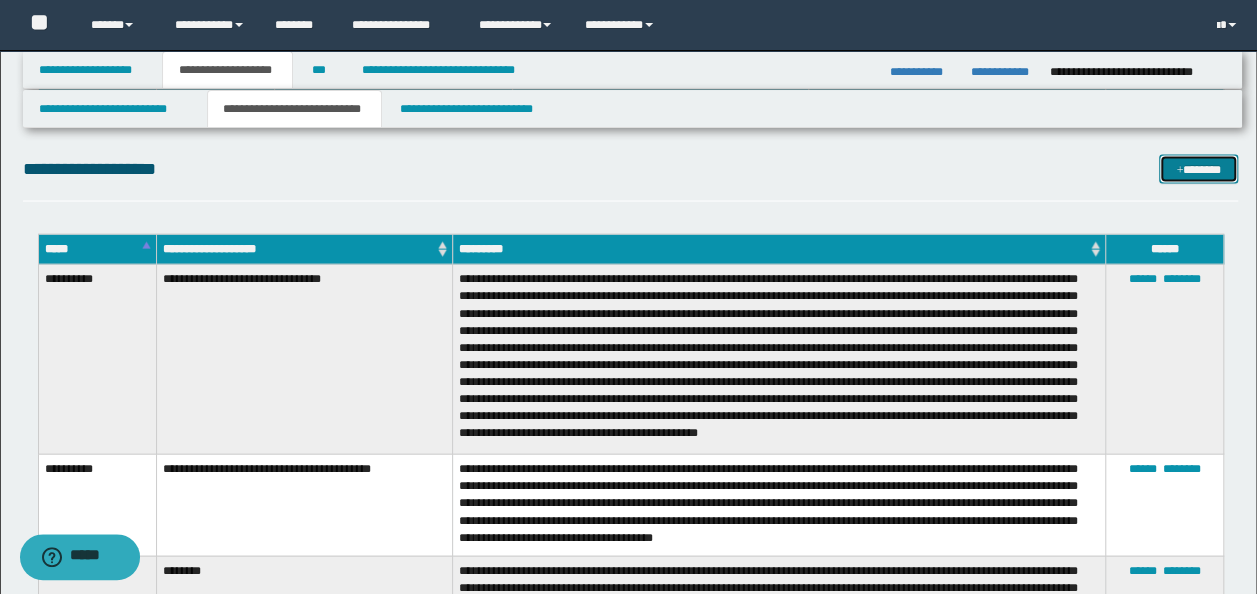 click on "*******" at bounding box center (1198, 169) 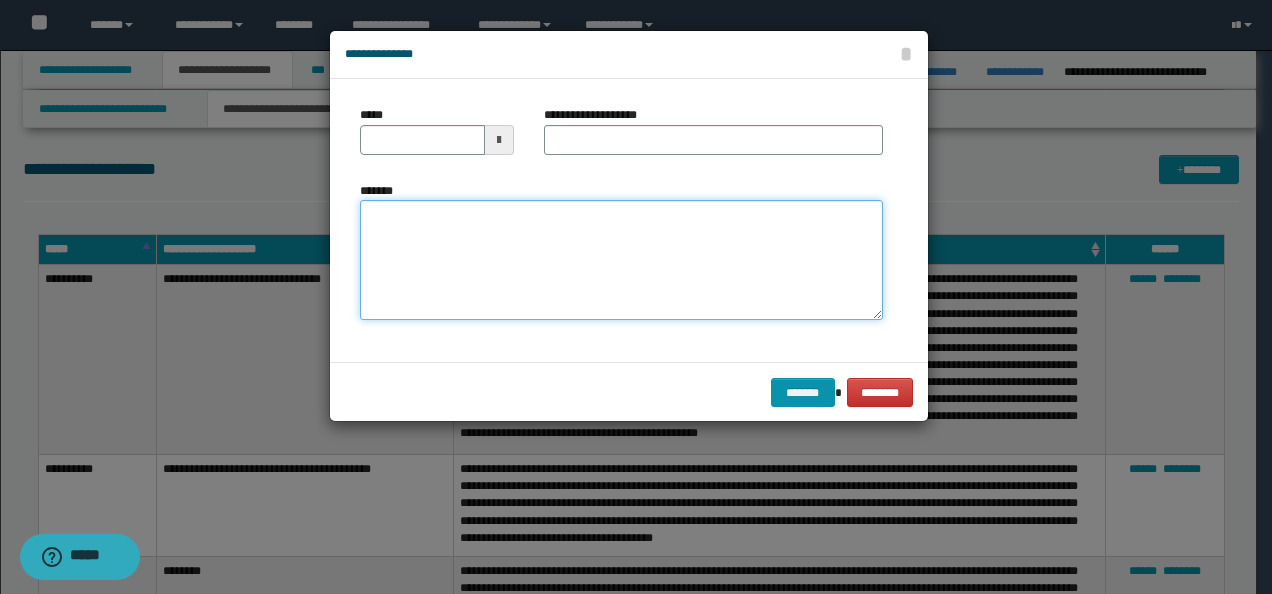 click on "*******" at bounding box center (621, 259) 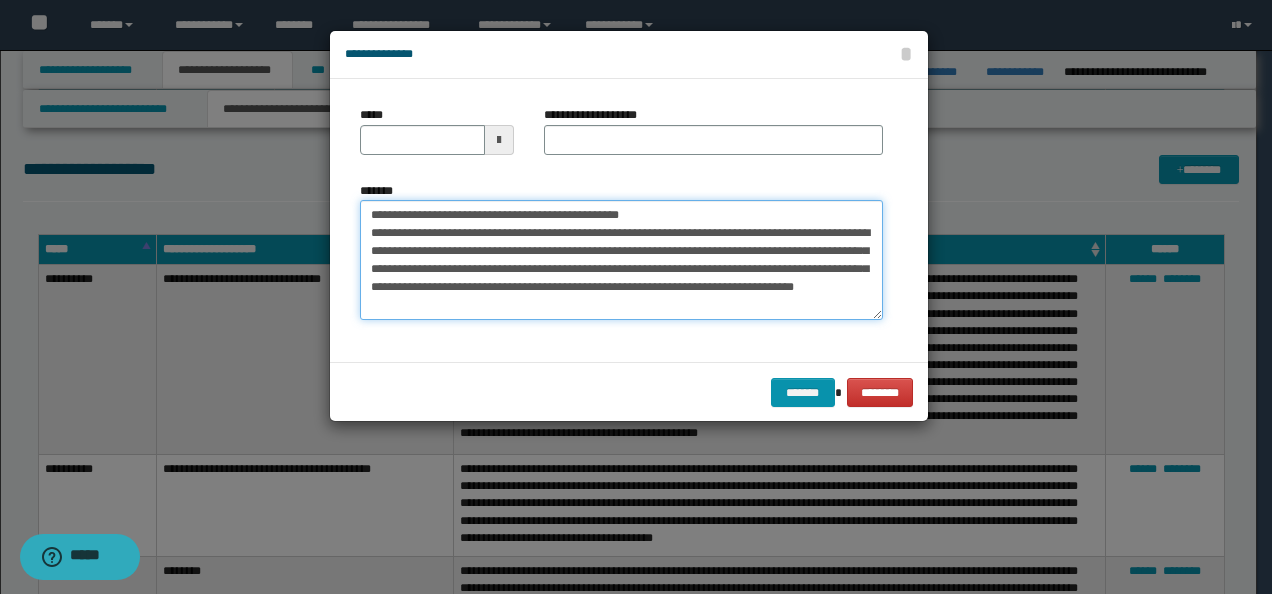 scroll, scrollTop: 0, scrollLeft: 0, axis: both 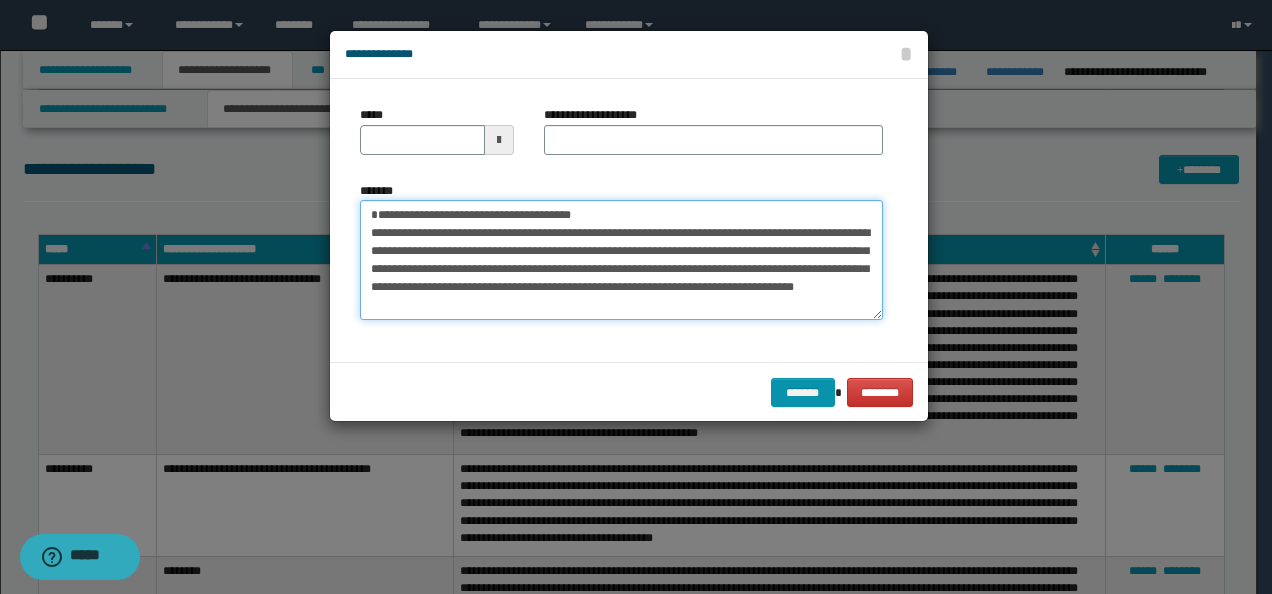 type 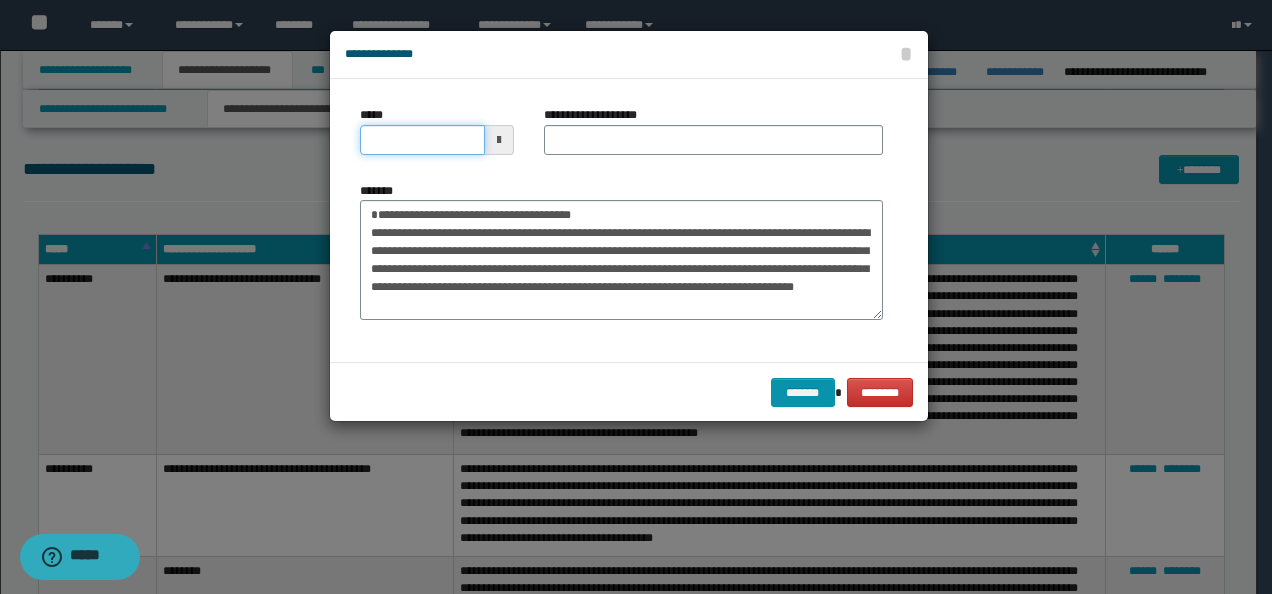 click on "*****" at bounding box center (422, 140) 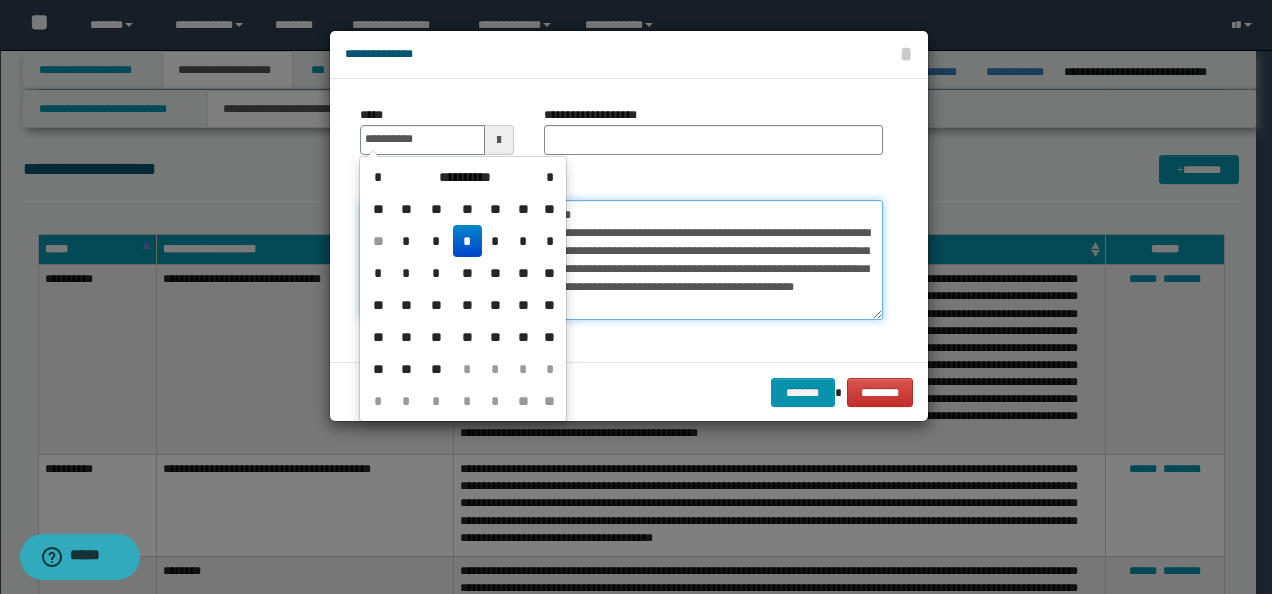 type on "**********" 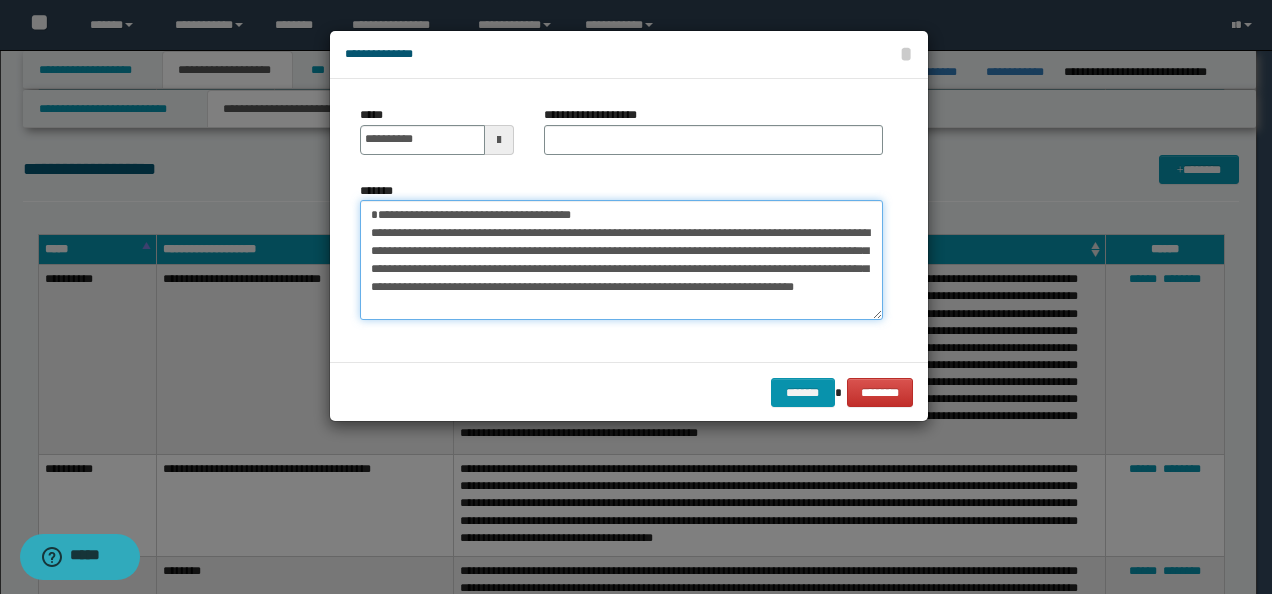 drag, startPoint x: 654, startPoint y: 204, endPoint x: 300, endPoint y: 199, distance: 354.0353 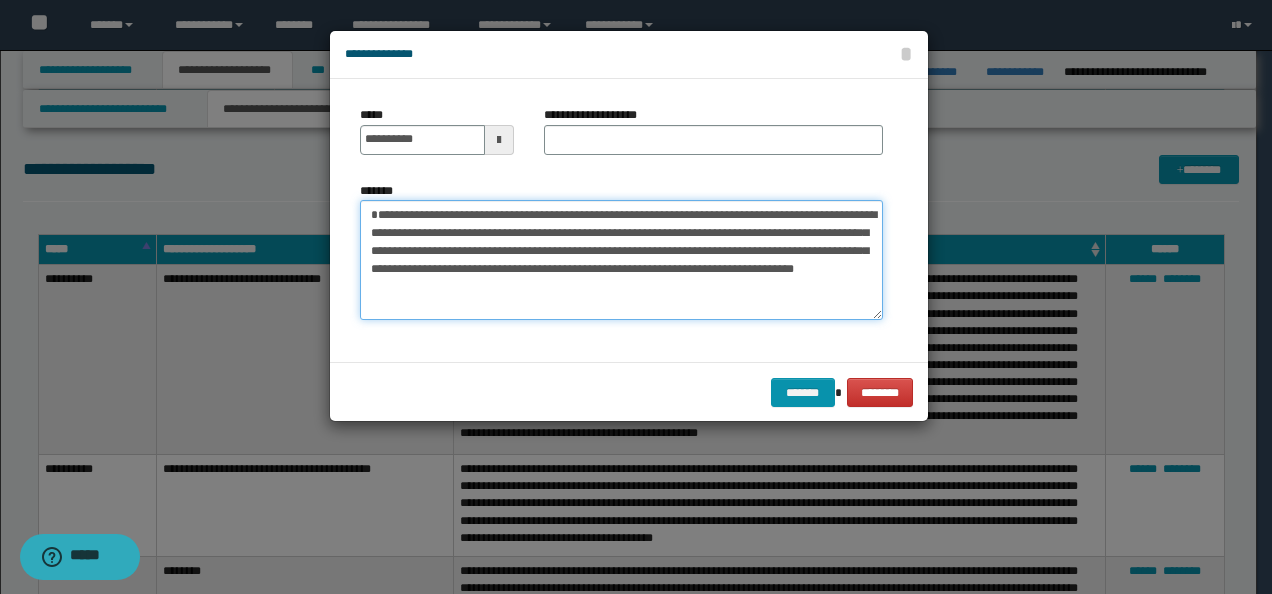 type on "**********" 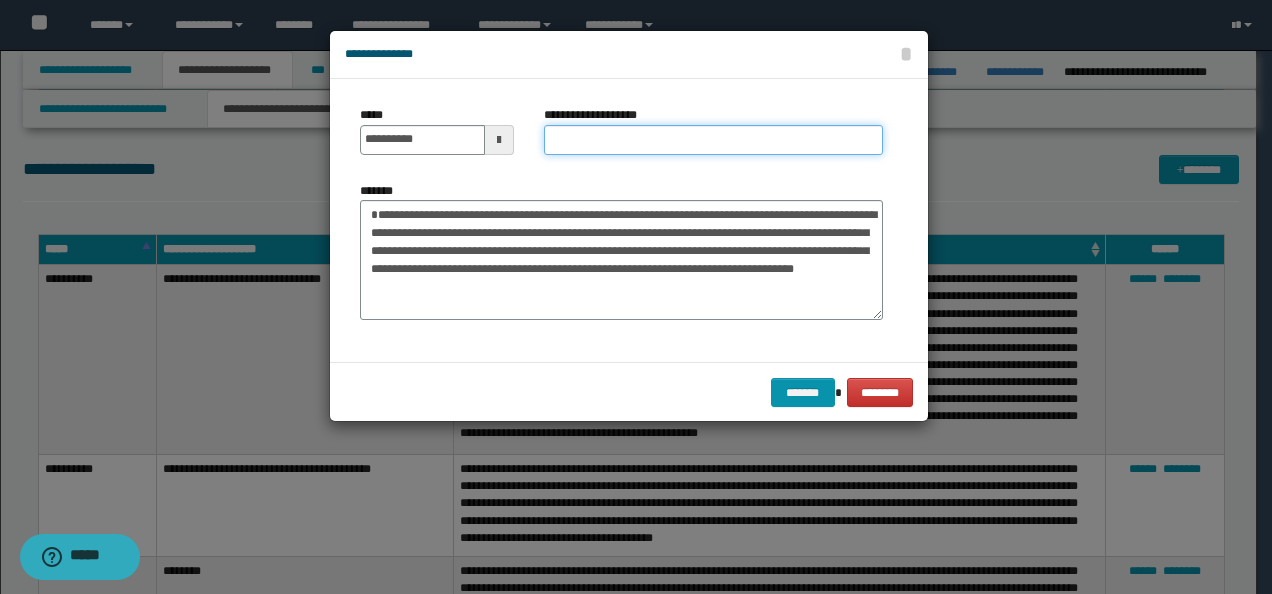 click on "**********" at bounding box center (713, 140) 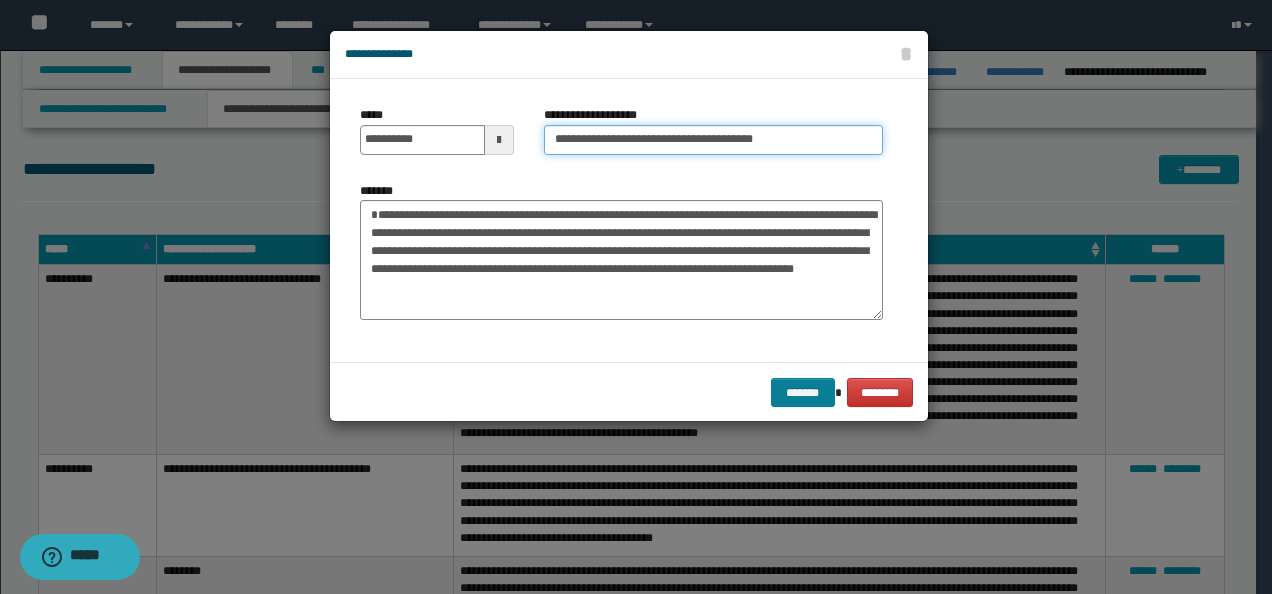 type on "**********" 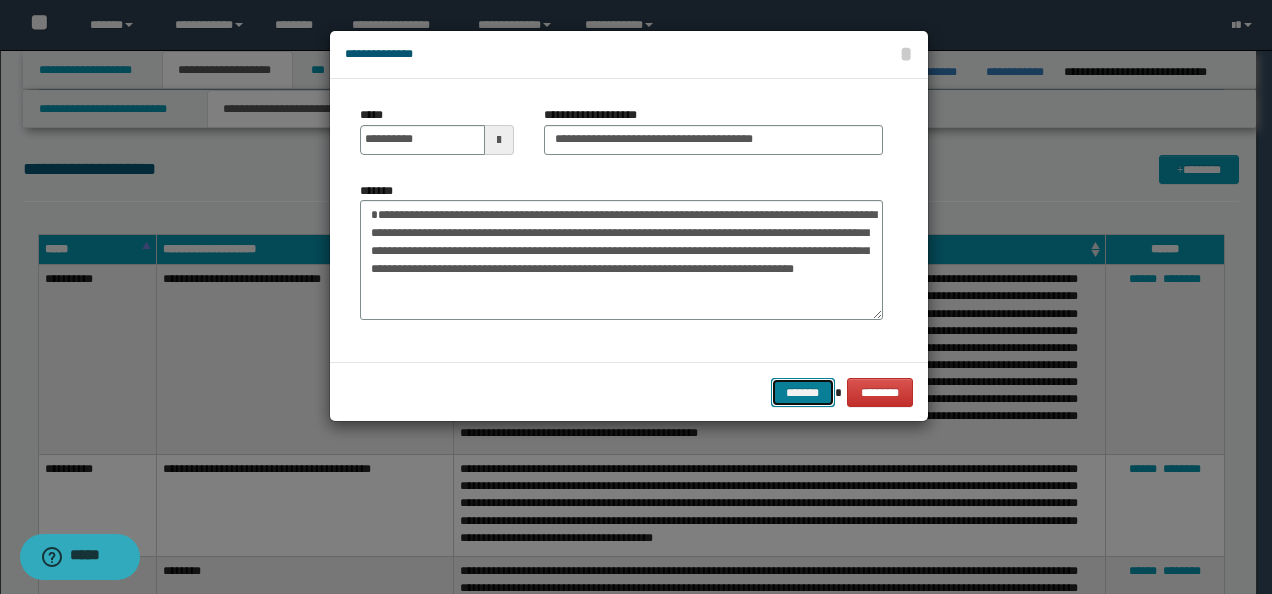 click on "*******" at bounding box center (803, 392) 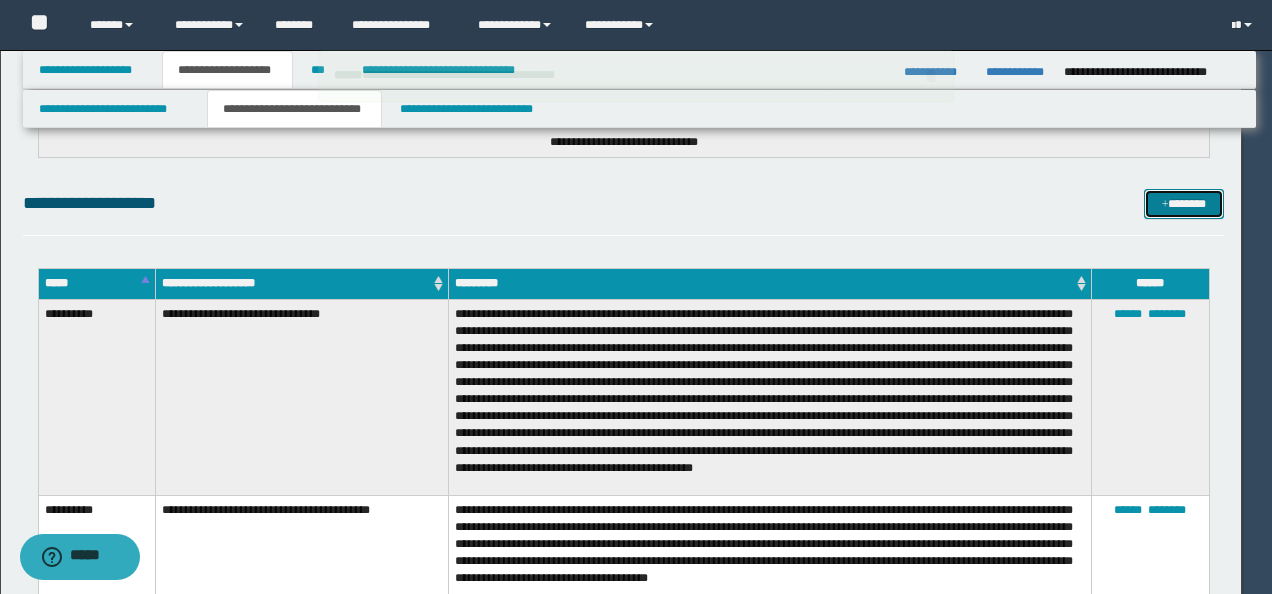 type 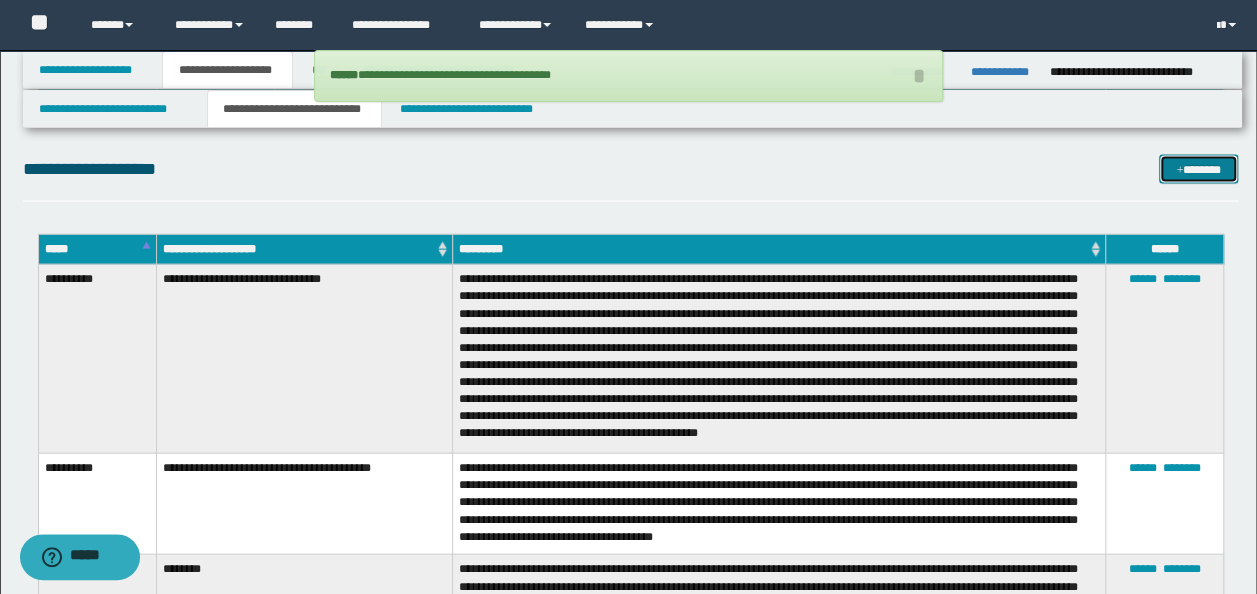 click on "*******" at bounding box center [1198, 169] 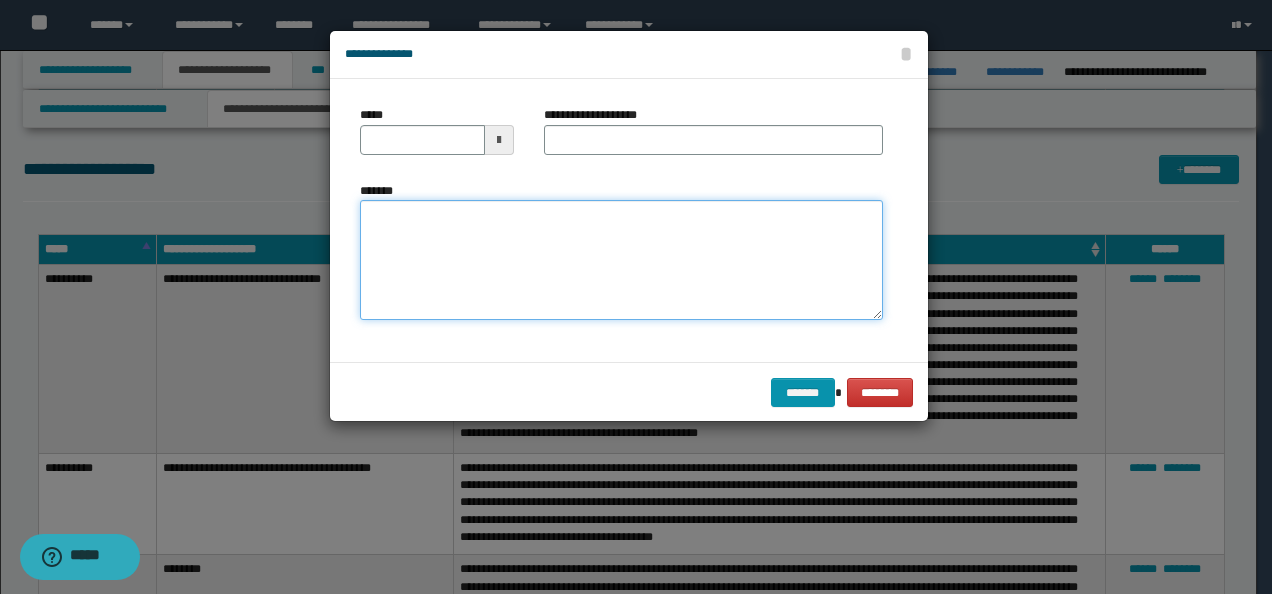 click on "*******" at bounding box center [621, 259] 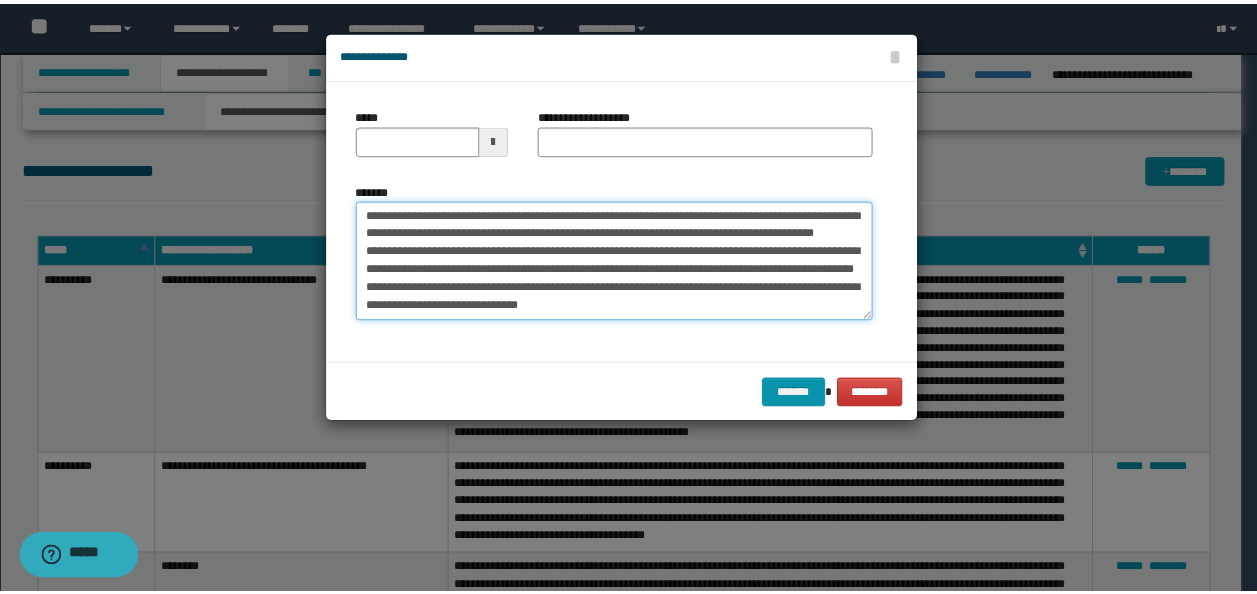 scroll, scrollTop: 0, scrollLeft: 0, axis: both 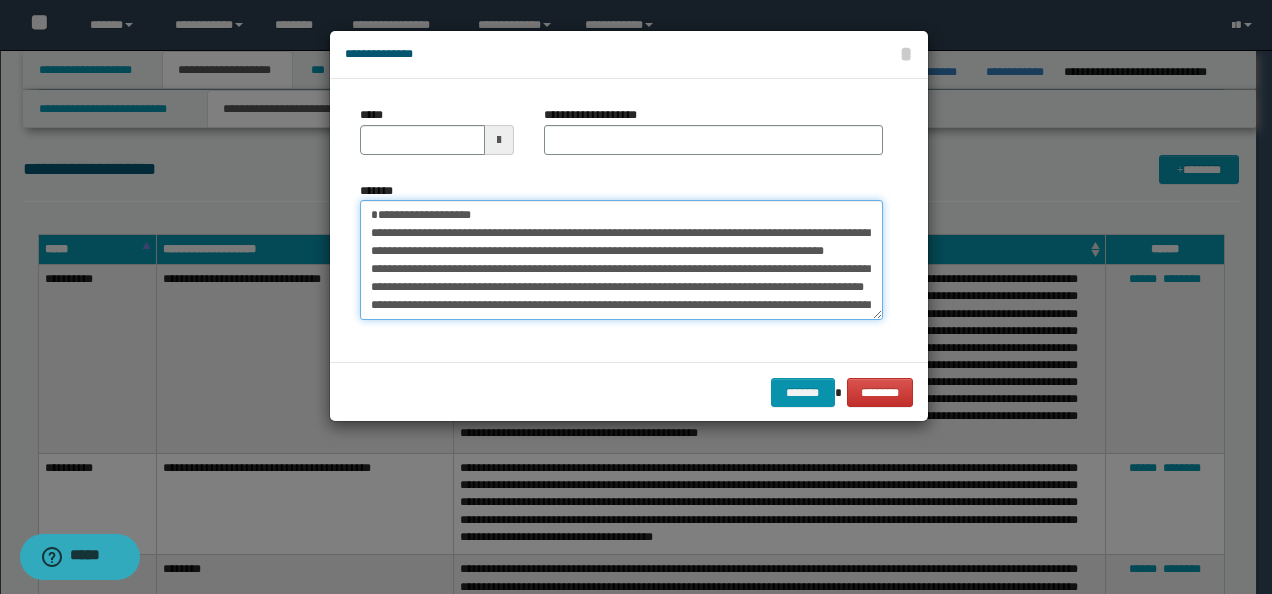 drag, startPoint x: 432, startPoint y: 228, endPoint x: 264, endPoint y: 158, distance: 182 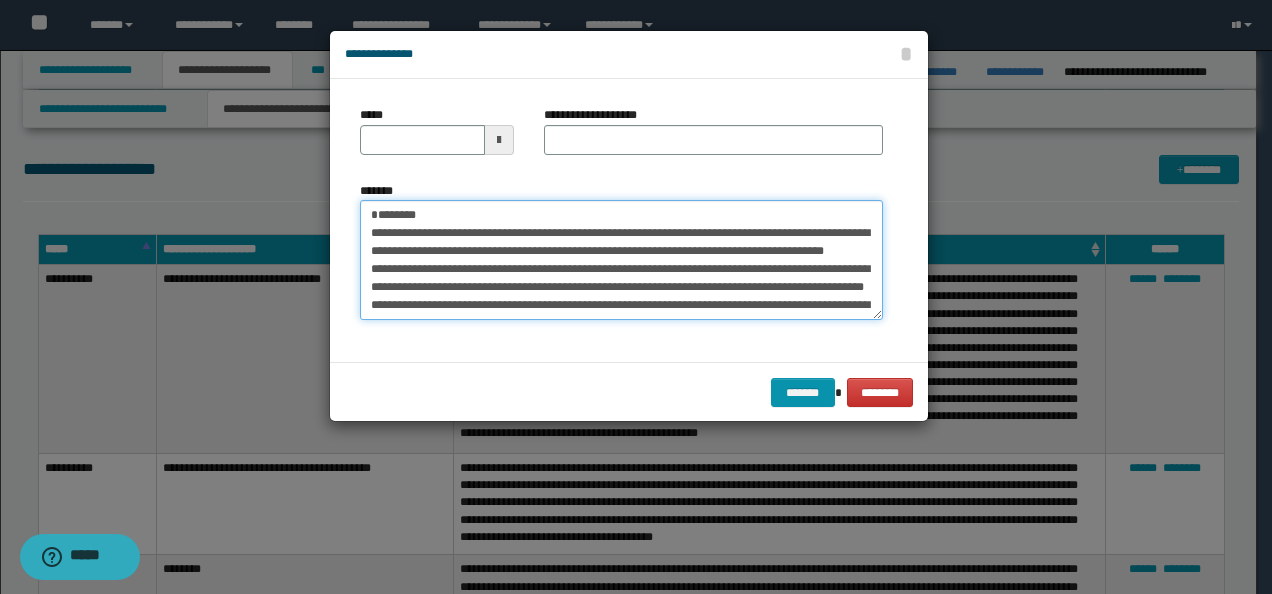 type on "**********" 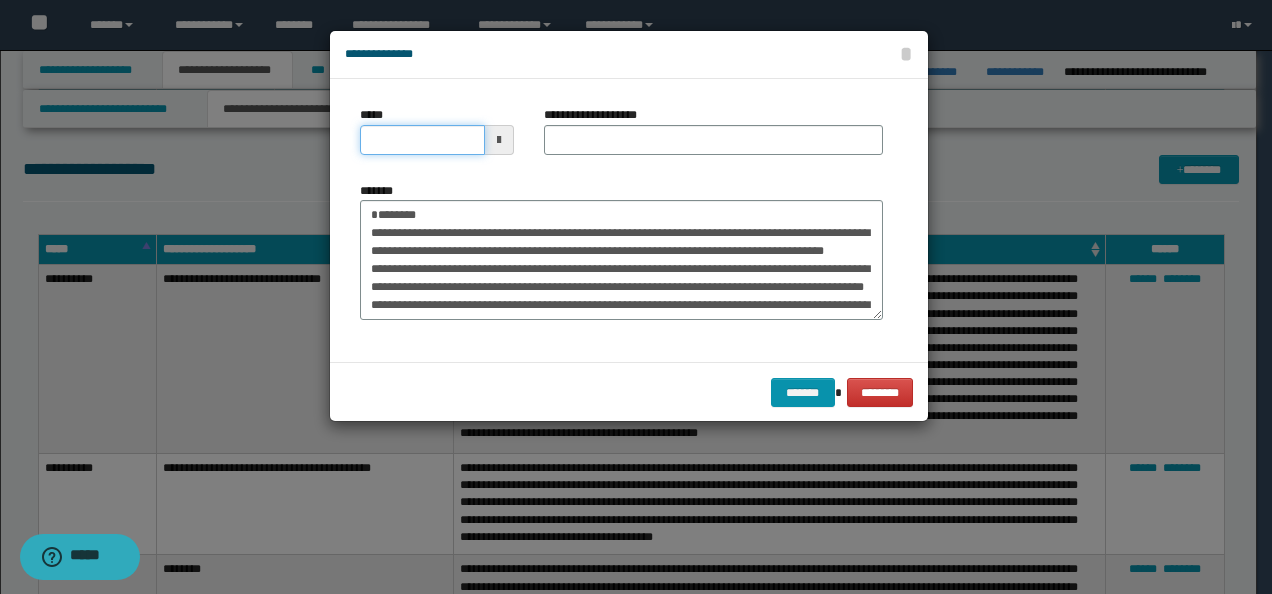 click on "*****" at bounding box center [422, 140] 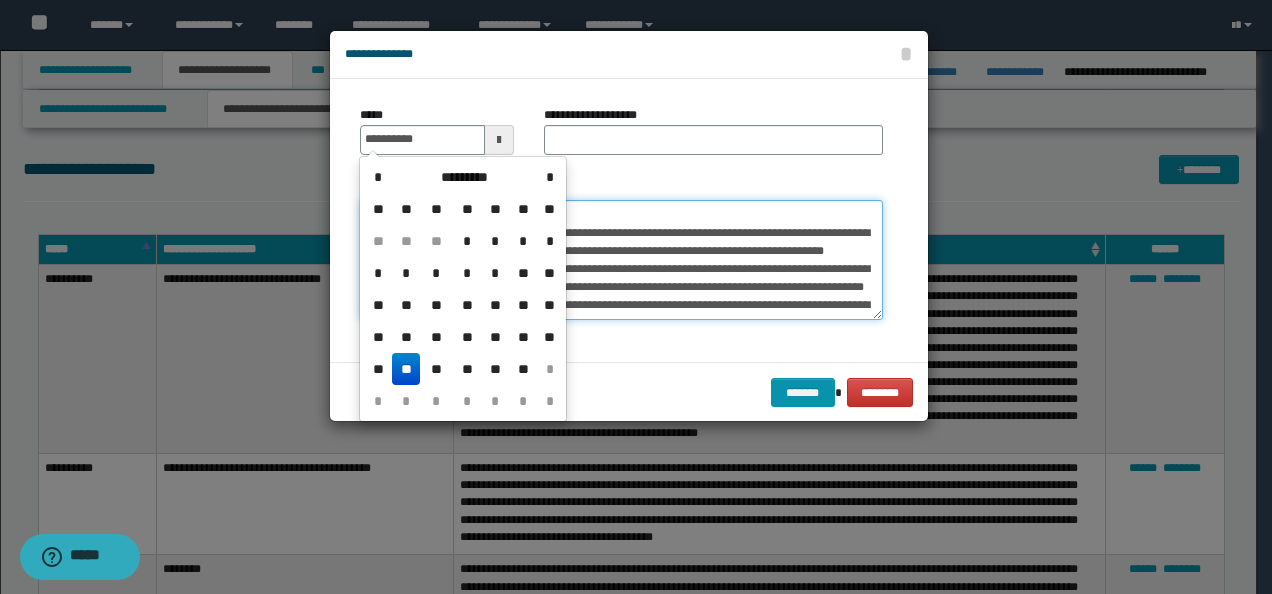 type on "**********" 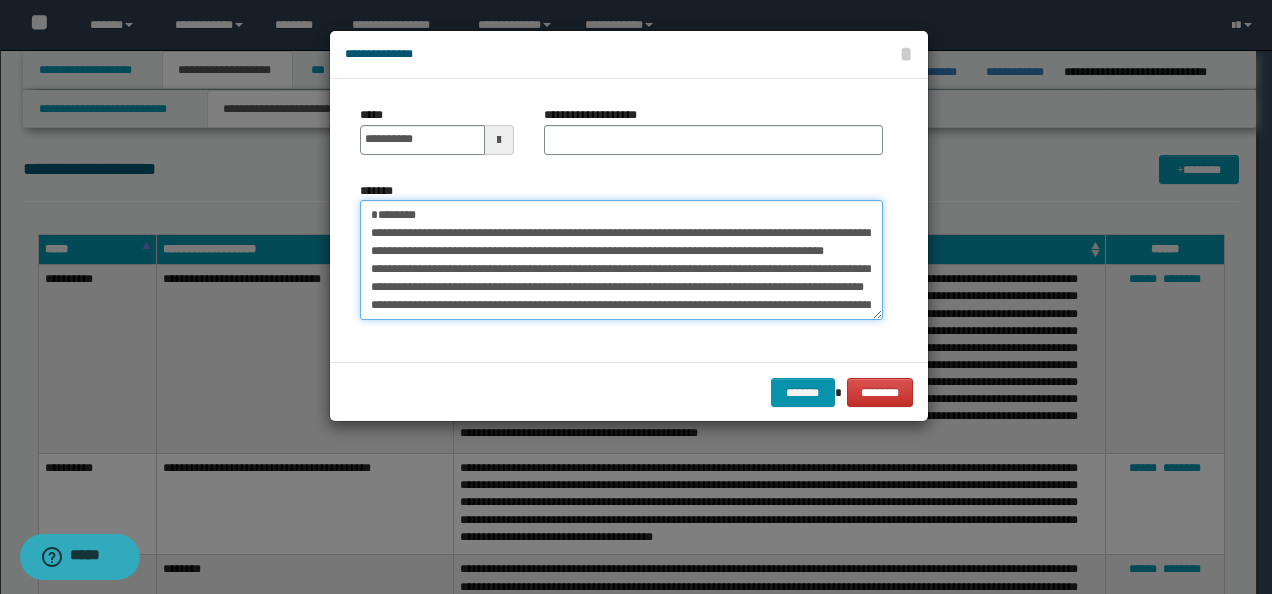 drag, startPoint x: 433, startPoint y: 213, endPoint x: 378, endPoint y: 189, distance: 60.00833 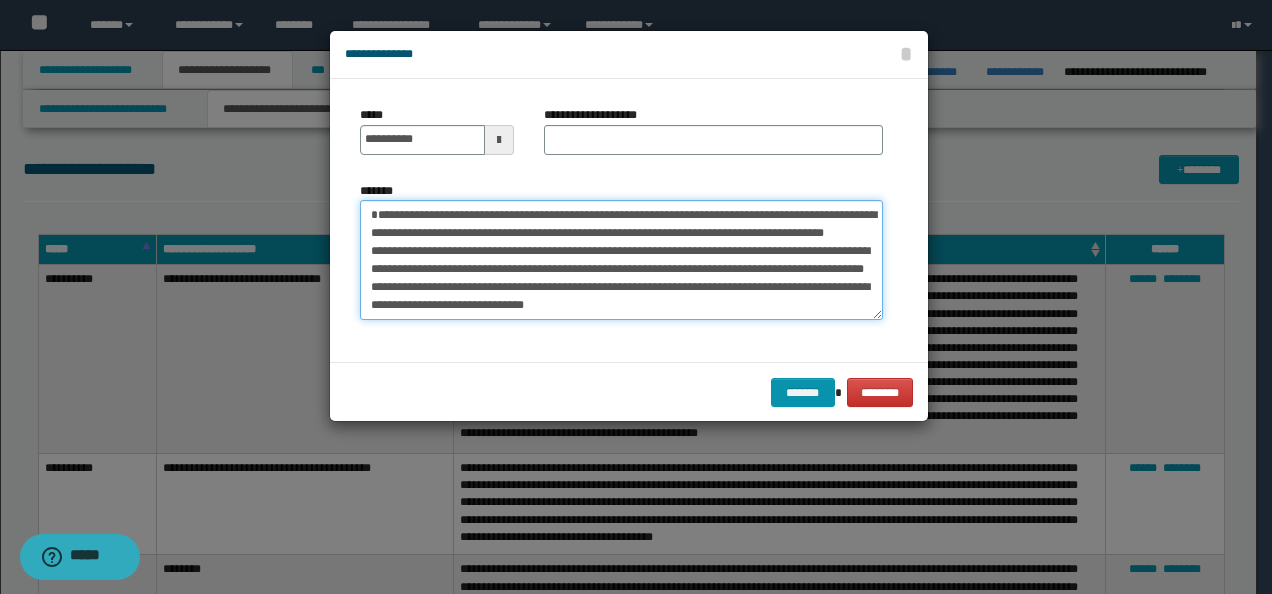 type on "**********" 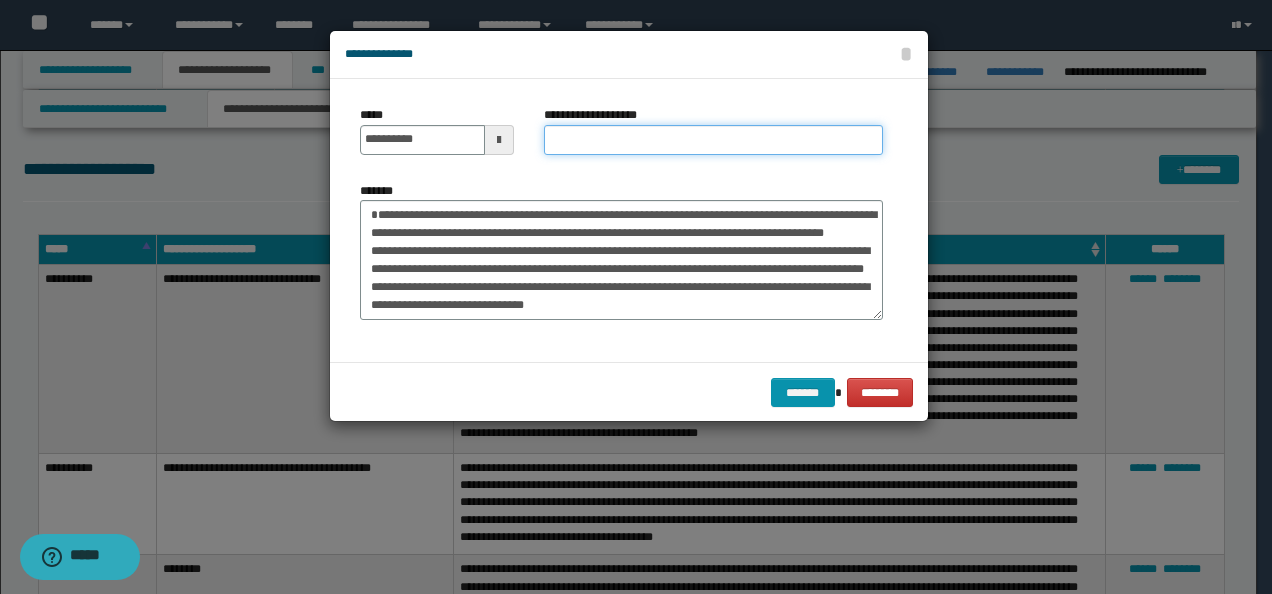 click on "**********" at bounding box center (713, 140) 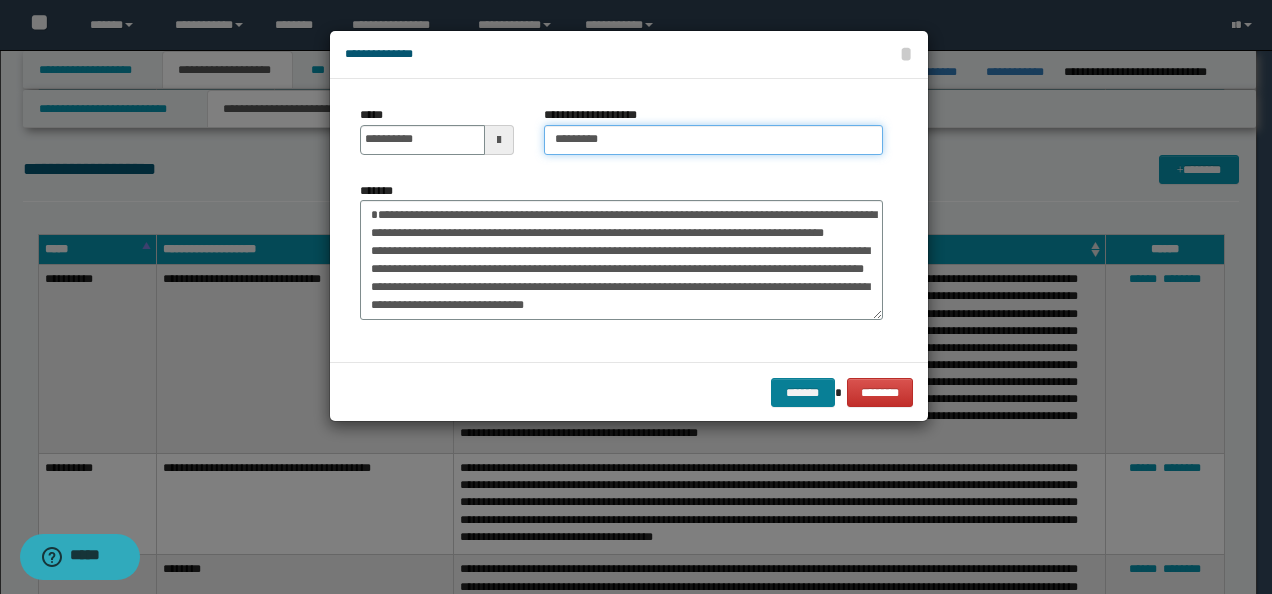 type on "********" 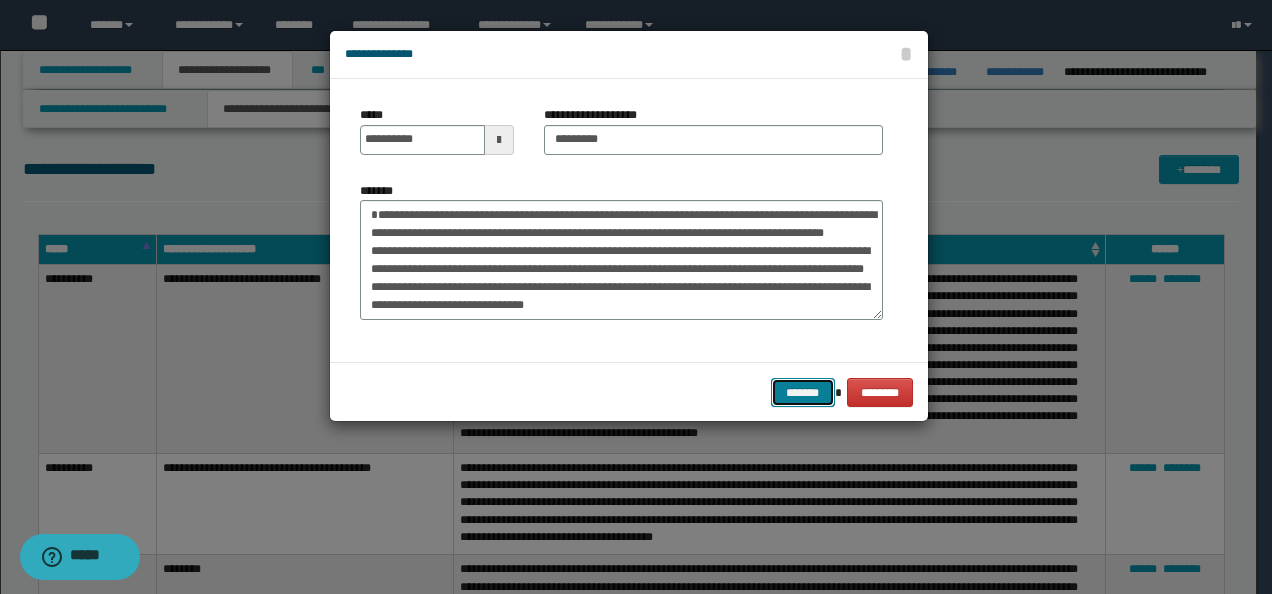 click on "*******" at bounding box center [803, 392] 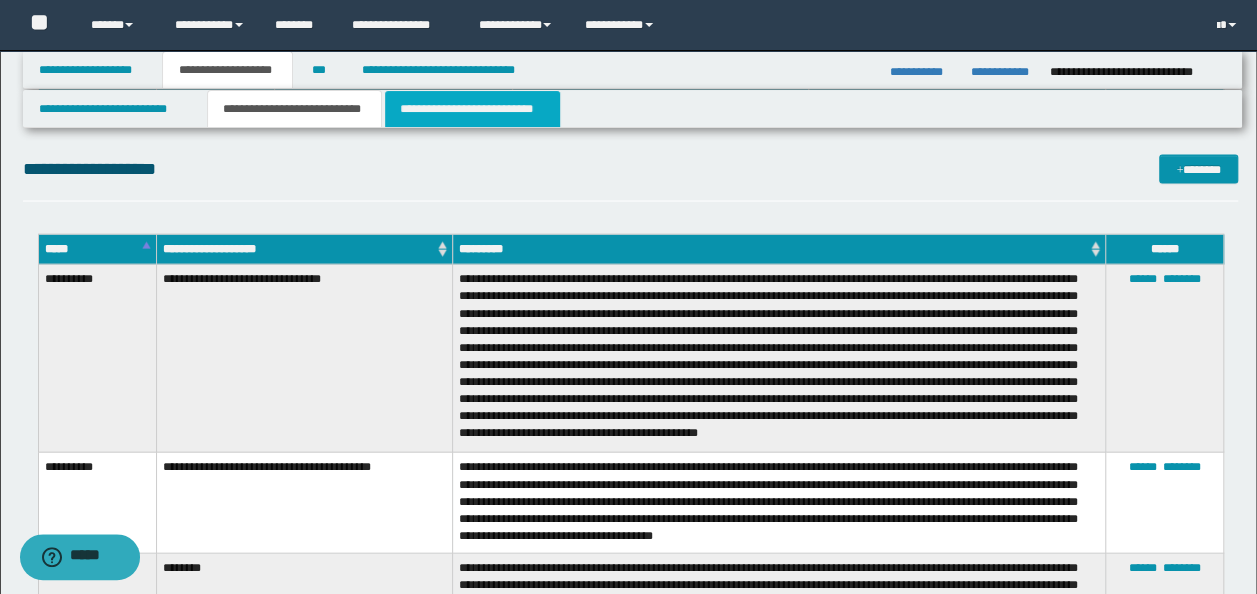 drag, startPoint x: 476, startPoint y: 130, endPoint x: 480, endPoint y: 107, distance: 23.345236 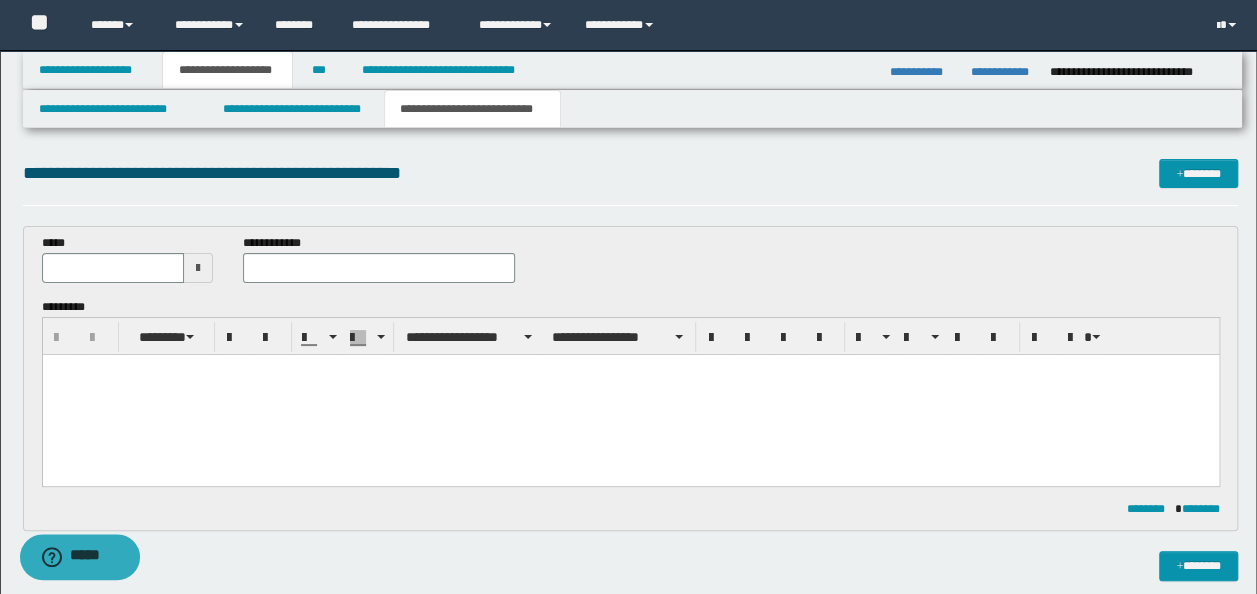 scroll, scrollTop: 0, scrollLeft: 0, axis: both 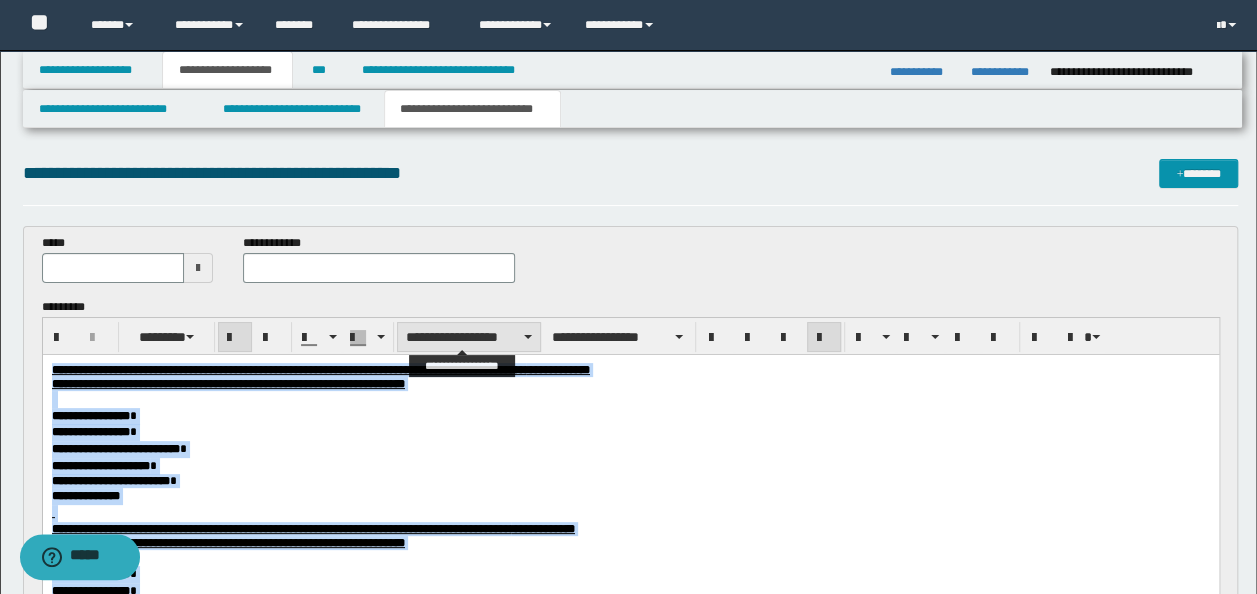 click on "**********" at bounding box center (469, 337) 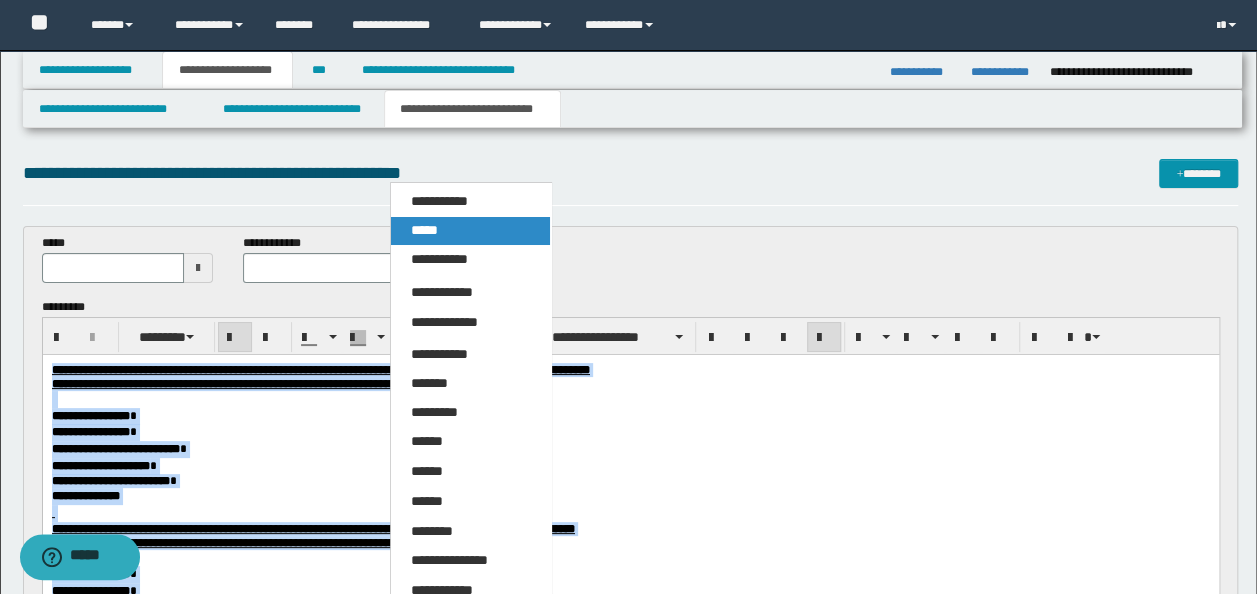 click on "*****" at bounding box center (470, 231) 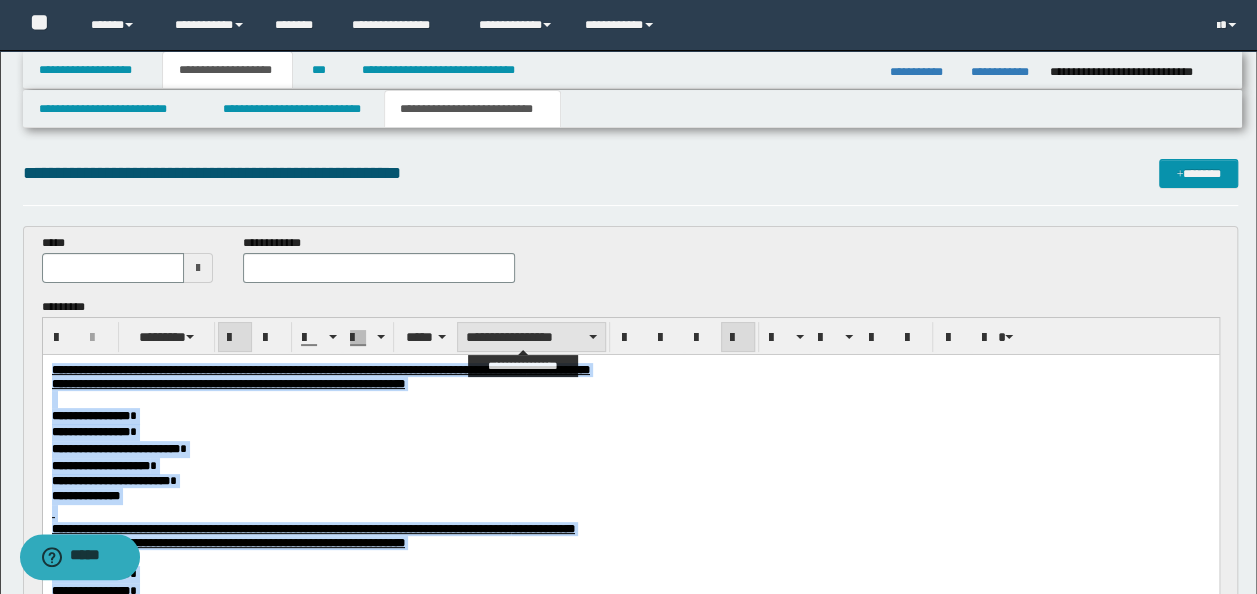 click on "**********" at bounding box center [531, 337] 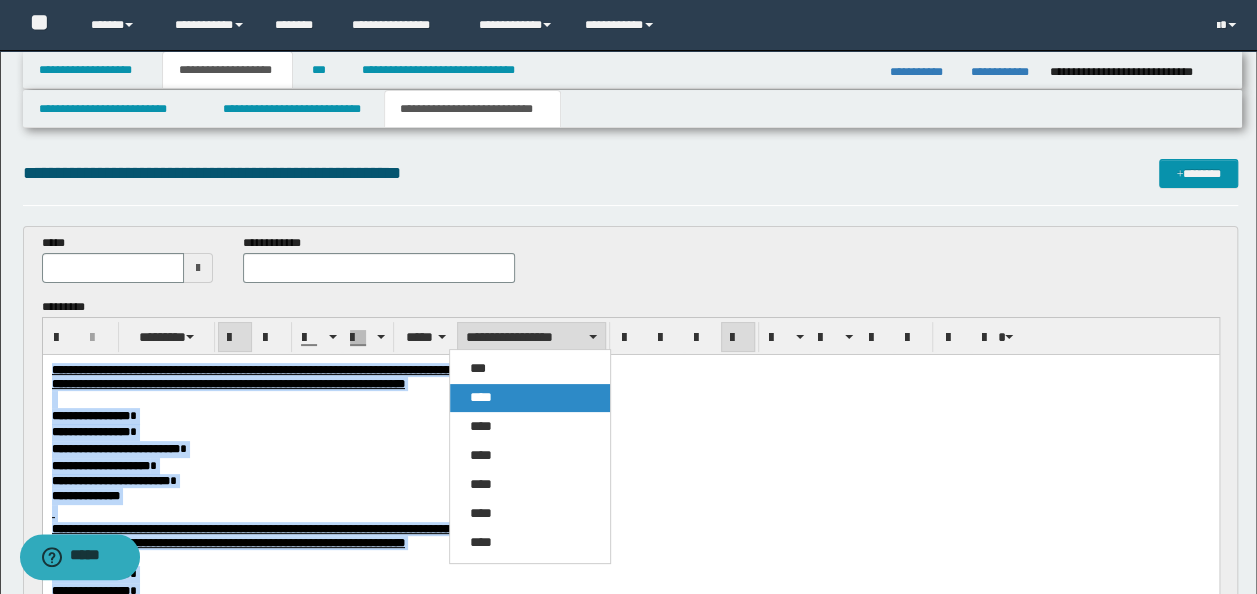 click on "****" at bounding box center [529, 398] 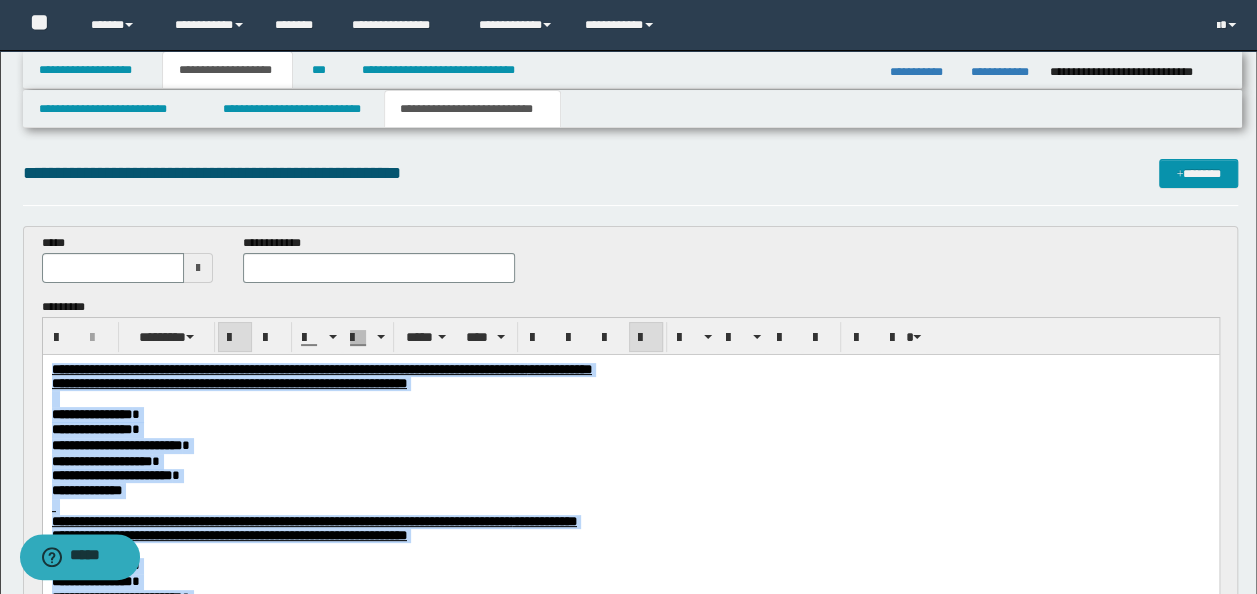 click on "**********" at bounding box center (630, 383) 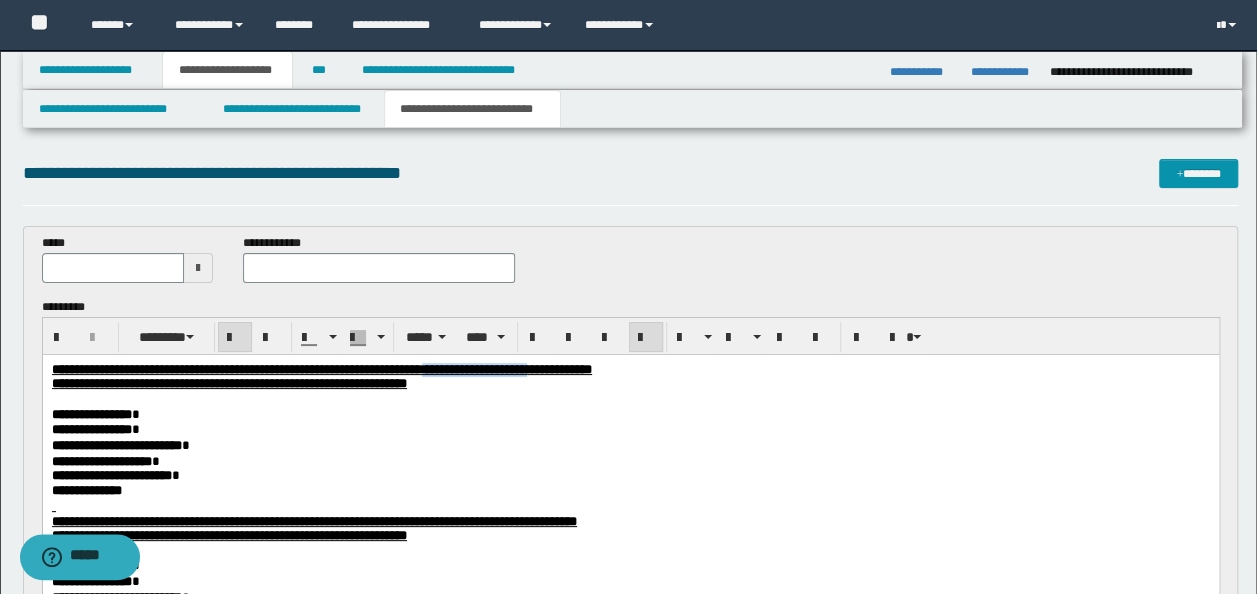 drag, startPoint x: 758, startPoint y: 363, endPoint x: 621, endPoint y: 367, distance: 137.05838 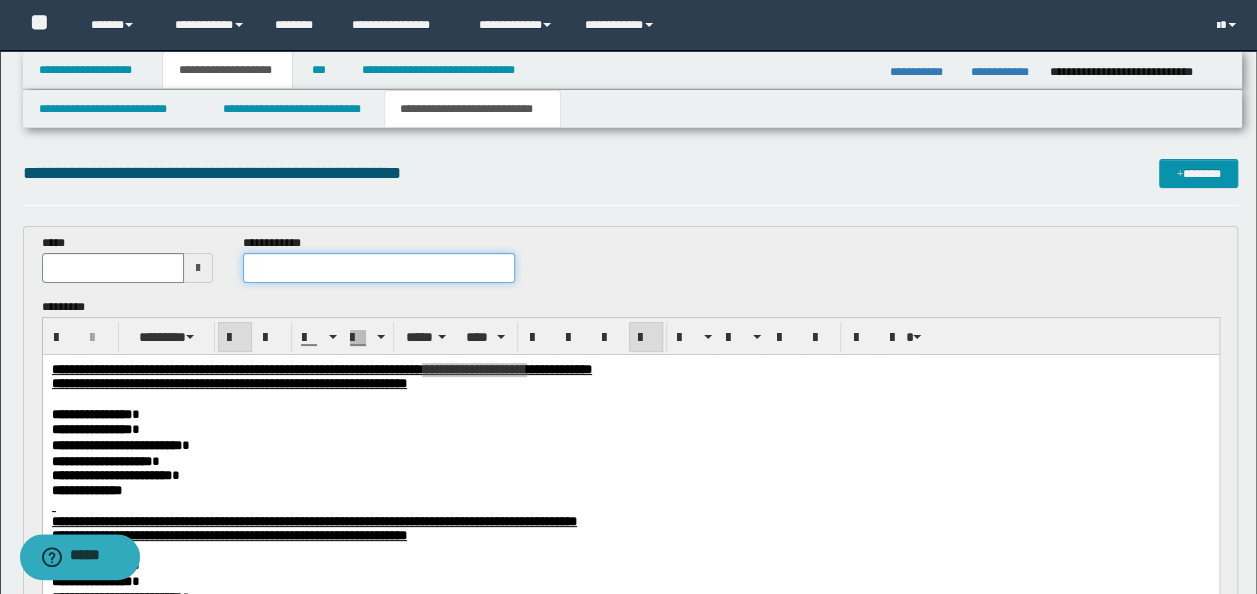 click at bounding box center (379, 268) 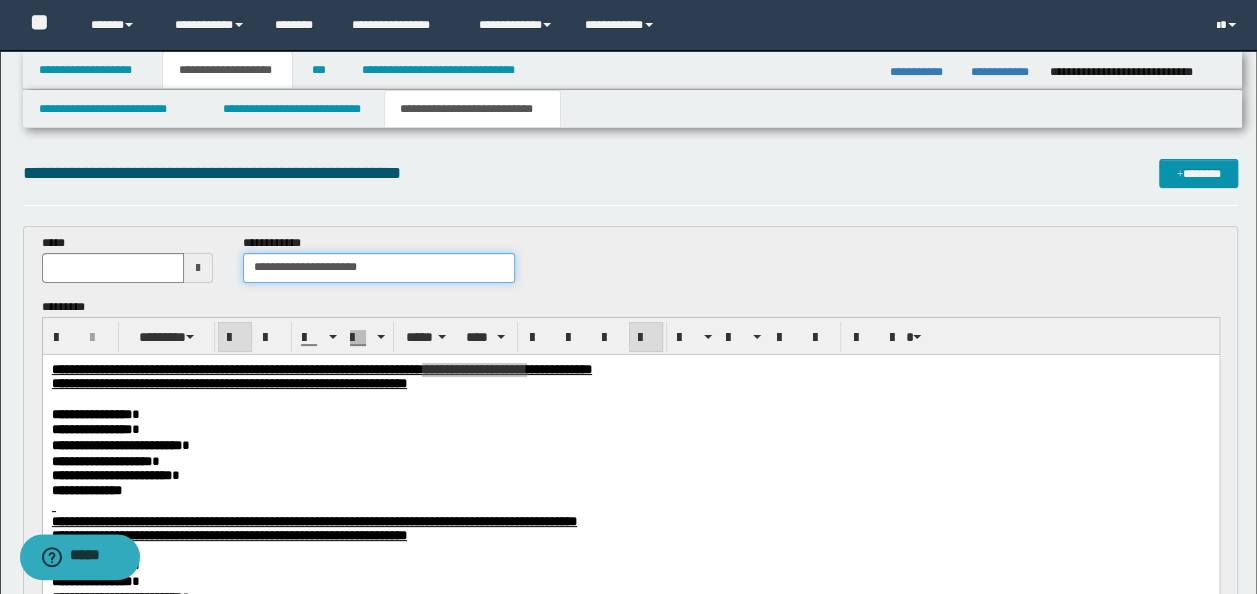 type on "**********" 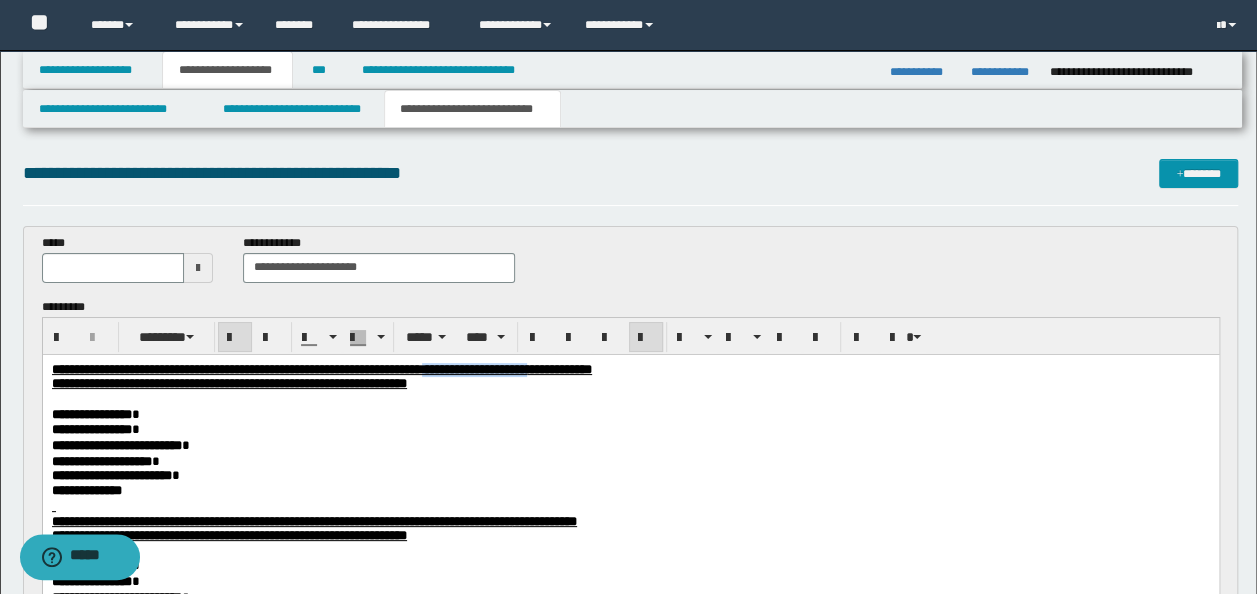 click on "**********" at bounding box center [630, 369] 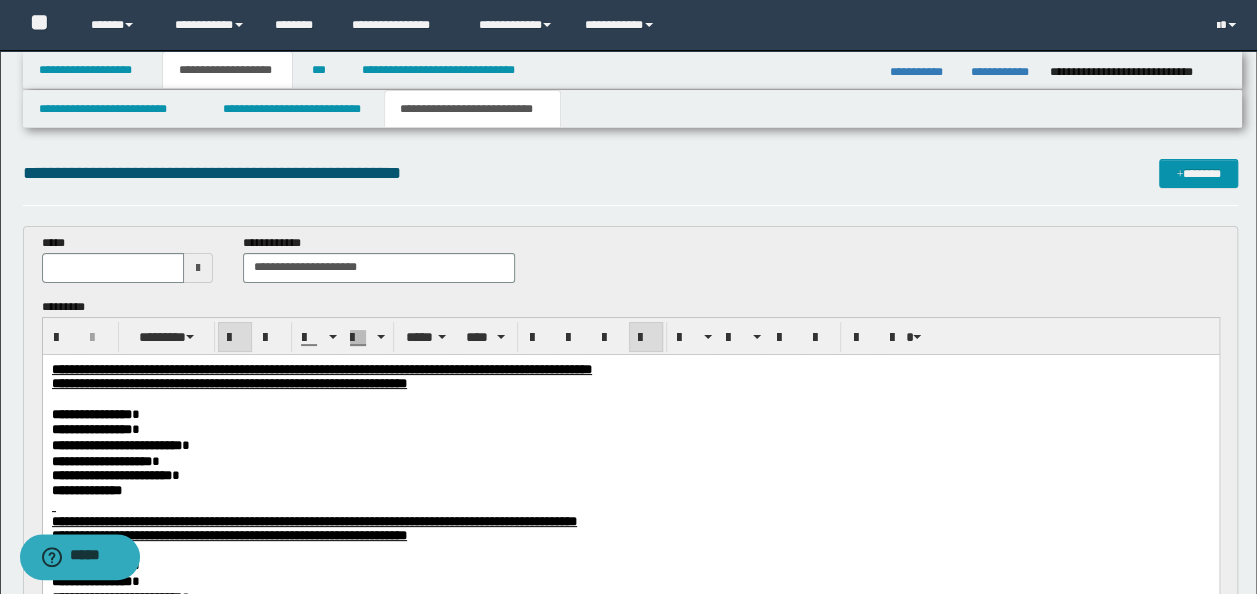 click on "**********" at bounding box center (630, 383) 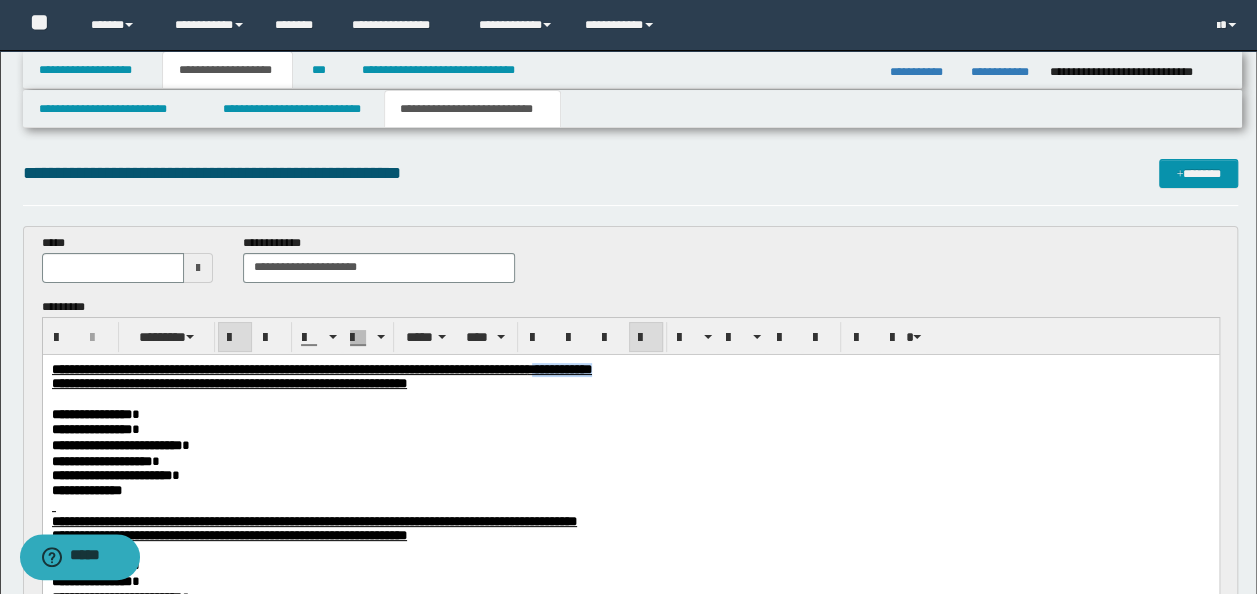 drag, startPoint x: 850, startPoint y: 367, endPoint x: 763, endPoint y: 365, distance: 87.02299 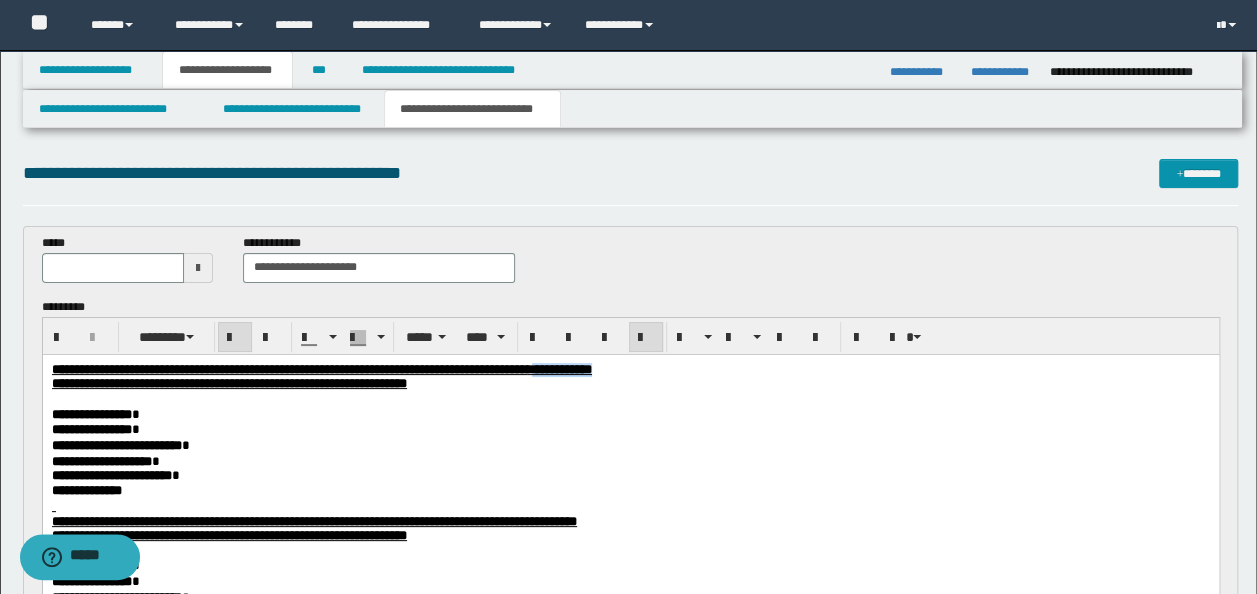 click on "**********" at bounding box center (630, 369) 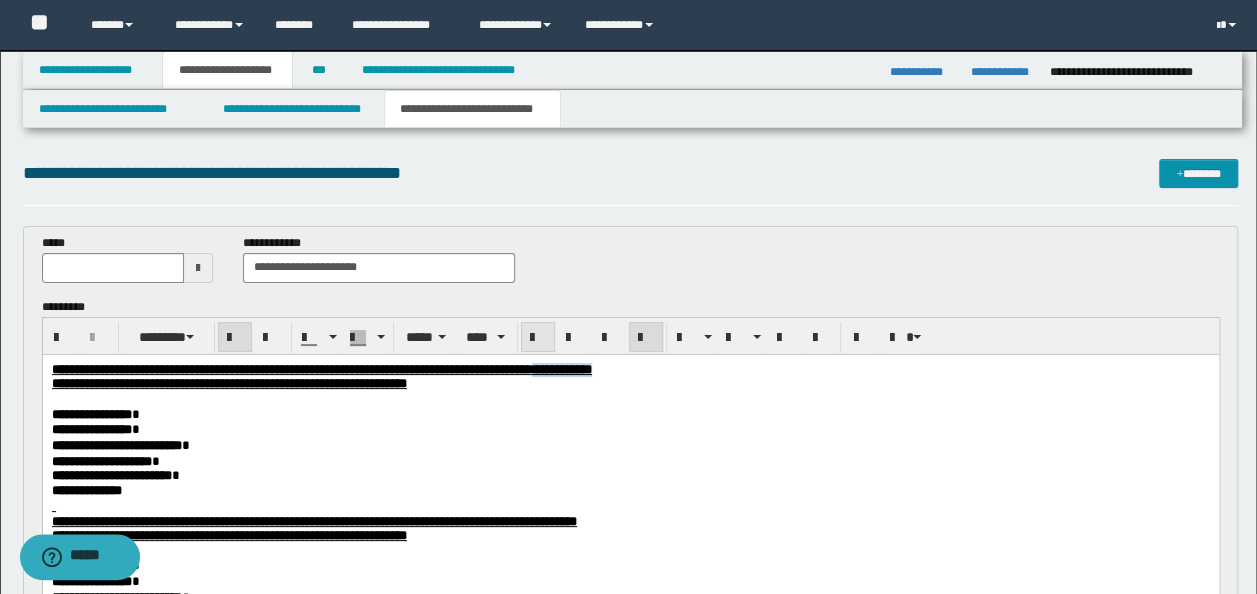 copy on "**********" 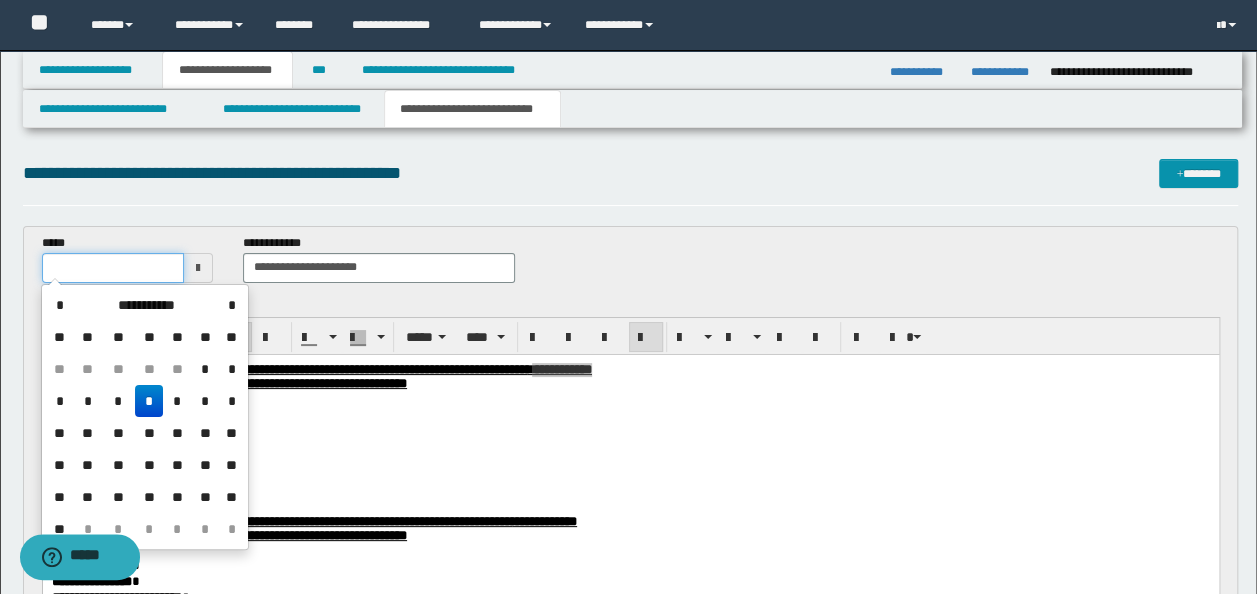 click at bounding box center (113, 268) 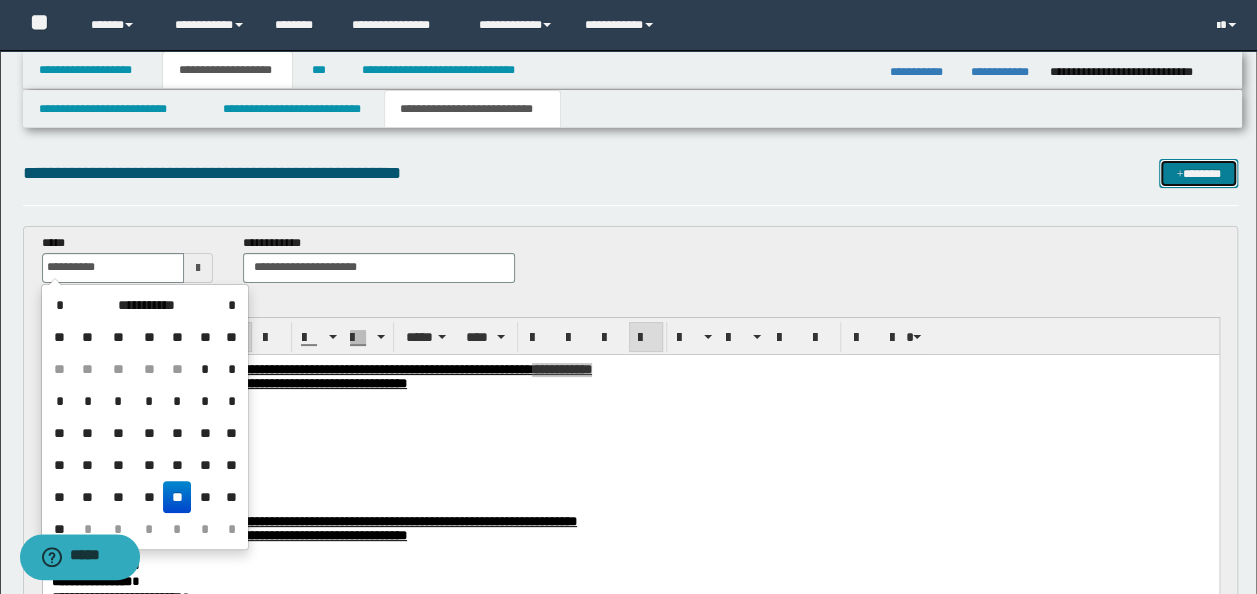 type on "**********" 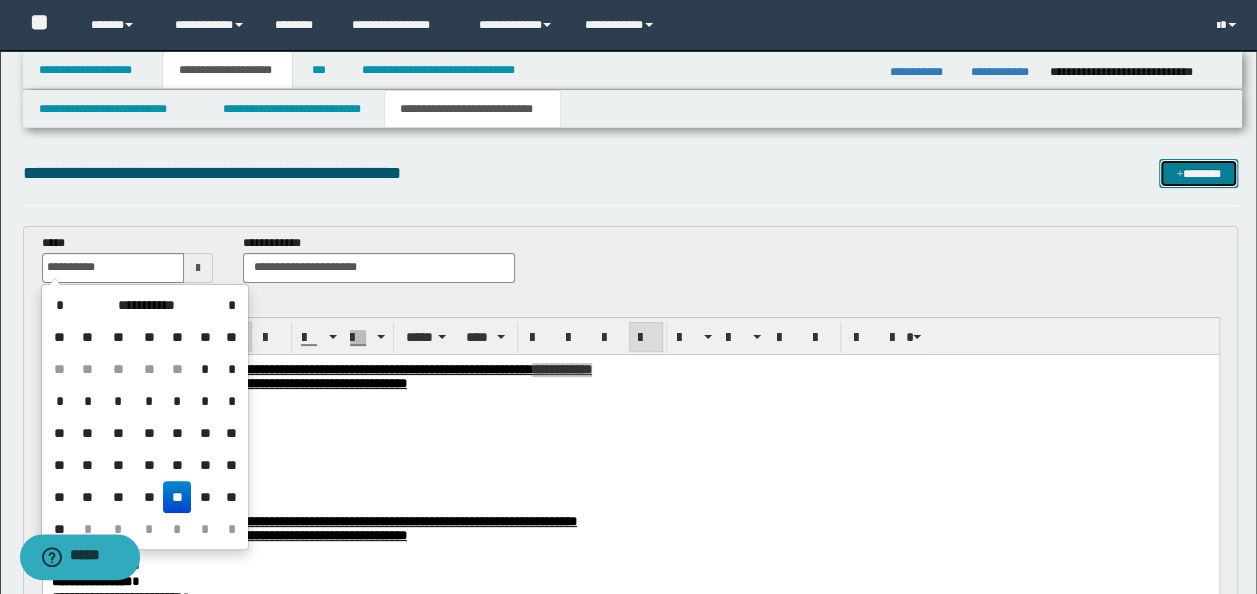 click on "*******" at bounding box center (1198, 173) 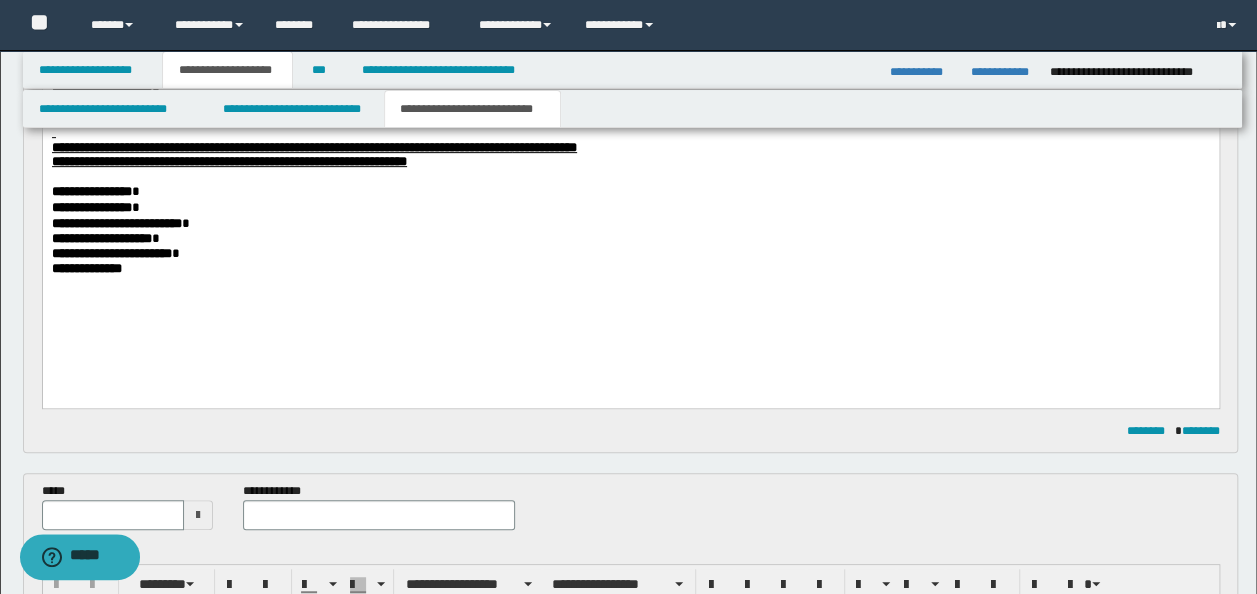 scroll, scrollTop: 274, scrollLeft: 0, axis: vertical 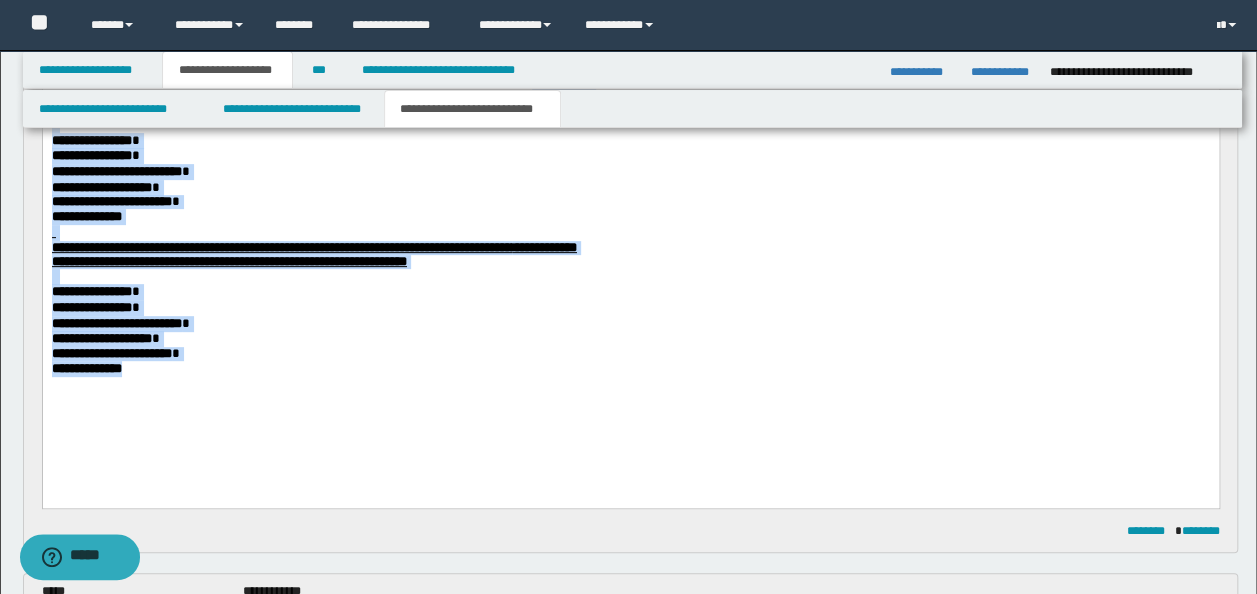 click on "**********" at bounding box center (630, 368) 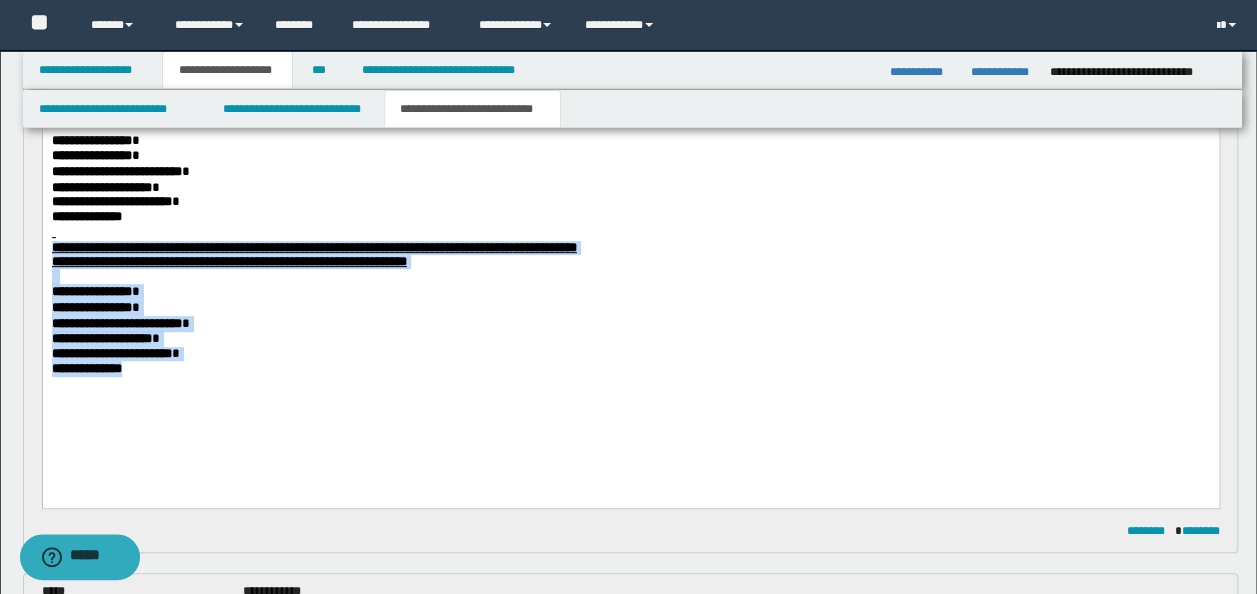 drag, startPoint x: 155, startPoint y: 380, endPoint x: 46, endPoint y: 248, distance: 171.18703 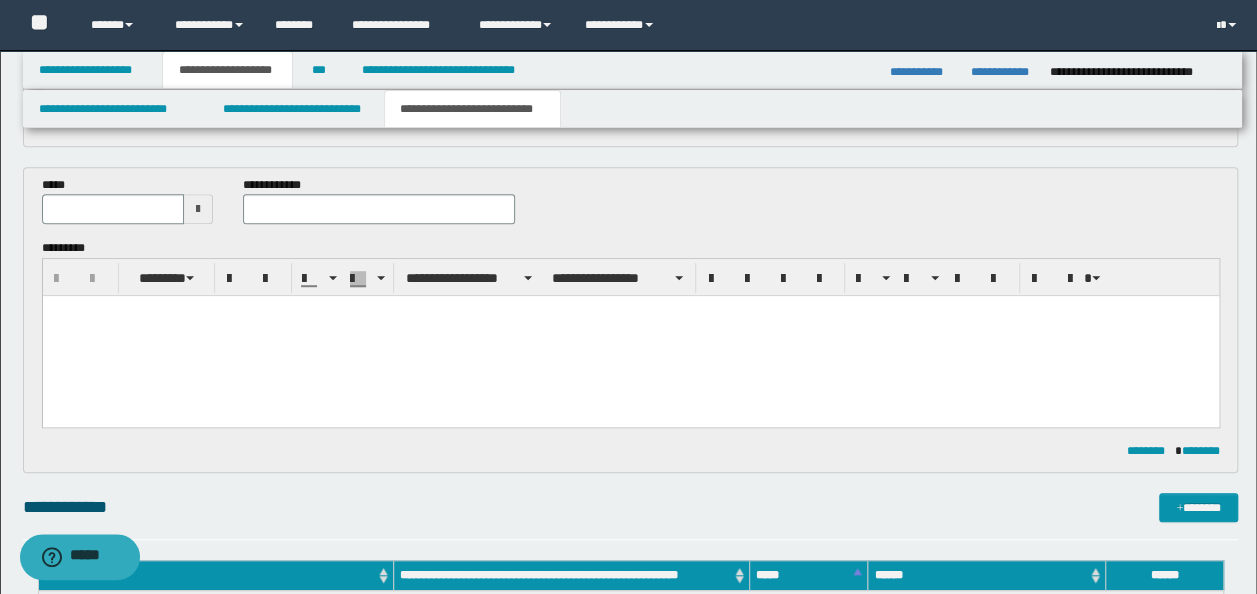 scroll, scrollTop: 574, scrollLeft: 0, axis: vertical 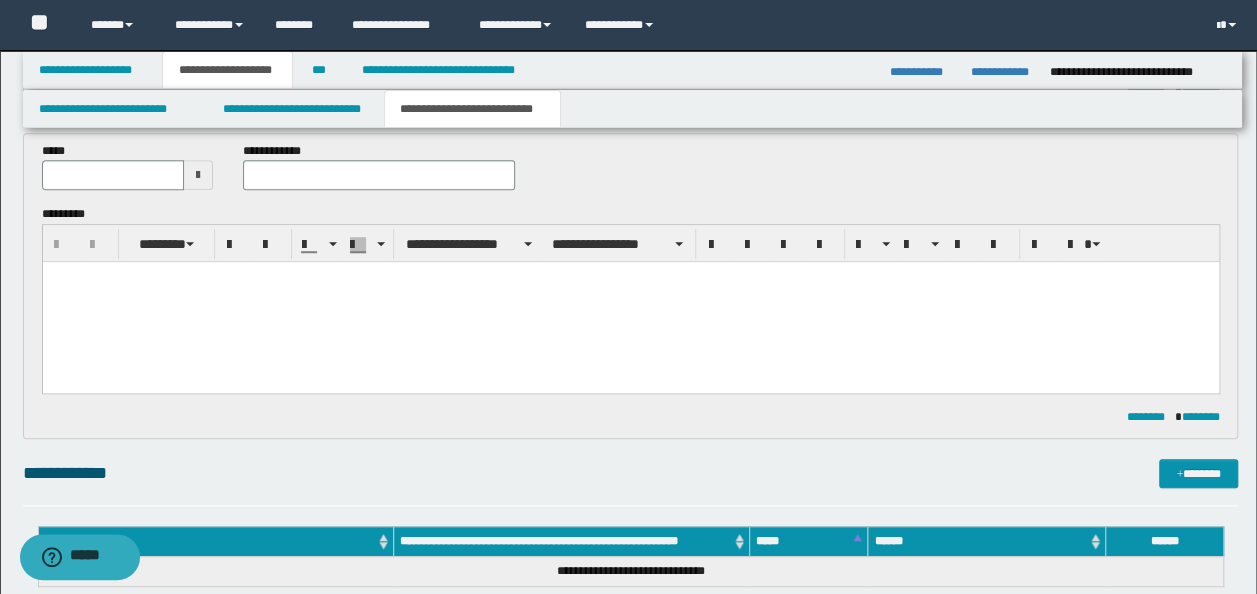 click at bounding box center (630, 302) 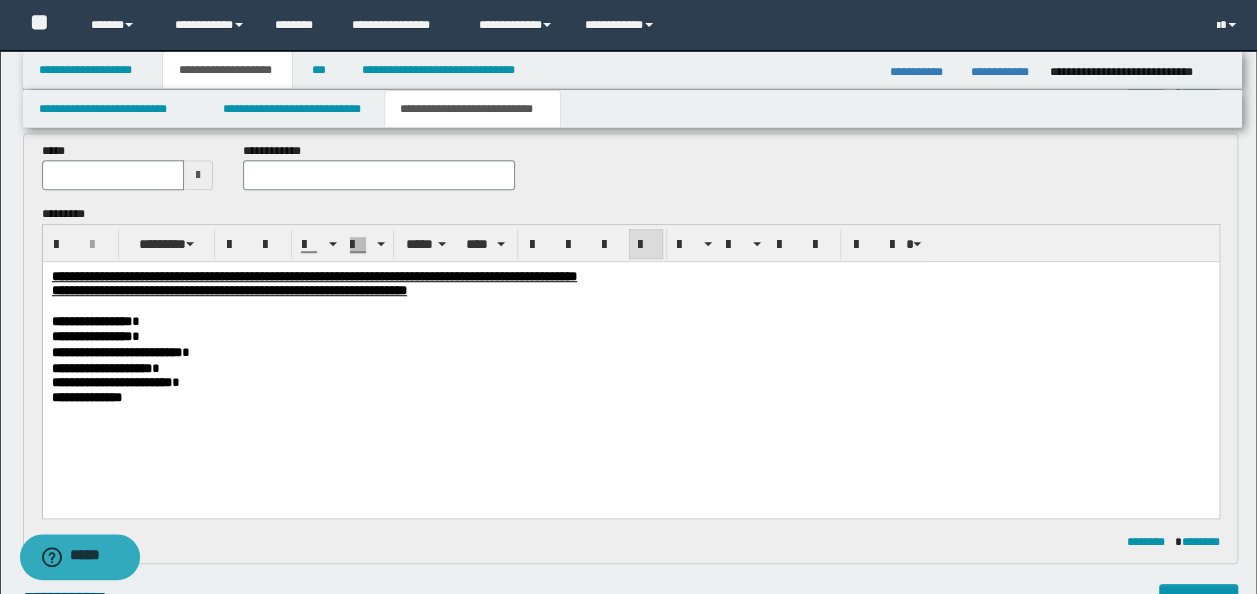 click on "**********" at bounding box center (630, 291) 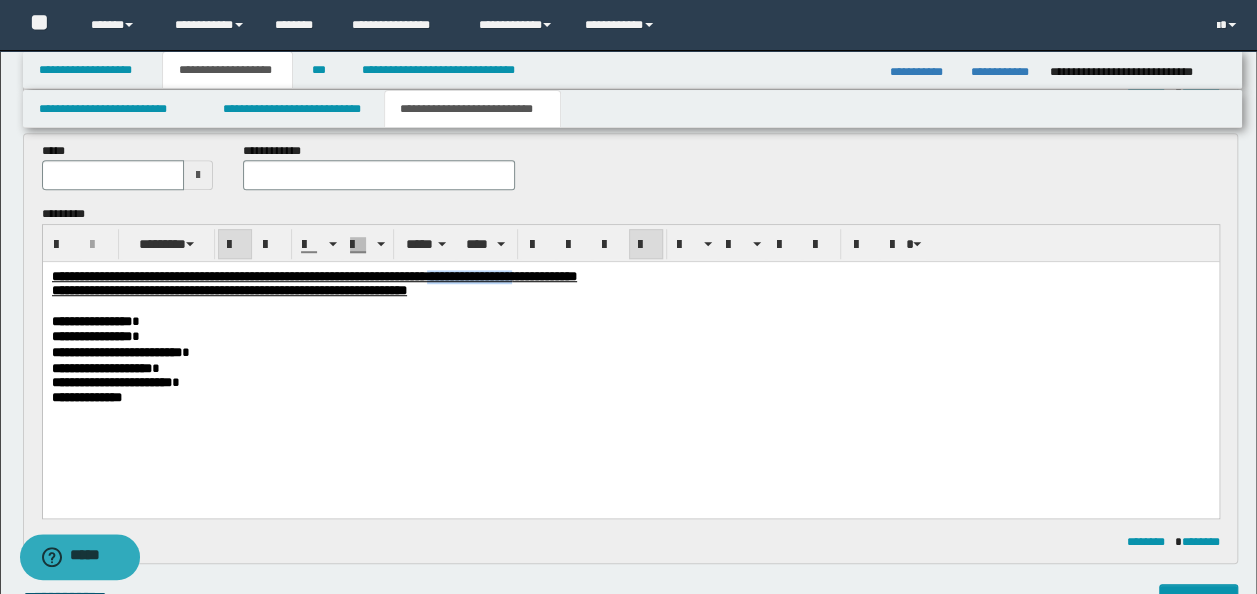 drag, startPoint x: 737, startPoint y: 273, endPoint x: 624, endPoint y: 271, distance: 113.0177 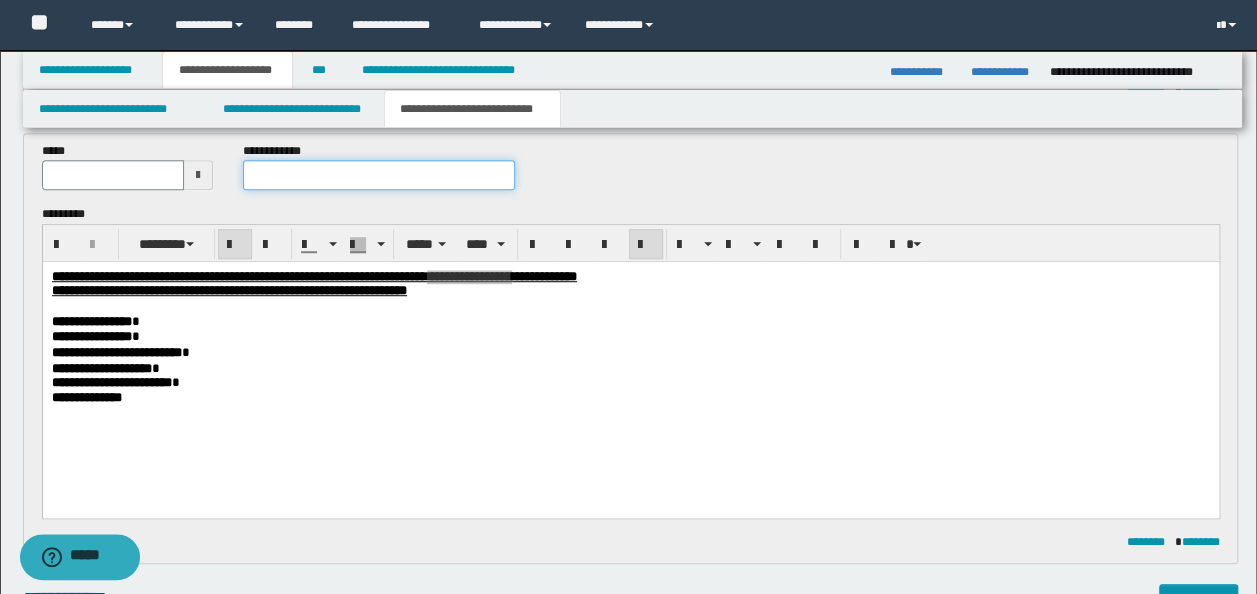 click at bounding box center (379, 175) 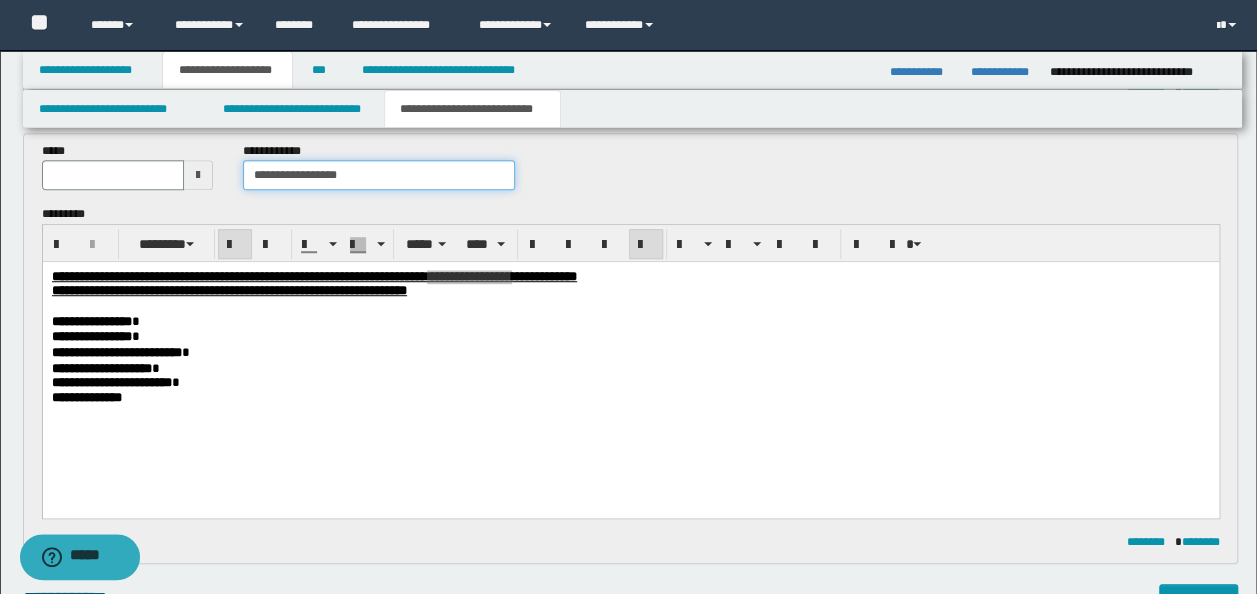 type on "**********" 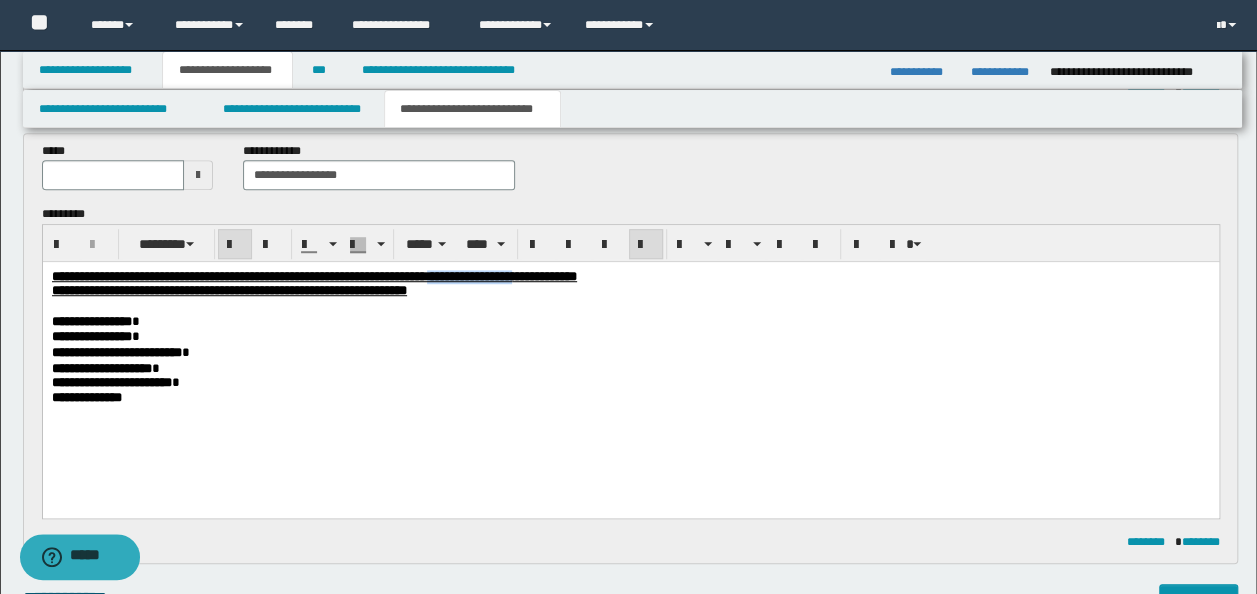 click on "**********" at bounding box center [630, 277] 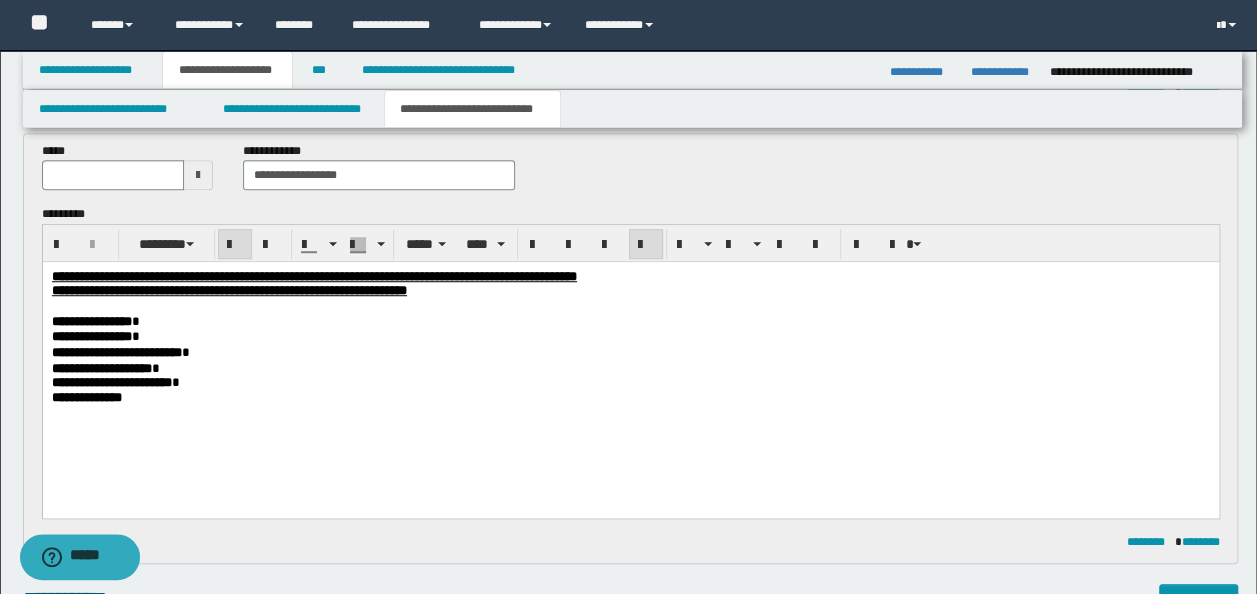 click on "**********" at bounding box center (630, 277) 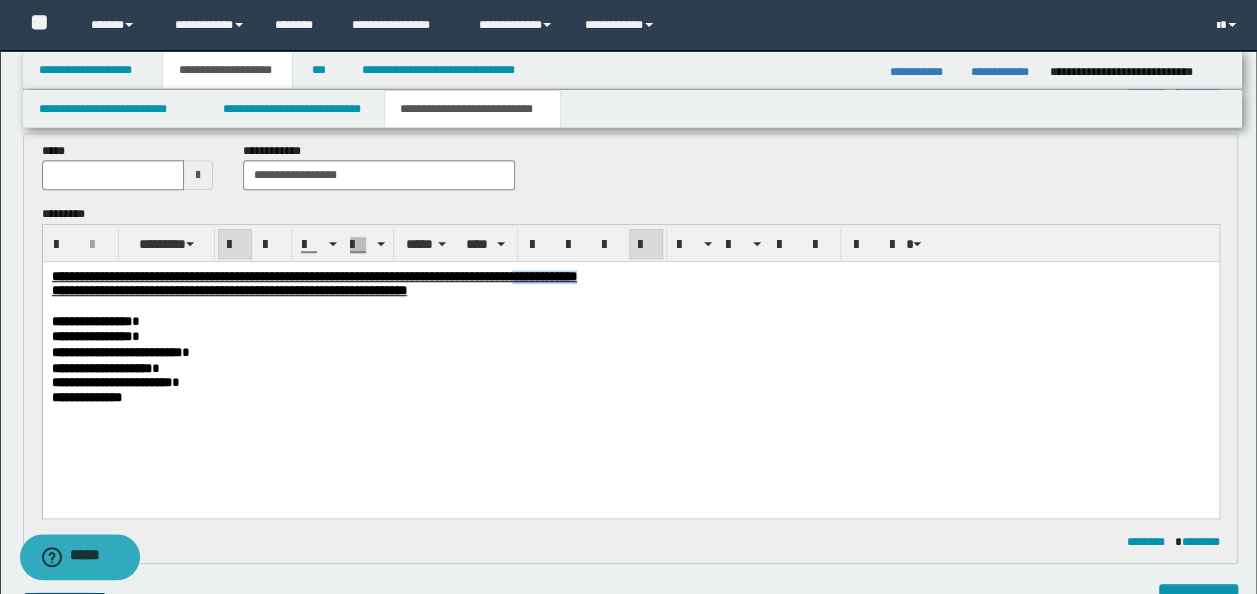 drag, startPoint x: 828, startPoint y: 280, endPoint x: 739, endPoint y: 279, distance: 89.005615 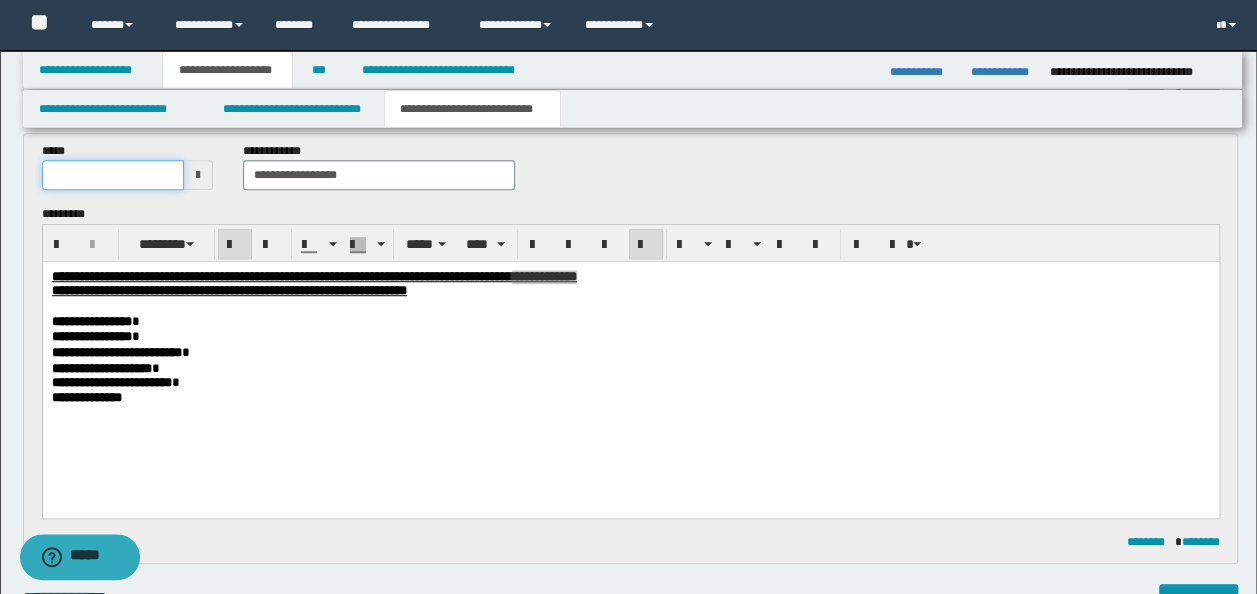 click at bounding box center (113, 175) 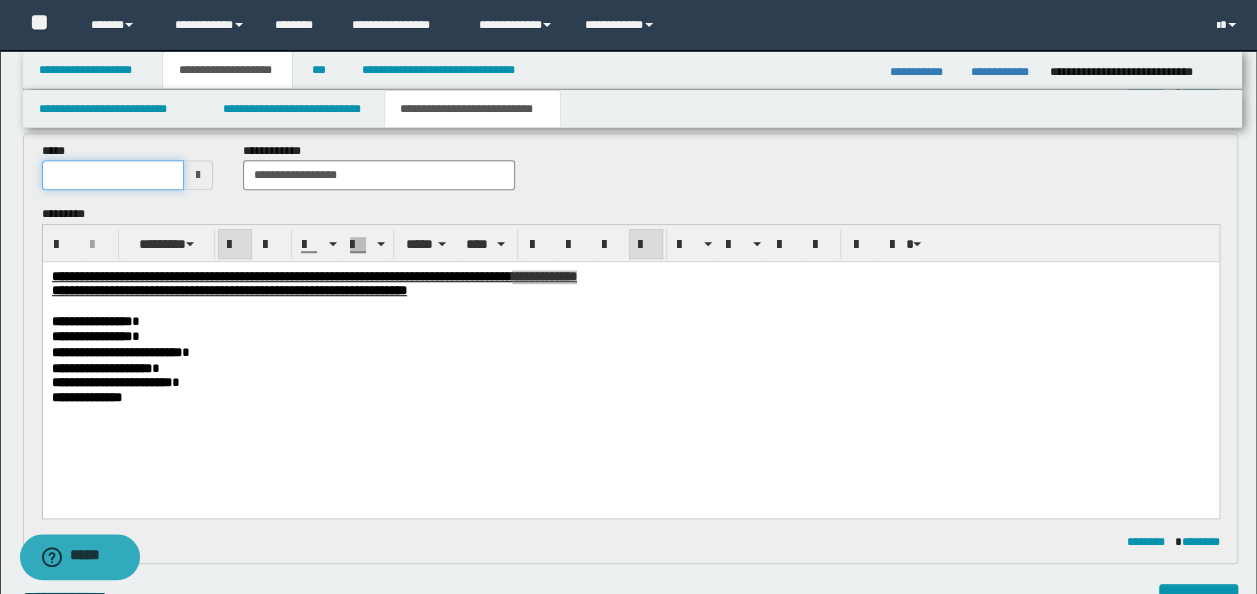 type on "**********" 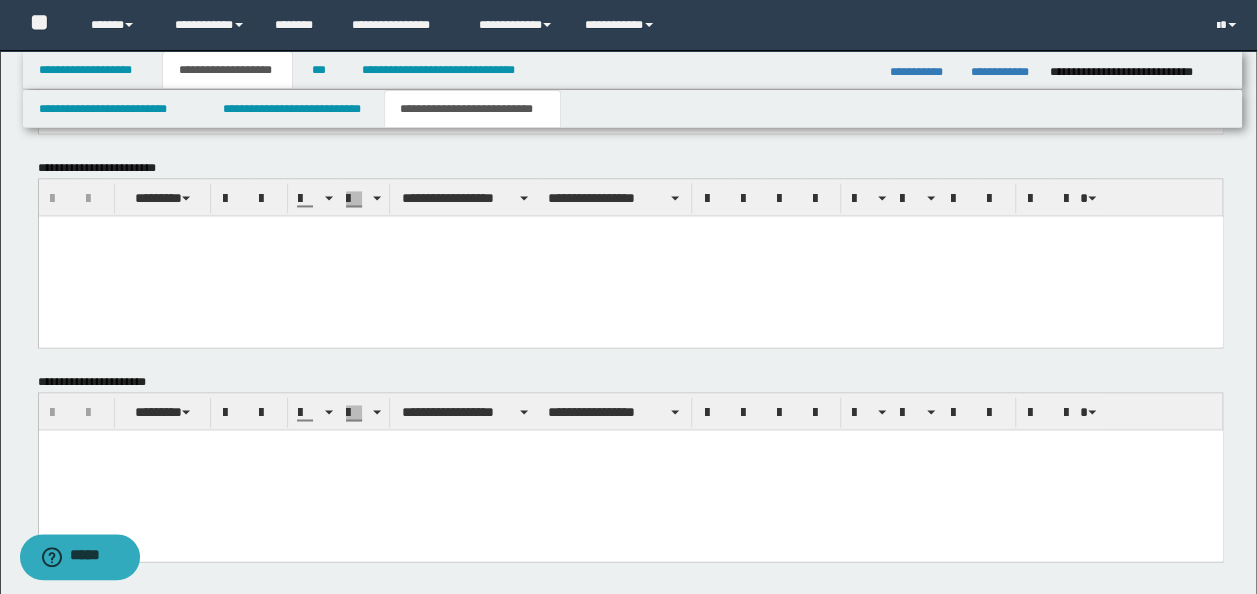 scroll, scrollTop: 1516, scrollLeft: 0, axis: vertical 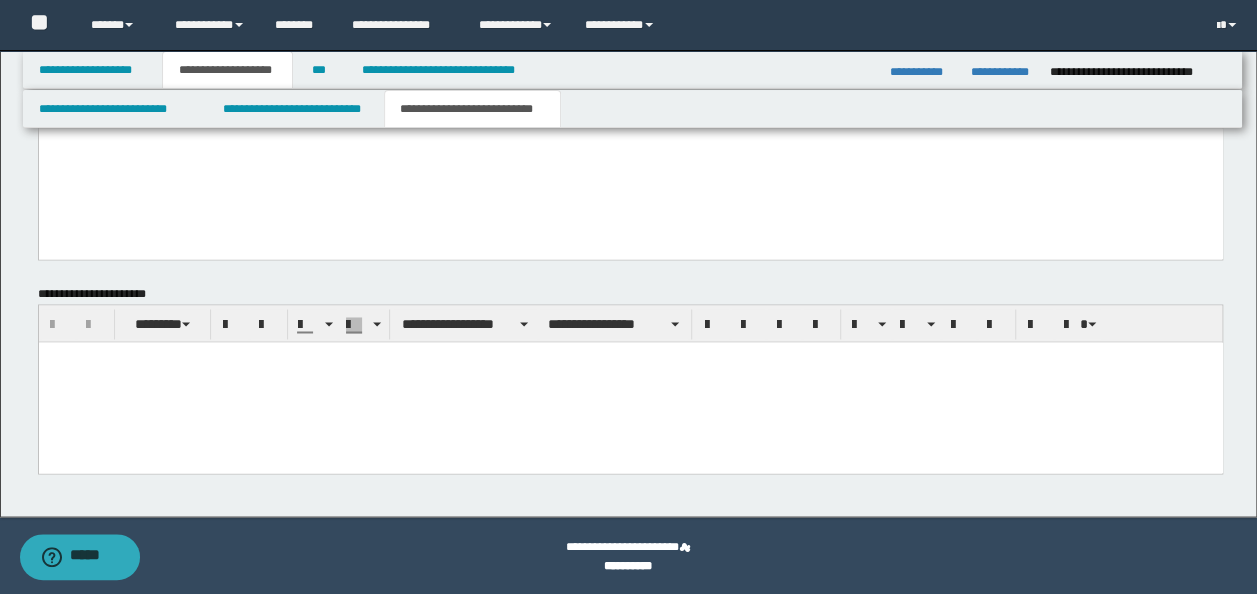 click at bounding box center [630, 382] 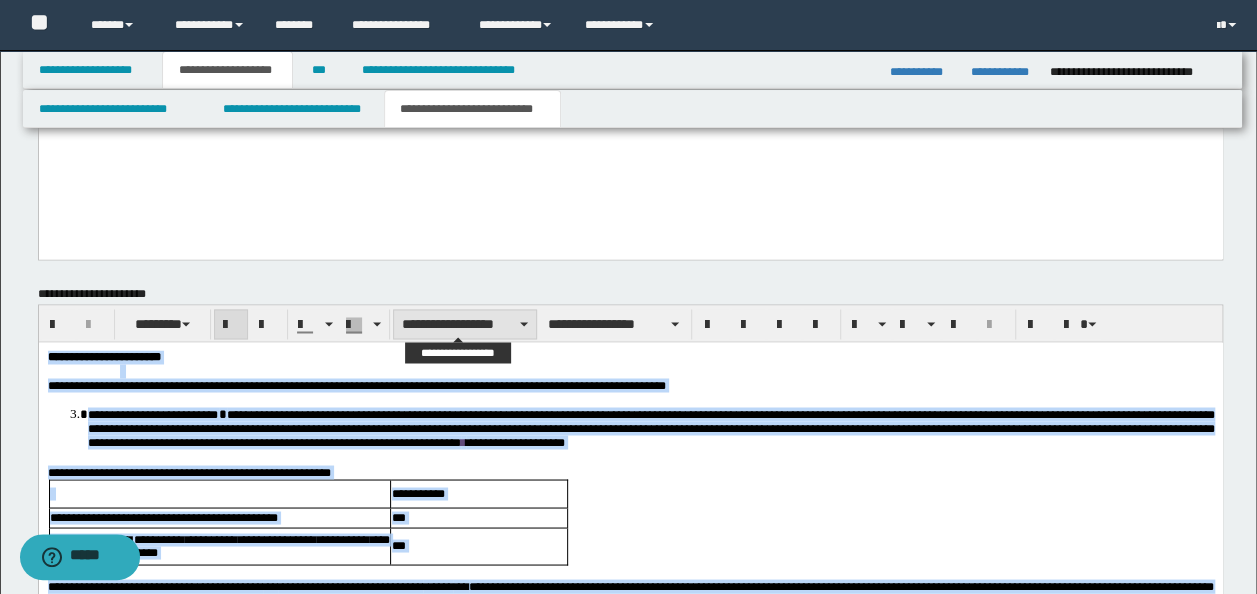 type on "**********" 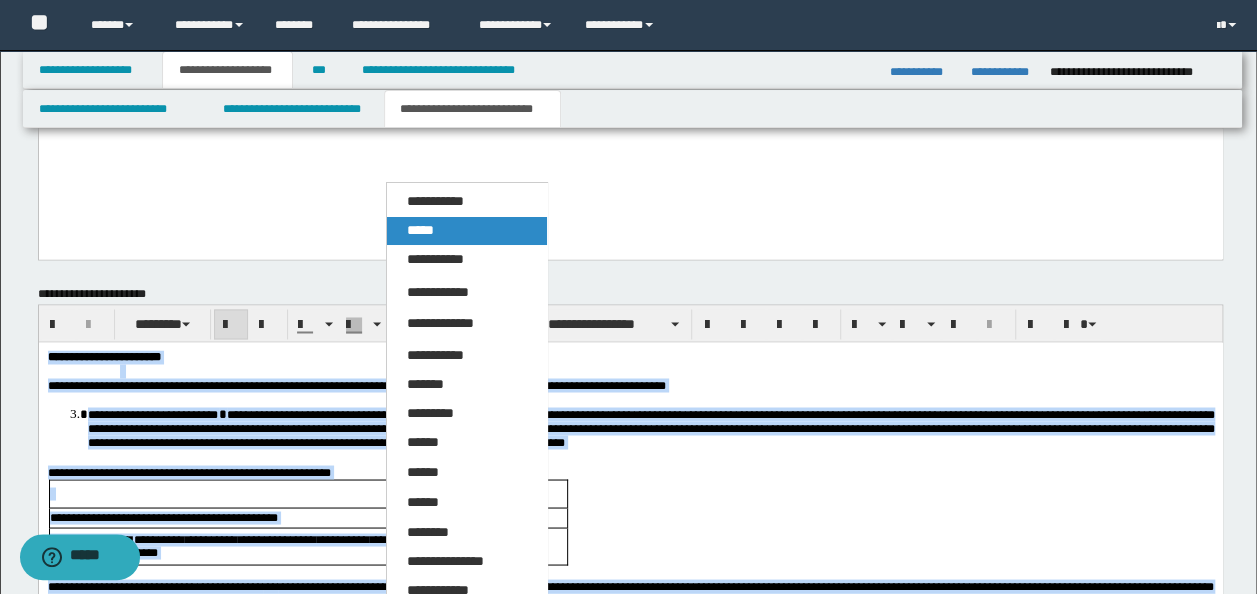 click on "*****" at bounding box center (420, 230) 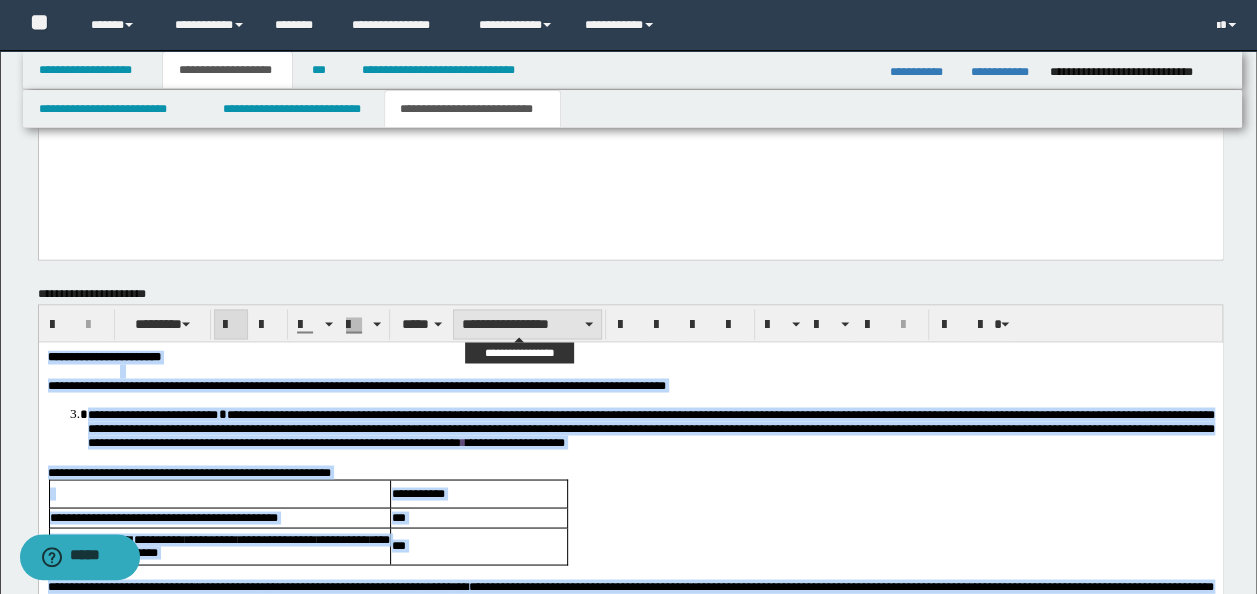 click on "**********" at bounding box center [527, 324] 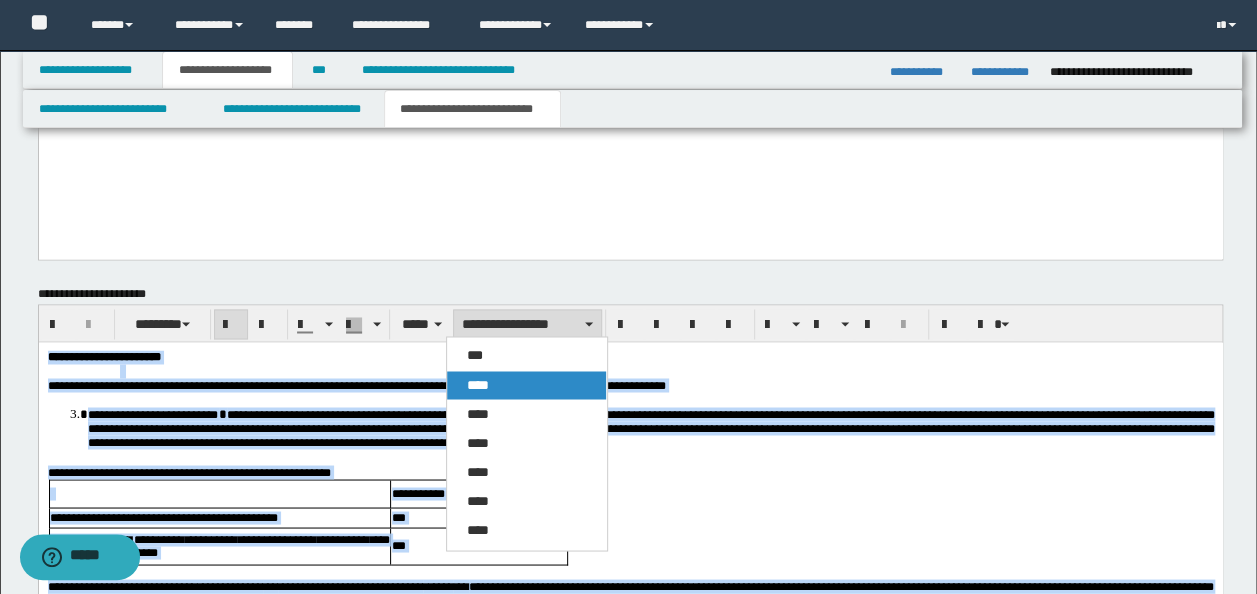 click on "****" at bounding box center (526, 385) 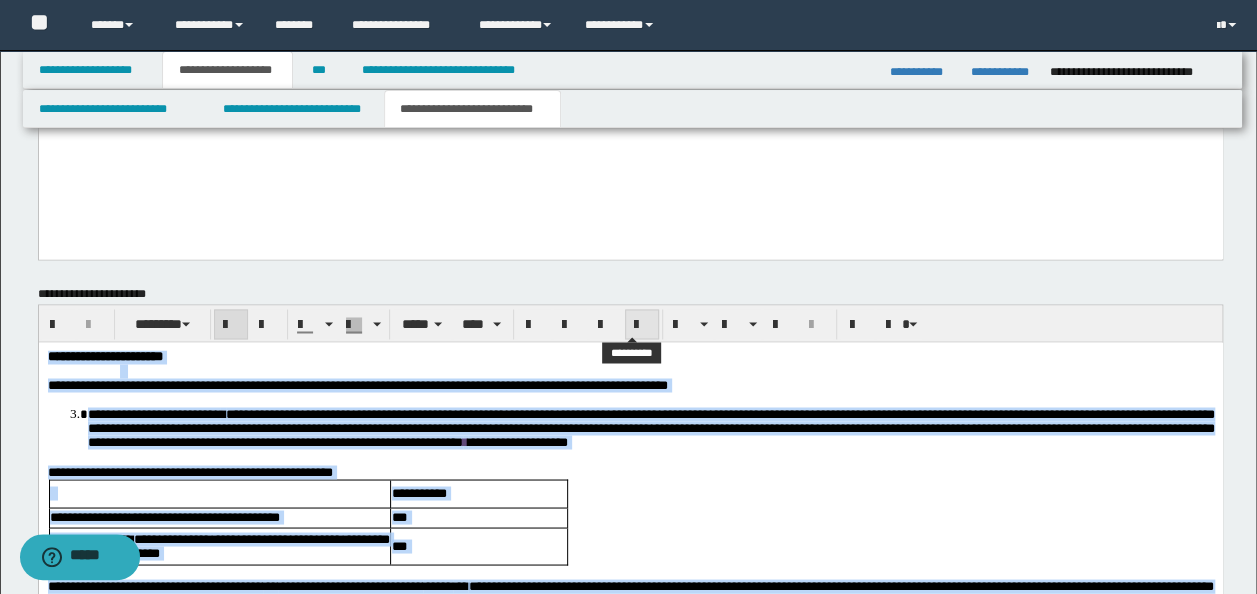 click at bounding box center [642, 325] 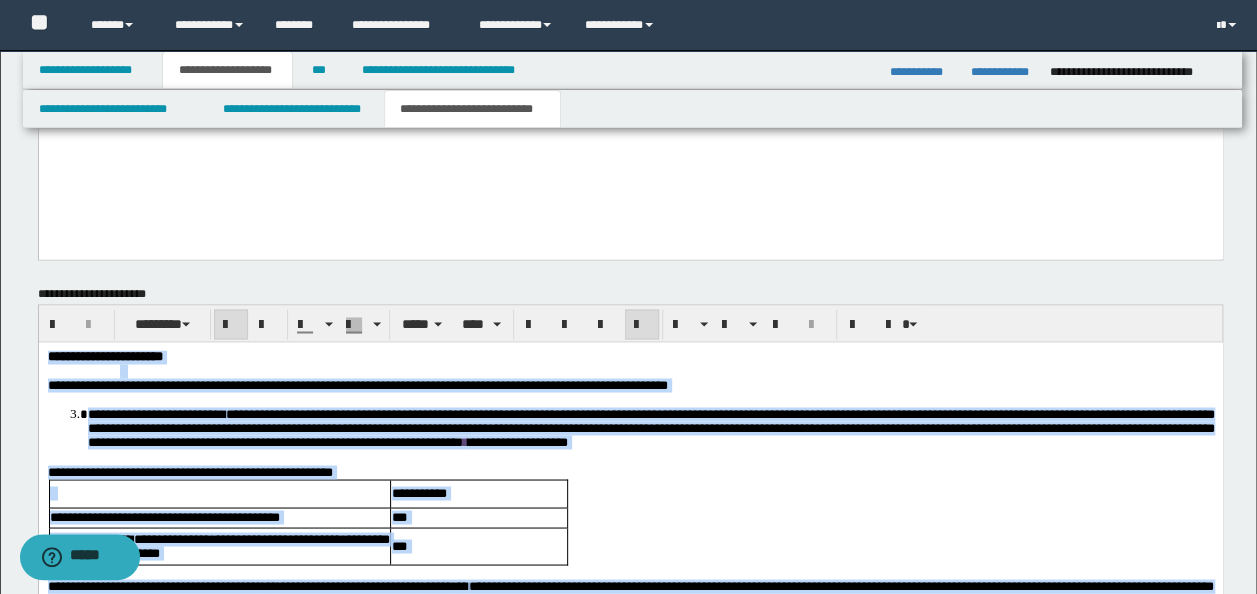 click on "**********" at bounding box center [357, 384] 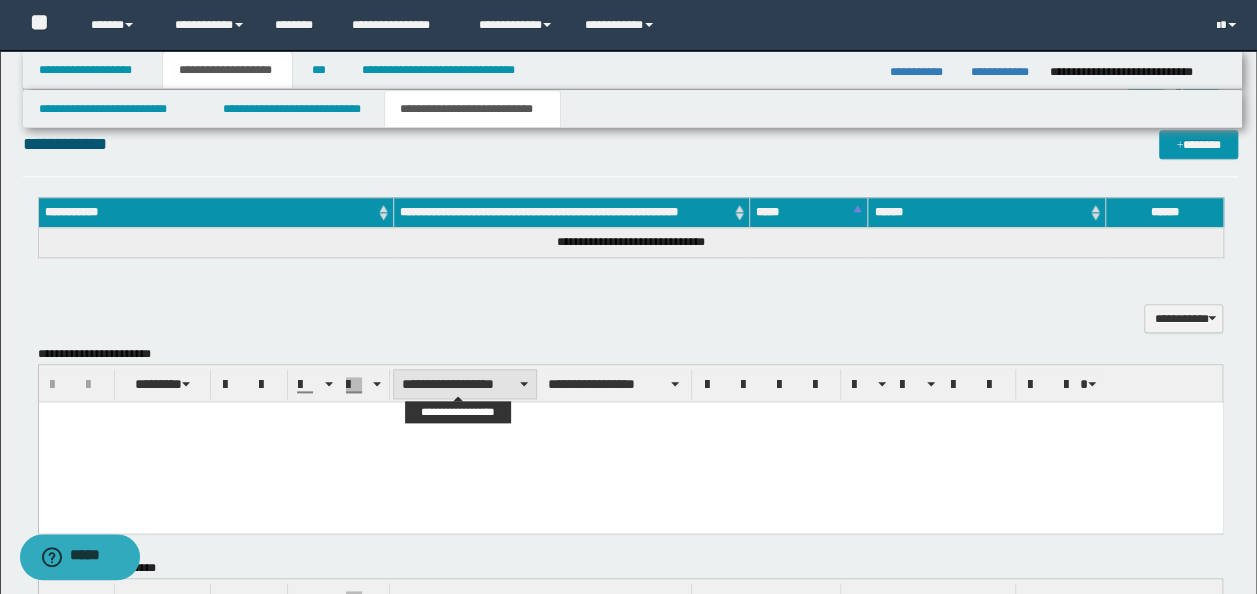 scroll, scrollTop: 916, scrollLeft: 0, axis: vertical 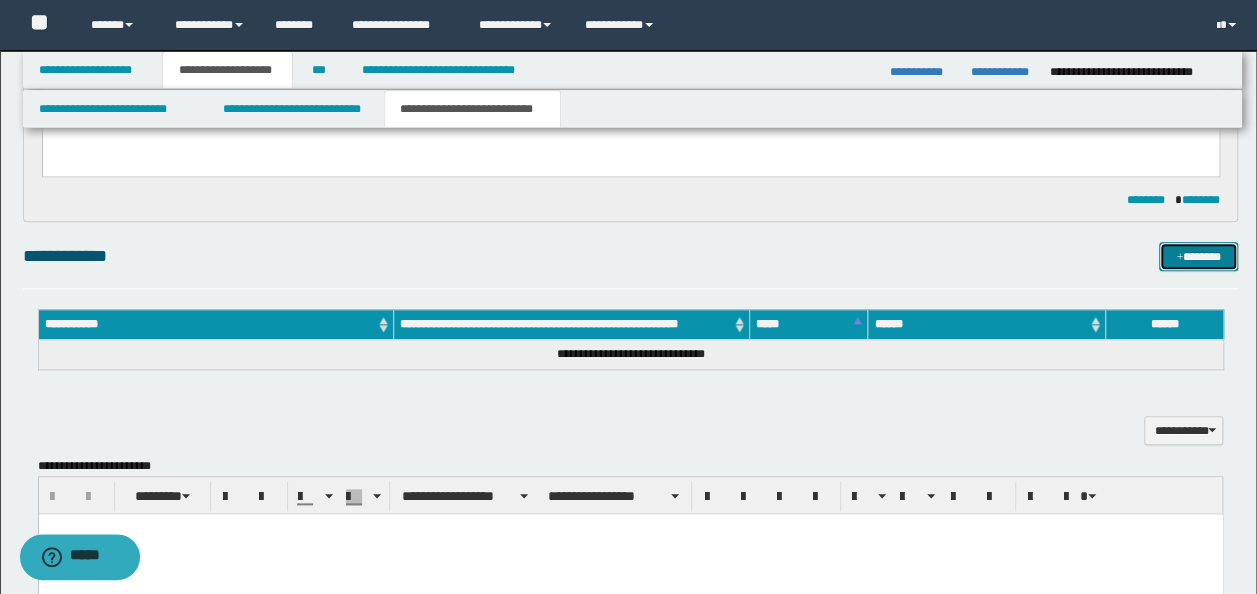 click on "*******" at bounding box center (1198, 256) 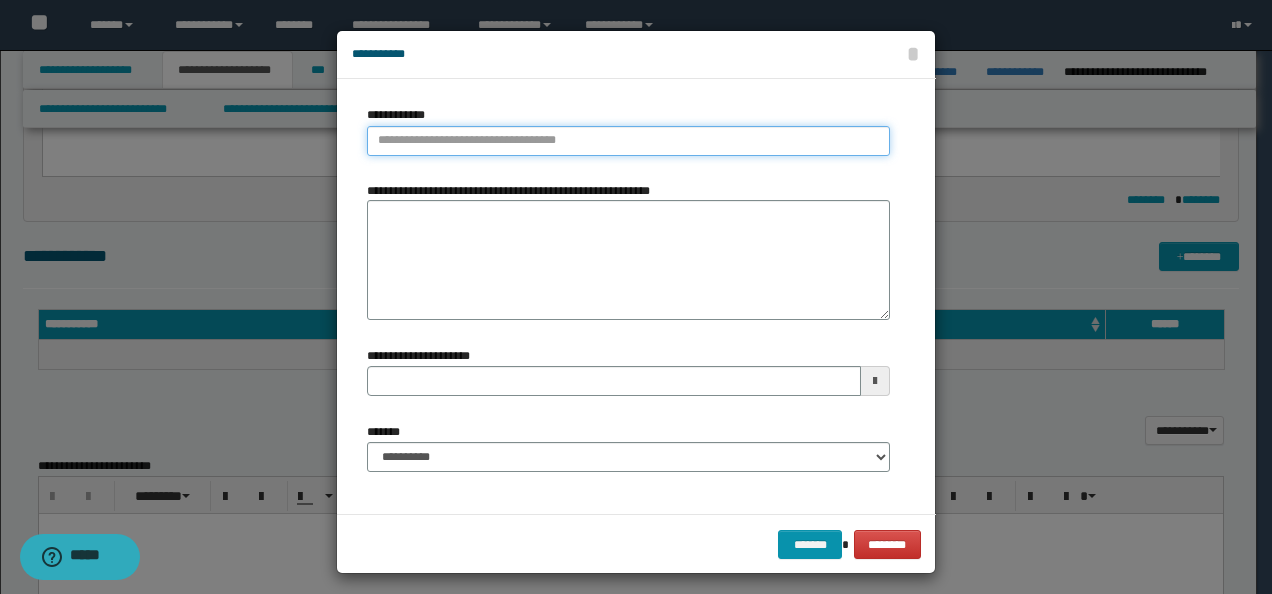 click on "**********" at bounding box center [628, 141] 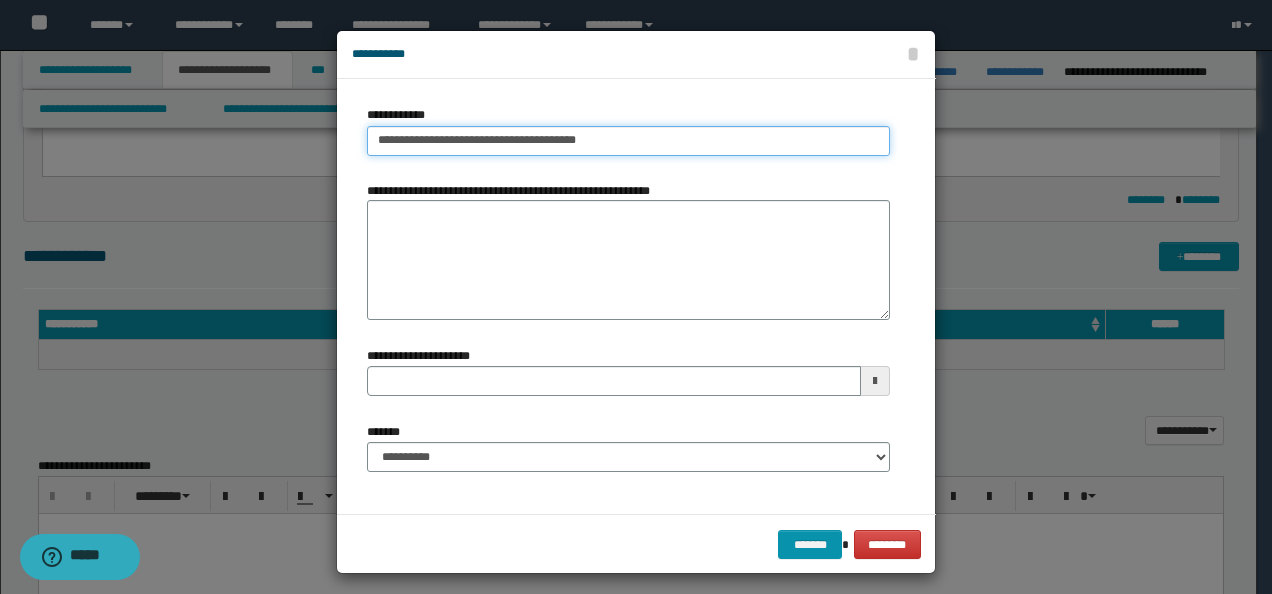 type on "**********" 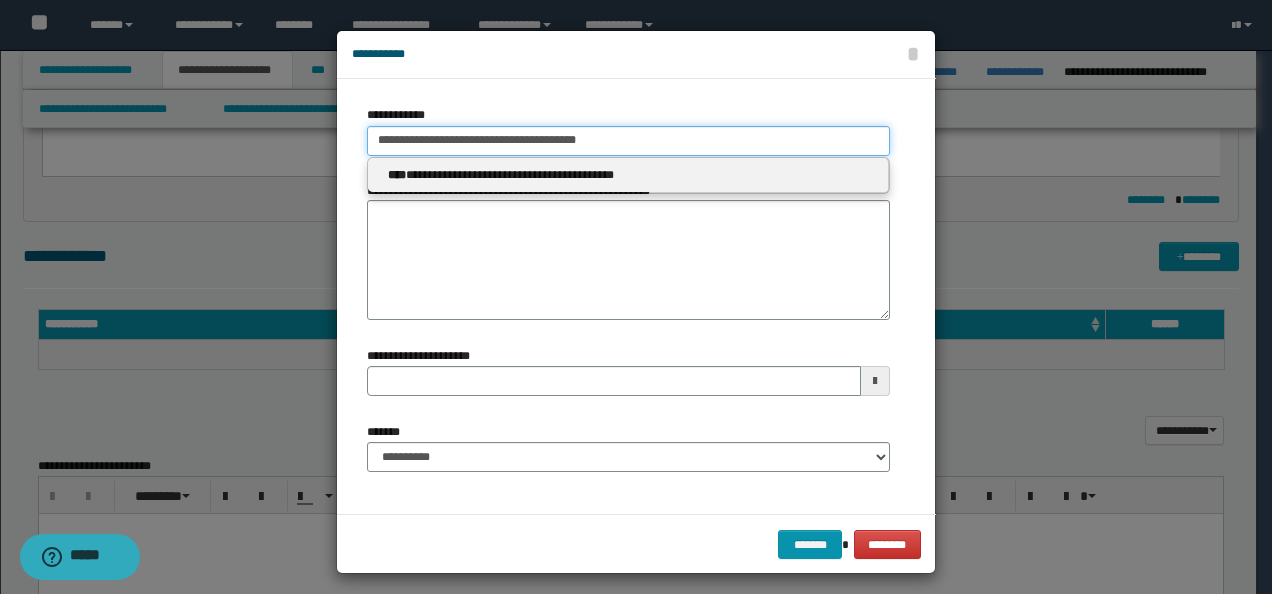 type on "**********" 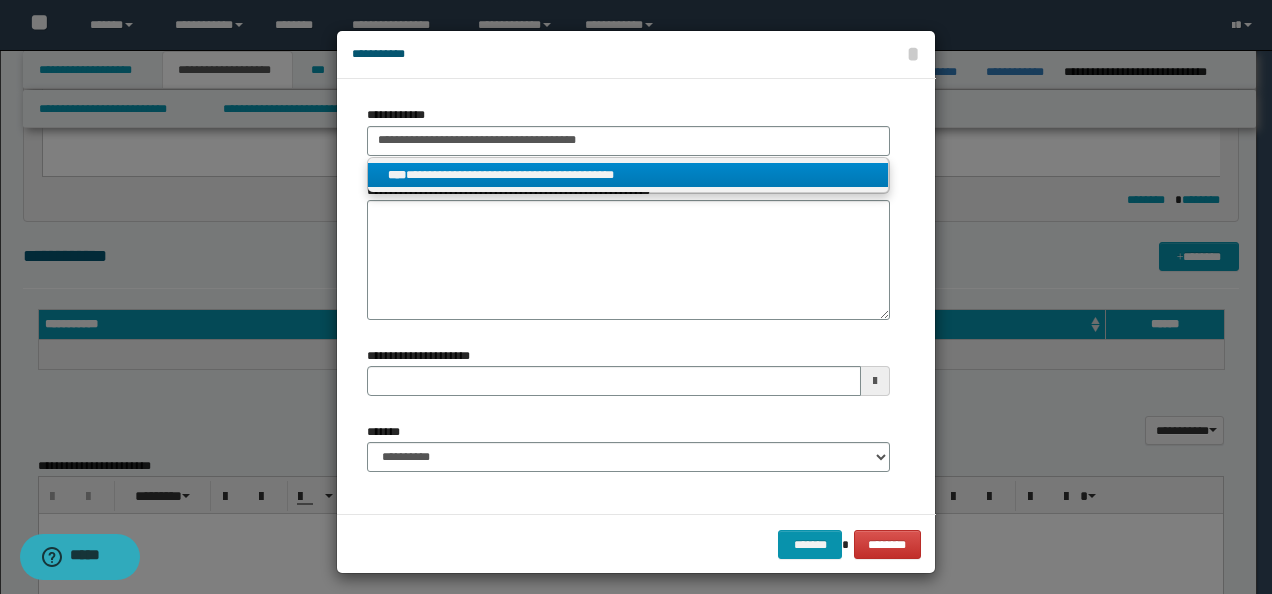 click on "**********" at bounding box center [628, 175] 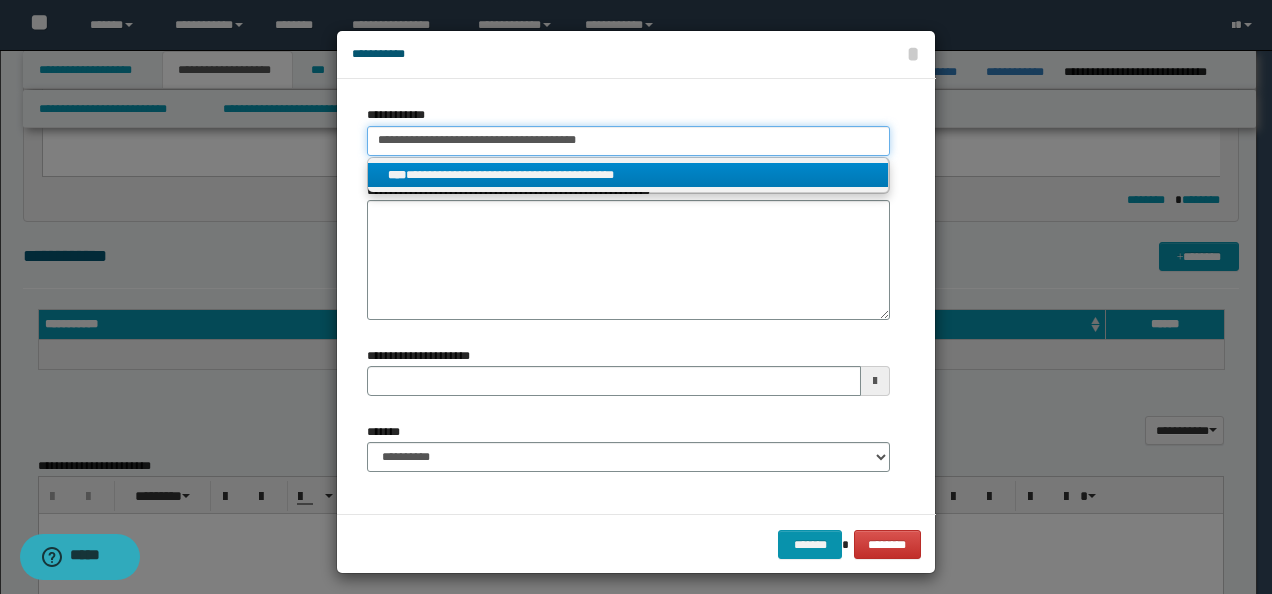 type 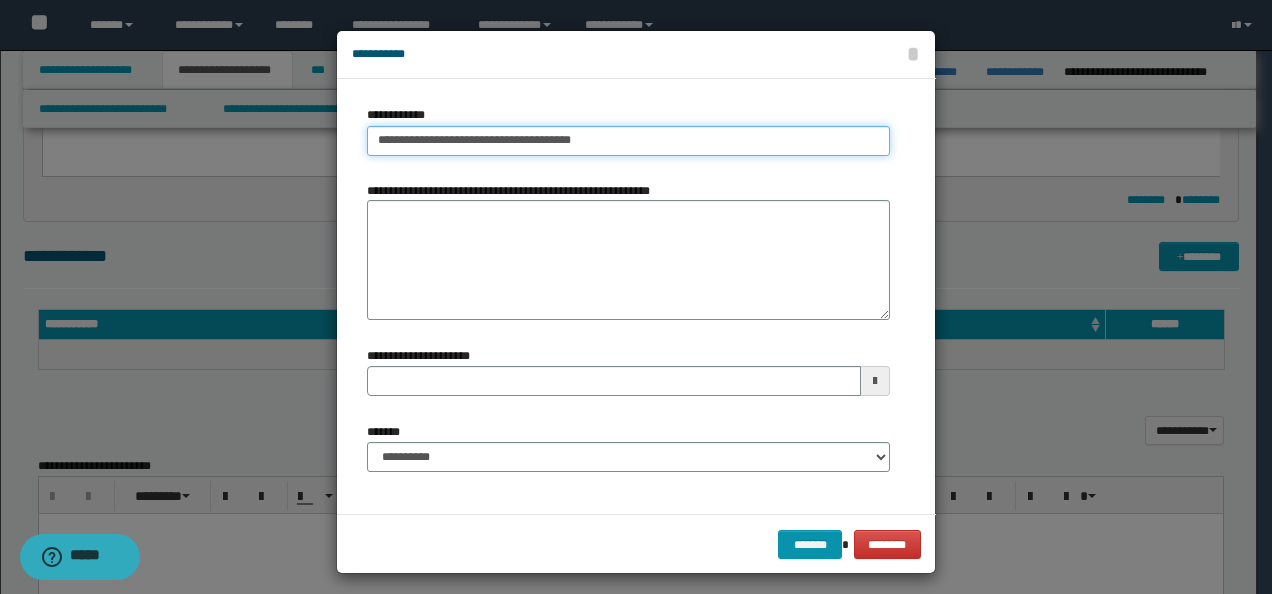 type on "**********" 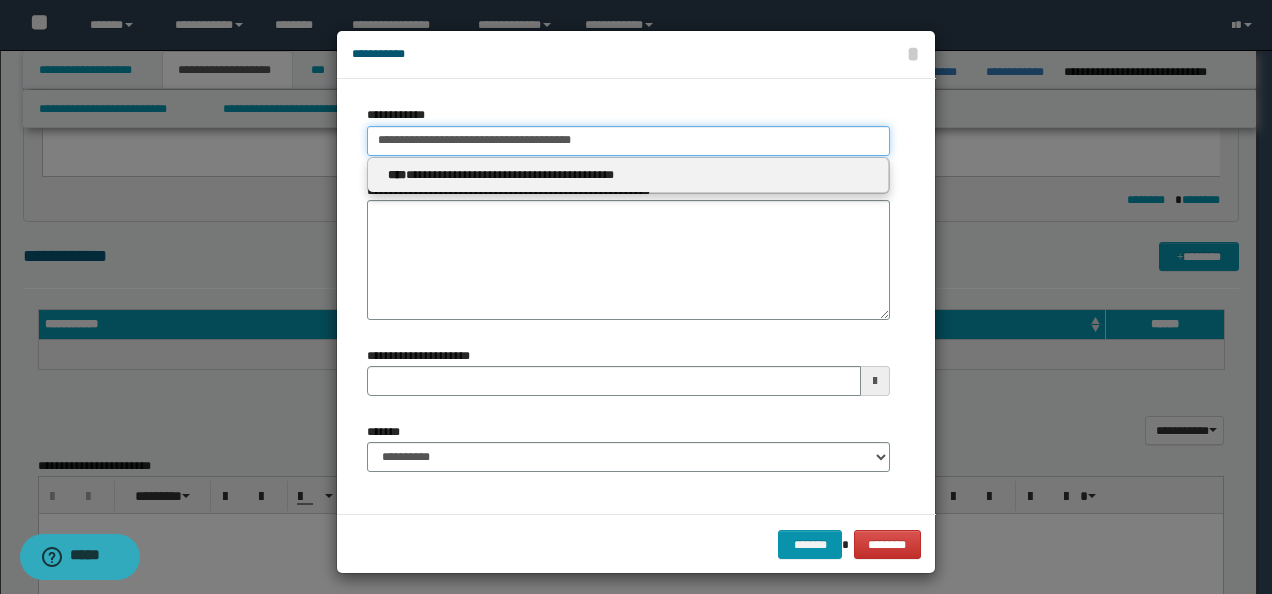 type 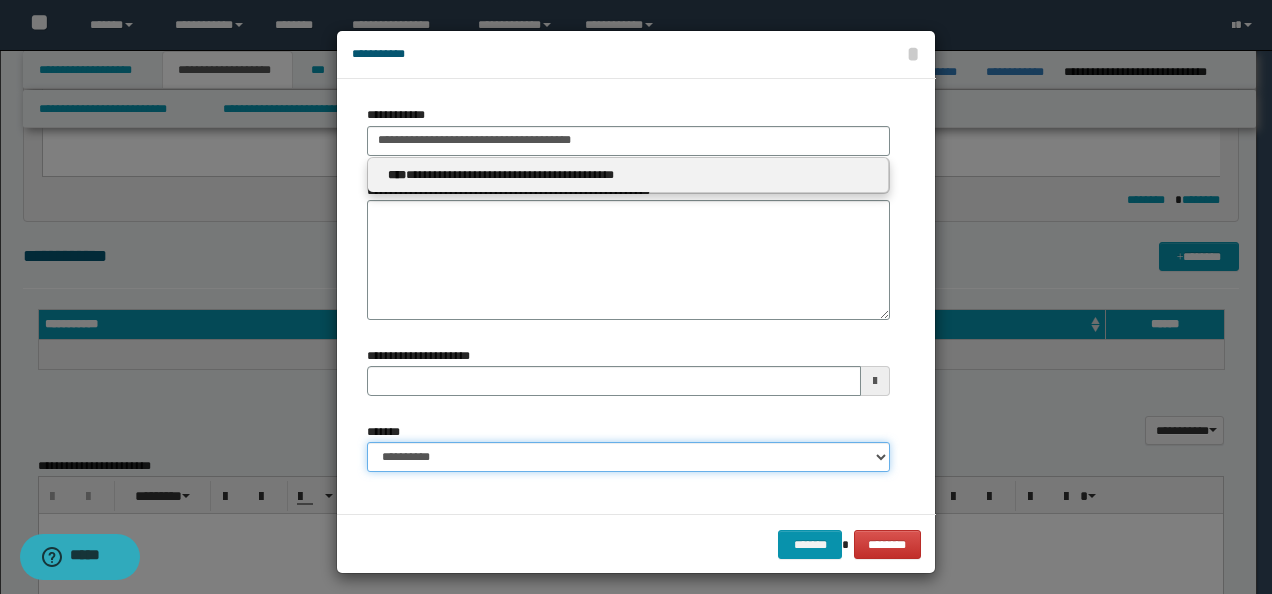 type 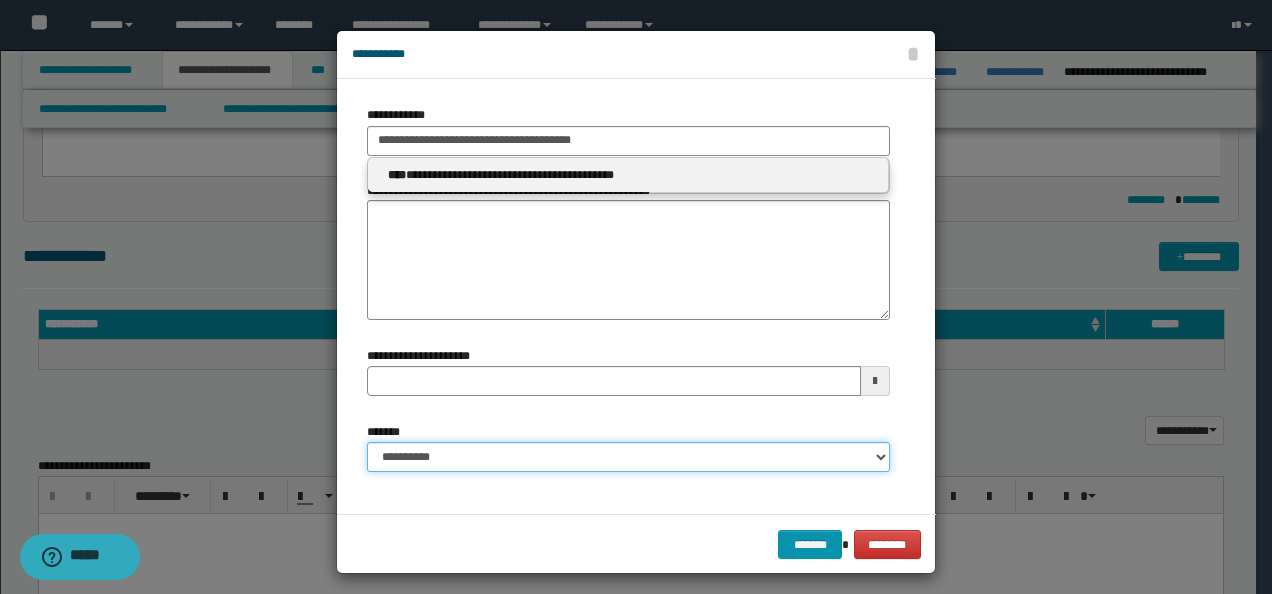 click on "**********" at bounding box center [628, 457] 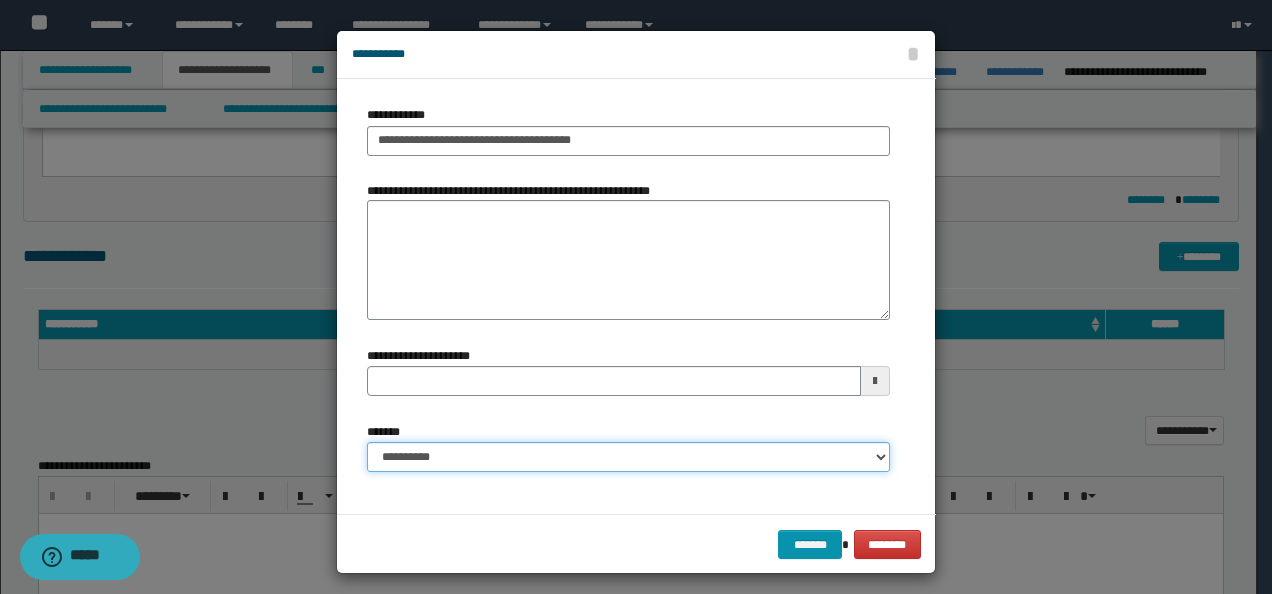 type 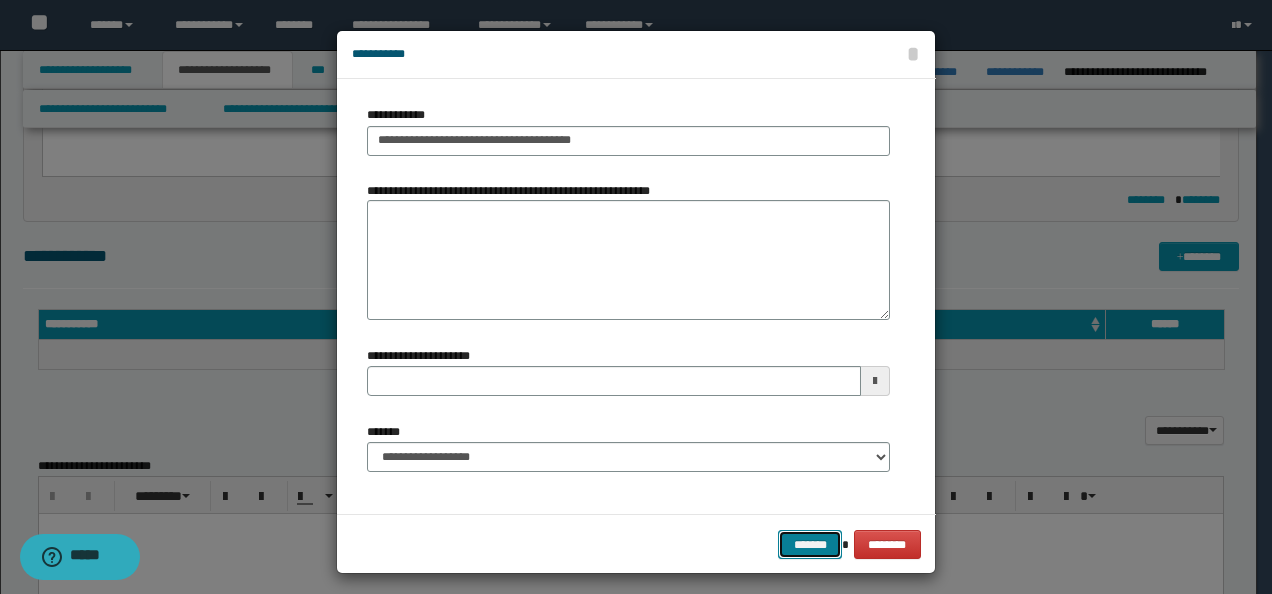 click on "*******" at bounding box center [810, 544] 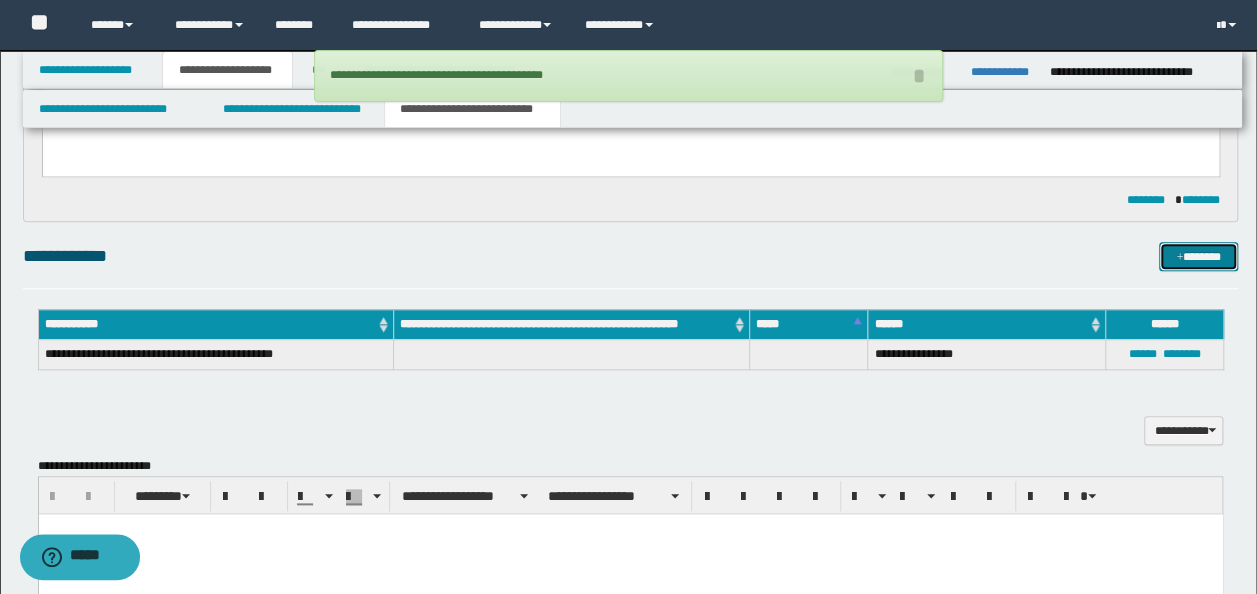 click on "*******" at bounding box center (1198, 256) 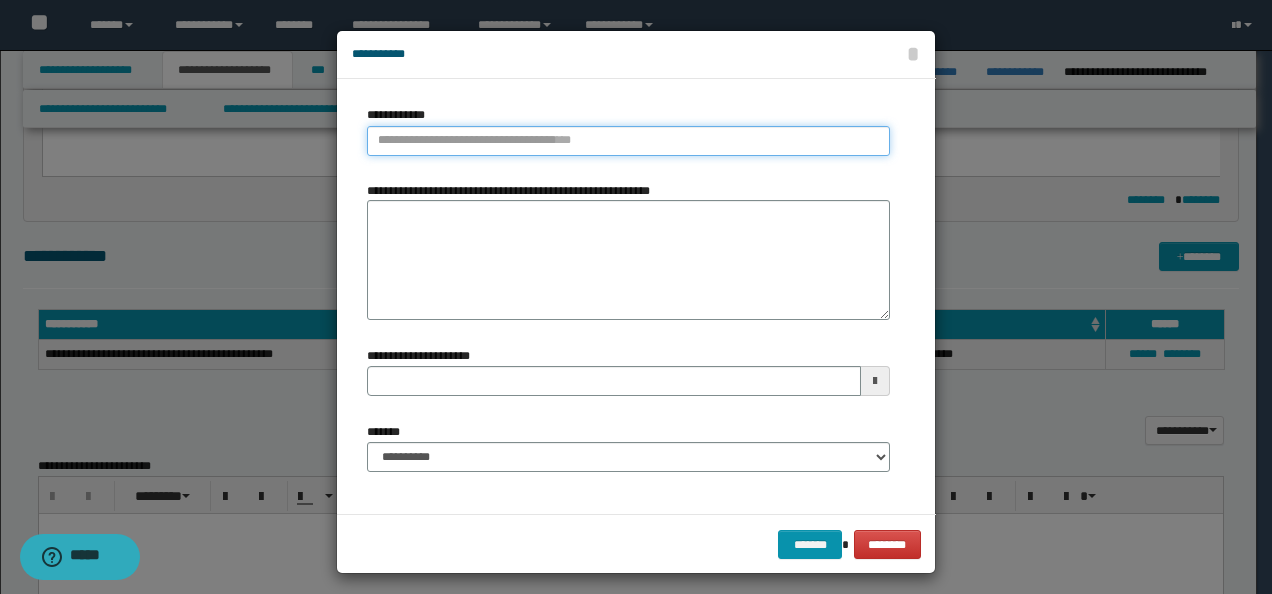 click on "**********" at bounding box center [628, 141] 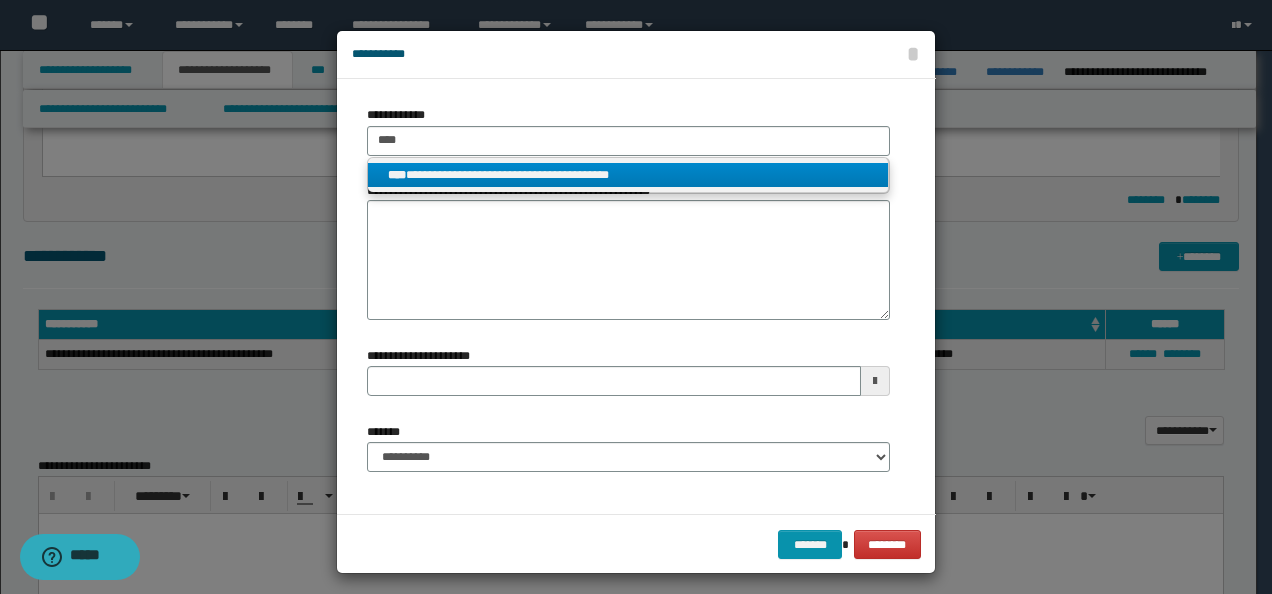 click on "**********" at bounding box center [628, 175] 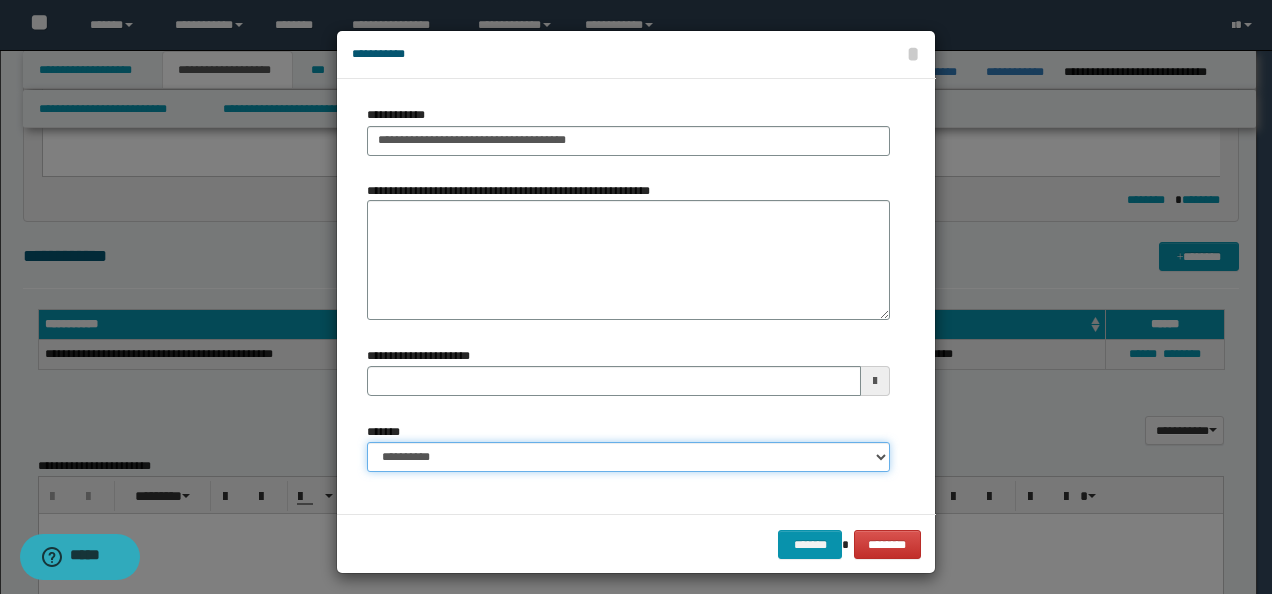 click on "**********" at bounding box center [628, 457] 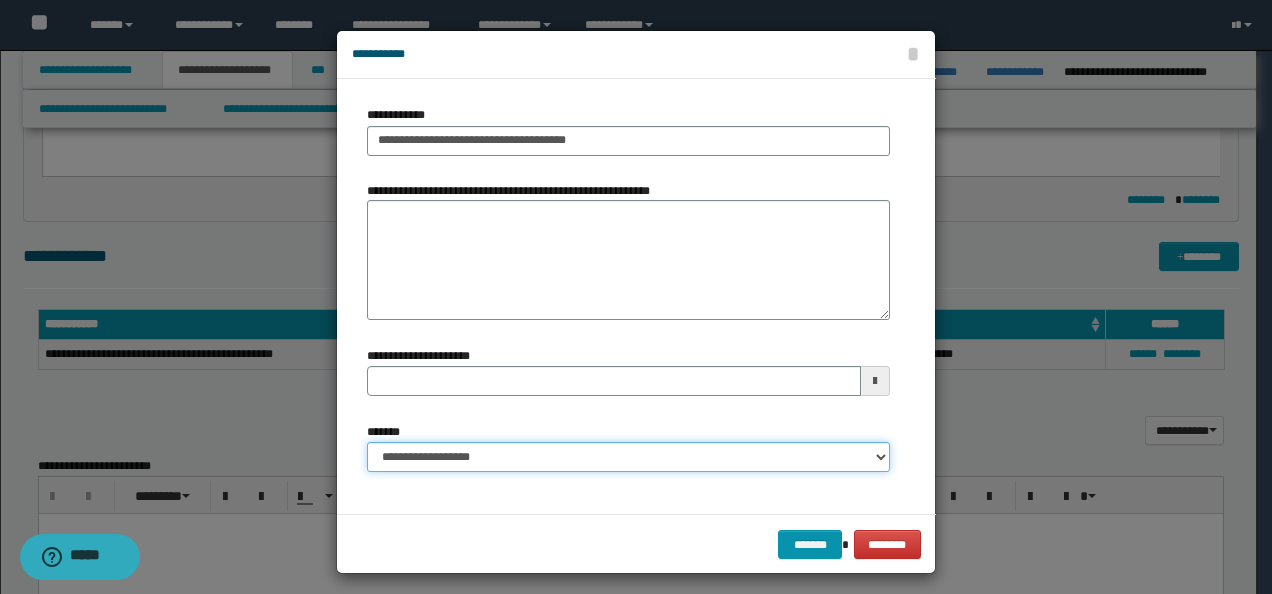 click on "**********" at bounding box center (628, 457) 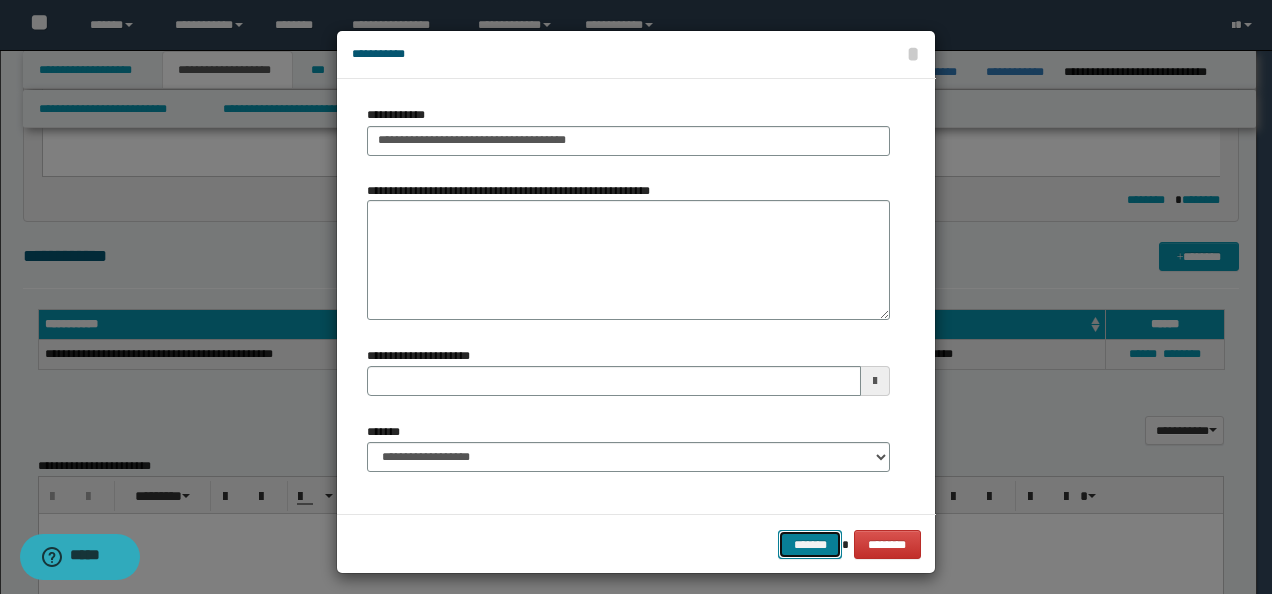 click on "*******" at bounding box center (810, 544) 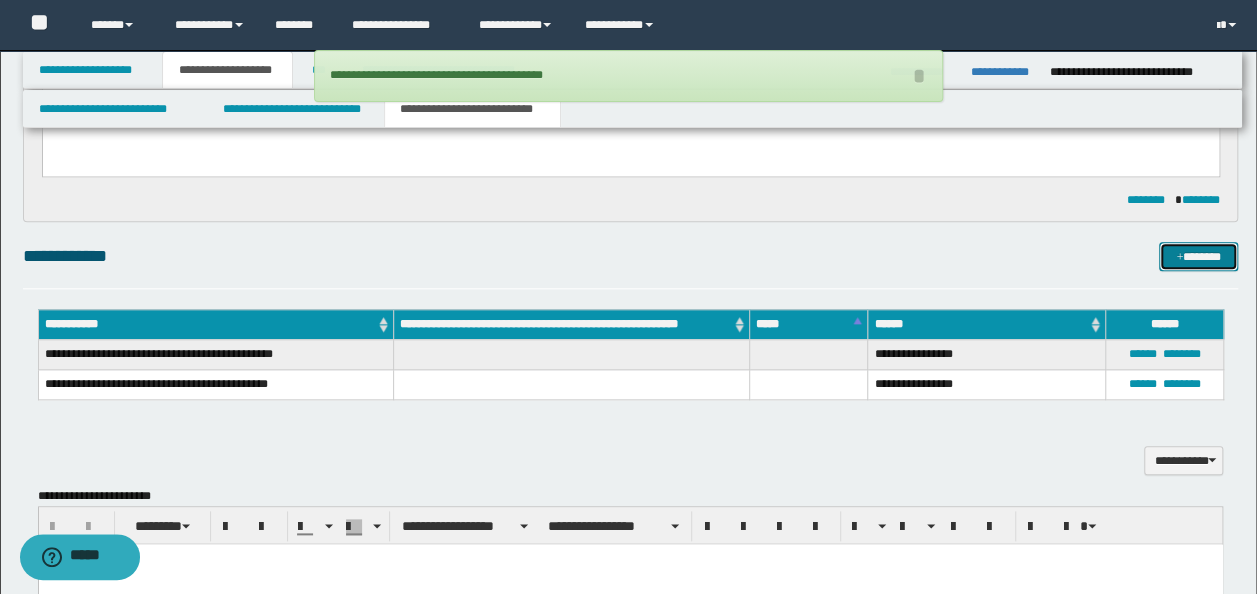 click on "*******" at bounding box center [1198, 256] 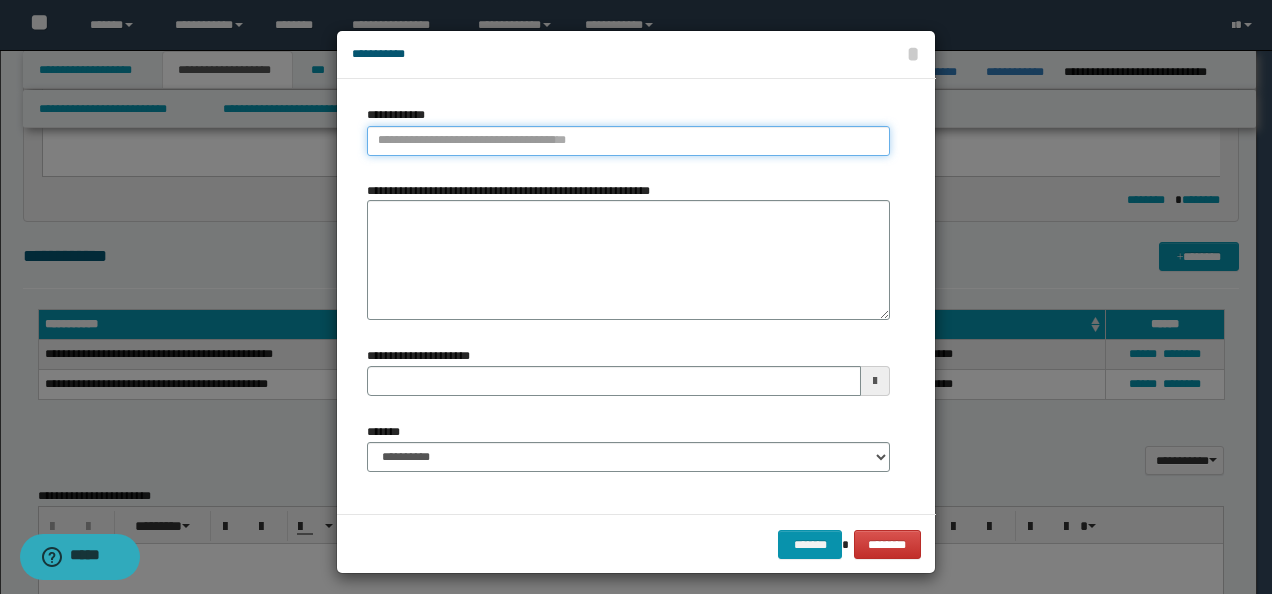 click on "**********" at bounding box center (628, 141) 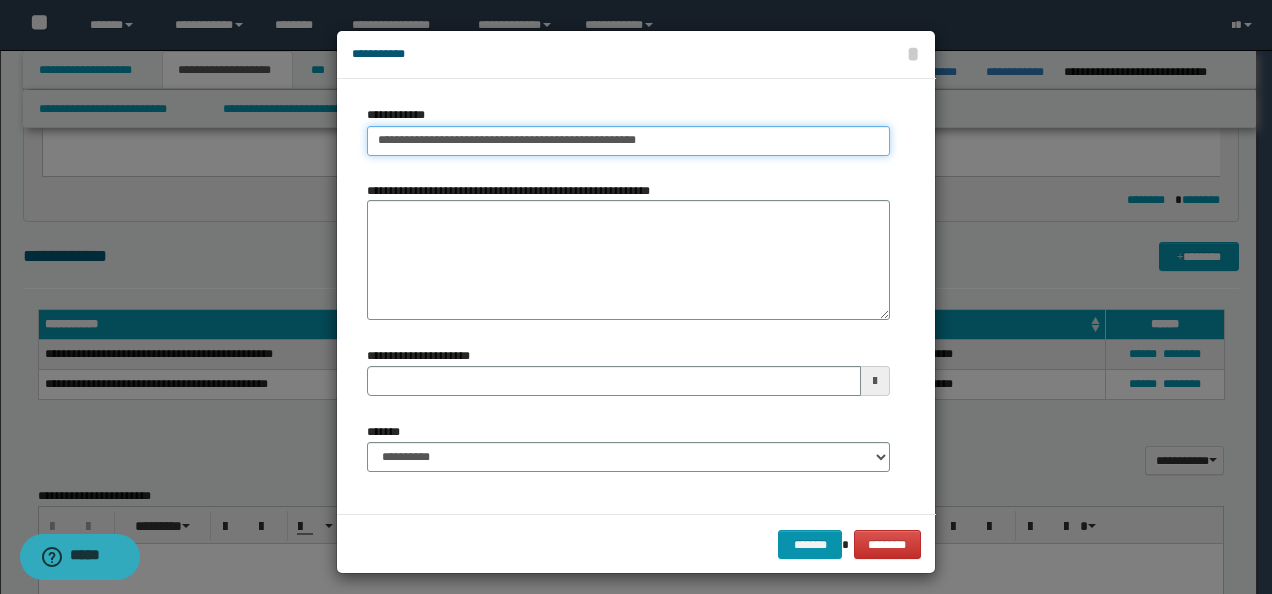drag, startPoint x: 618, startPoint y: 144, endPoint x: 575, endPoint y: 149, distance: 43.289722 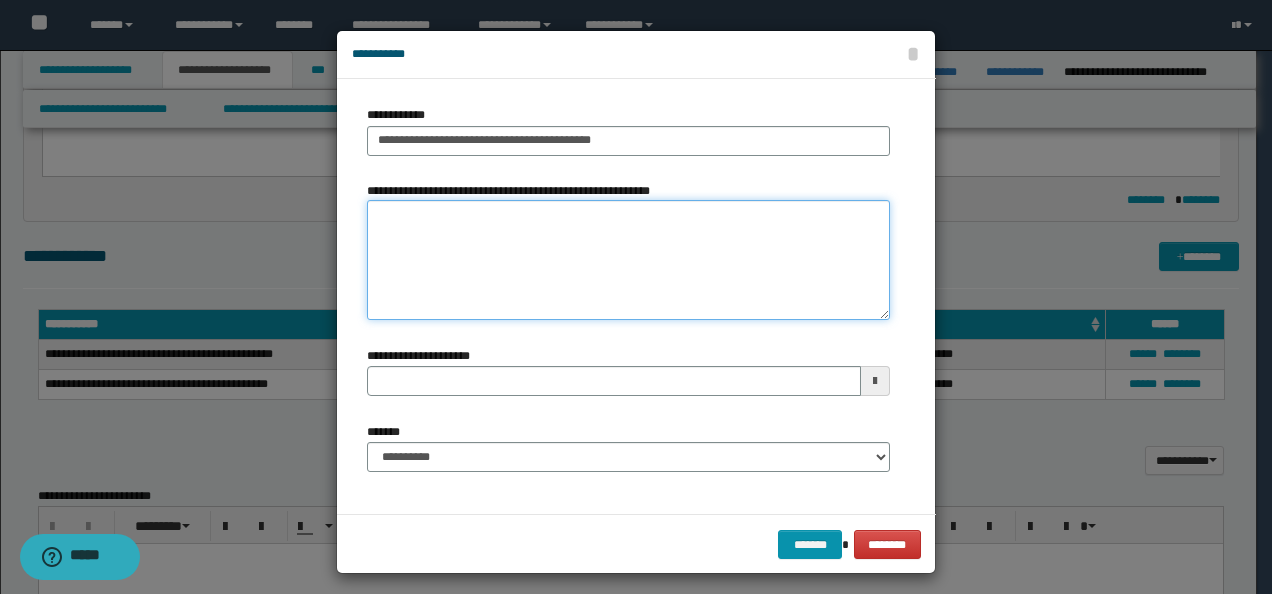 click on "**********" at bounding box center [628, 260] 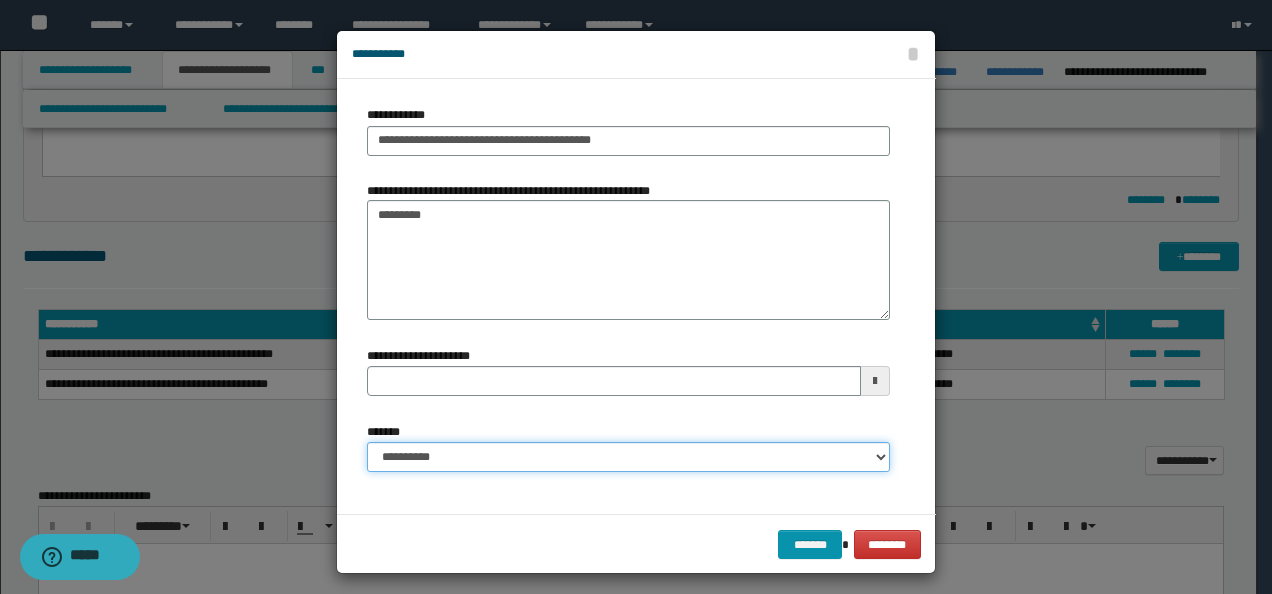 click on "**********" at bounding box center [628, 457] 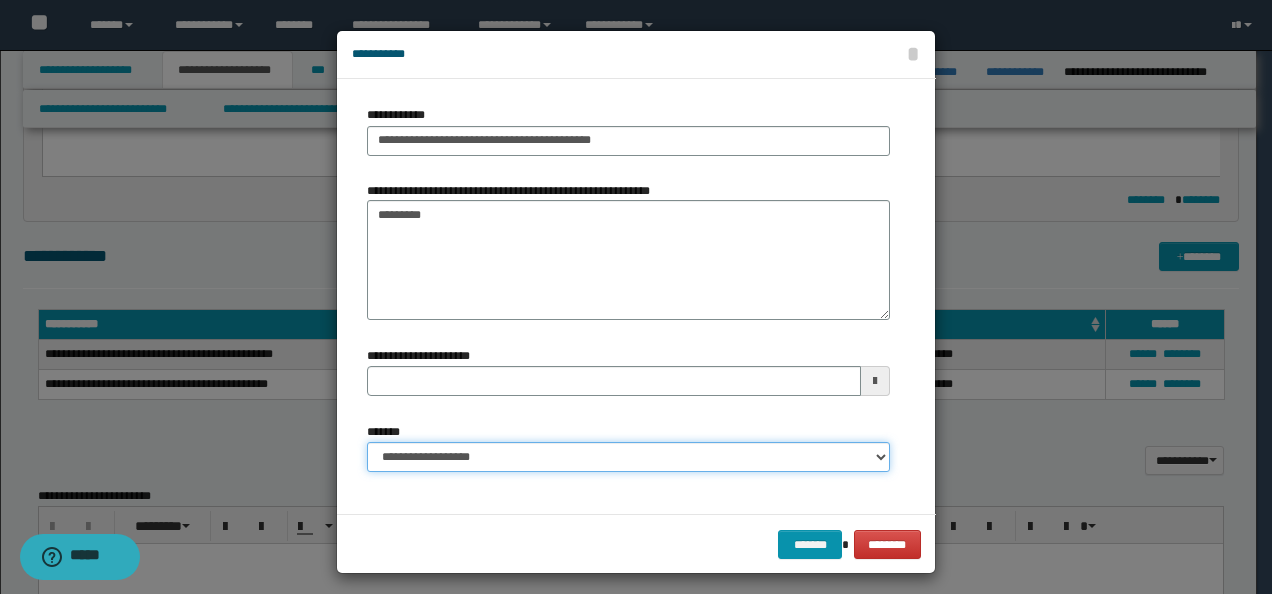 click on "**********" at bounding box center [628, 457] 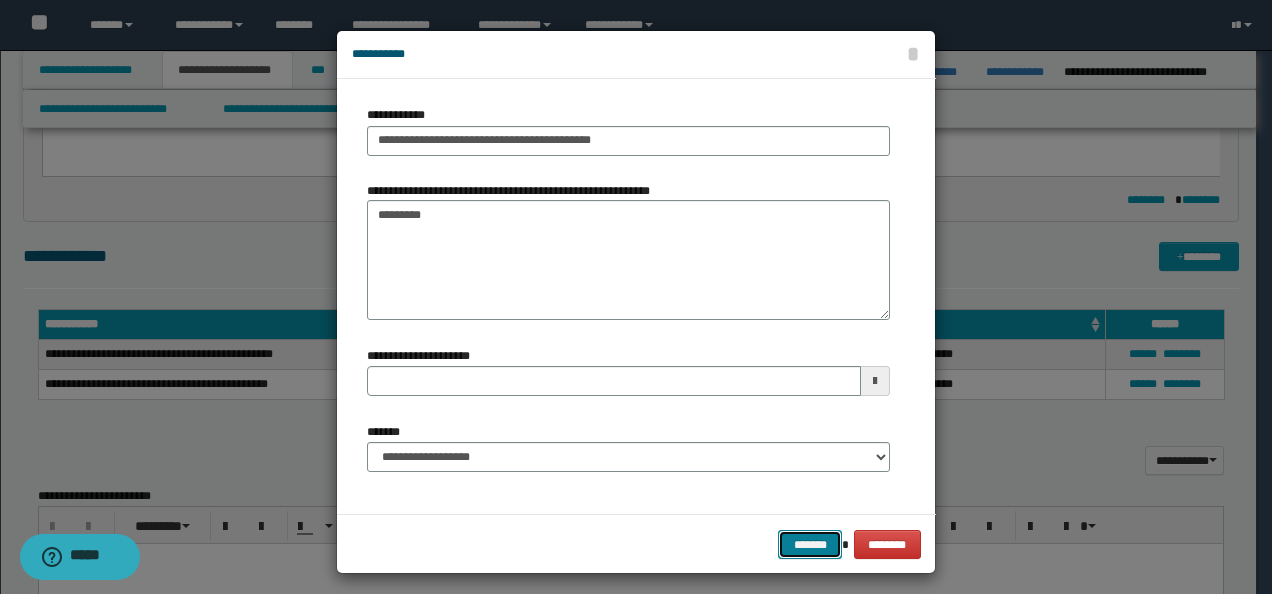 click on "*******" at bounding box center [810, 544] 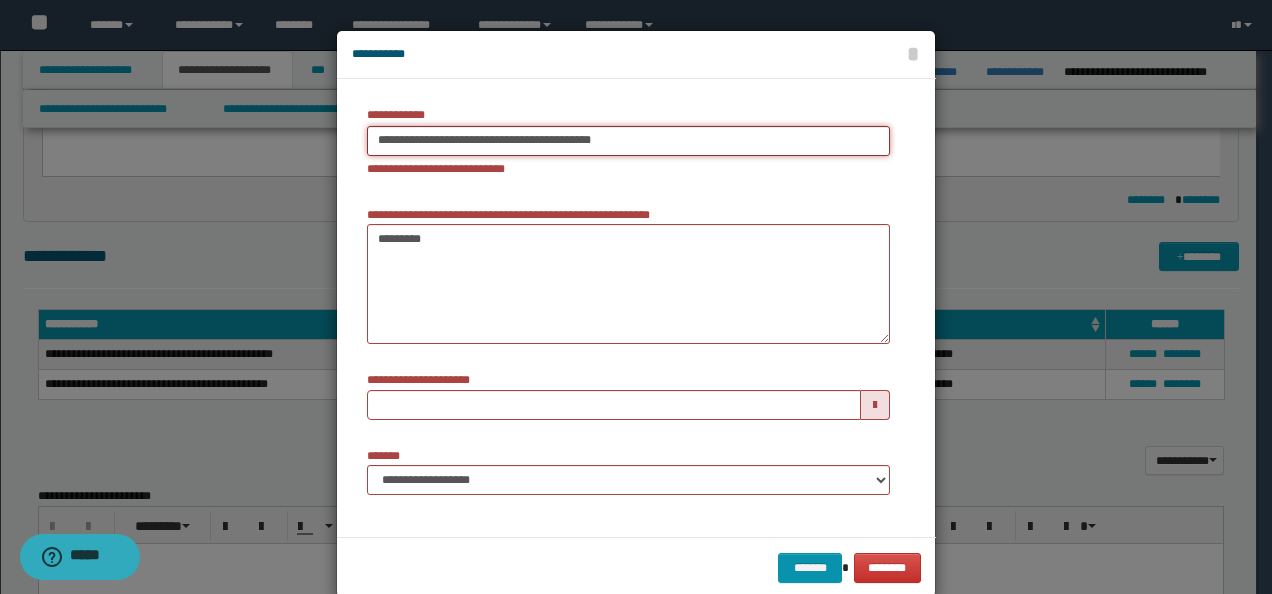 click on "**********" at bounding box center [628, 141] 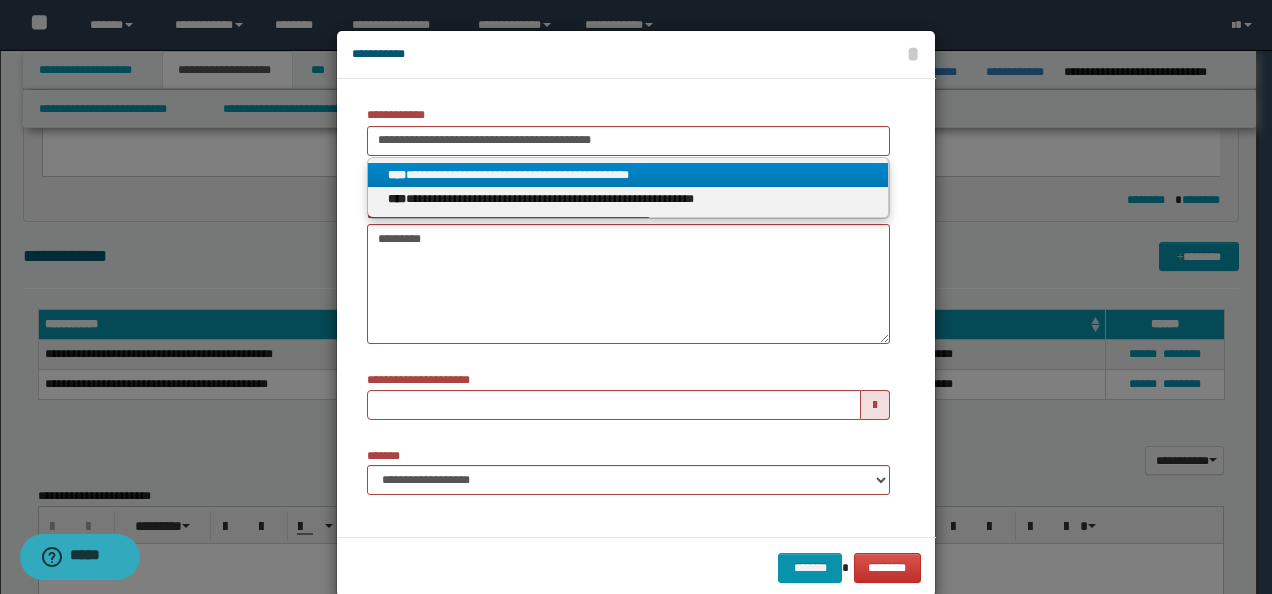 click on "**********" at bounding box center [628, 175] 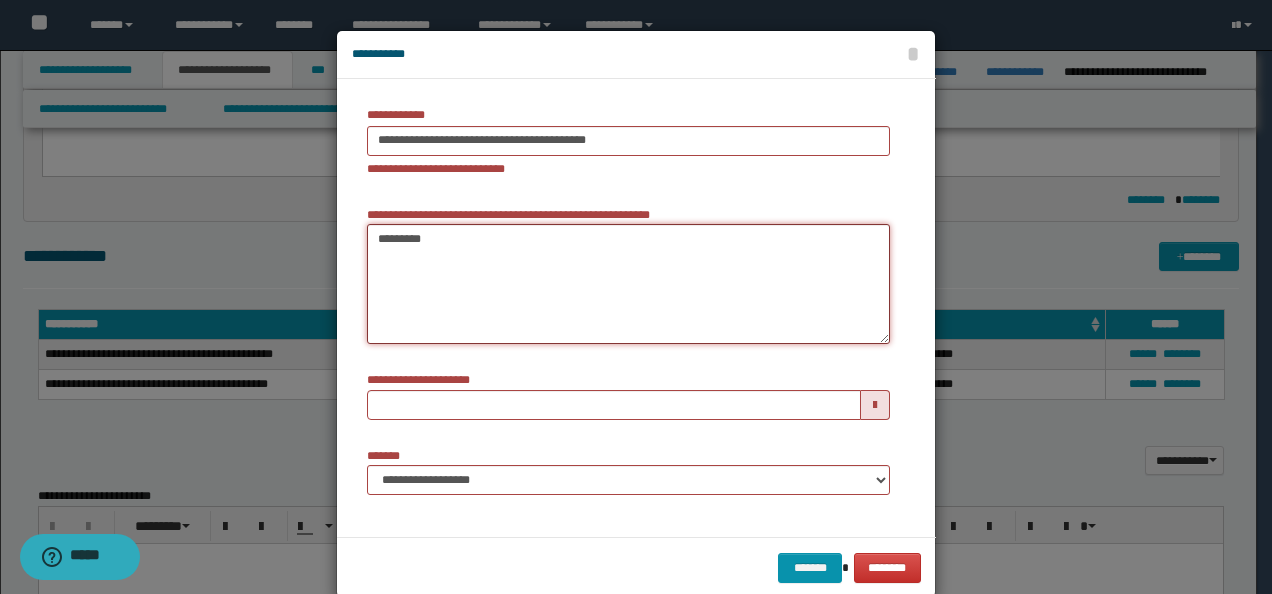 click on "*********" at bounding box center (628, 284) 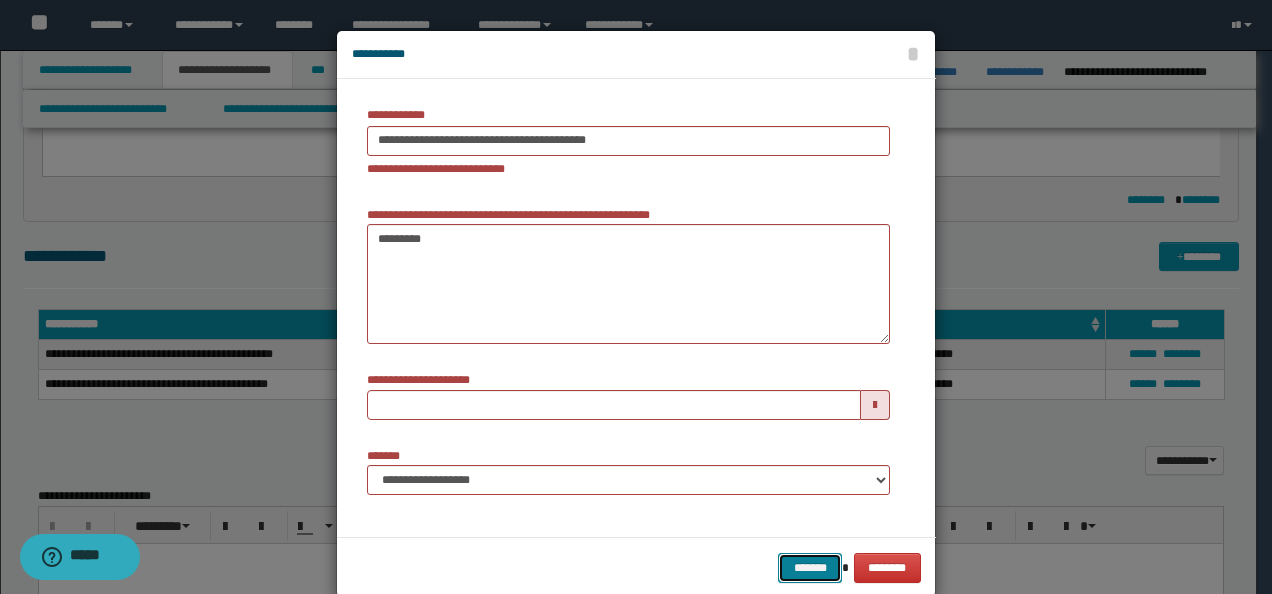click on "*******" at bounding box center [810, 567] 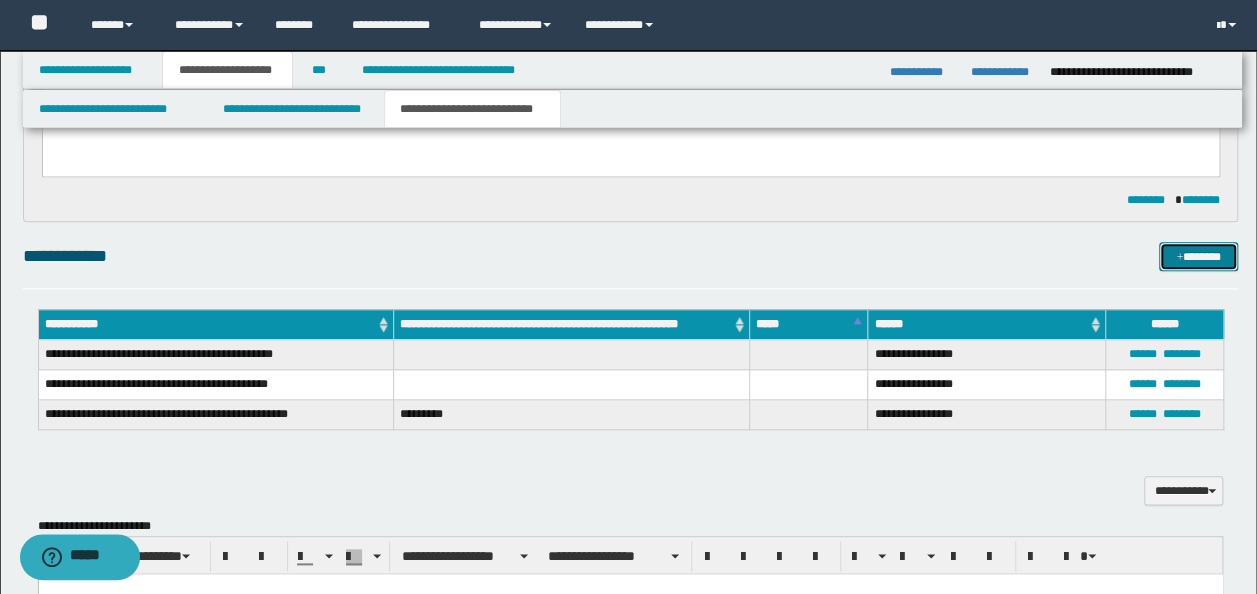 click at bounding box center [1179, 258] 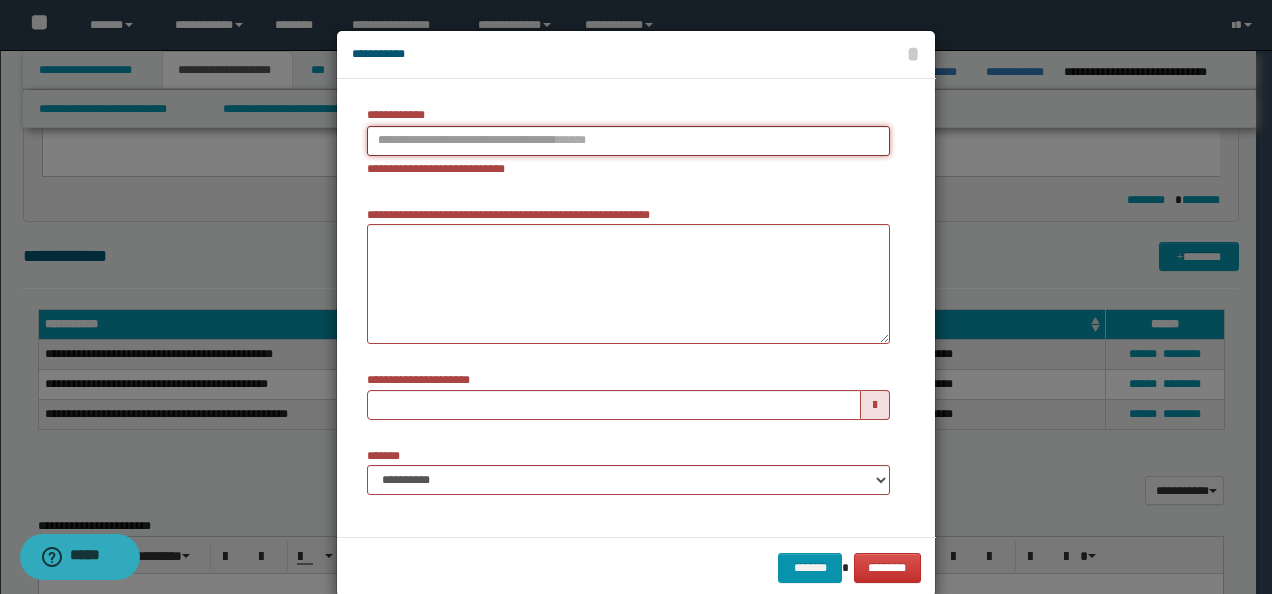 click on "**********" at bounding box center [628, 141] 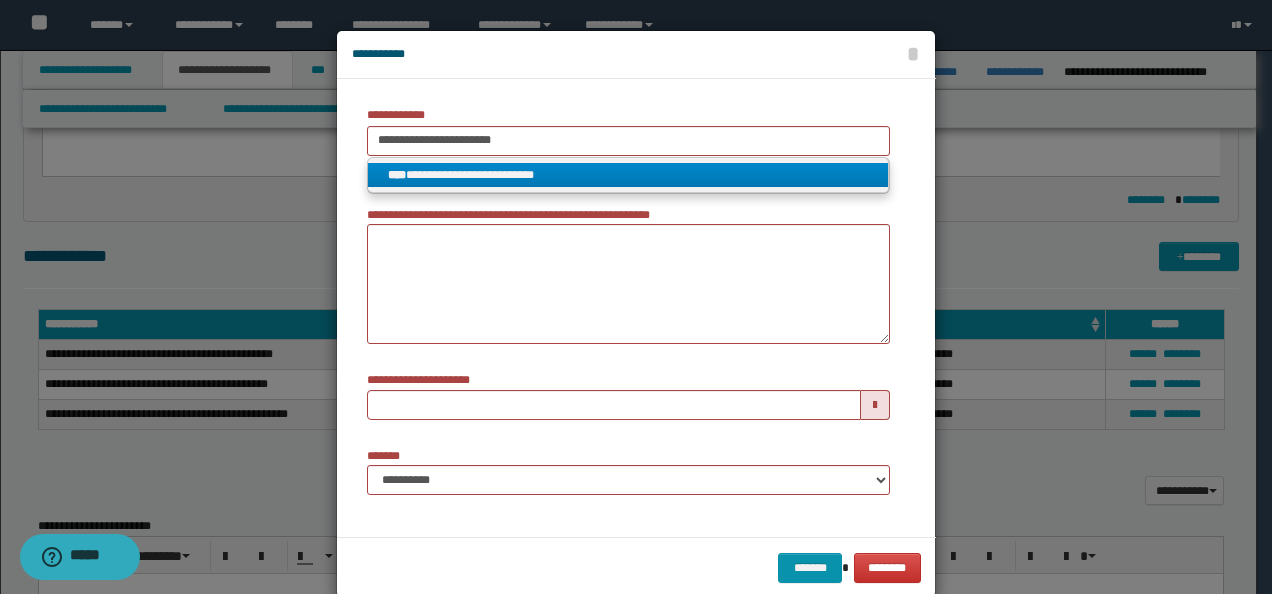 click on "**********" at bounding box center [628, 175] 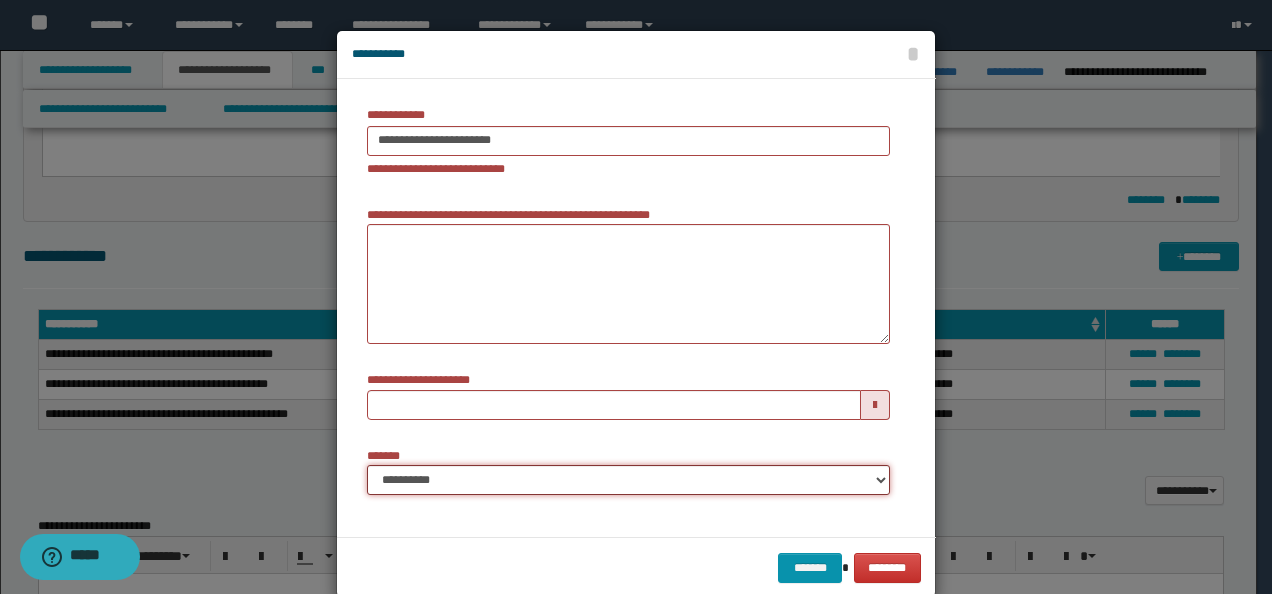 drag, startPoint x: 458, startPoint y: 493, endPoint x: 458, endPoint y: 478, distance: 15 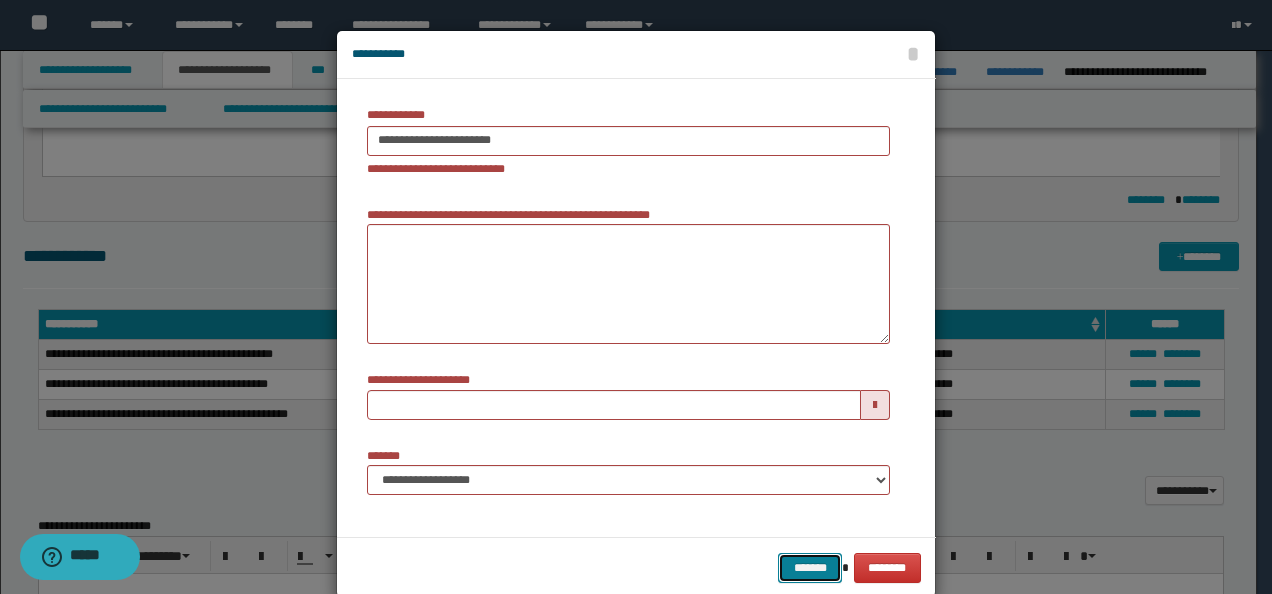 click on "*******" at bounding box center [810, 567] 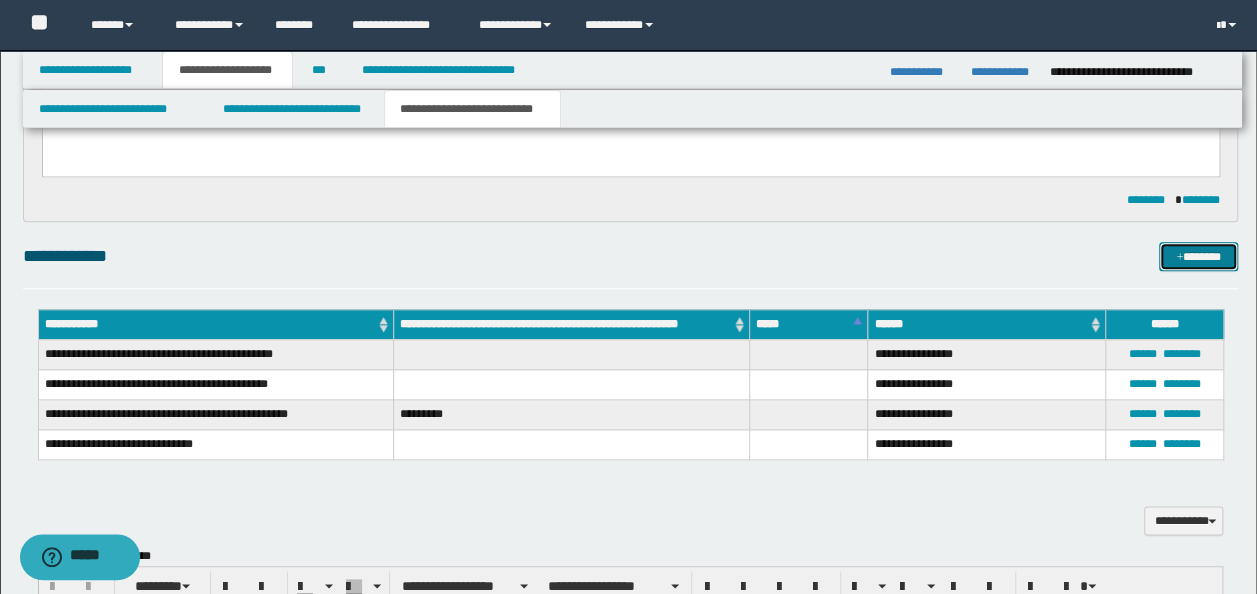 click on "*******" at bounding box center (1198, 256) 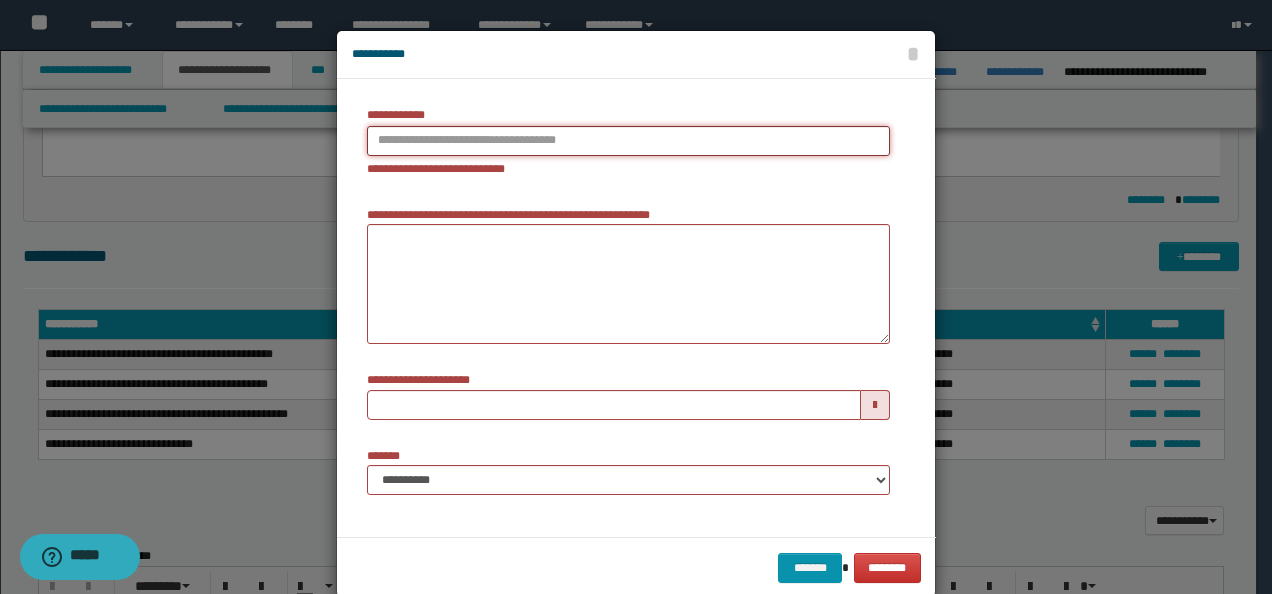 click on "**********" at bounding box center [628, 141] 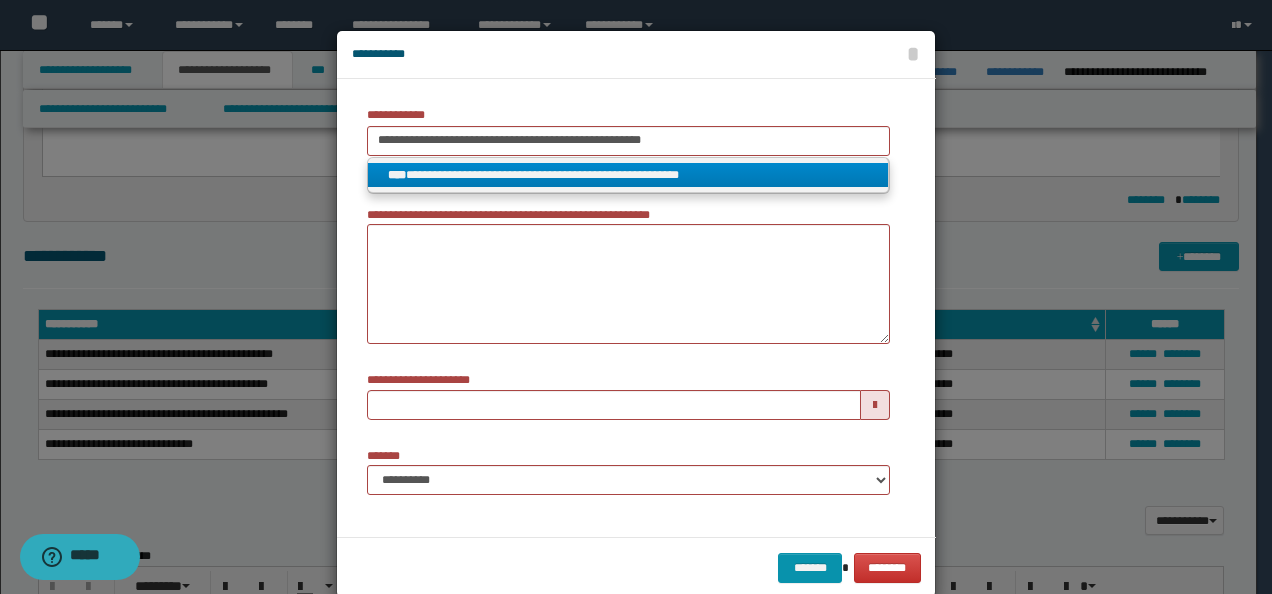 click on "**********" at bounding box center (628, 175) 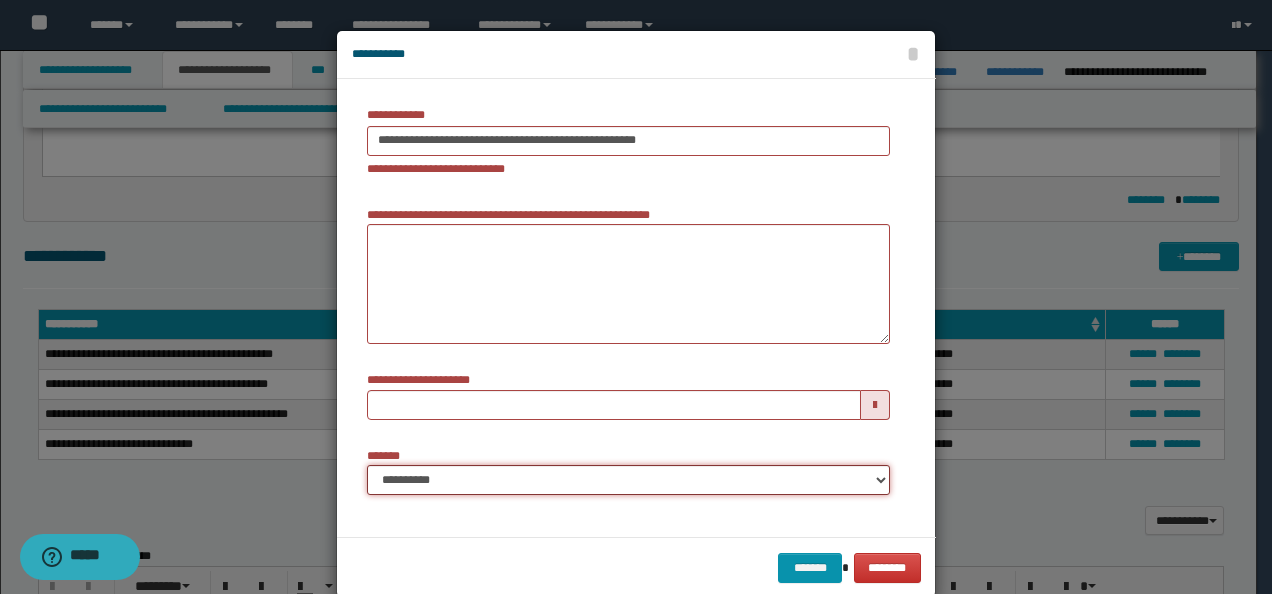 click on "**********" at bounding box center [628, 480] 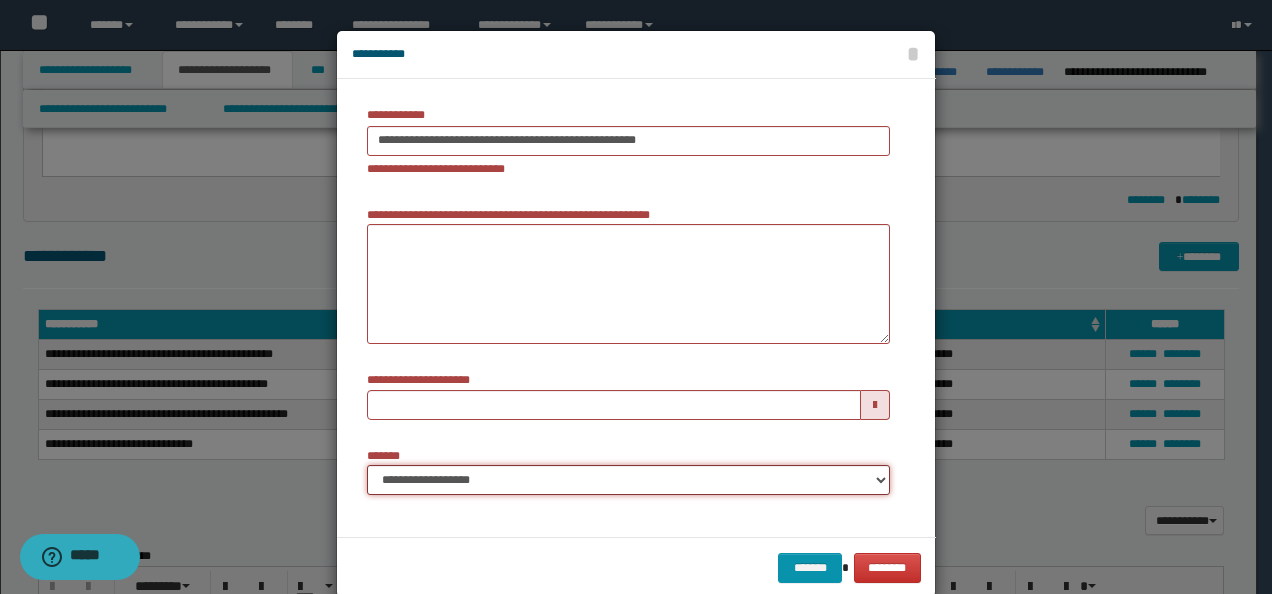 click on "**********" at bounding box center (628, 480) 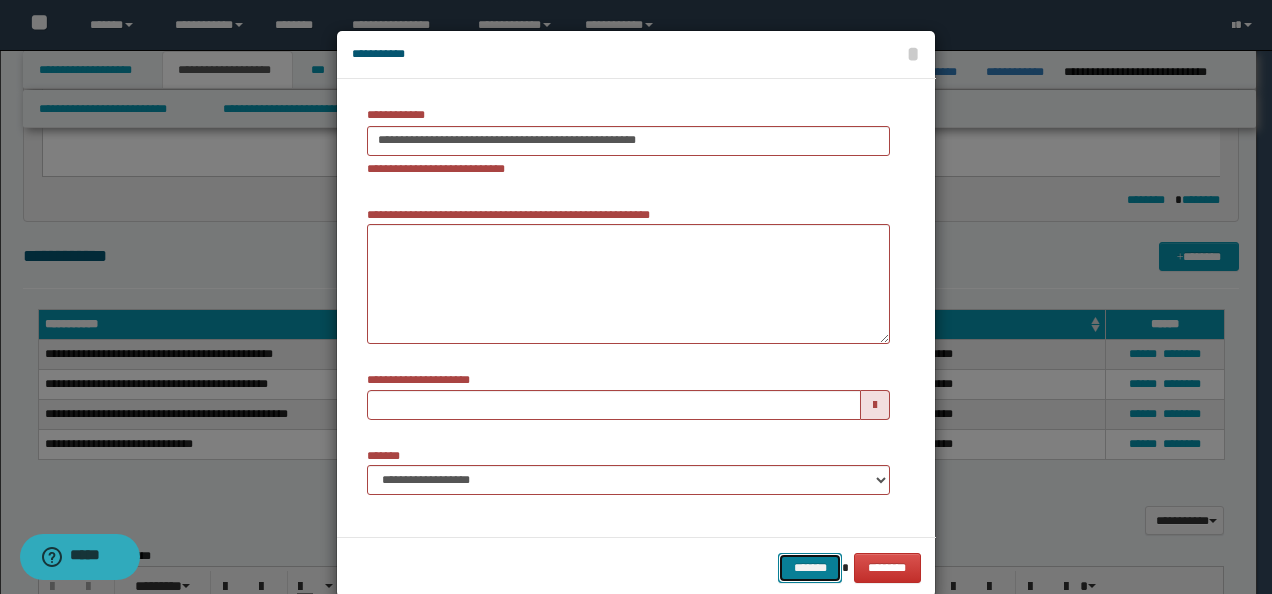 click on "*******" at bounding box center [810, 567] 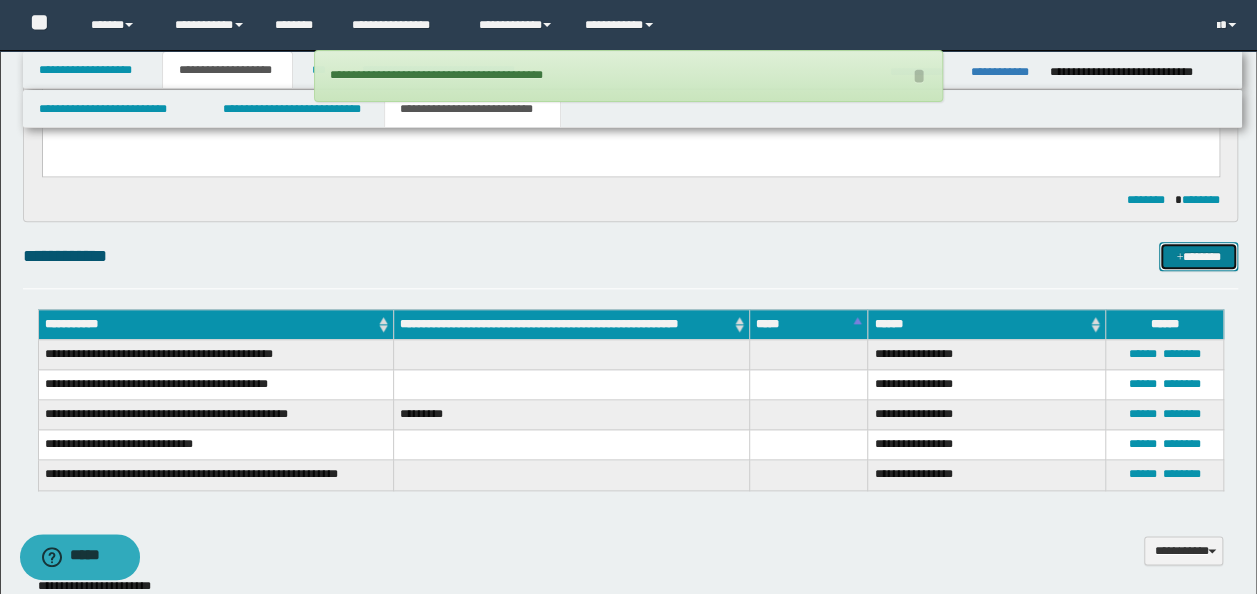 click on "*******" at bounding box center [1198, 256] 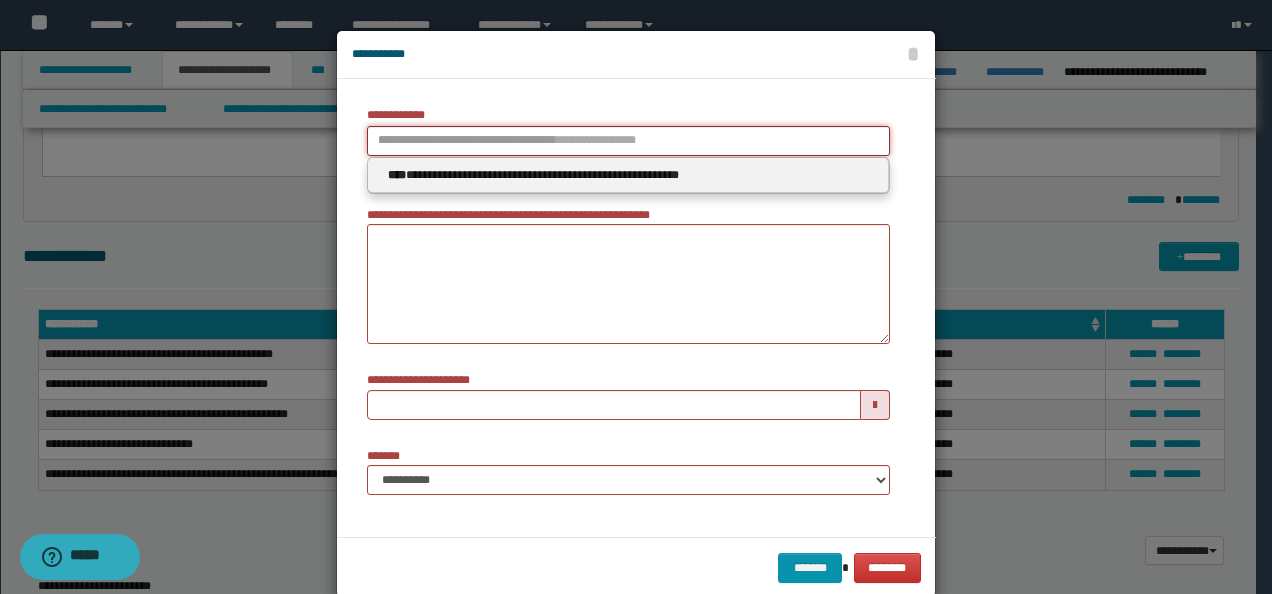 click on "**********" at bounding box center [628, 141] 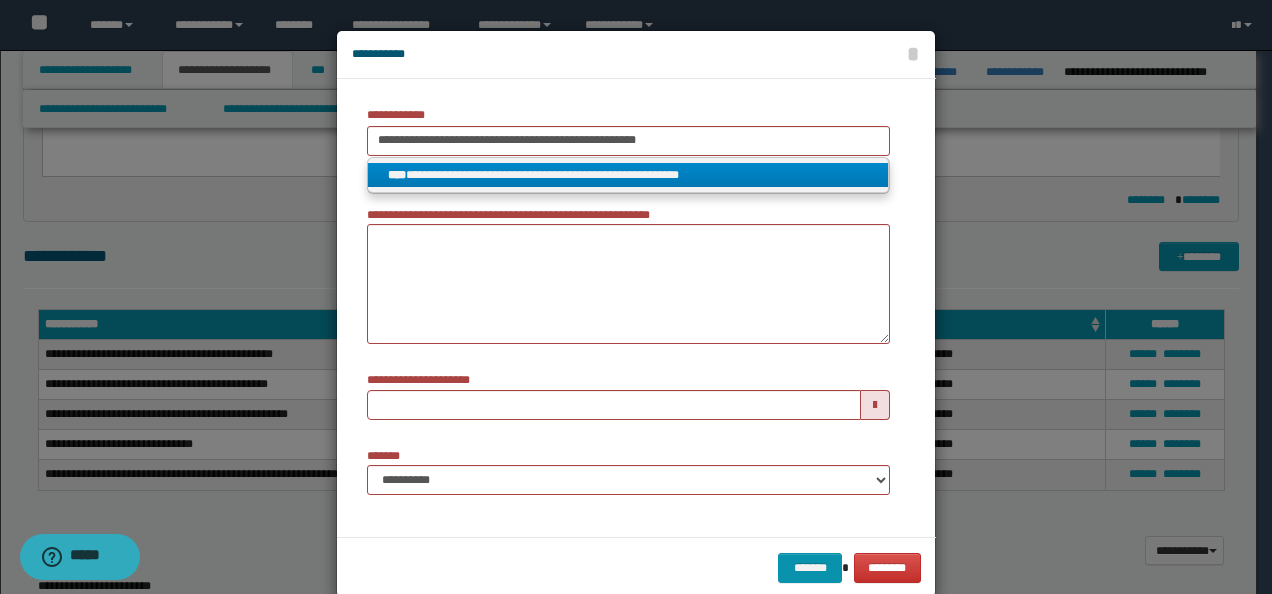 click on "**********" at bounding box center [628, 175] 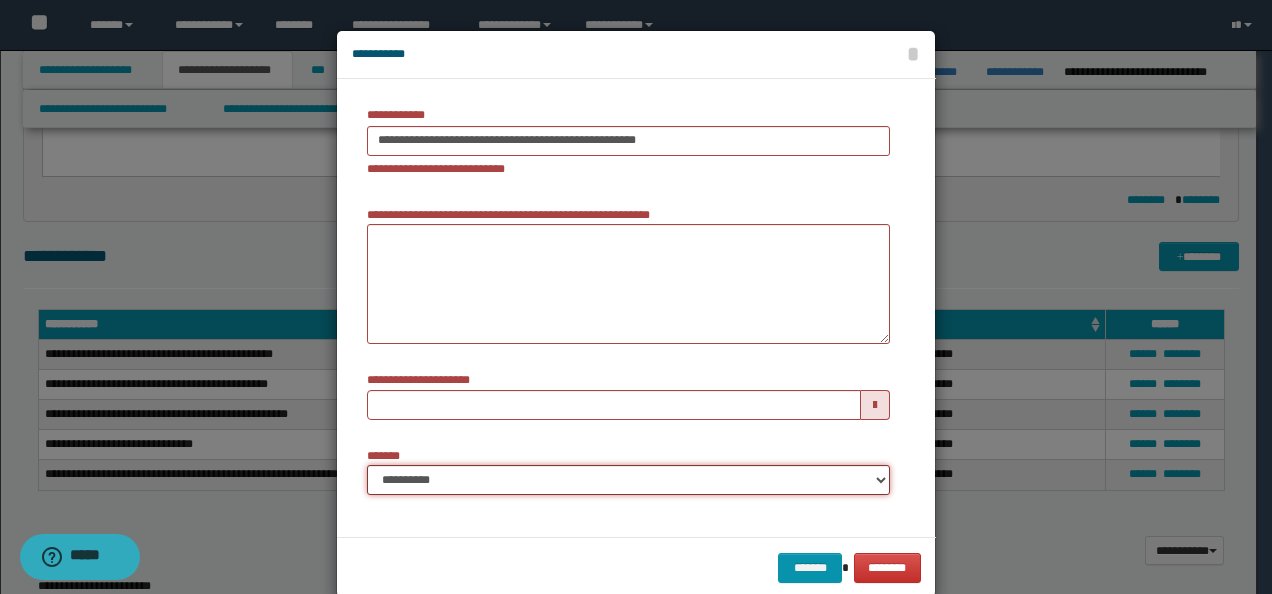 drag, startPoint x: 512, startPoint y: 482, endPoint x: 508, endPoint y: 472, distance: 10.770329 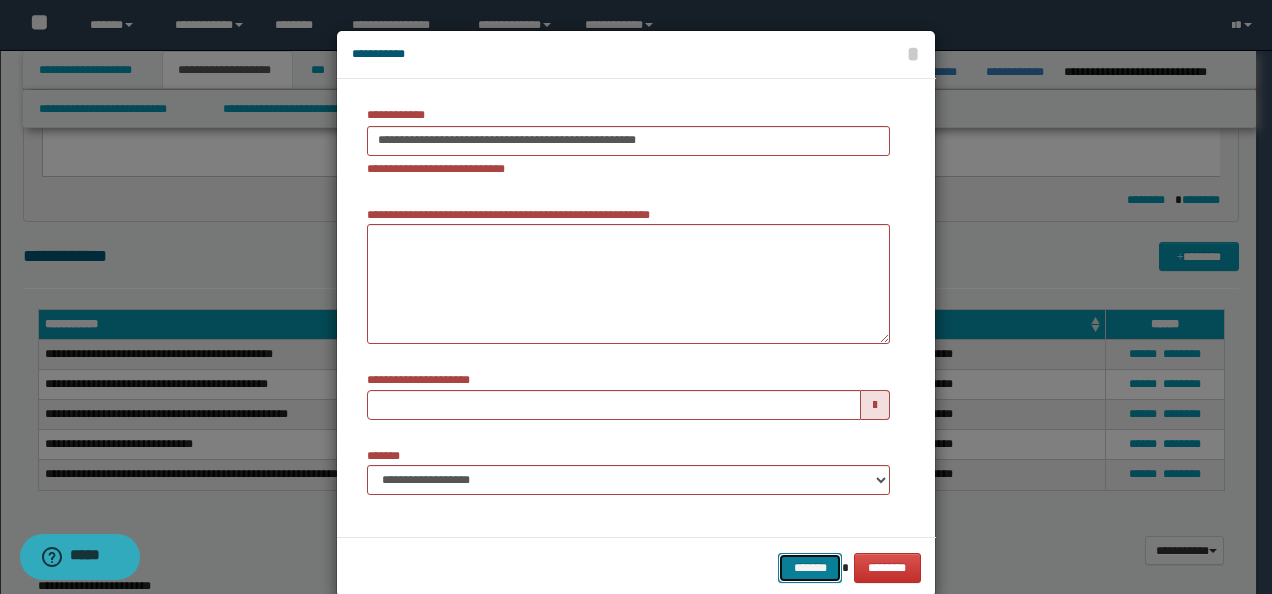 click on "*******" at bounding box center (810, 567) 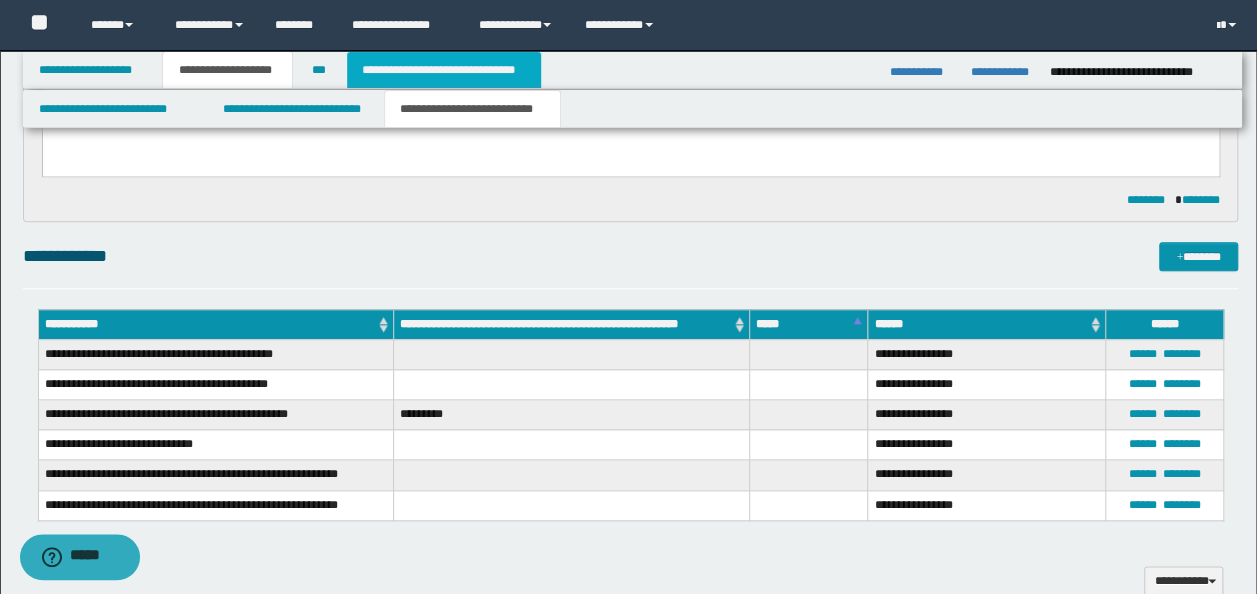 click on "**********" at bounding box center (444, 70) 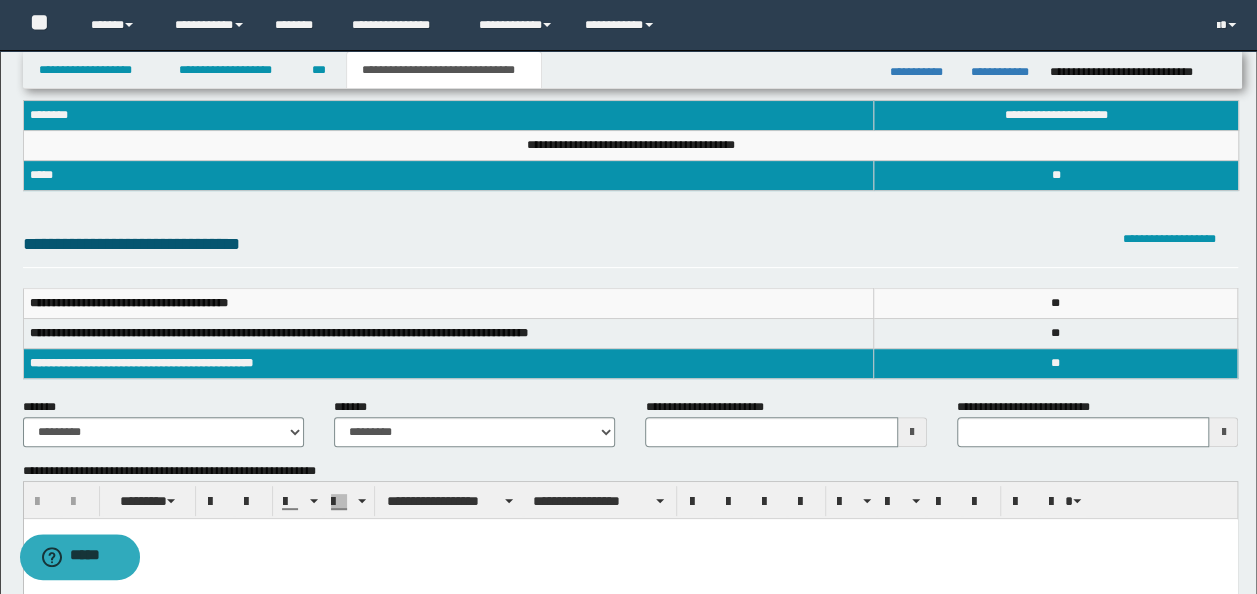 scroll, scrollTop: 200, scrollLeft: 0, axis: vertical 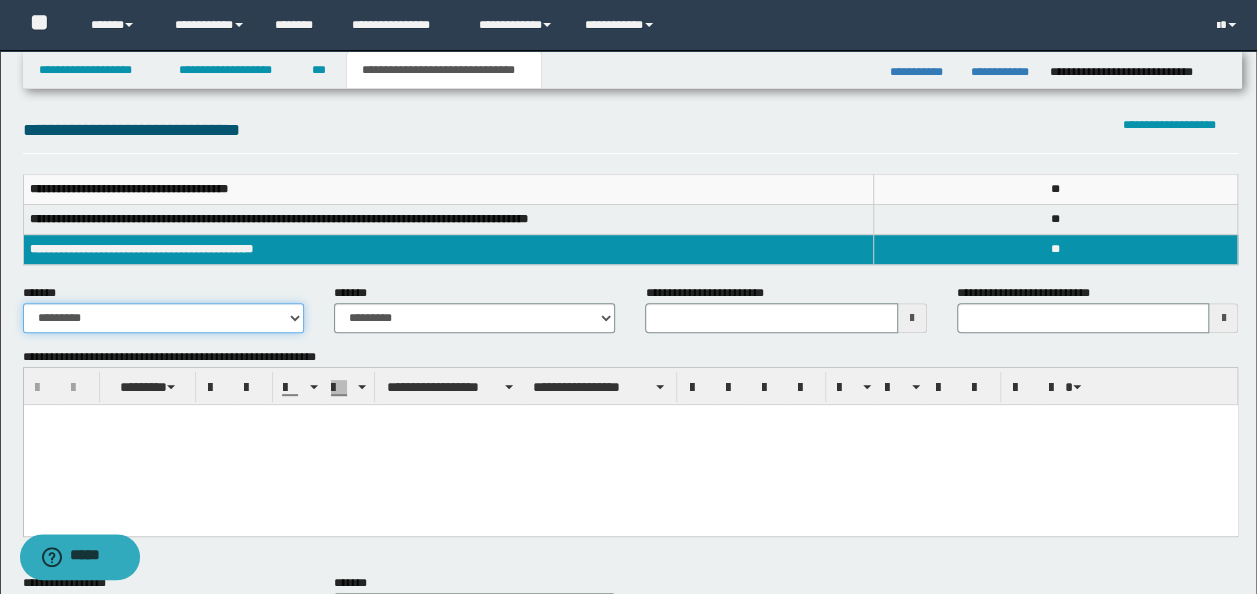 click on "**********" at bounding box center (163, 318) 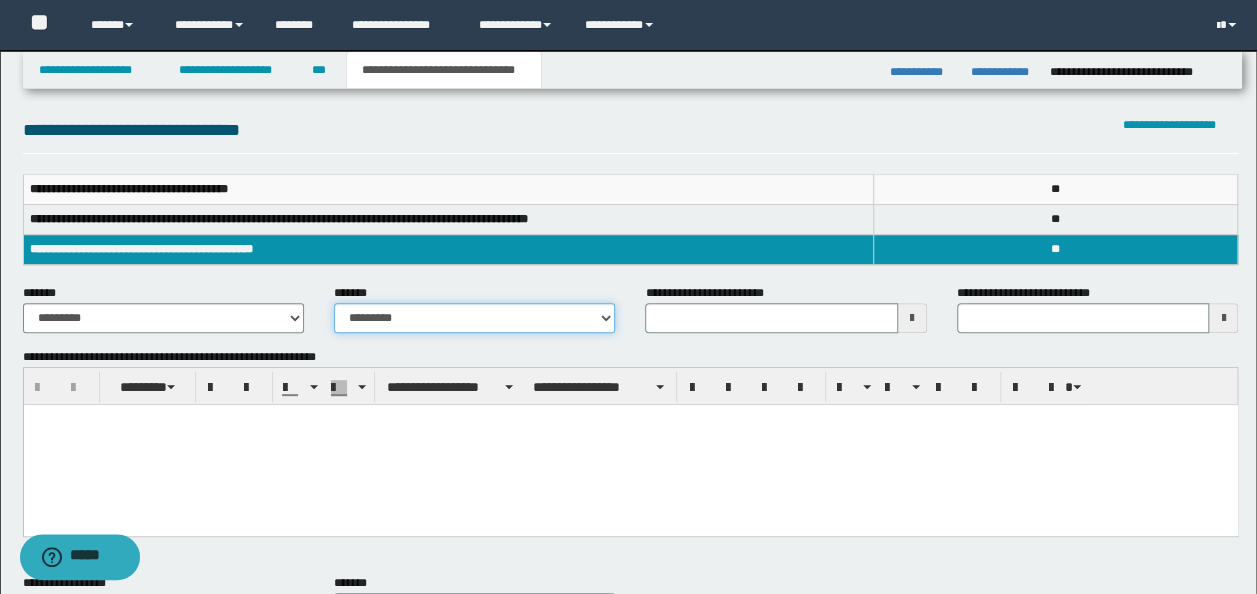 click on "**********" at bounding box center [474, 318] 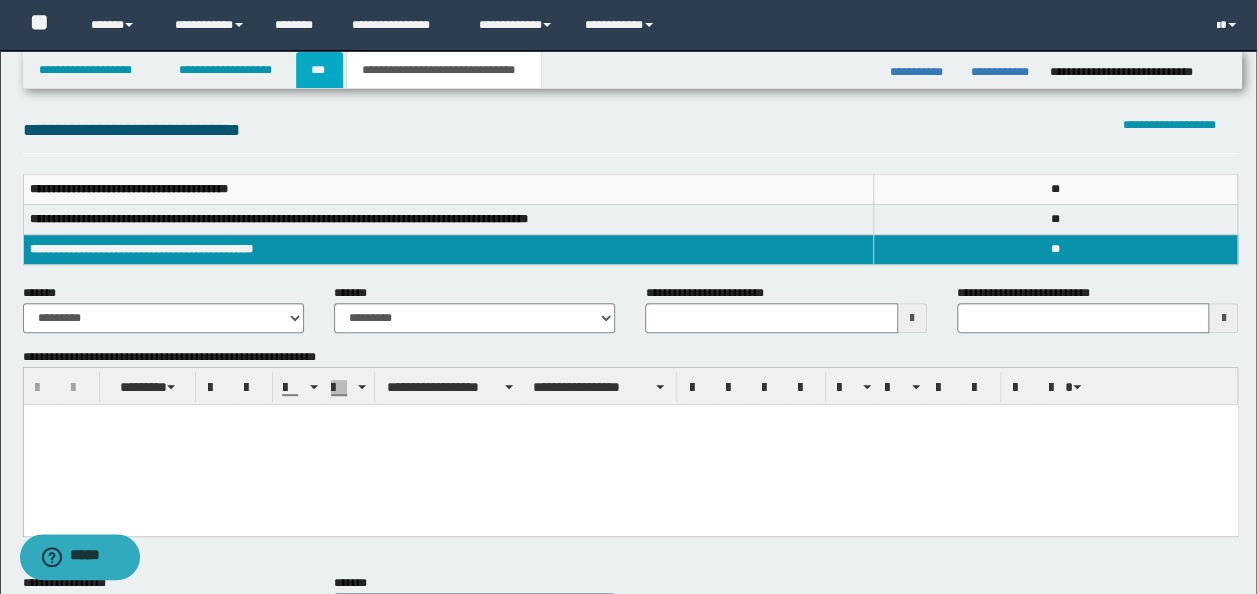 click on "***" at bounding box center [319, 70] 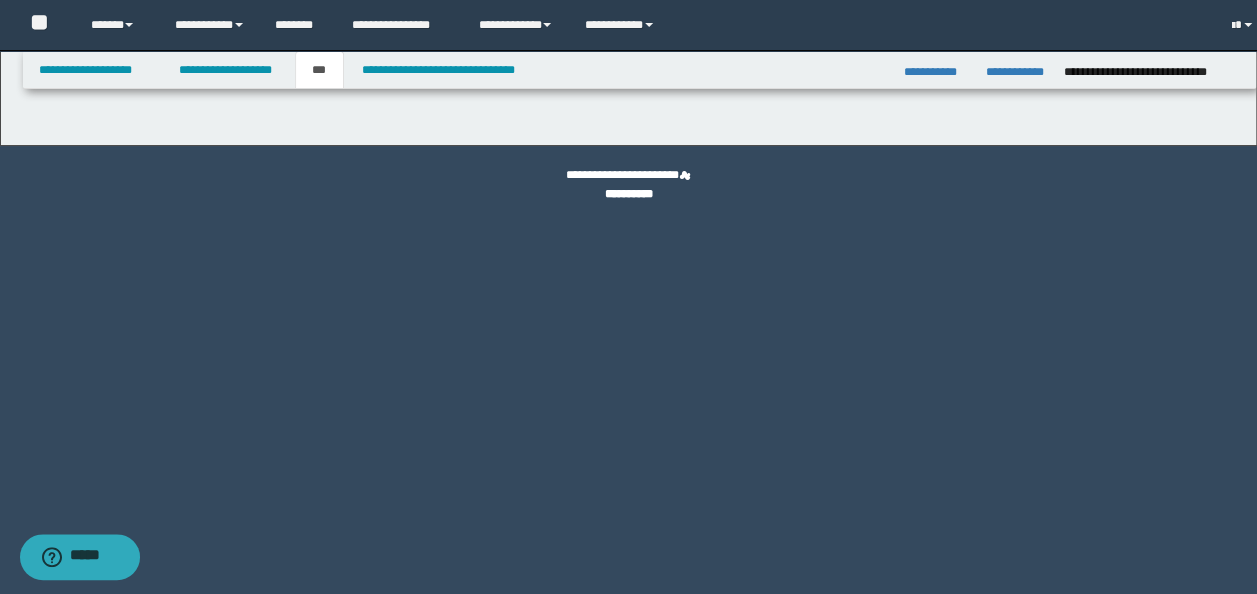 scroll, scrollTop: 0, scrollLeft: 0, axis: both 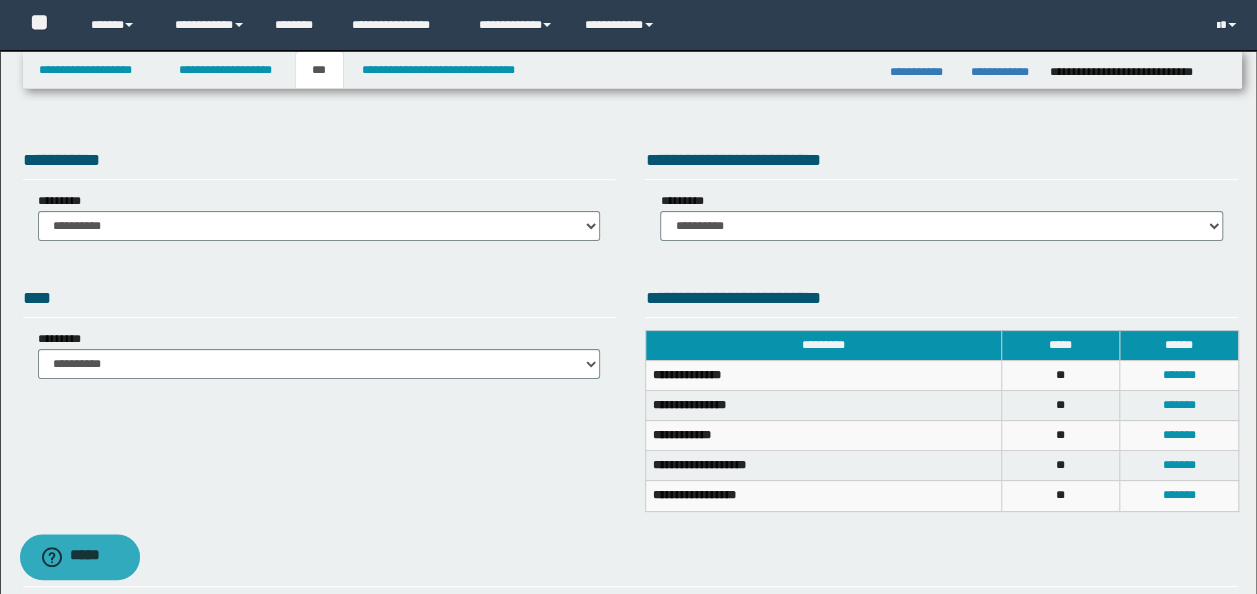 click on "**********" at bounding box center (319, 197) 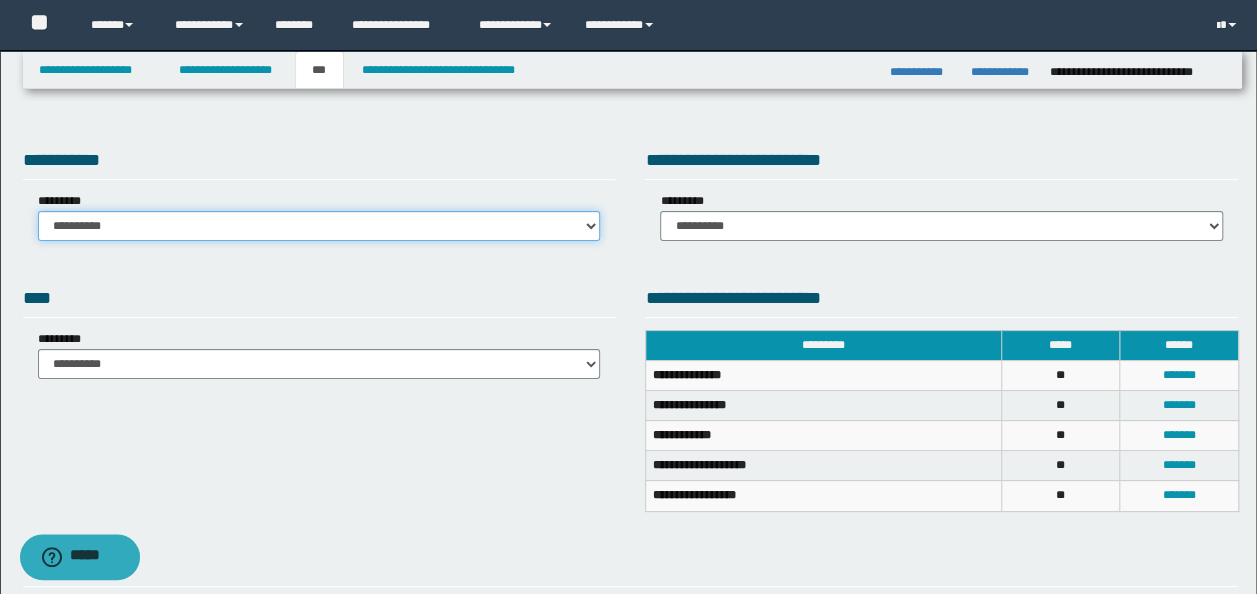 drag, startPoint x: 350, startPoint y: 230, endPoint x: 338, endPoint y: 243, distance: 17.691807 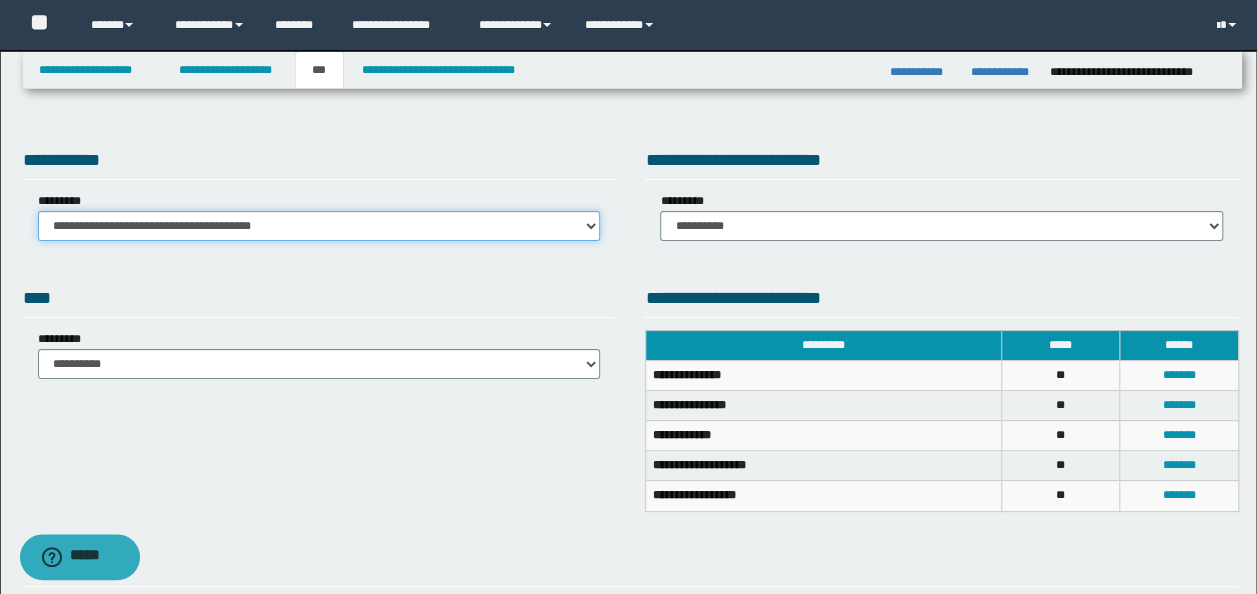 click on "**********" at bounding box center (319, 226) 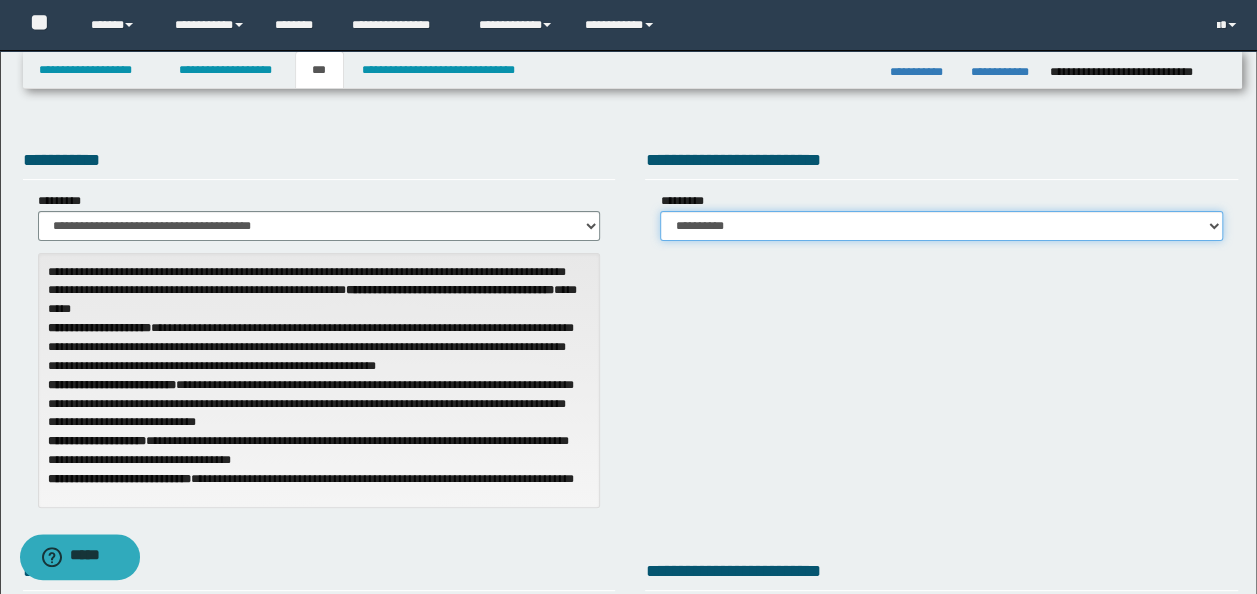 click on "**********" at bounding box center (941, 226) 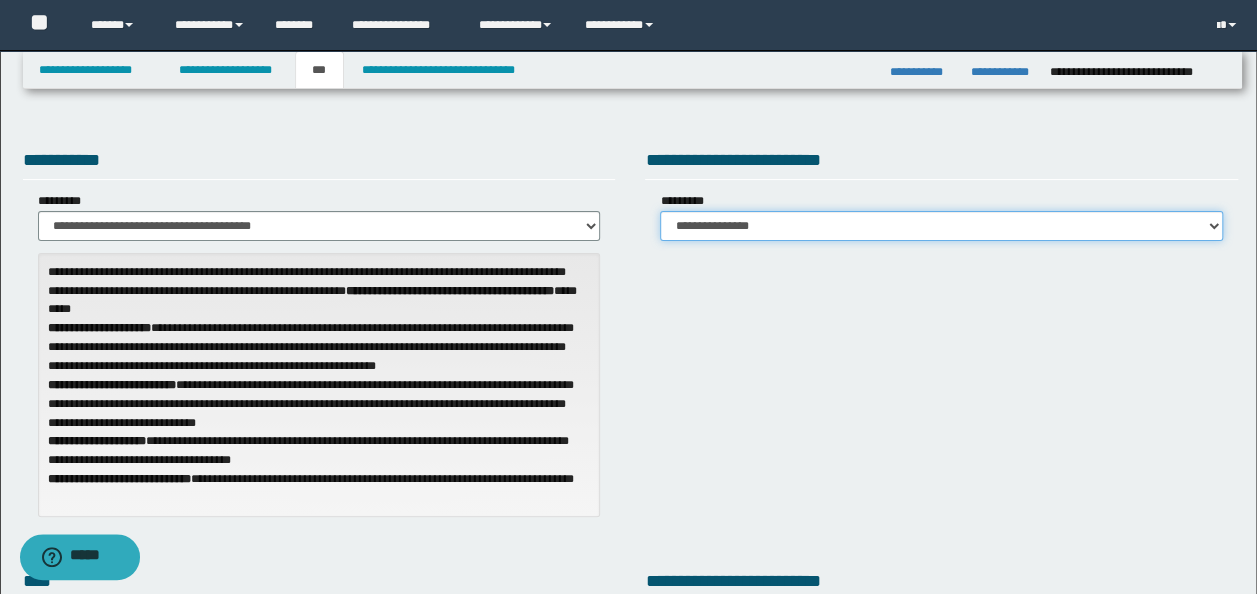 click on "**********" at bounding box center (941, 226) 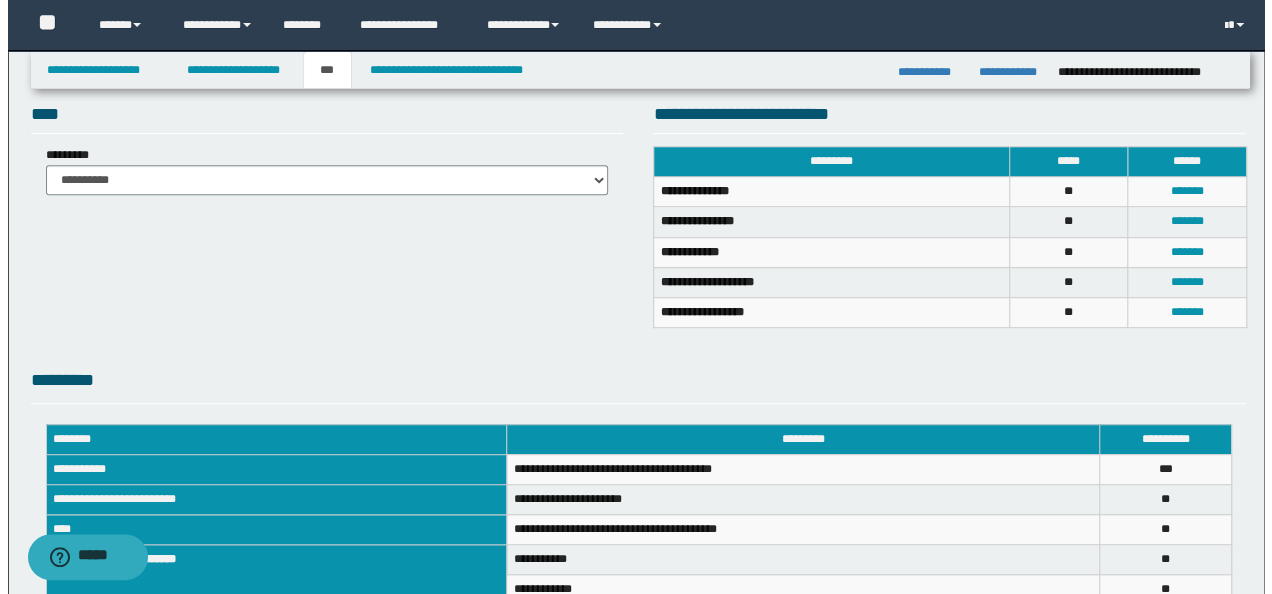 scroll, scrollTop: 400, scrollLeft: 0, axis: vertical 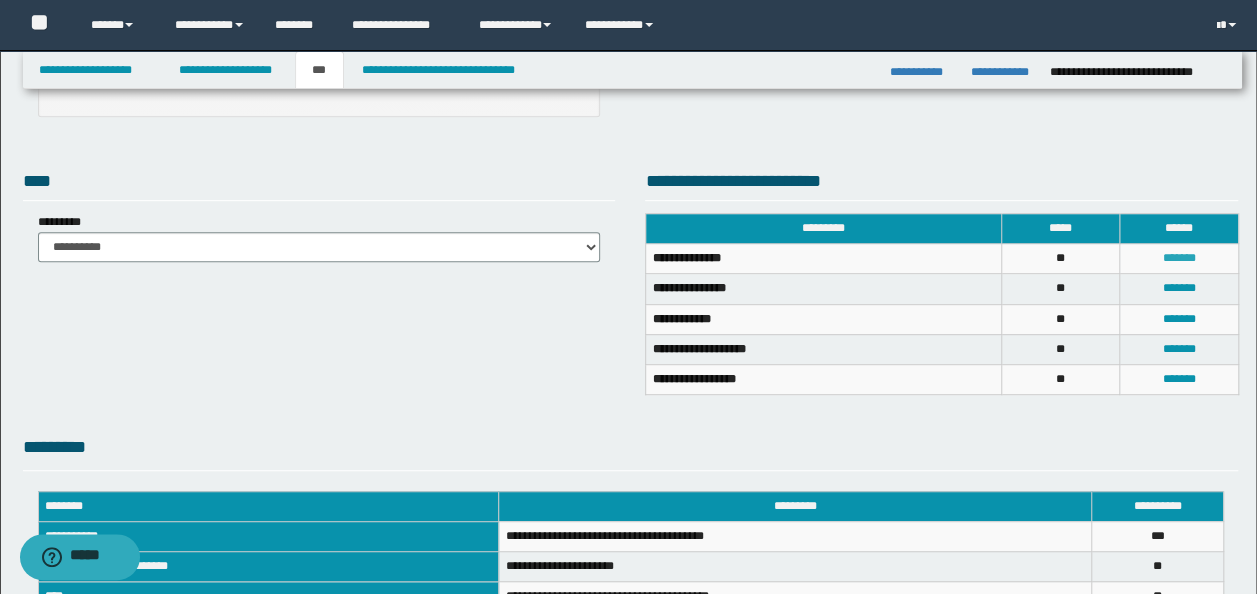 click on "*******" at bounding box center [1178, 258] 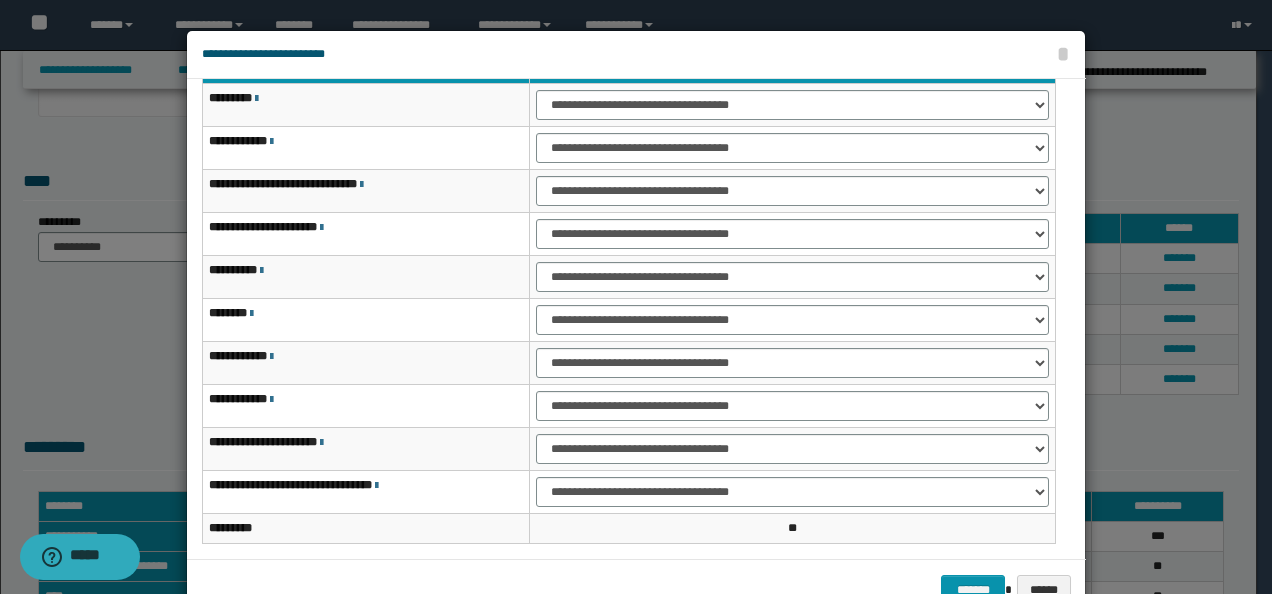 scroll, scrollTop: 116, scrollLeft: 0, axis: vertical 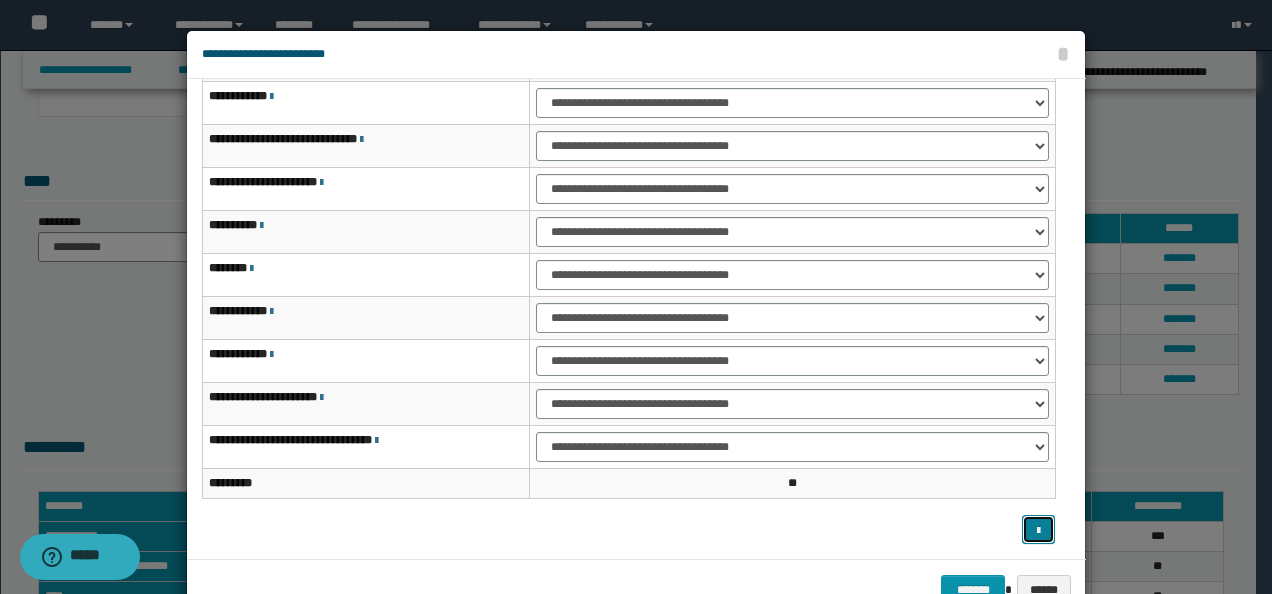 click at bounding box center [1038, 529] 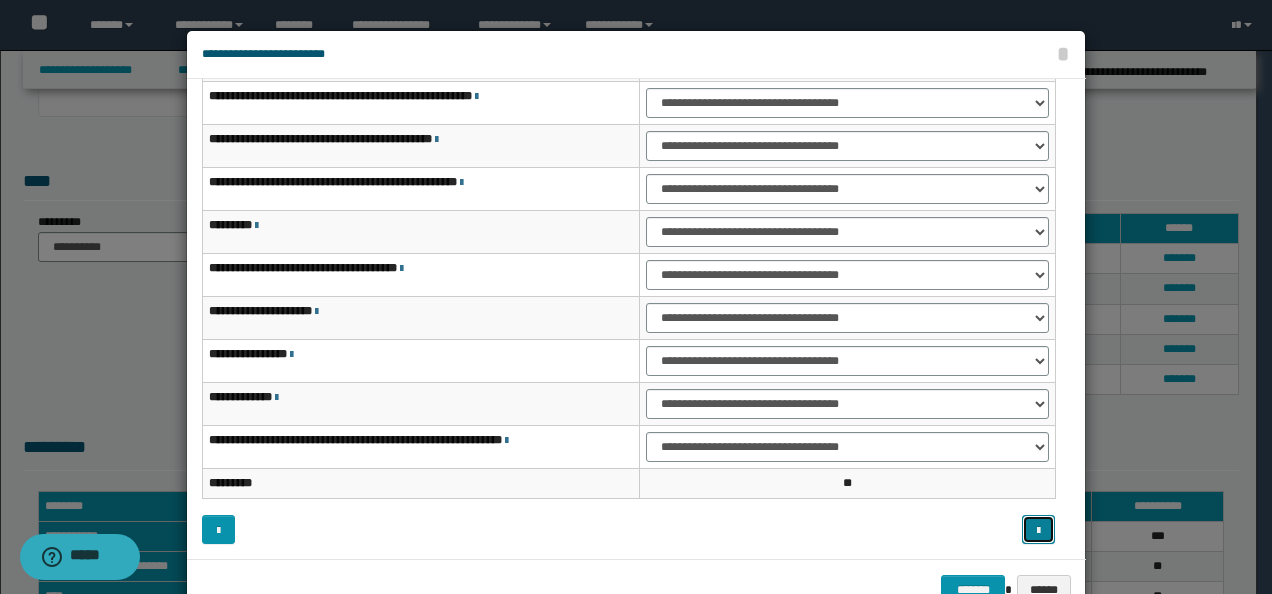 click at bounding box center (1038, 531) 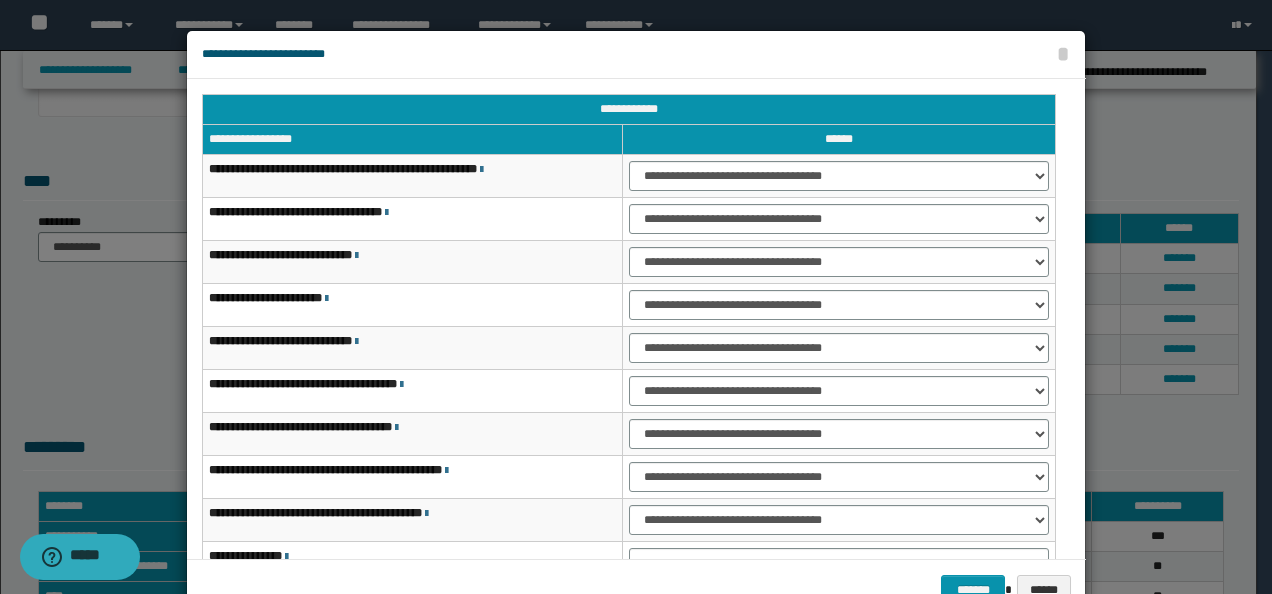 scroll, scrollTop: 0, scrollLeft: 0, axis: both 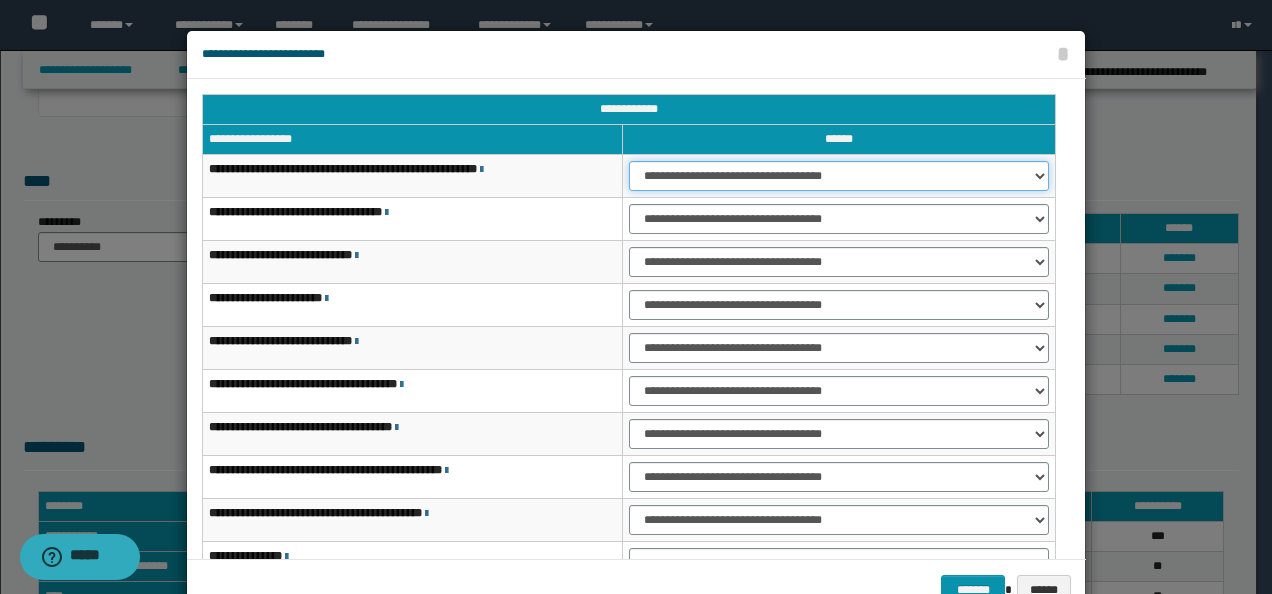 click on "**********" at bounding box center [839, 176] 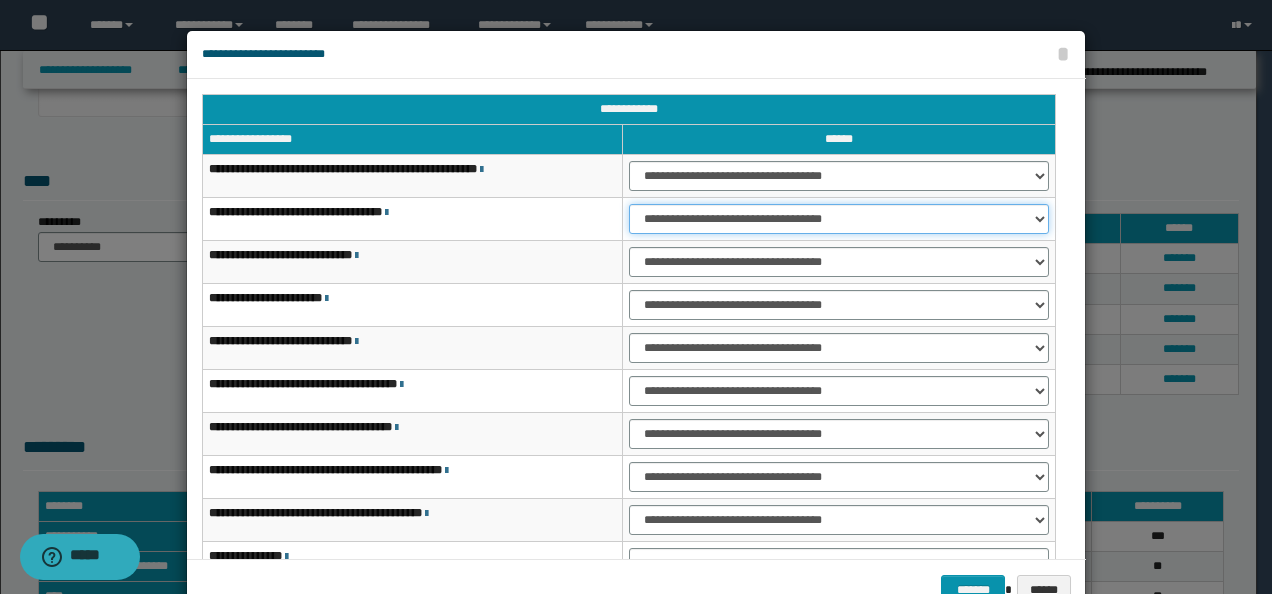 click on "**********" at bounding box center (839, 219) 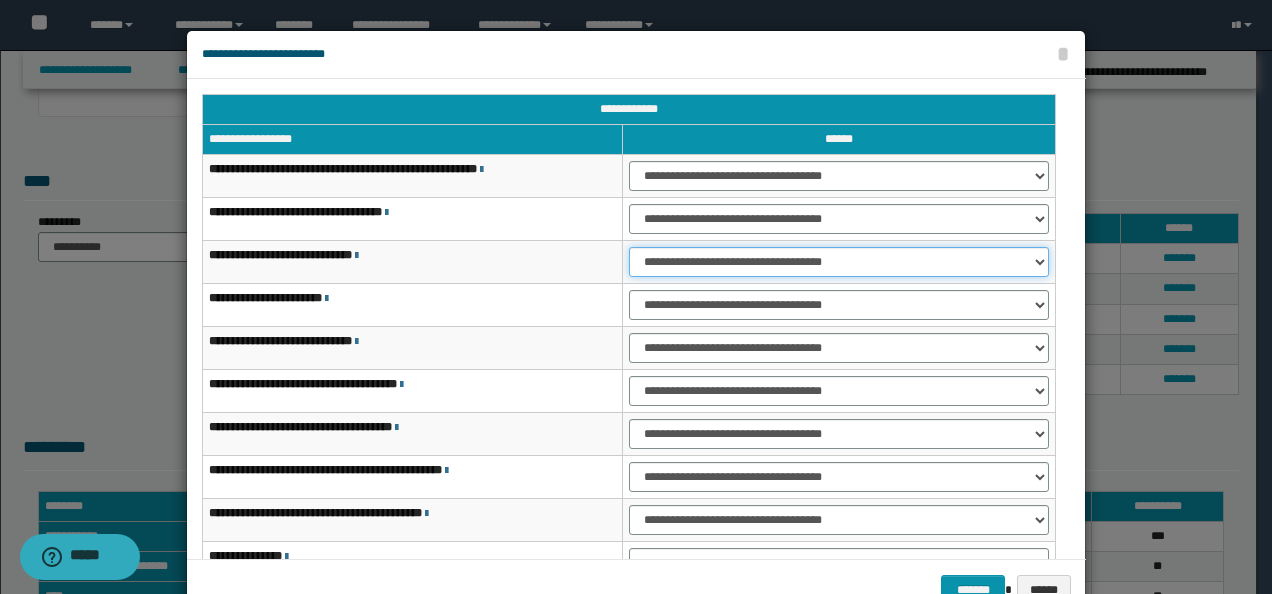 drag, startPoint x: 674, startPoint y: 254, endPoint x: 680, endPoint y: 276, distance: 22.803509 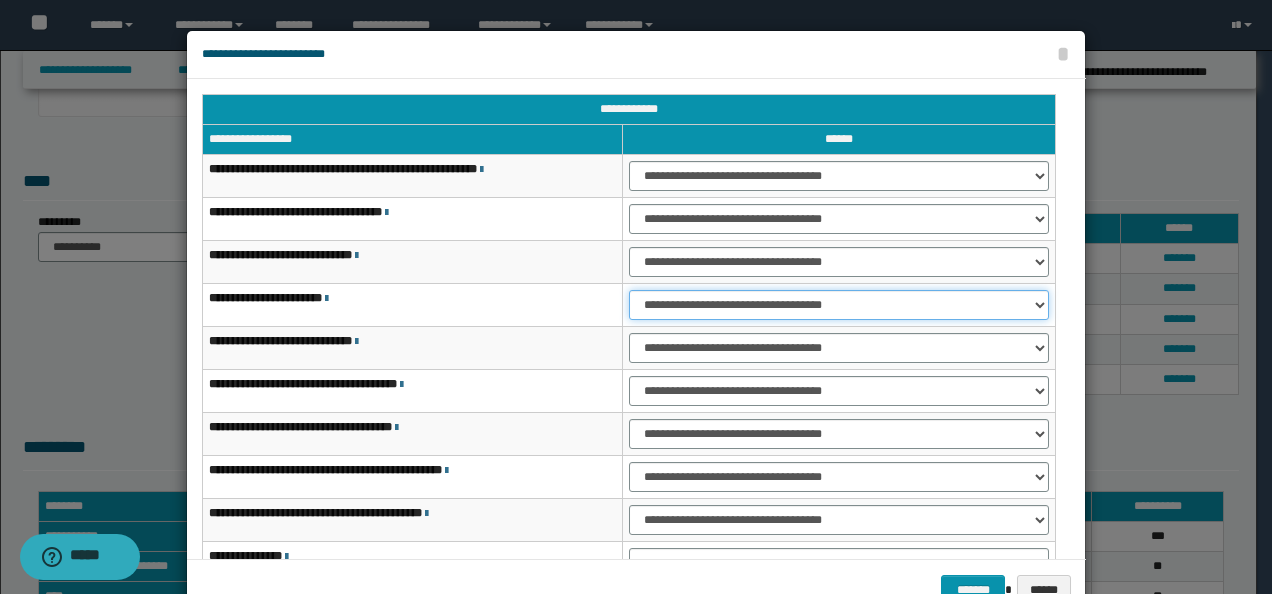 click on "**********" at bounding box center [839, 305] 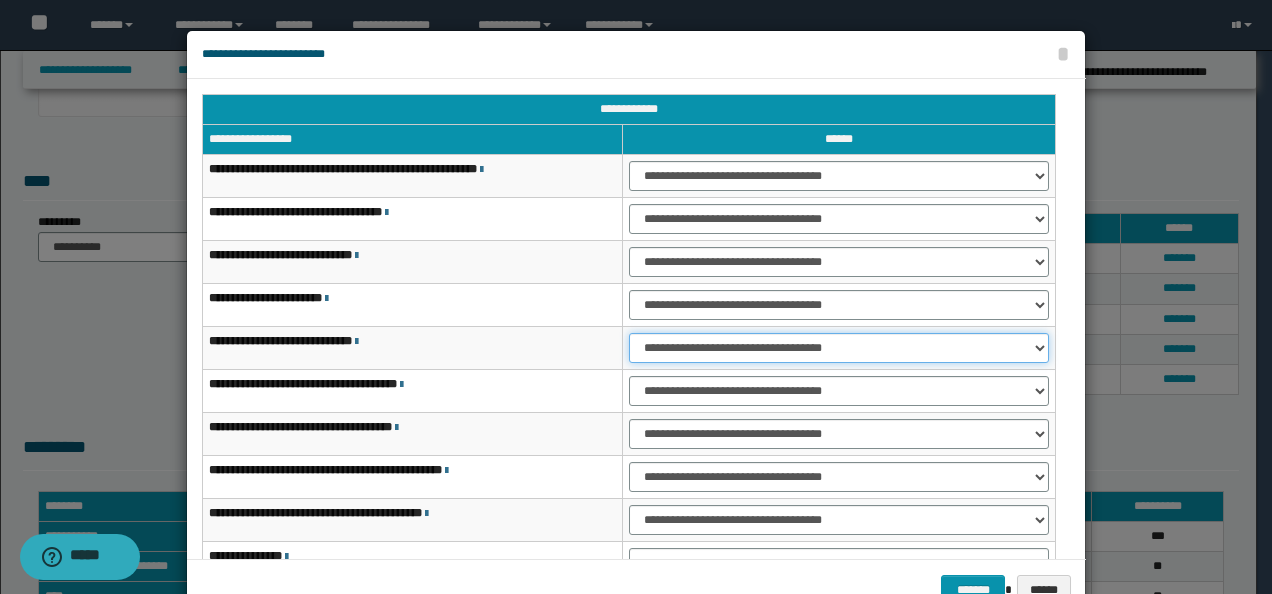 click on "**********" at bounding box center [839, 348] 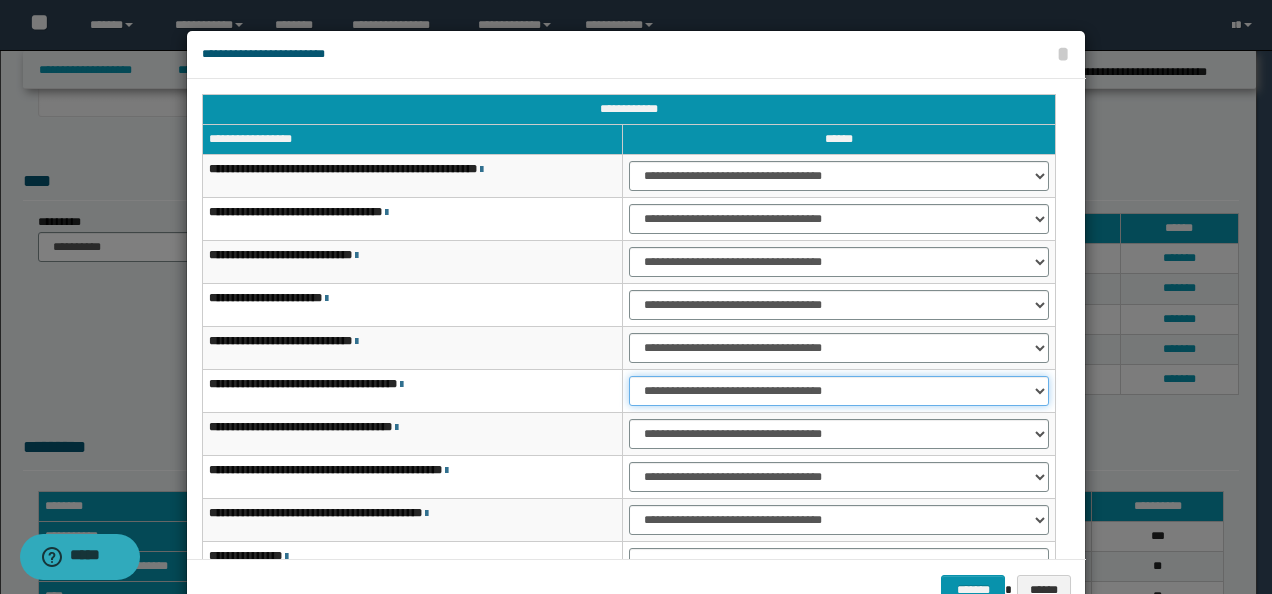 click on "**********" at bounding box center [839, 391] 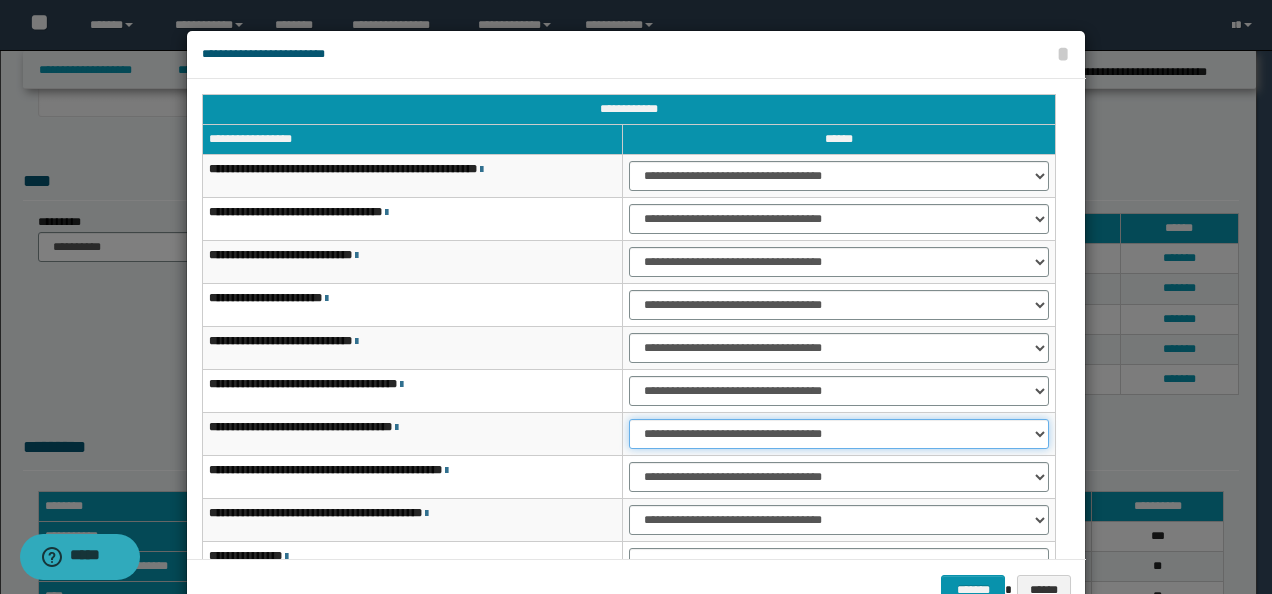 click on "**********" at bounding box center [839, 434] 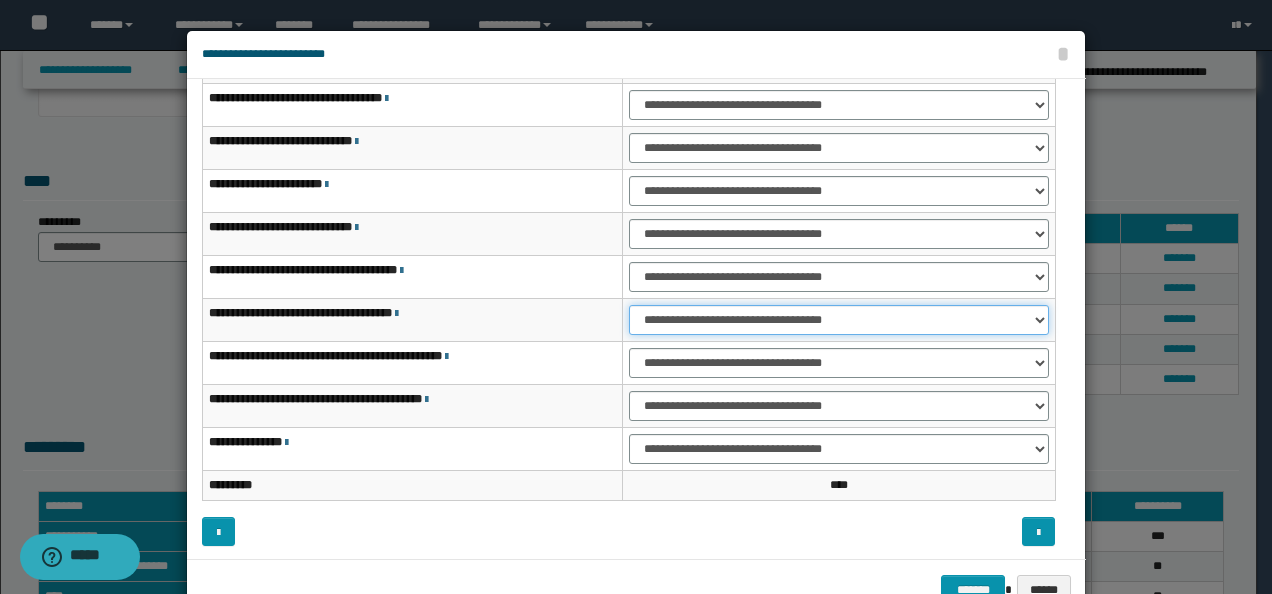 scroll, scrollTop: 116, scrollLeft: 0, axis: vertical 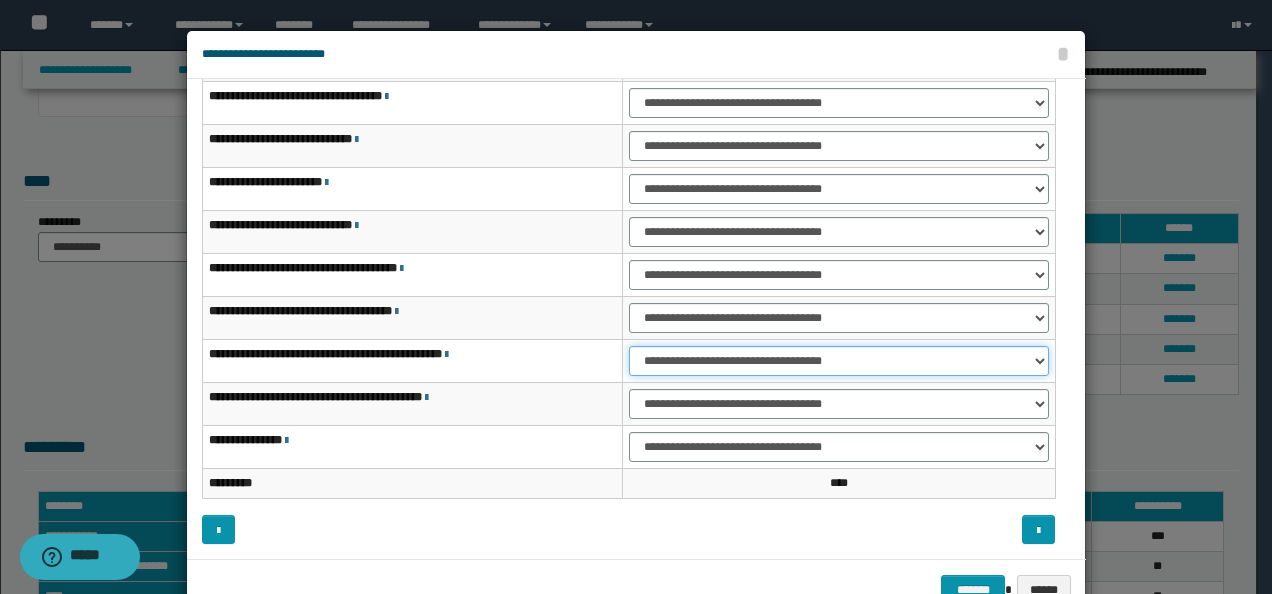 click on "**********" at bounding box center (839, 361) 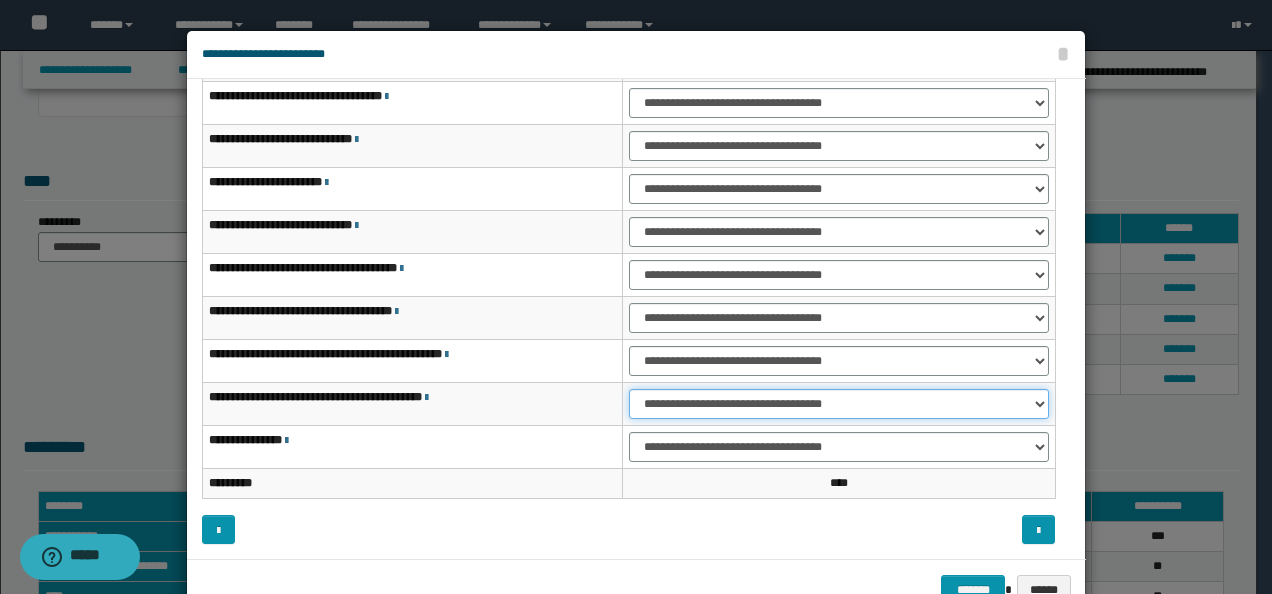 drag, startPoint x: 666, startPoint y: 396, endPoint x: 667, endPoint y: 418, distance: 22.022715 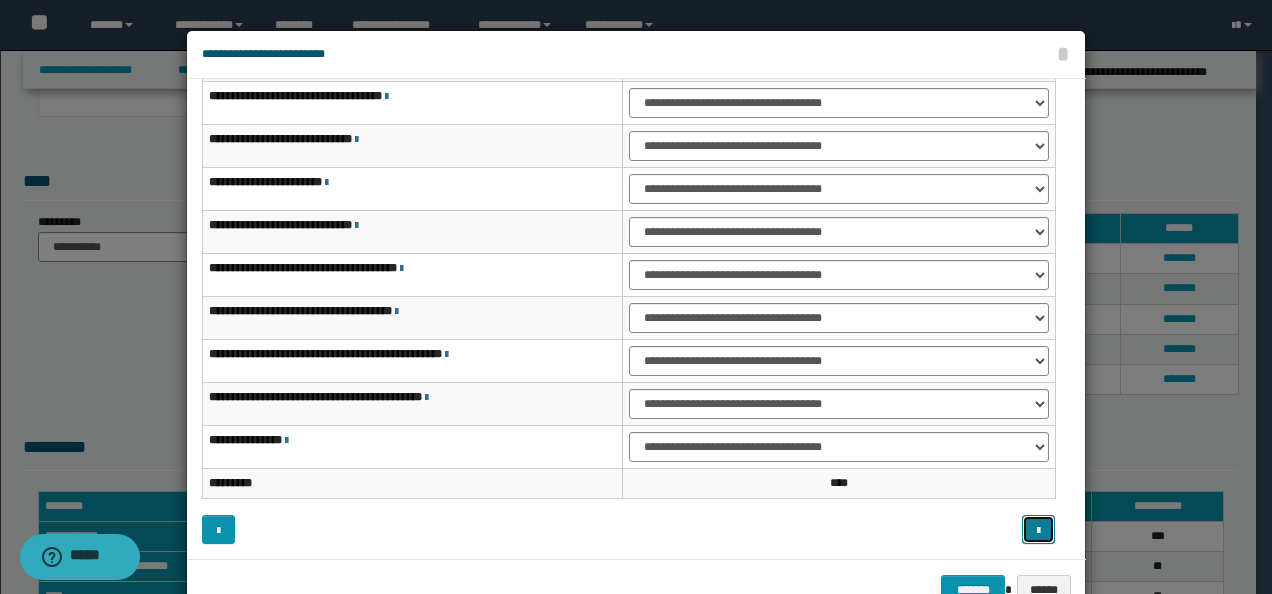 click at bounding box center (1038, 531) 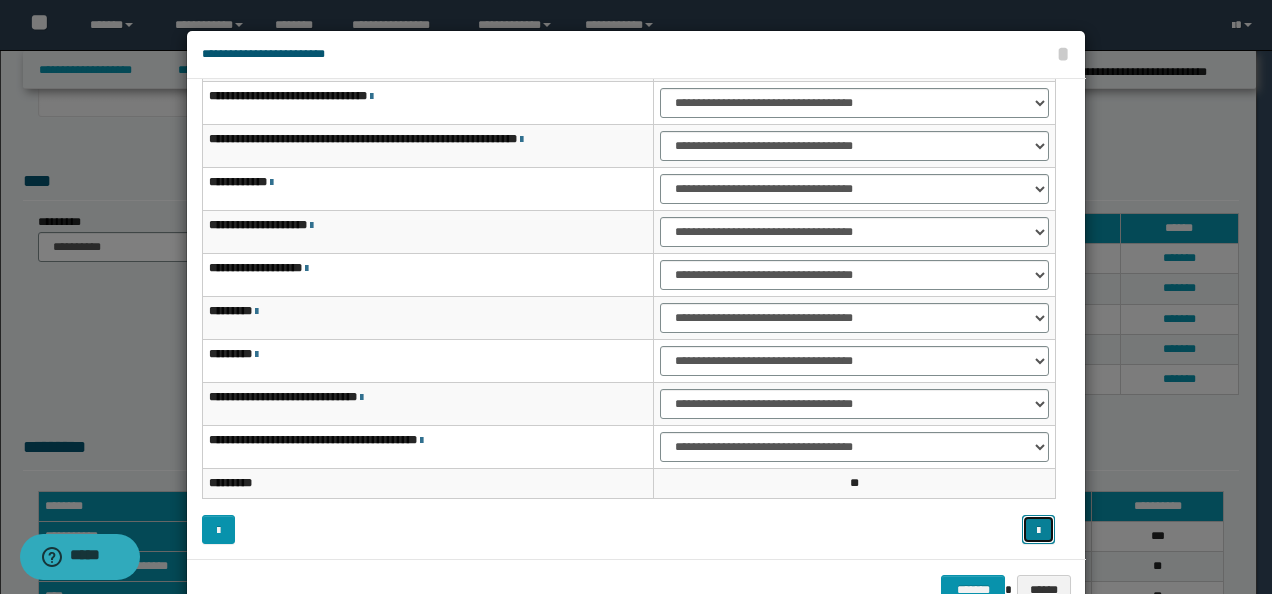 scroll, scrollTop: 16, scrollLeft: 0, axis: vertical 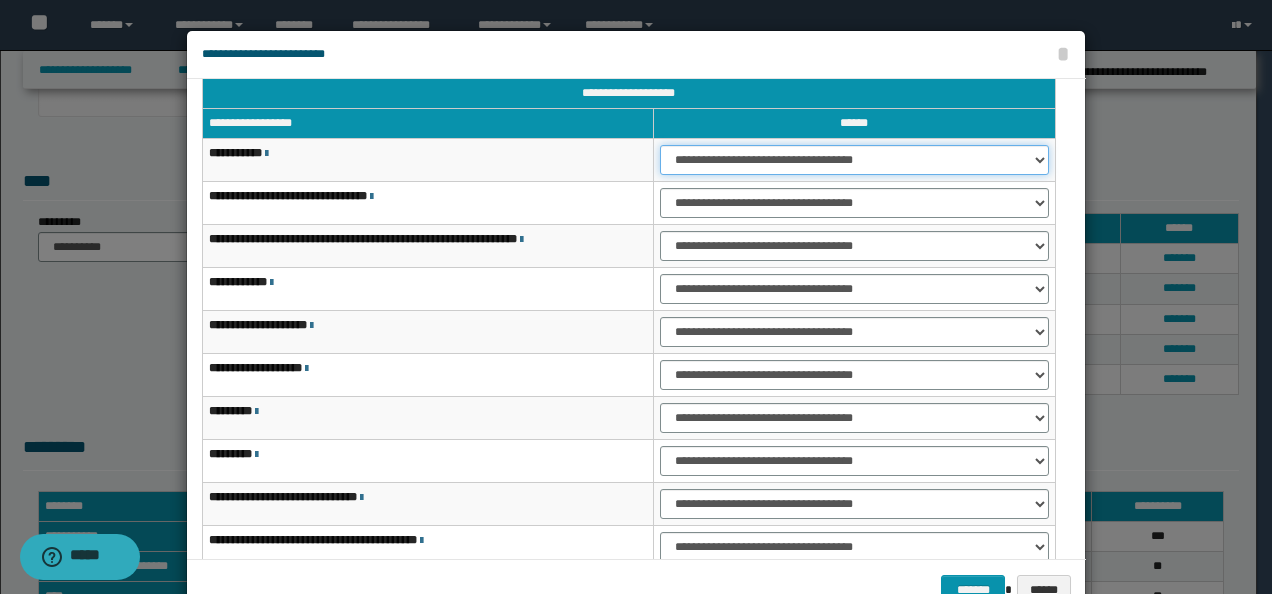 click on "**********" at bounding box center [854, 160] 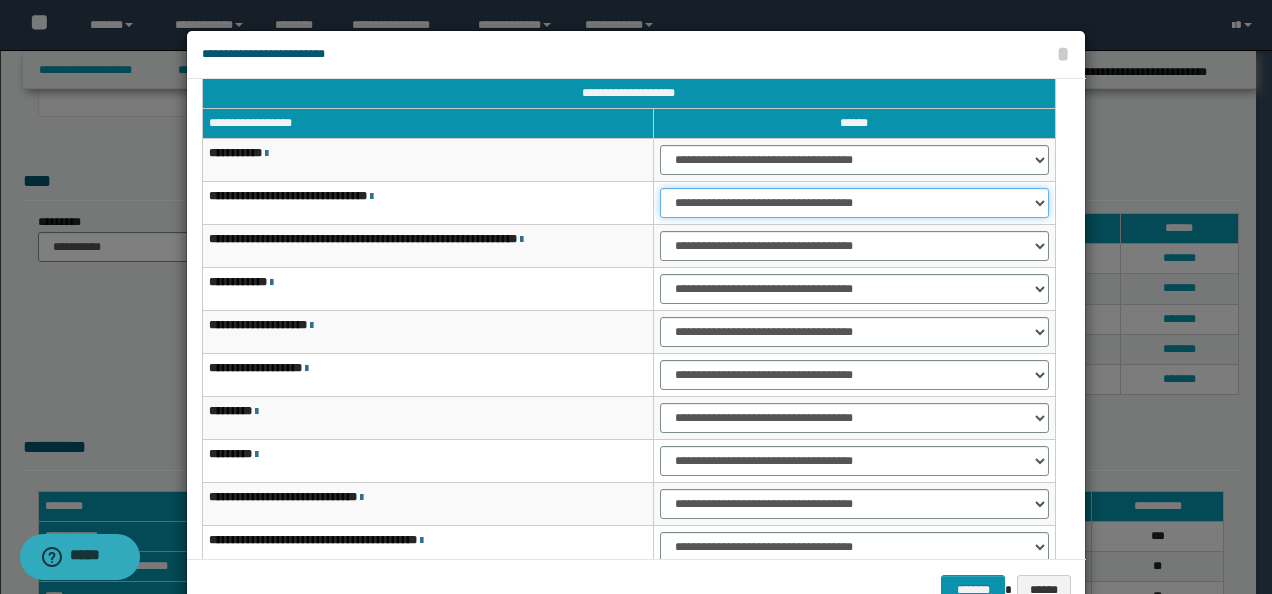 click on "**********" at bounding box center [854, 203] 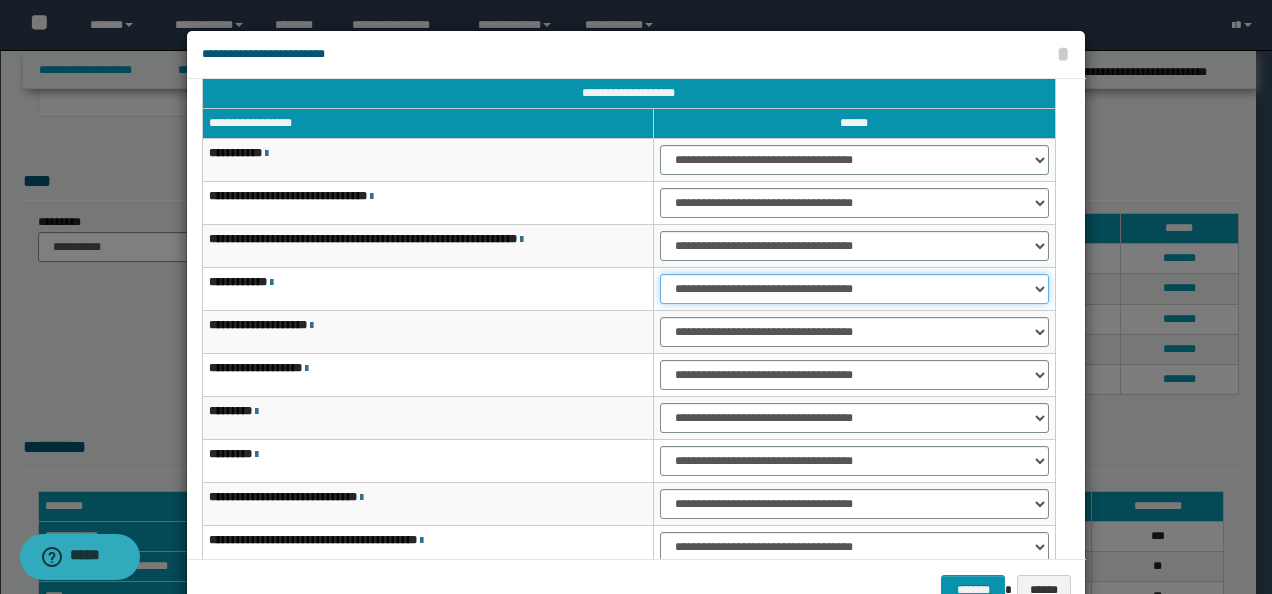 drag, startPoint x: 687, startPoint y: 294, endPoint x: 689, endPoint y: 304, distance: 10.198039 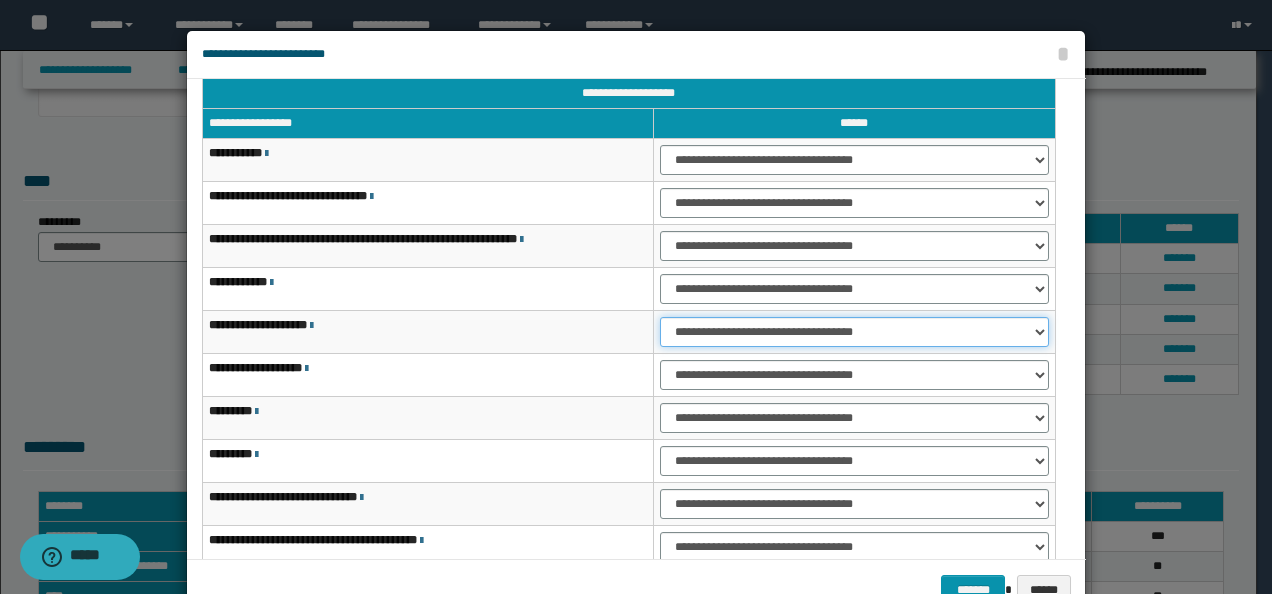 click on "**********" at bounding box center (854, 332) 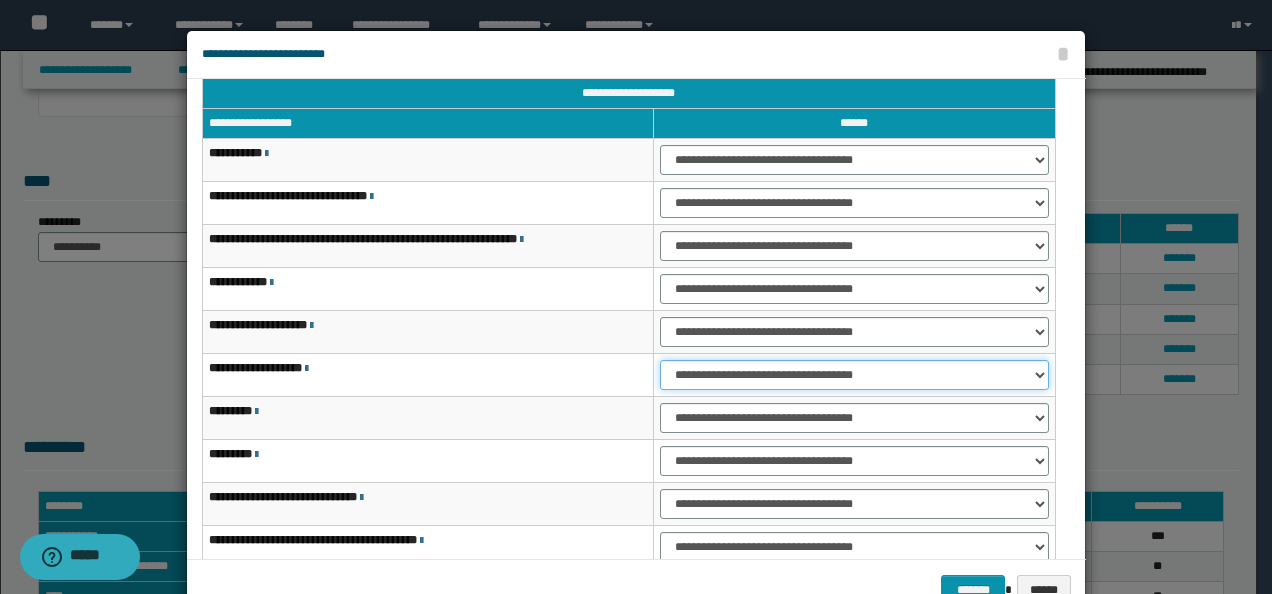 drag, startPoint x: 708, startPoint y: 371, endPoint x: 710, endPoint y: 389, distance: 18.110771 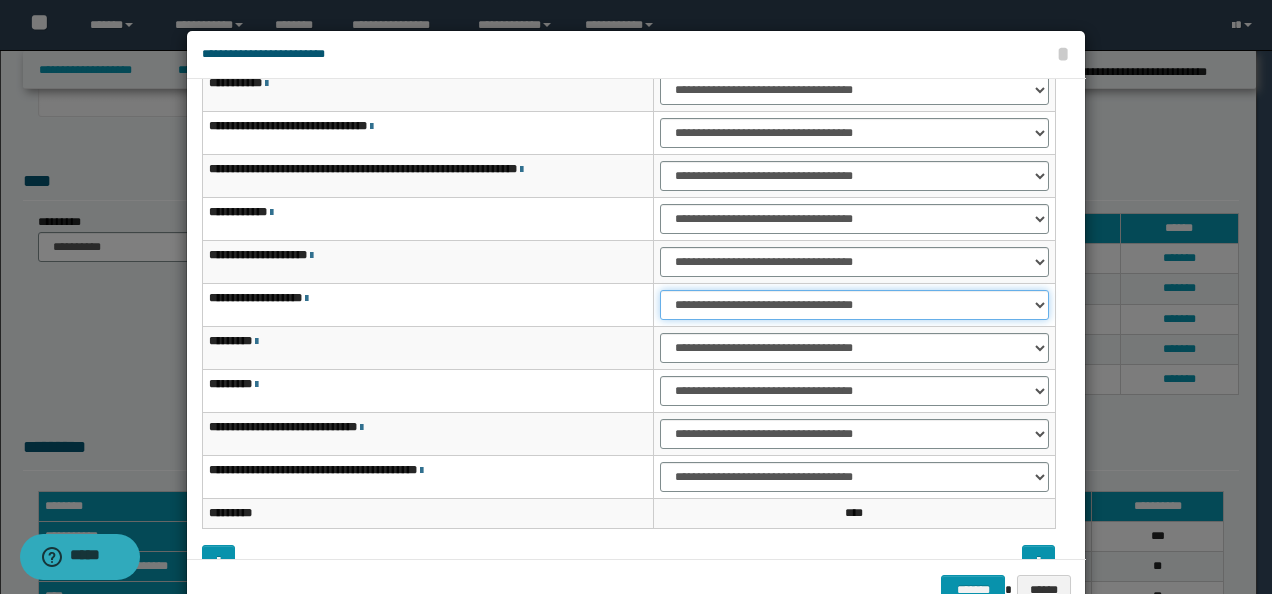scroll, scrollTop: 116, scrollLeft: 0, axis: vertical 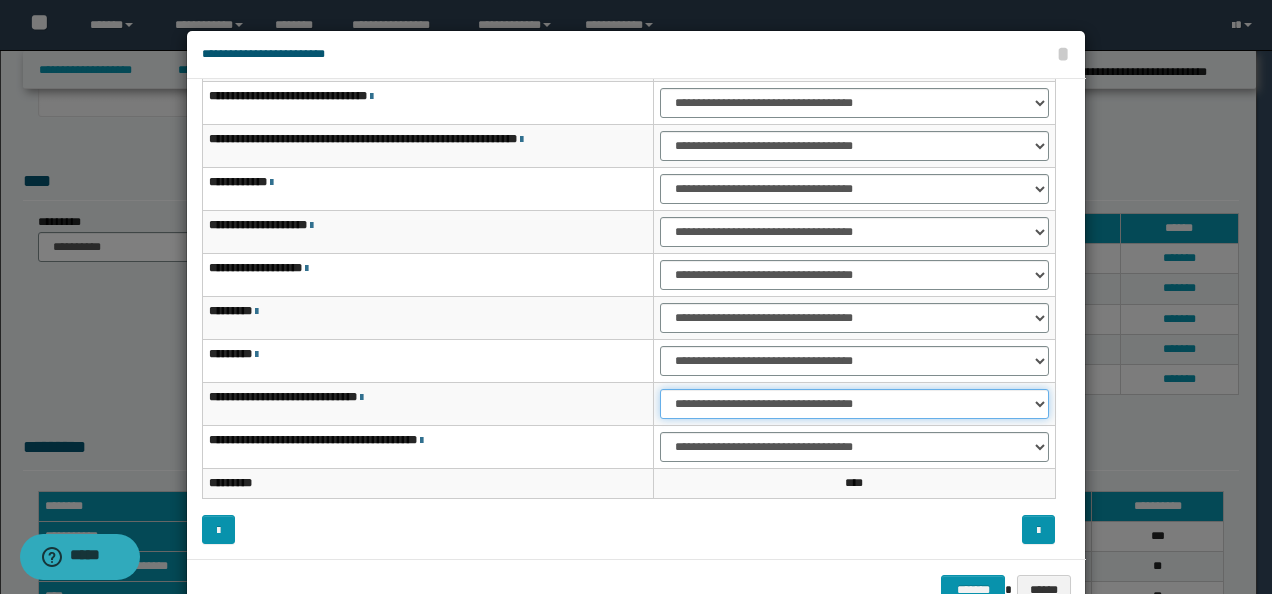 drag, startPoint x: 667, startPoint y: 399, endPoint x: 674, endPoint y: 416, distance: 18.384777 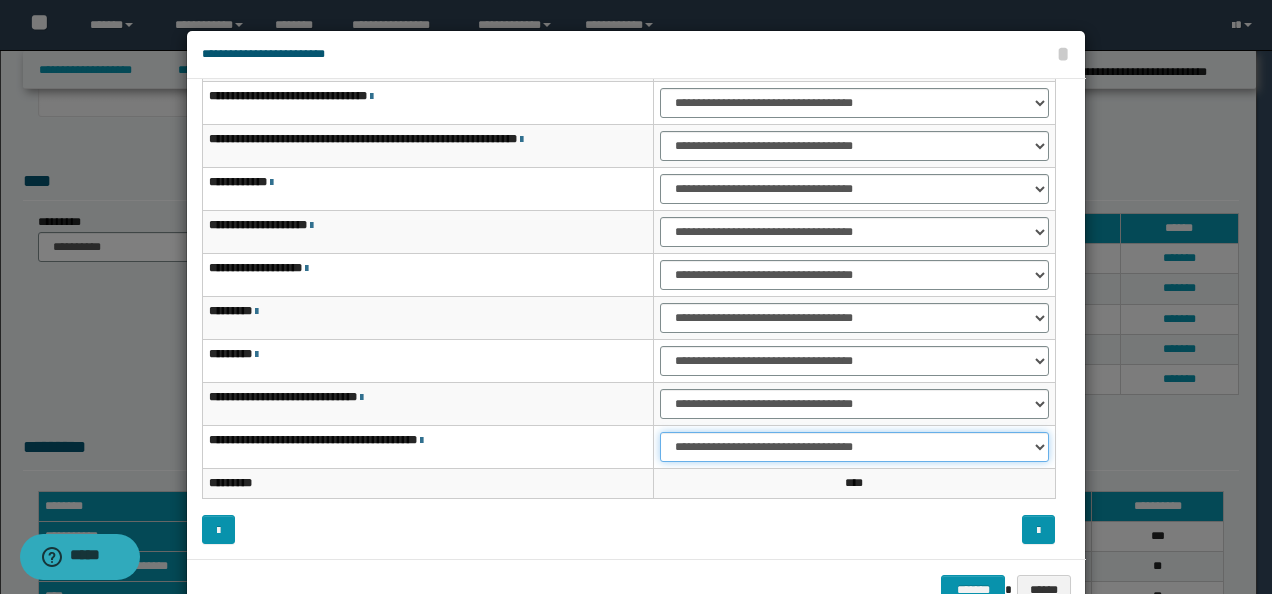 click on "**********" at bounding box center (854, 447) 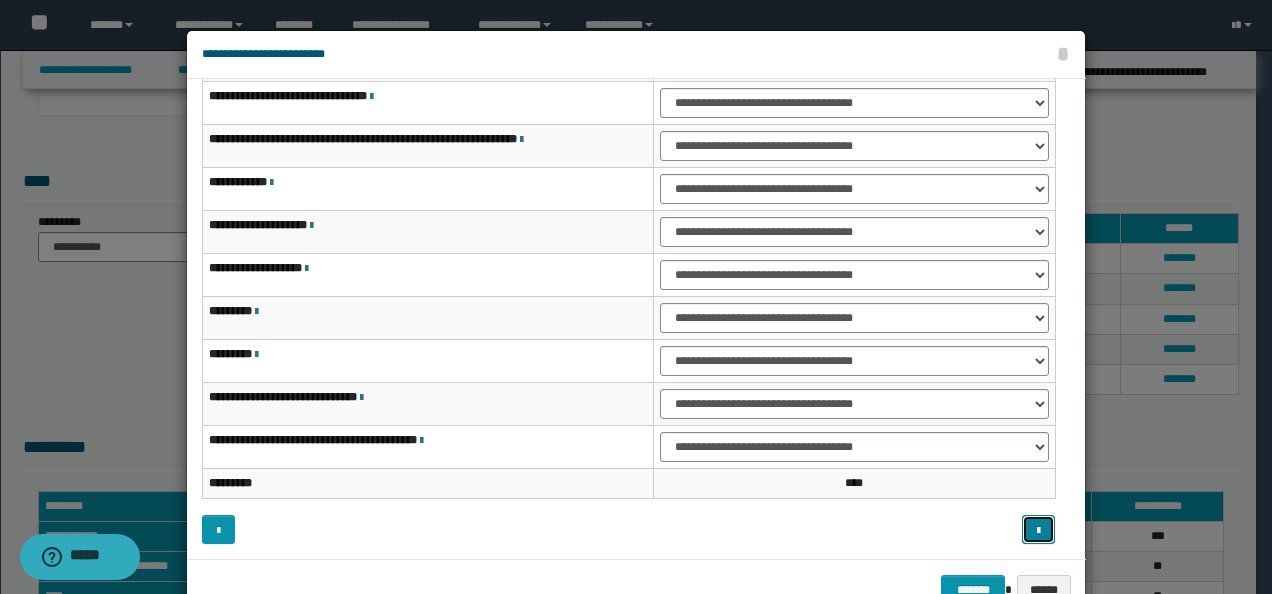 click at bounding box center (1038, 531) 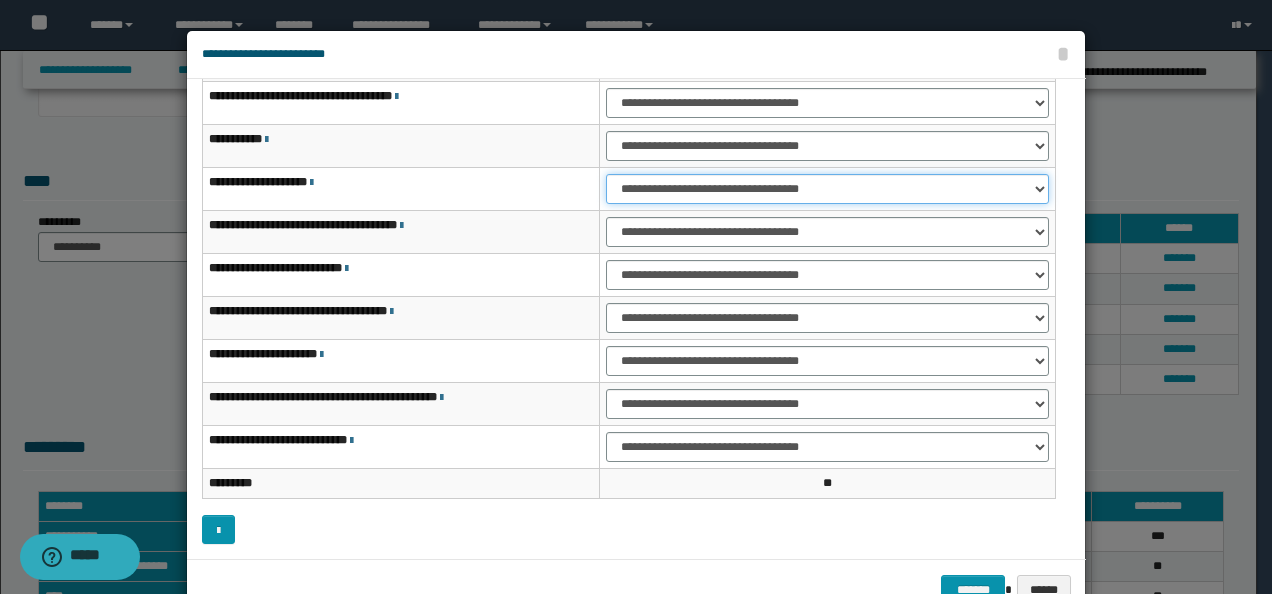 drag, startPoint x: 659, startPoint y: 182, endPoint x: 670, endPoint y: 203, distance: 23.70654 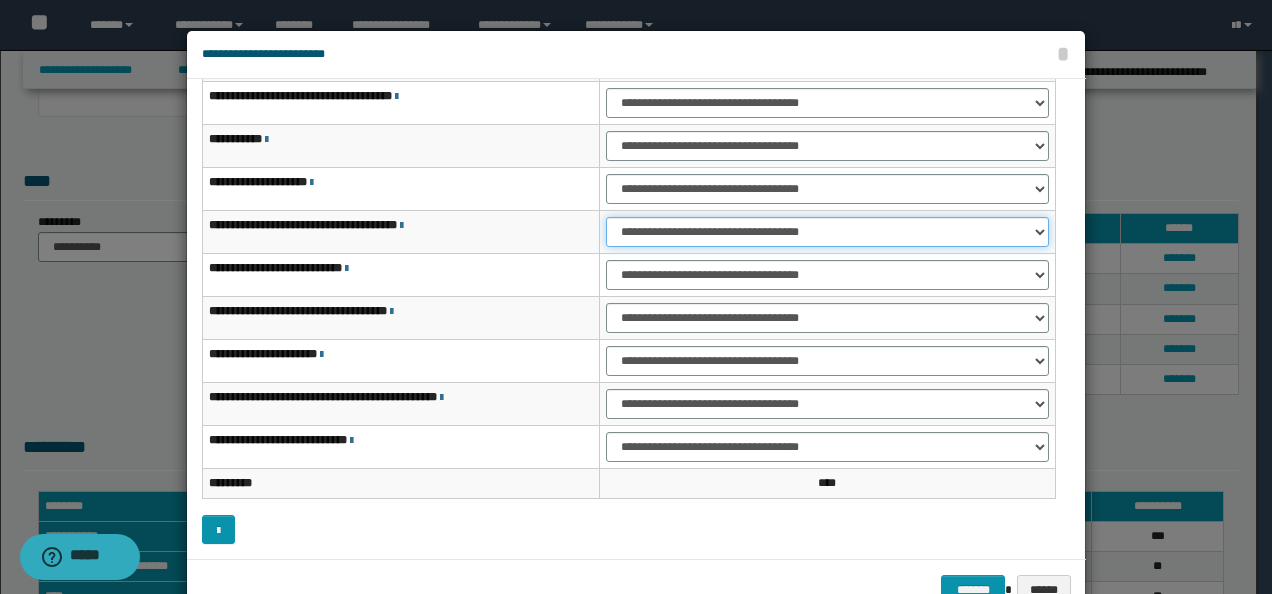 click on "**********" at bounding box center [827, 232] 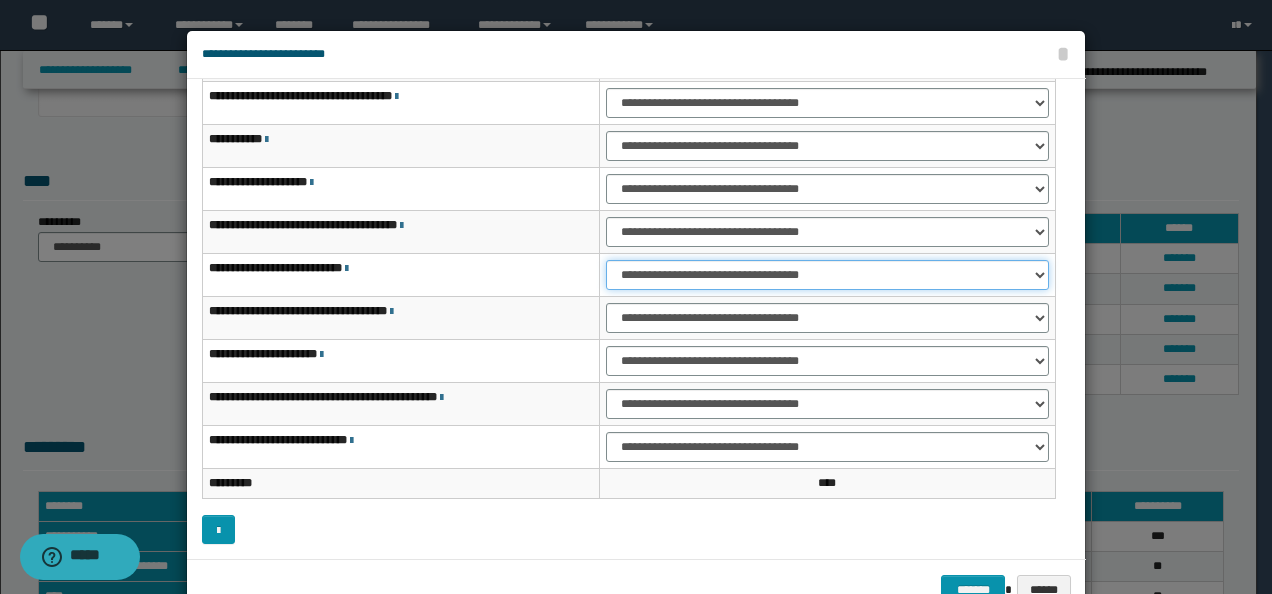 click on "**********" at bounding box center [827, 275] 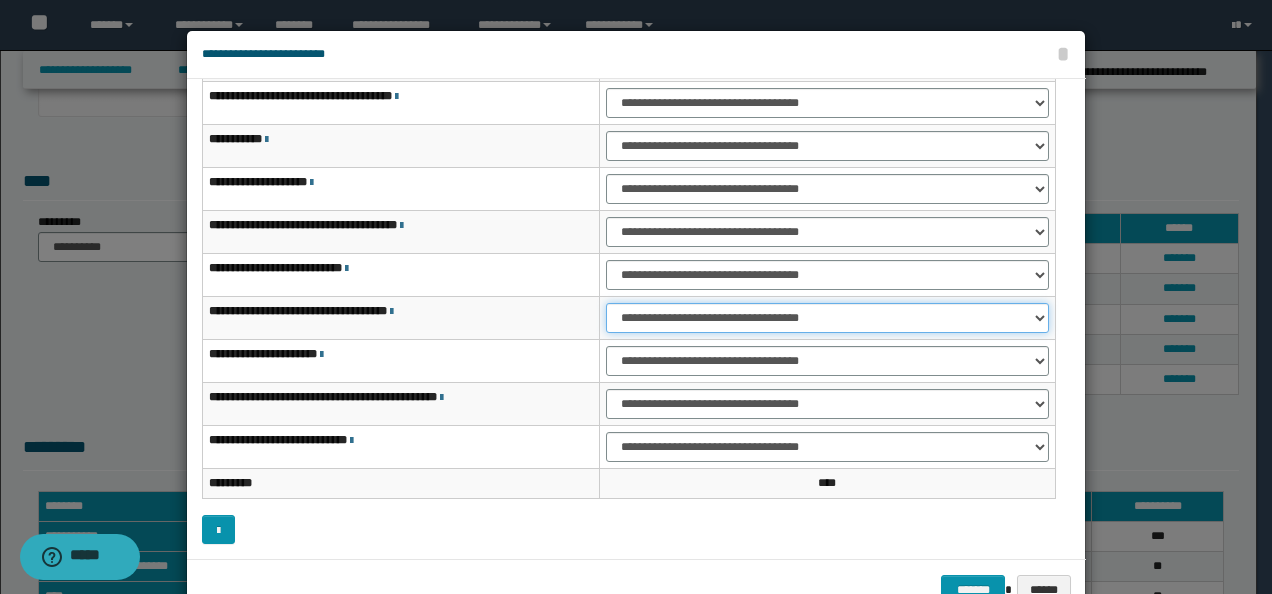 drag, startPoint x: 634, startPoint y: 306, endPoint x: 636, endPoint y: 333, distance: 27.073973 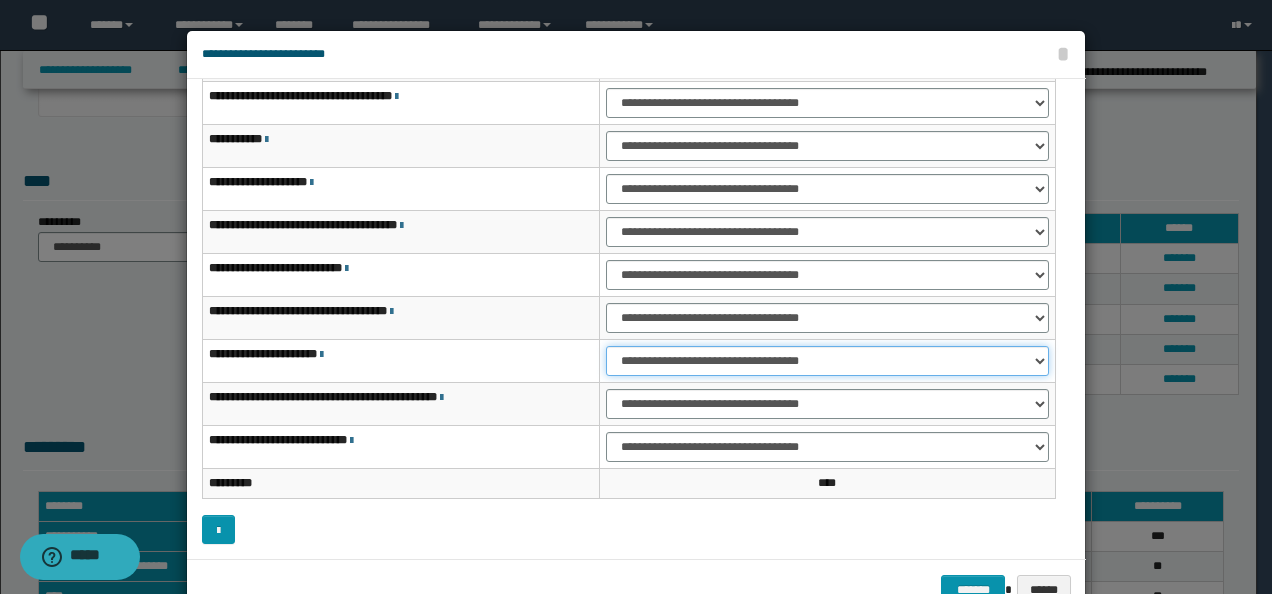 drag, startPoint x: 644, startPoint y: 358, endPoint x: 642, endPoint y: 368, distance: 10.198039 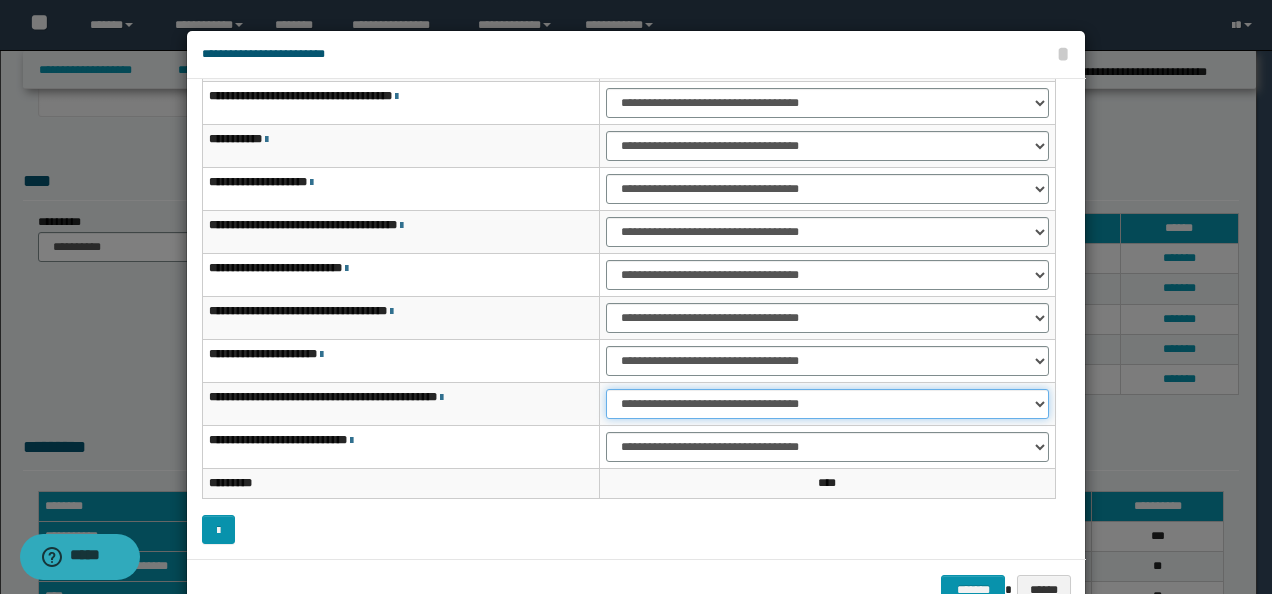 click on "**********" at bounding box center (827, 404) 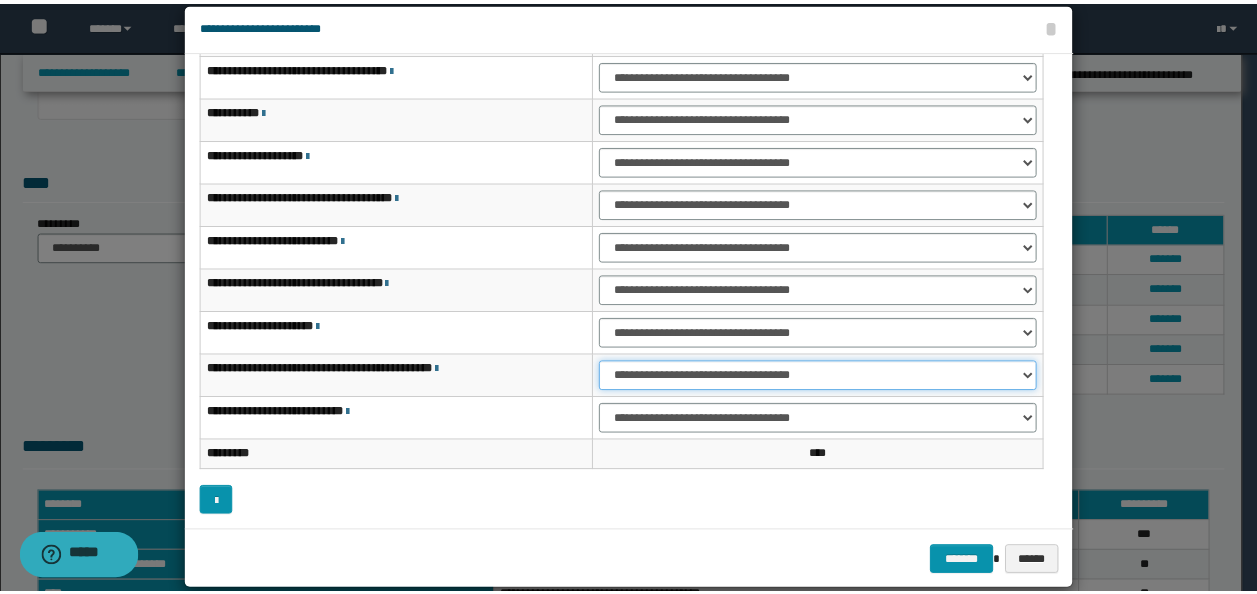 scroll, scrollTop: 55, scrollLeft: 0, axis: vertical 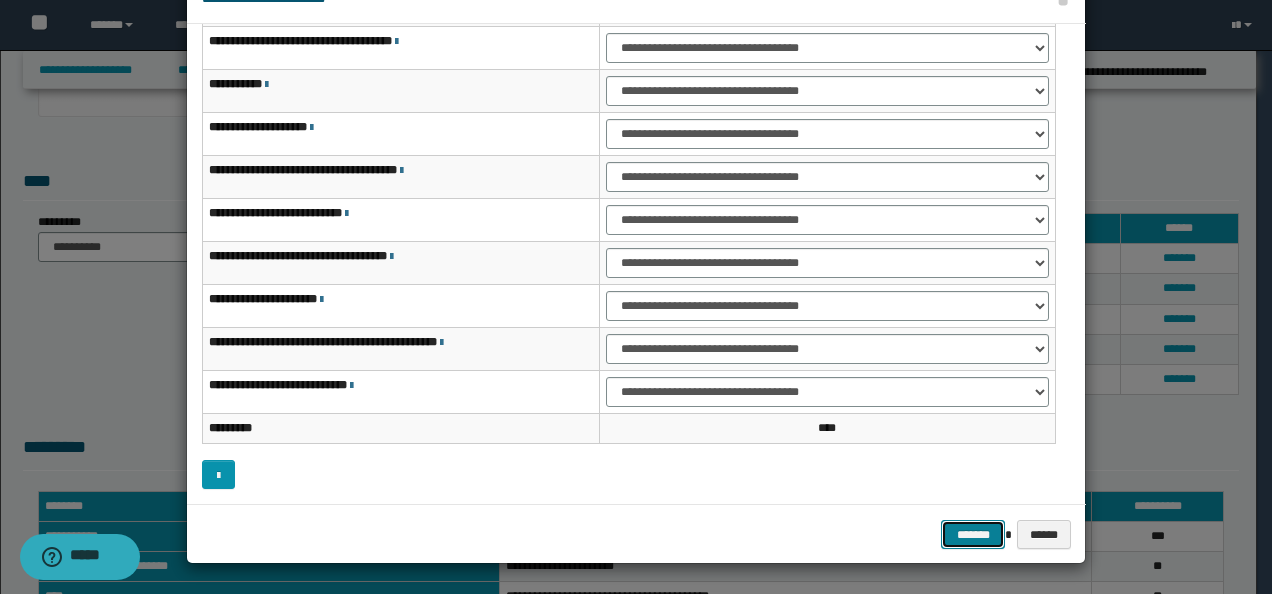 click on "*******" at bounding box center (973, 534) 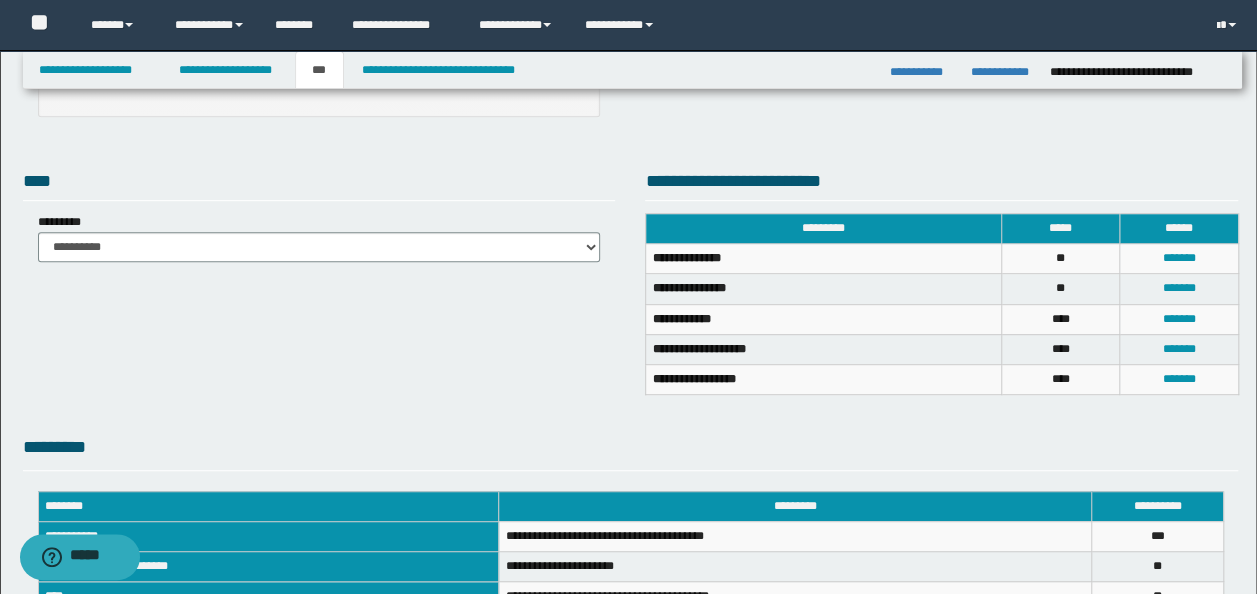scroll, scrollTop: 723, scrollLeft: 0, axis: vertical 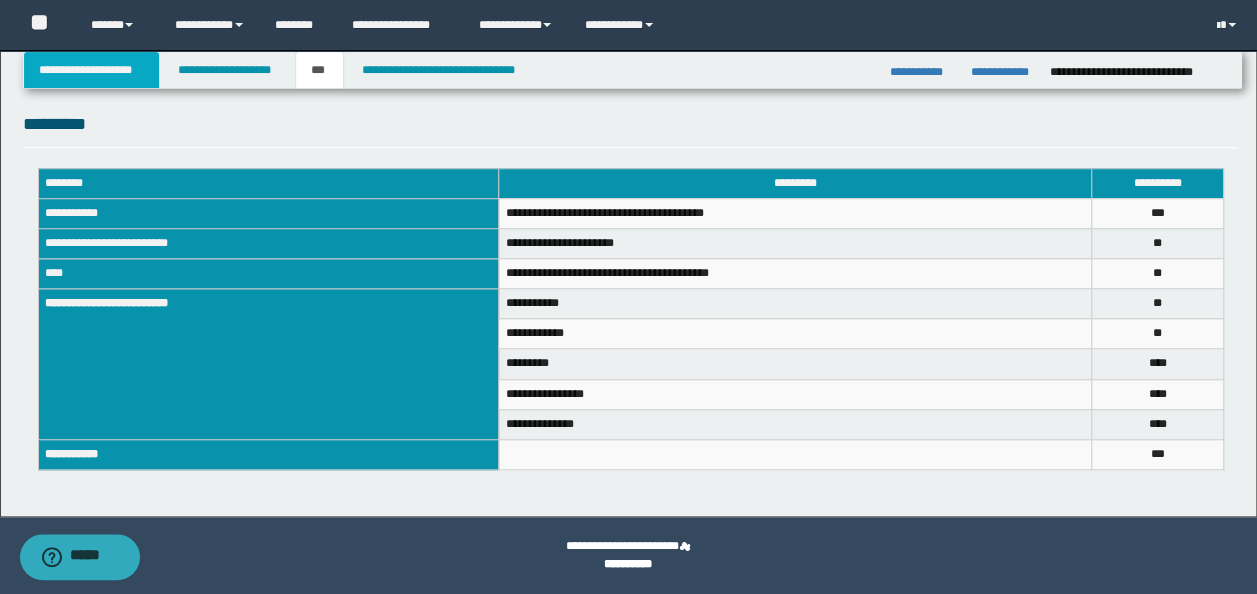 click on "**********" at bounding box center (92, 70) 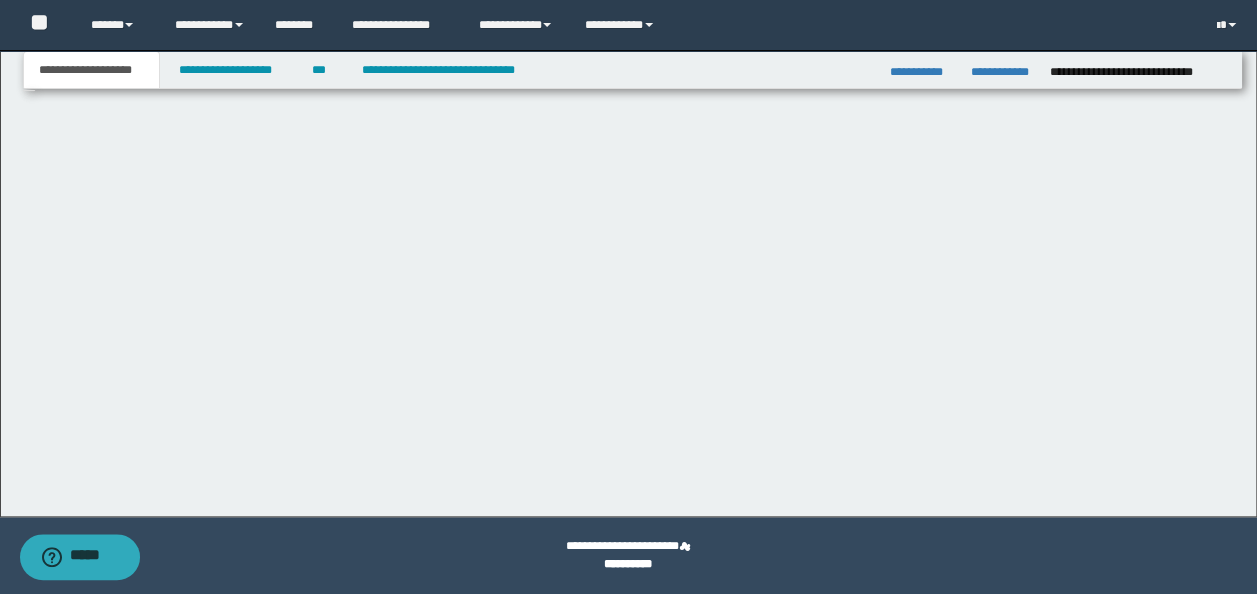 scroll, scrollTop: 288, scrollLeft: 0, axis: vertical 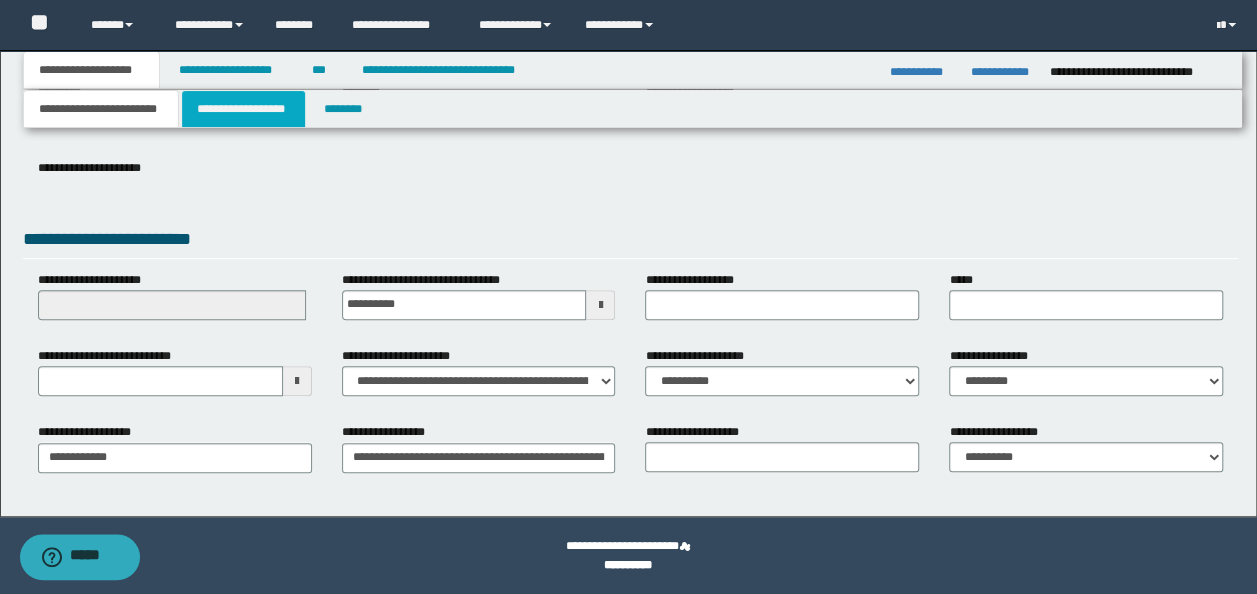 click on "**********" at bounding box center (243, 109) 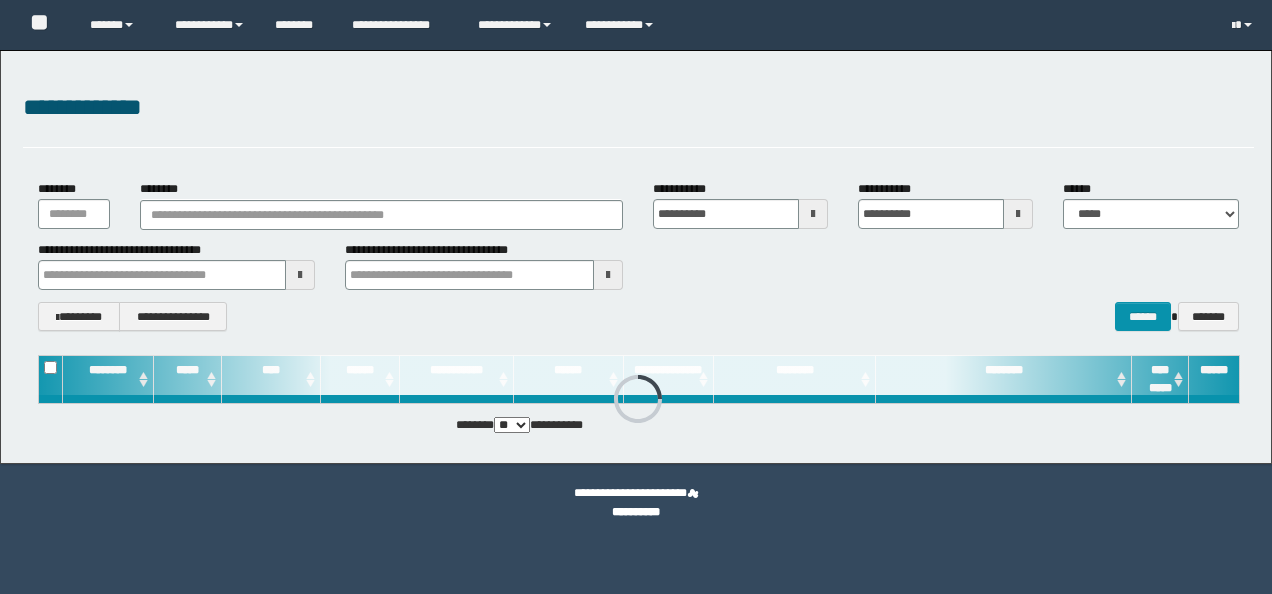 scroll, scrollTop: 0, scrollLeft: 0, axis: both 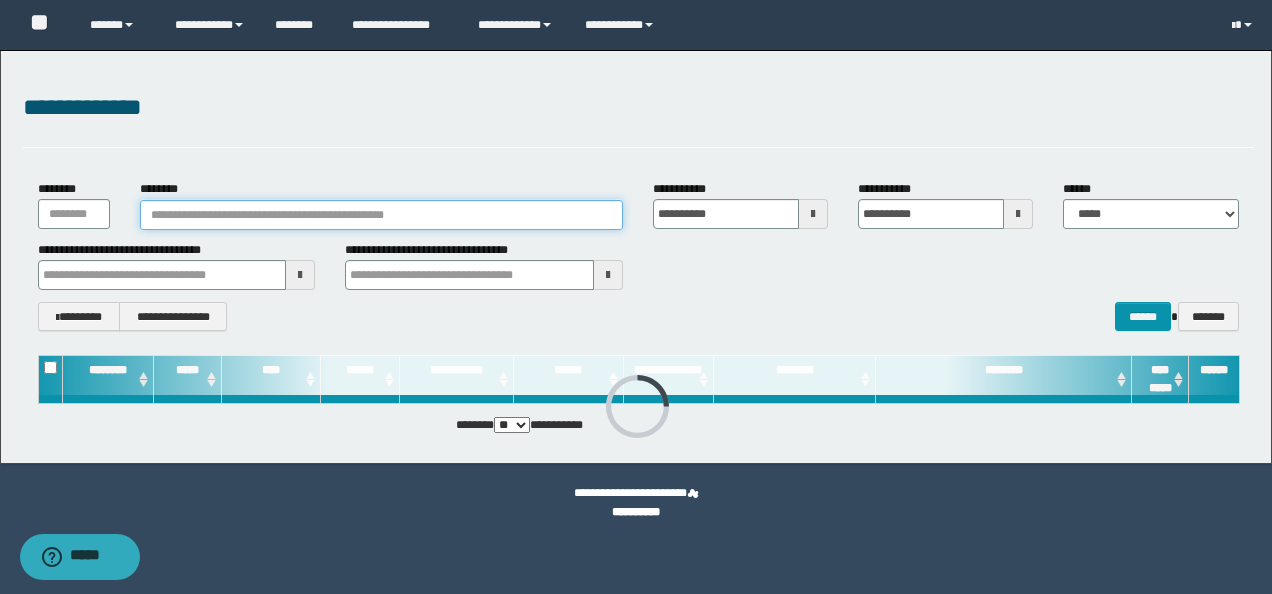 click on "********" at bounding box center (381, 215) 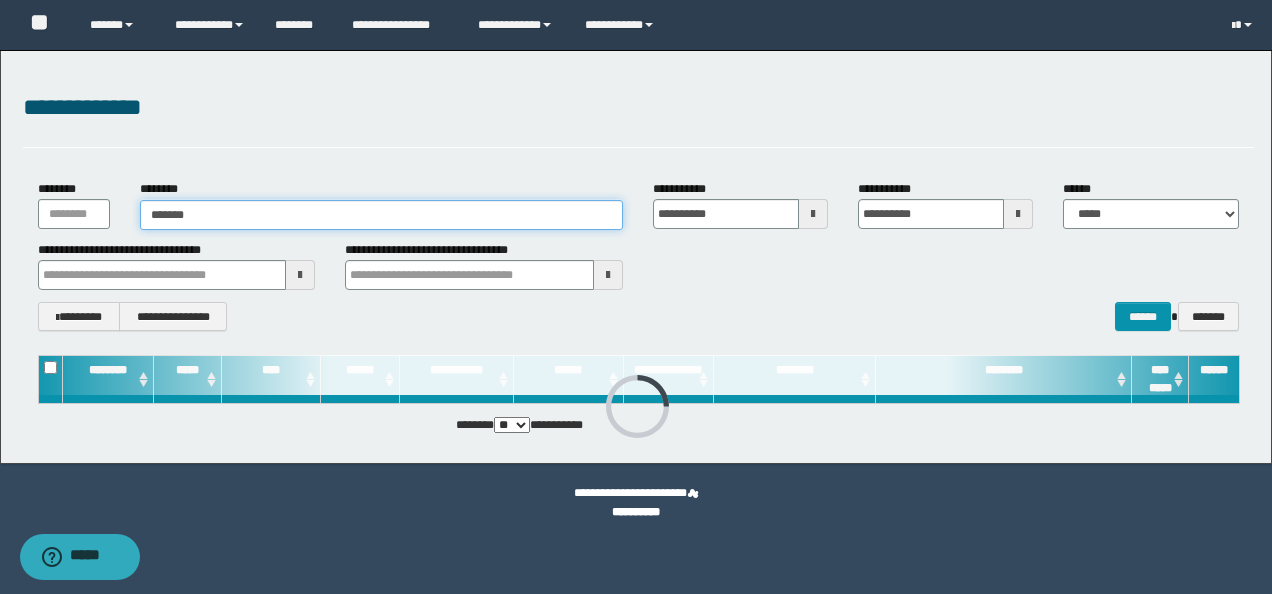 type on "*******" 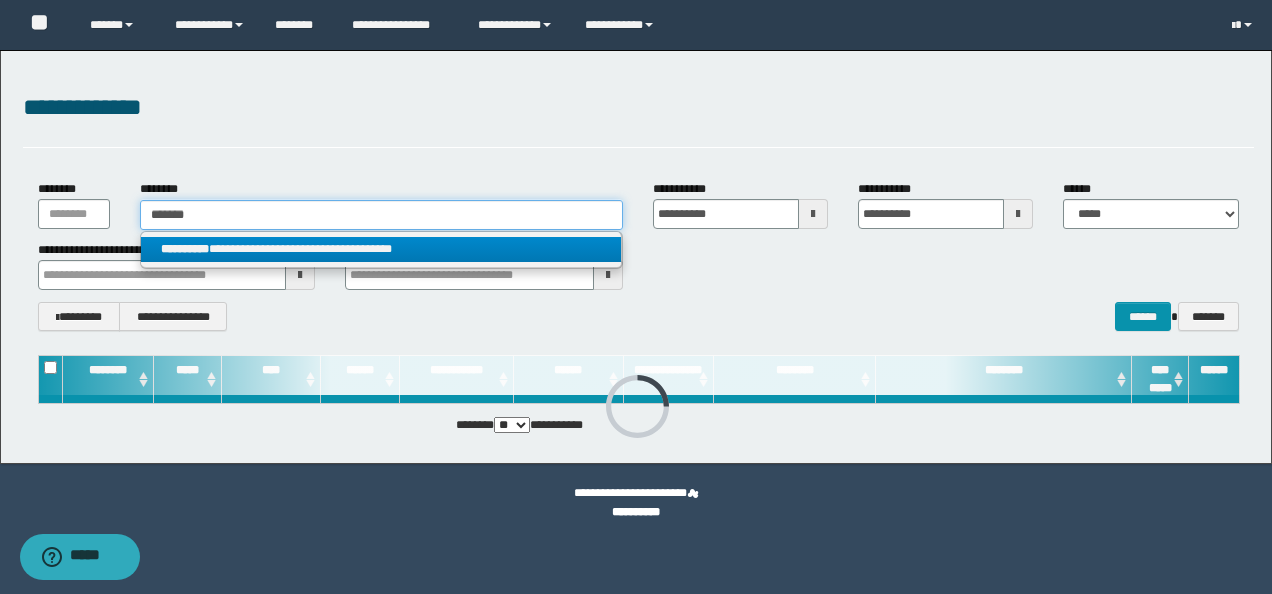 type on "*******" 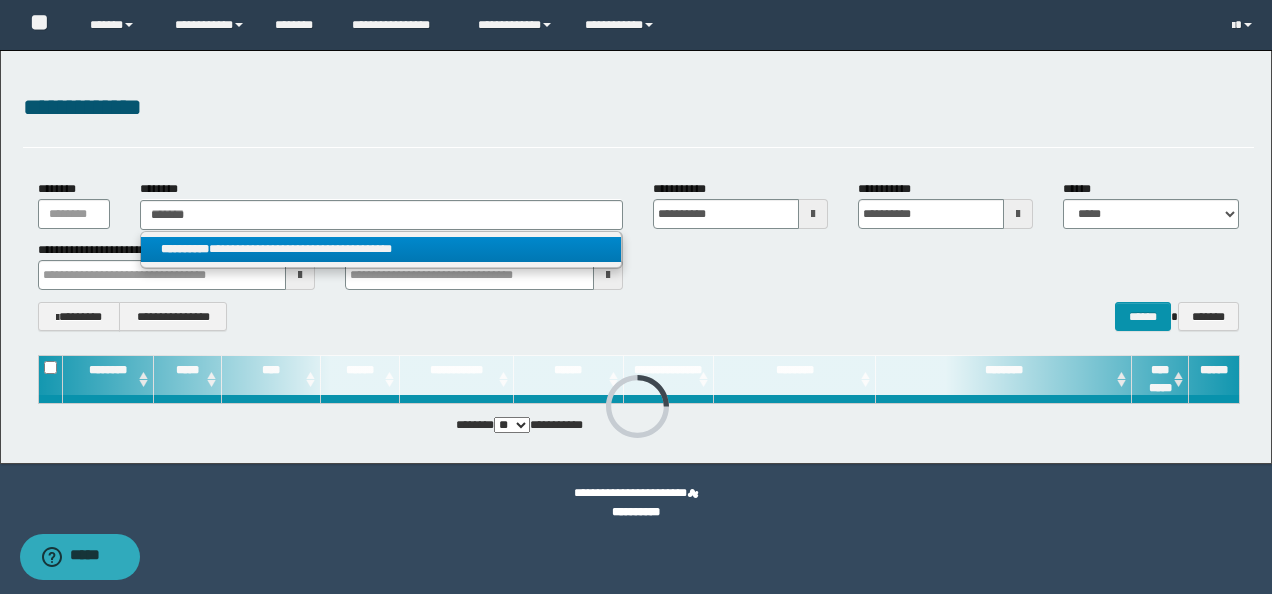 click on "**********" at bounding box center (381, 249) 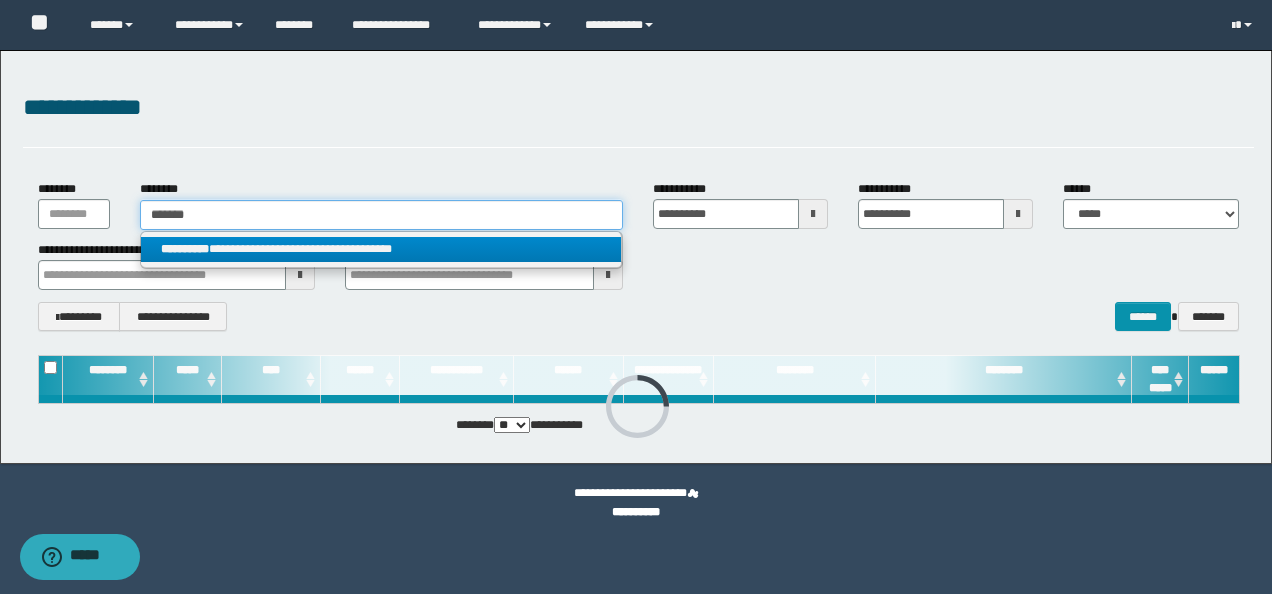 type 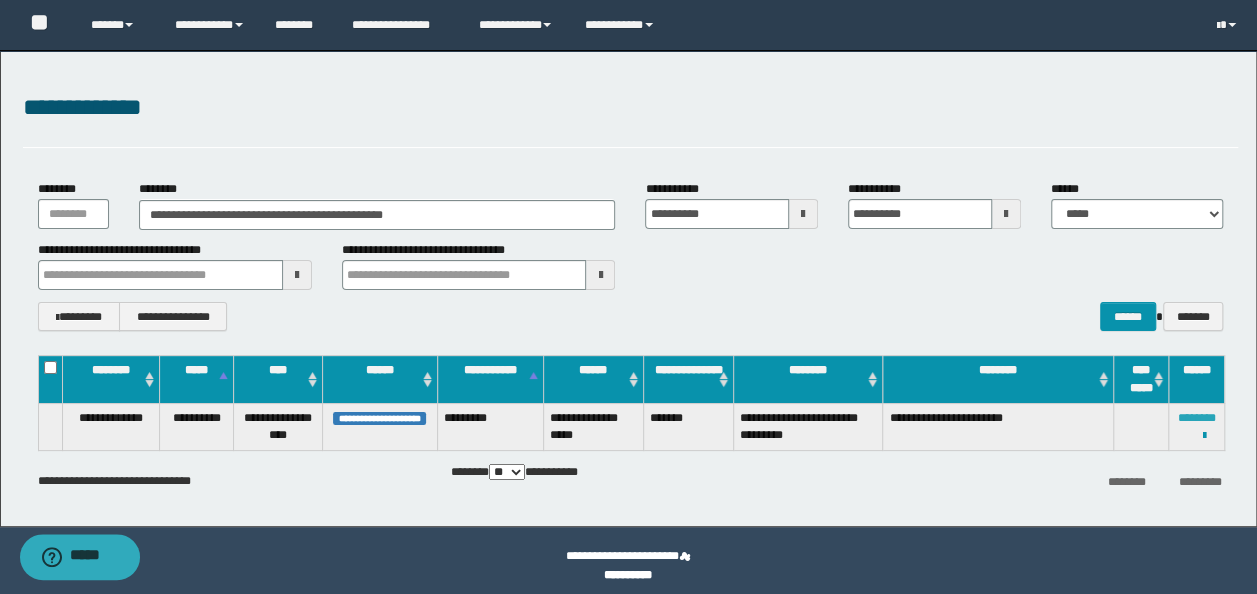 click on "********" at bounding box center [1197, 418] 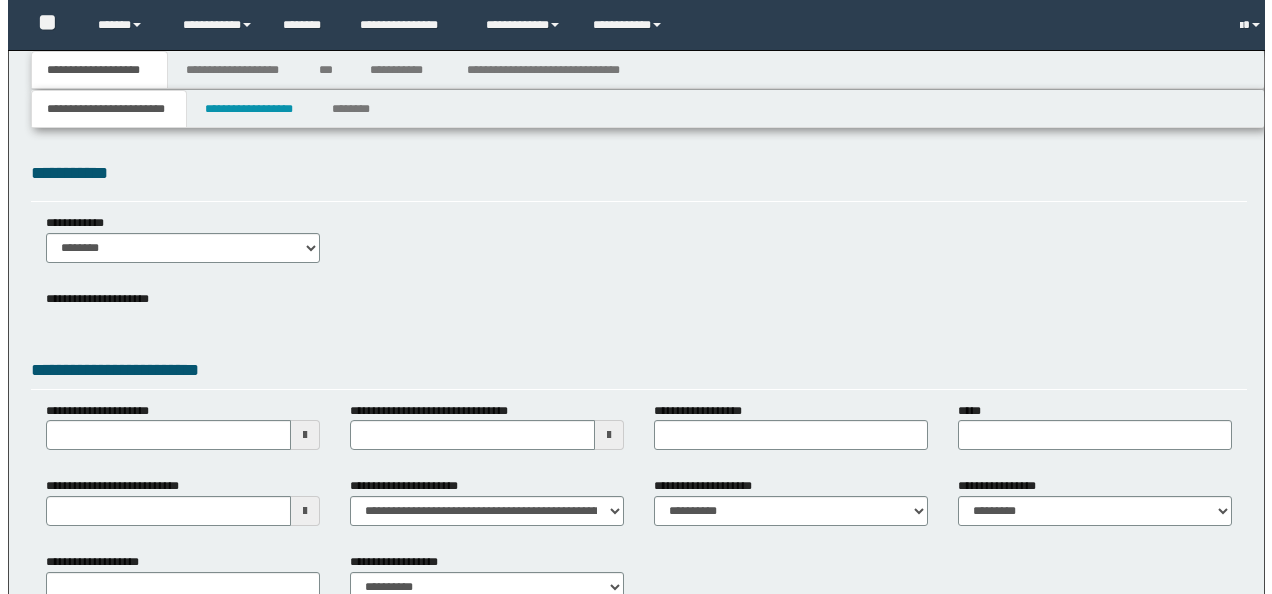 scroll, scrollTop: 0, scrollLeft: 0, axis: both 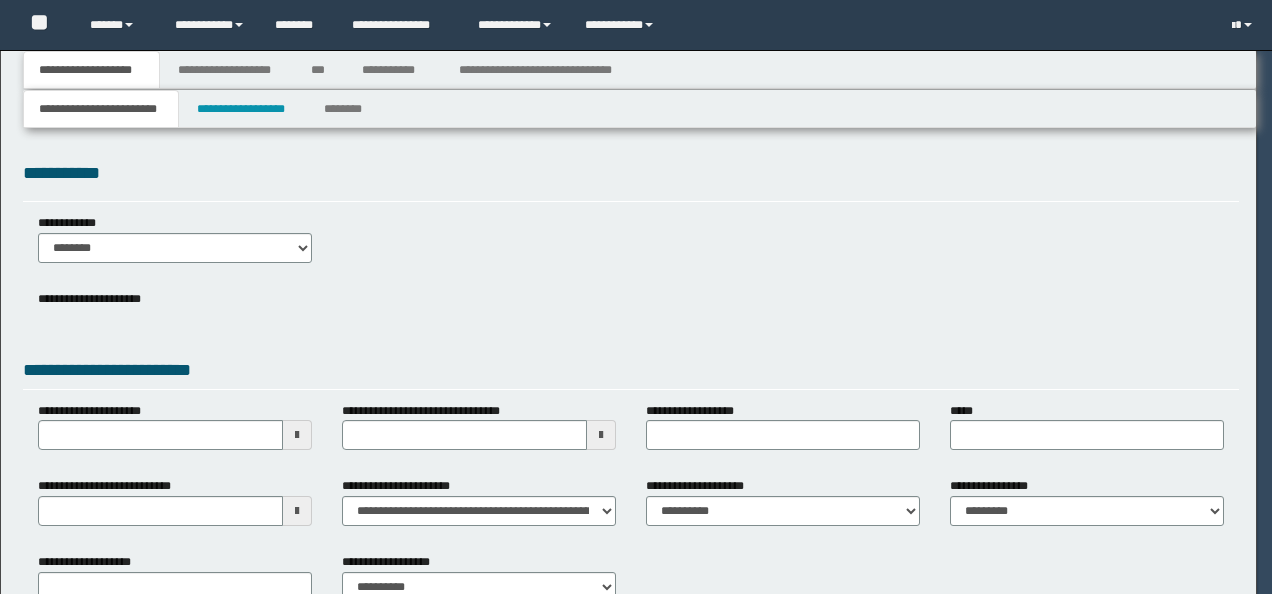 select on "*" 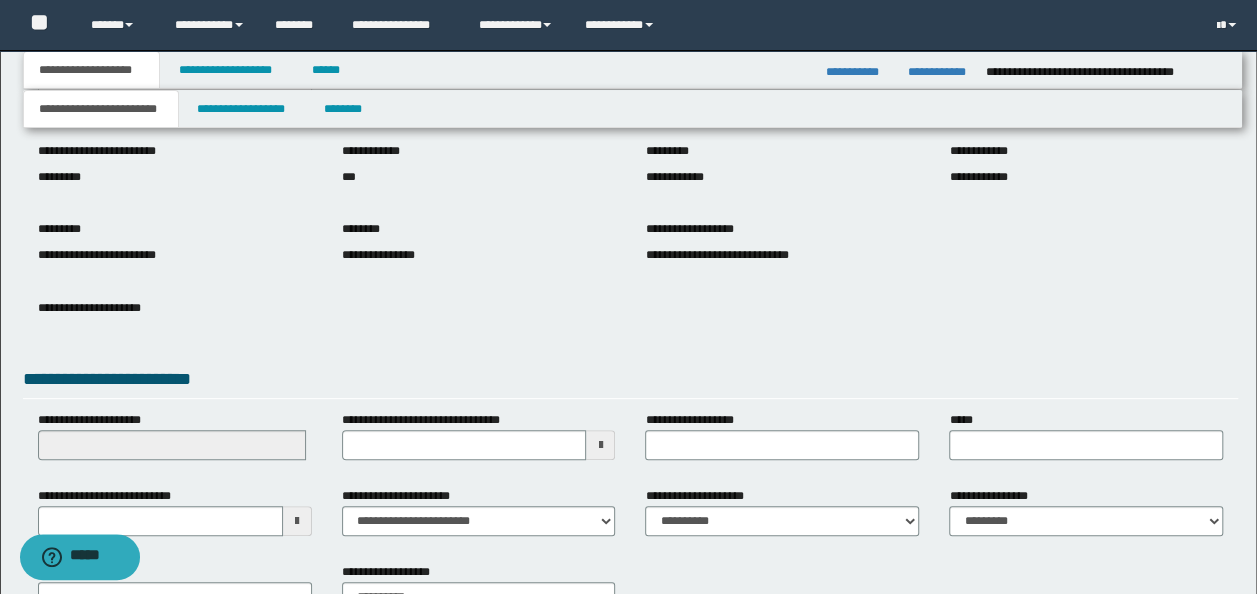 scroll, scrollTop: 288, scrollLeft: 0, axis: vertical 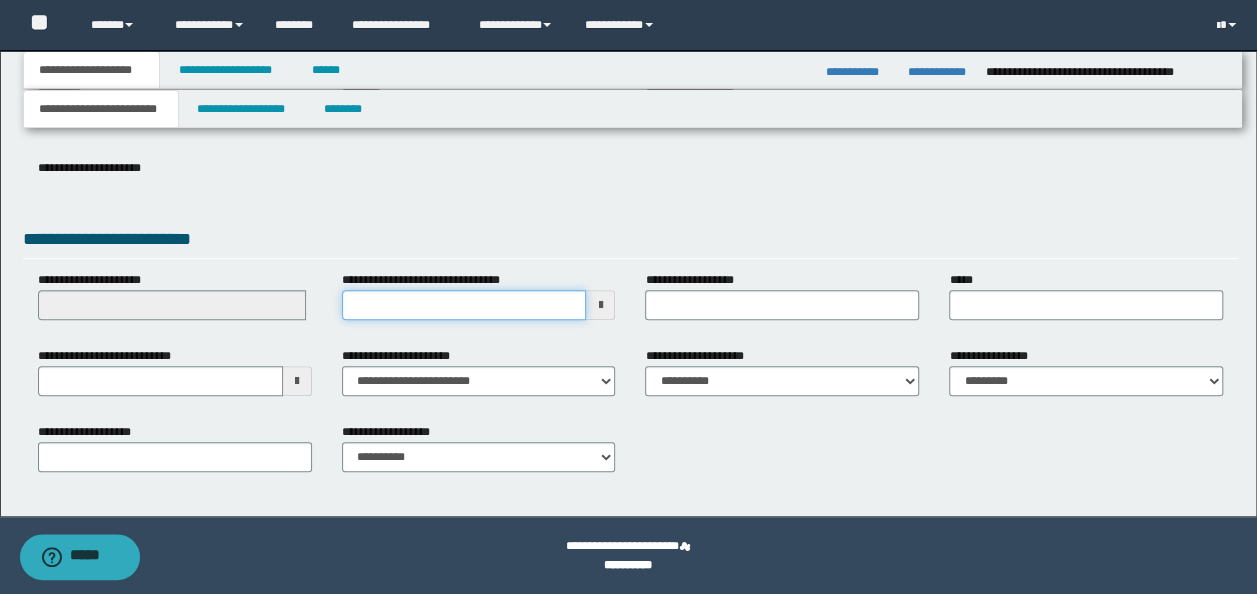 click on "**********" at bounding box center [464, 305] 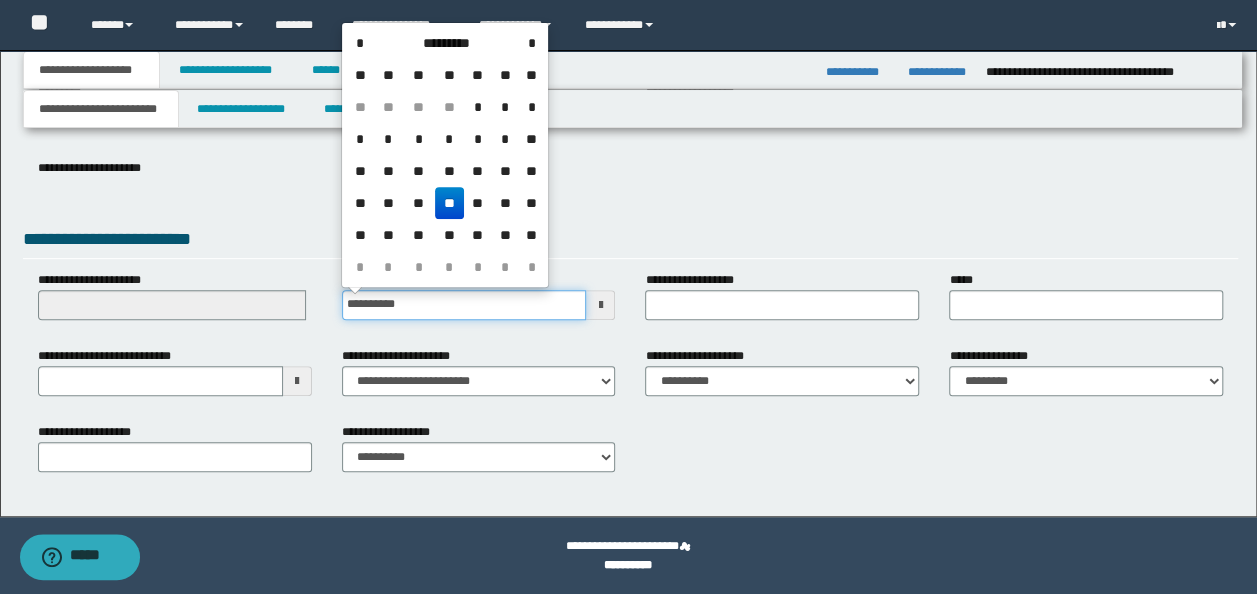 type on "**********" 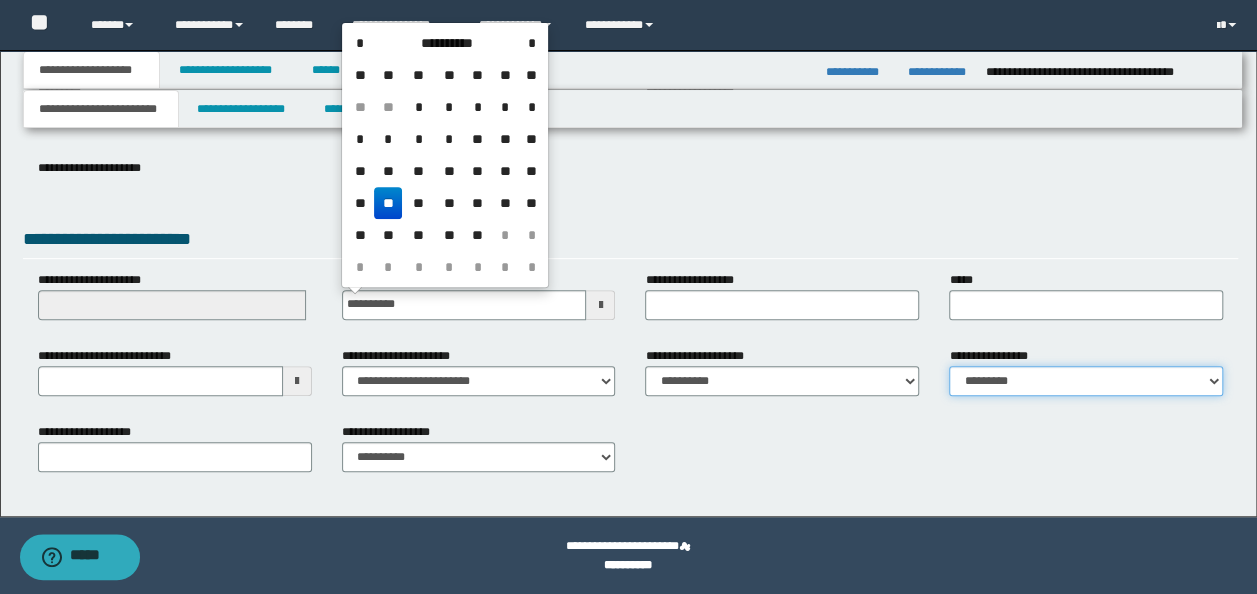 click on "**********" at bounding box center (1086, 381) 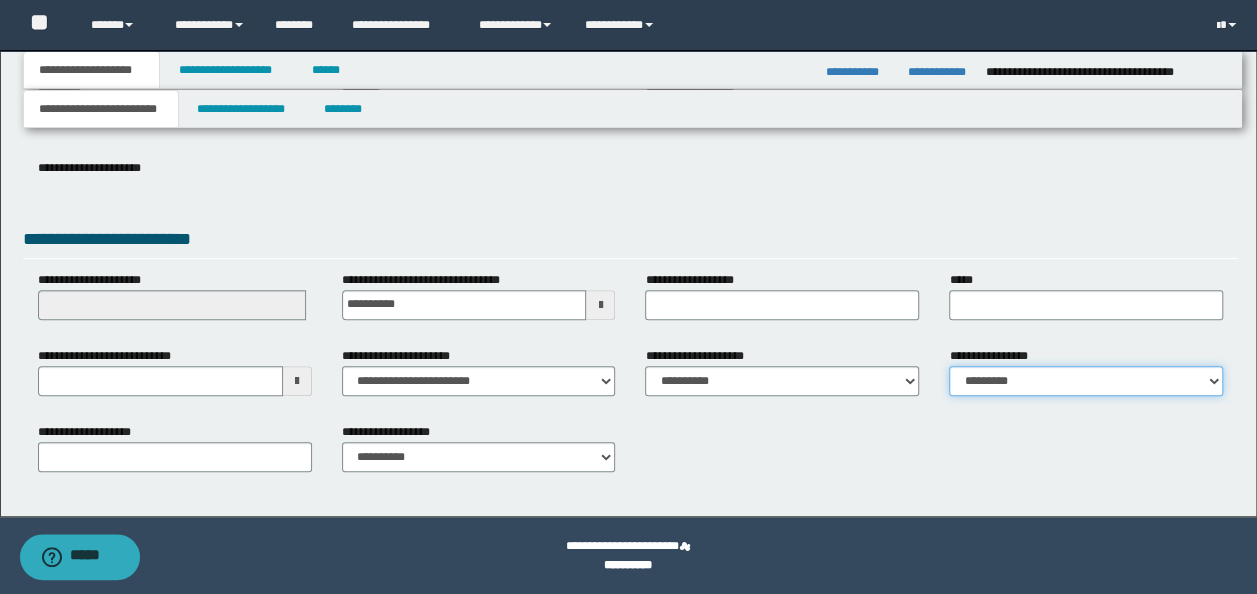 select on "*" 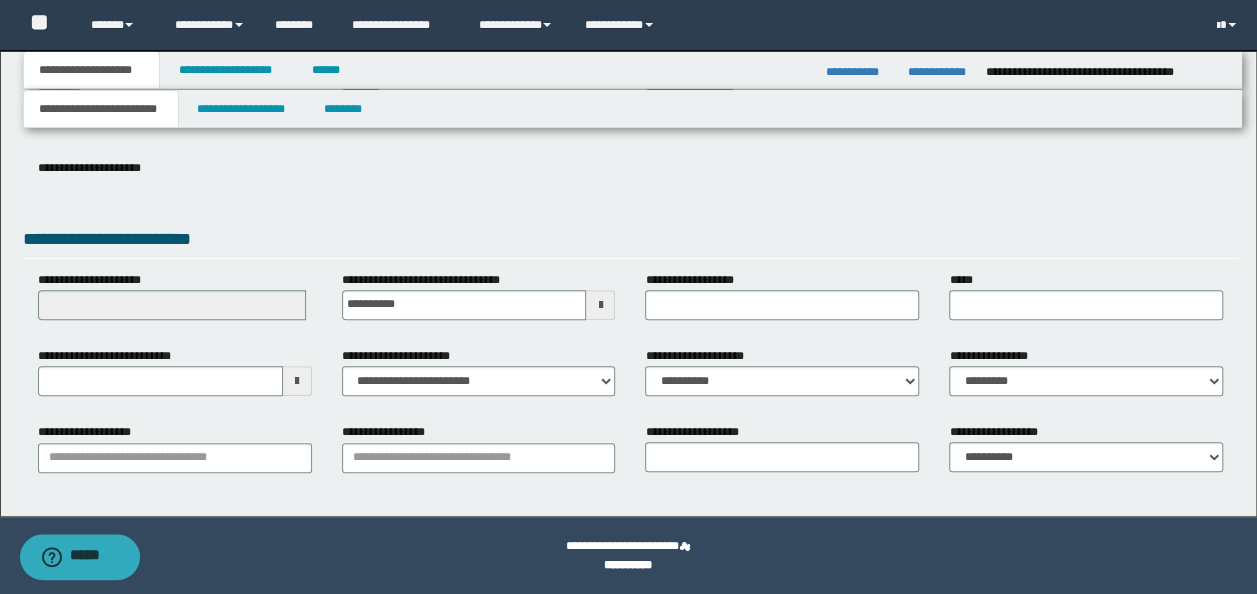 click on "**********" at bounding box center [175, 447] 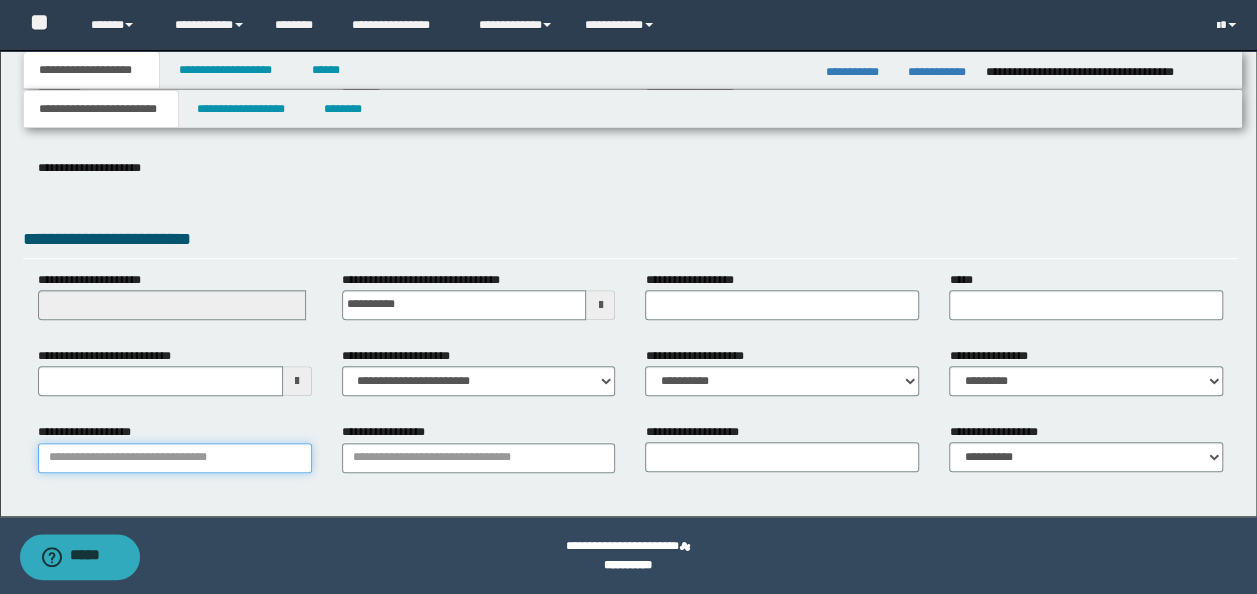click on "**********" at bounding box center [175, 458] 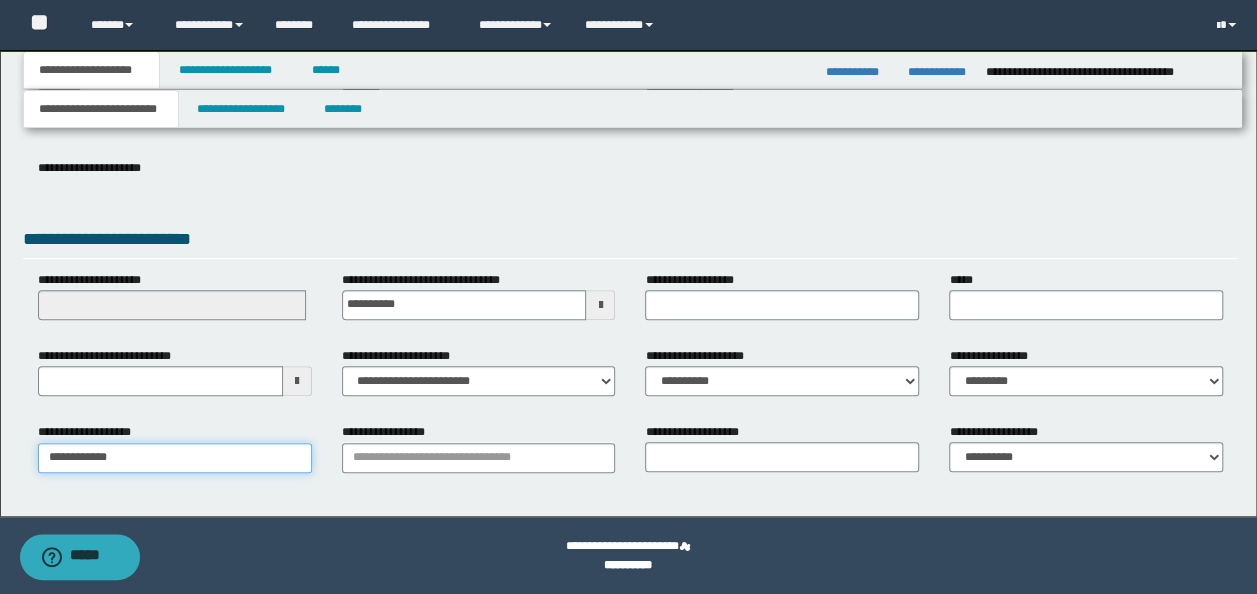 type on "**********" 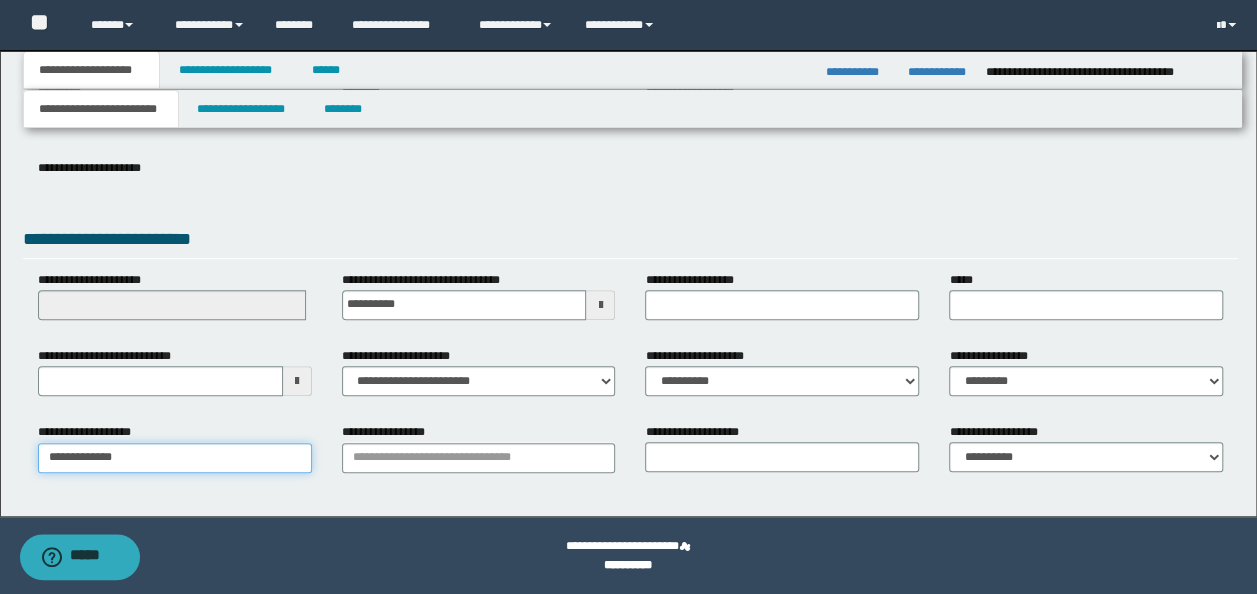 type on "**********" 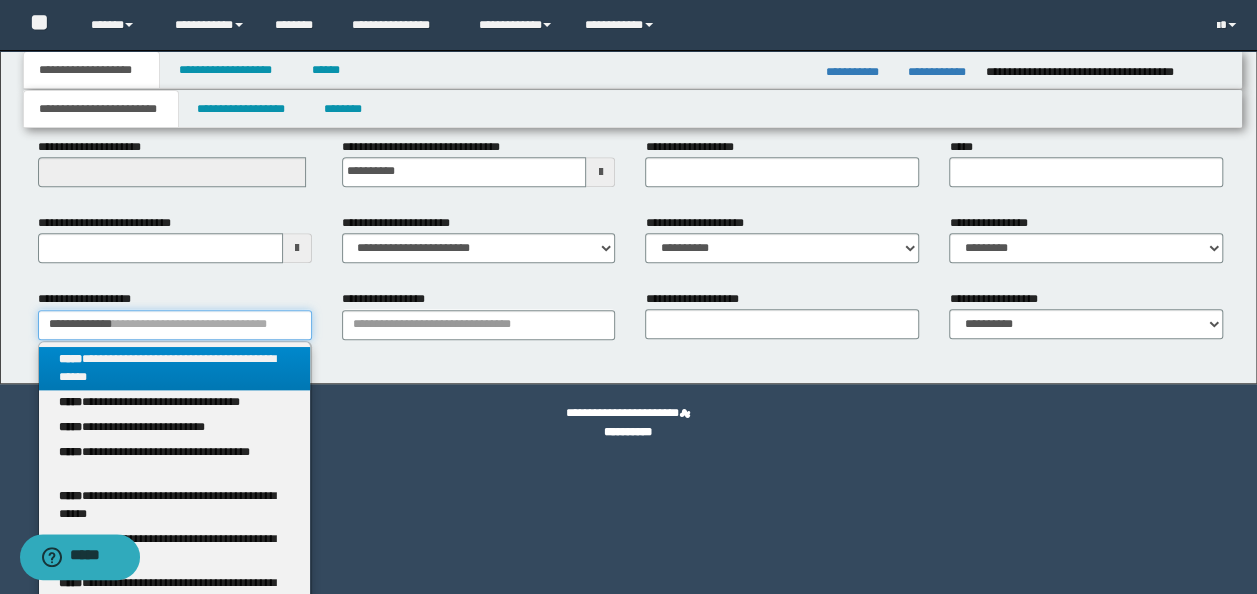 scroll, scrollTop: 448, scrollLeft: 0, axis: vertical 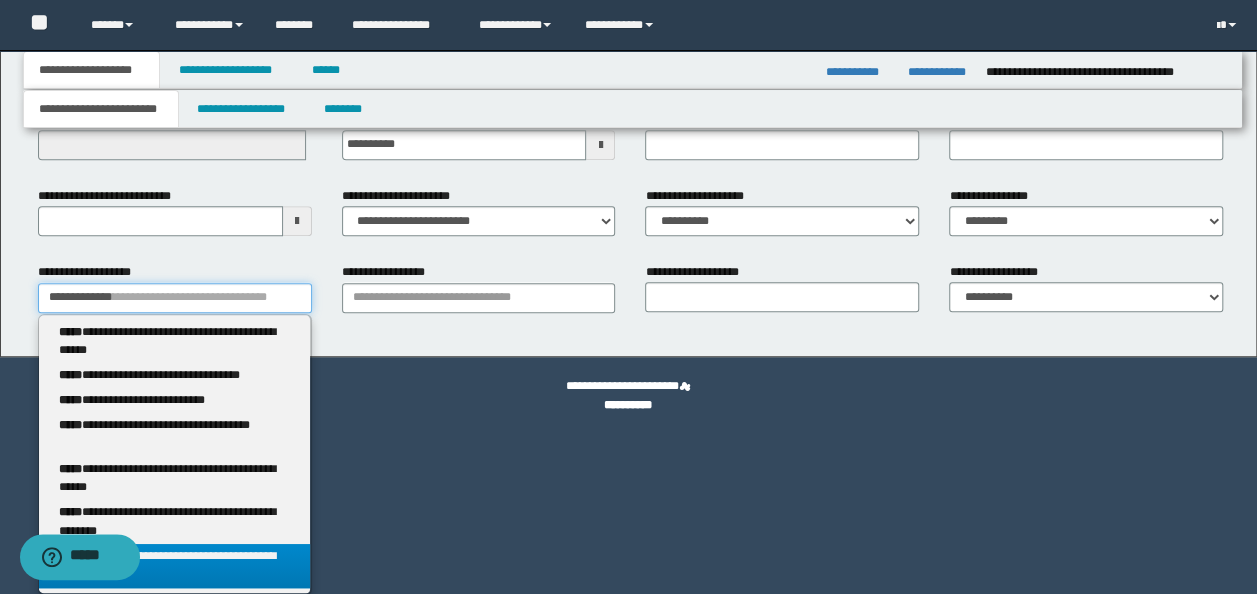 type on "**********" 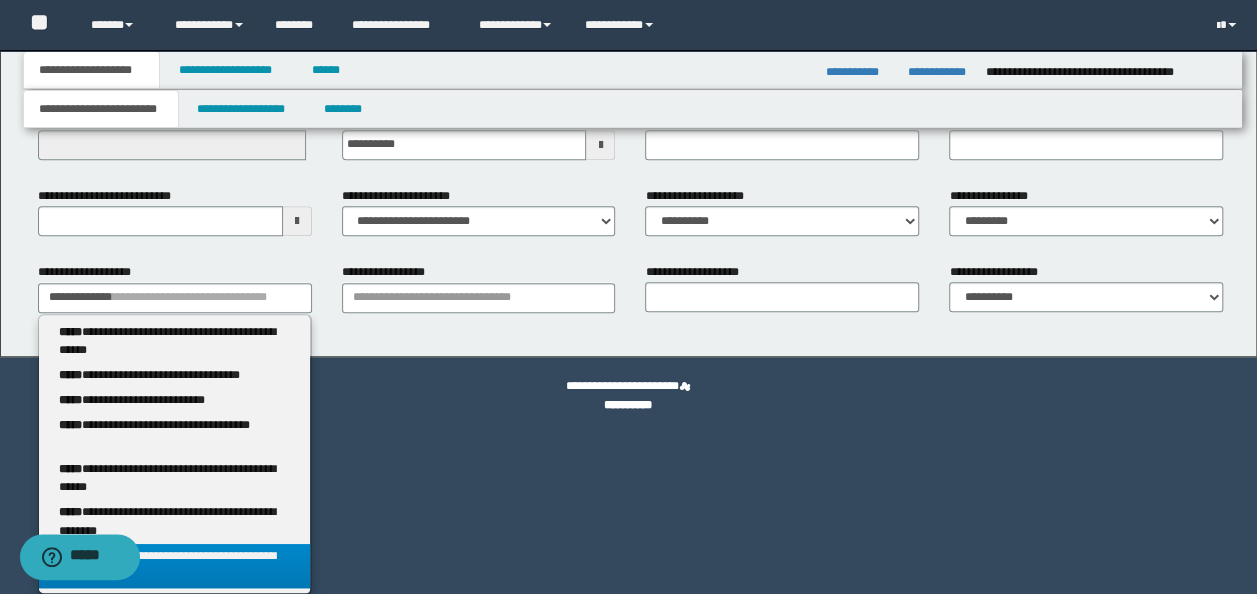 click on "**********" at bounding box center (174, 566) 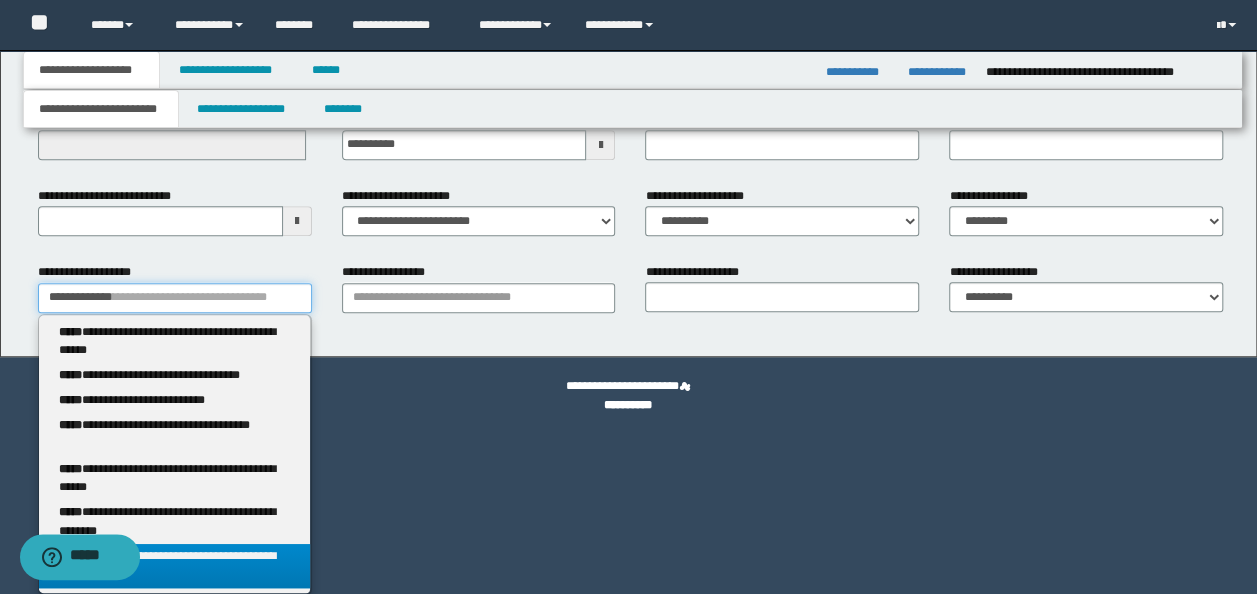 type 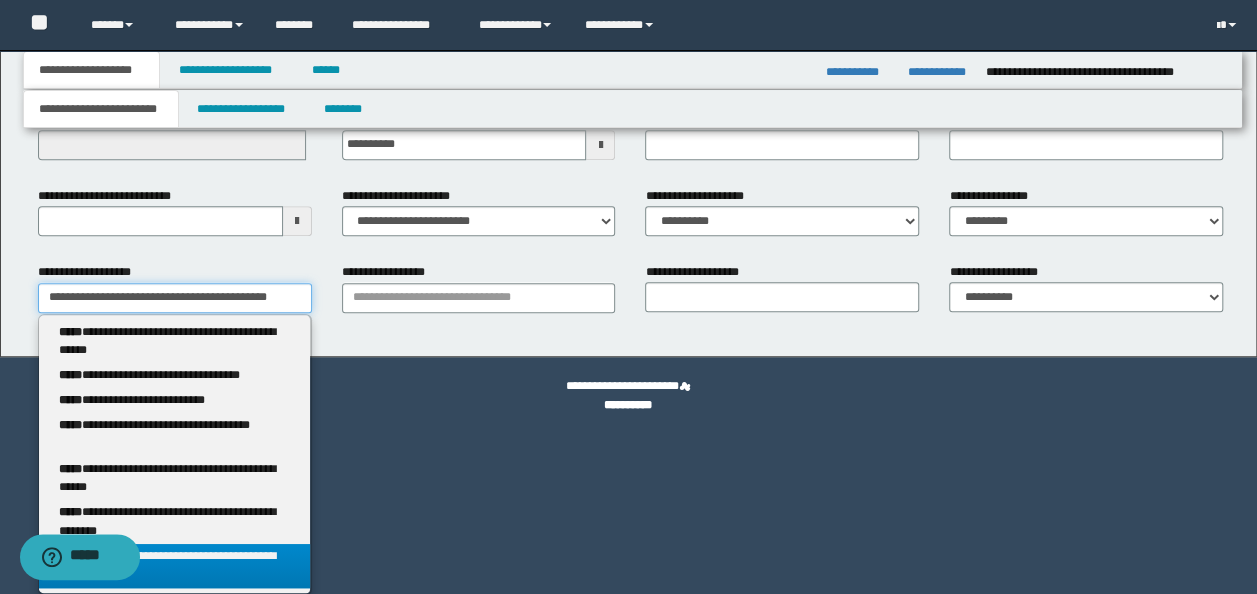 scroll, scrollTop: 0, scrollLeft: 31, axis: horizontal 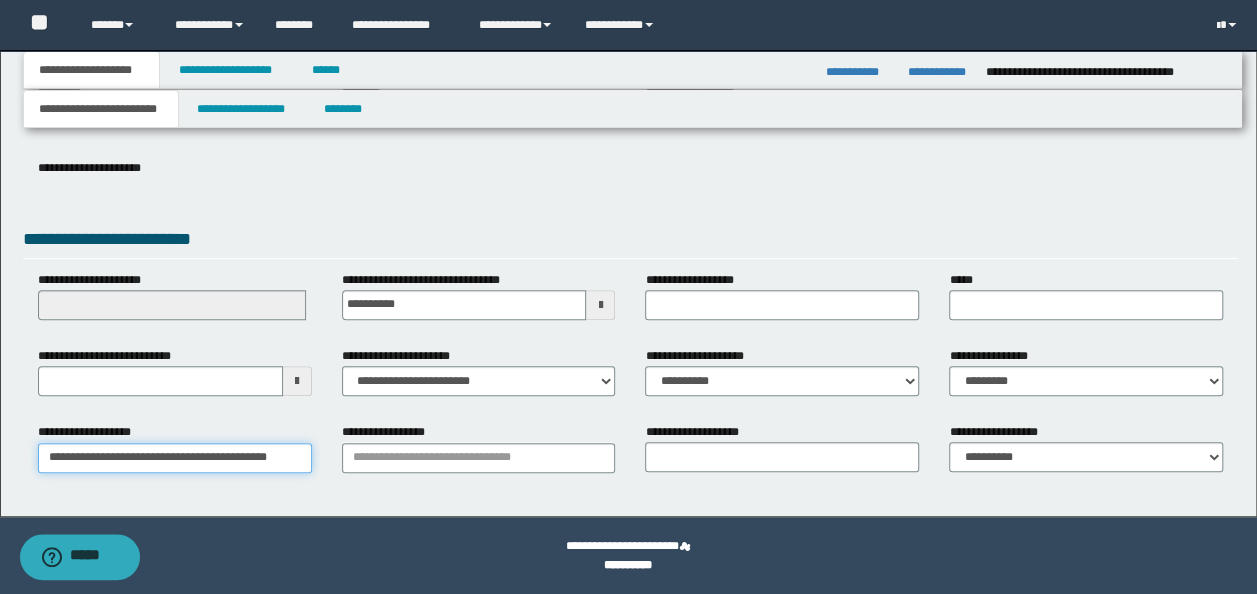 drag, startPoint x: 301, startPoint y: 458, endPoint x: 202, endPoint y: 468, distance: 99.50377 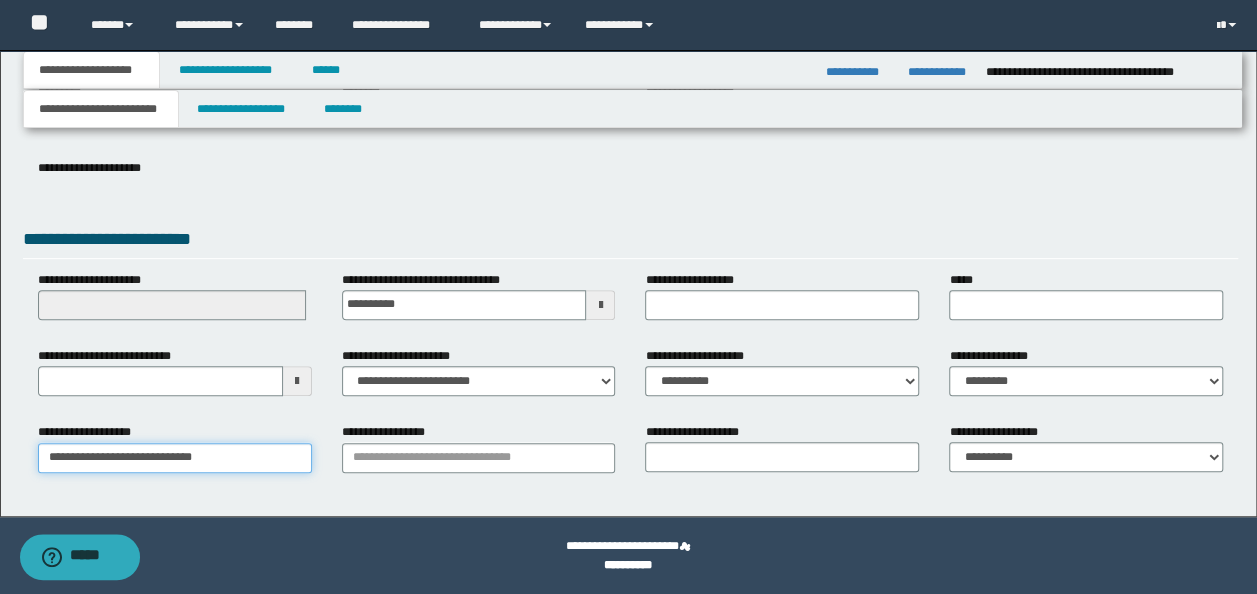 scroll, scrollTop: 0, scrollLeft: 0, axis: both 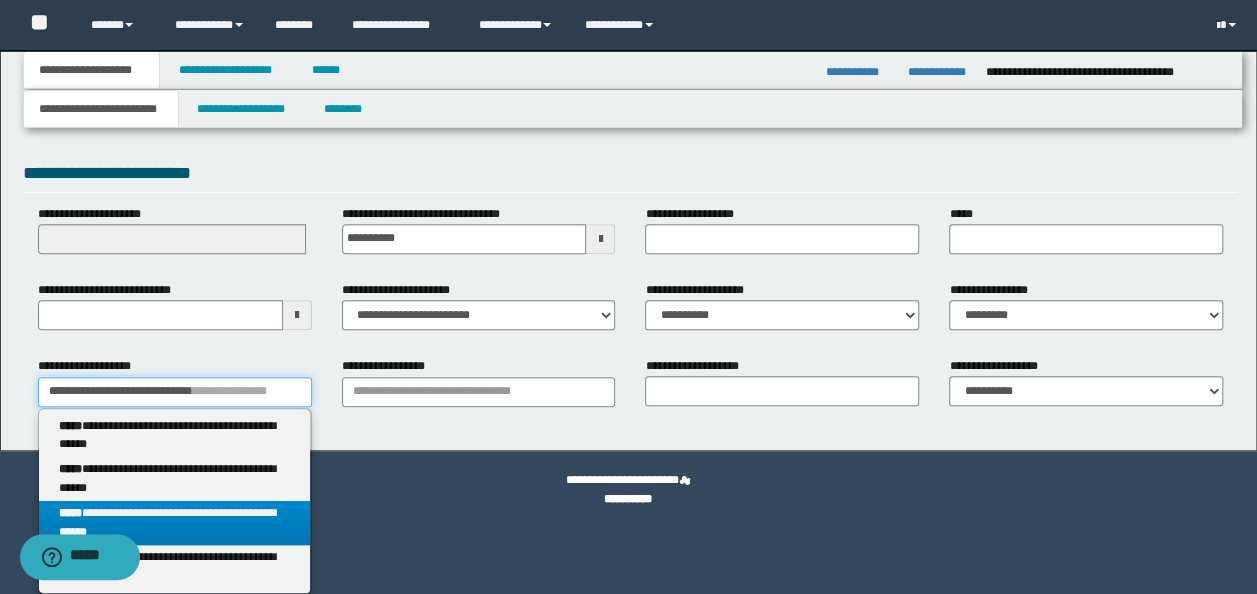 type on "**********" 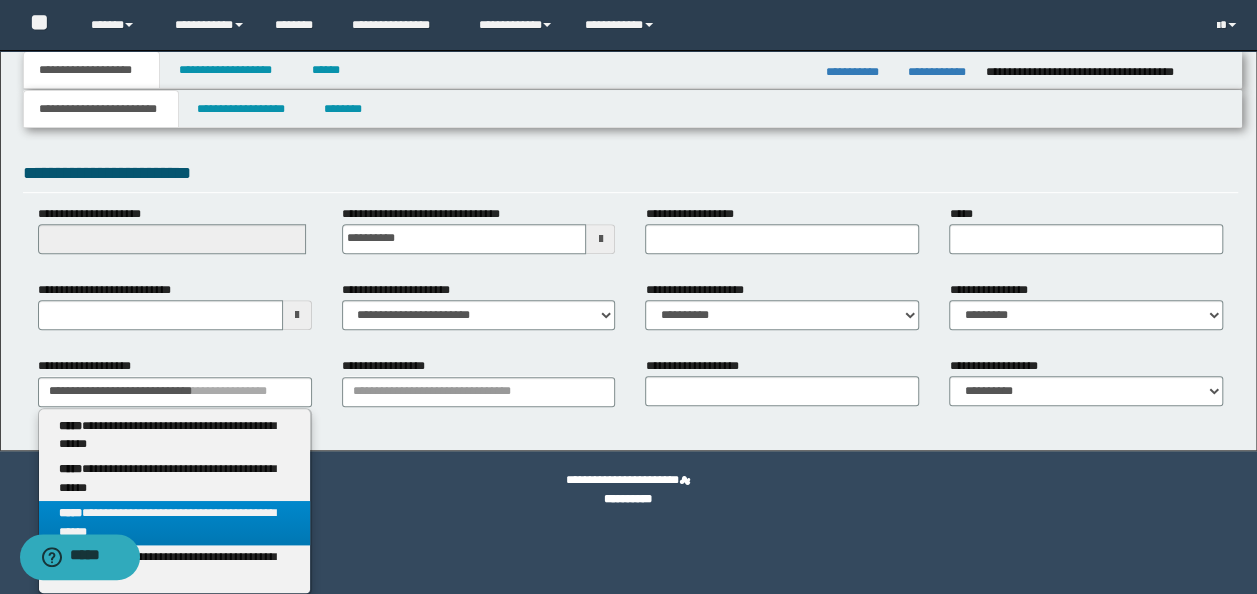 click on "**********" at bounding box center (174, 523) 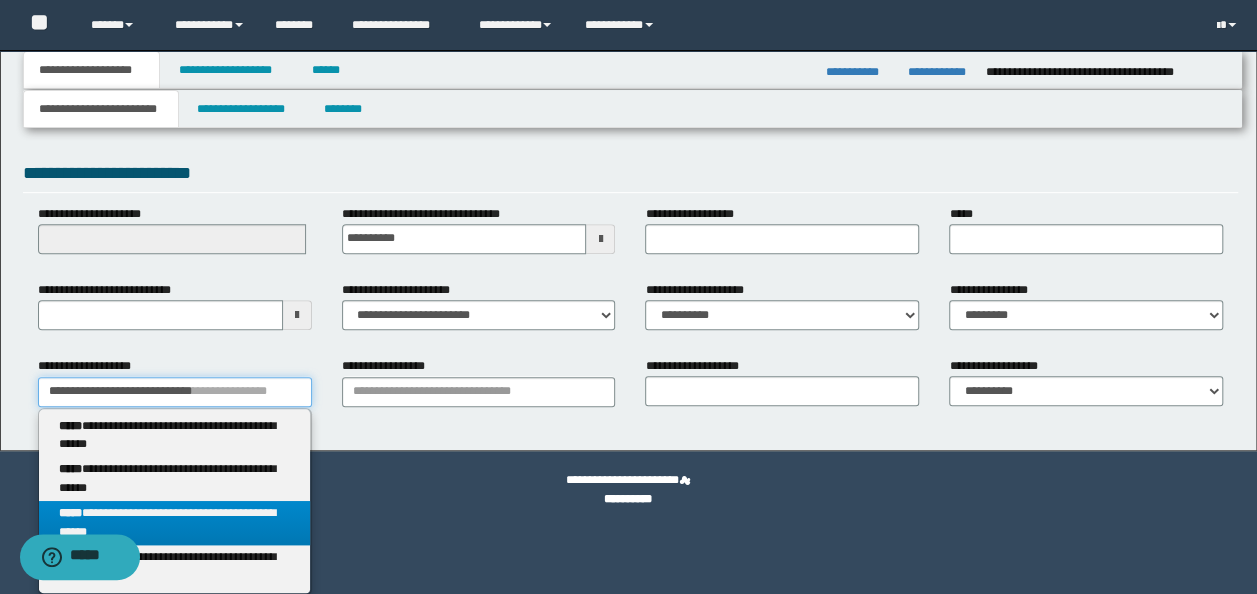 type 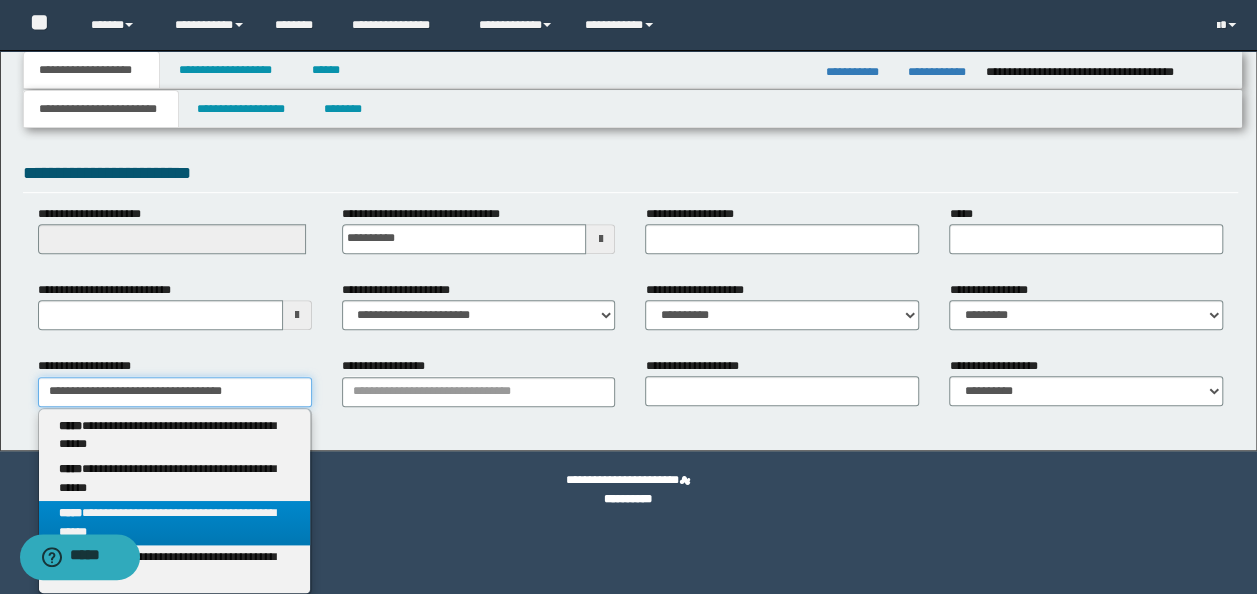 scroll, scrollTop: 288, scrollLeft: 0, axis: vertical 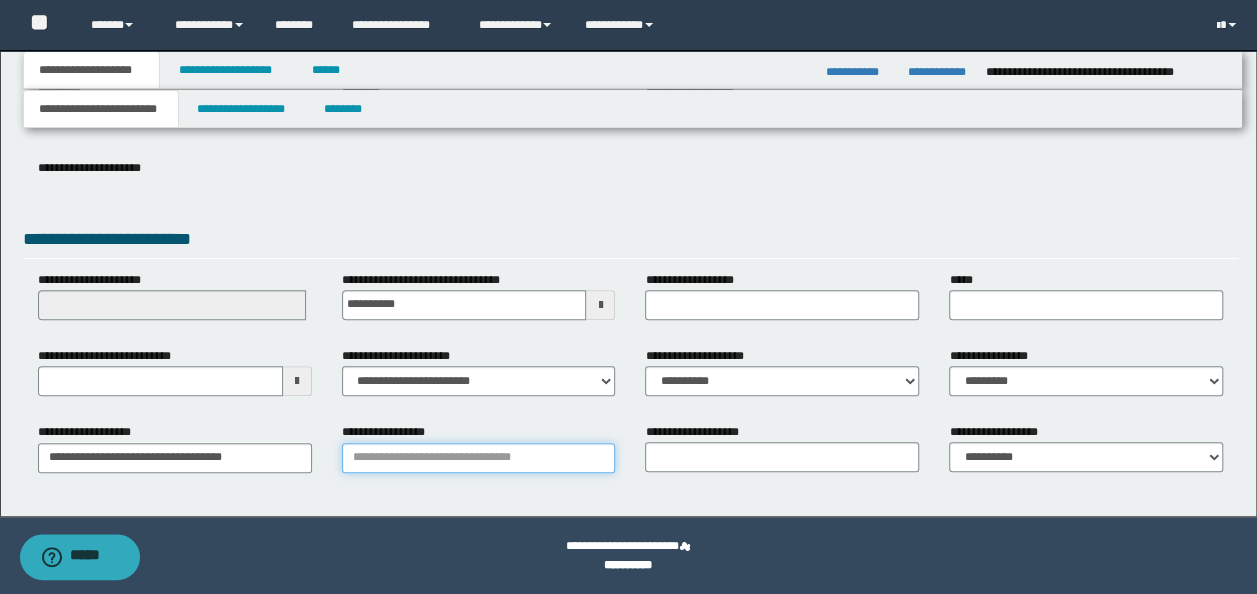 click on "**********" at bounding box center (479, 458) 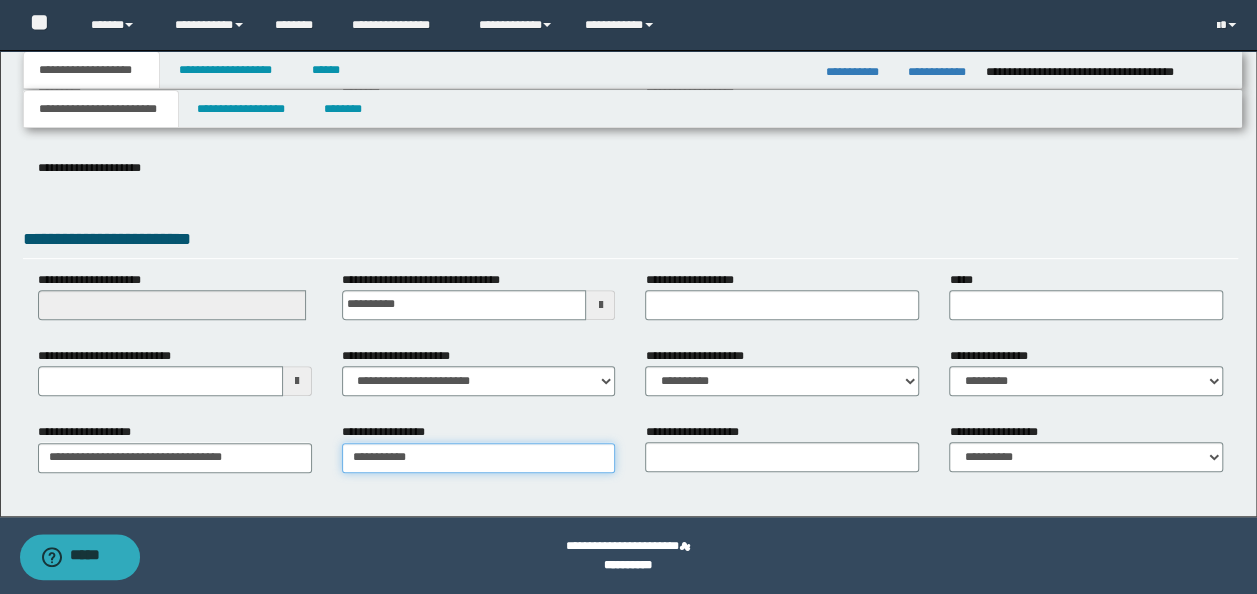 type on "**********" 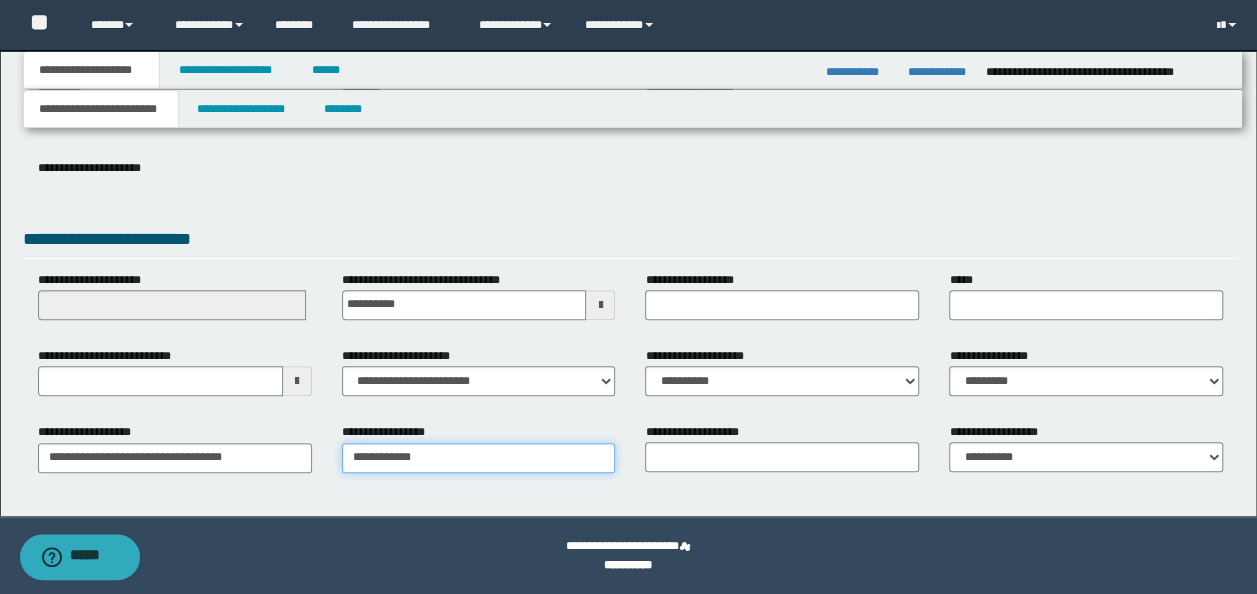 type on "**********" 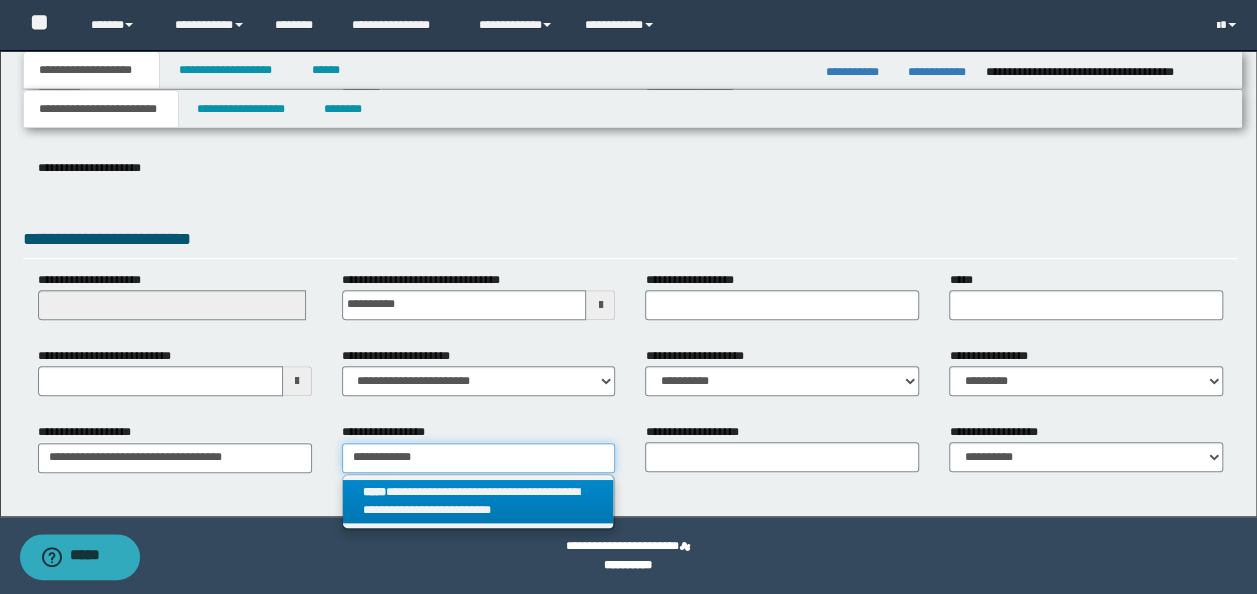 type on "**********" 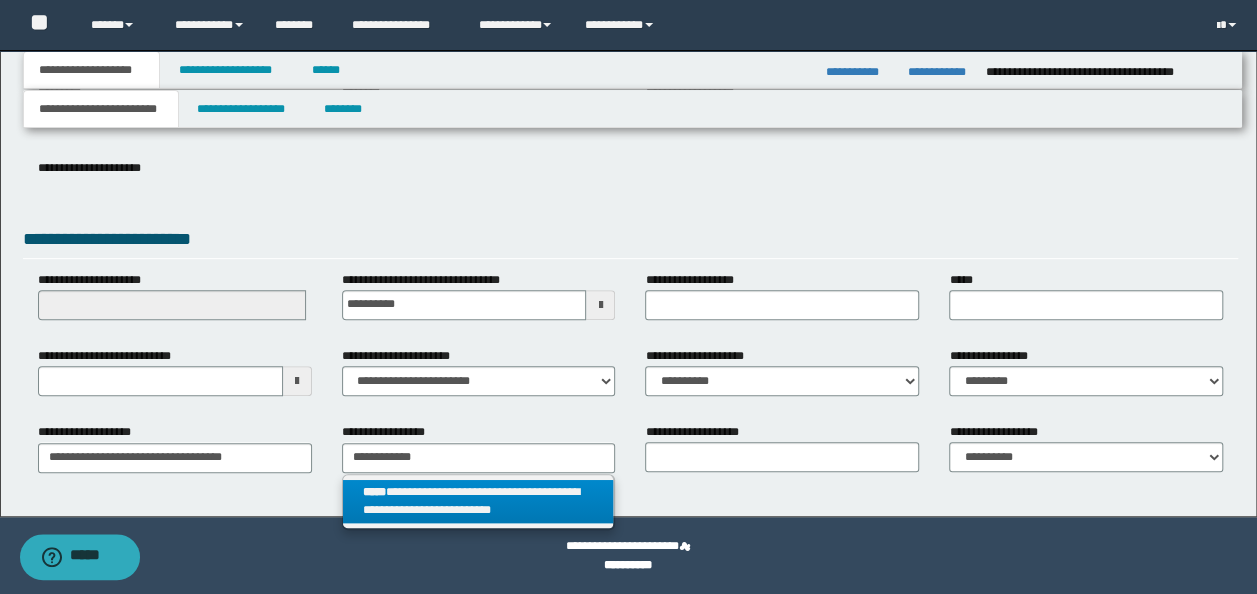 click on "**********" at bounding box center [478, 502] 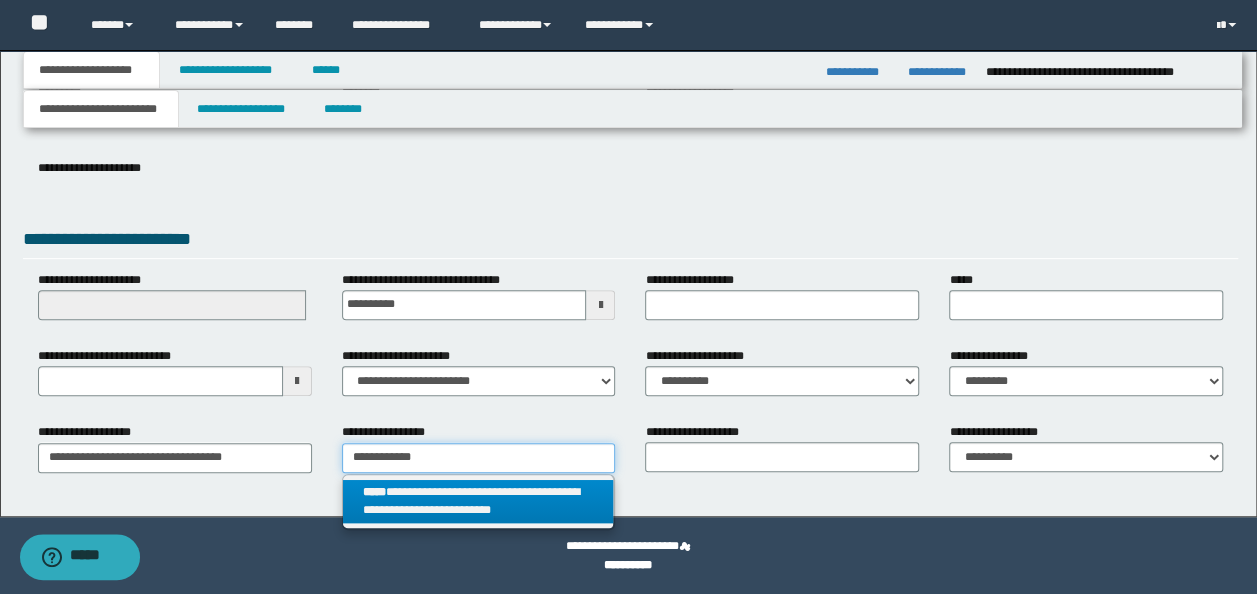 type 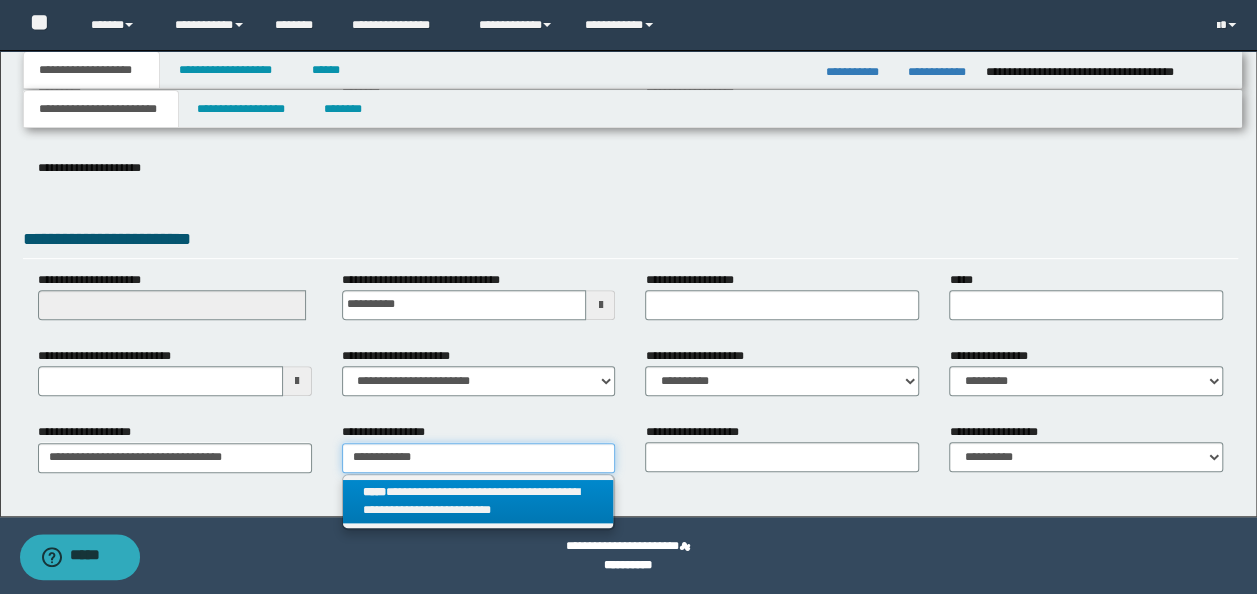type on "**********" 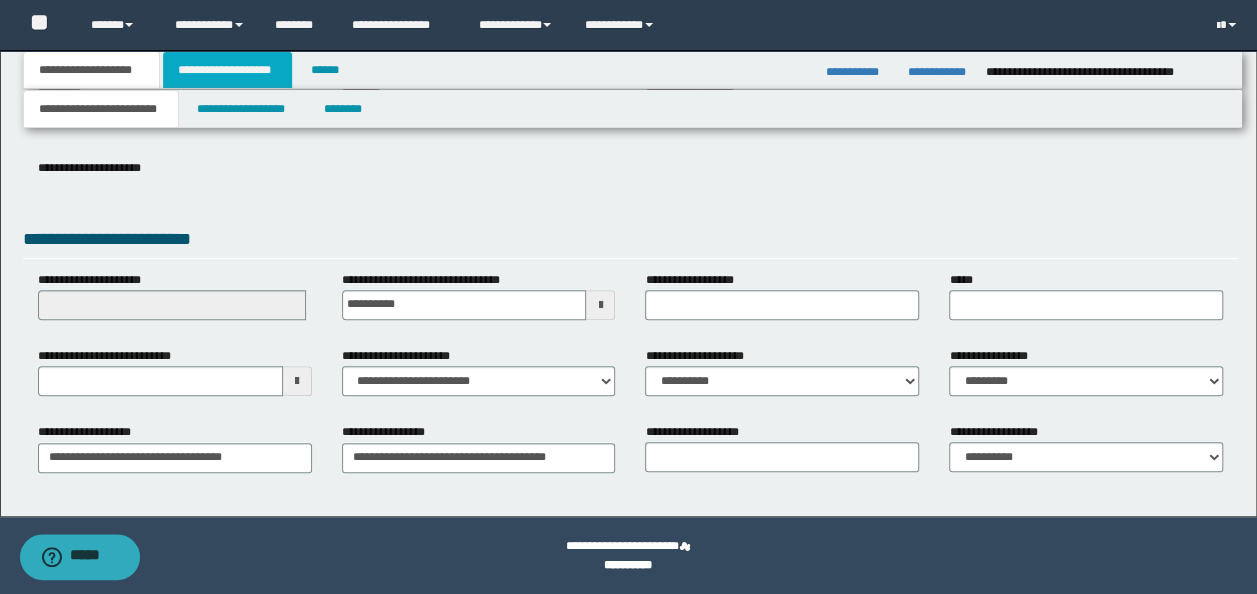 click on "**********" at bounding box center [227, 70] 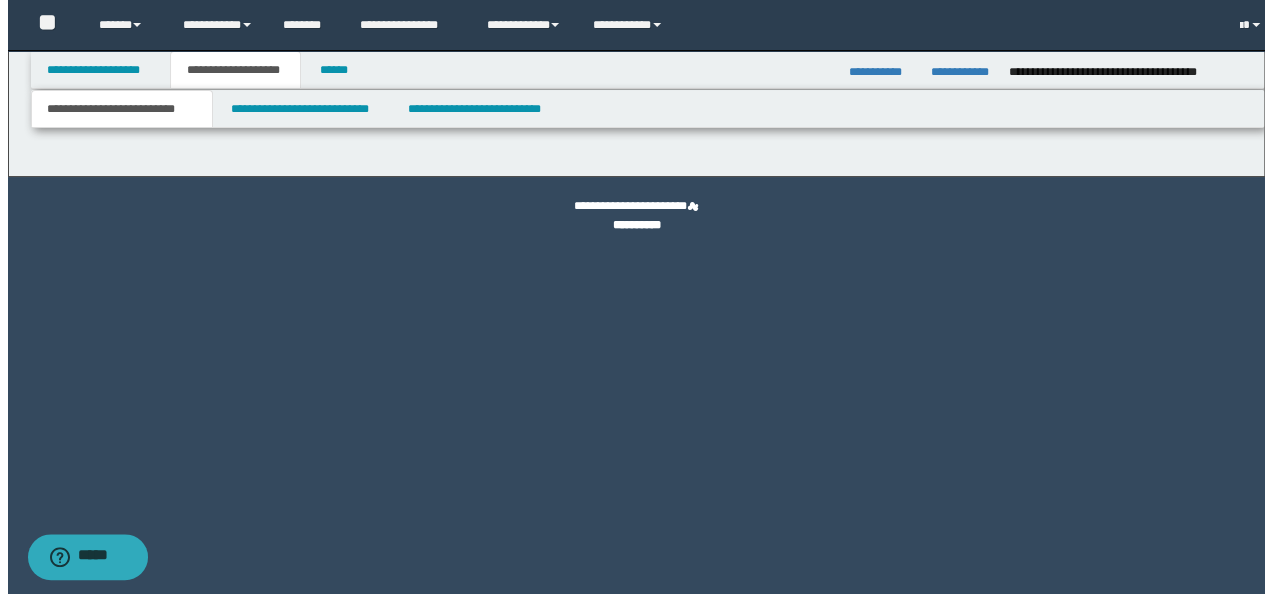 scroll, scrollTop: 0, scrollLeft: 0, axis: both 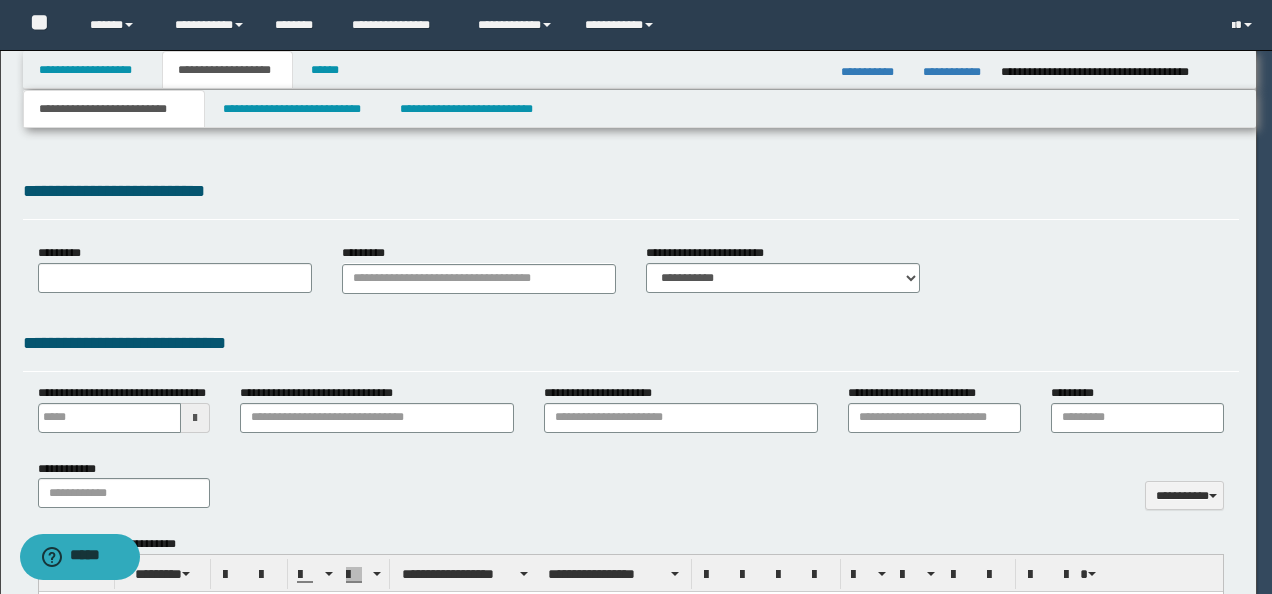 type 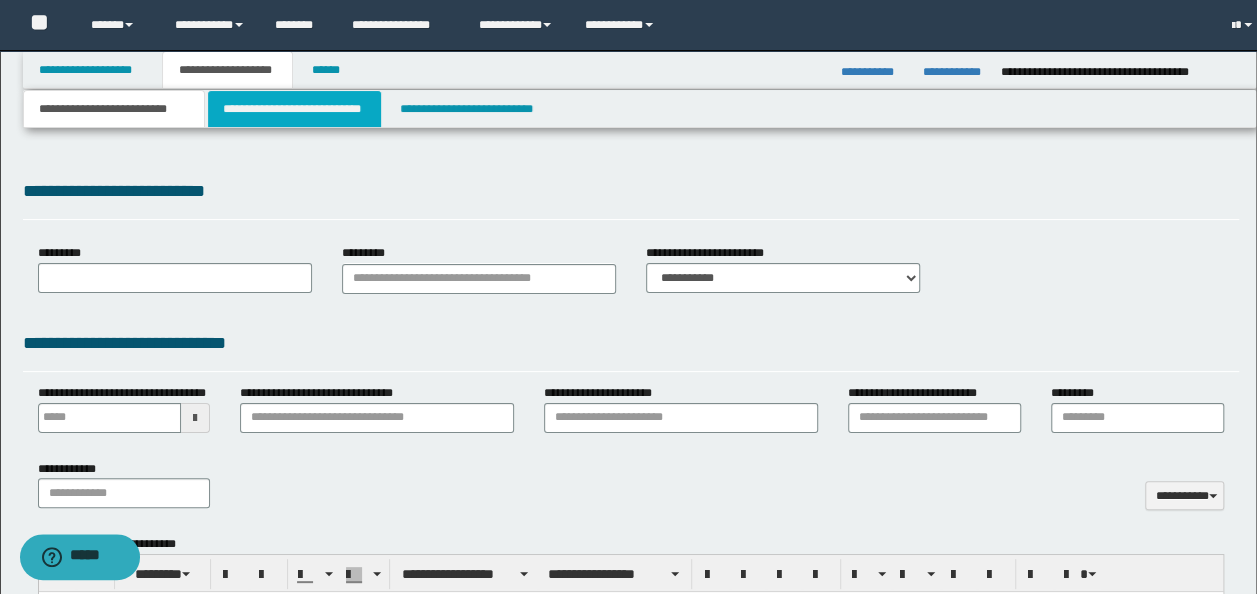 select on "*" 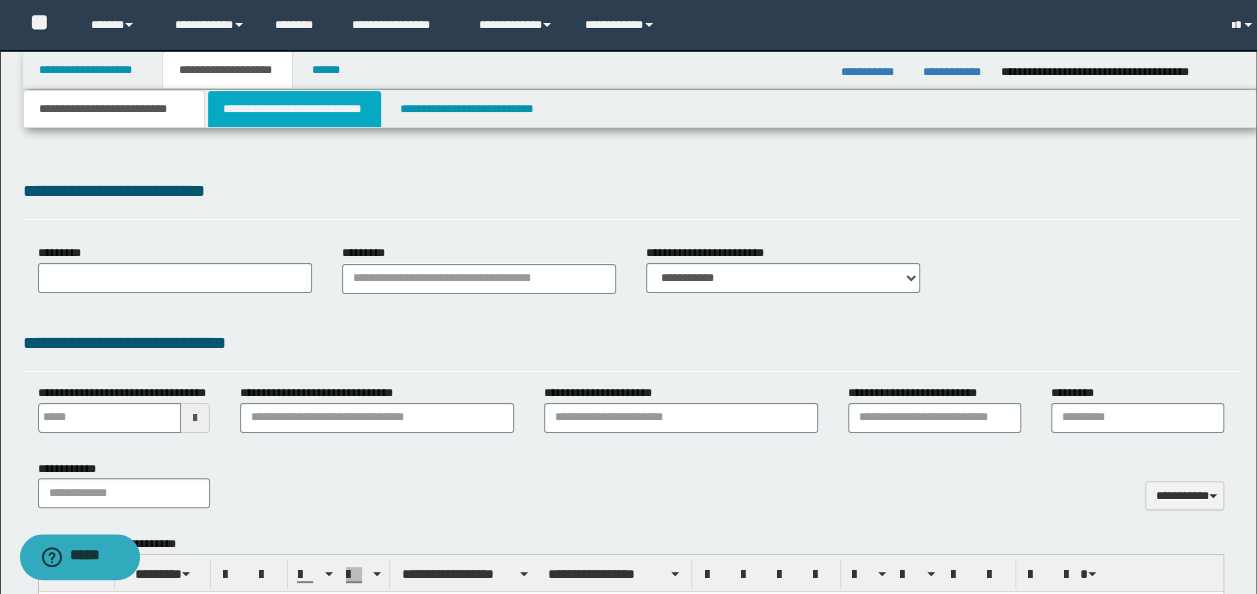 type 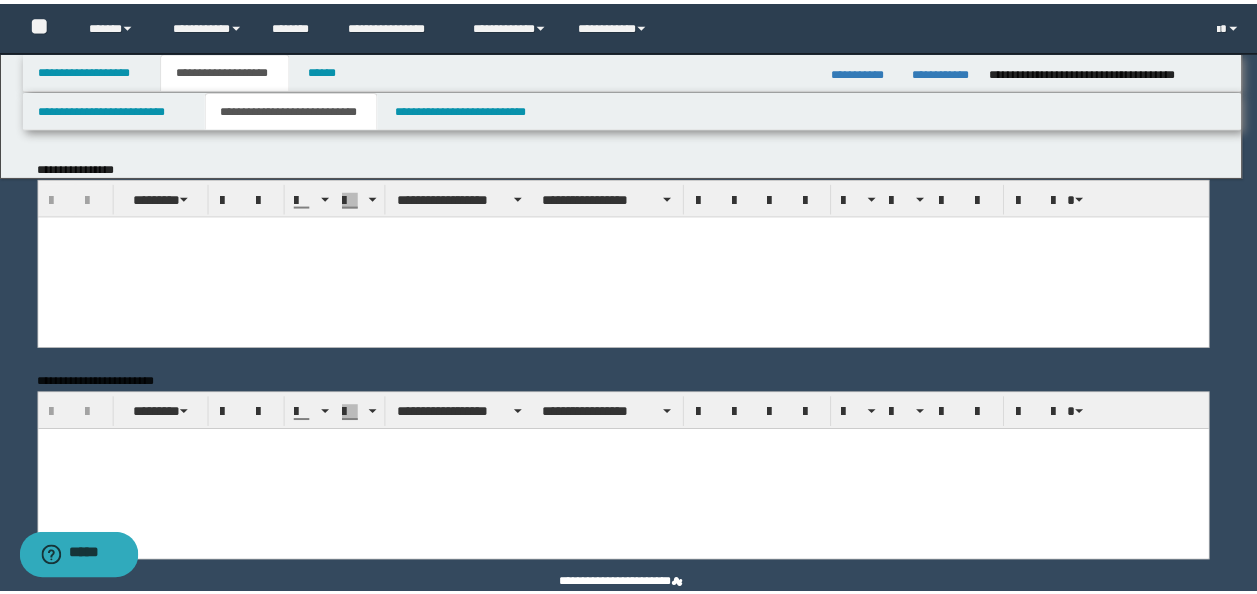 scroll, scrollTop: 0, scrollLeft: 0, axis: both 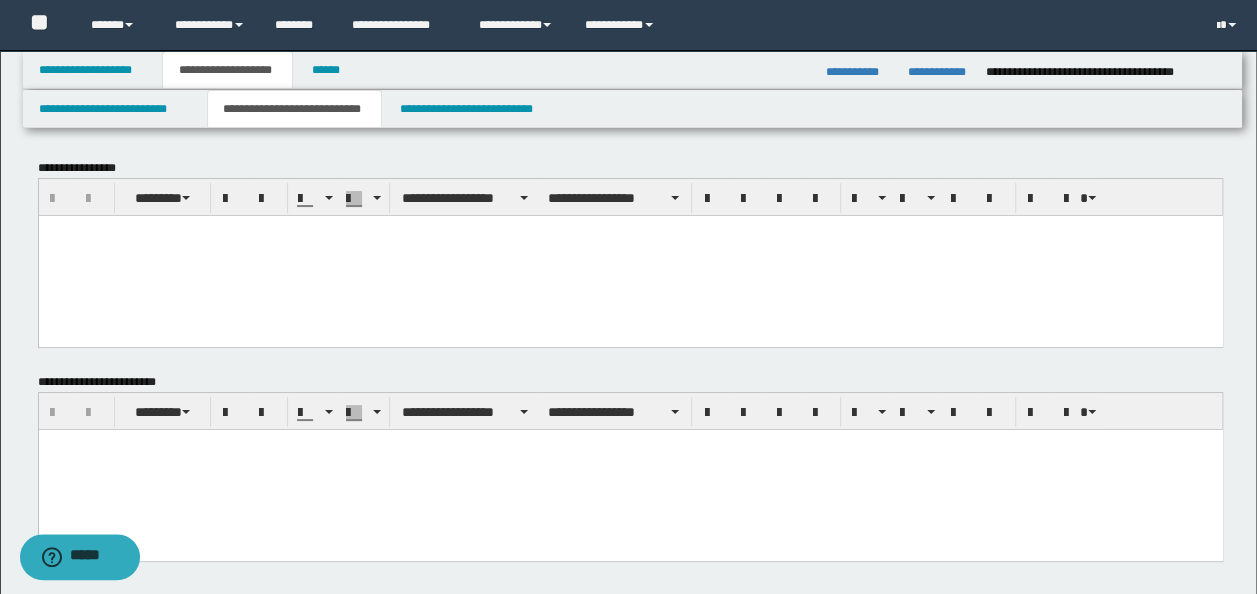 click at bounding box center (630, 255) 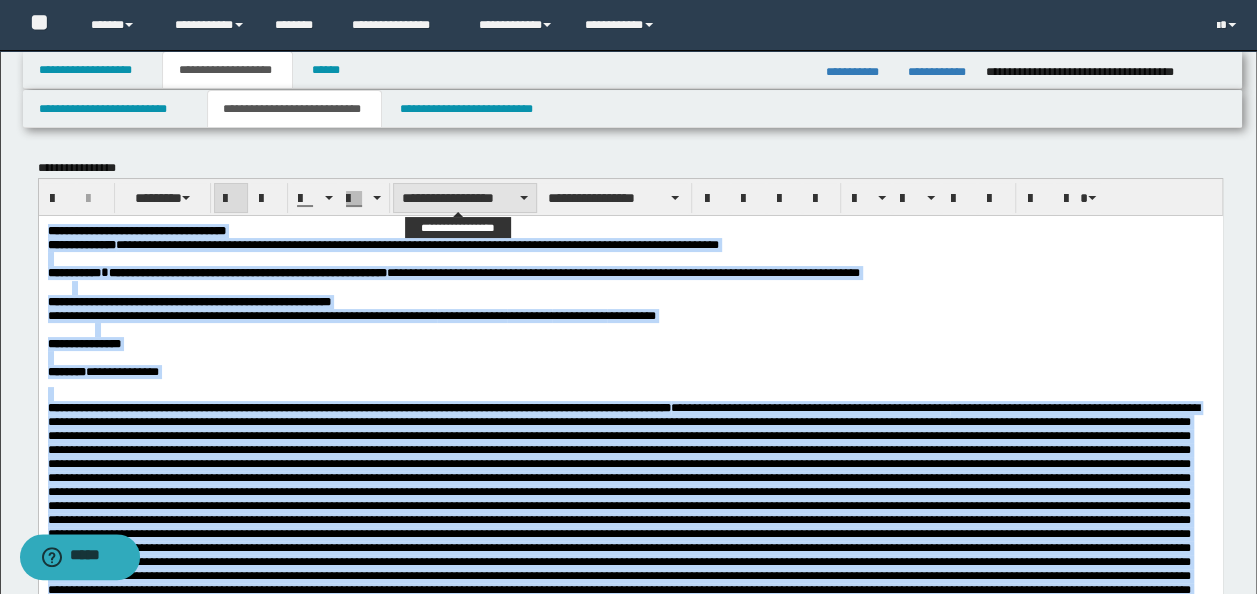click on "**********" at bounding box center (465, 198) 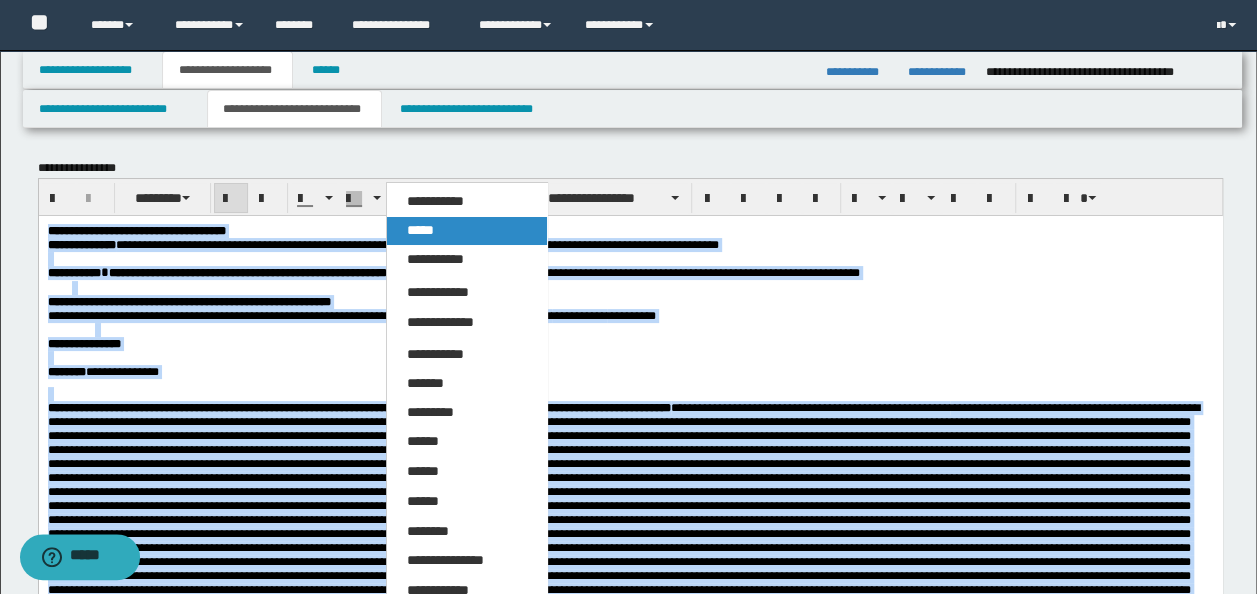 click on "*****" at bounding box center [466, 231] 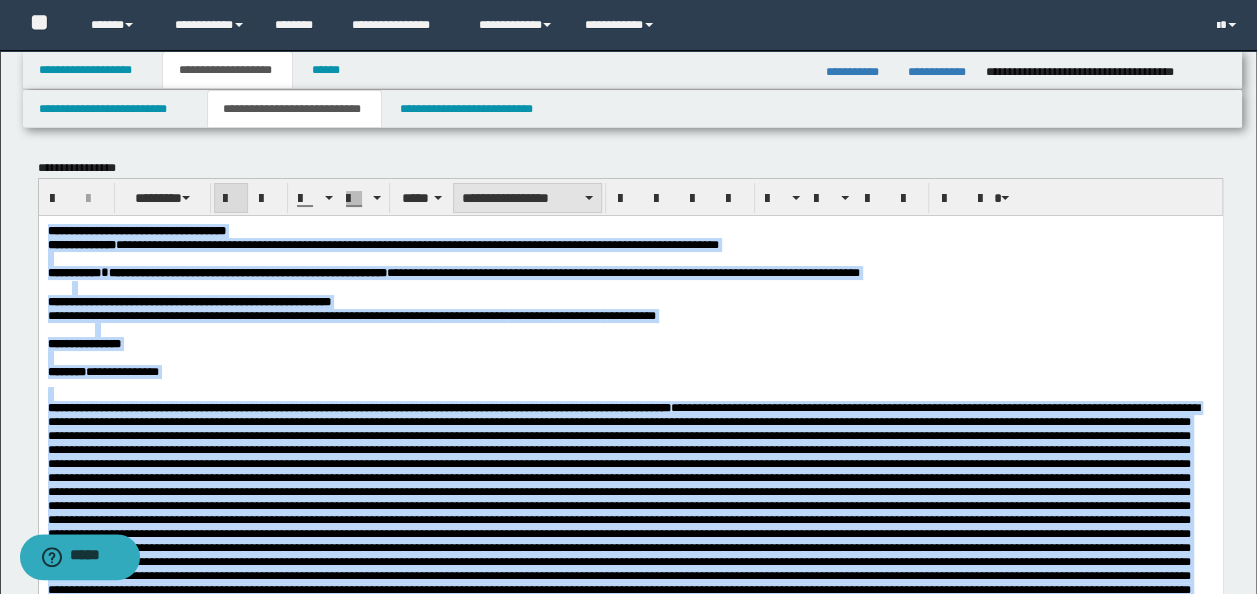 click on "**********" at bounding box center [527, 198] 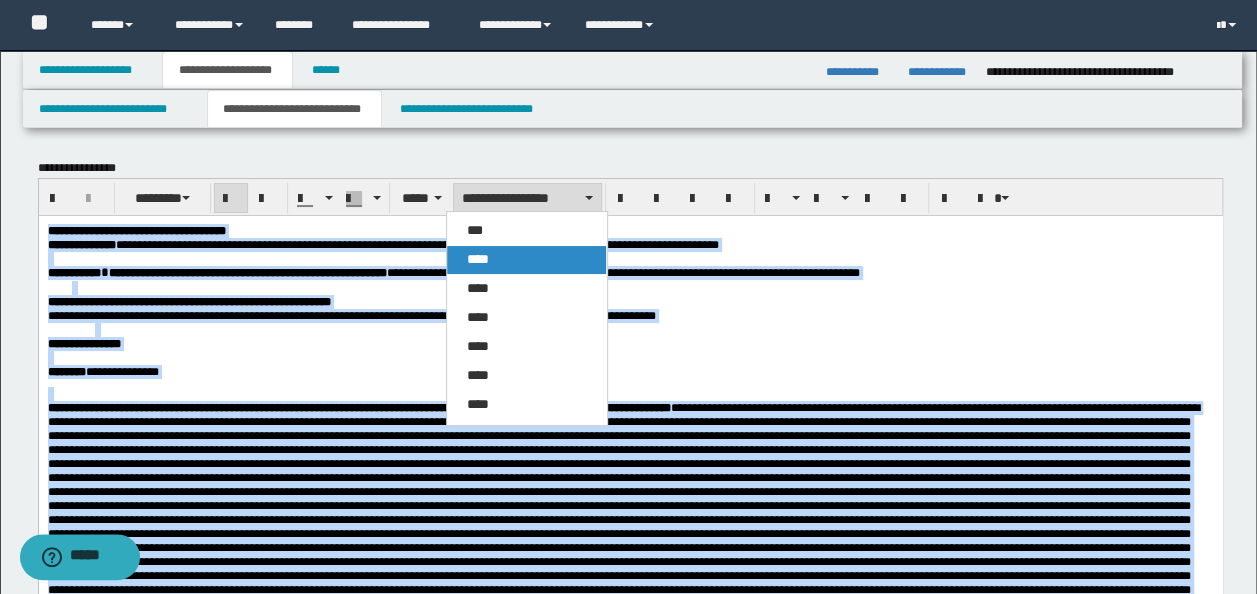 click on "****" at bounding box center (526, 260) 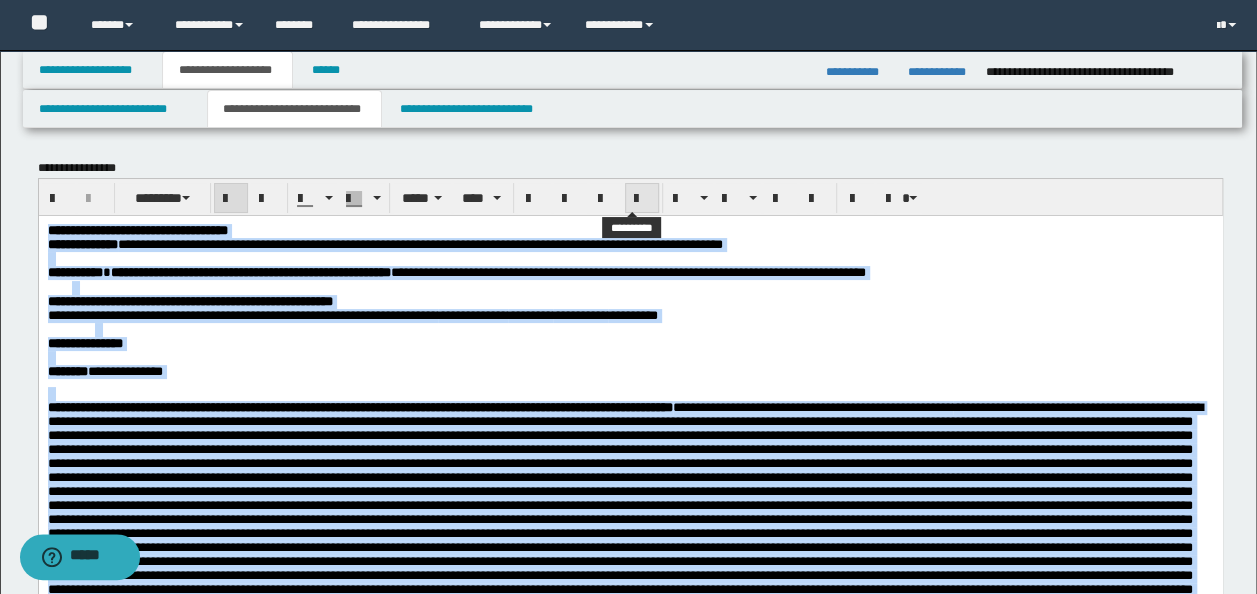 click at bounding box center [642, 199] 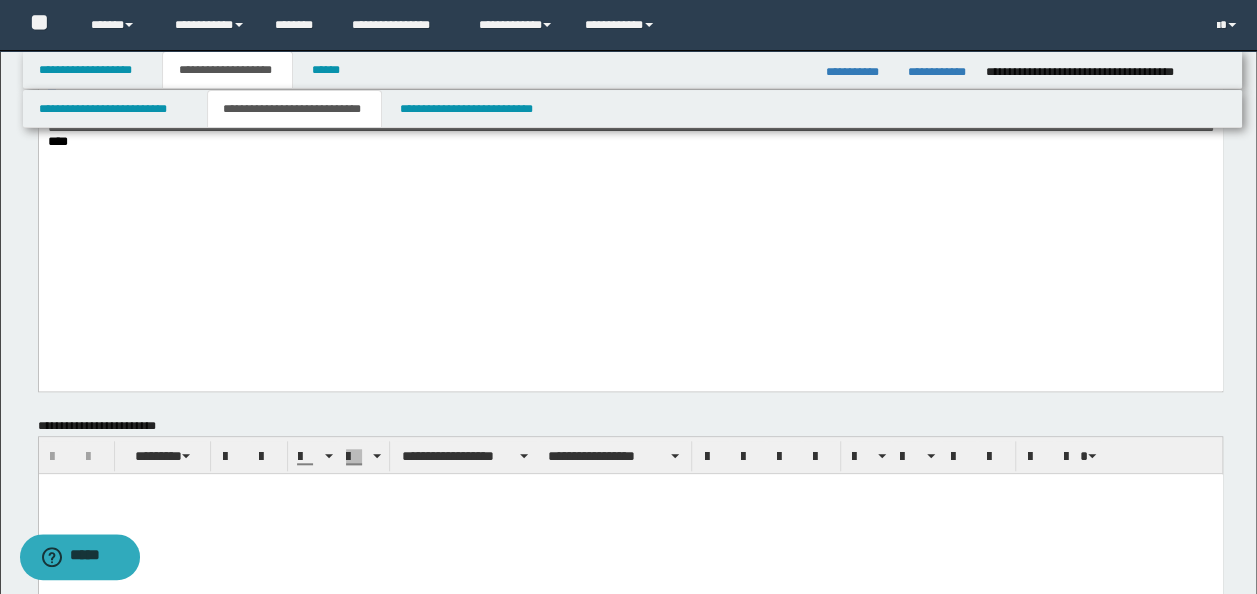 click on "**********" at bounding box center (630, 127) 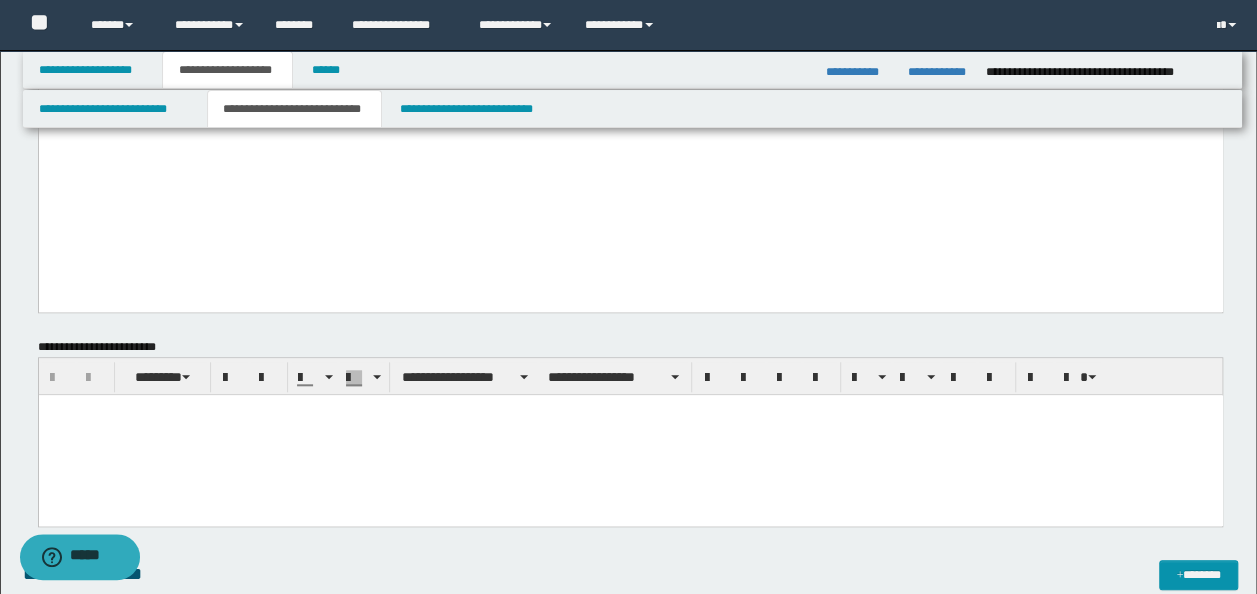 scroll, scrollTop: 900, scrollLeft: 0, axis: vertical 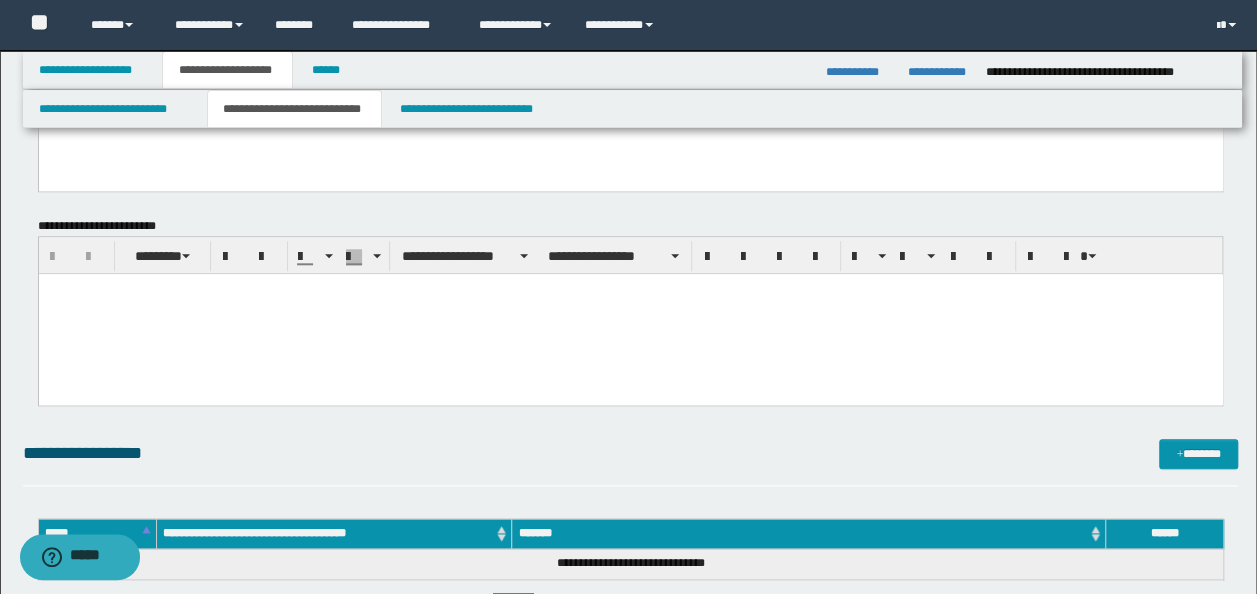 click at bounding box center [630, 314] 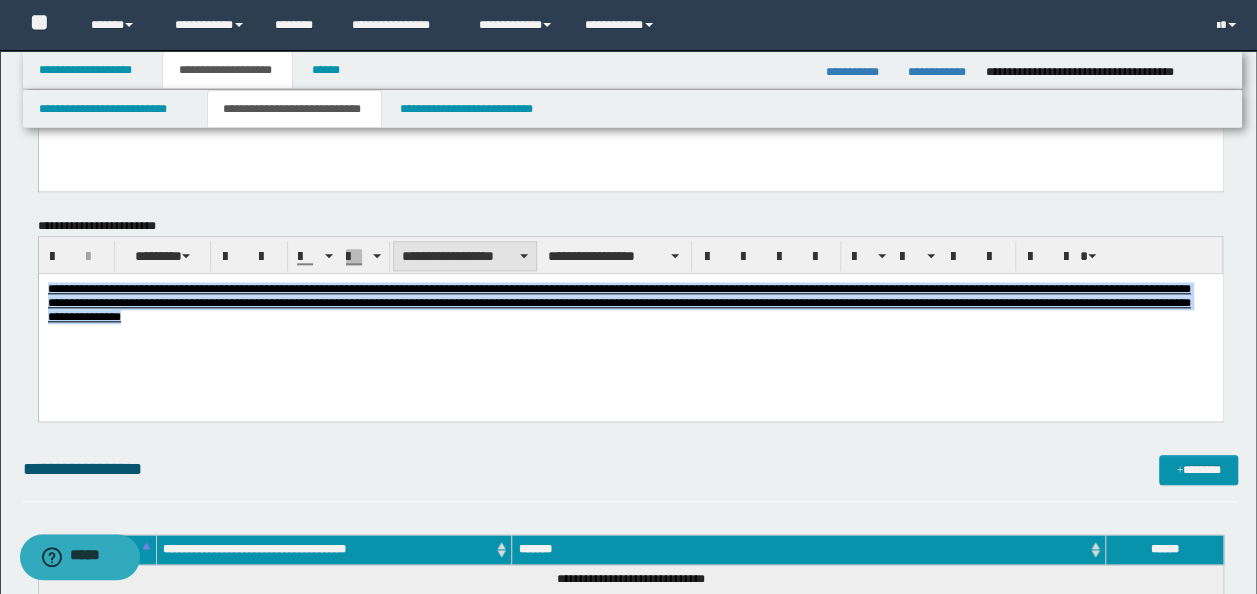 click on "**********" at bounding box center [465, 256] 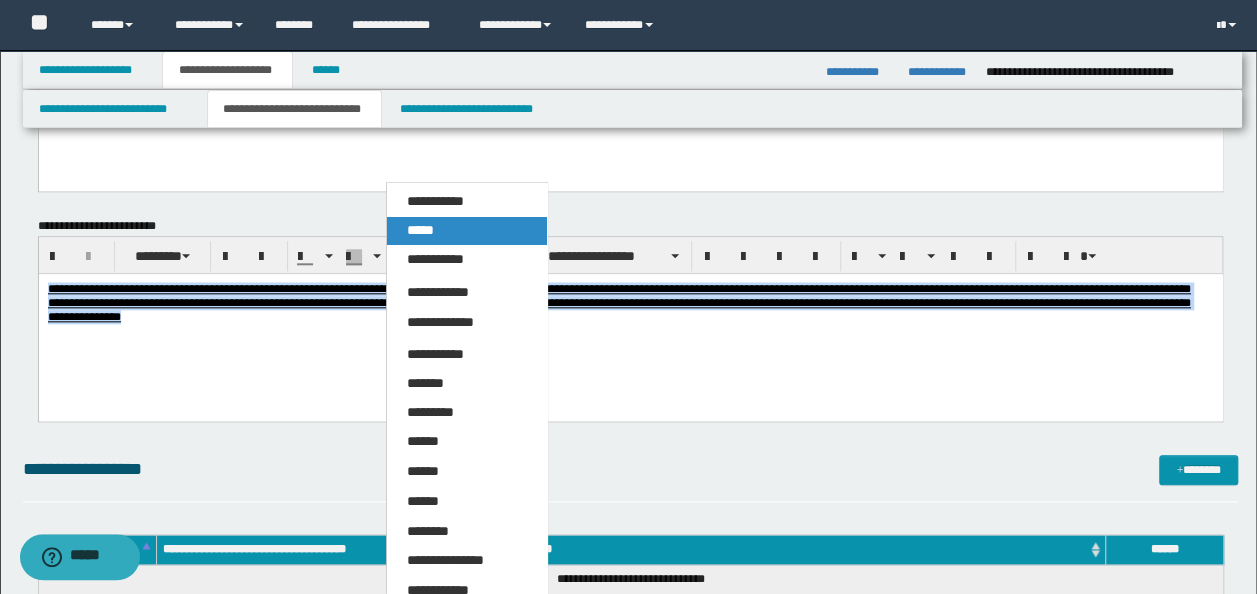 click on "*****" at bounding box center (420, 230) 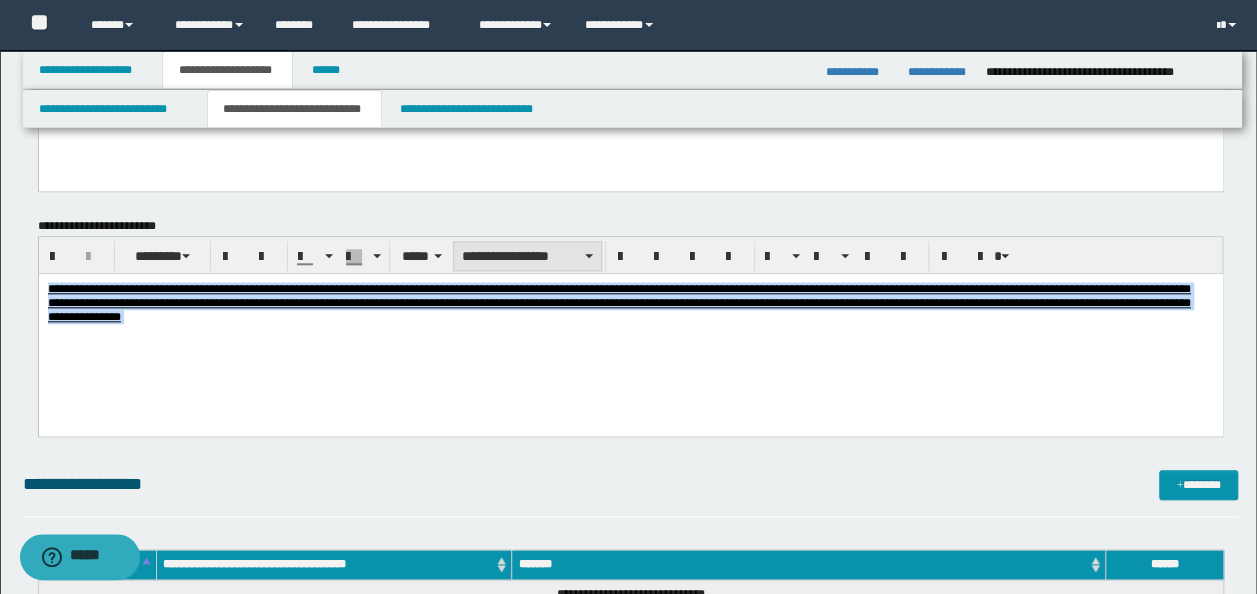 click on "**********" at bounding box center (527, 256) 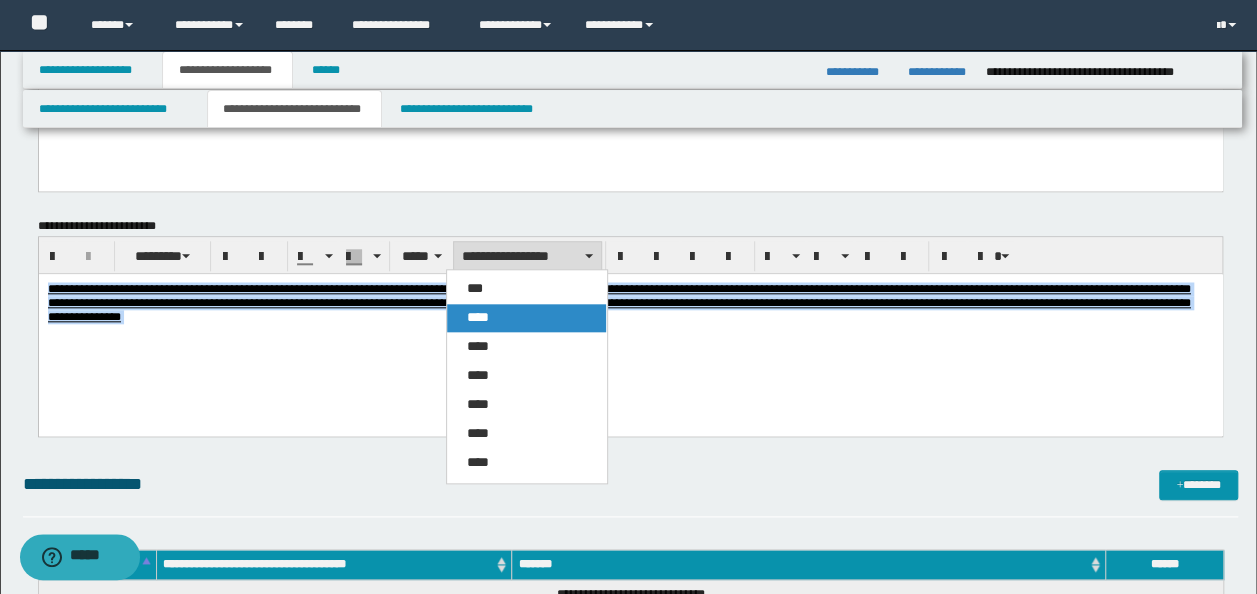 click on "****" at bounding box center (478, 317) 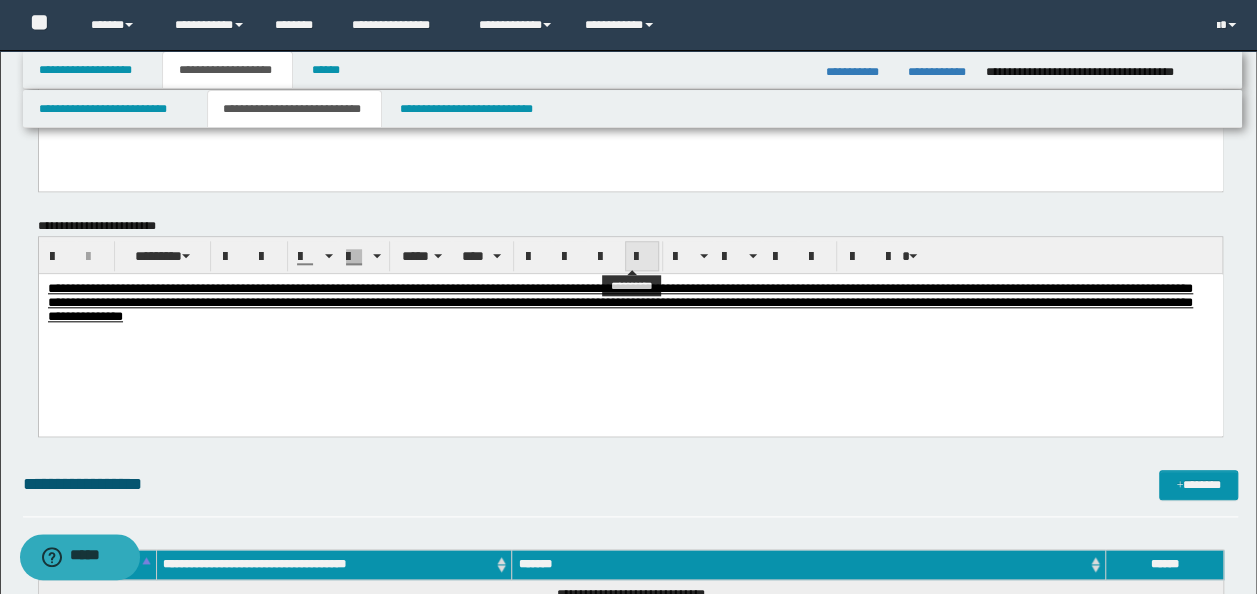 click at bounding box center (642, 257) 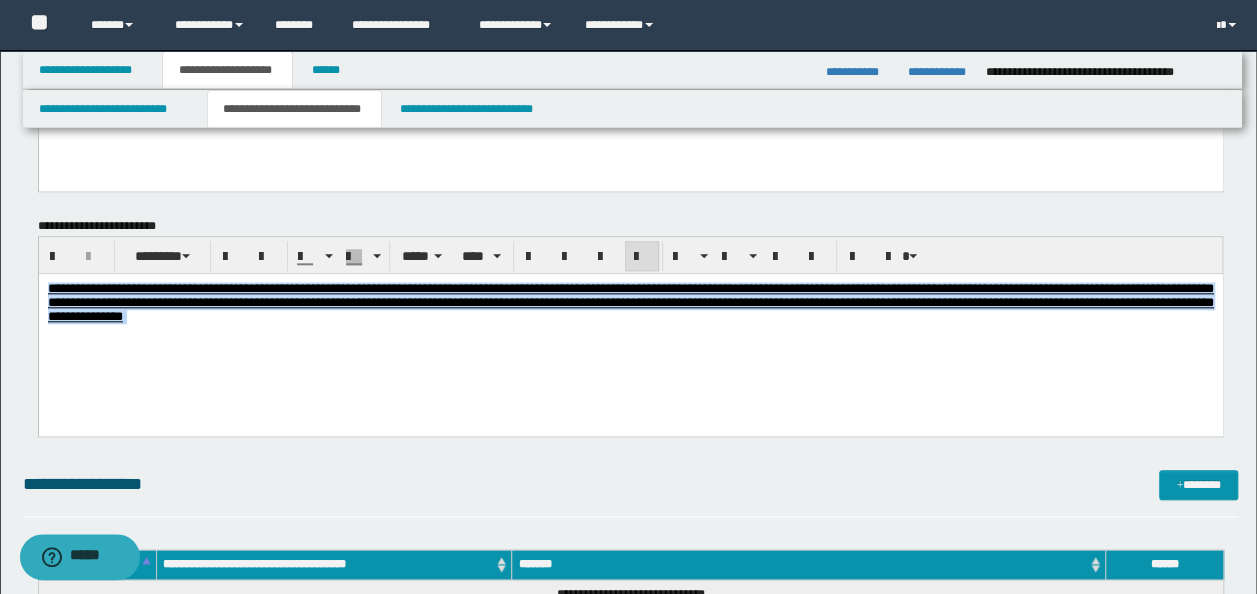 click on "**********" at bounding box center [630, 328] 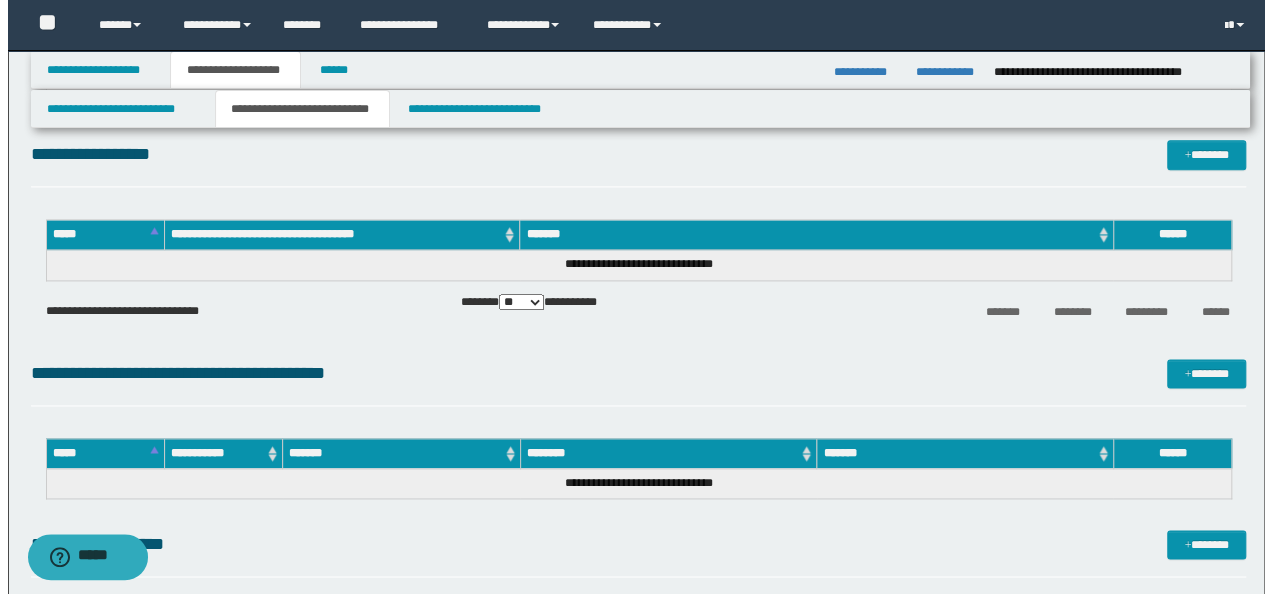 scroll, scrollTop: 1200, scrollLeft: 0, axis: vertical 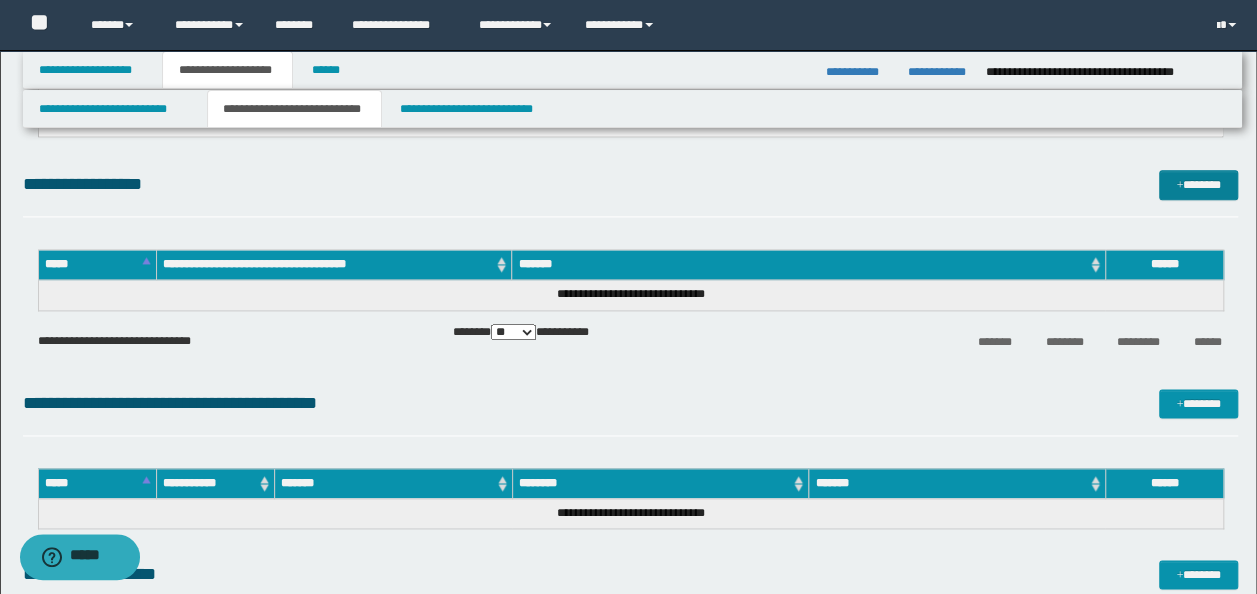 click on "*******" at bounding box center (1198, 184) 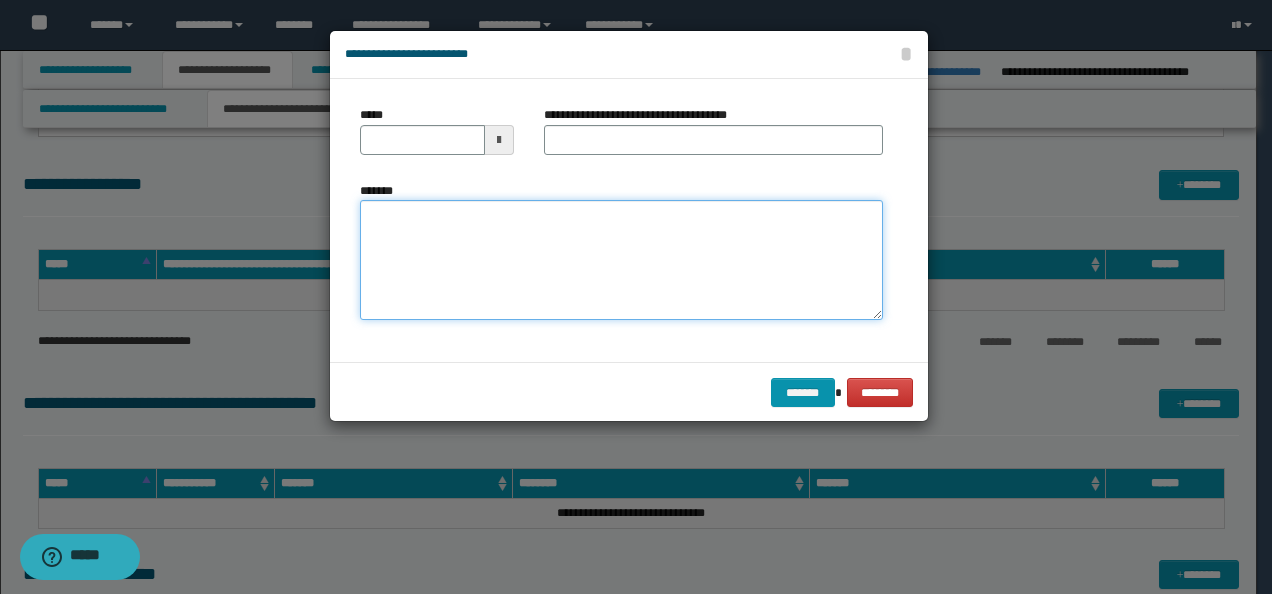 click on "*******" at bounding box center (621, 260) 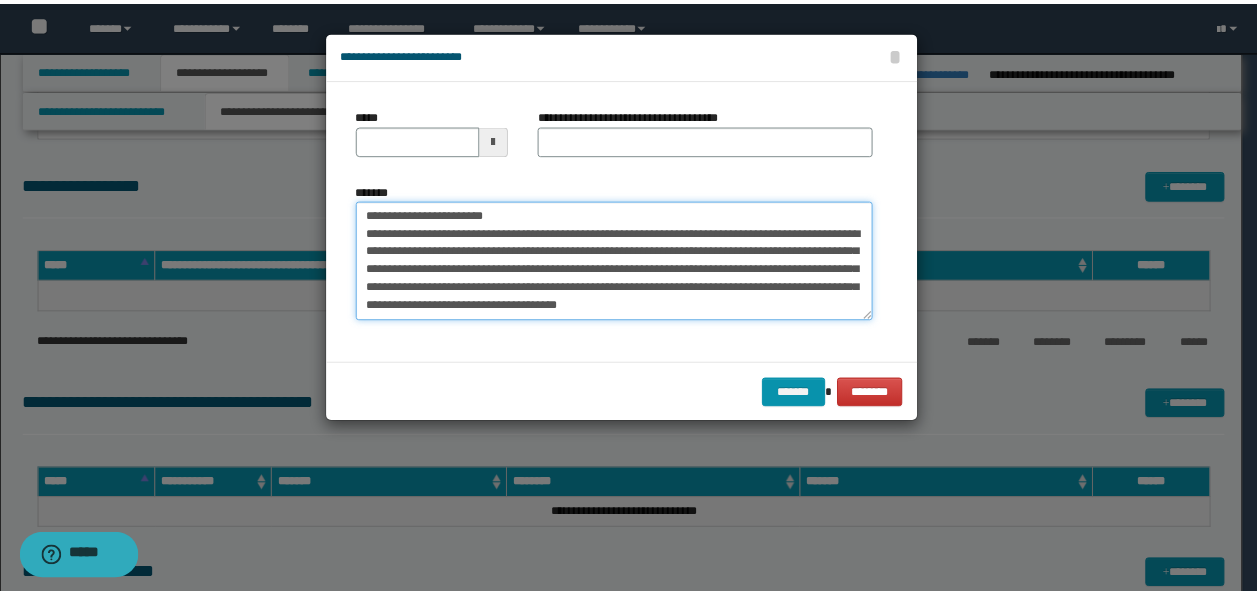 scroll, scrollTop: 0, scrollLeft: 0, axis: both 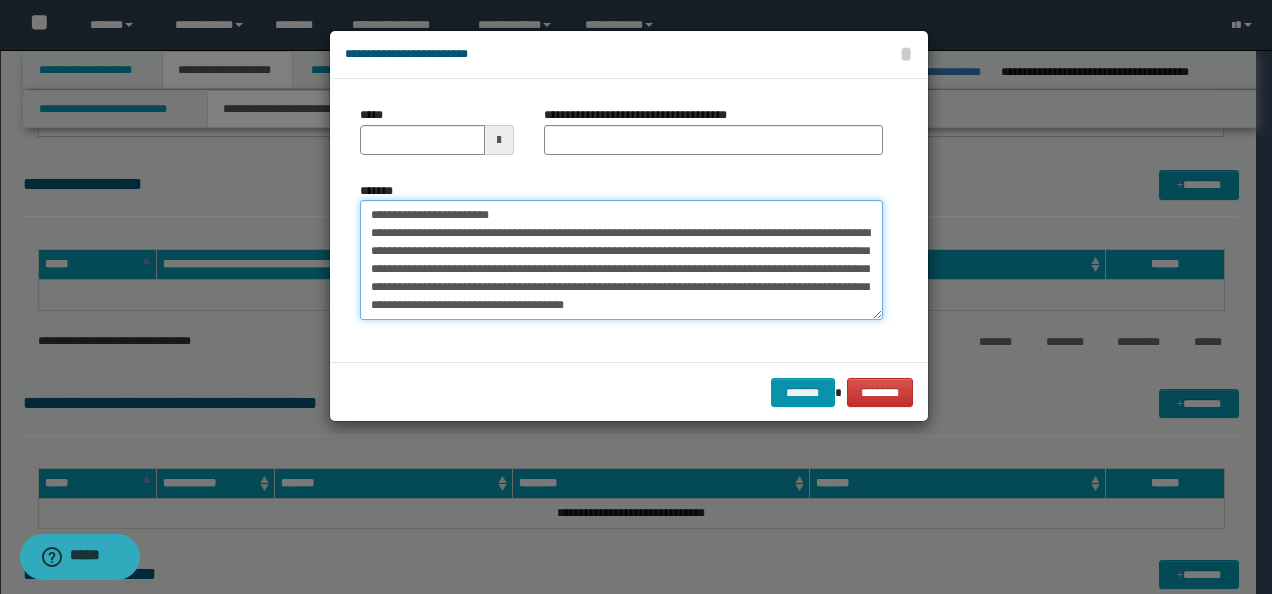 drag, startPoint x: 431, startPoint y: 214, endPoint x: 309, endPoint y: 206, distance: 122.26202 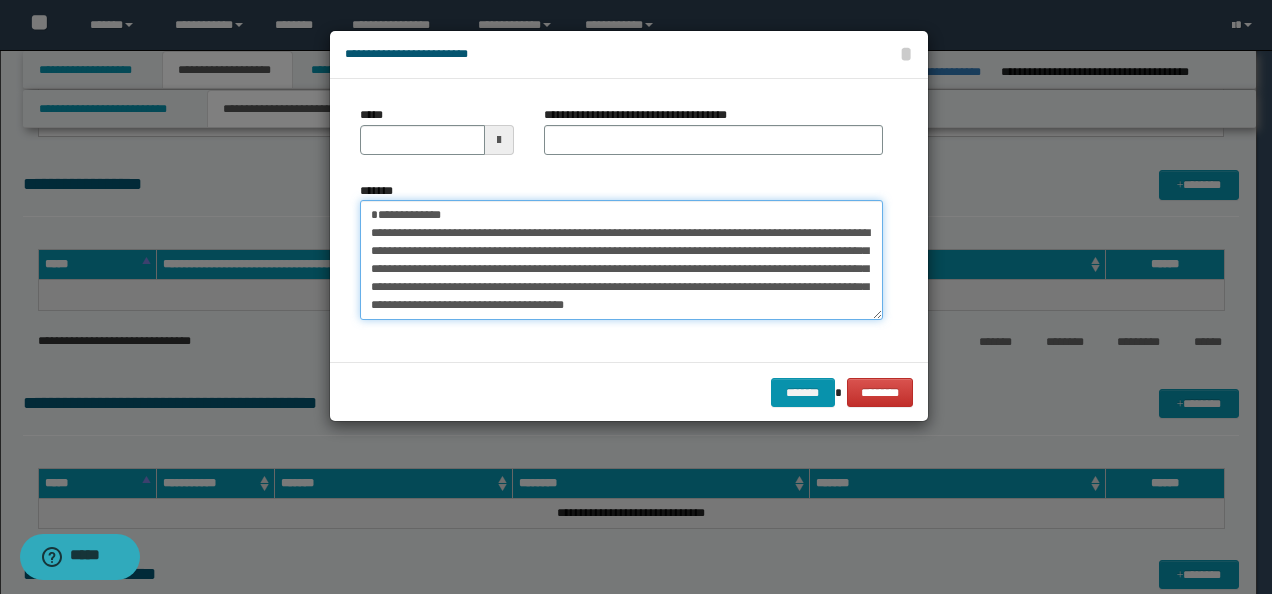 type 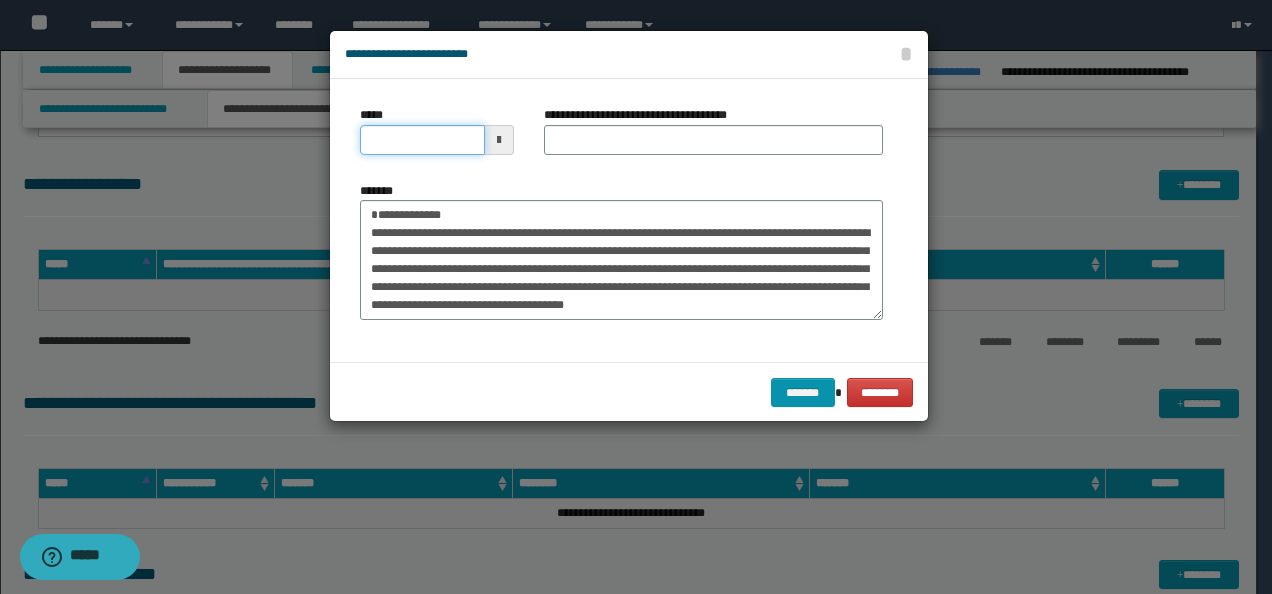 click on "*****" at bounding box center [422, 140] 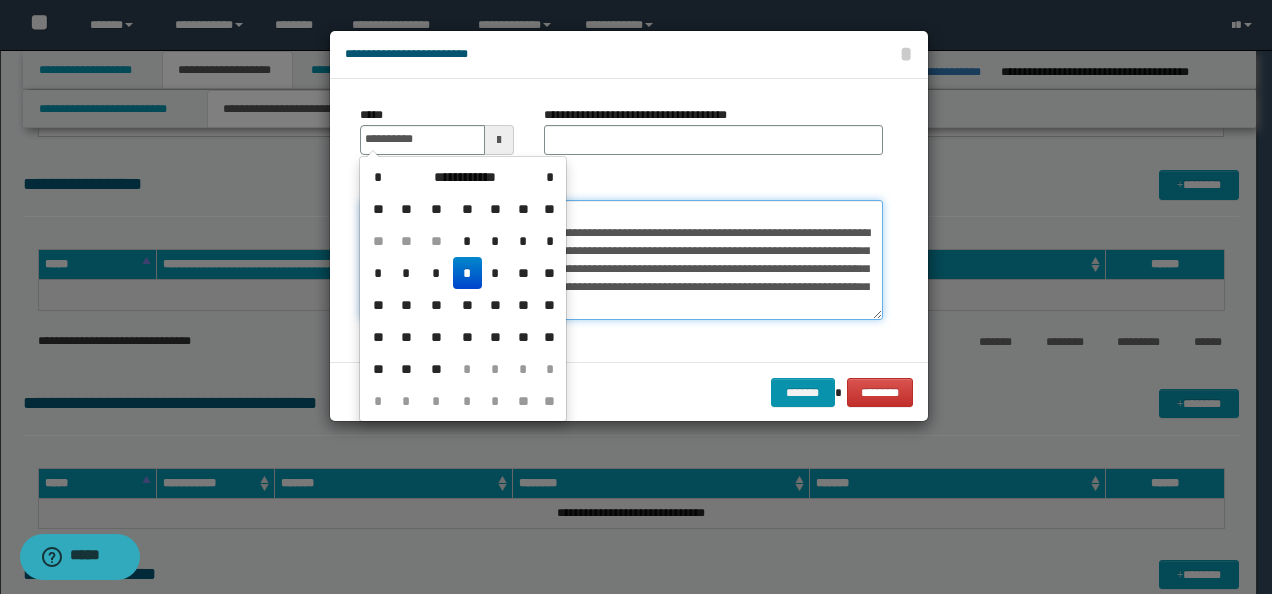 type on "**********" 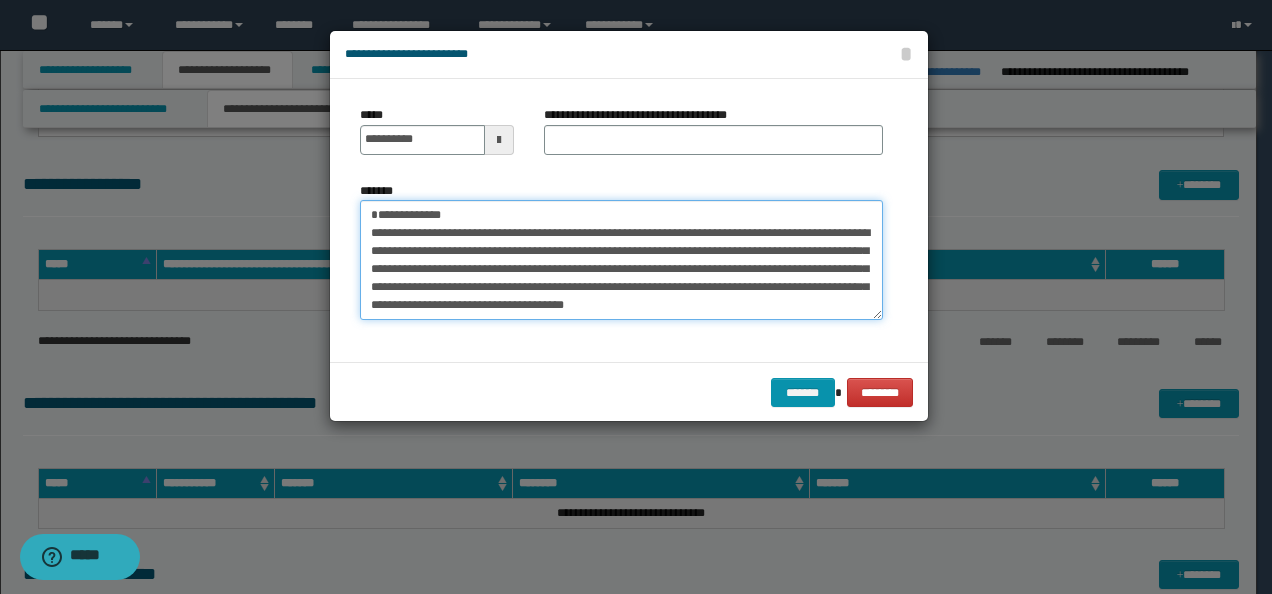 drag, startPoint x: 632, startPoint y: 216, endPoint x: 407, endPoint y: 192, distance: 226.27638 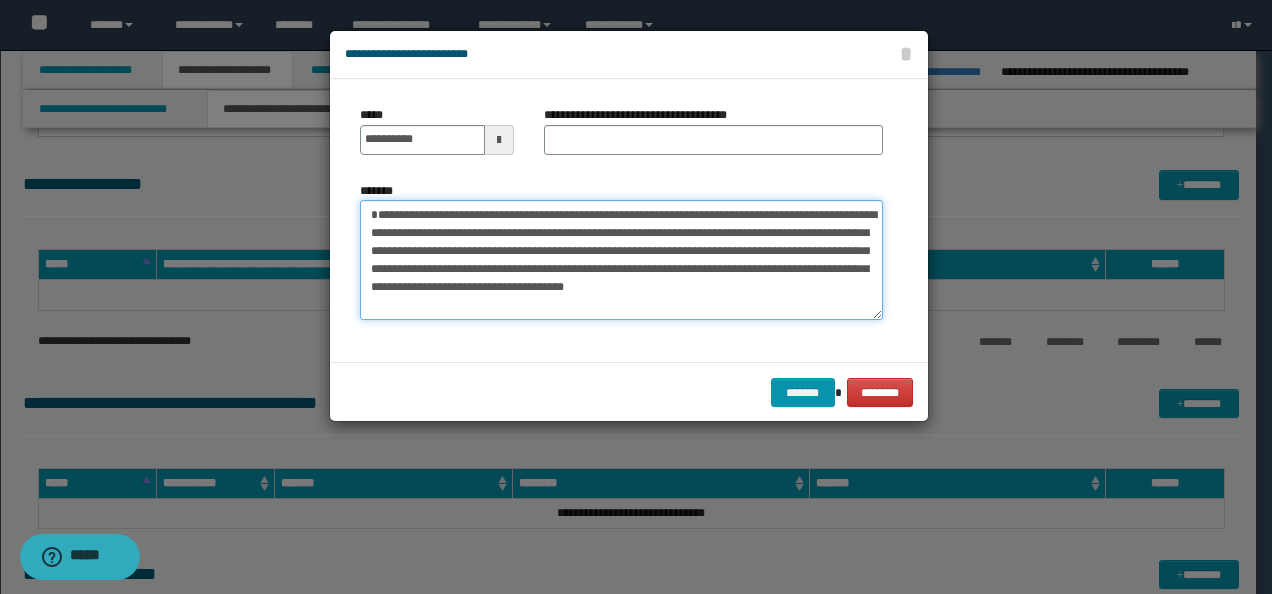 type on "**********" 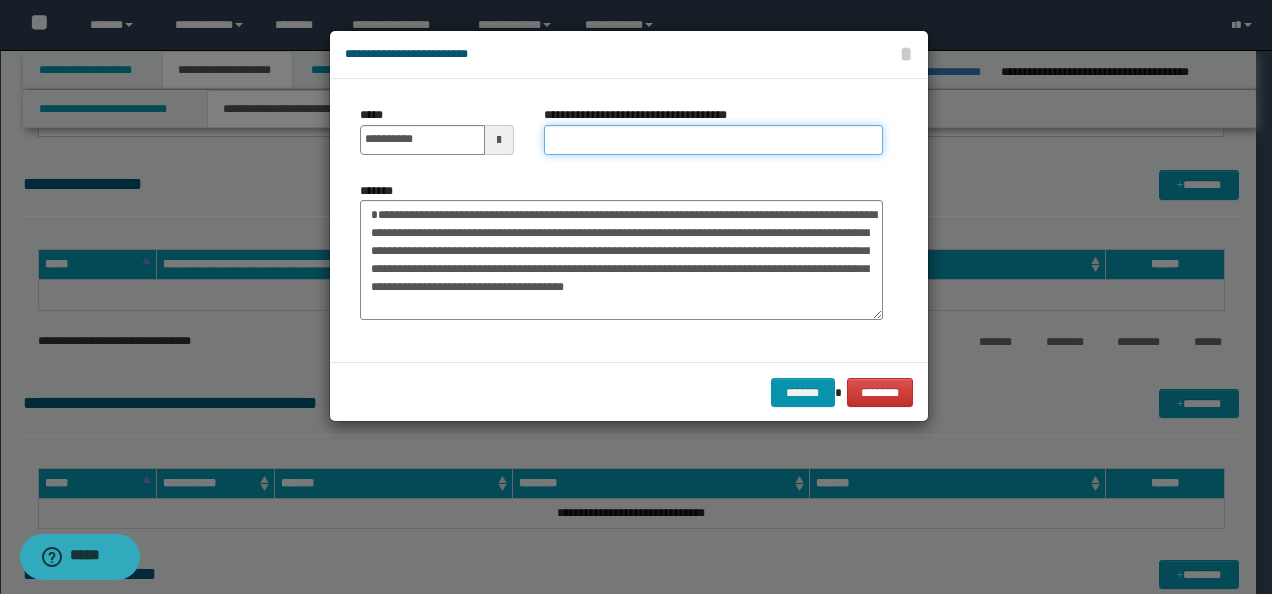 click on "**********" at bounding box center [713, 140] 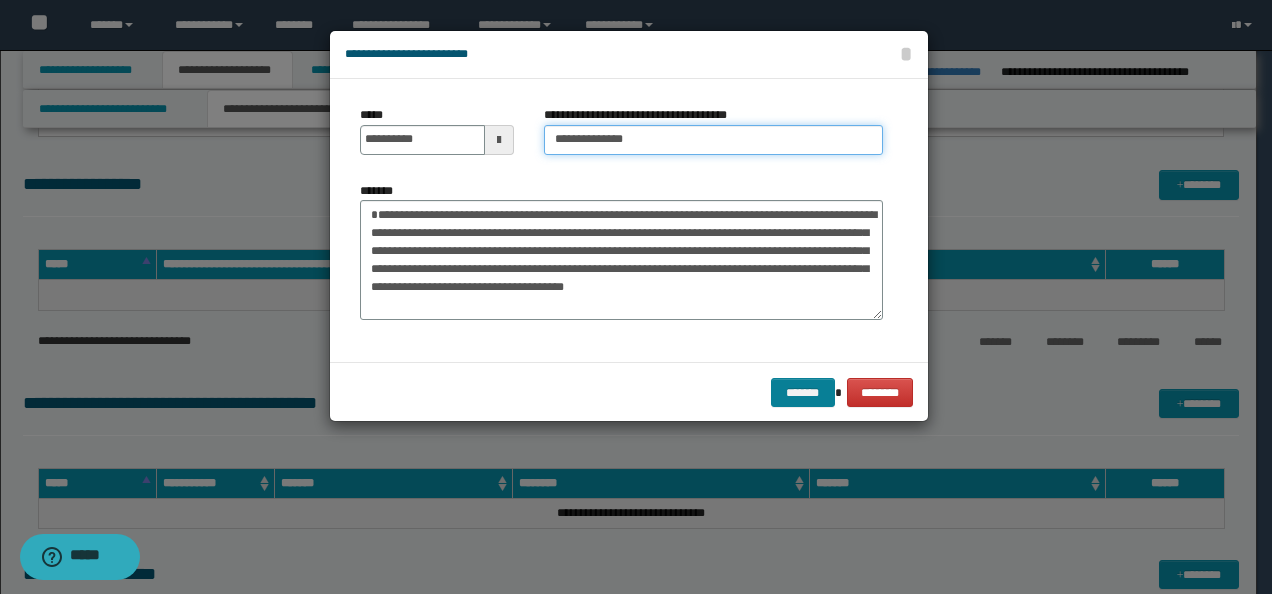 type on "**********" 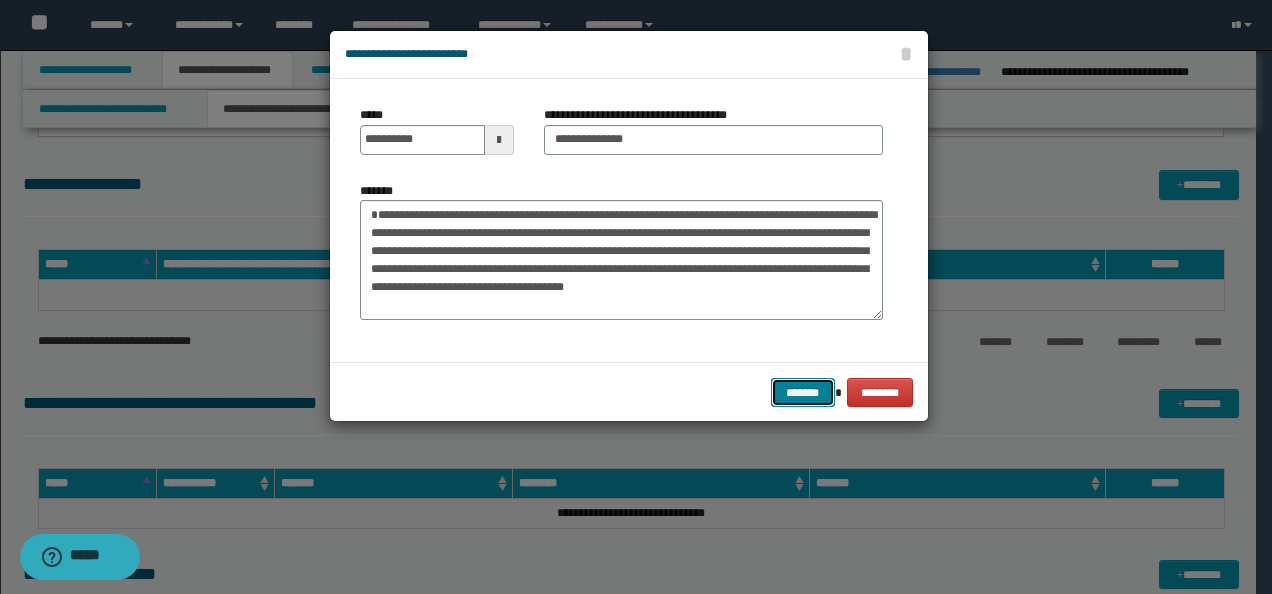 click on "*******" at bounding box center (803, 392) 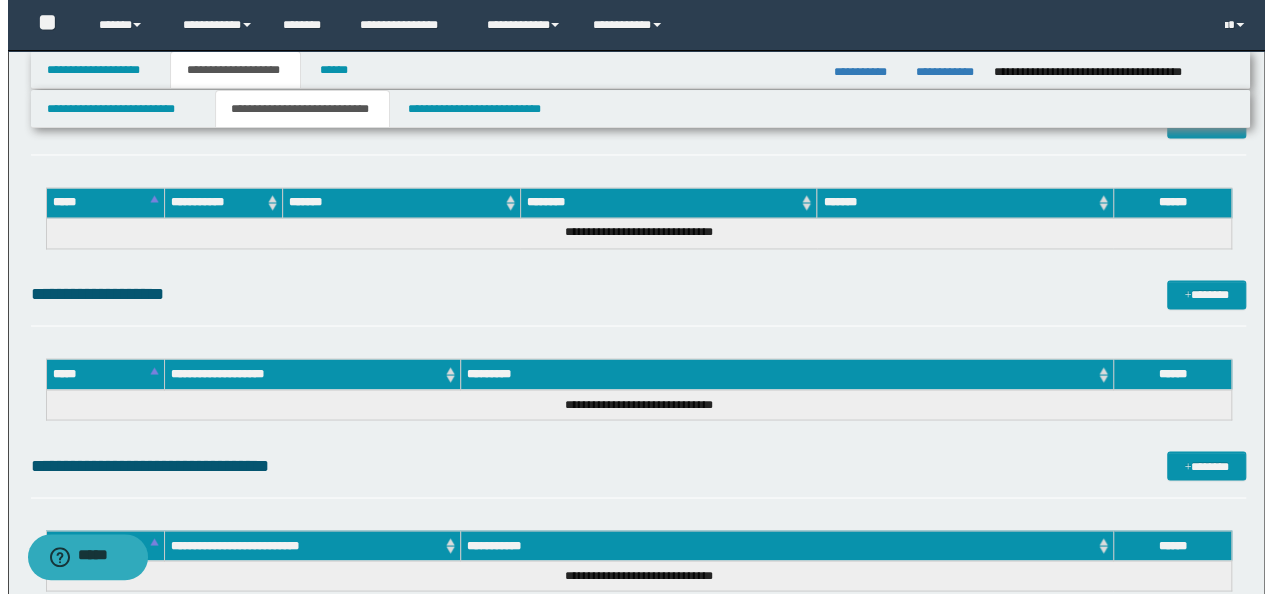 scroll, scrollTop: 1600, scrollLeft: 0, axis: vertical 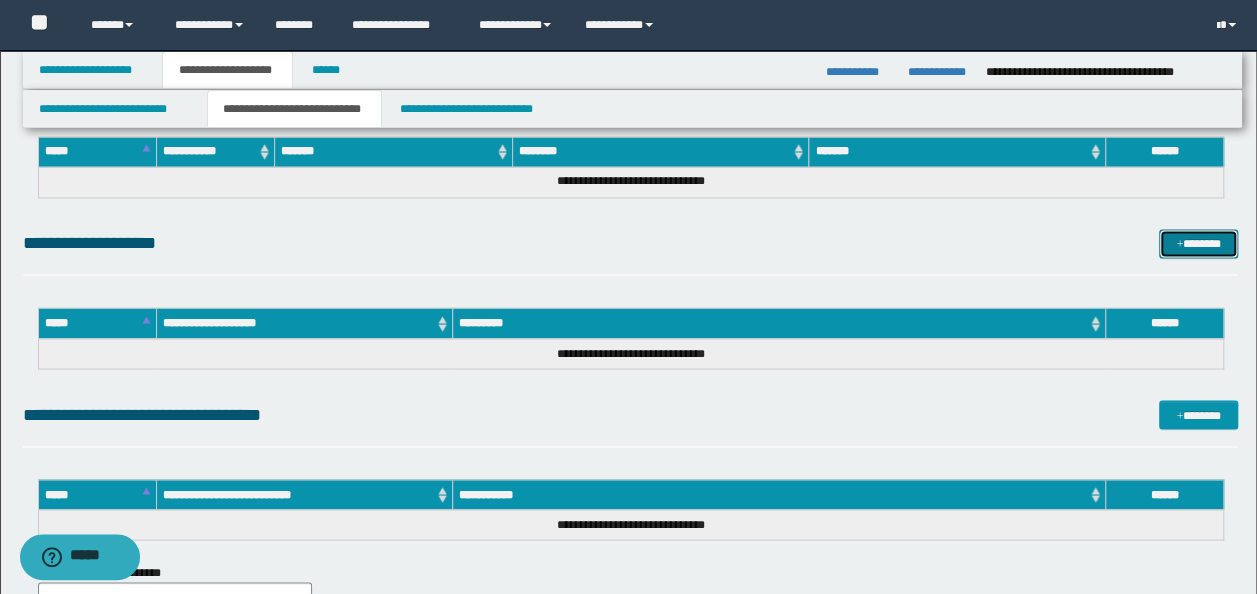 click on "*******" at bounding box center (1198, 243) 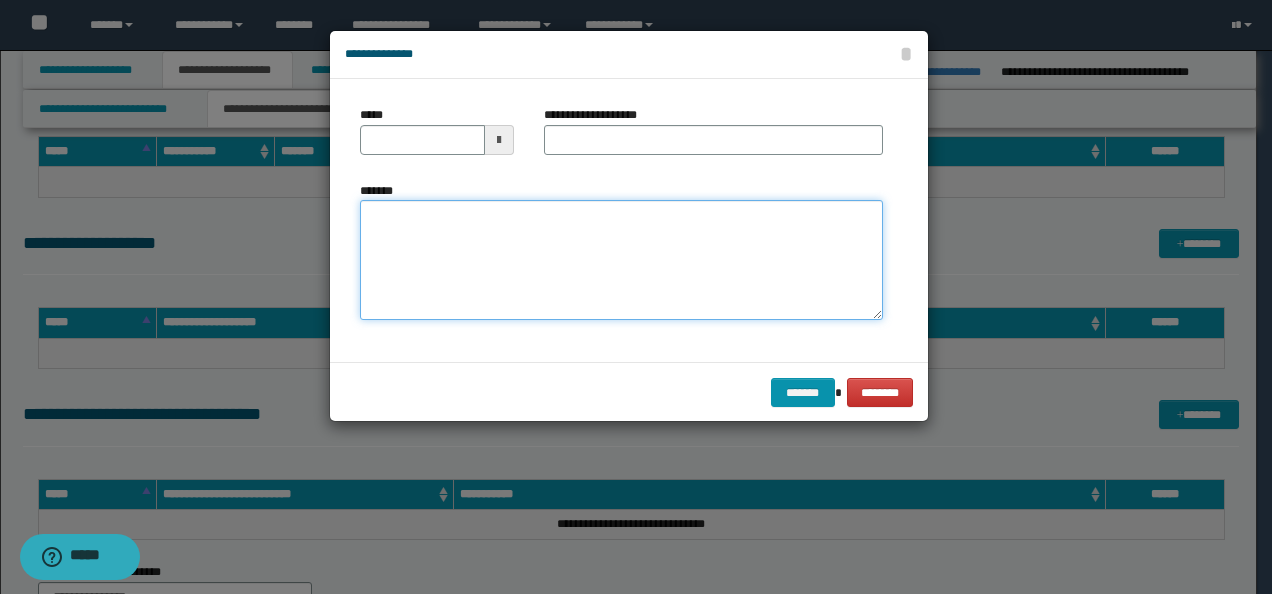 click on "*******" at bounding box center [621, 260] 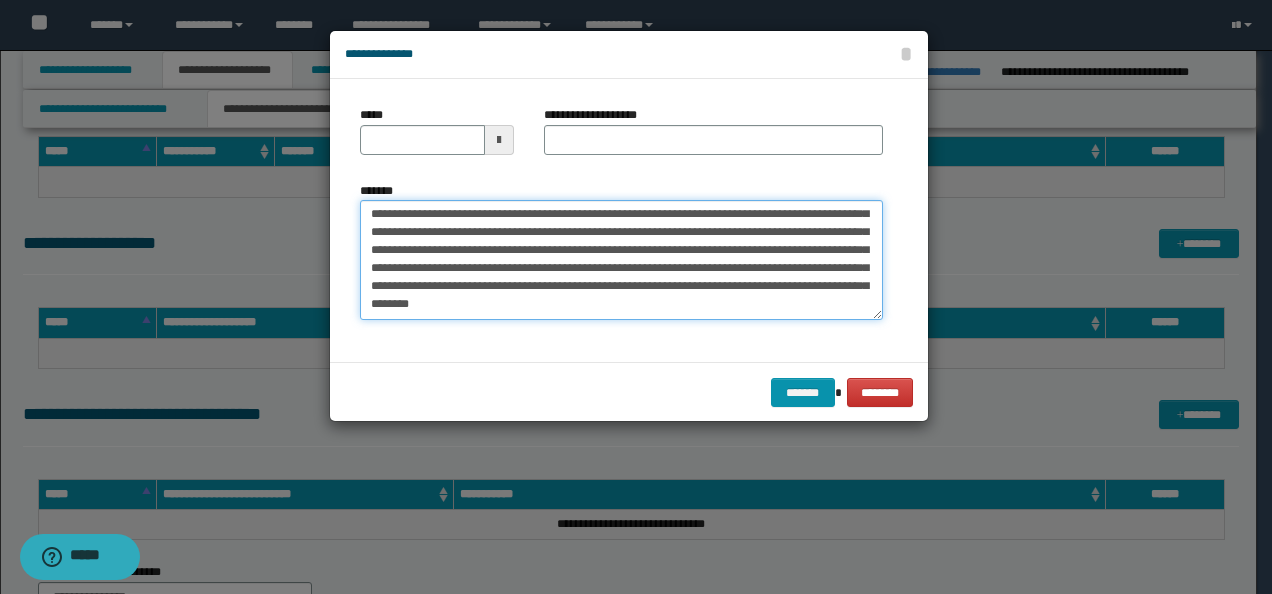 scroll, scrollTop: 0, scrollLeft: 0, axis: both 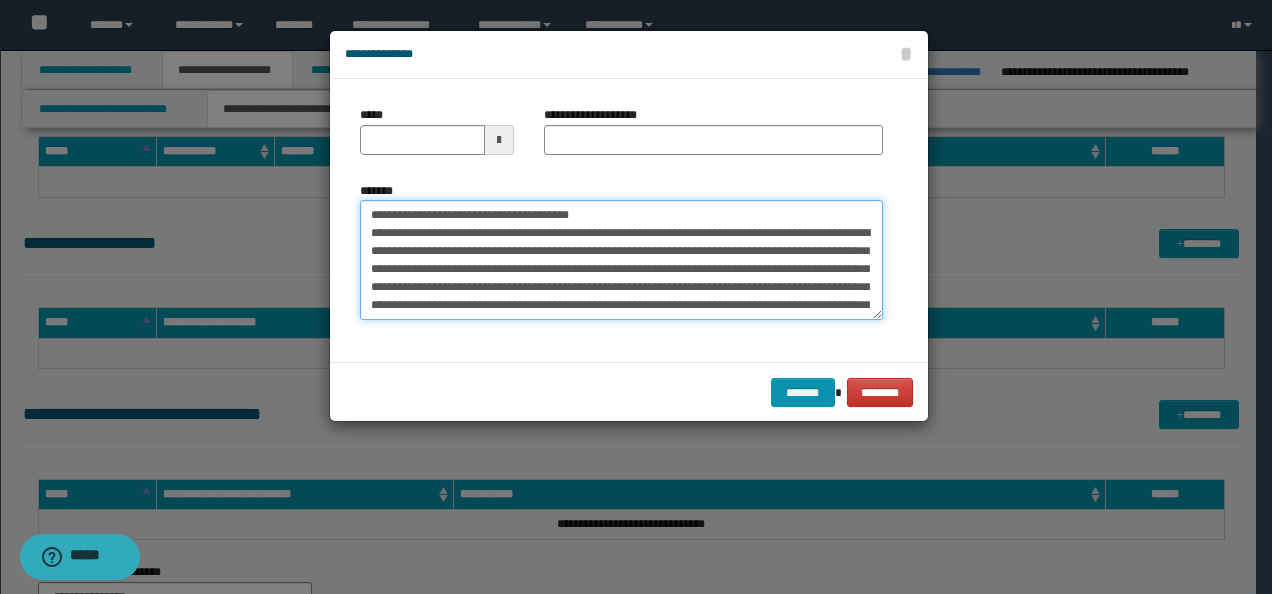 drag, startPoint x: 430, startPoint y: 216, endPoint x: 296, endPoint y: 208, distance: 134.23859 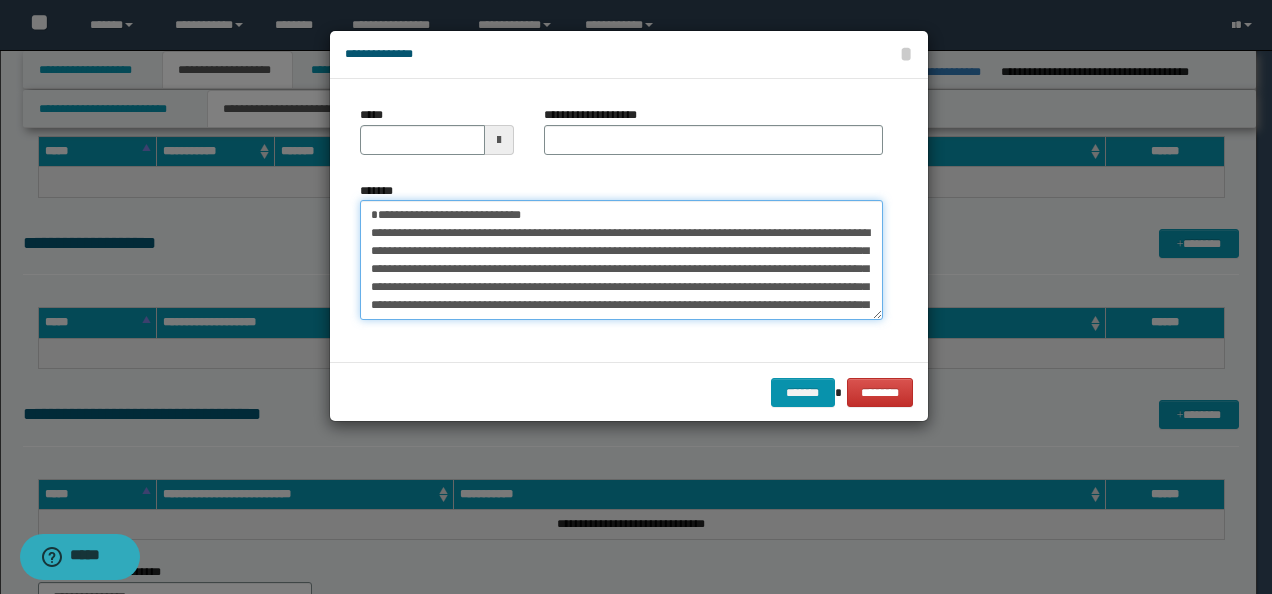 type 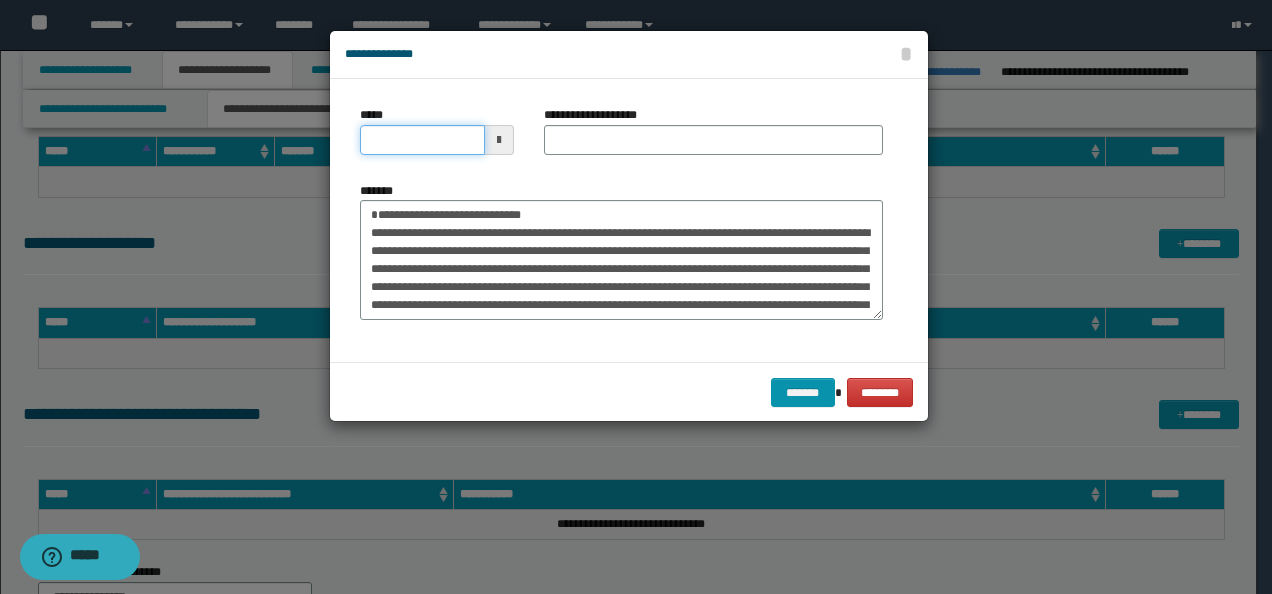 click on "*****" at bounding box center (422, 140) 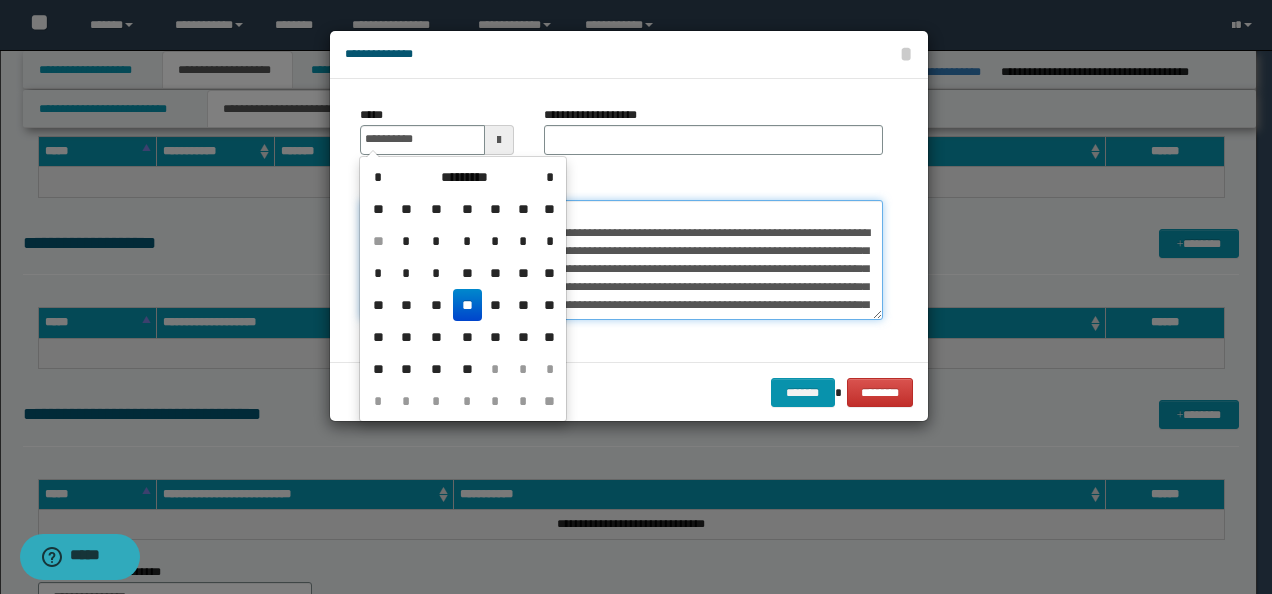 type on "**********" 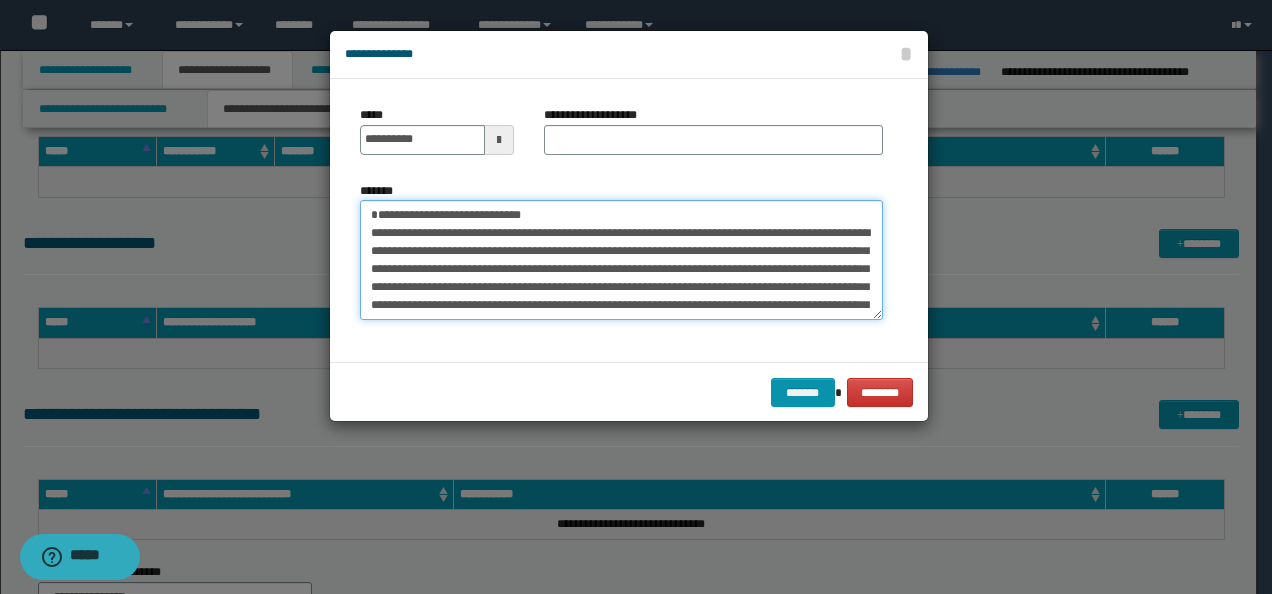 drag, startPoint x: 588, startPoint y: 214, endPoint x: 310, endPoint y: 208, distance: 278.06473 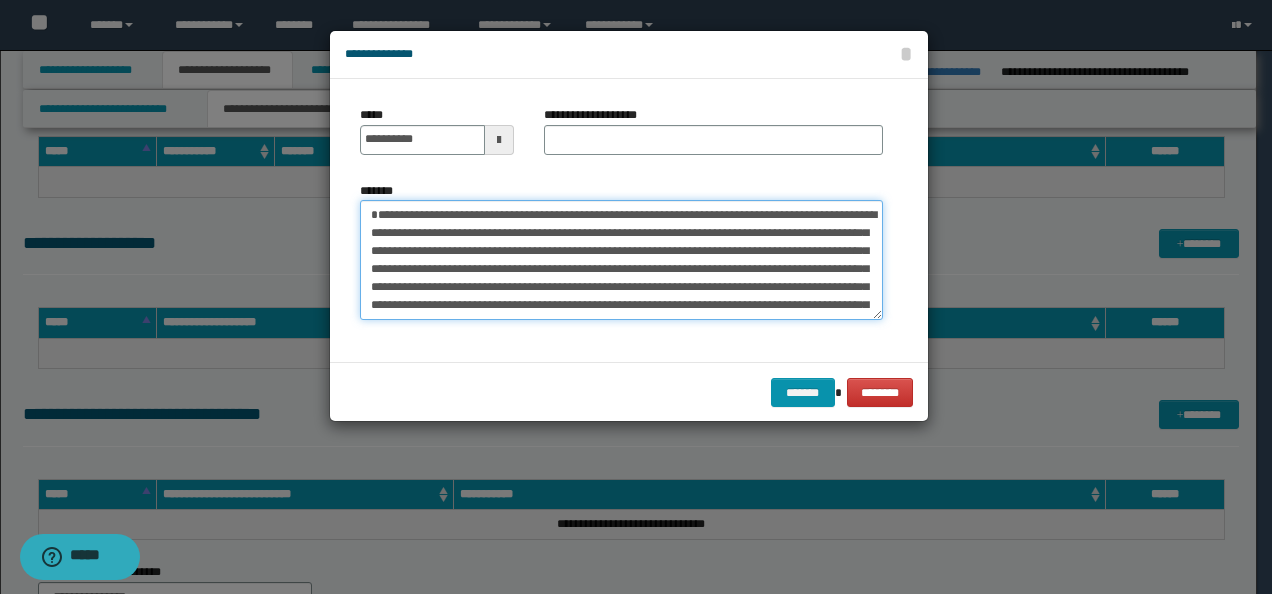 type on "**********" 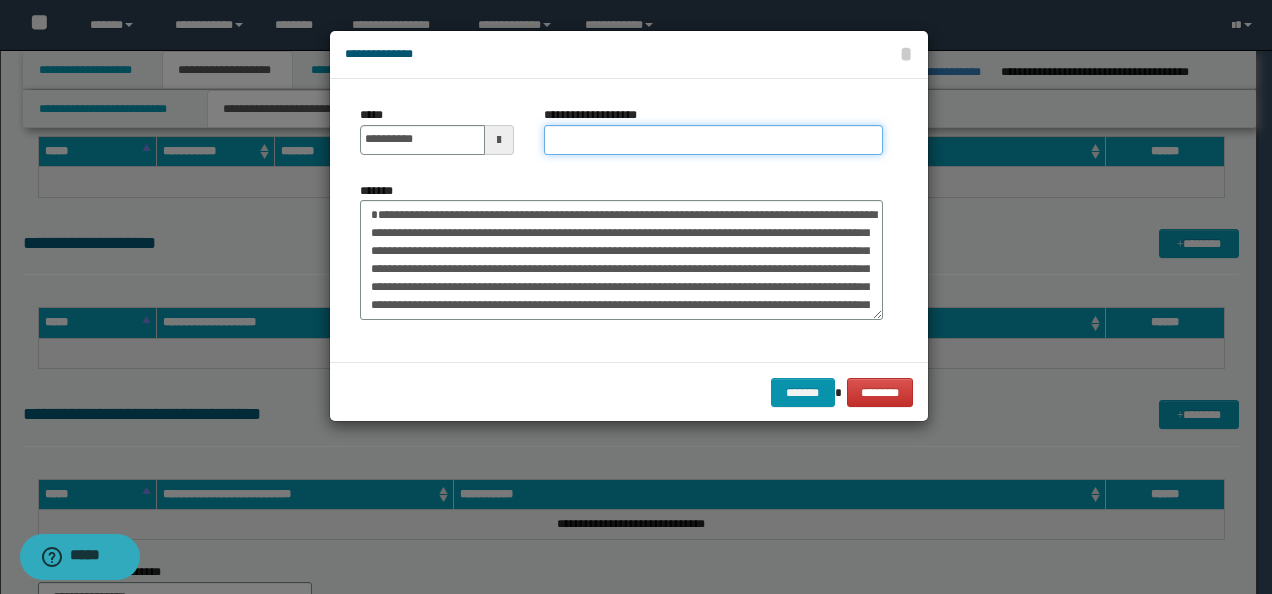 click on "**********" at bounding box center (713, 140) 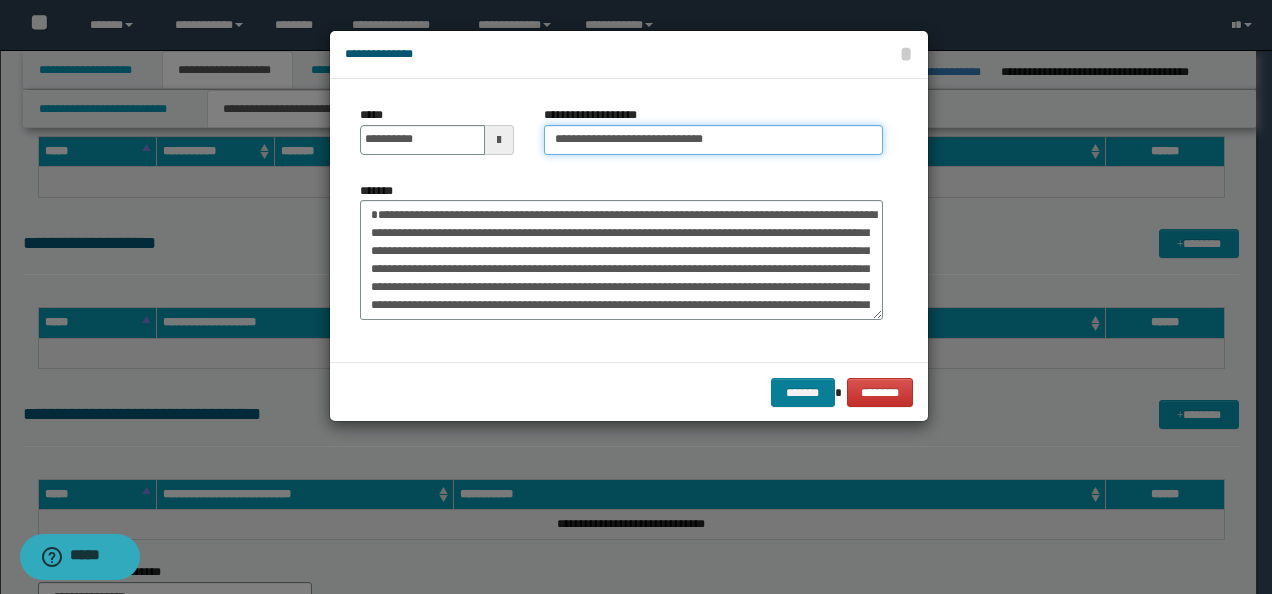 type on "**********" 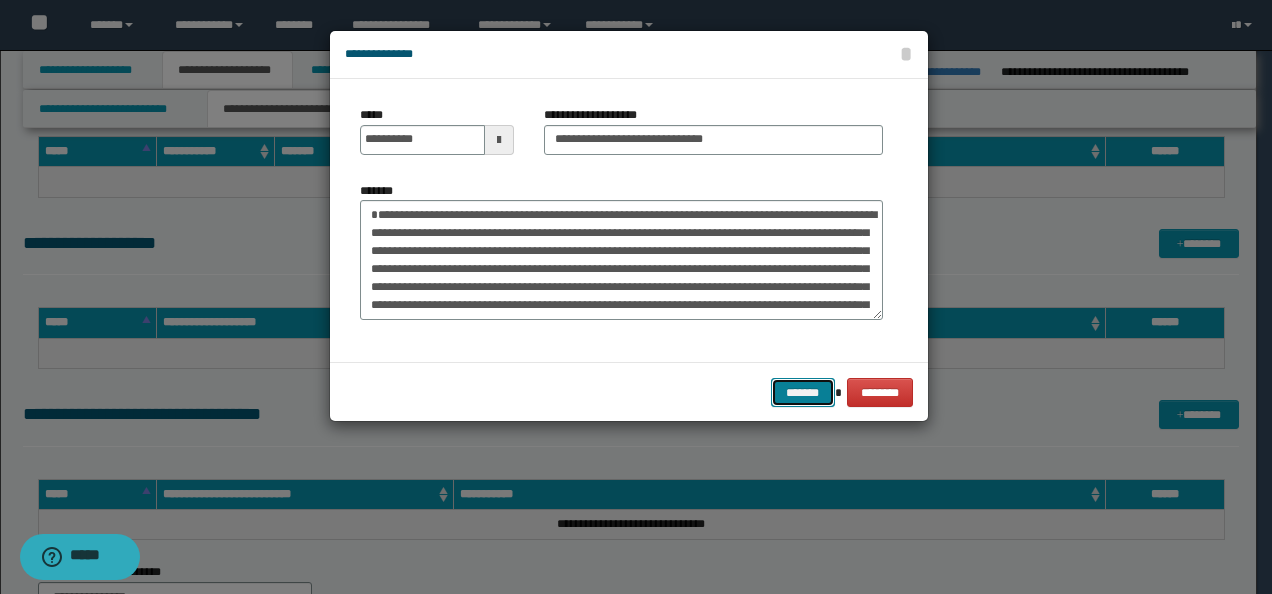 click on "*******" at bounding box center (803, 392) 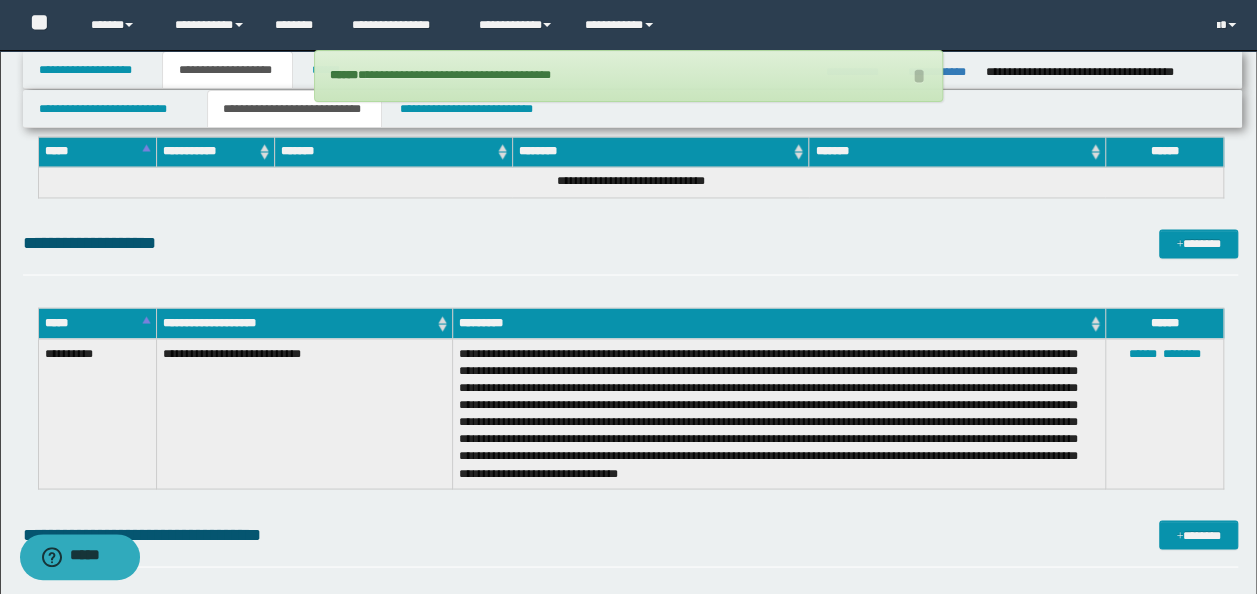 click on "**********" at bounding box center [631, -260] 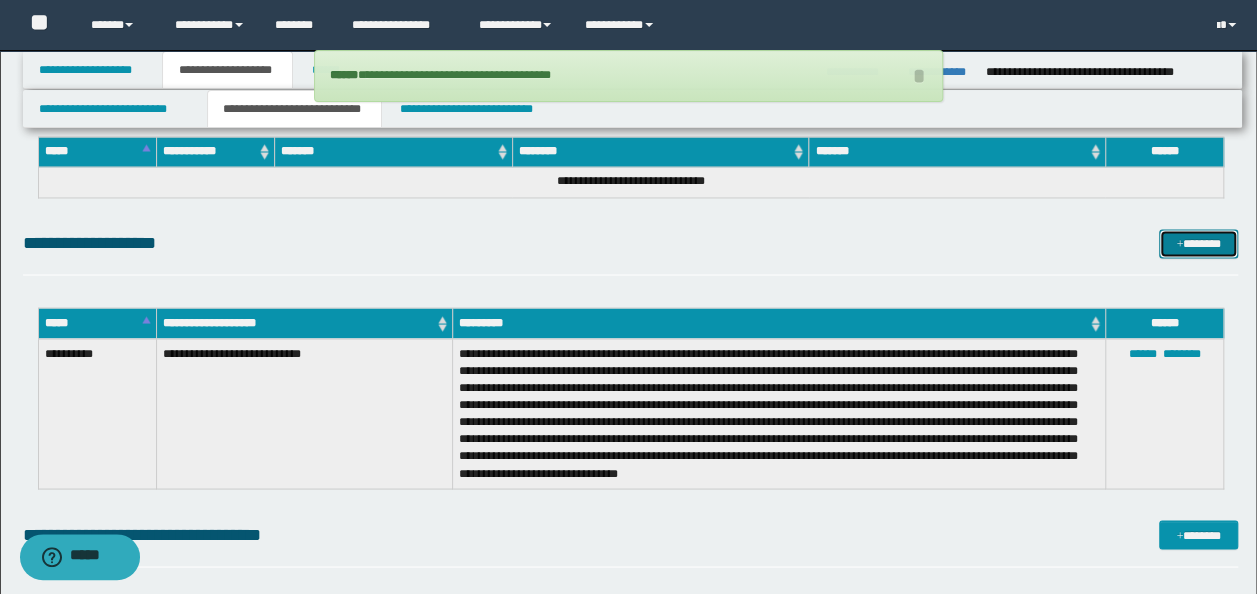 click on "*******" at bounding box center (1198, 243) 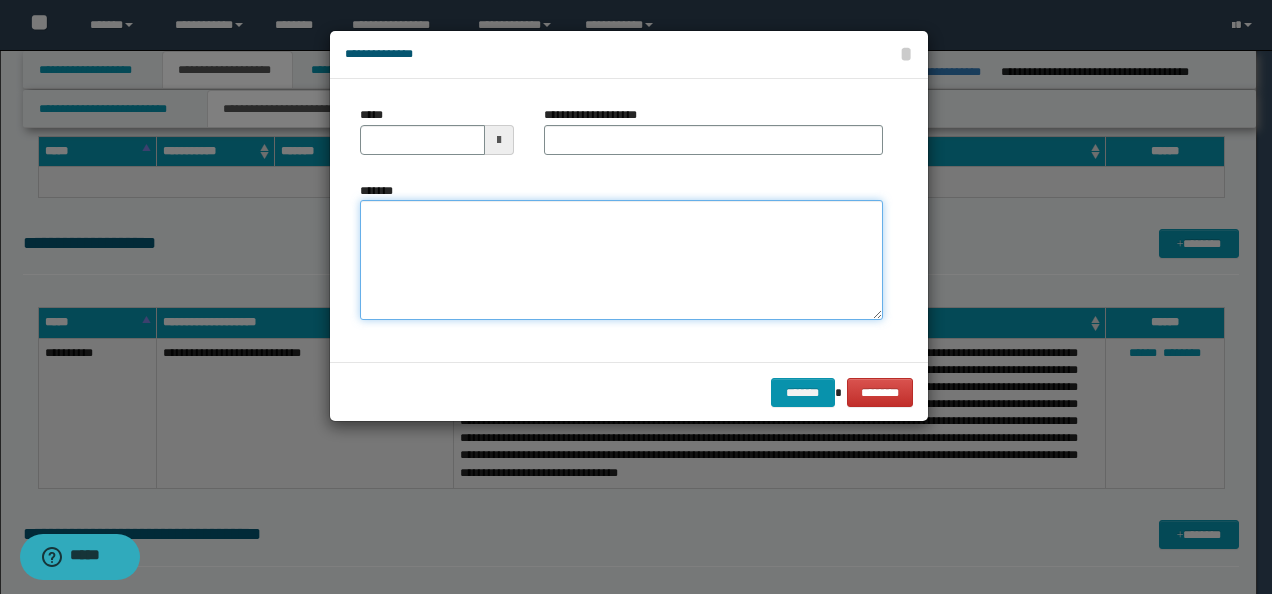 click on "*******" at bounding box center (621, 259) 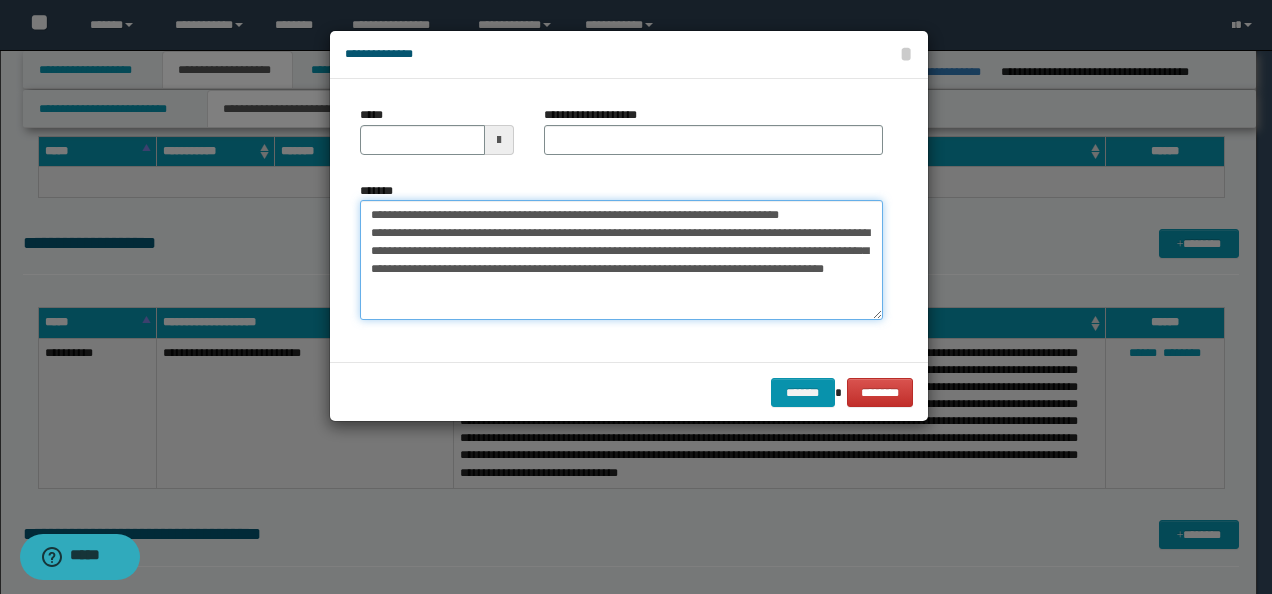 drag, startPoint x: 430, startPoint y: 213, endPoint x: 294, endPoint y: 184, distance: 139.05754 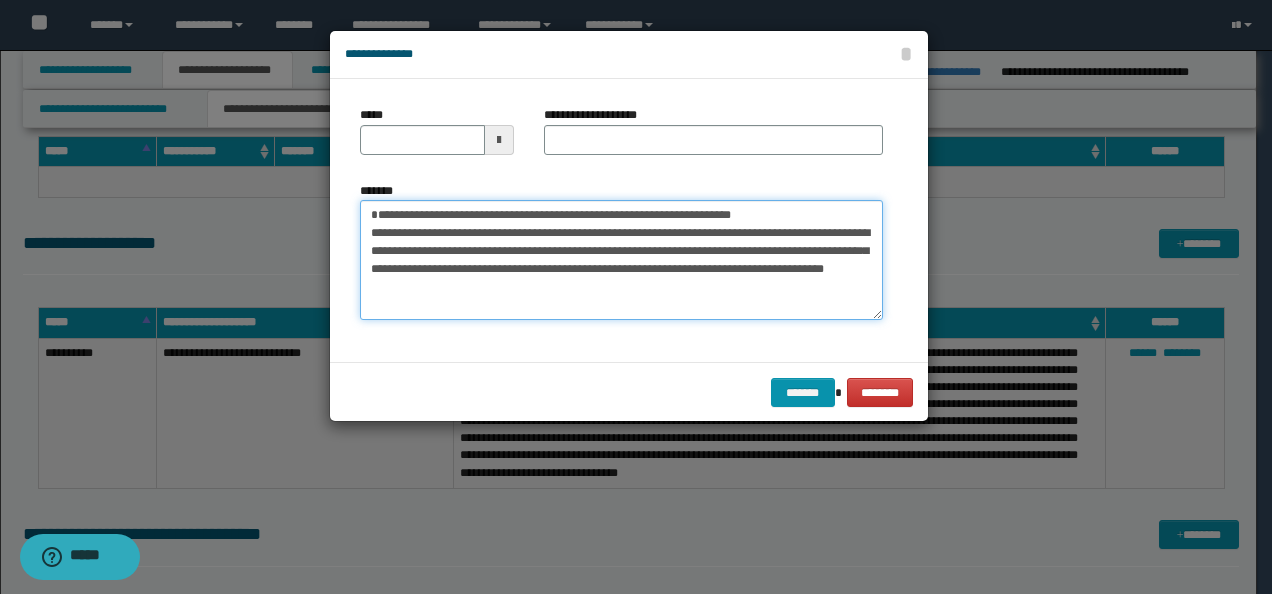 type 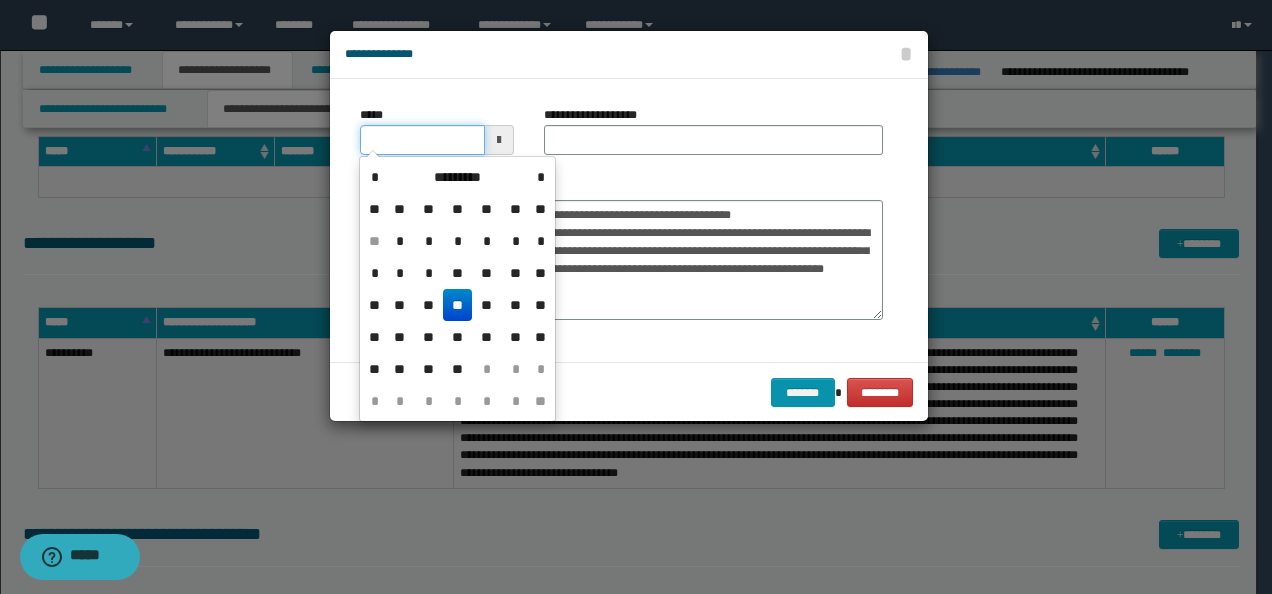click on "*****" at bounding box center (422, 140) 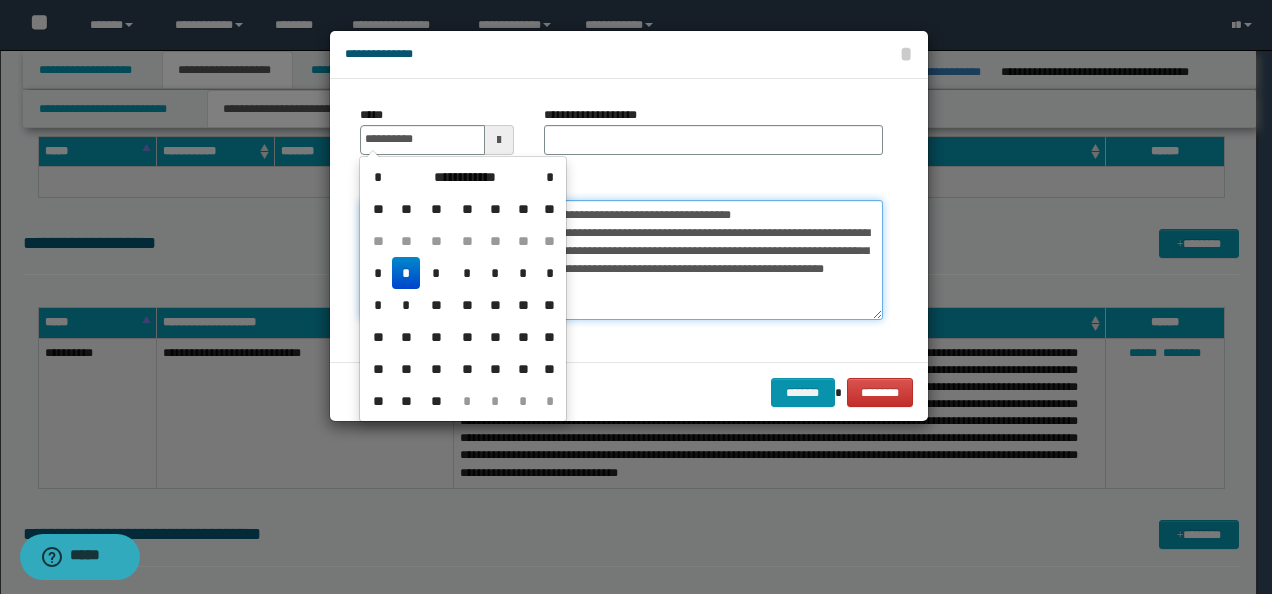 type on "**********" 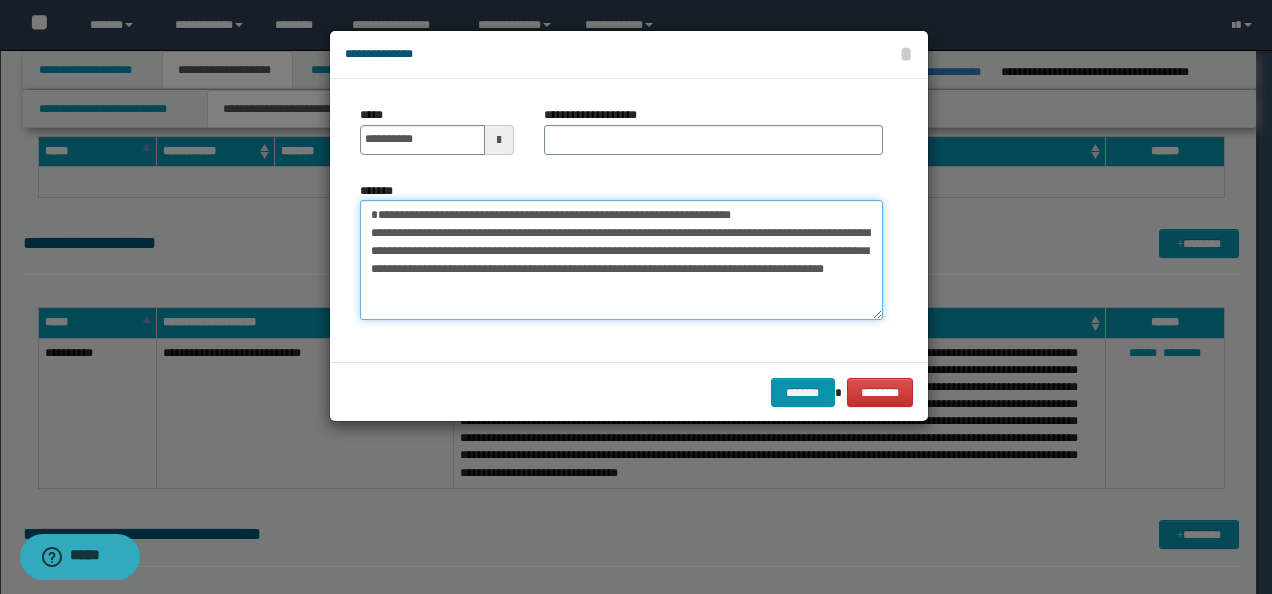 drag, startPoint x: 762, startPoint y: 208, endPoint x: 270, endPoint y: 189, distance: 492.36673 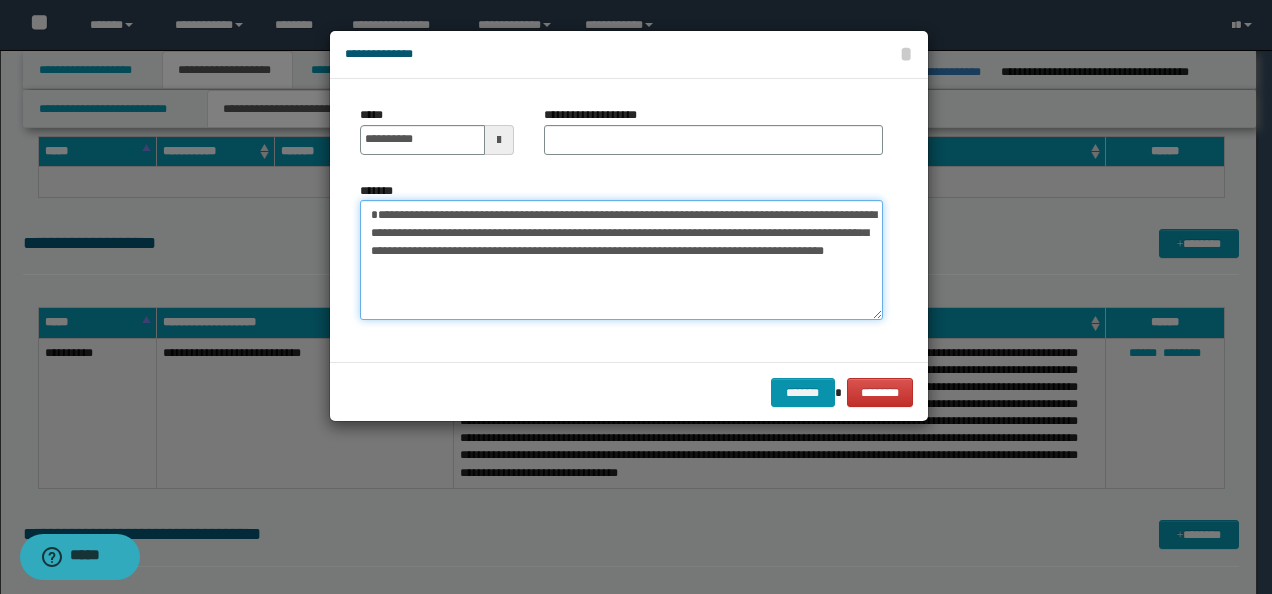 type on "**********" 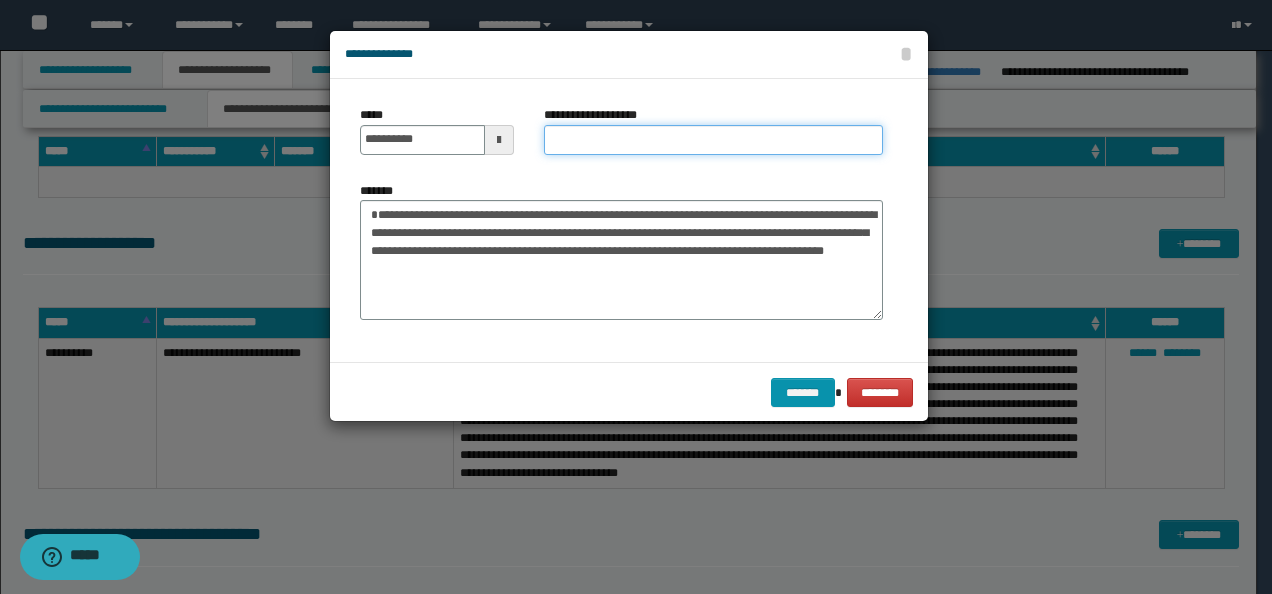 click on "**********" at bounding box center [713, 140] 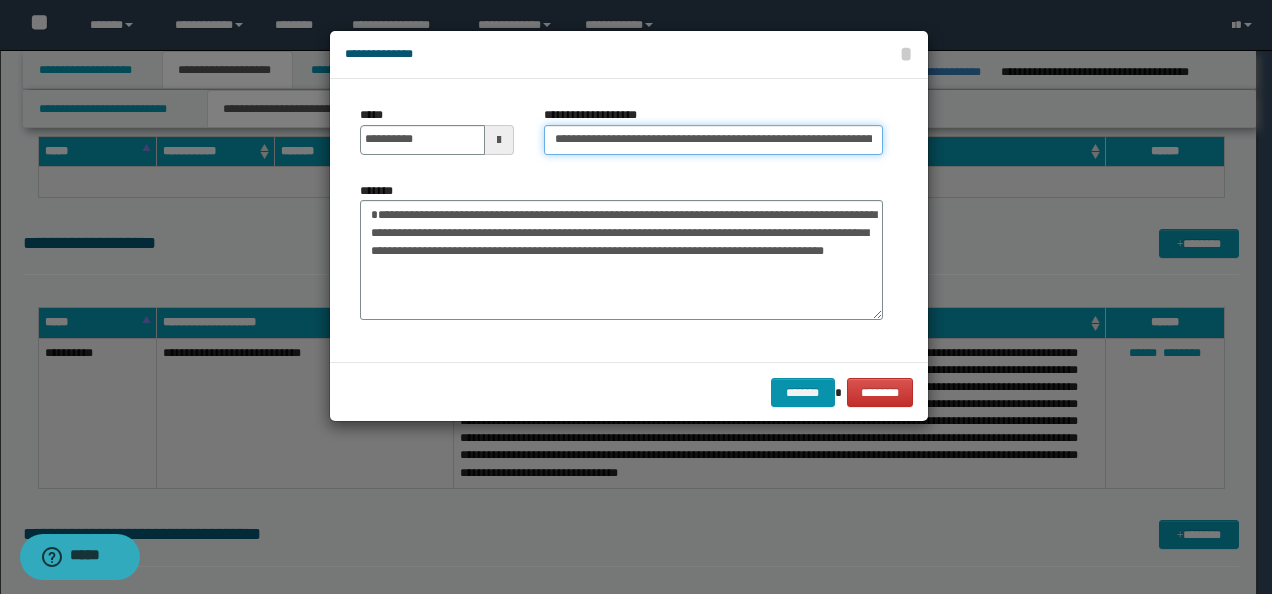 scroll, scrollTop: 0, scrollLeft: 66, axis: horizontal 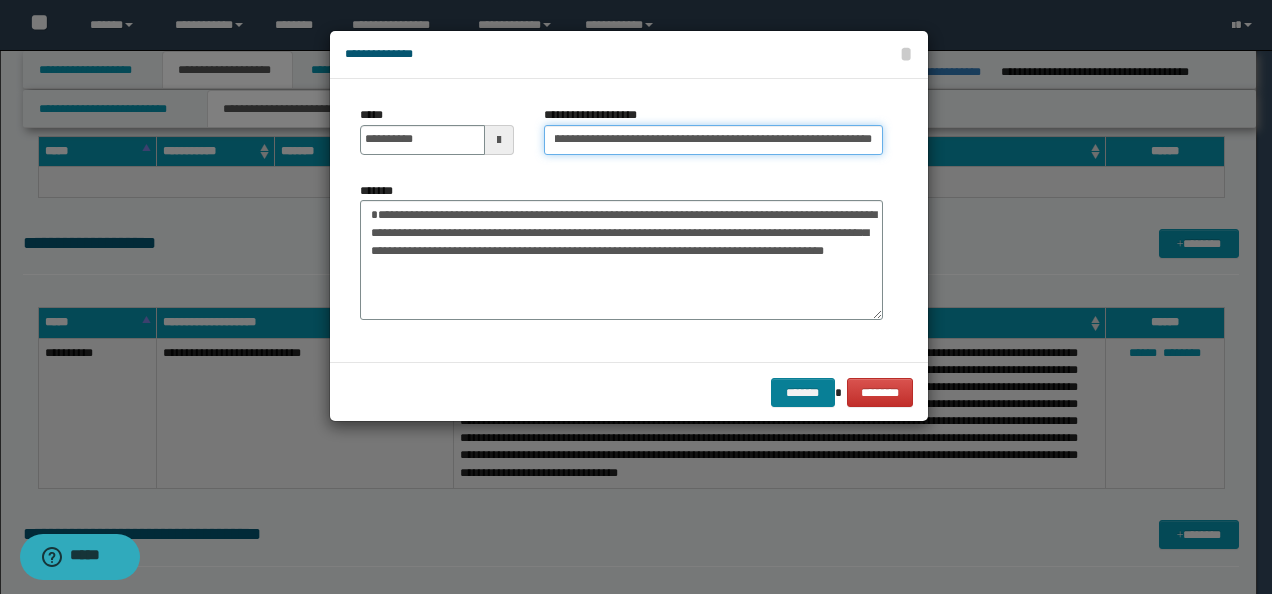 type on "**********" 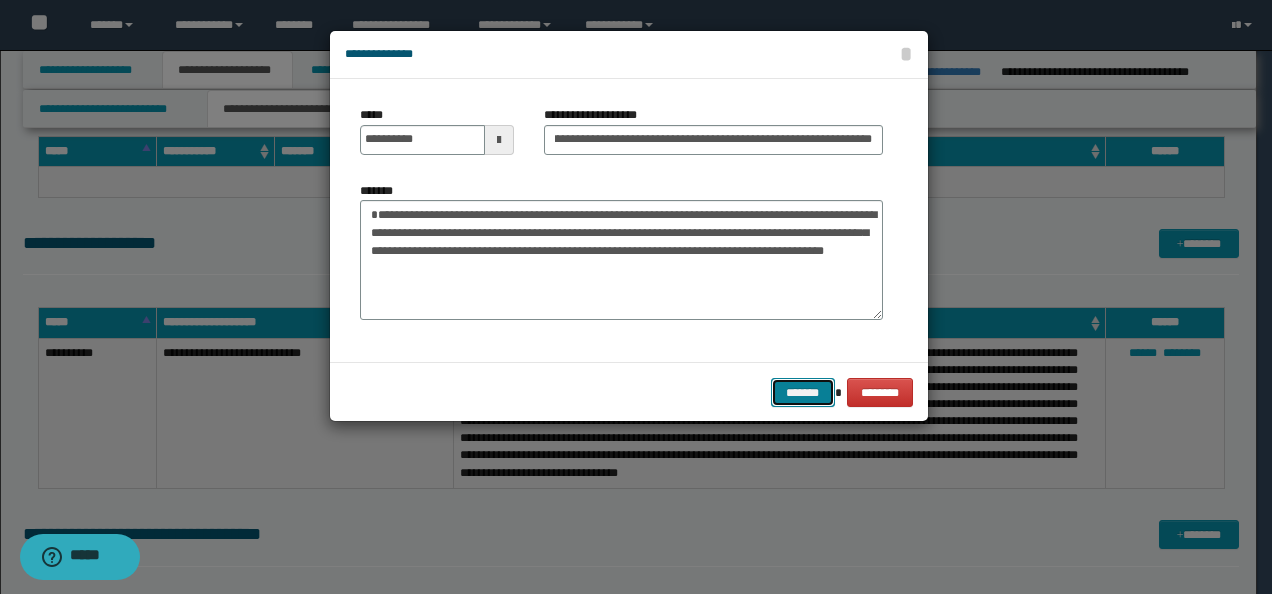 click on "*******" at bounding box center [803, 392] 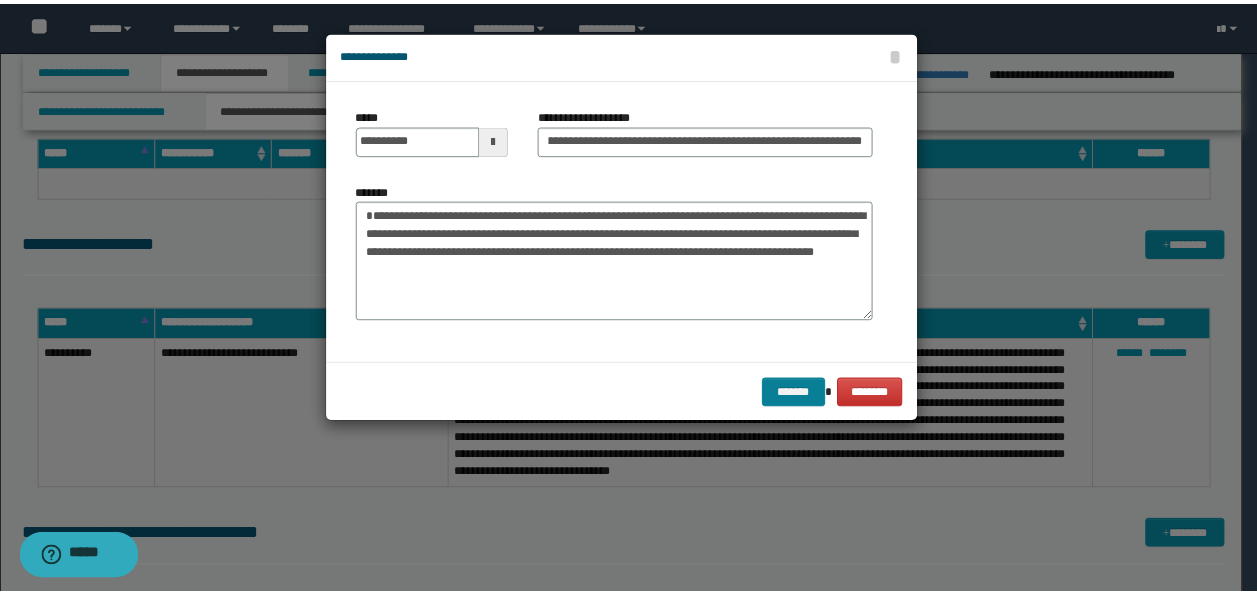 scroll, scrollTop: 0, scrollLeft: 0, axis: both 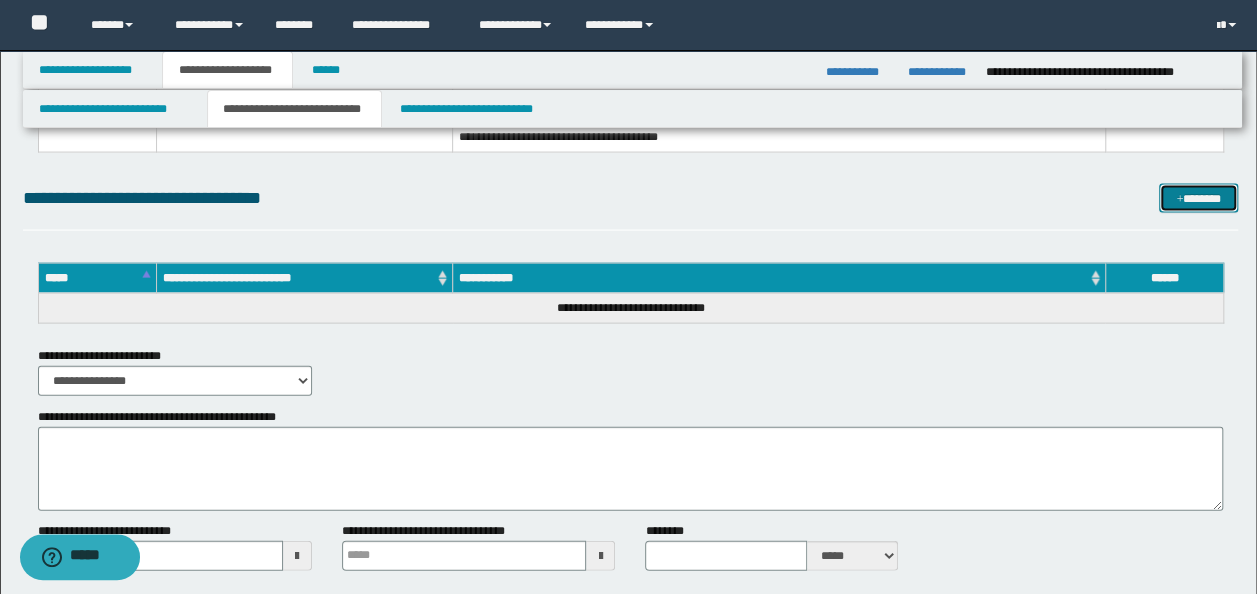 drag, startPoint x: 1187, startPoint y: 186, endPoint x: 1044, endPoint y: 209, distance: 144.83784 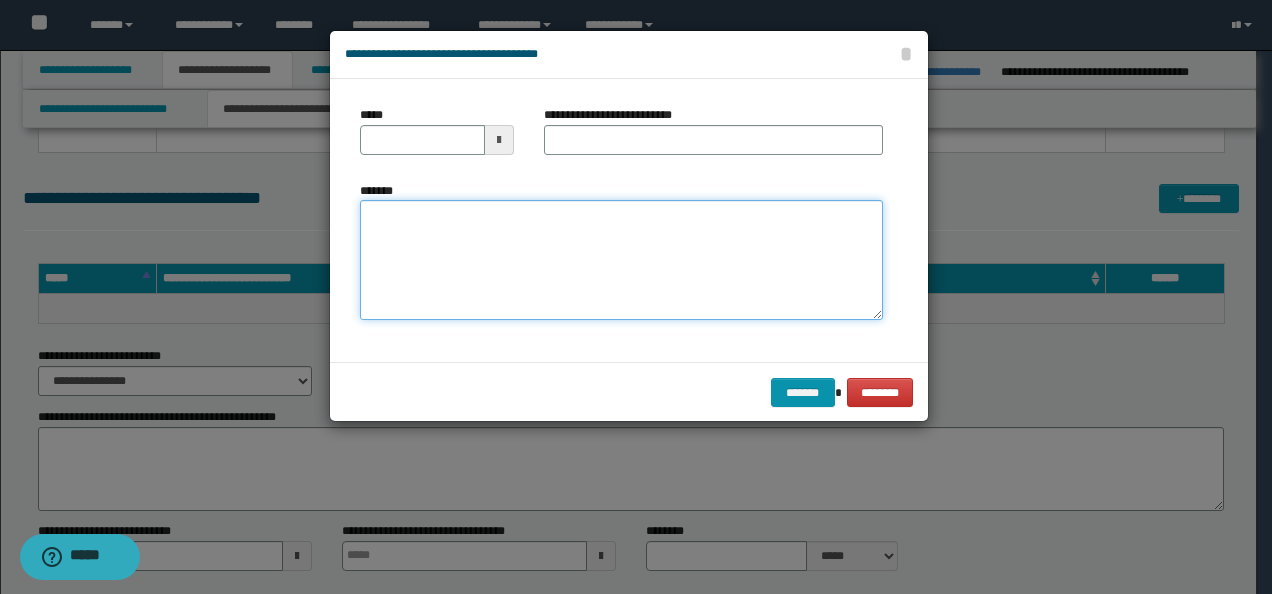 click on "*******" at bounding box center [621, 260] 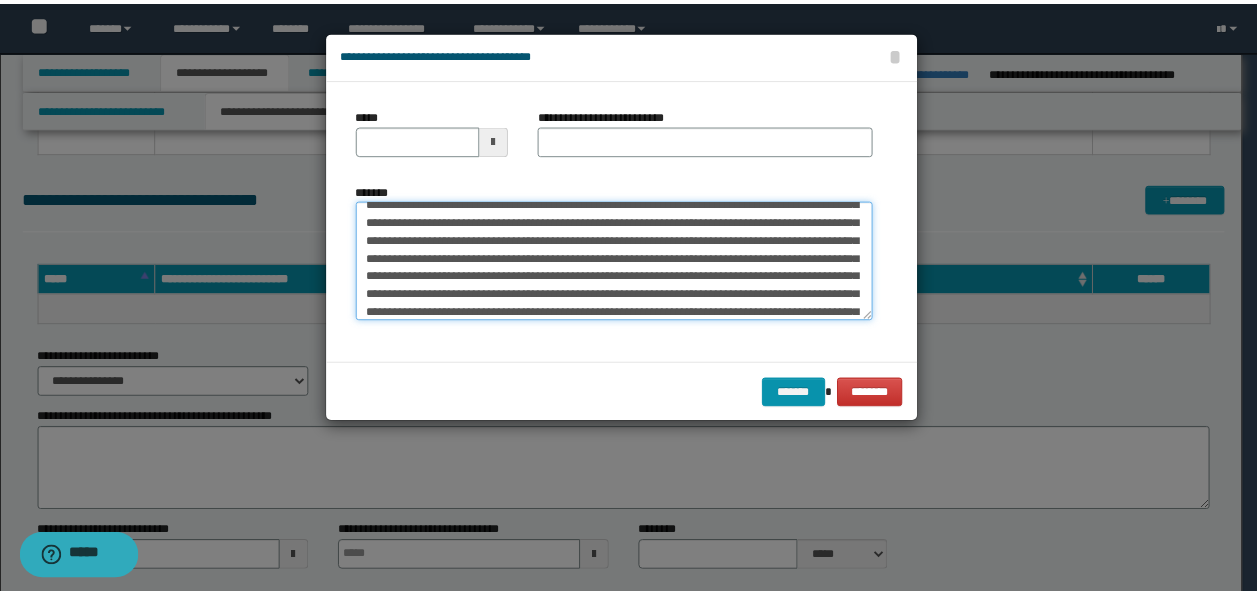 scroll, scrollTop: 0, scrollLeft: 0, axis: both 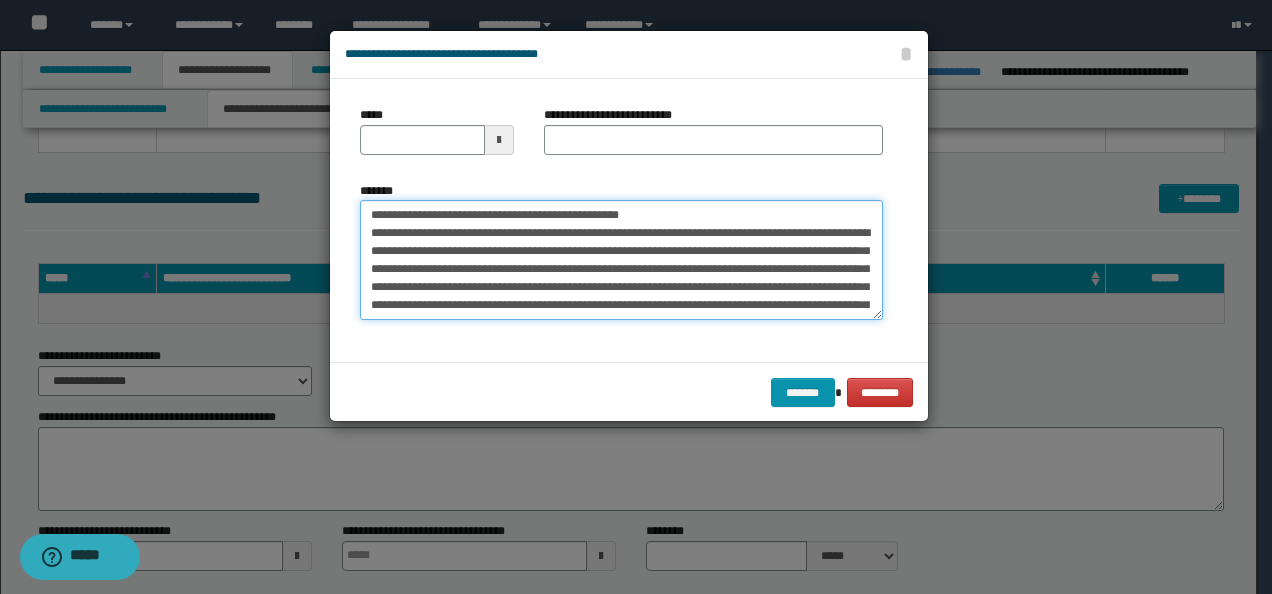 drag, startPoint x: 369, startPoint y: 204, endPoint x: 300, endPoint y: 202, distance: 69.02898 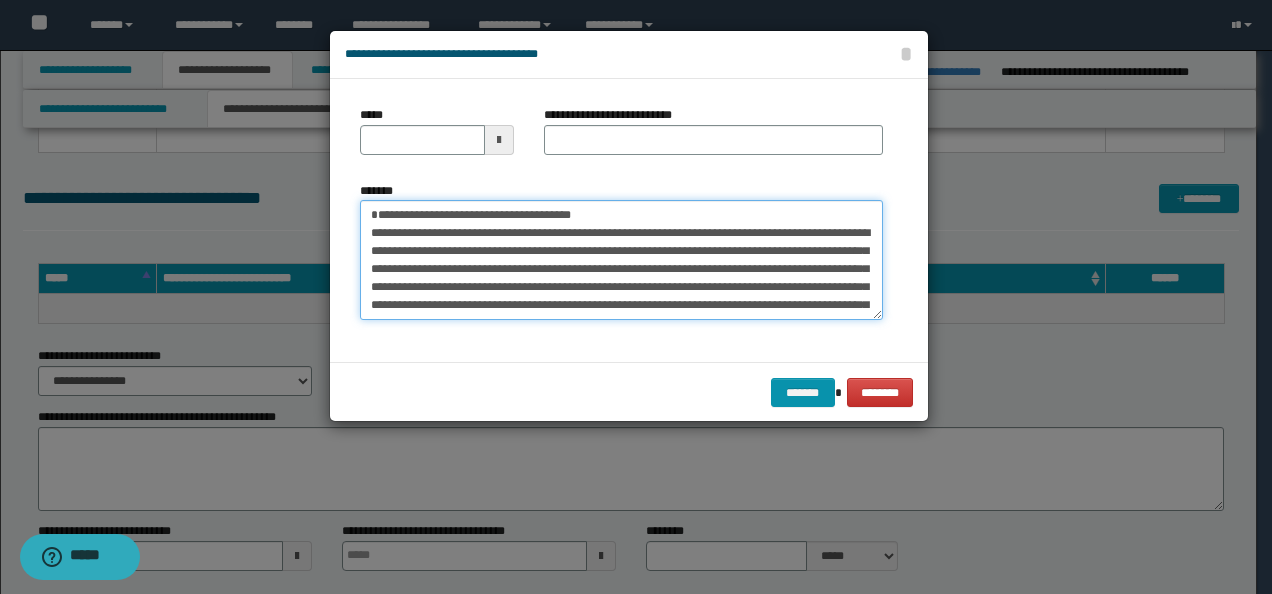 type 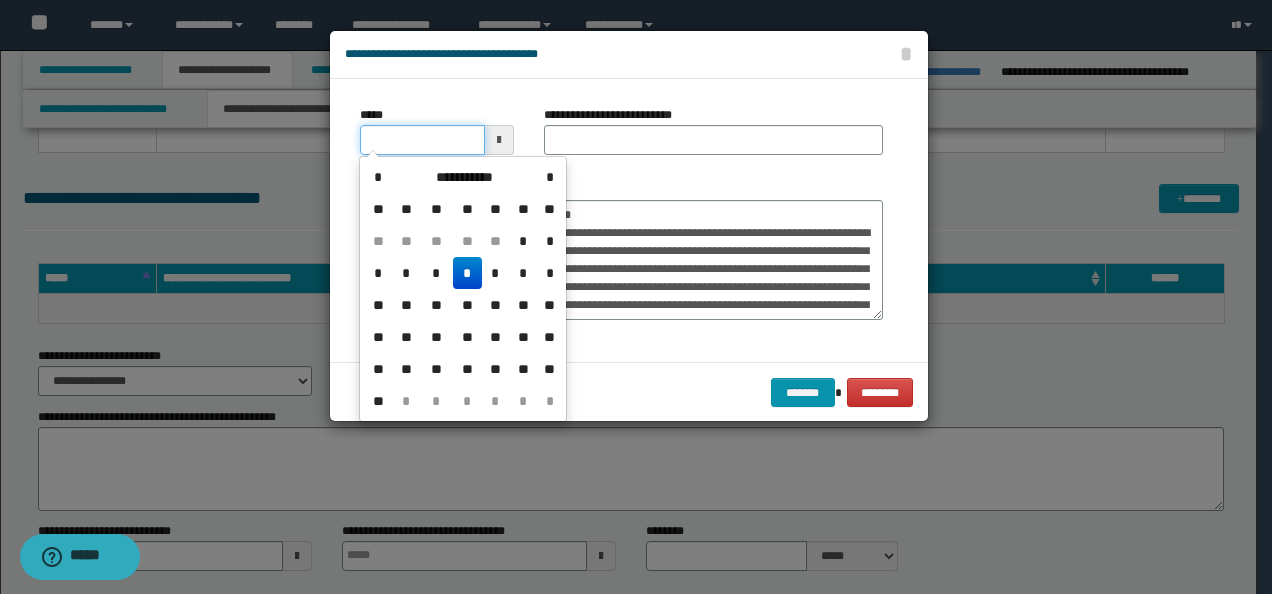 click on "*****" at bounding box center (422, 140) 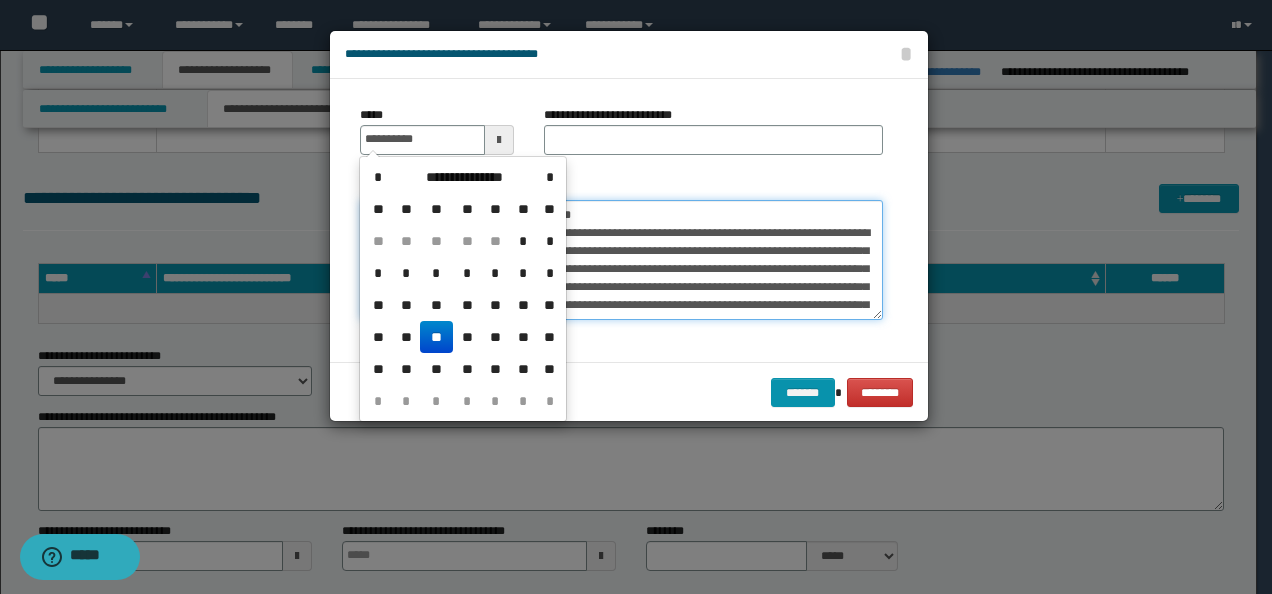 type on "**********" 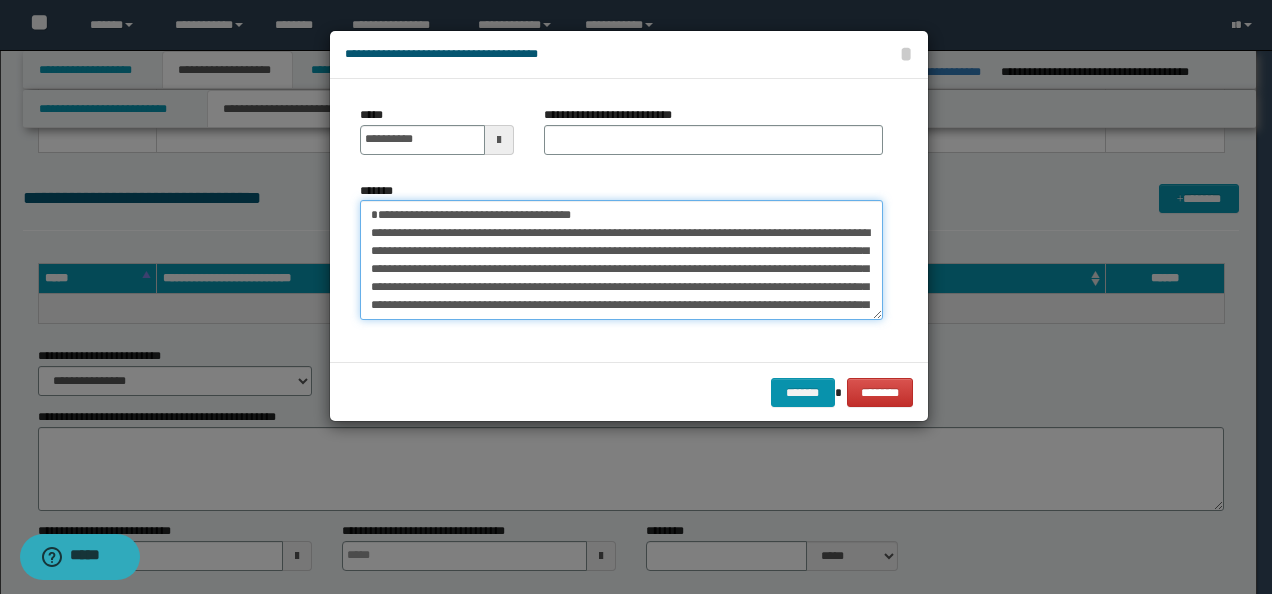 click on "**********" at bounding box center [621, 259] 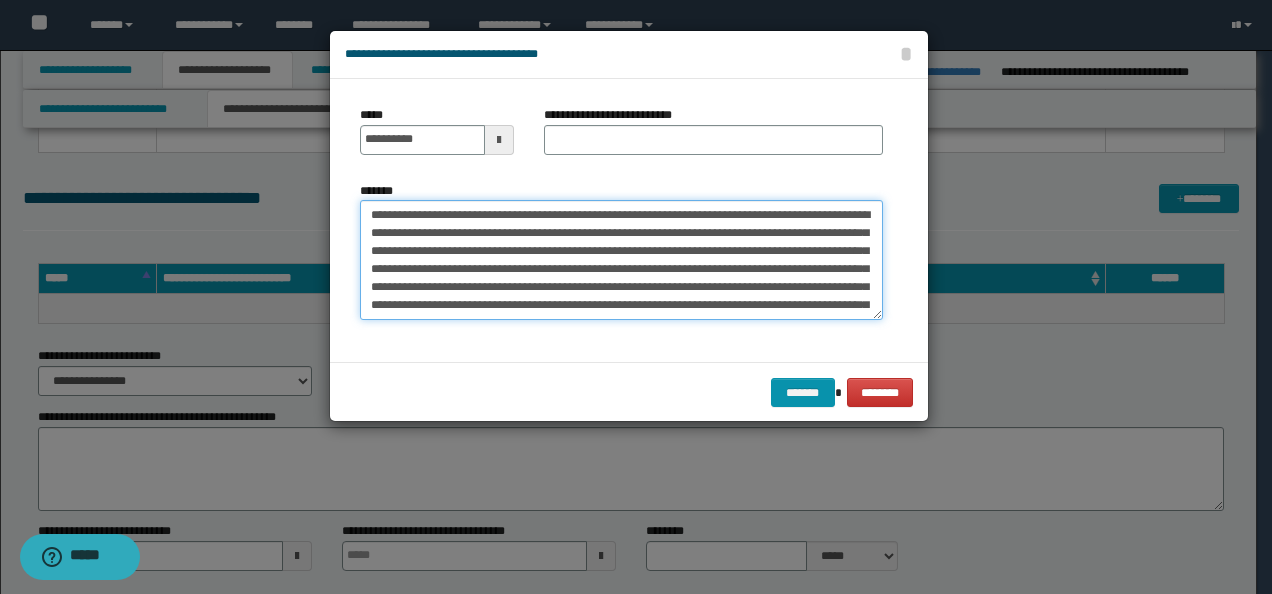 type on "**********" 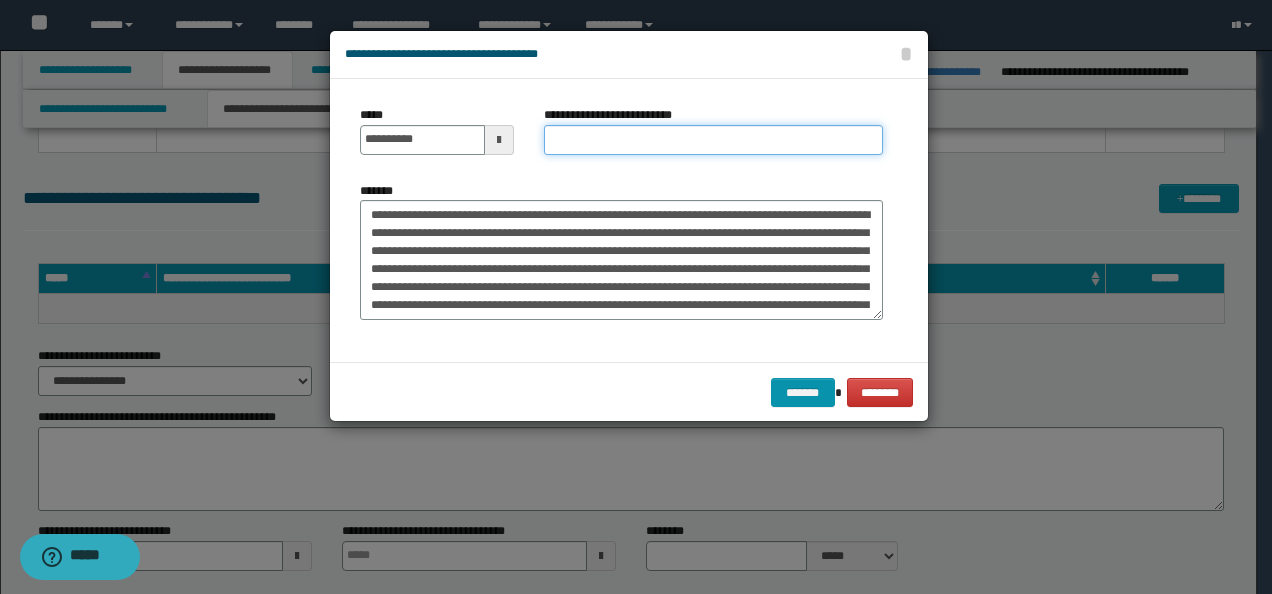 drag, startPoint x: 544, startPoint y: 152, endPoint x: 557, endPoint y: 152, distance: 13 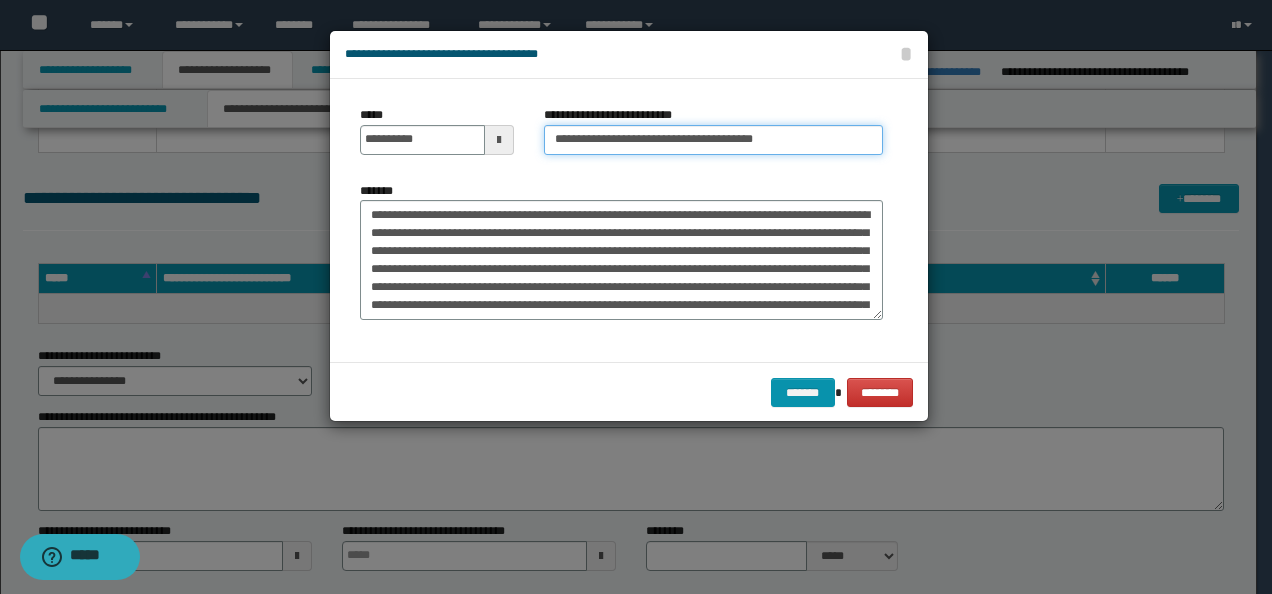 type on "**********" 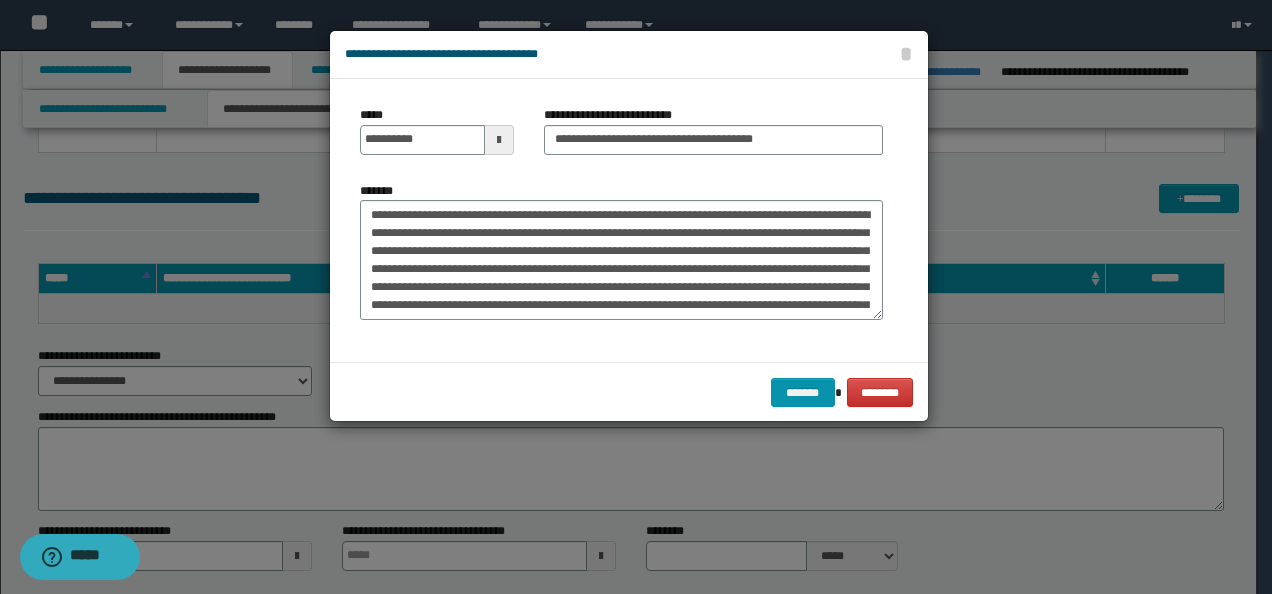 click on "**********" at bounding box center (621, 251) 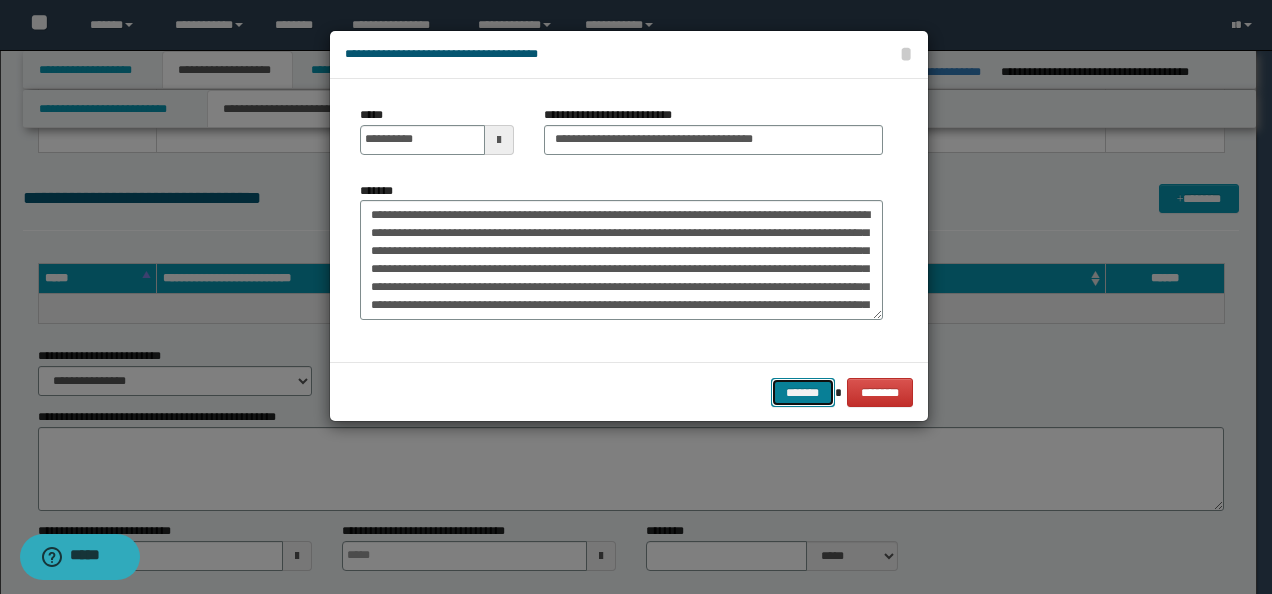 click on "*******" at bounding box center [803, 392] 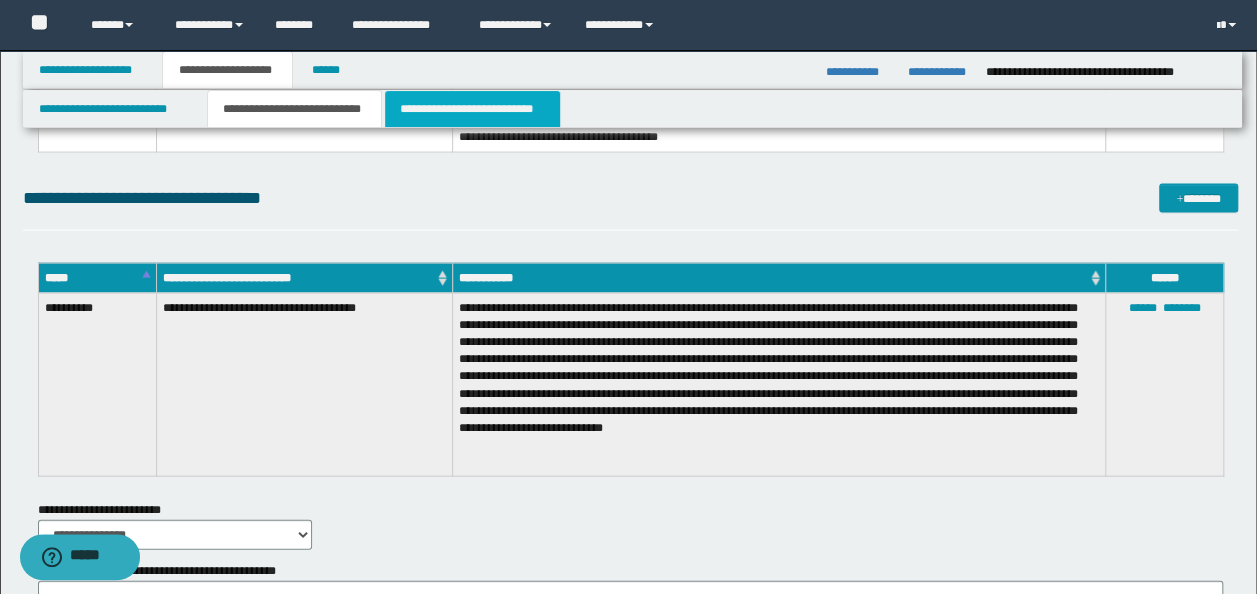 click on "**********" at bounding box center [472, 109] 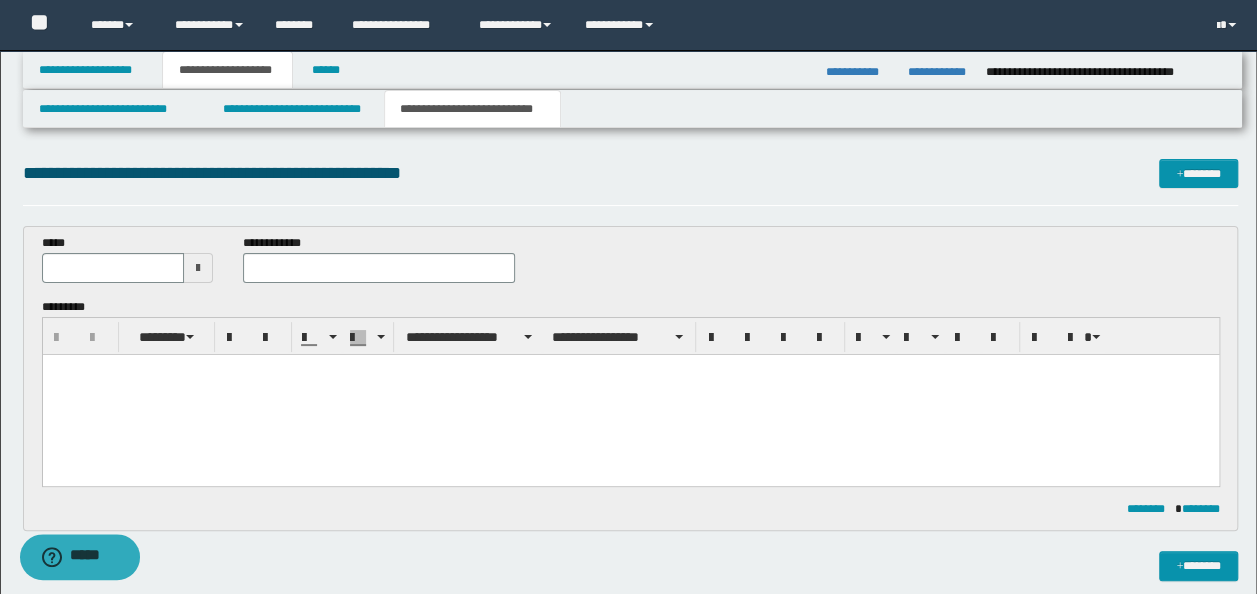 scroll, scrollTop: 0, scrollLeft: 0, axis: both 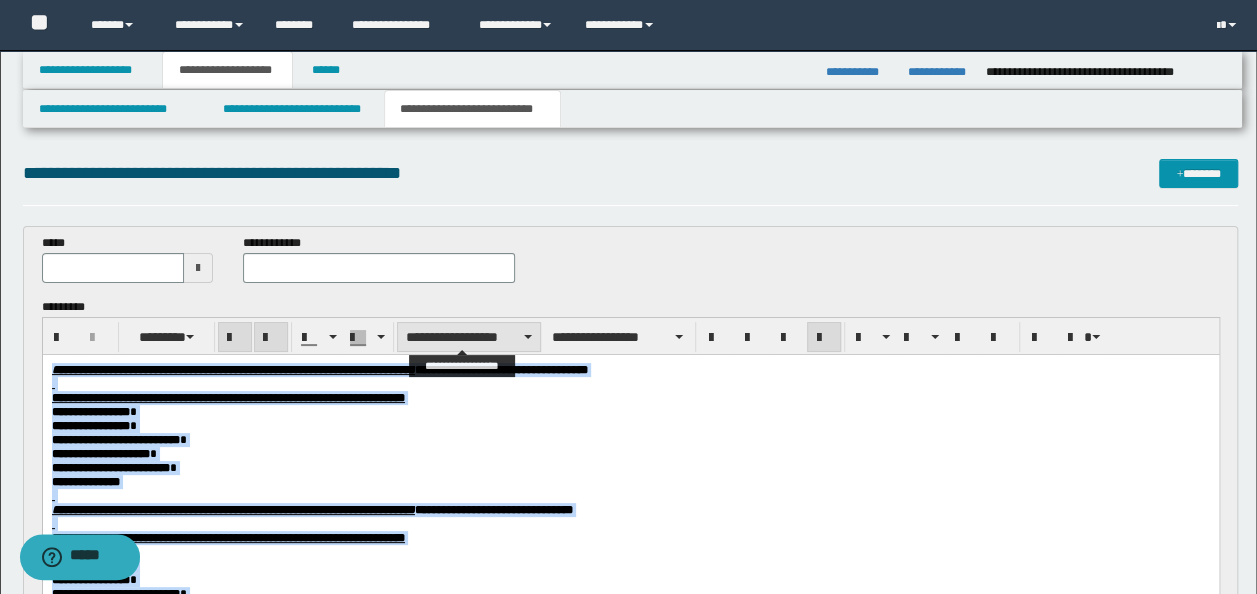 click on "**********" at bounding box center [469, 337] 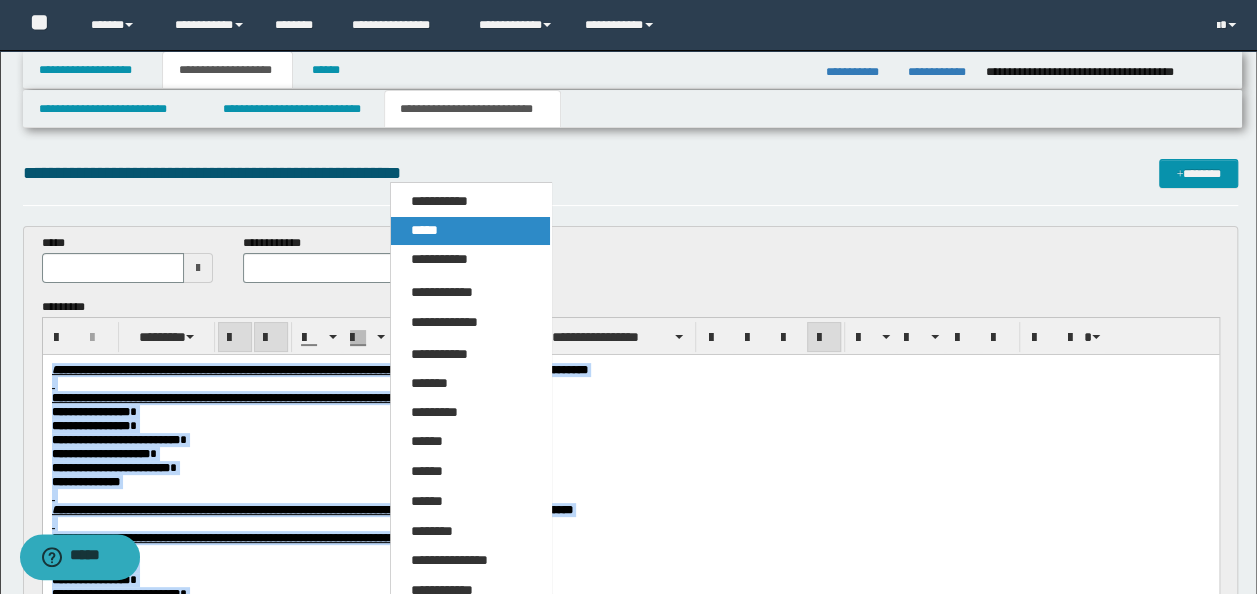click on "*****" at bounding box center (470, 231) 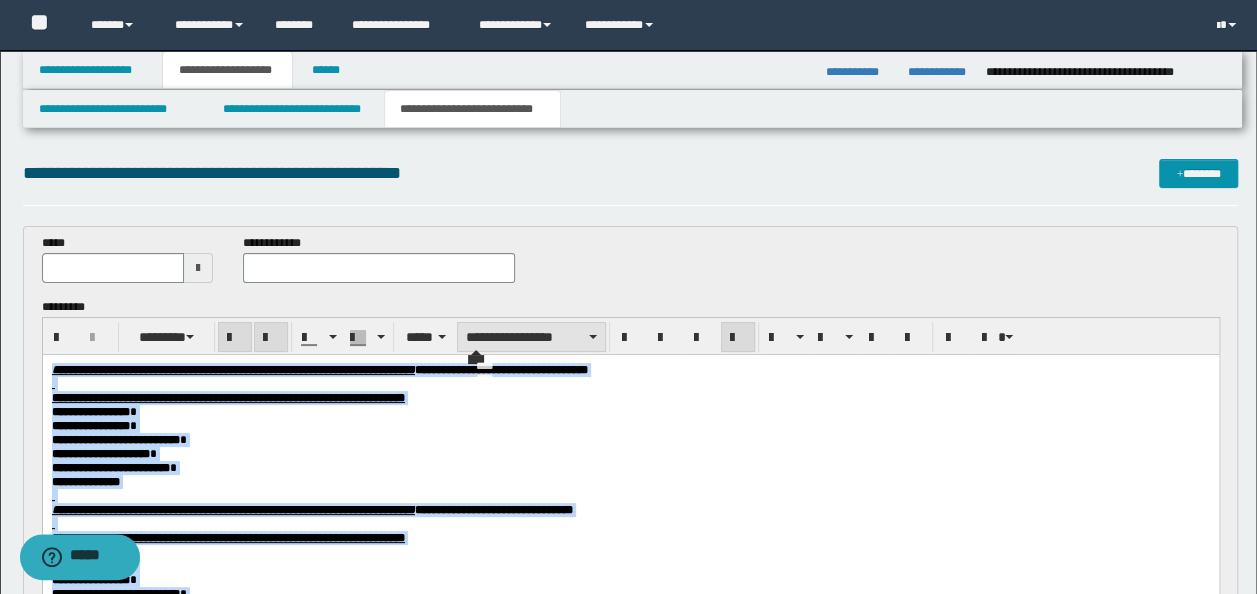 click on "**********" at bounding box center [531, 337] 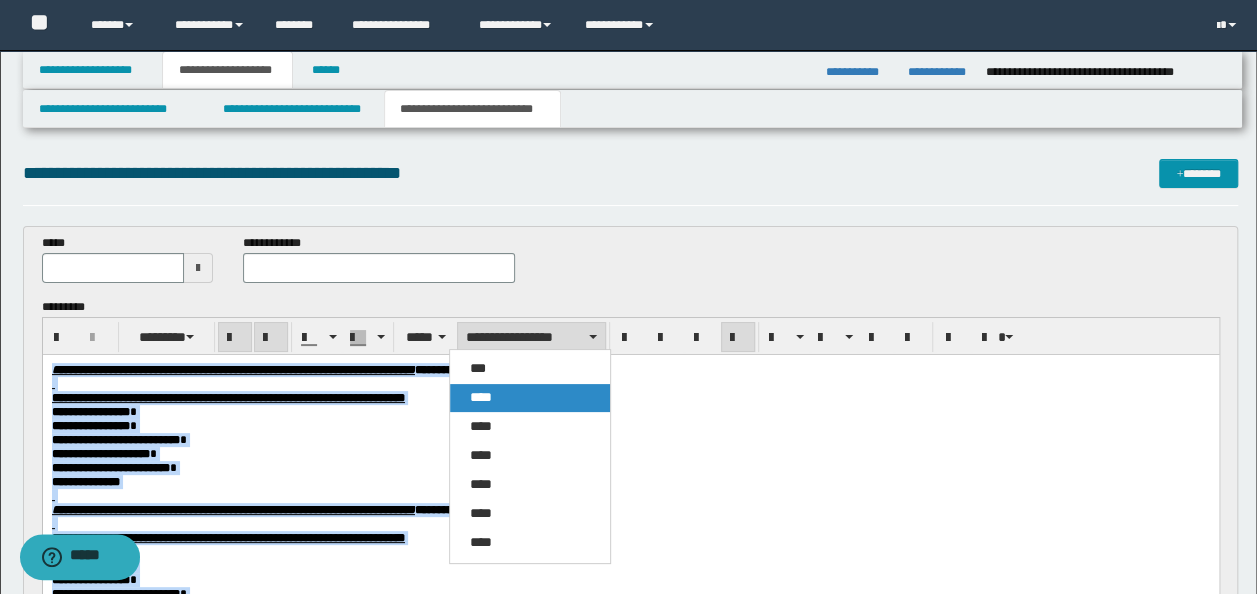 click on "****" at bounding box center [529, 398] 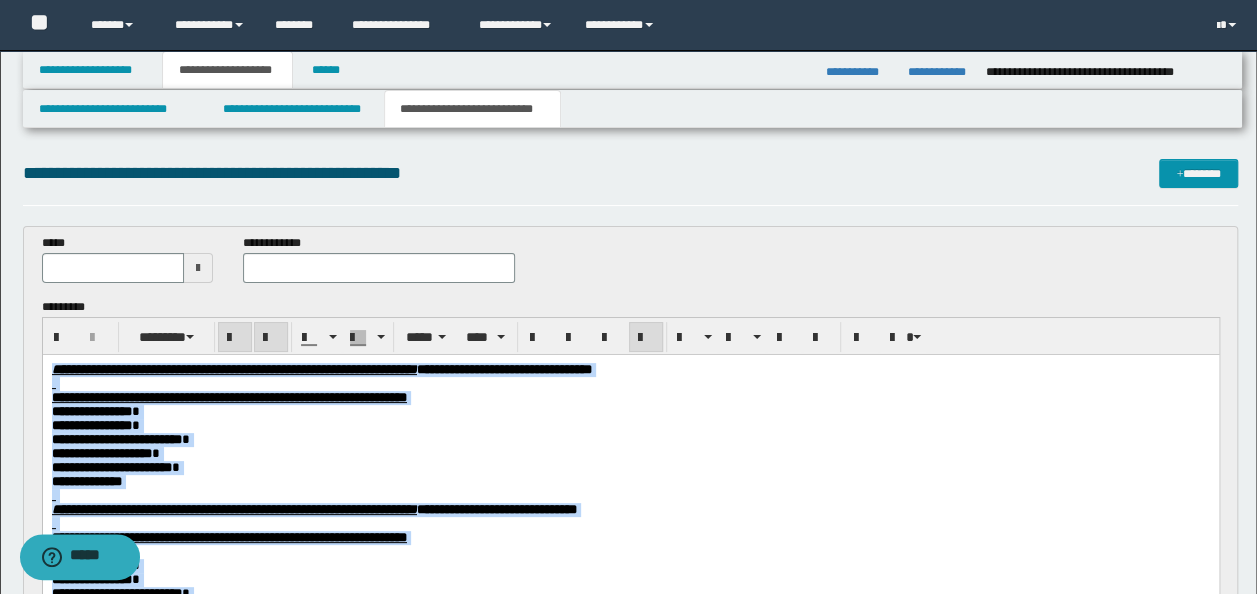 click on "**********" at bounding box center [630, 397] 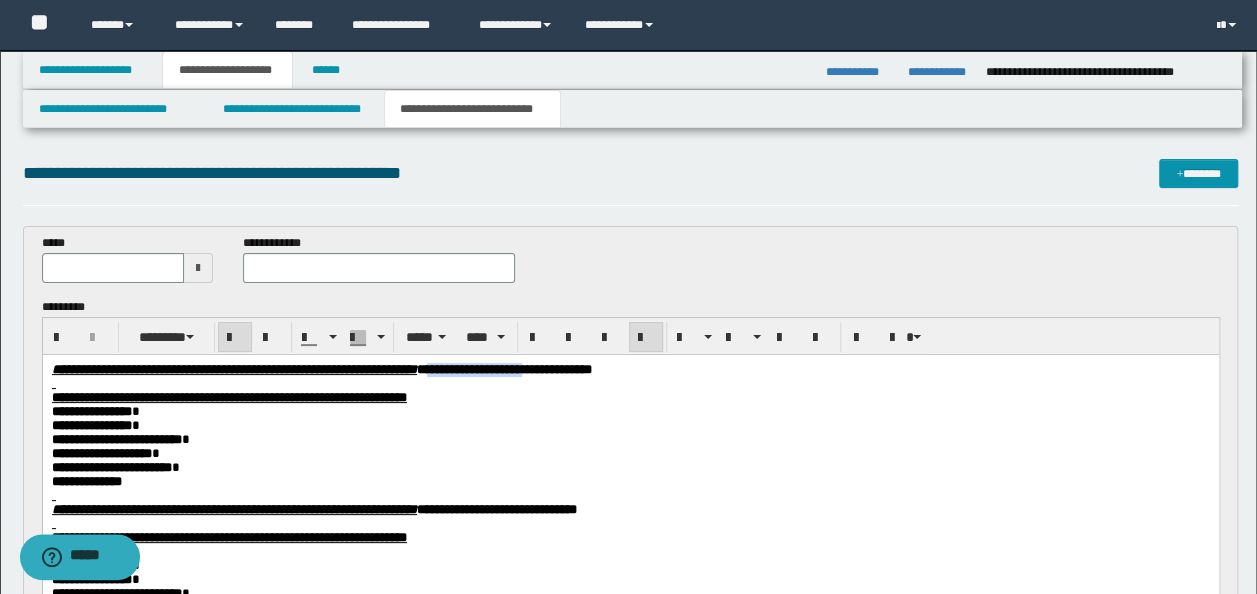drag, startPoint x: 757, startPoint y: 369, endPoint x: 627, endPoint y: 365, distance: 130.06152 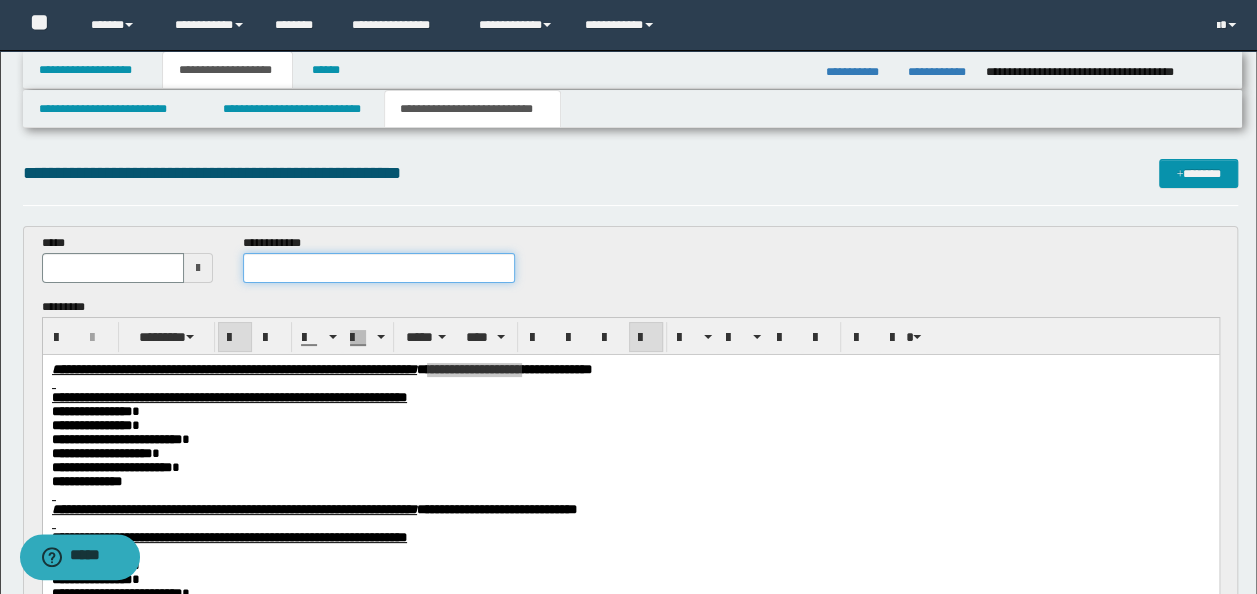 click at bounding box center (379, 268) 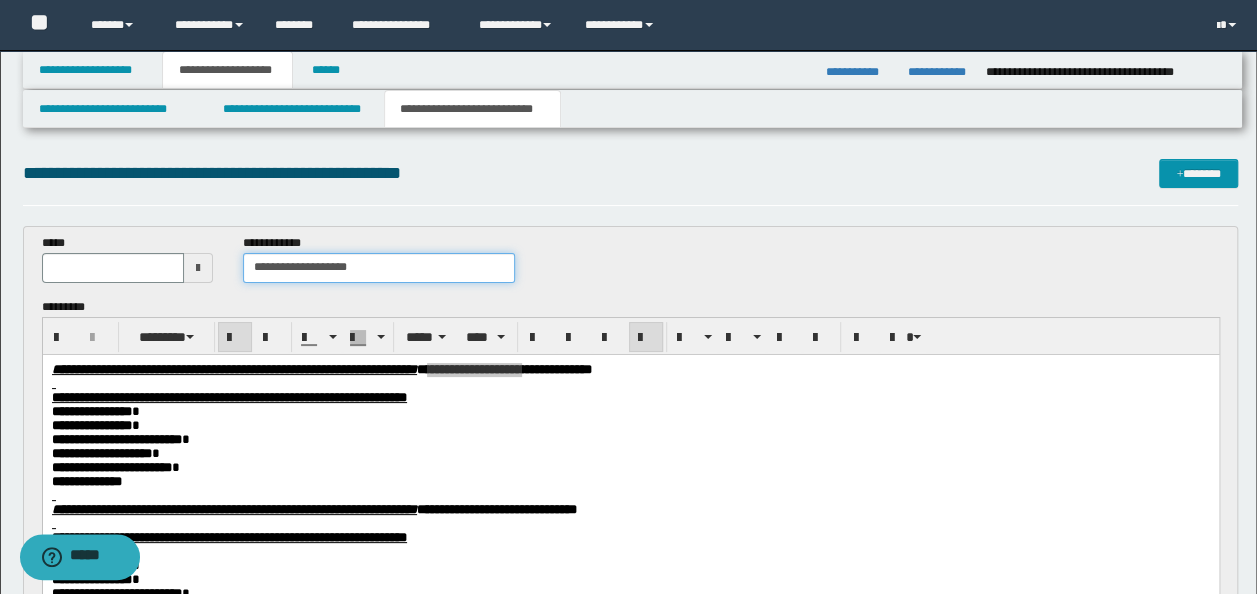 type on "**********" 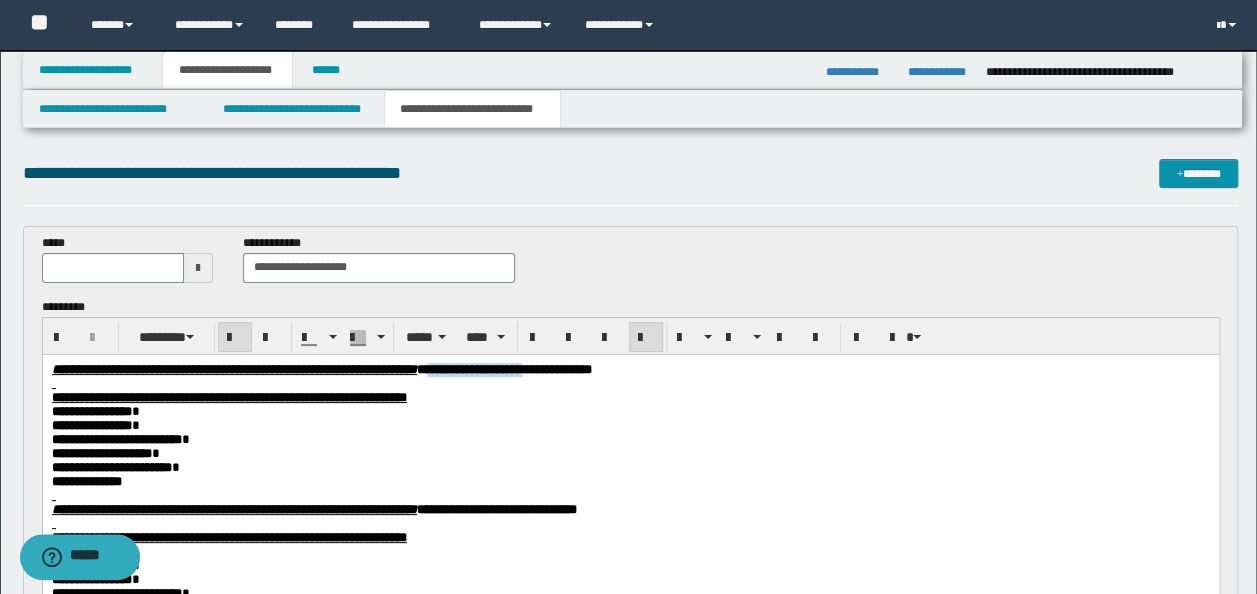 click at bounding box center [630, 383] 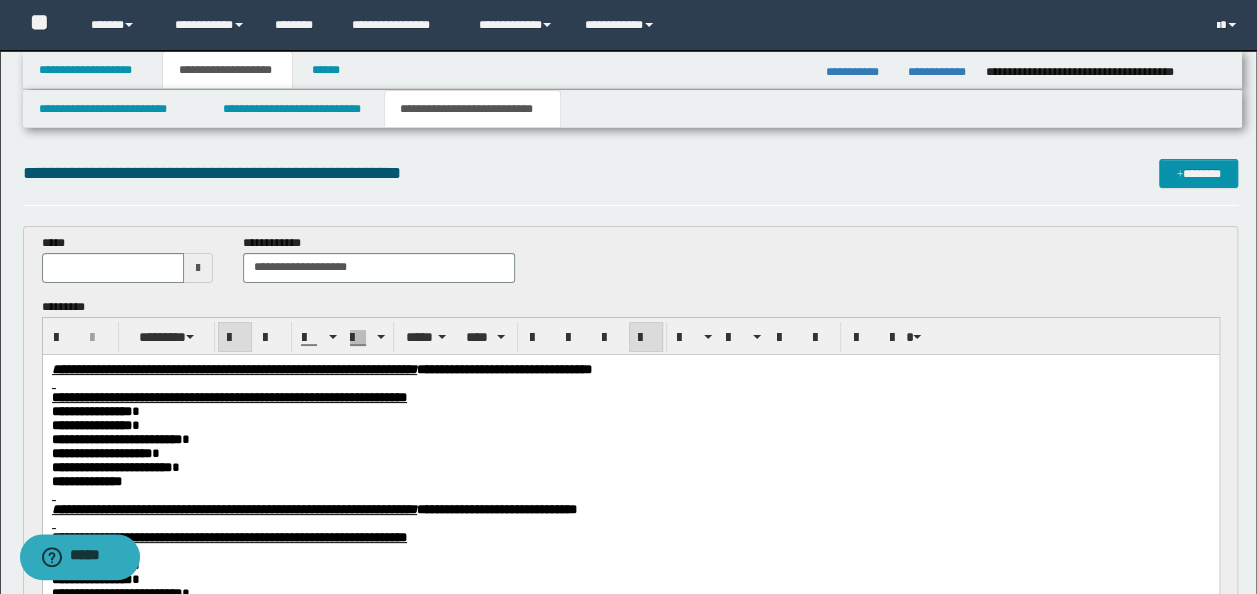 click at bounding box center [630, 383] 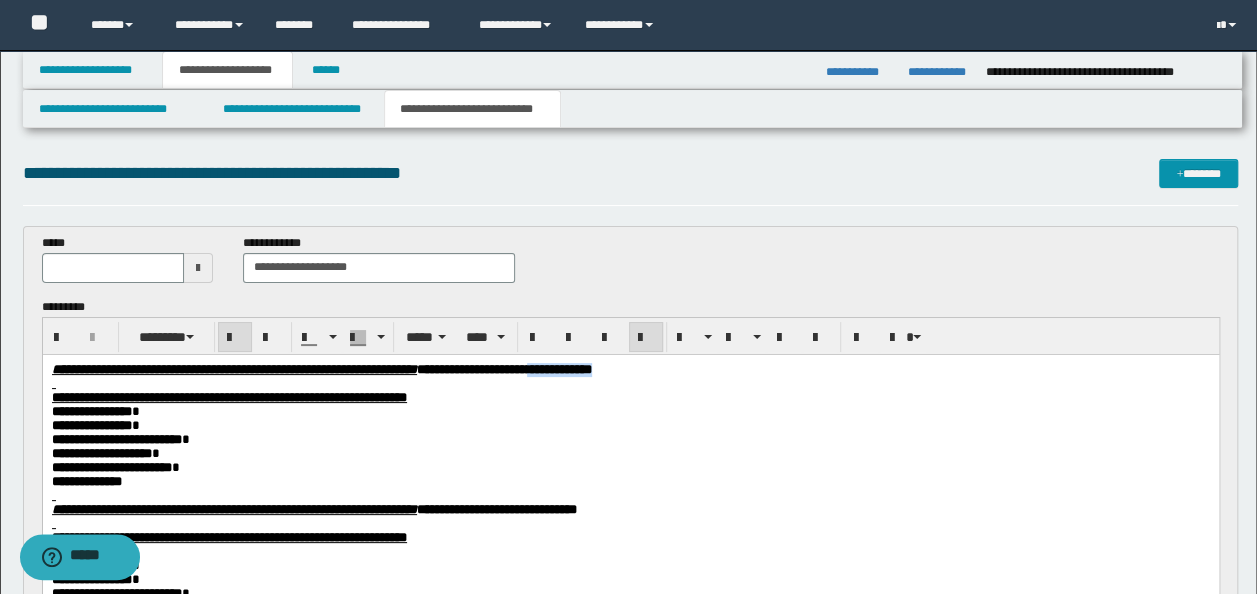 drag, startPoint x: 770, startPoint y: 371, endPoint x: 760, endPoint y: 369, distance: 10.198039 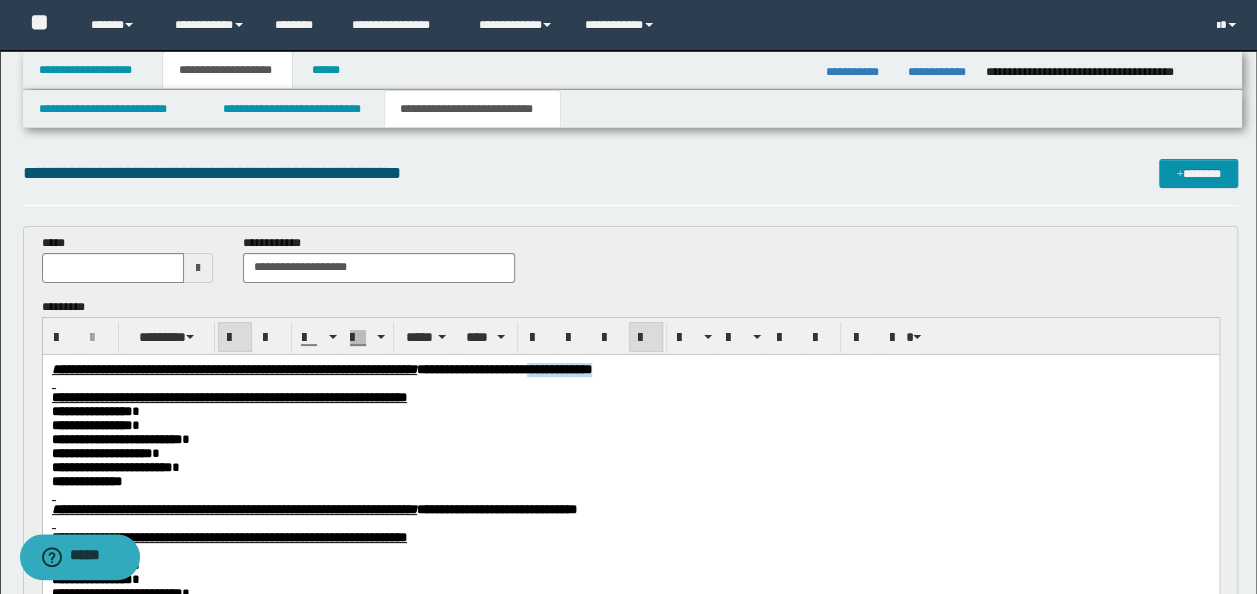 click on "**********" at bounding box center [630, 369] 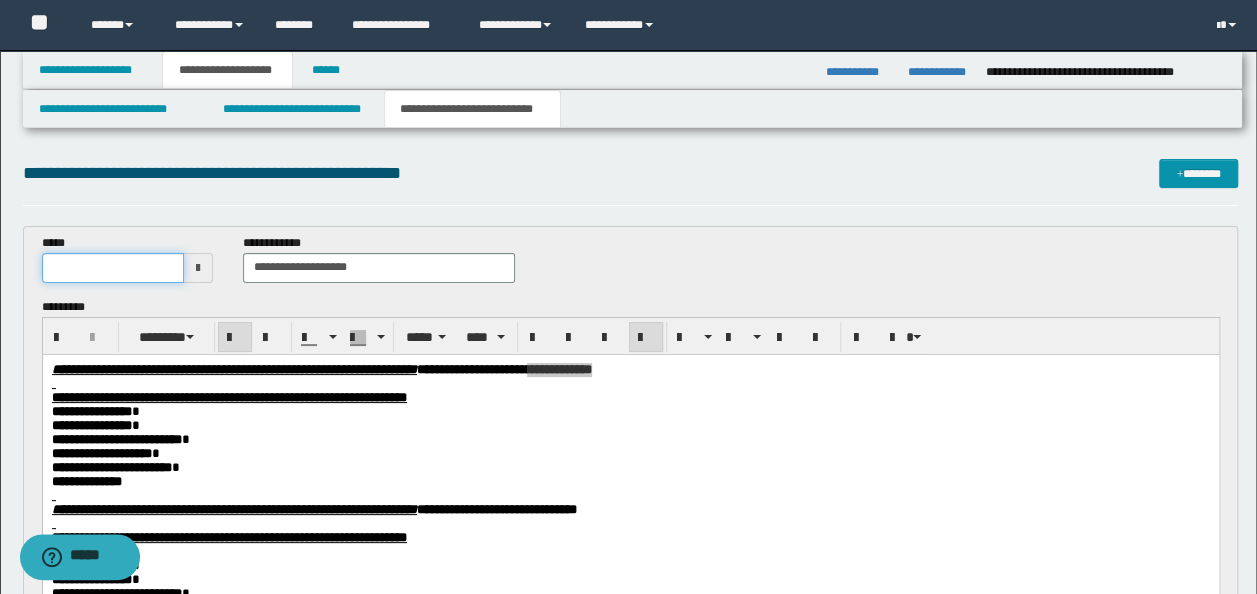 click at bounding box center (113, 268) 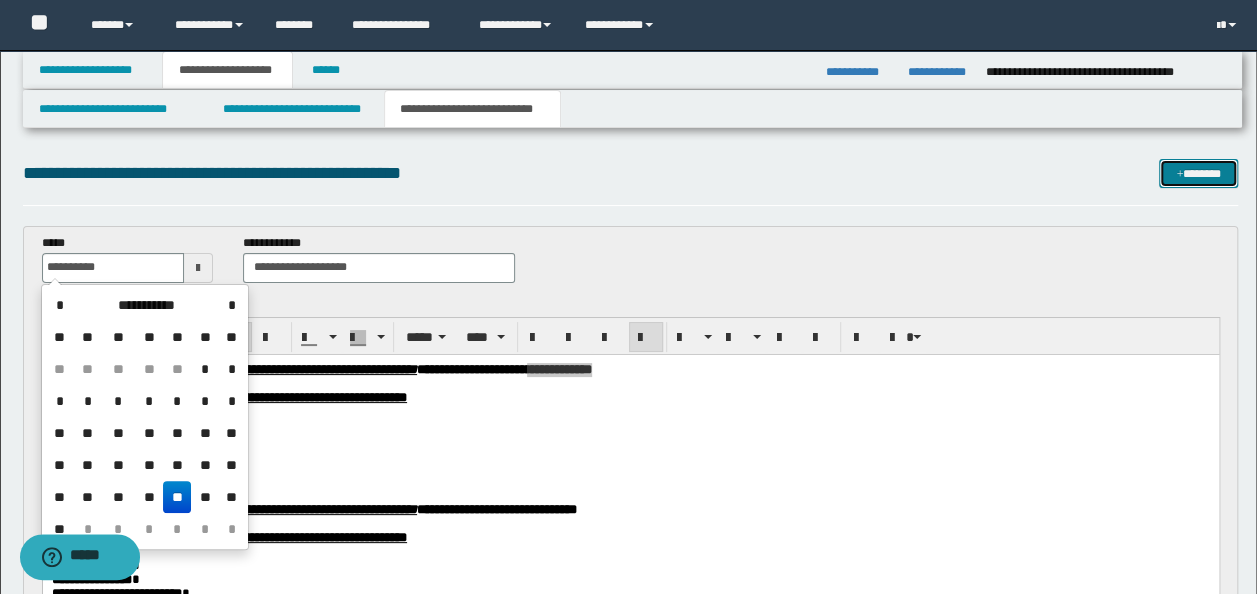 type on "**********" 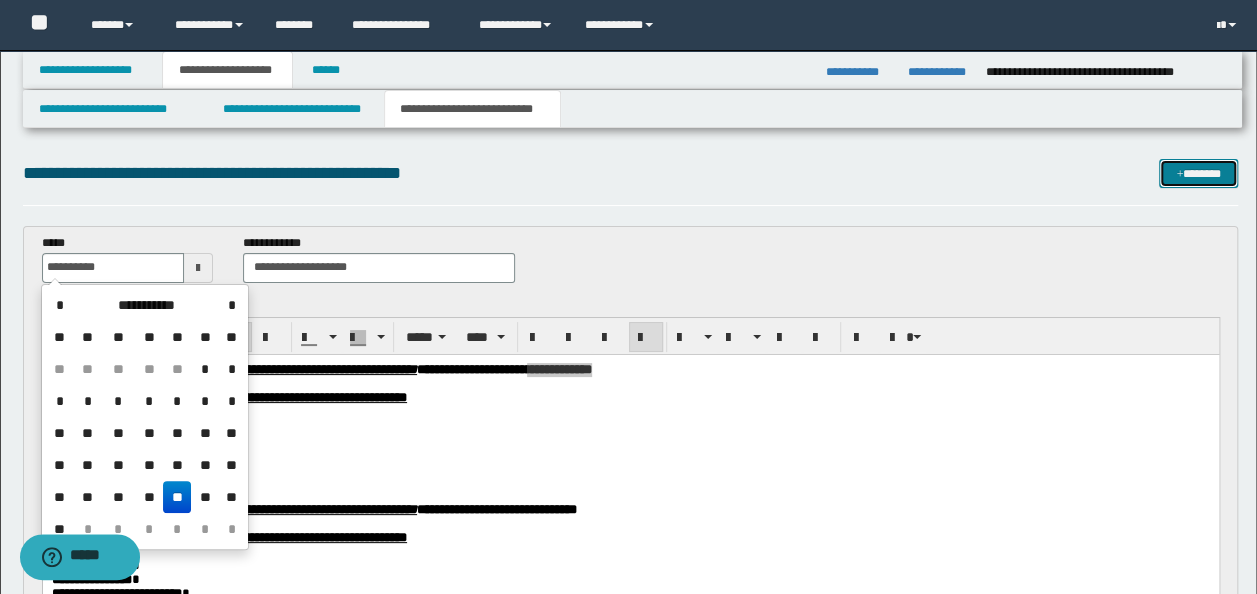 click on "*******" at bounding box center (1198, 173) 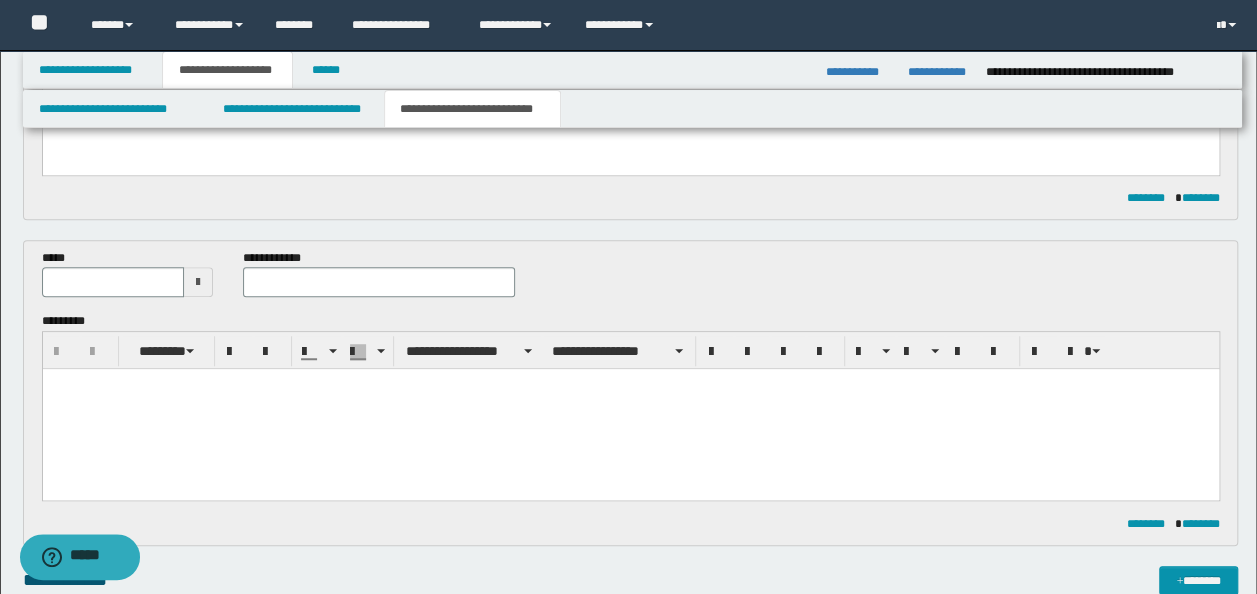 scroll, scrollTop: 370, scrollLeft: 0, axis: vertical 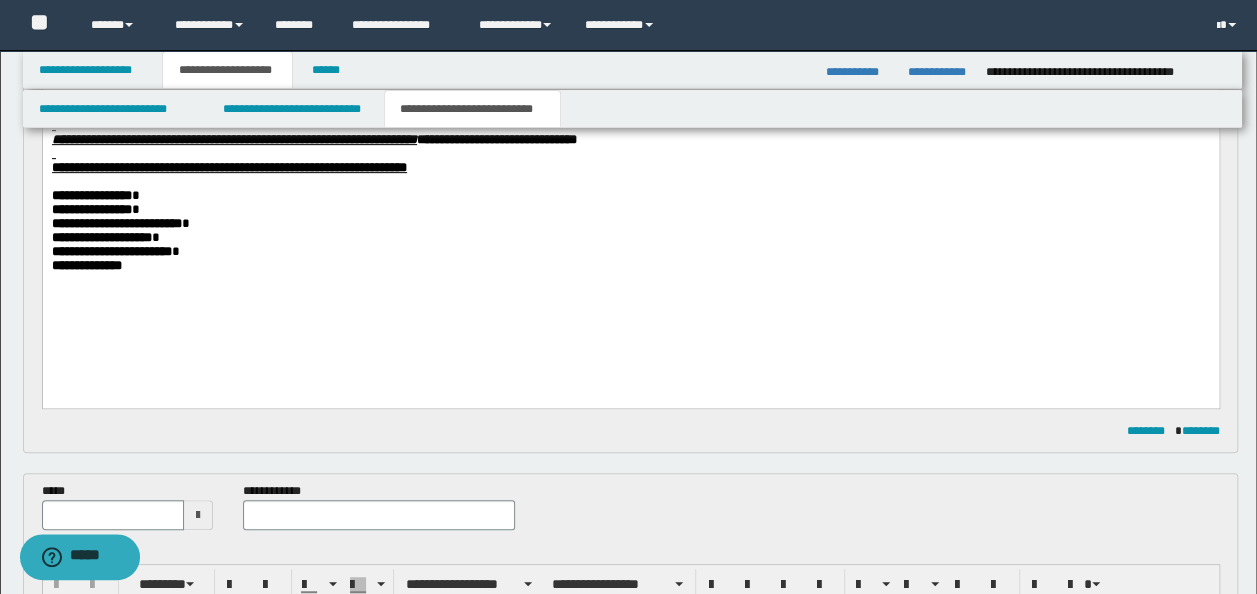 click on "**********" at bounding box center (630, 158) 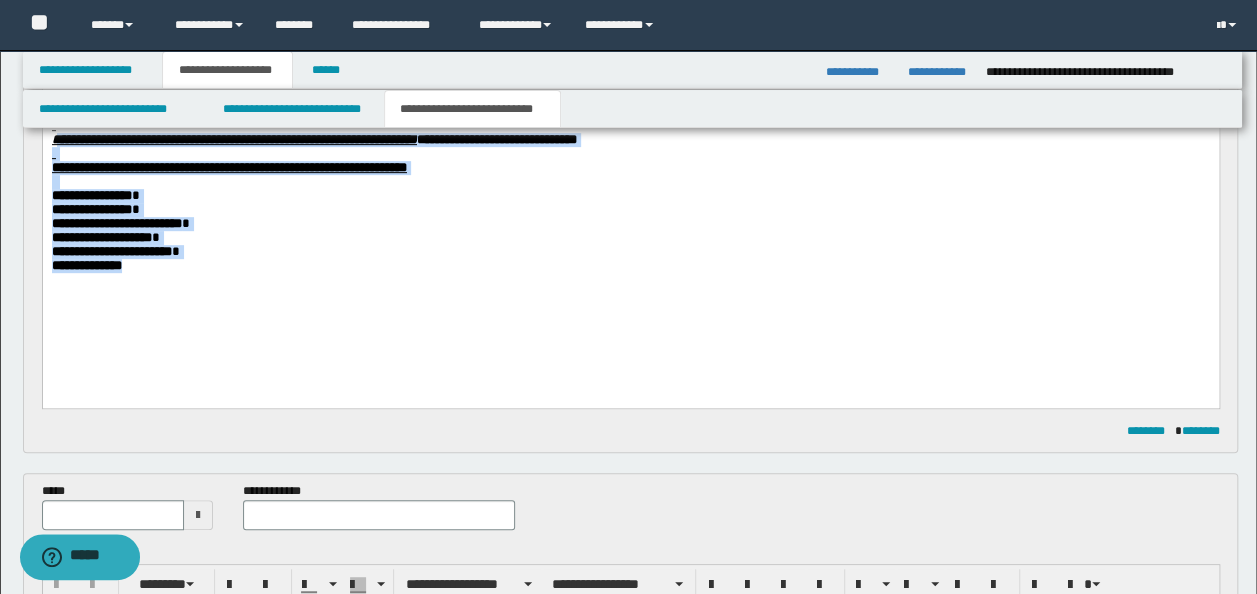 drag, startPoint x: 161, startPoint y: 294, endPoint x: 59, endPoint y: 157, distance: 170.80106 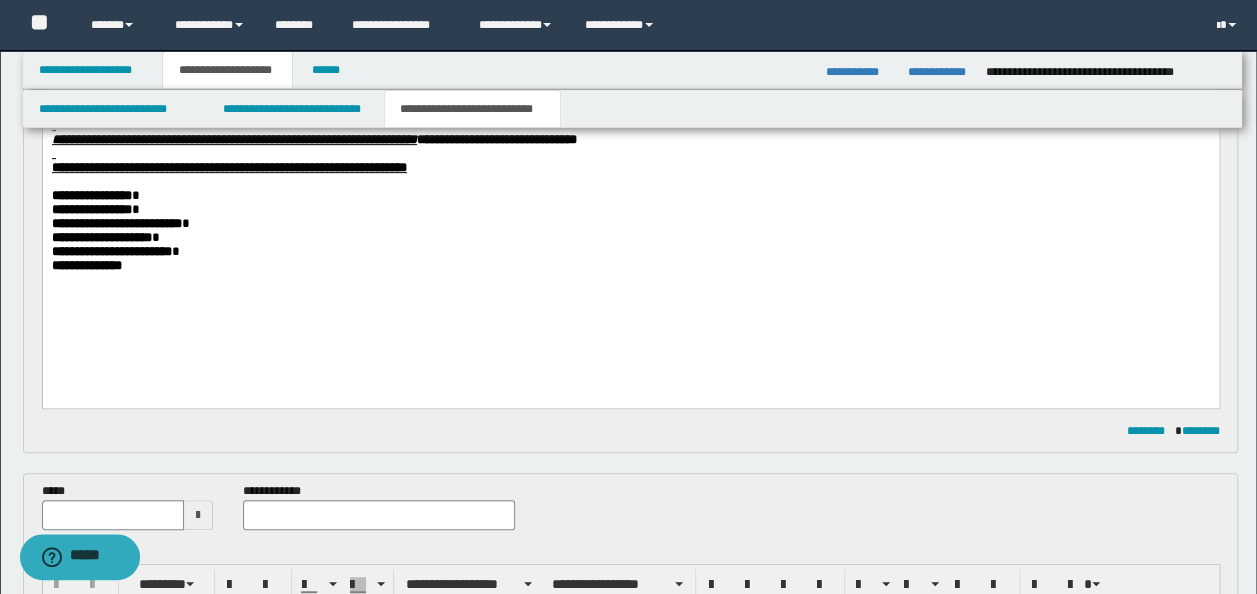click on "**********" at bounding box center (630, 158) 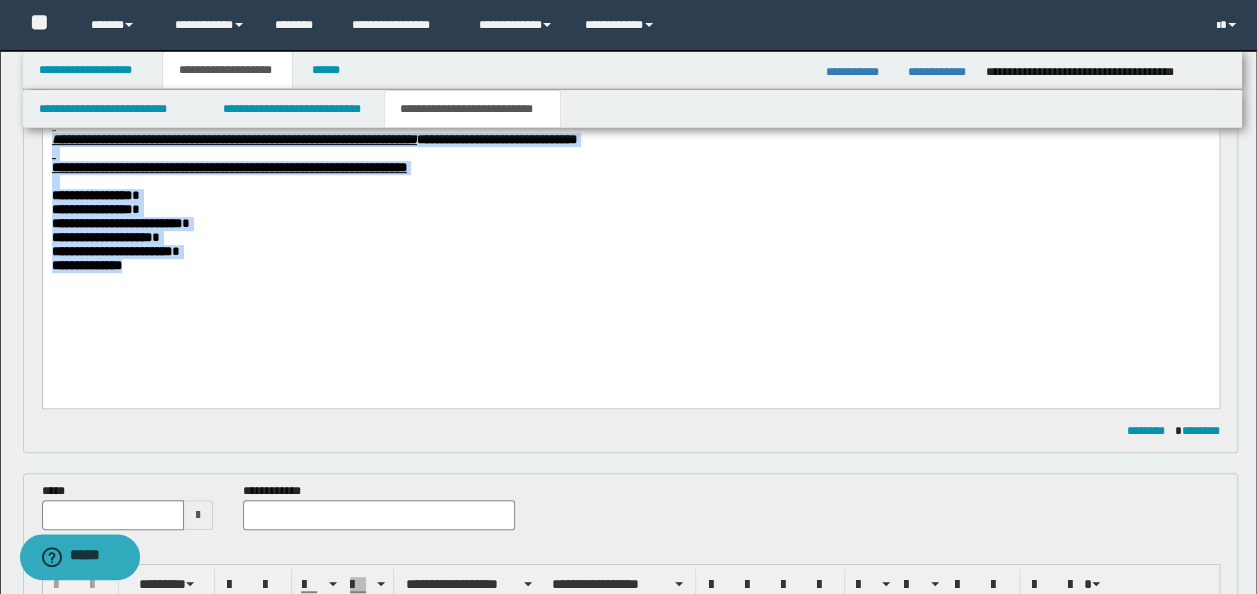 drag, startPoint x: 51, startPoint y: 149, endPoint x: 233, endPoint y: 315, distance: 246.33311 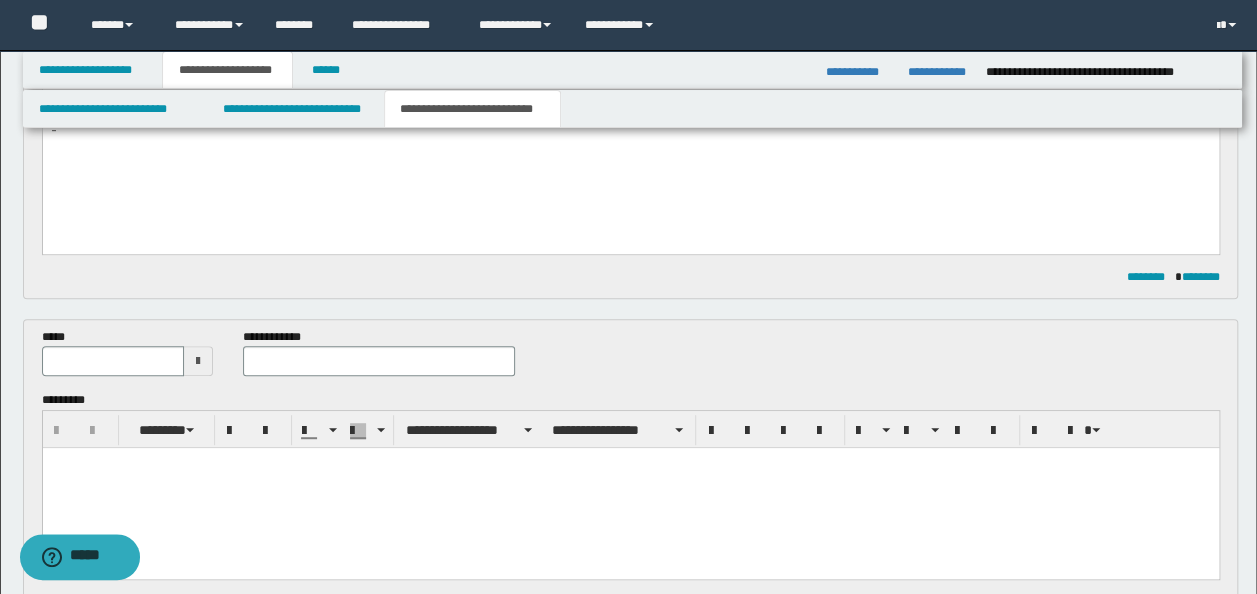 scroll, scrollTop: 570, scrollLeft: 0, axis: vertical 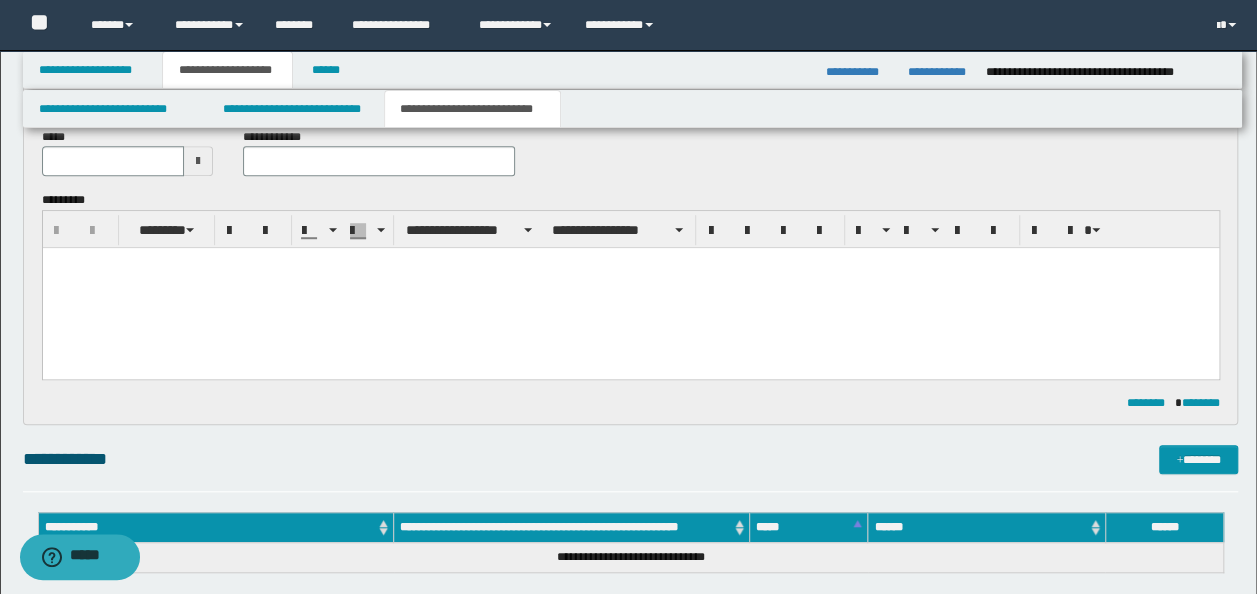 click at bounding box center [630, 288] 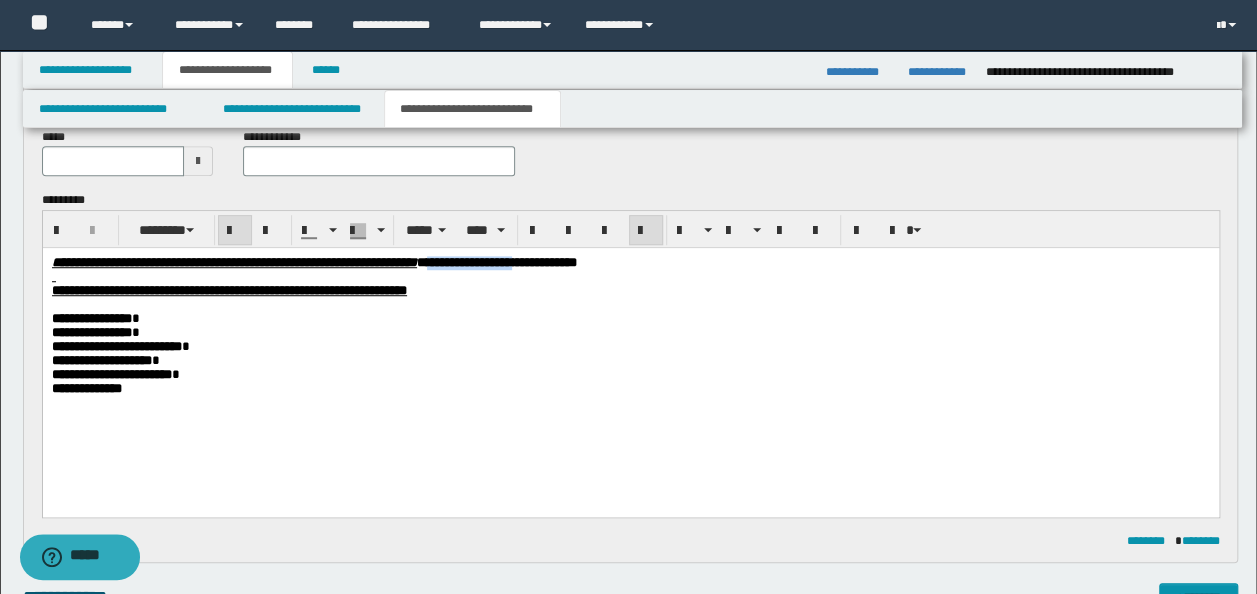 drag, startPoint x: 737, startPoint y: 262, endPoint x: 628, endPoint y: 474, distance: 238.37994 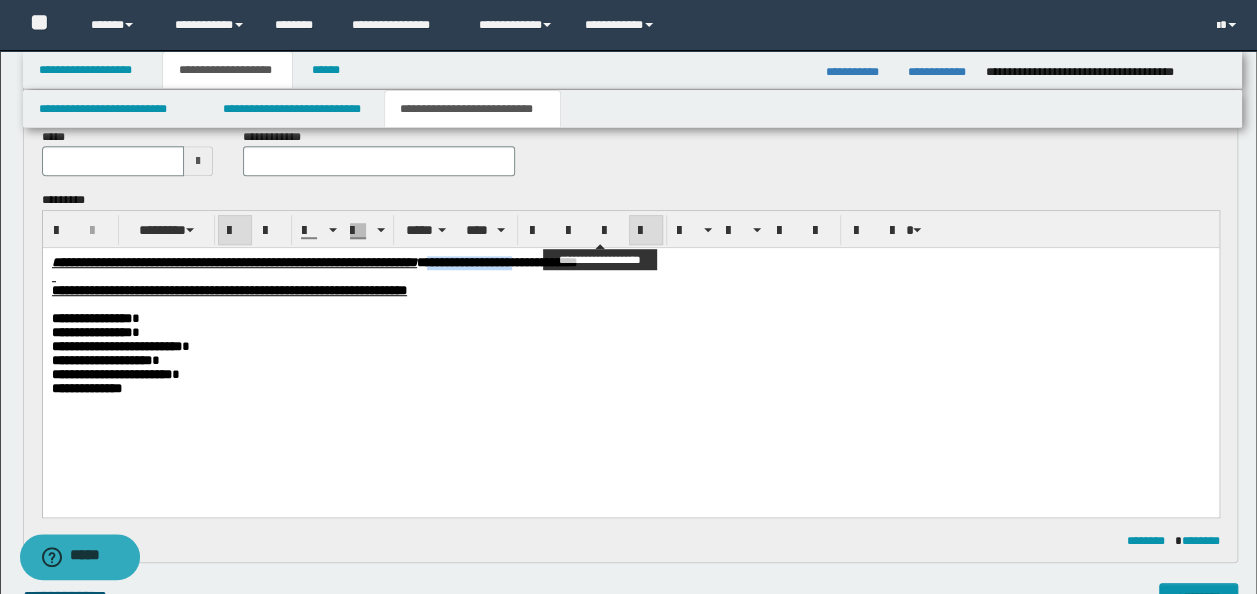 copy on "**********" 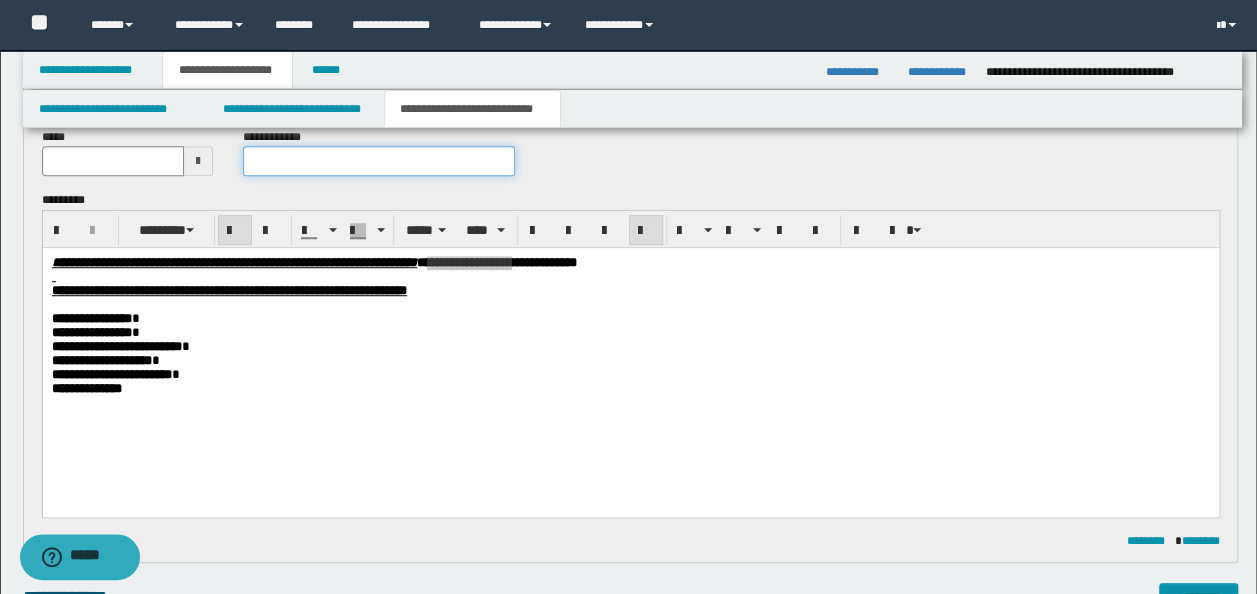 click at bounding box center [379, 161] 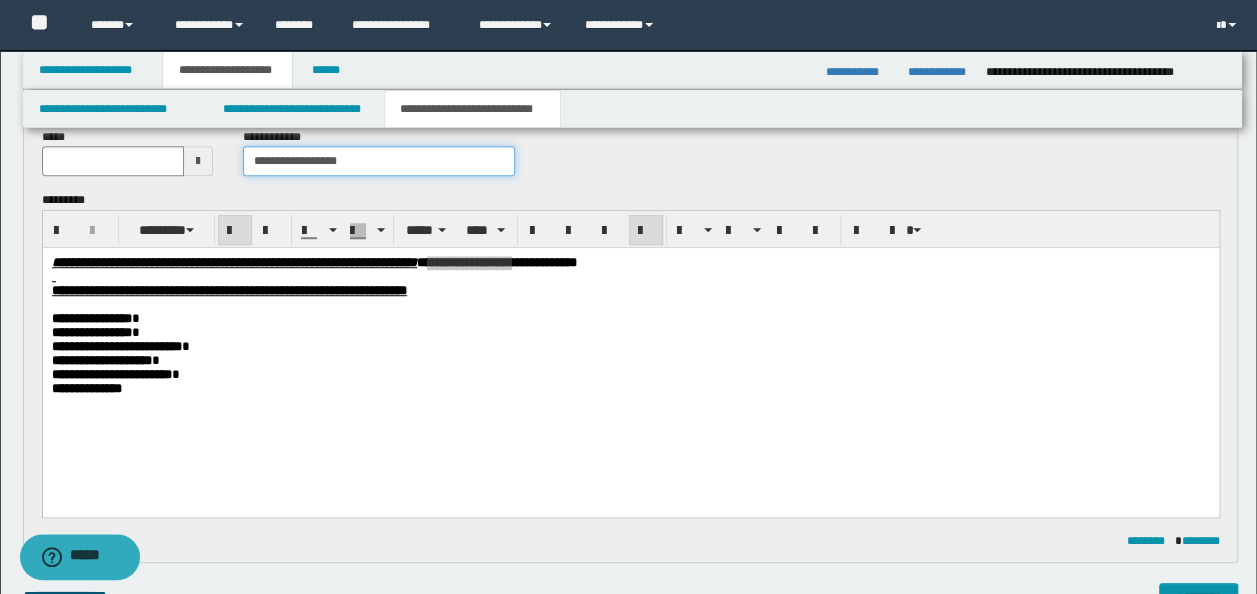 type on "**********" 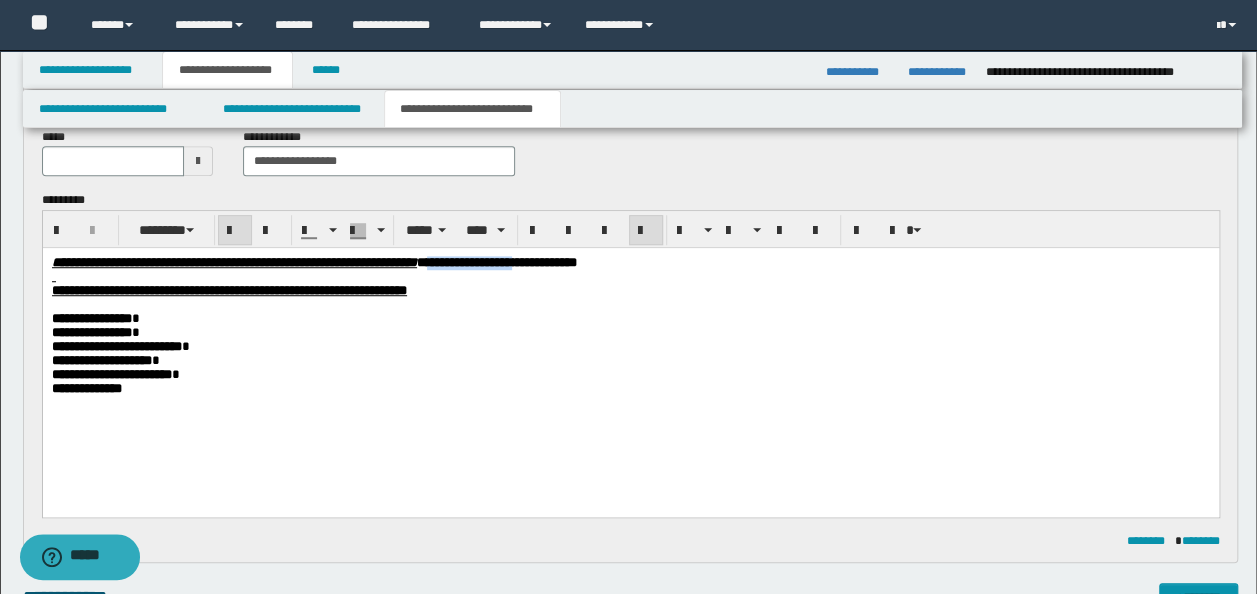 click on "**********" at bounding box center (630, 291) 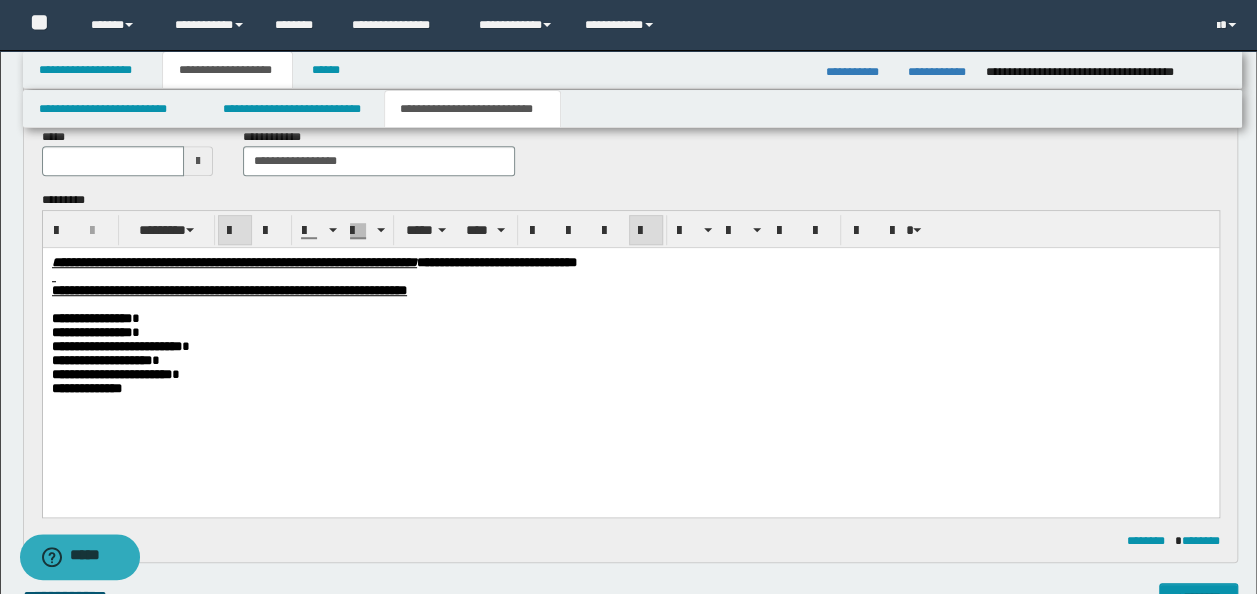 drag, startPoint x: 795, startPoint y: 273, endPoint x: 805, endPoint y: 269, distance: 10.770329 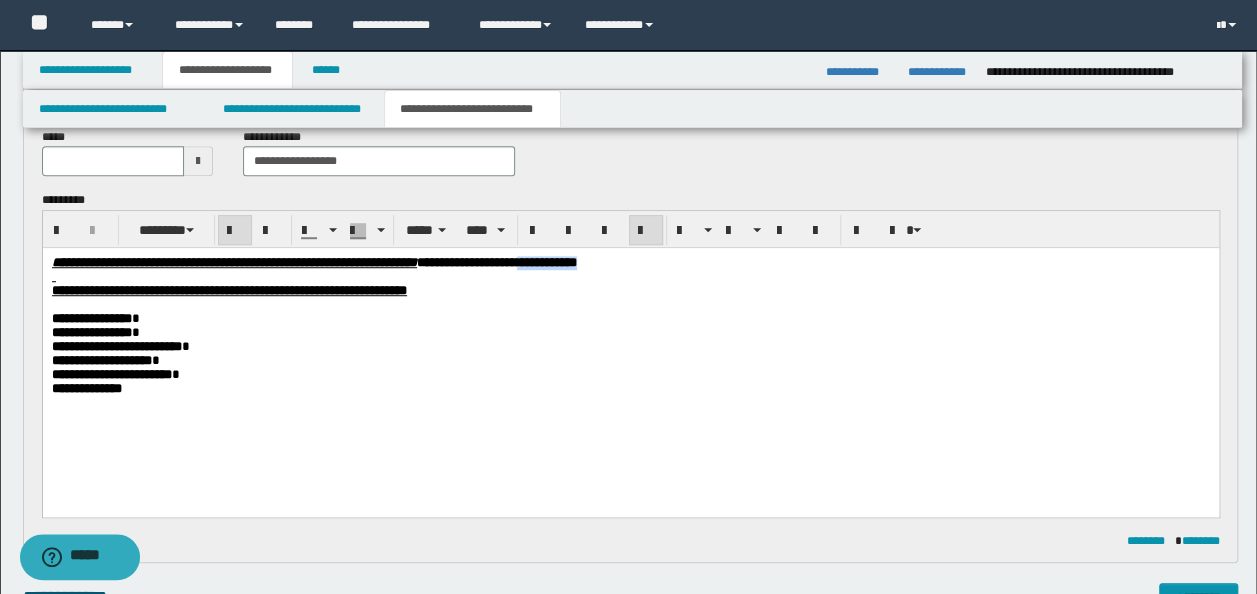 drag, startPoint x: 823, startPoint y: 263, endPoint x: 742, endPoint y: 260, distance: 81.055534 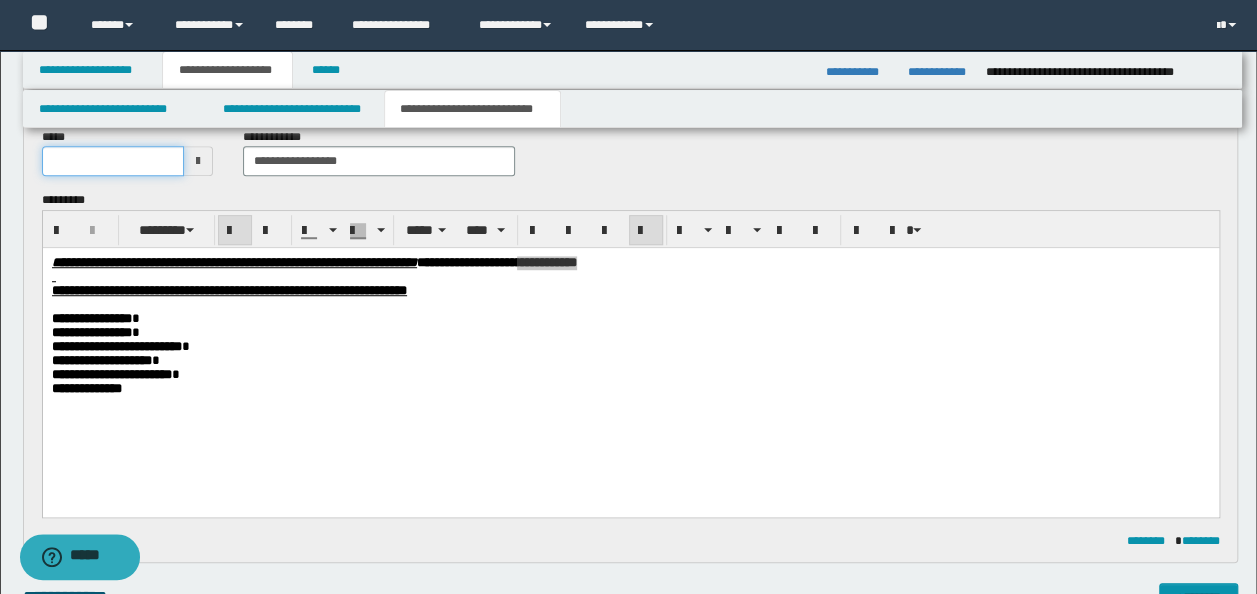 click at bounding box center (113, 161) 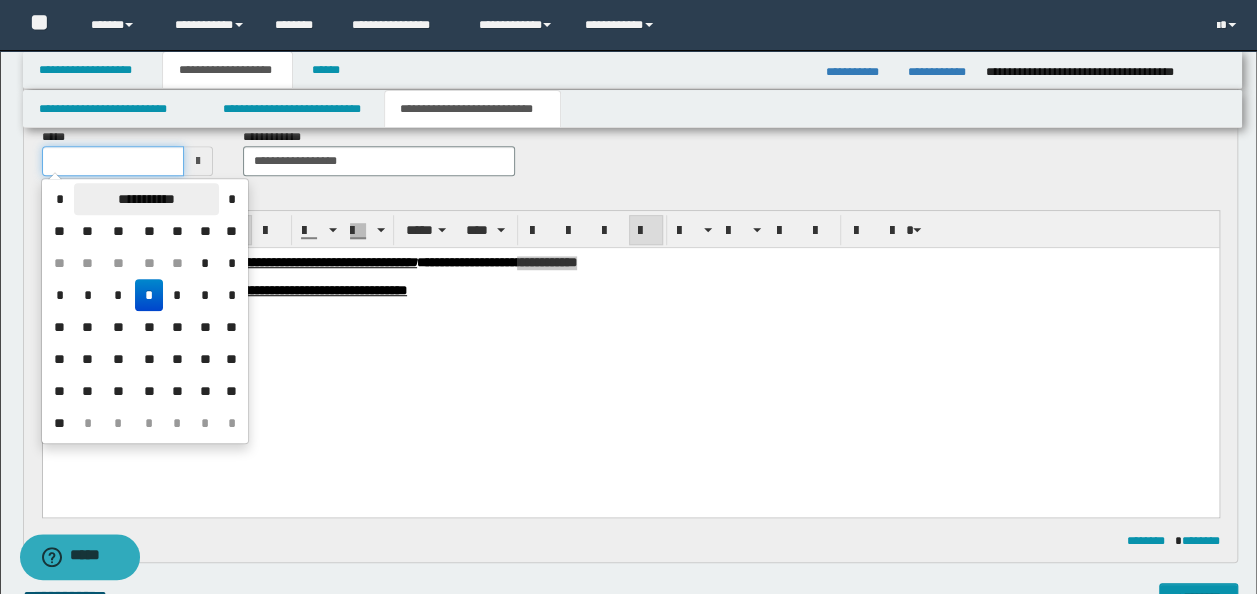 type on "**********" 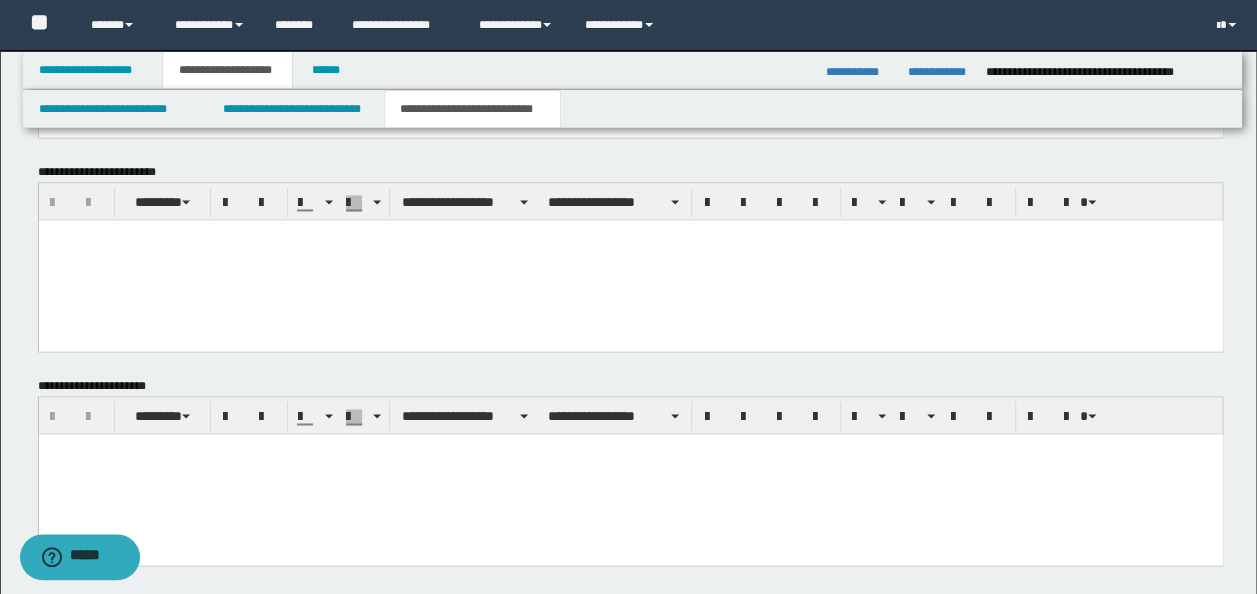 scroll, scrollTop: 1511, scrollLeft: 0, axis: vertical 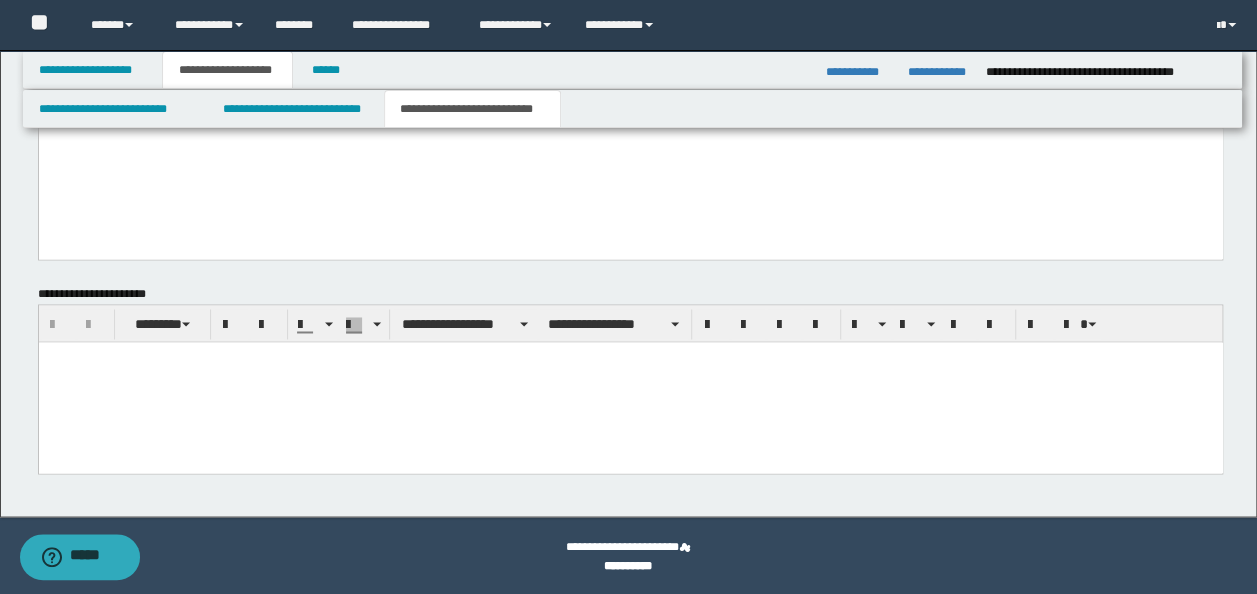 click at bounding box center [630, 382] 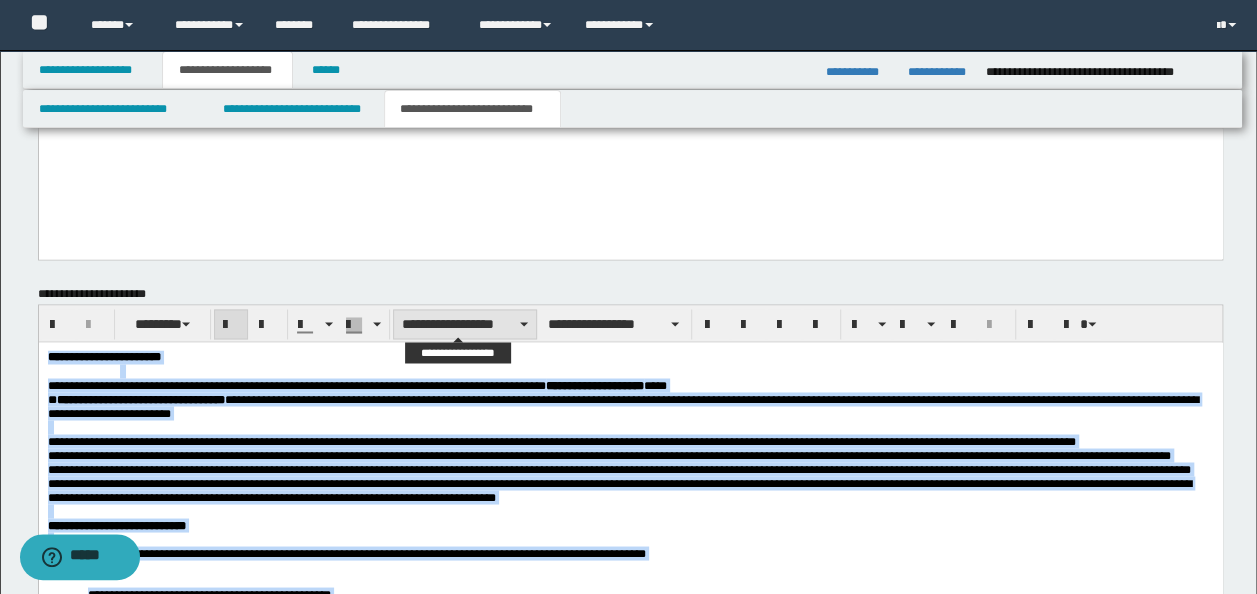 type on "**********" 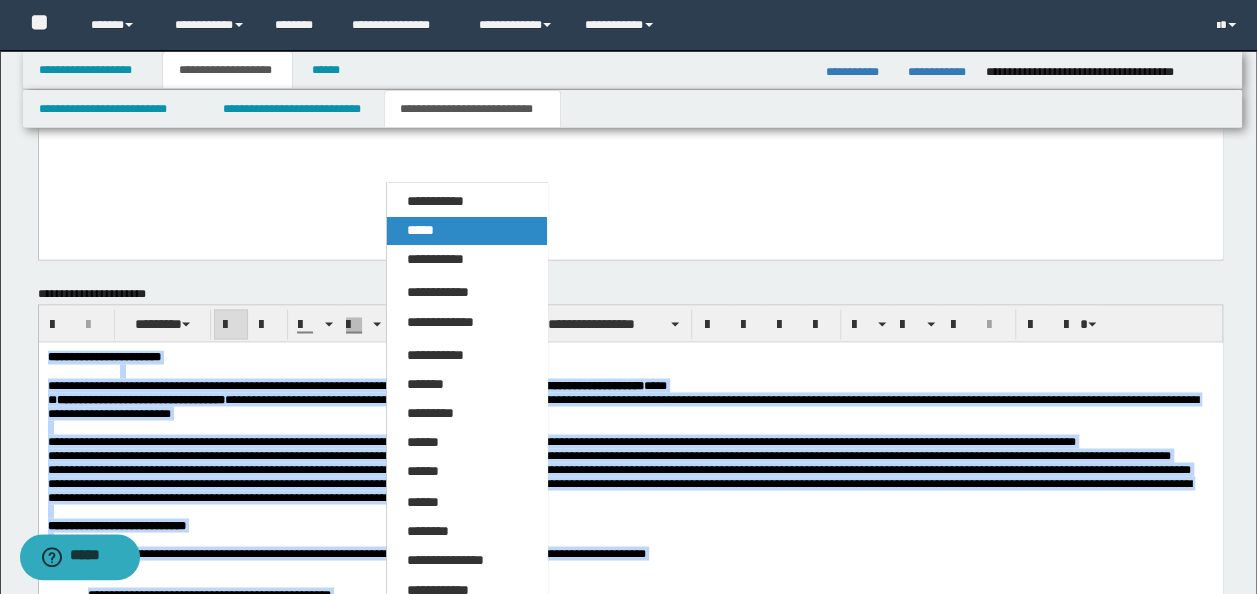 click on "*****" at bounding box center [466, 231] 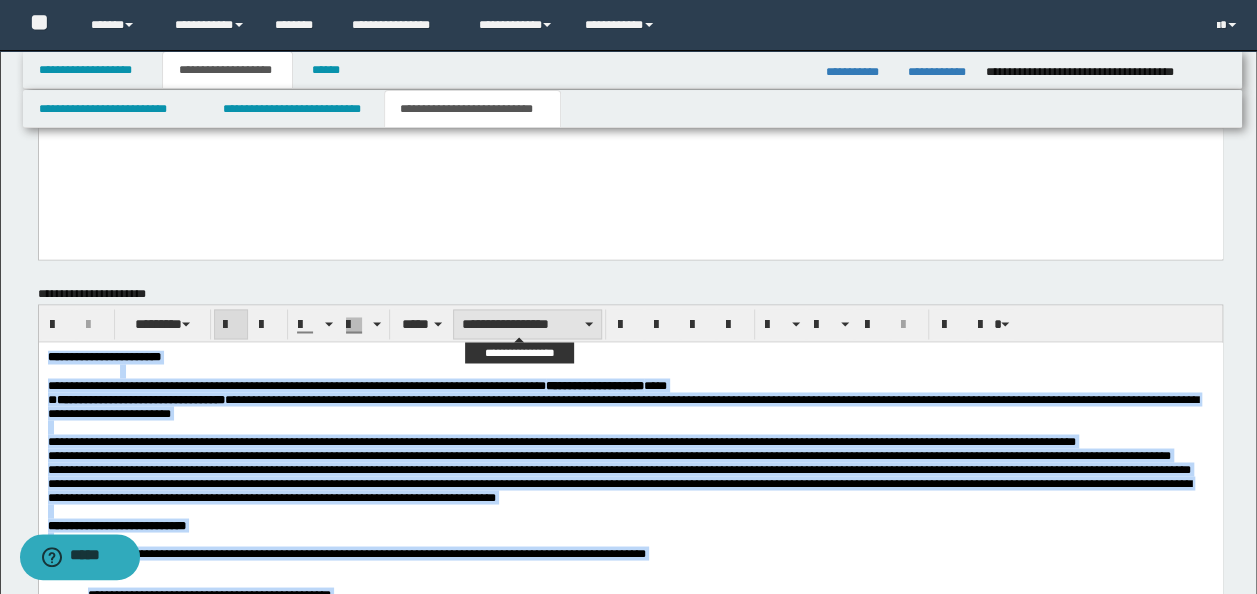click on "**********" at bounding box center (527, 324) 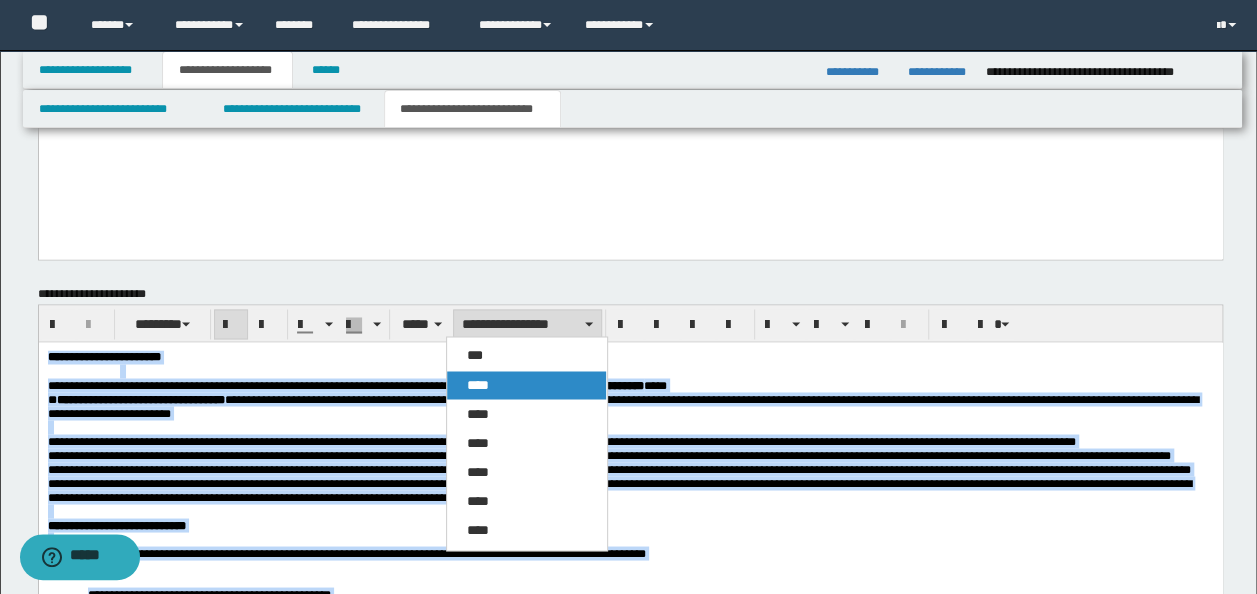 click on "****" at bounding box center (478, 384) 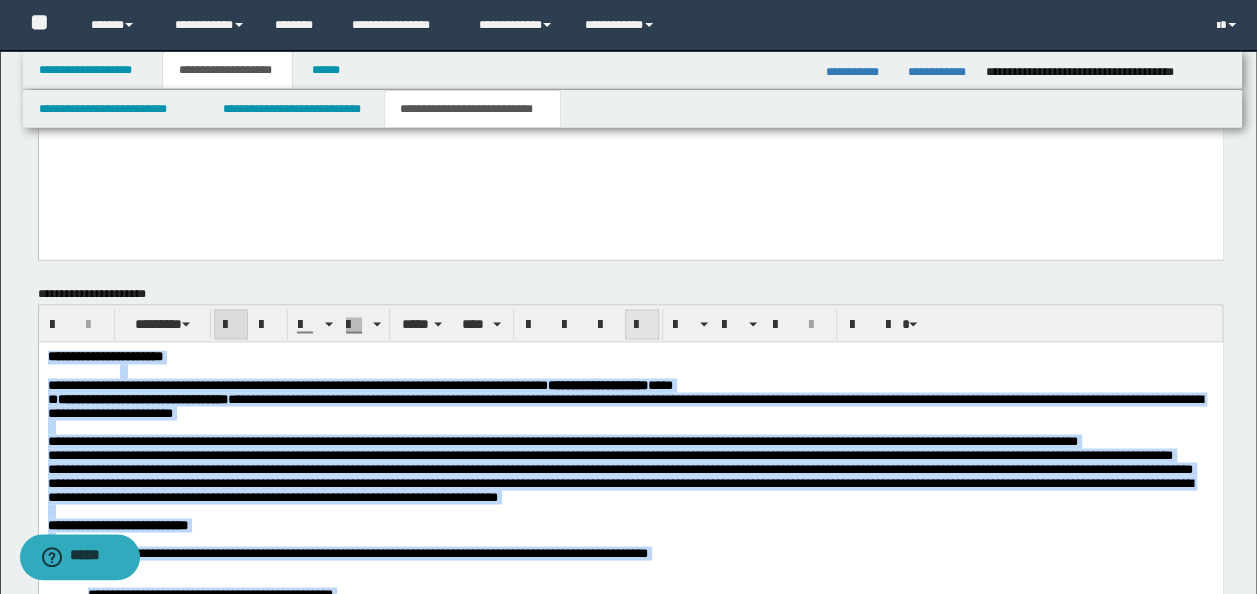 click at bounding box center [642, 325] 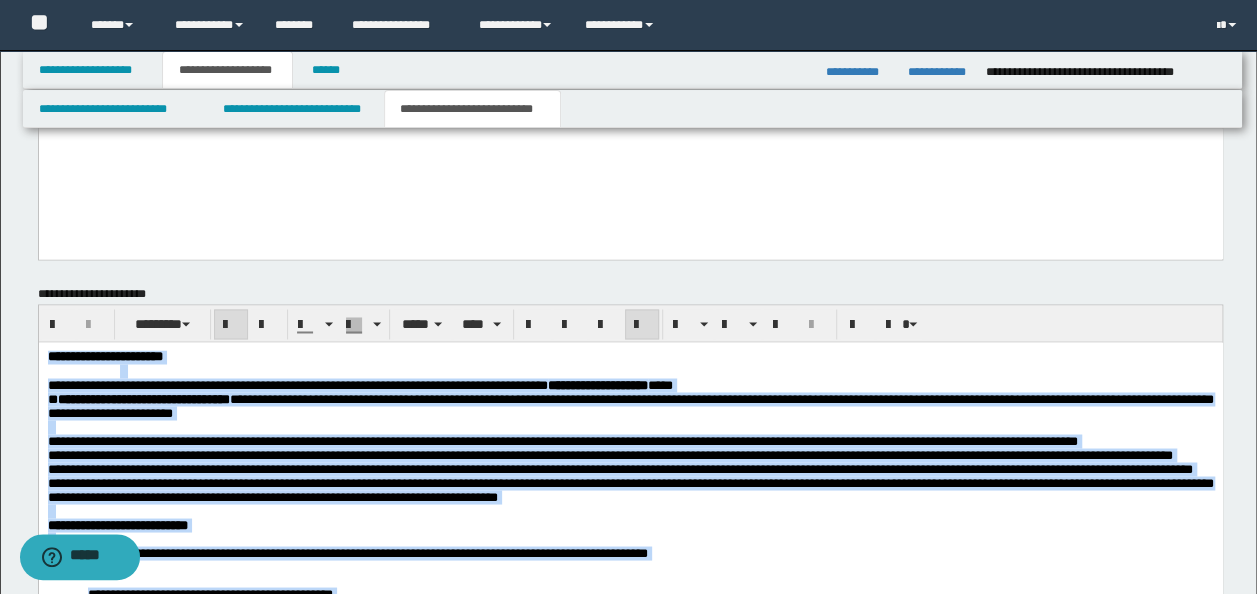 click on "**********" at bounding box center [630, 405] 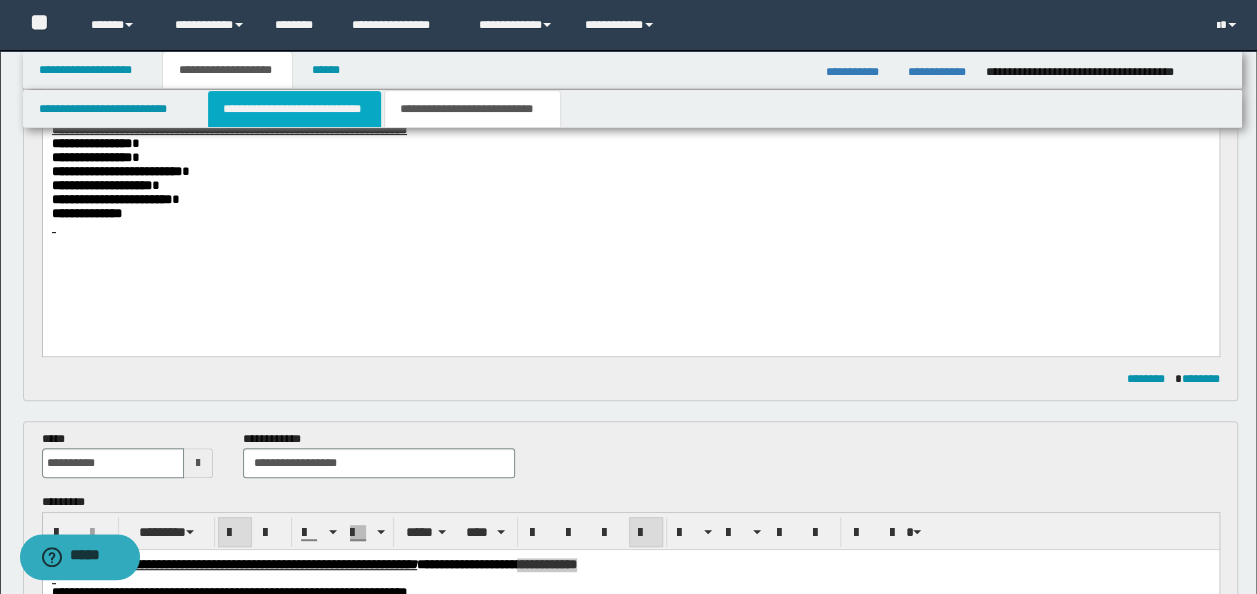 scroll, scrollTop: 106, scrollLeft: 0, axis: vertical 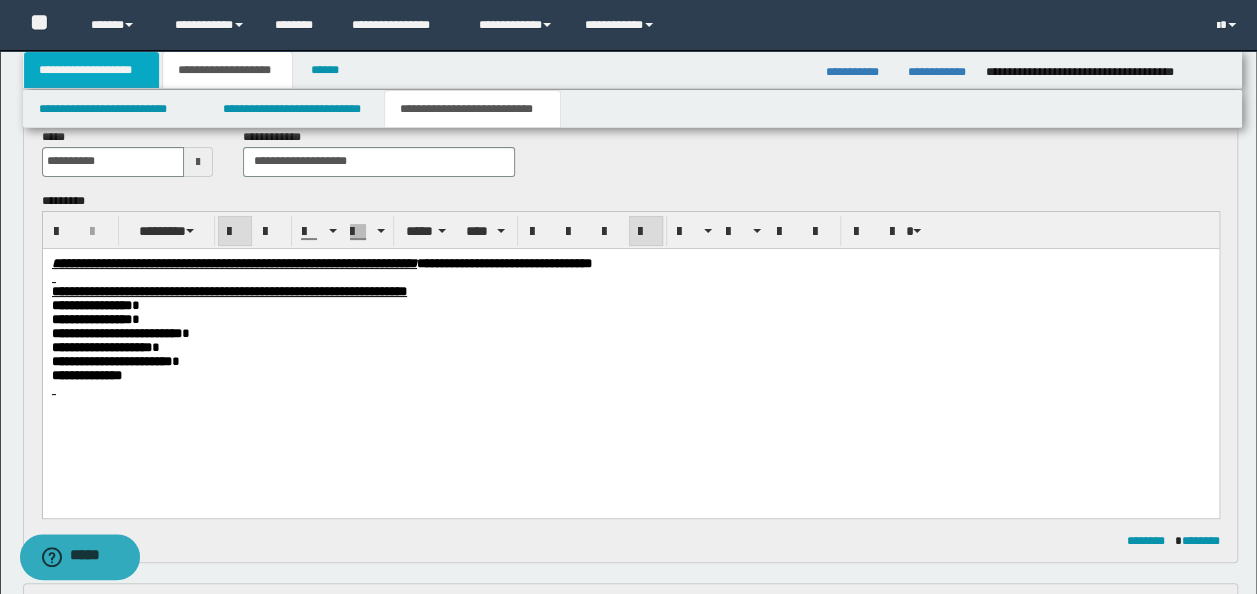 click on "**********" at bounding box center (92, 70) 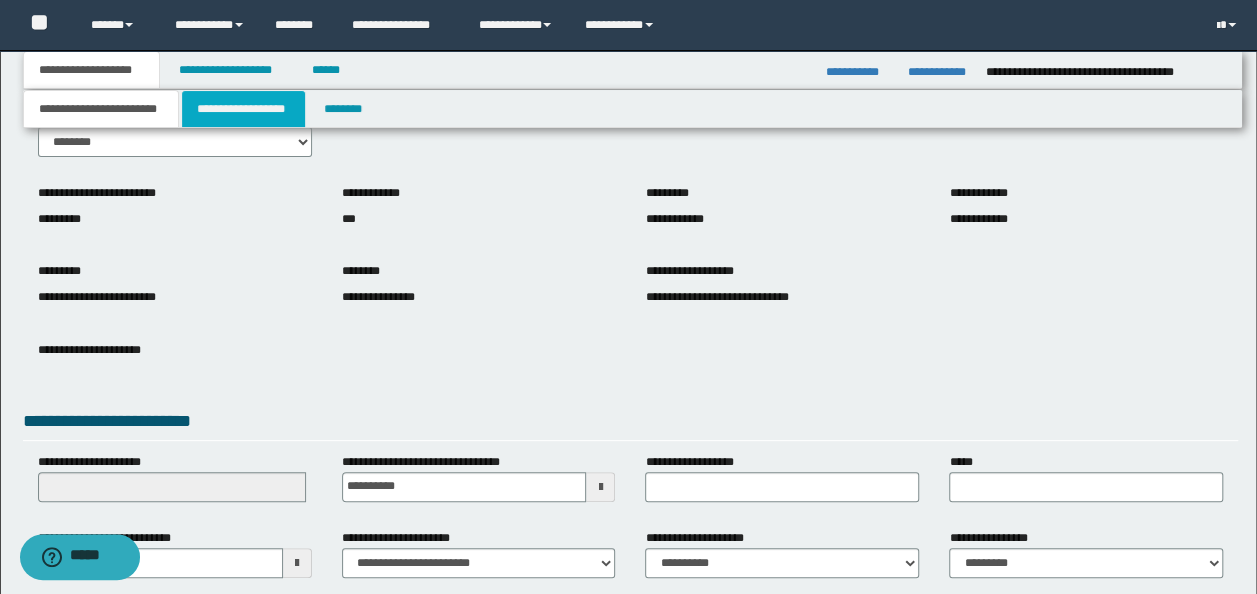 click on "**********" at bounding box center [243, 109] 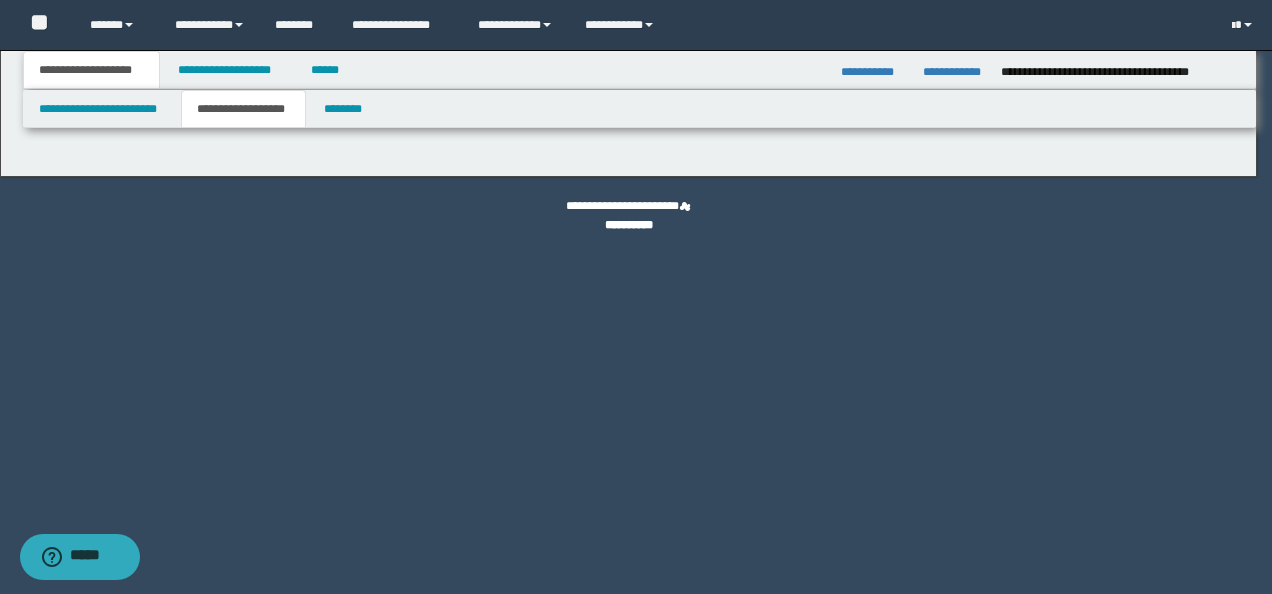 select on "*" 